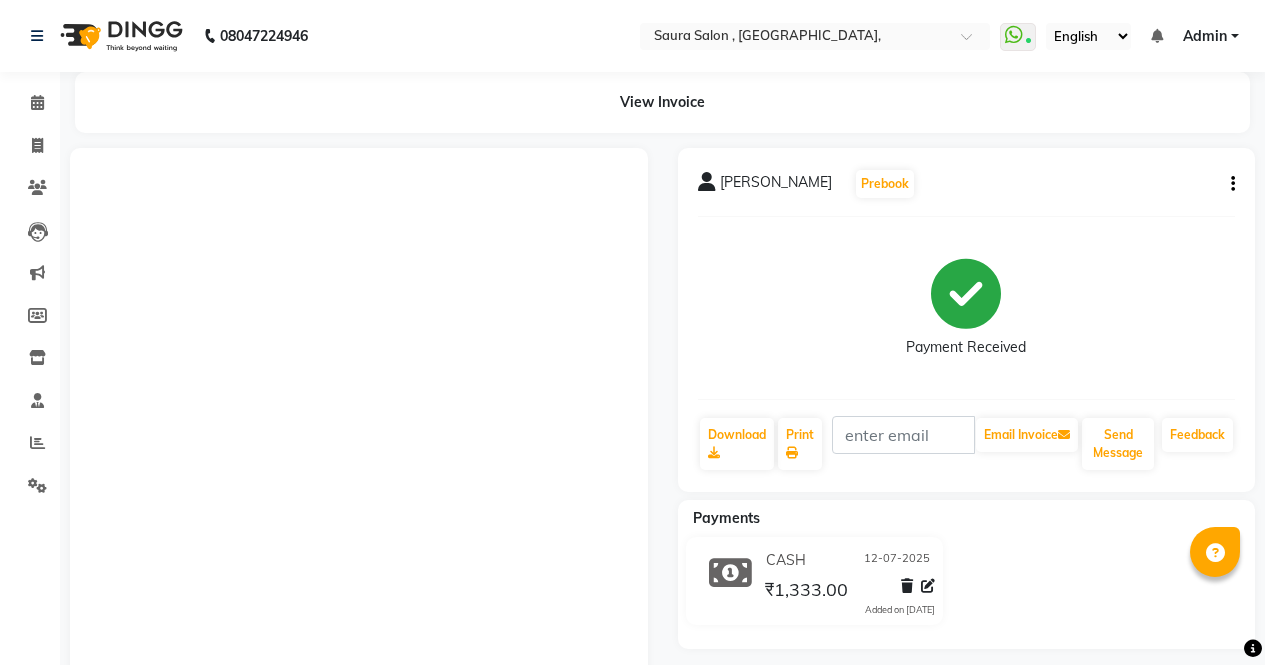 scroll, scrollTop: 0, scrollLeft: 0, axis: both 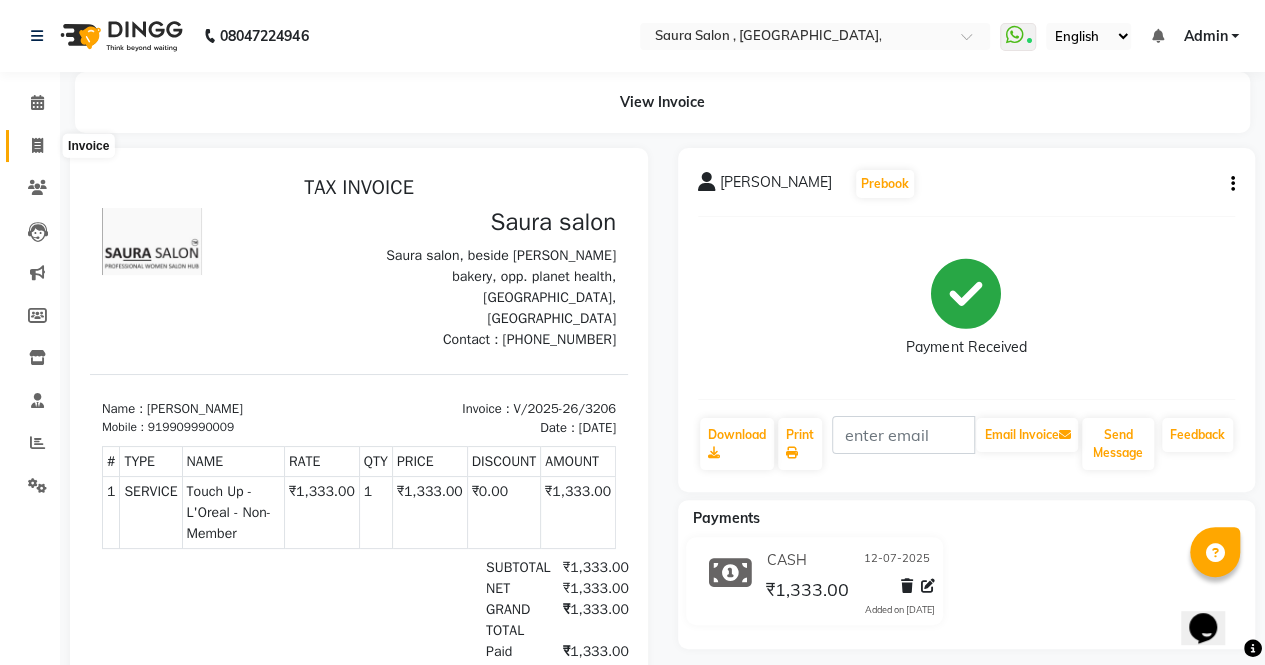 click 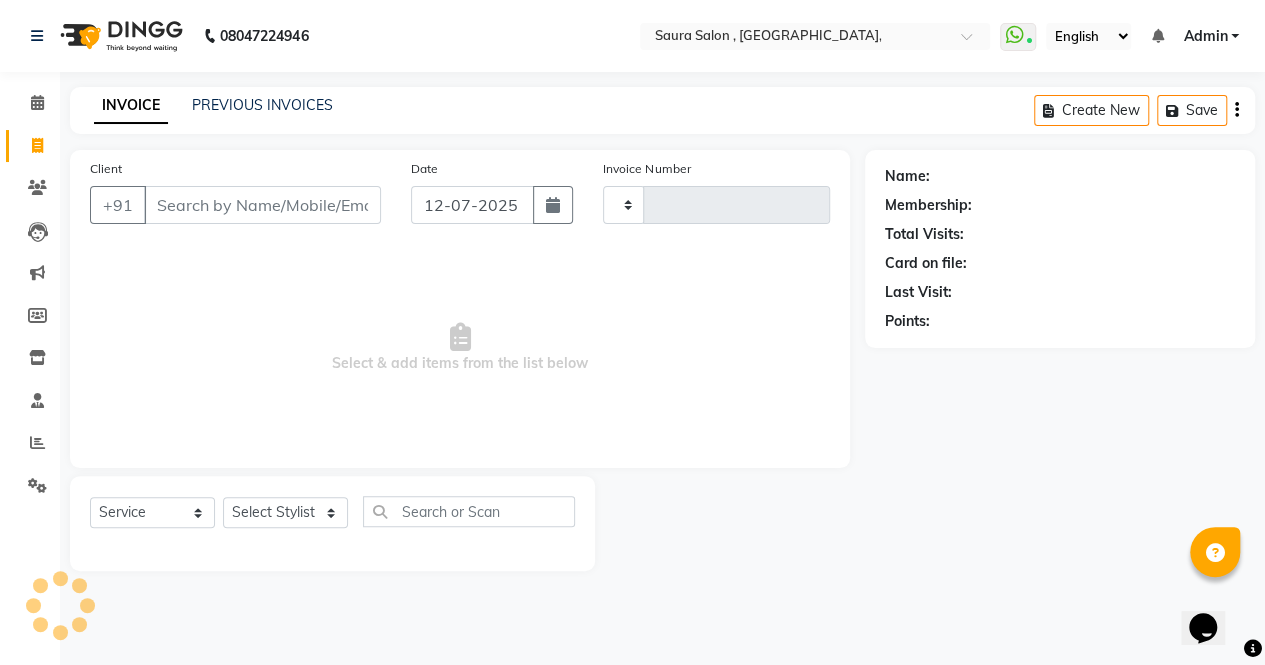 type on "3207" 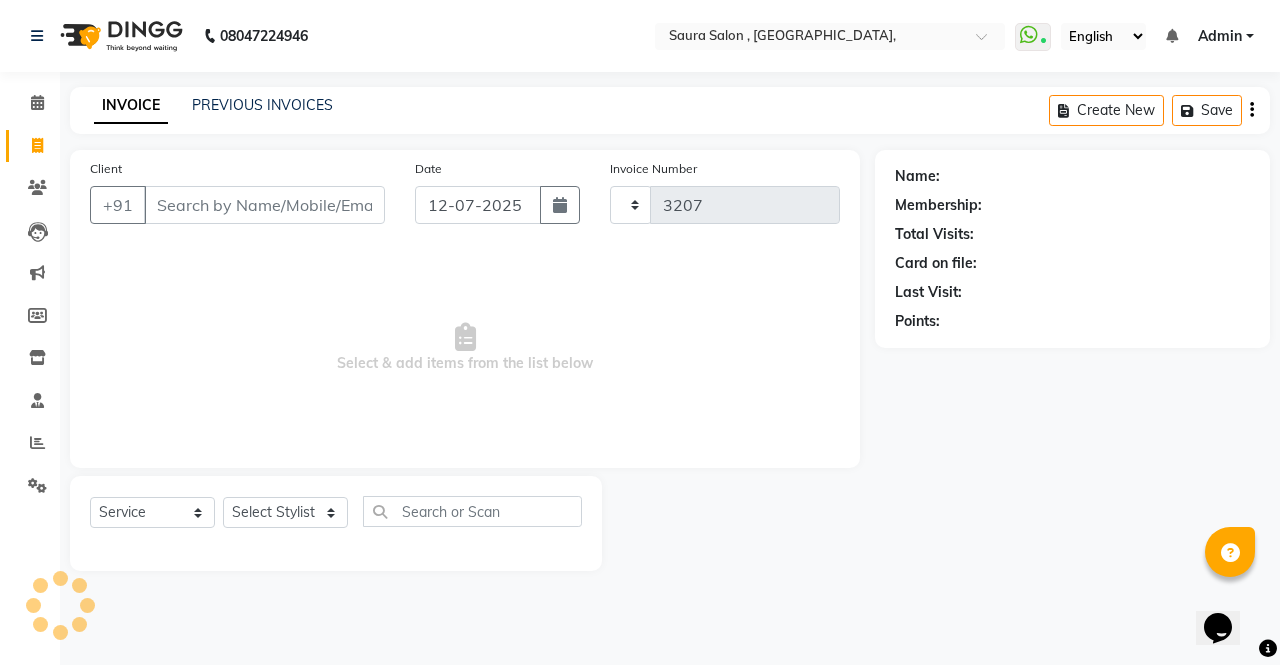 select on "6963" 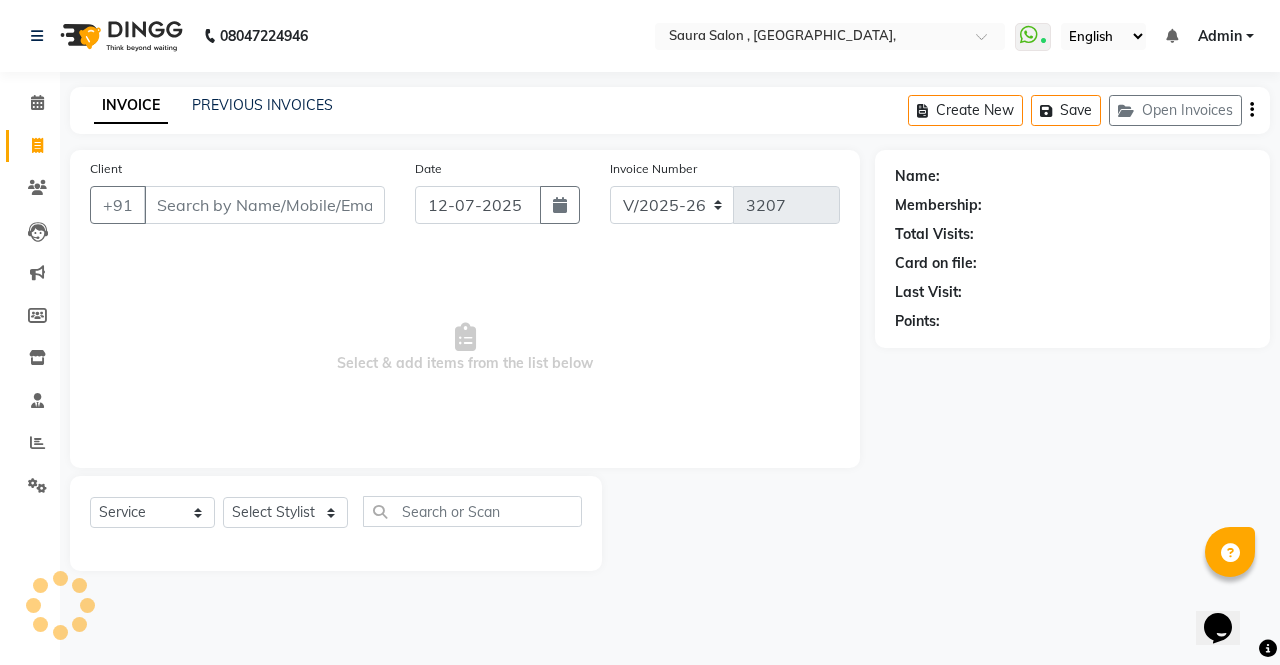 click on "Client" at bounding box center [264, 205] 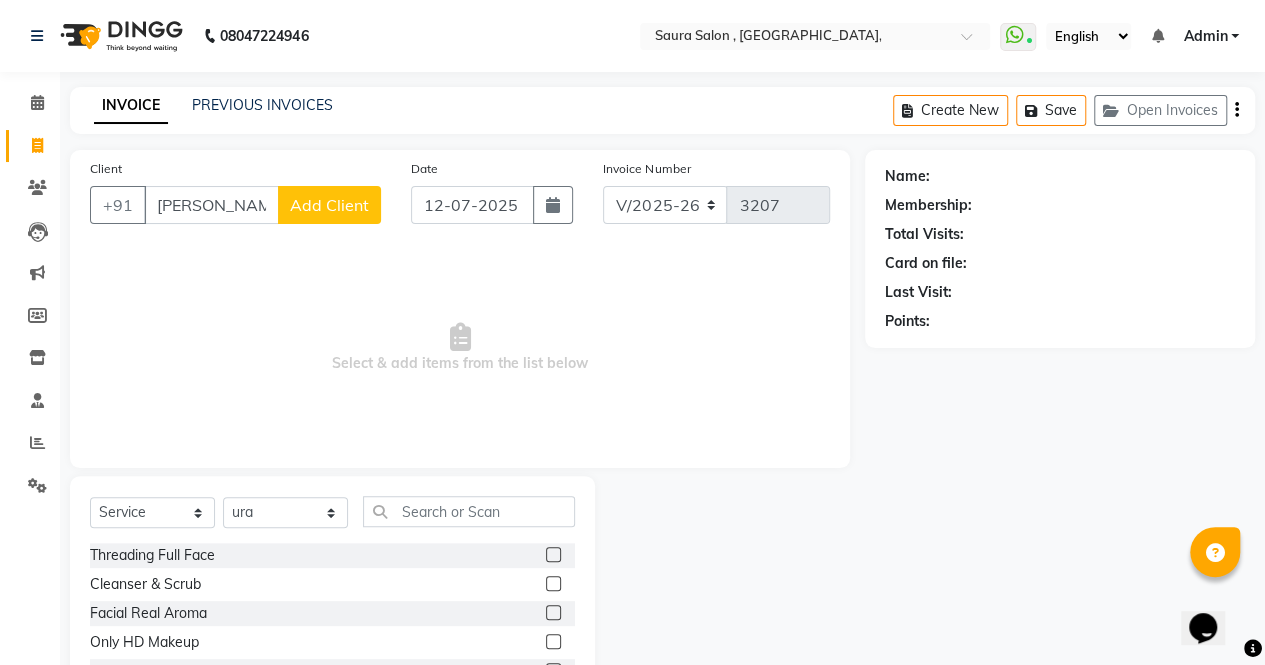 click on "[PERSON_NAME]" at bounding box center [211, 205] 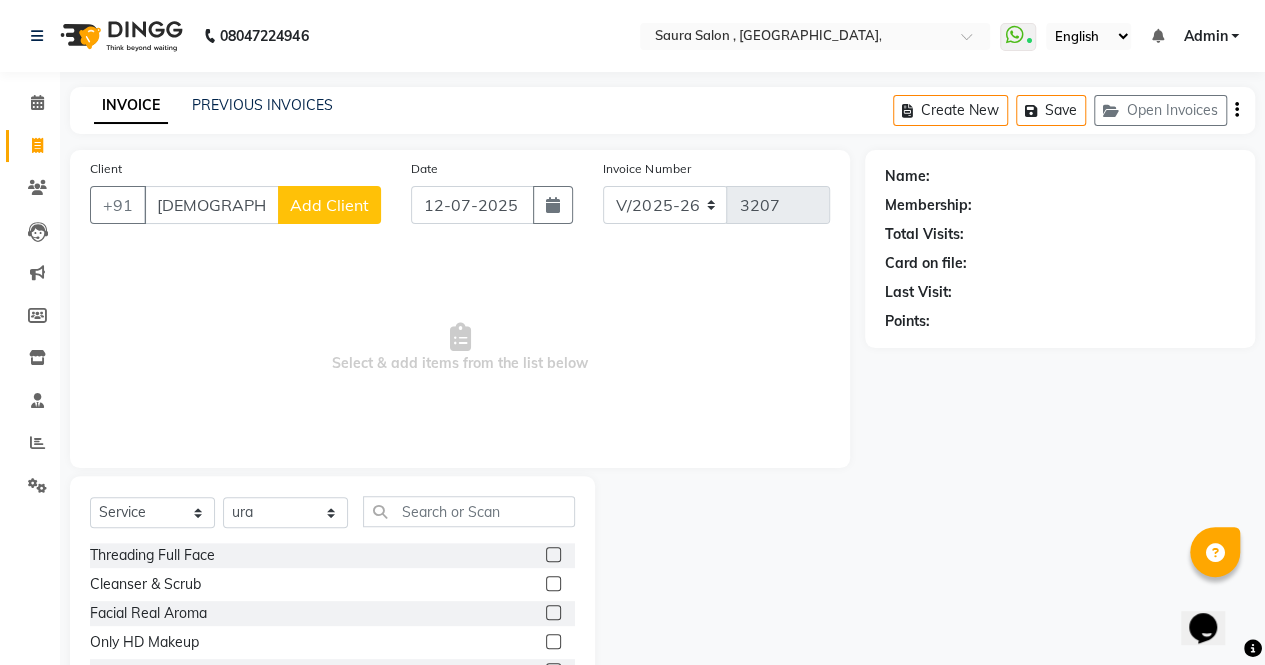 click on "[DEMOGRAPHIC_DATA]" at bounding box center [211, 205] 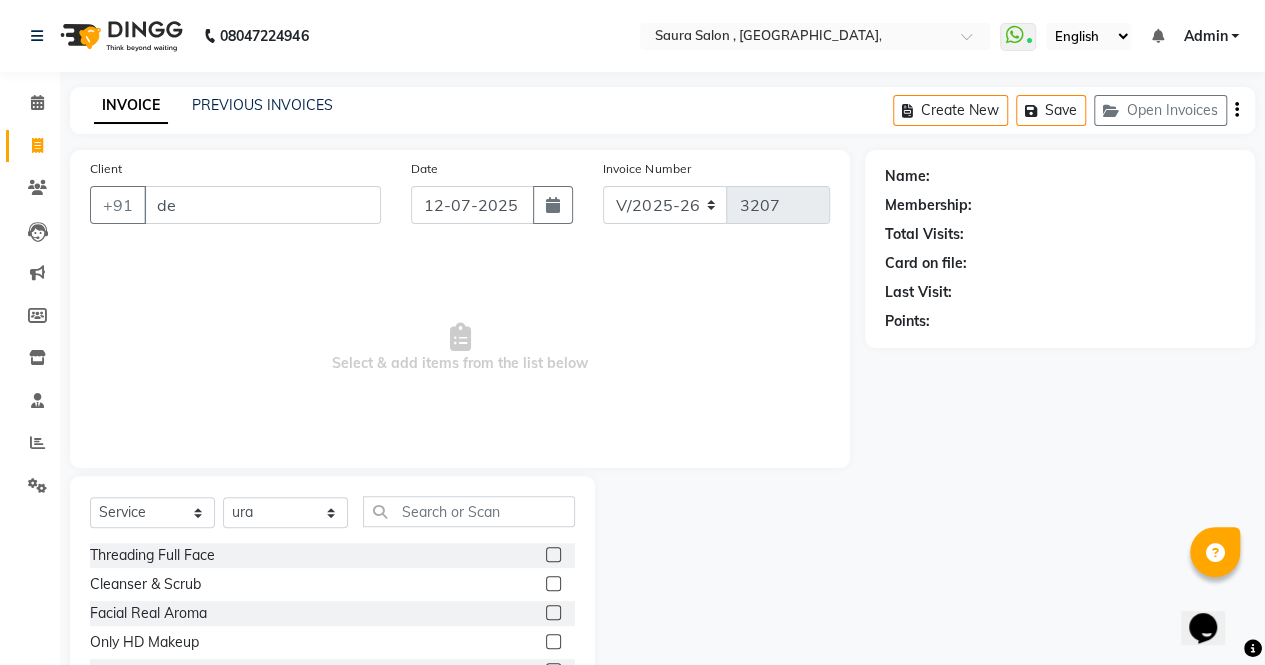 type on "d" 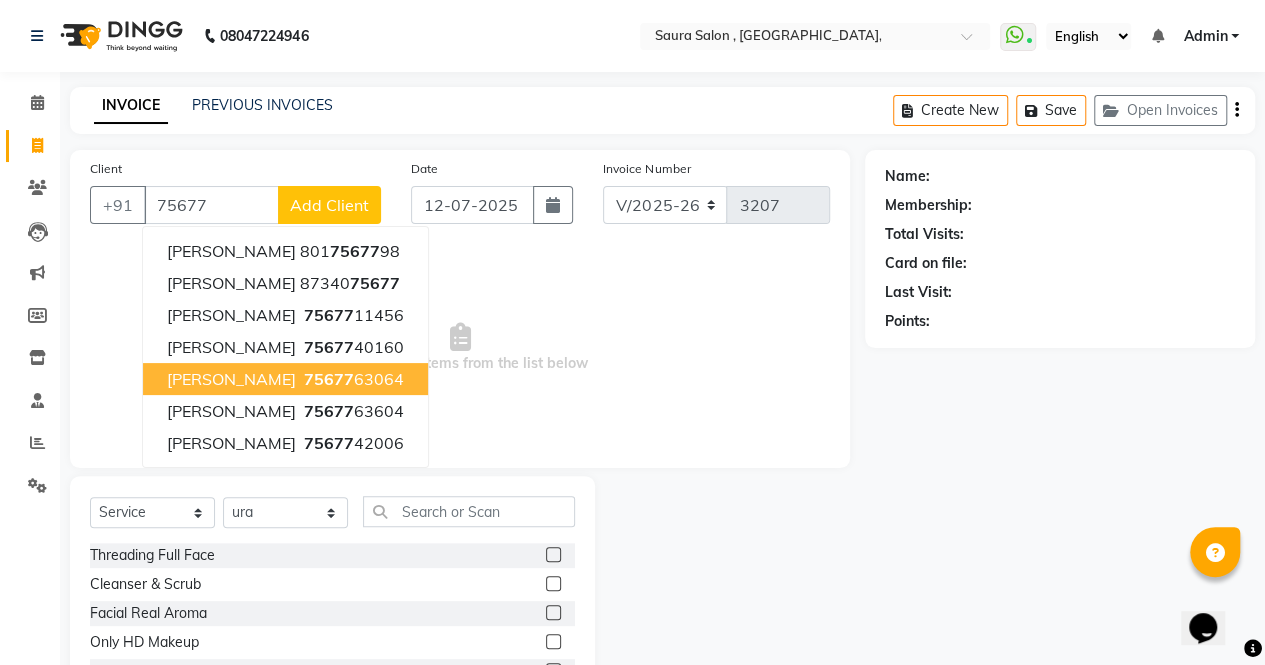 click on "75677" at bounding box center [329, 379] 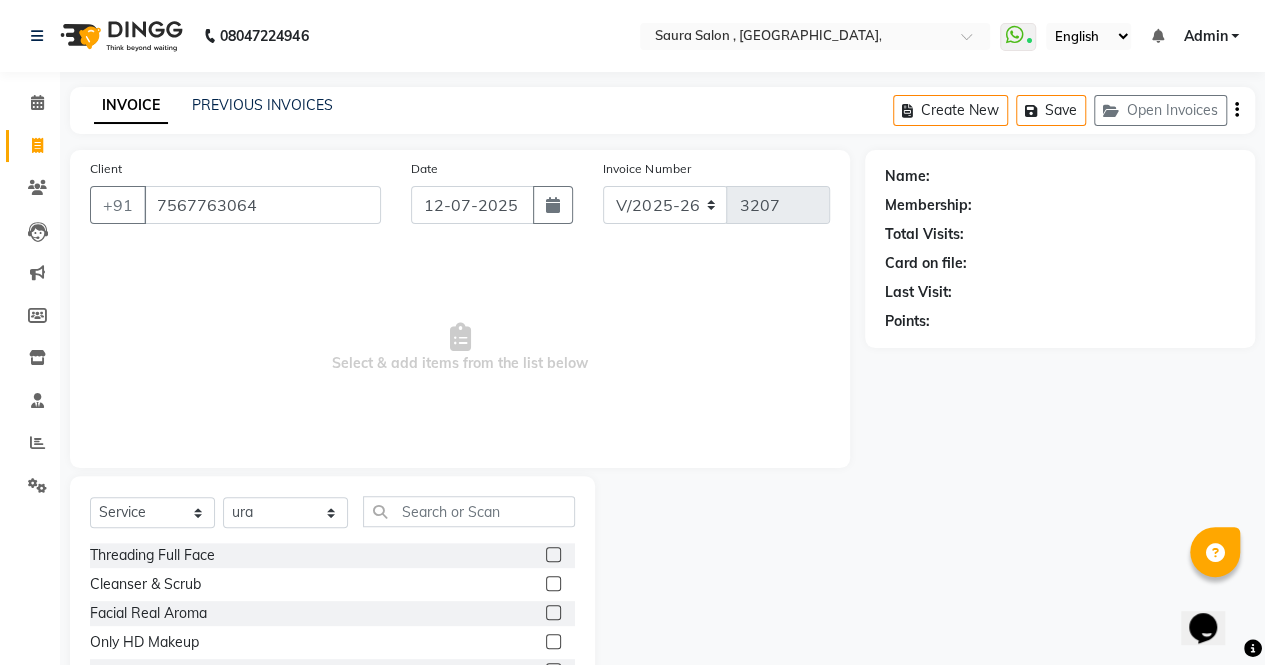 type on "7567763064" 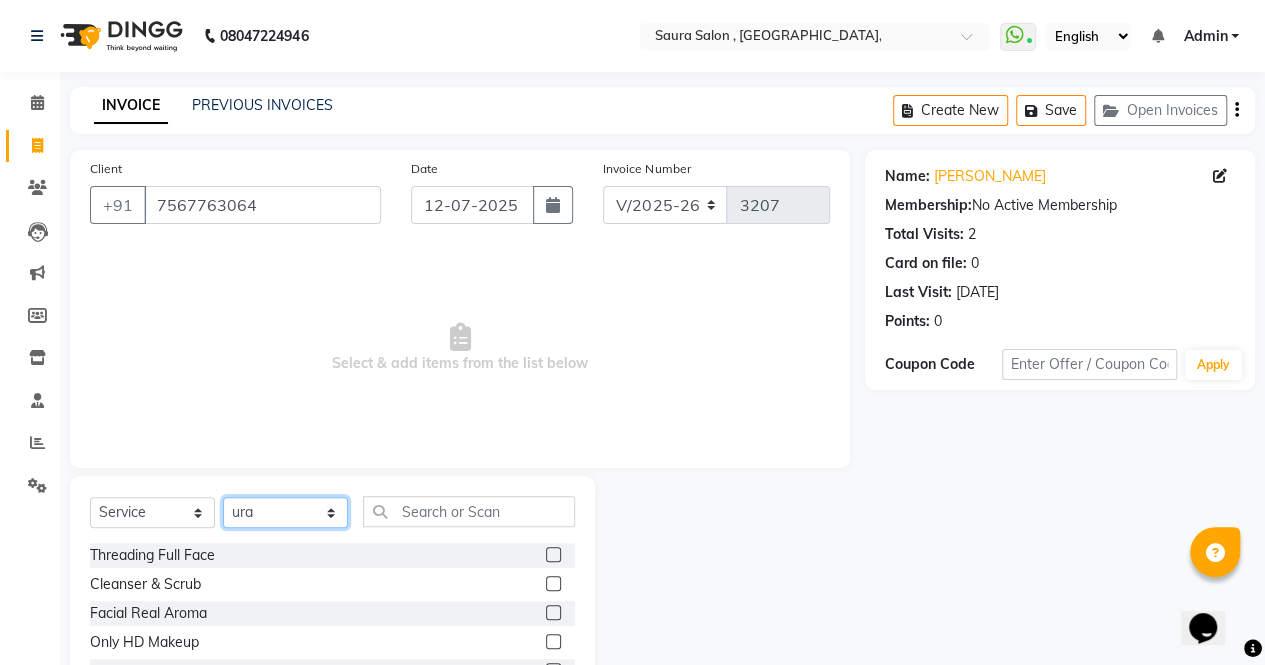 drag, startPoint x: 273, startPoint y: 522, endPoint x: 317, endPoint y: 235, distance: 290.35324 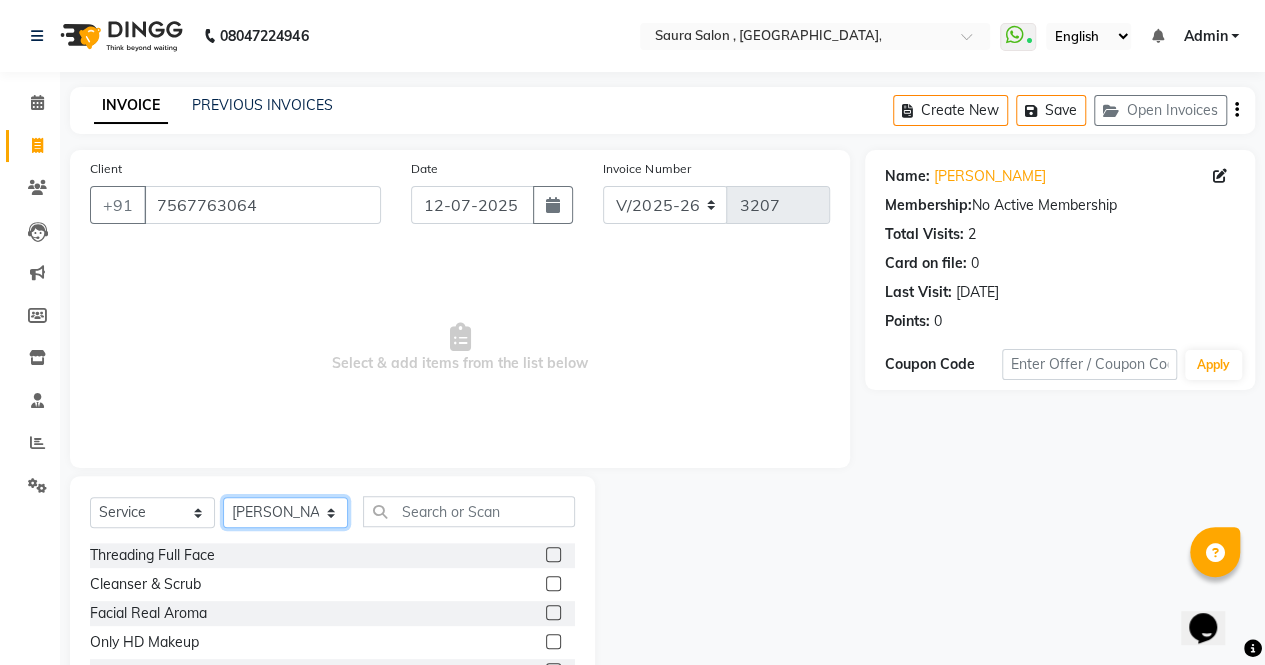 click on "Select Stylist archana  asha  [PERSON_NAME]  deepika [PERSON_NAME] [PERSON_NAME] [PERSON_NAME] khandala shanti  sona  ura usha di [PERSON_NAME]  [PERSON_NAME]" 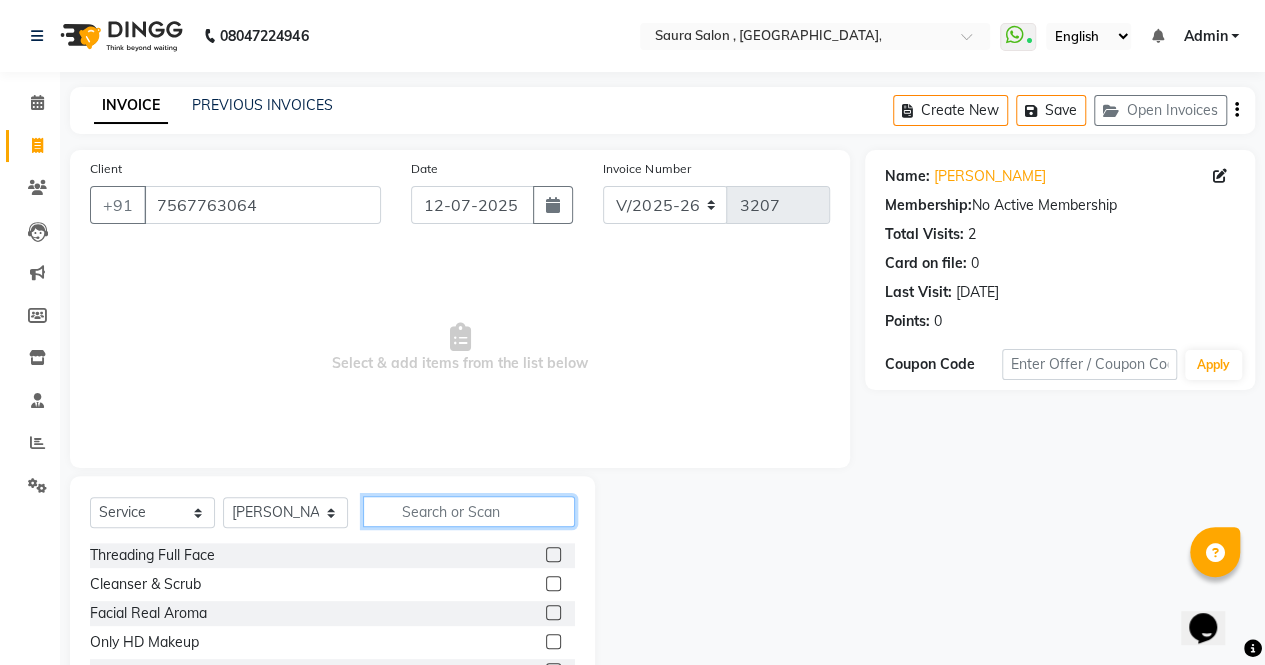 click 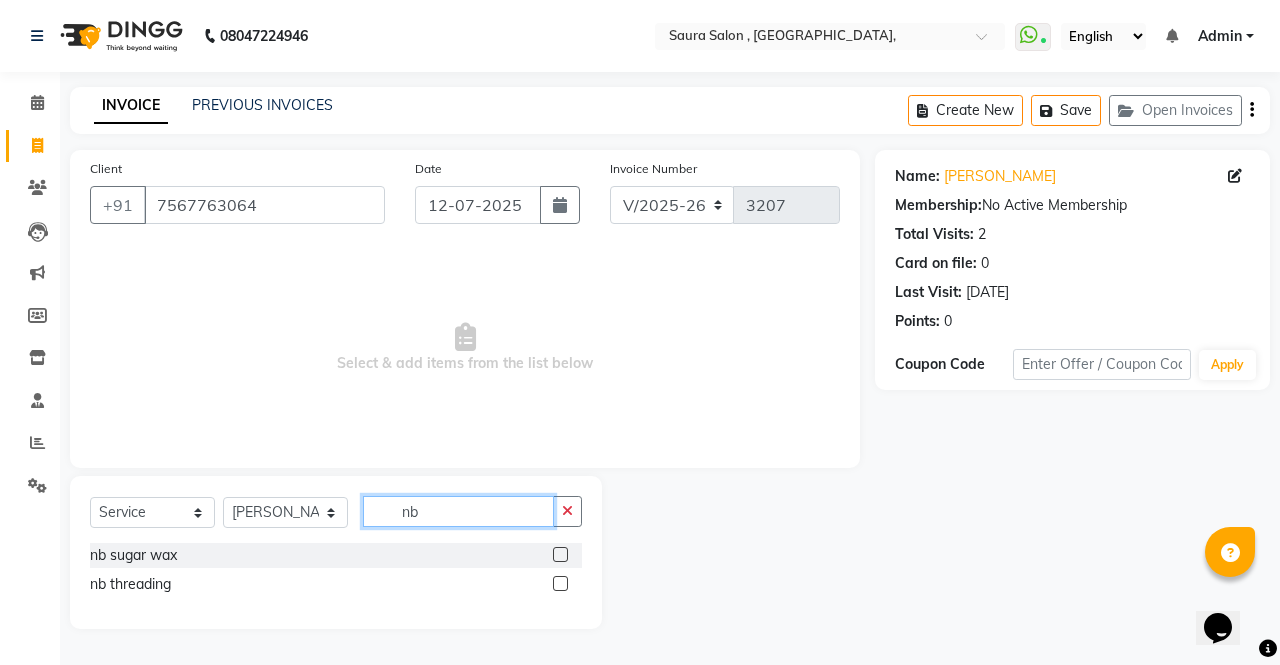 type on "nb" 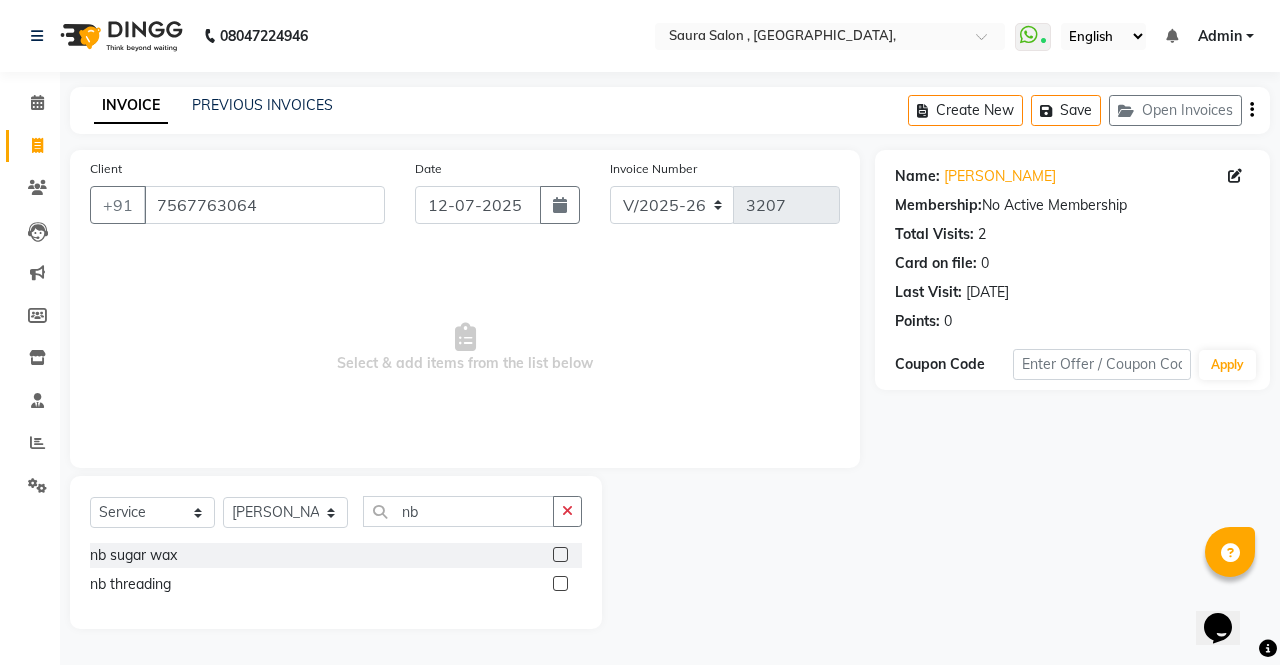 click 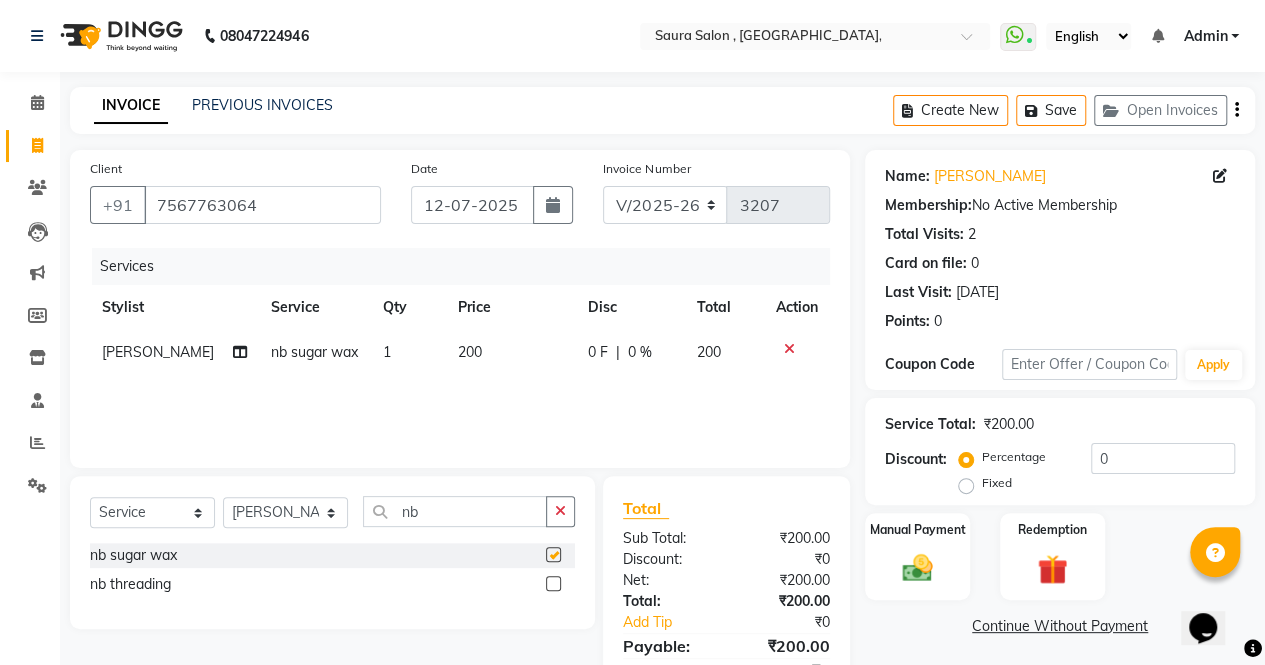 checkbox on "false" 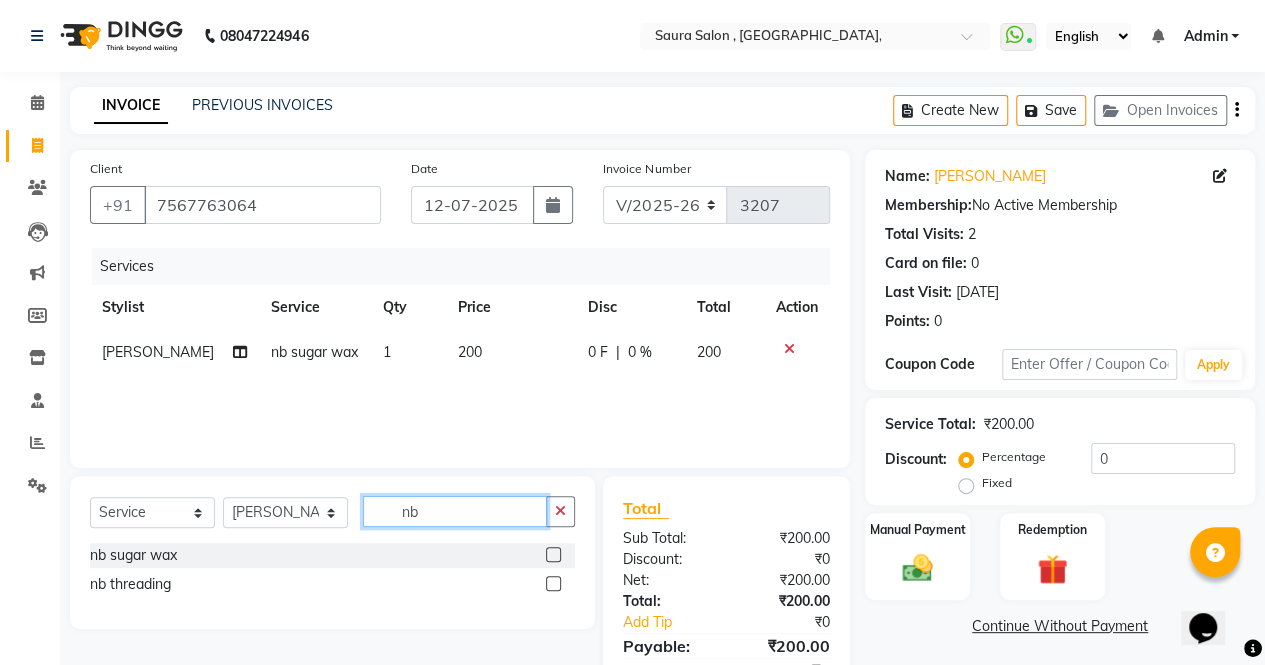 click on "nb" 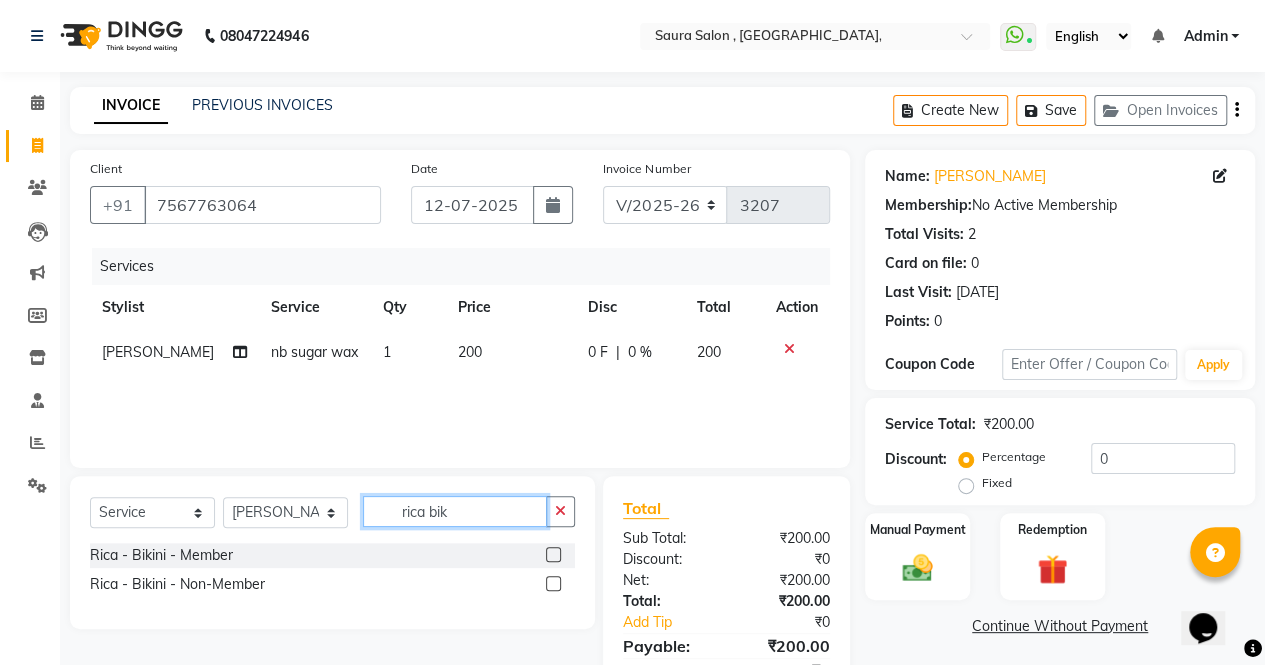 type on "rica bik" 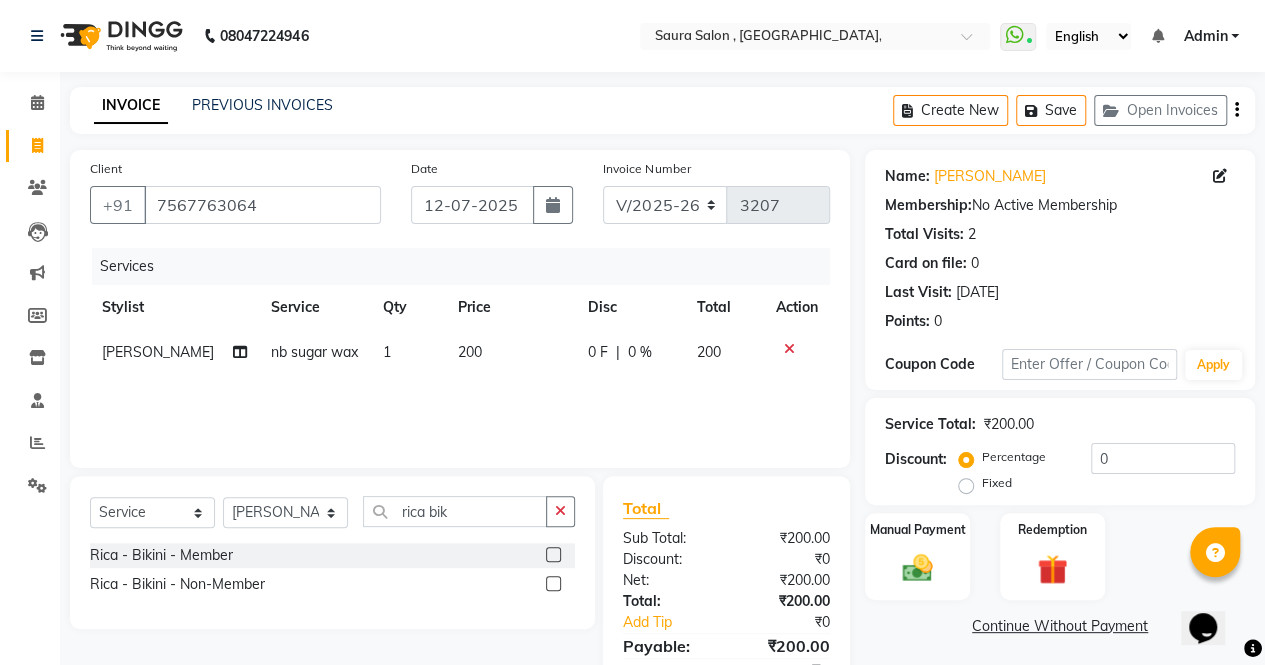 click 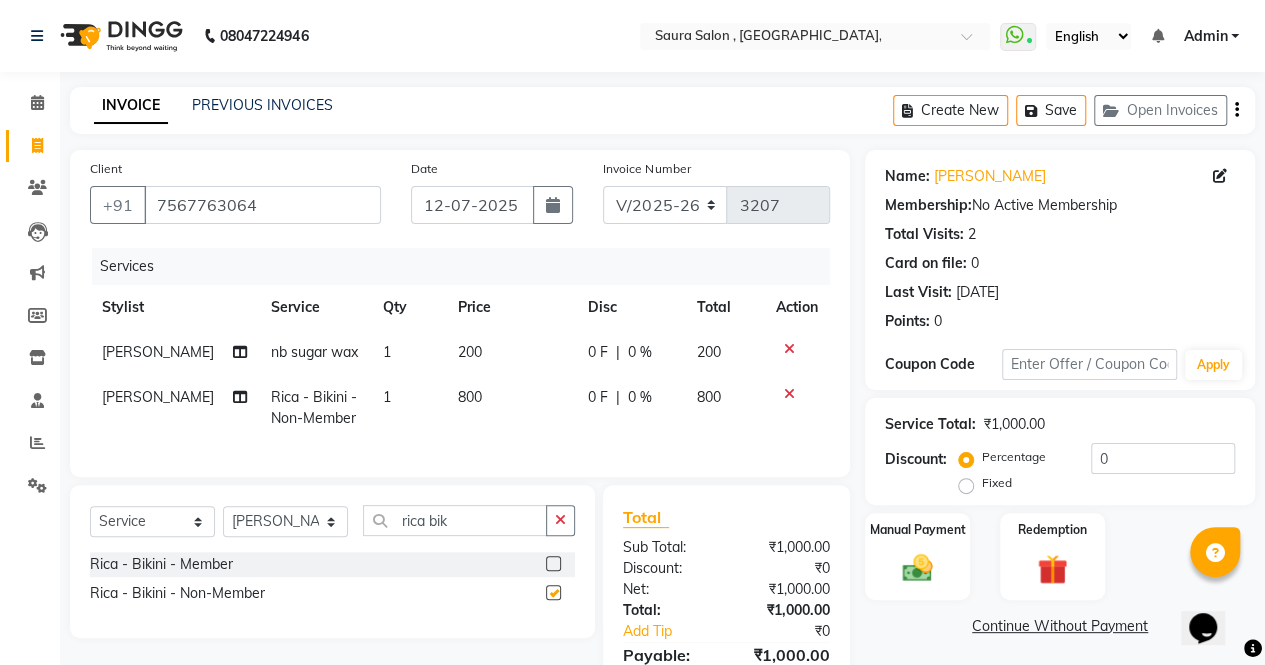 checkbox on "false" 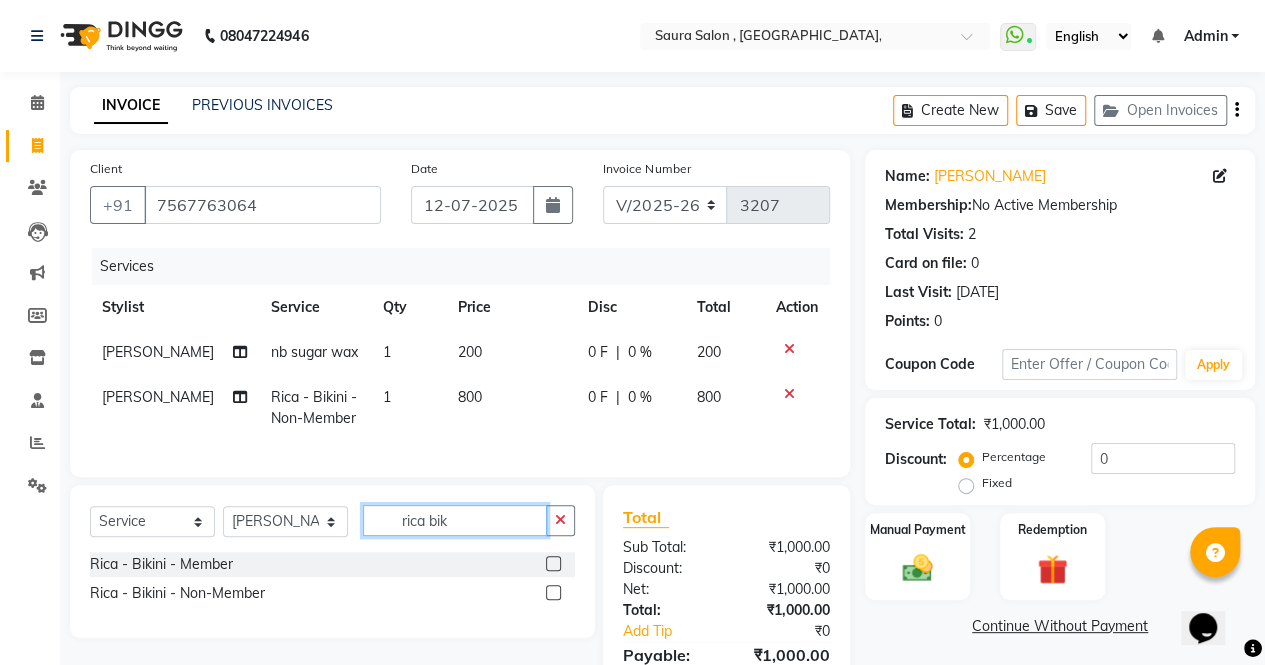 click on "rica bik" 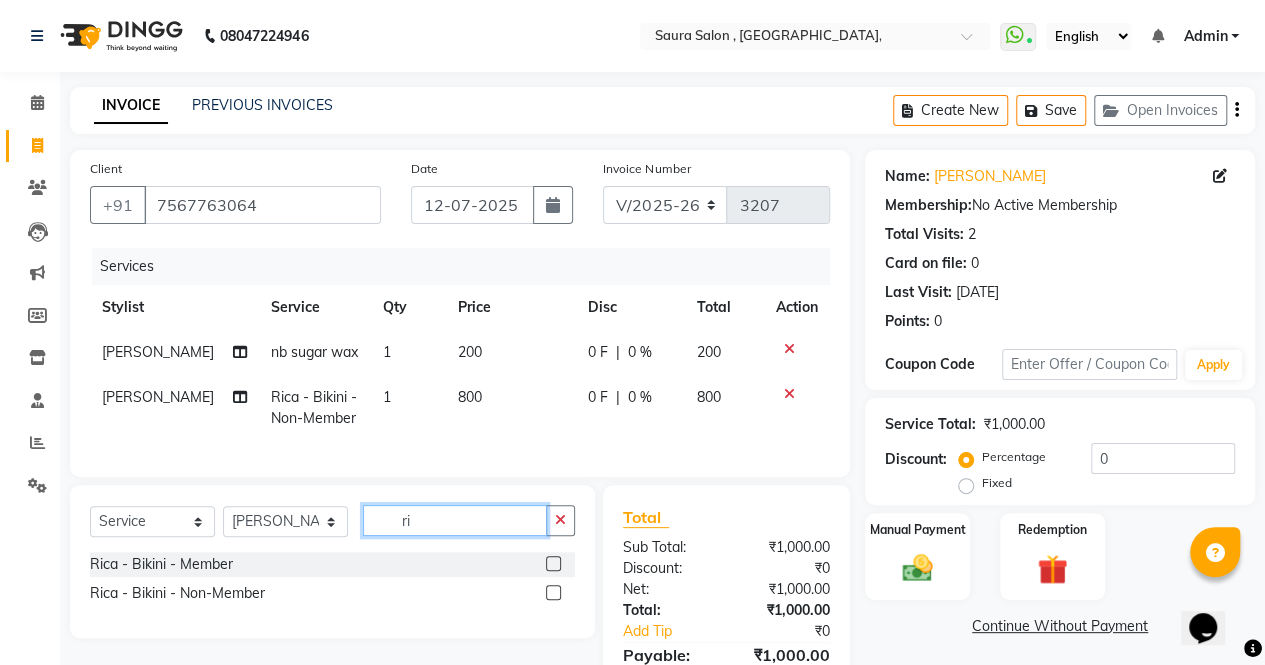 type on "r" 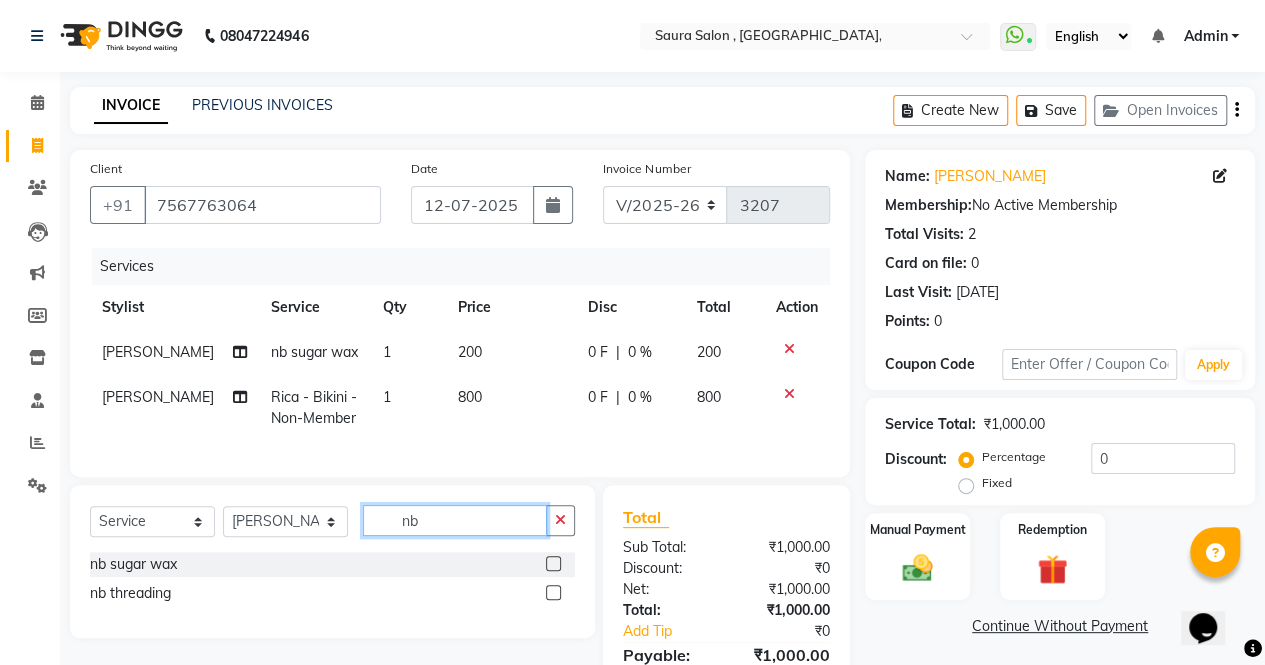type on "nb" 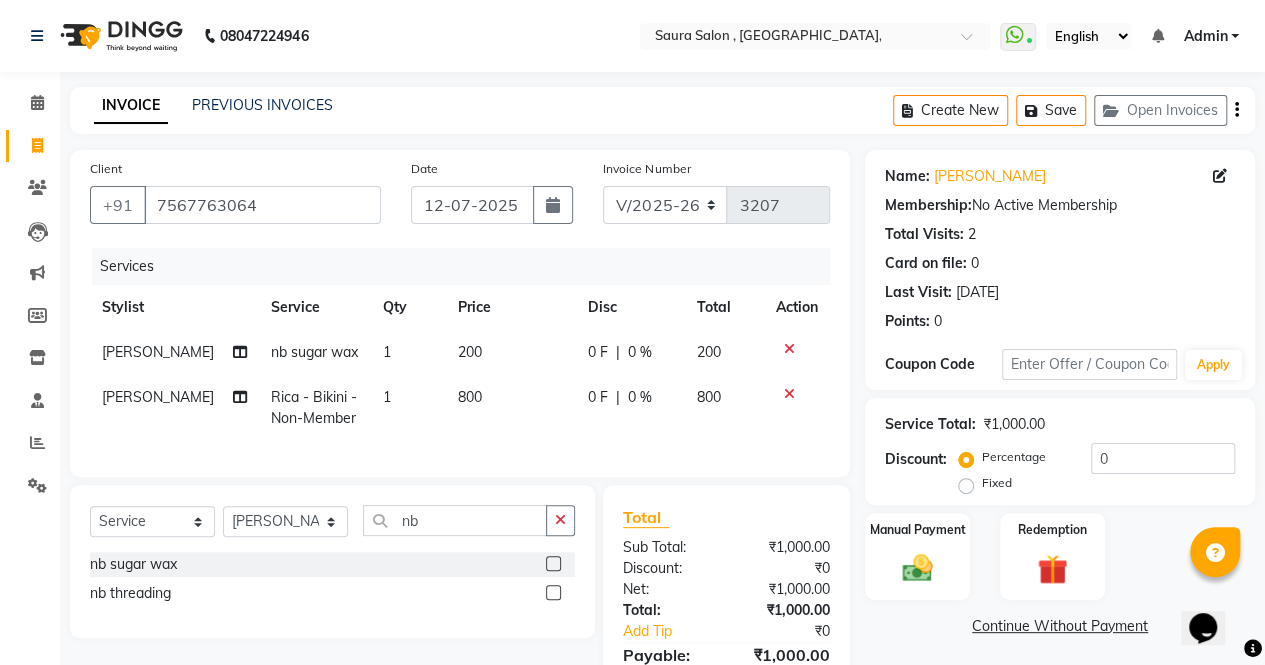 click 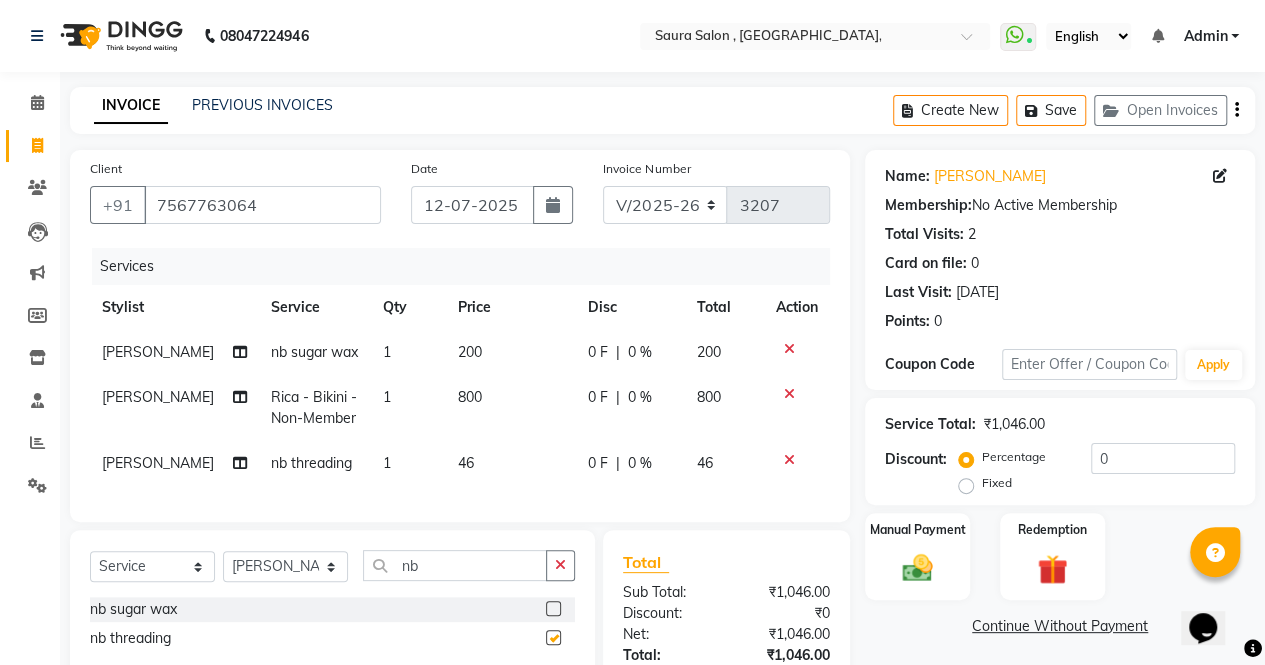 checkbox on "false" 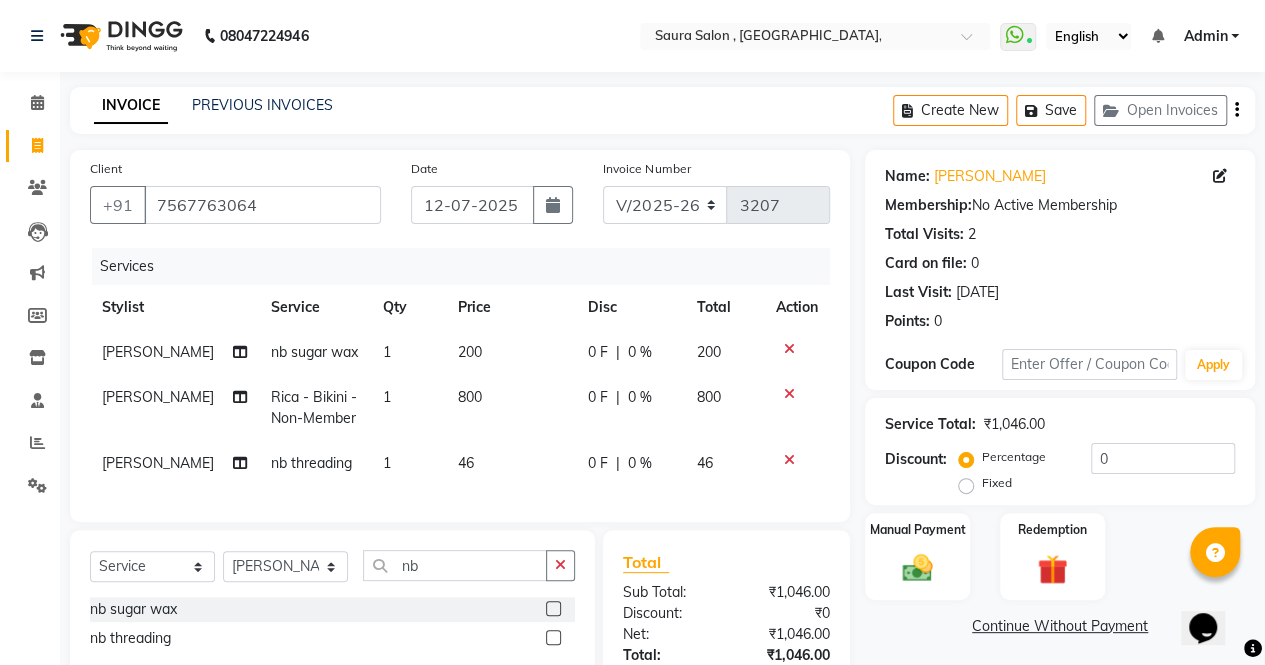 click on "800" 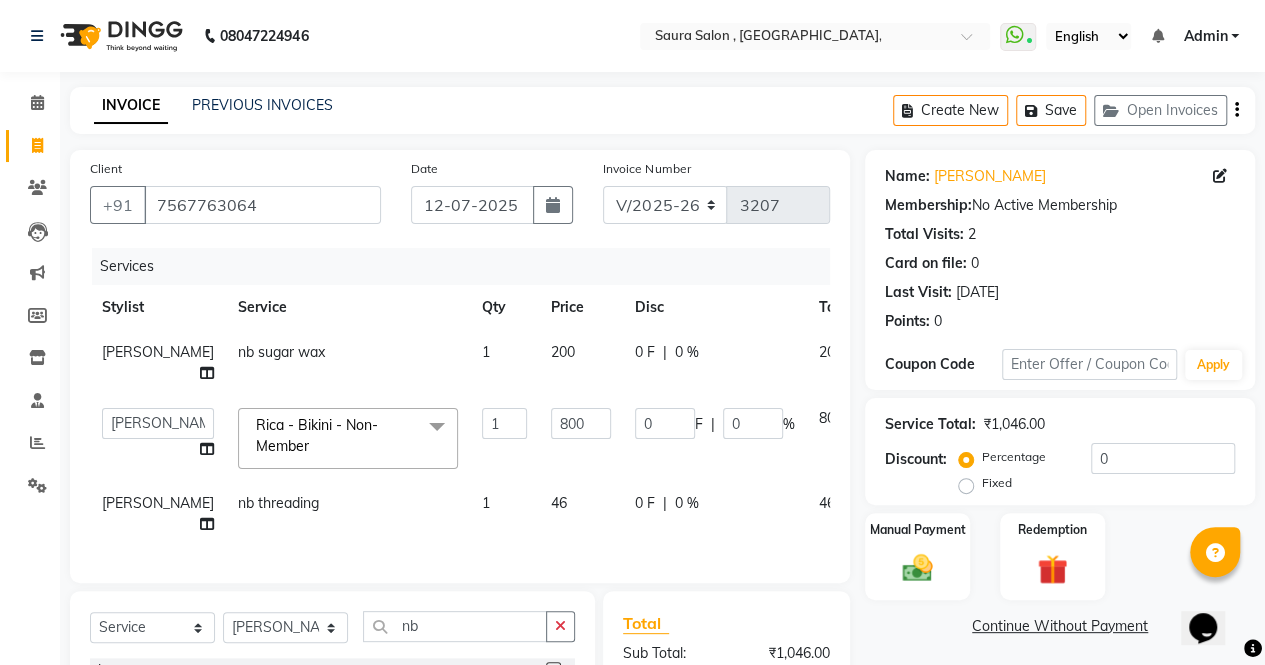 click on "1" 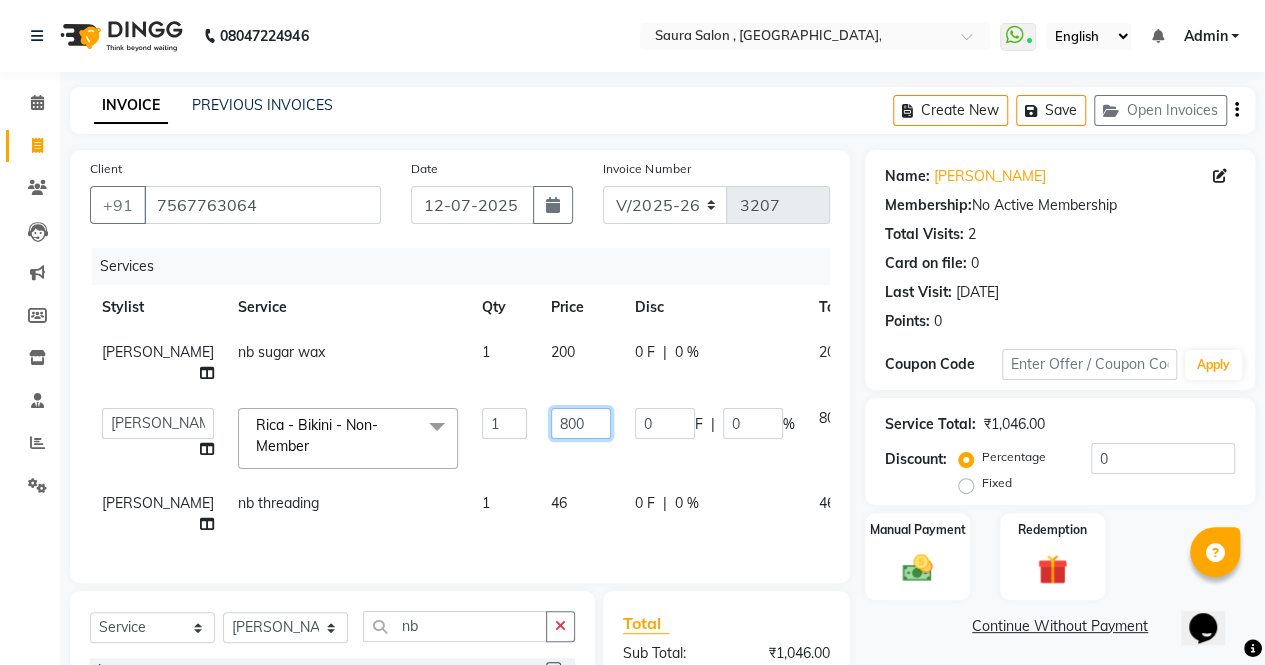 click on "800" 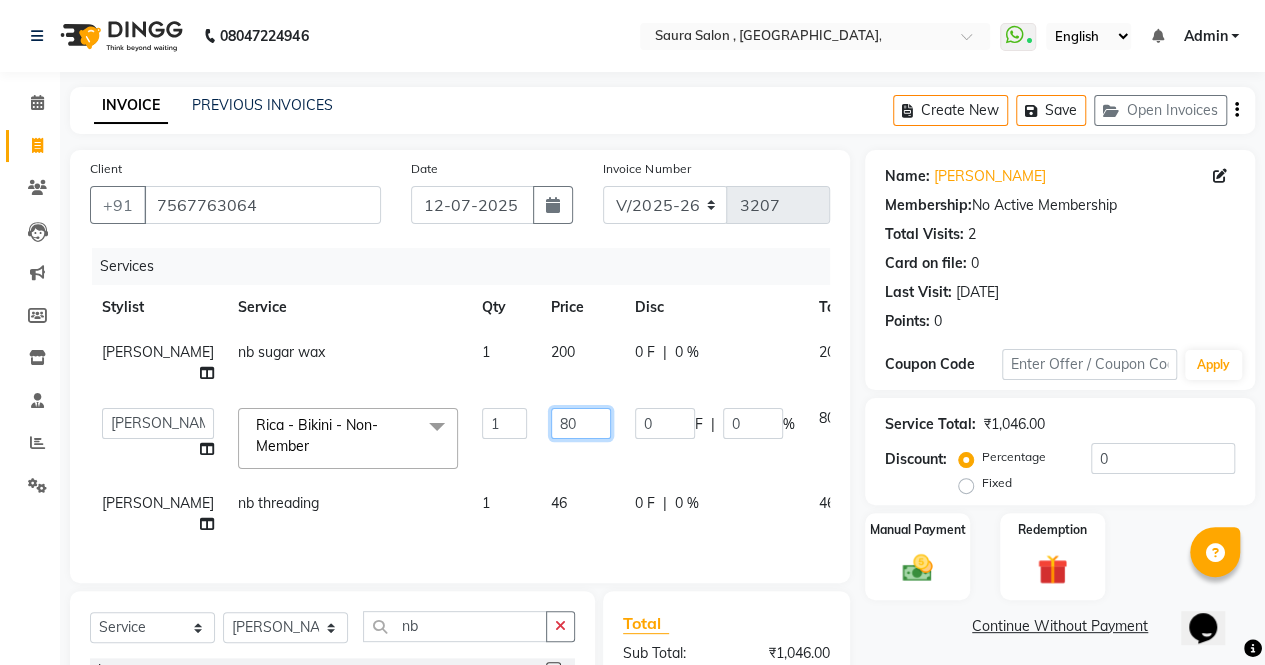 type on "8" 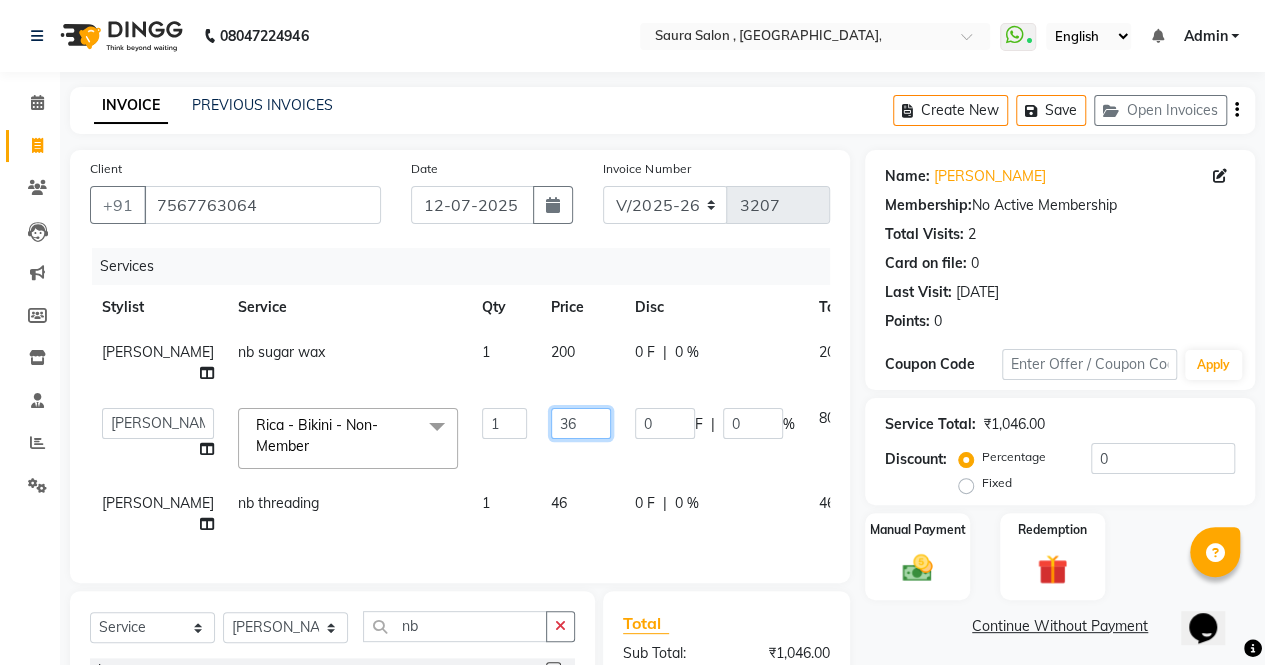 type on "360" 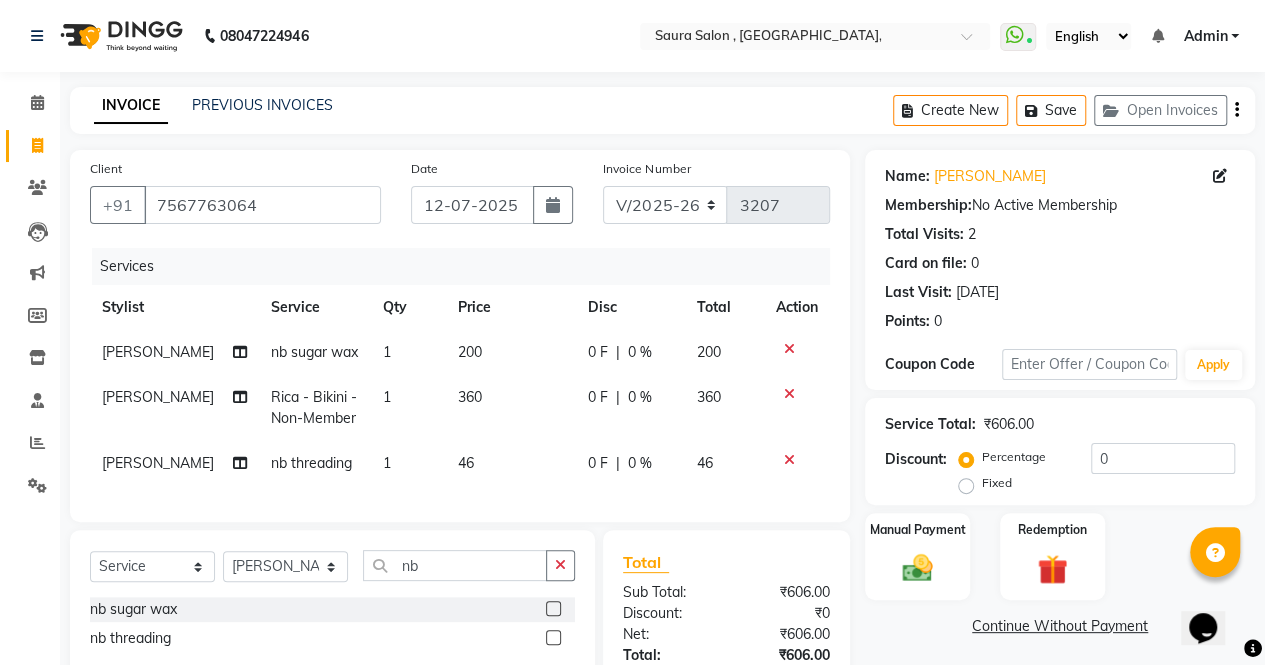 click on "deepika prajapati nb sugar wax 1 200 0 F | 0 % 200 deepika prajapati Rica - Bikini - Non-Member 1 360 0 F | 0 % 360 deepika prajapati nb threading  1 46 0 F | 0 % 46" 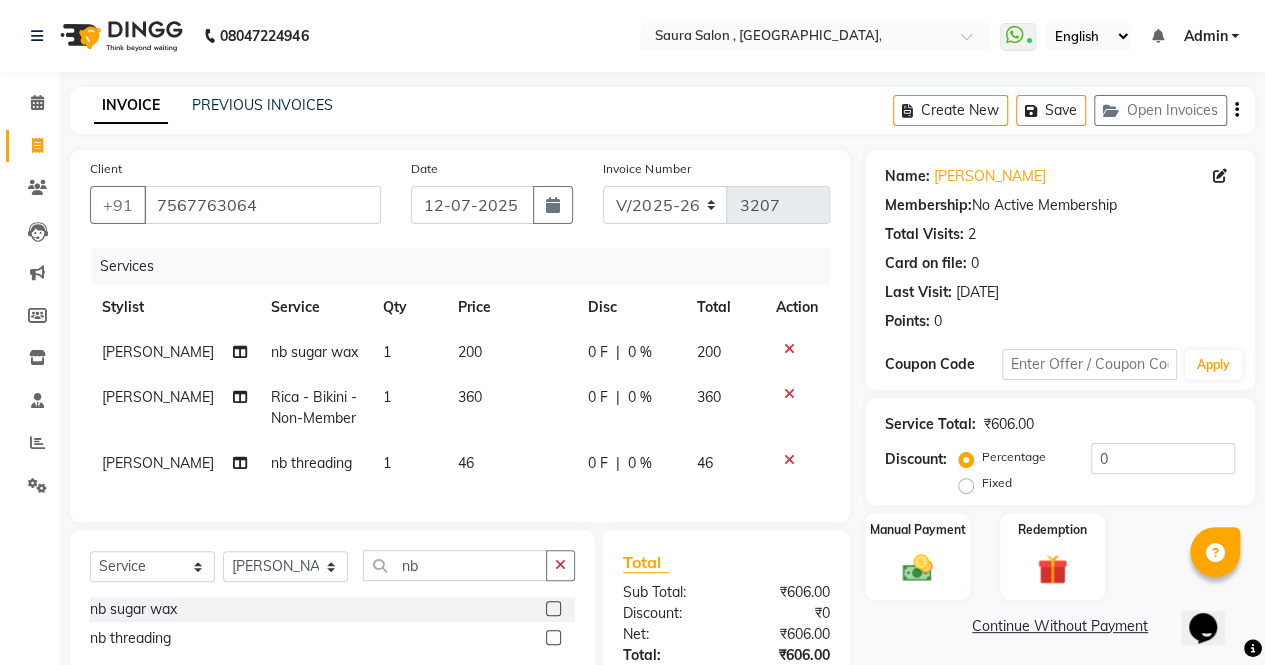 scroll, scrollTop: 202, scrollLeft: 0, axis: vertical 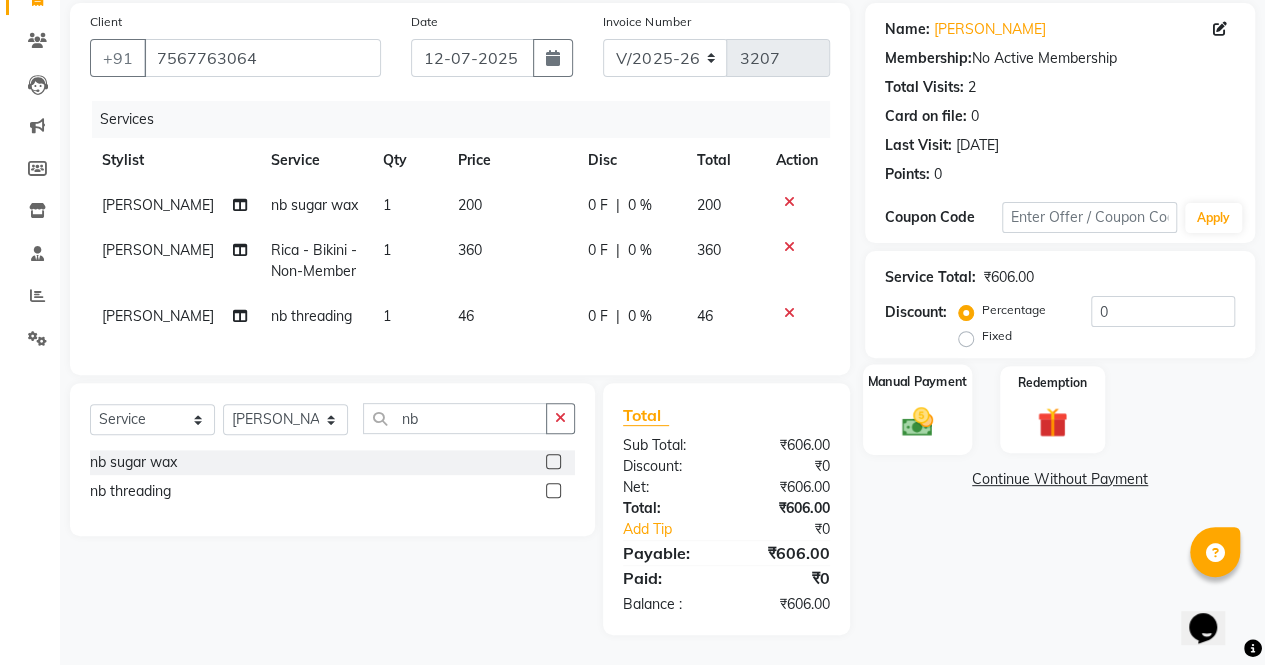 click 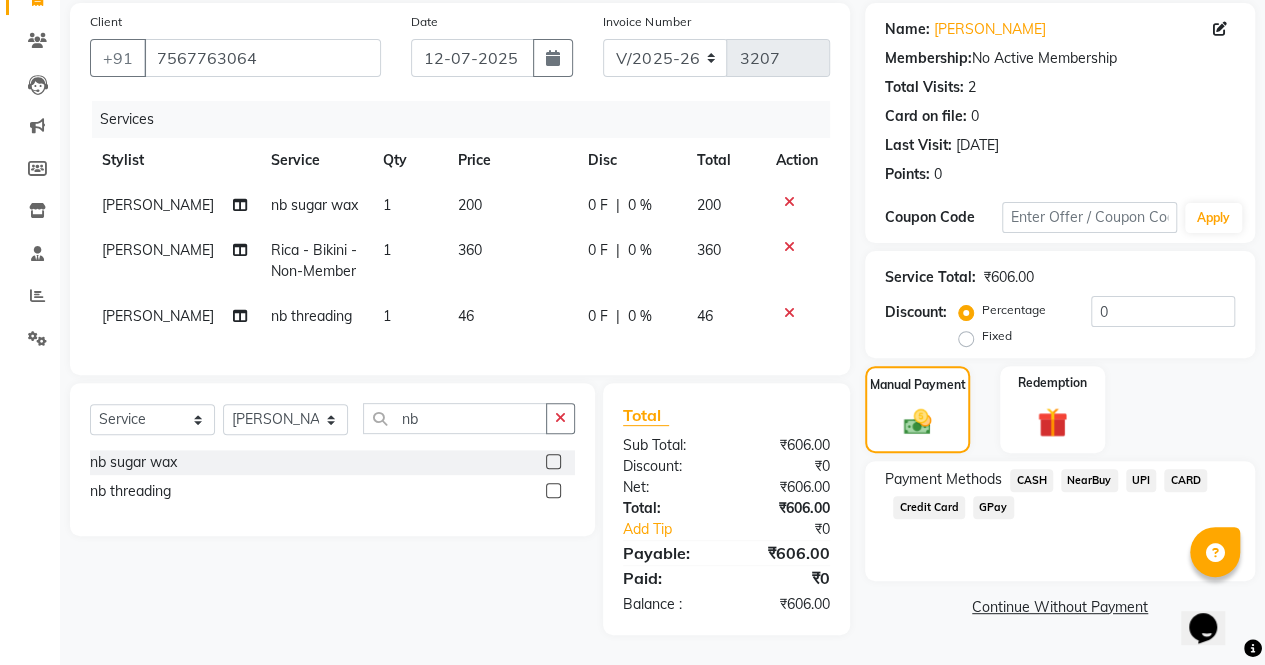 click on "NearBuy" 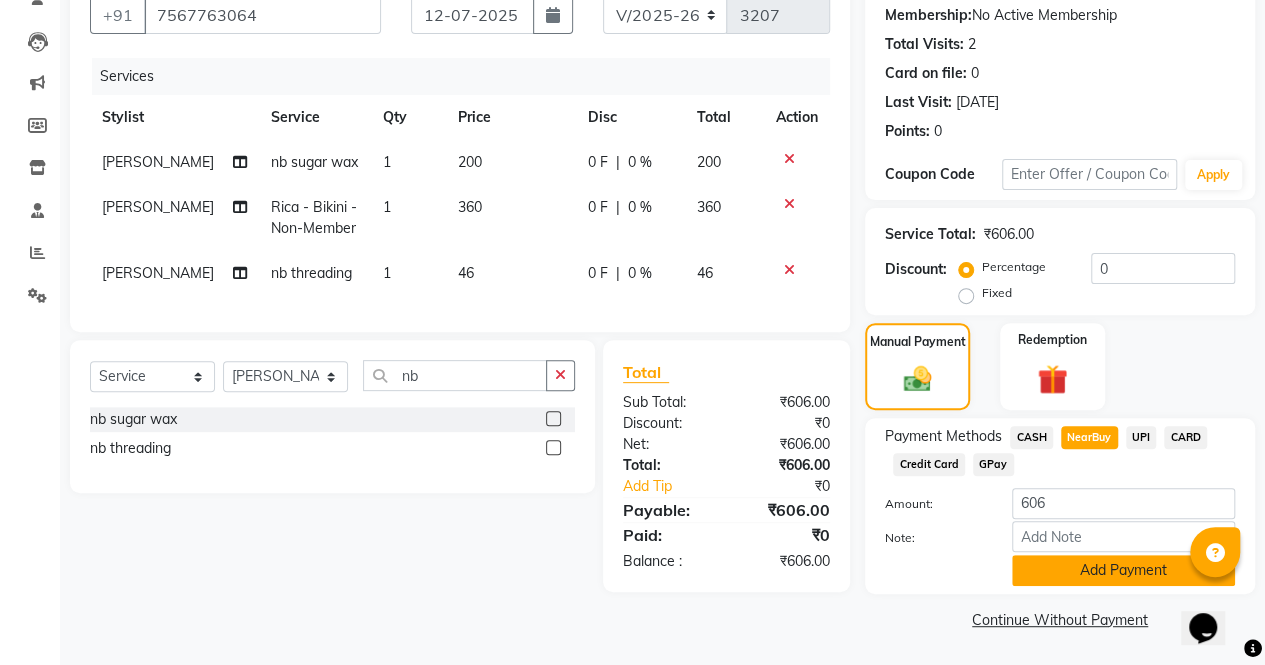 click on "Add Payment" 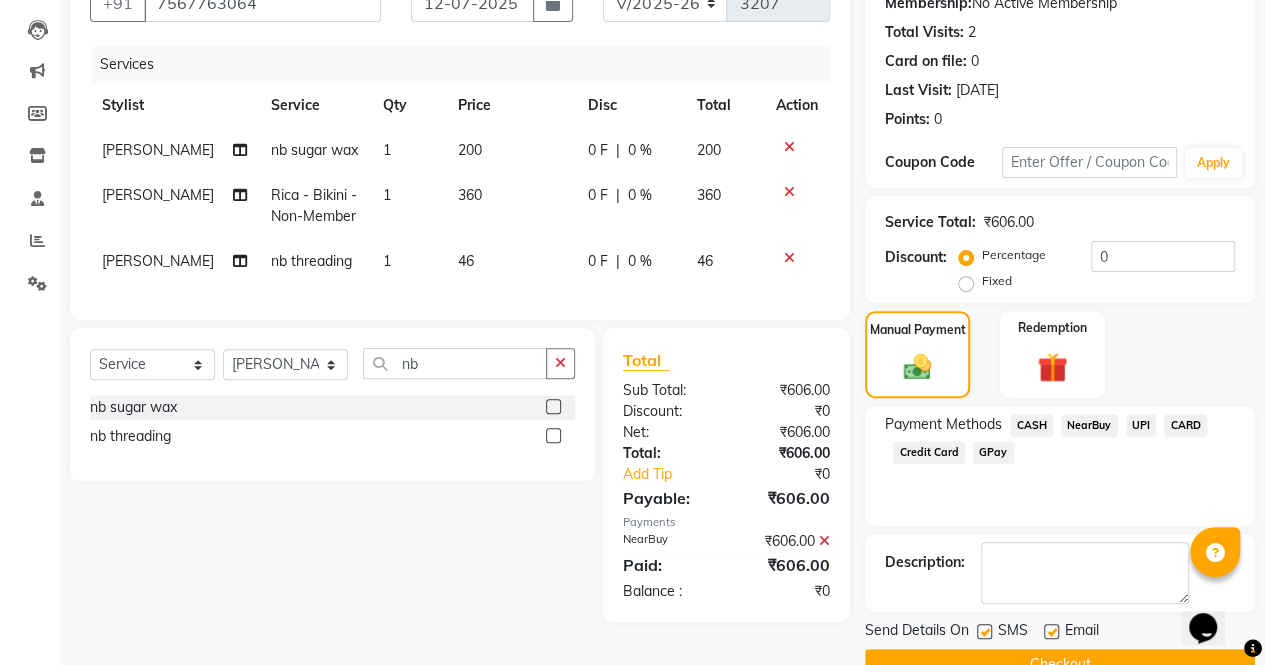 scroll, scrollTop: 244, scrollLeft: 0, axis: vertical 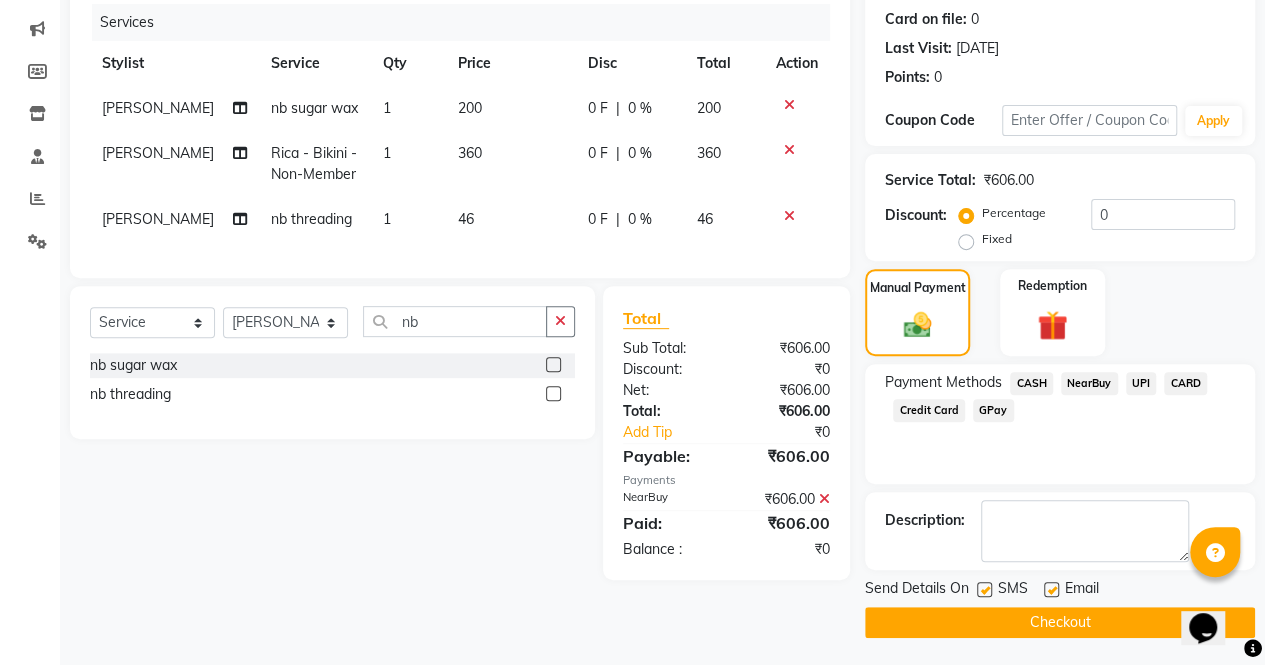 click 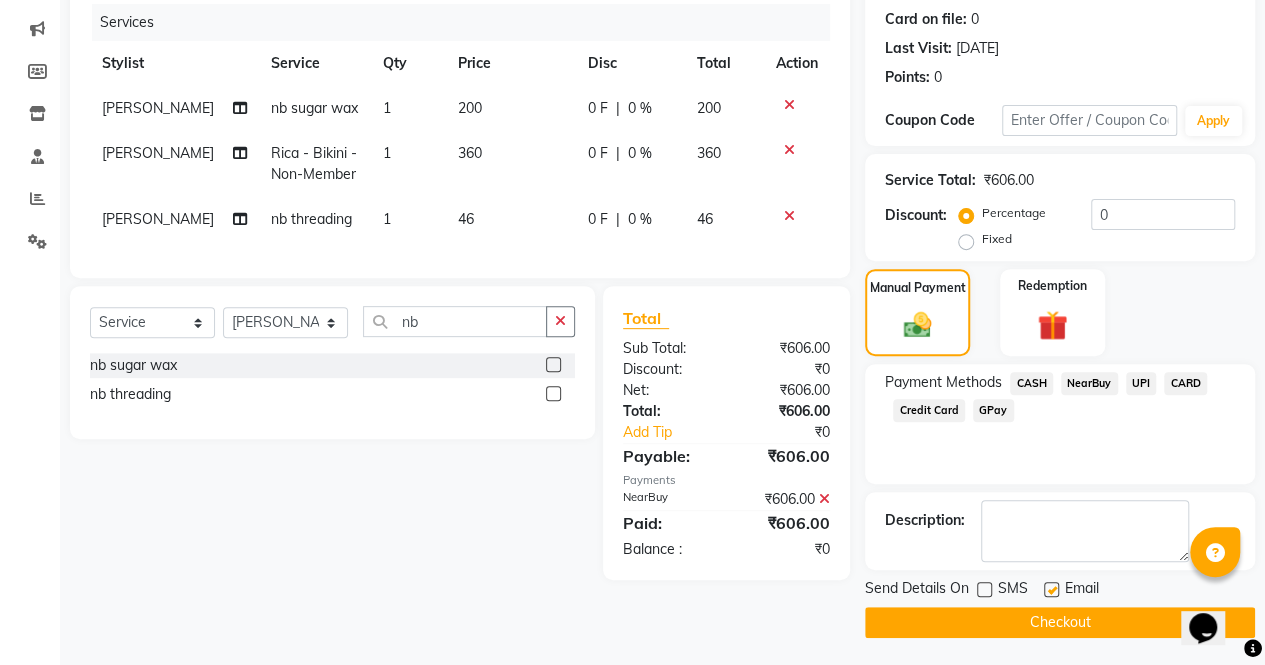click 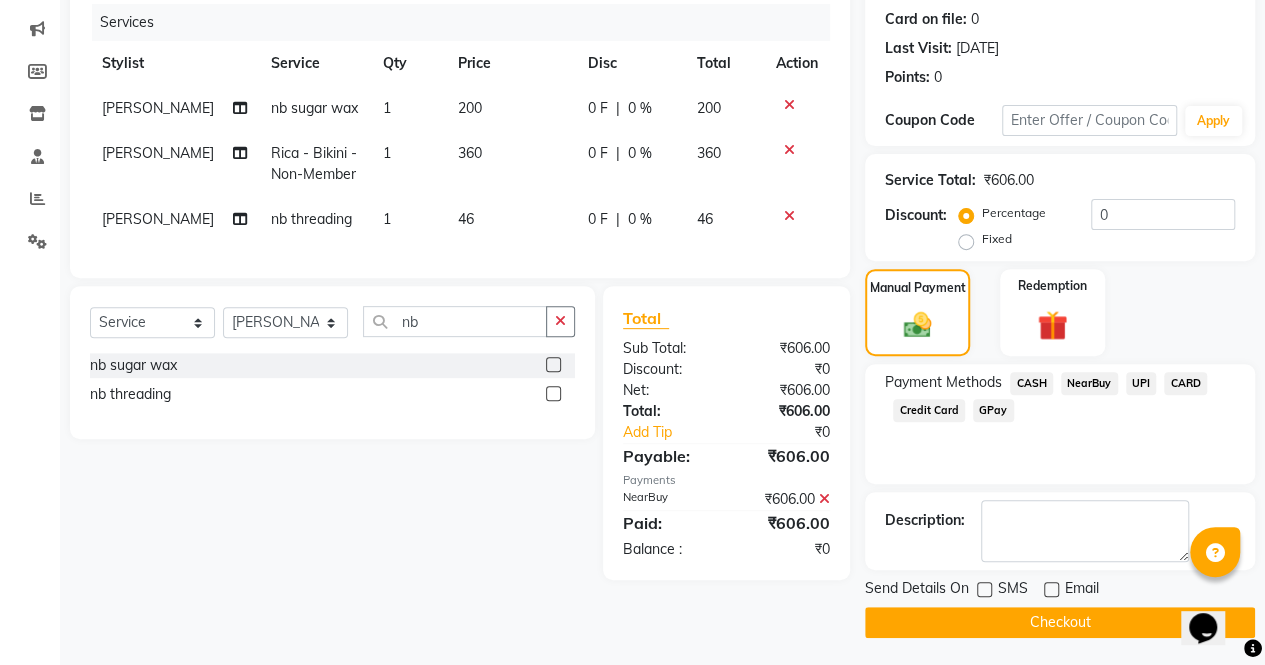 click on "Checkout" 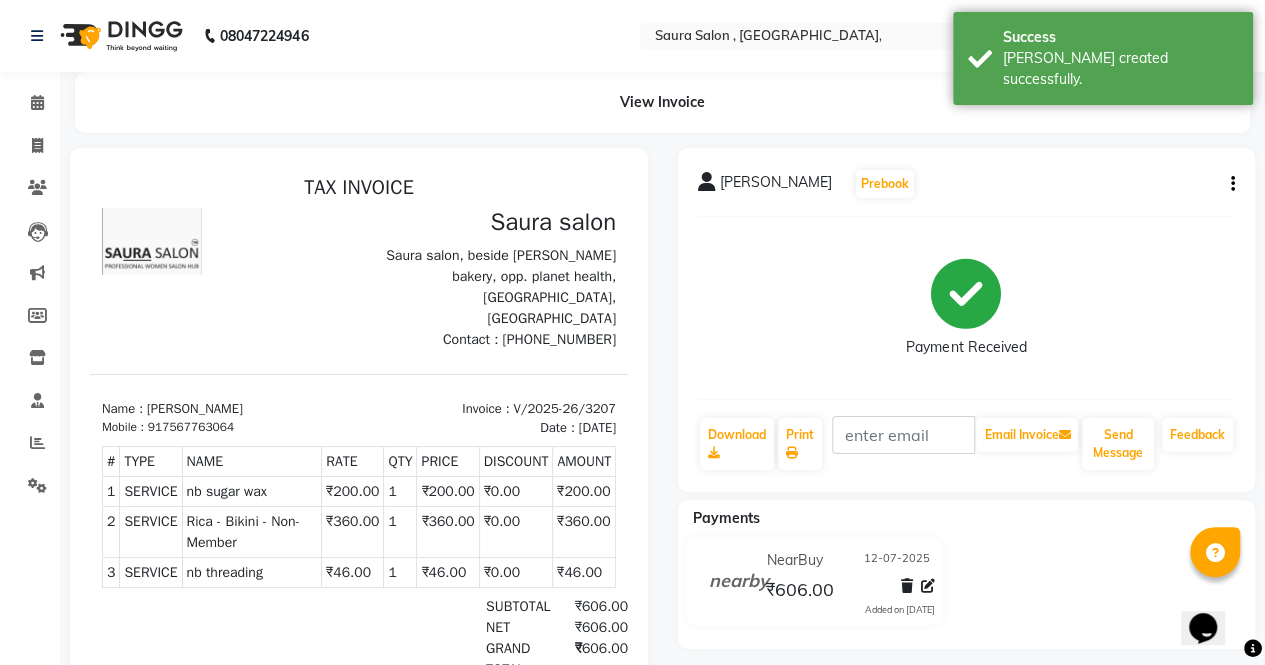 scroll, scrollTop: 0, scrollLeft: 0, axis: both 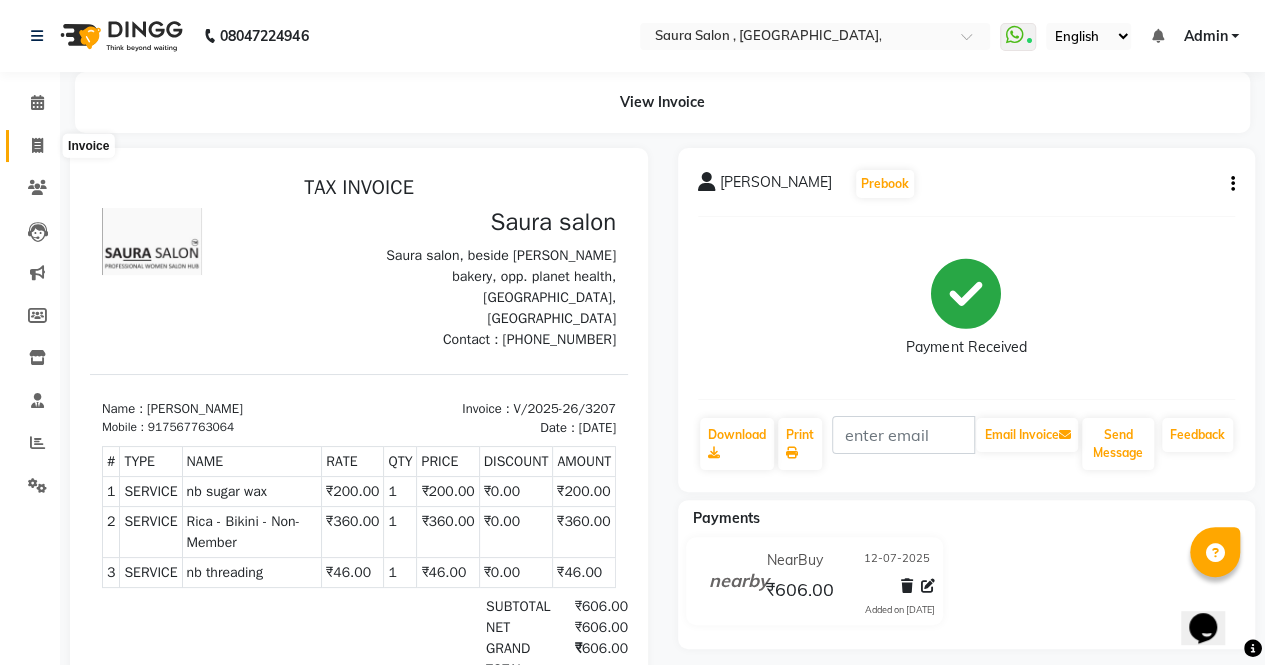 click 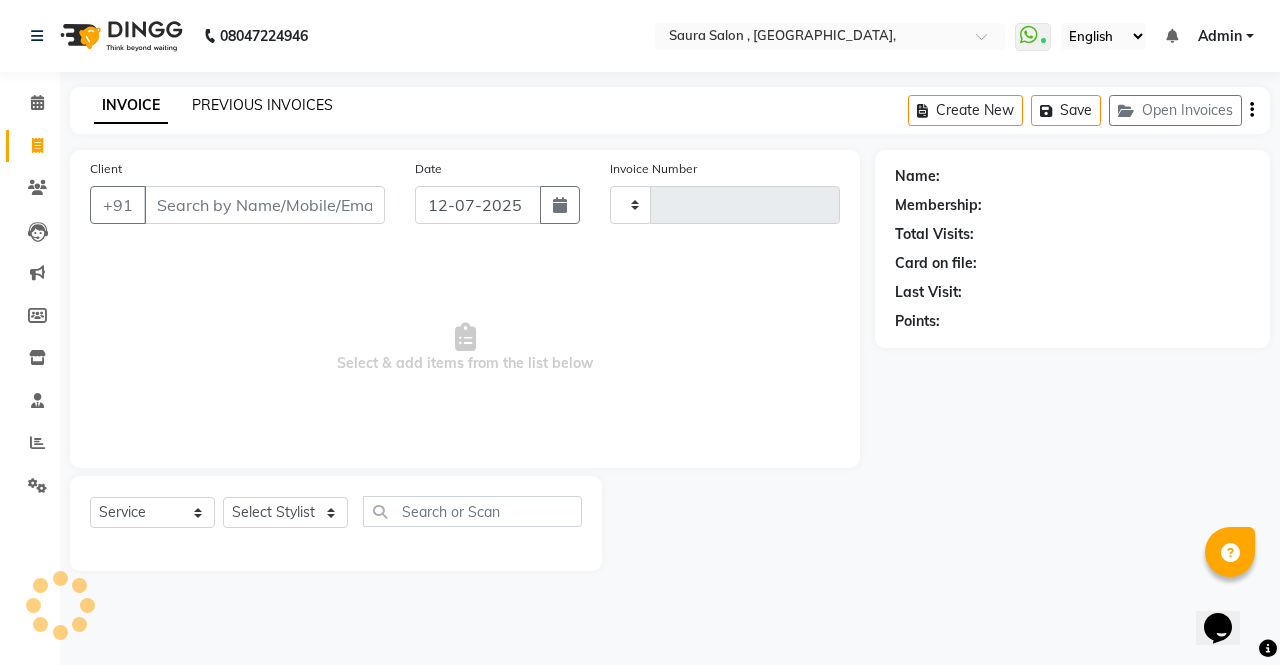 type on "3208" 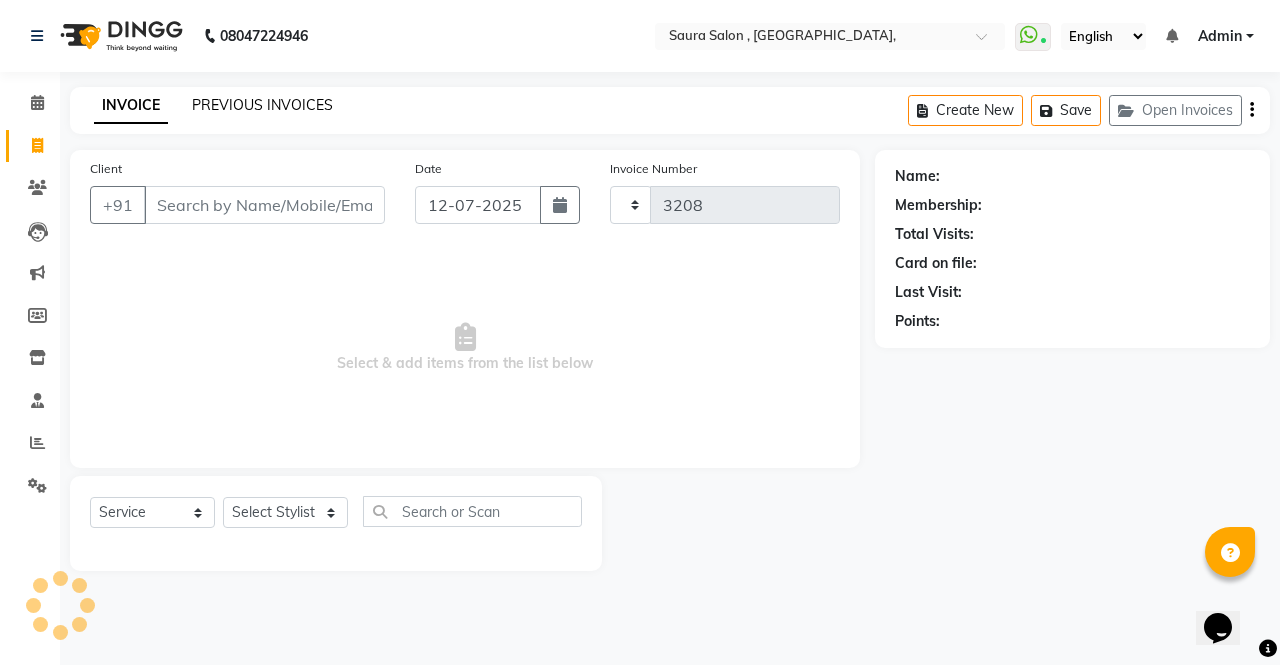 select on "6963" 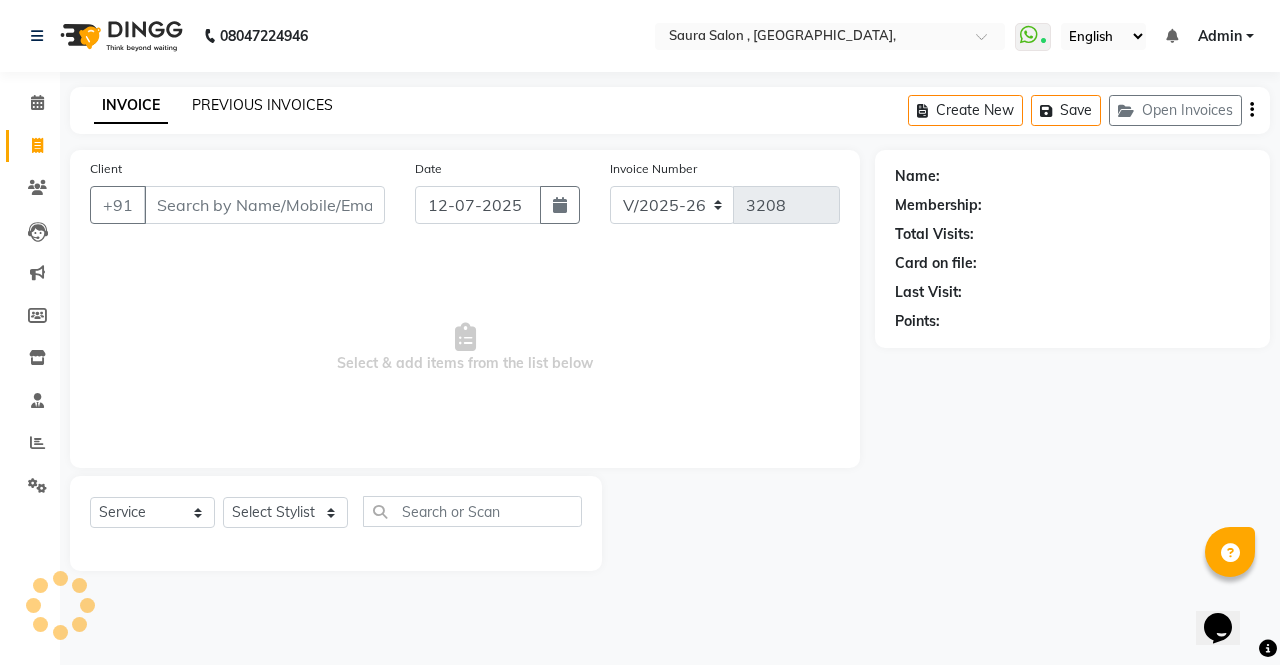 click on "PREVIOUS INVOICES" 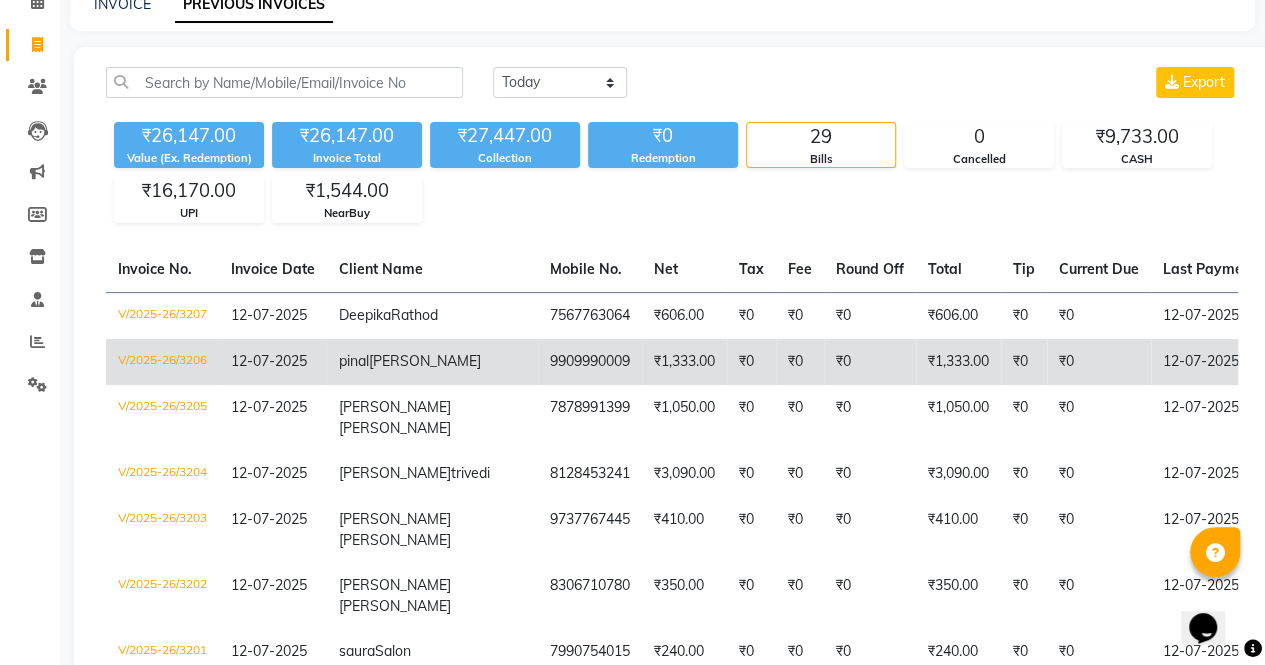 scroll, scrollTop: 136, scrollLeft: 0, axis: vertical 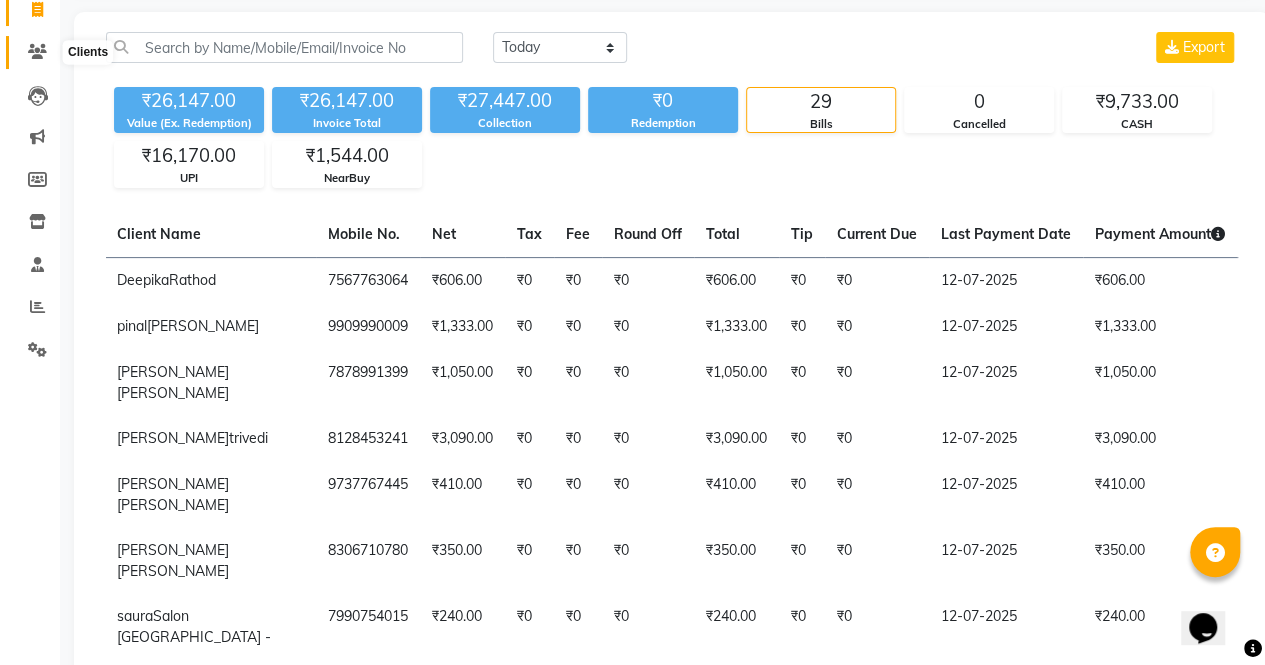 click 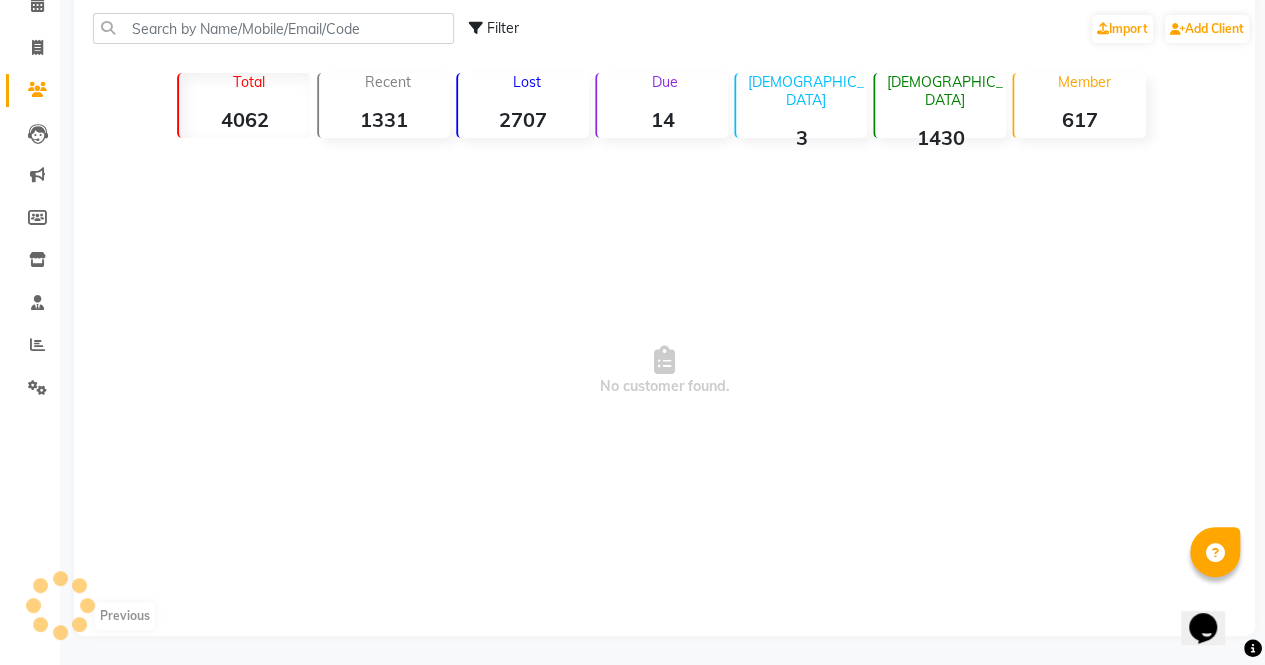 scroll, scrollTop: 136, scrollLeft: 0, axis: vertical 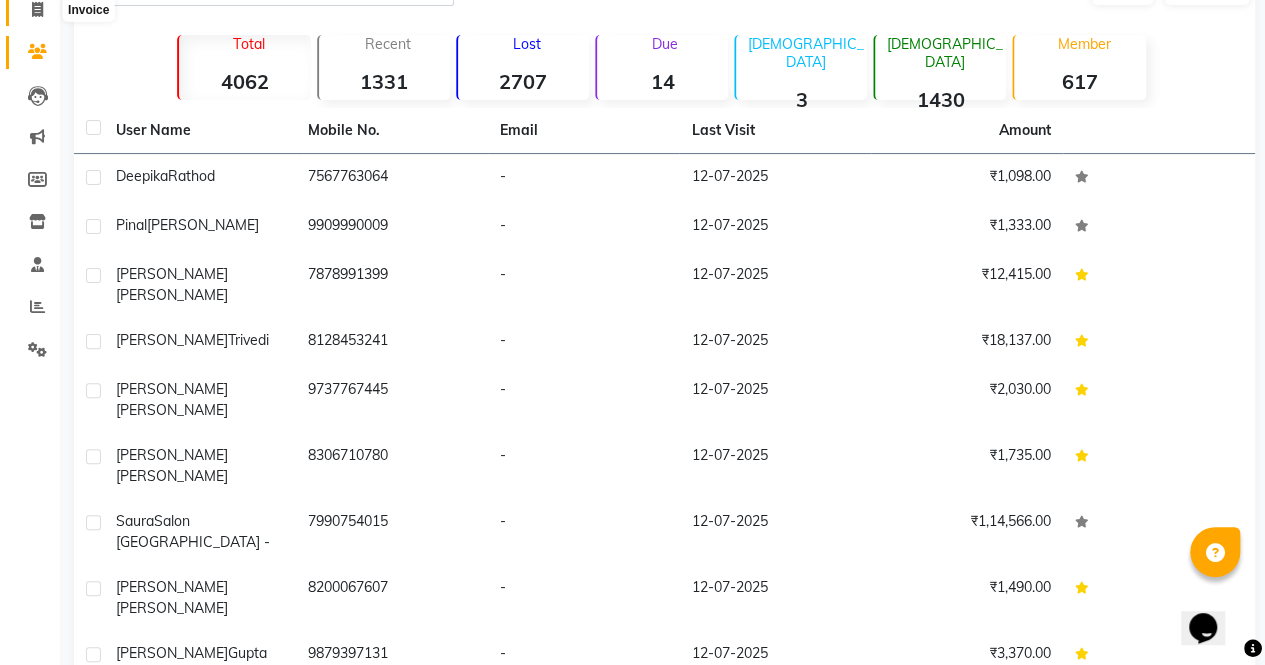 click 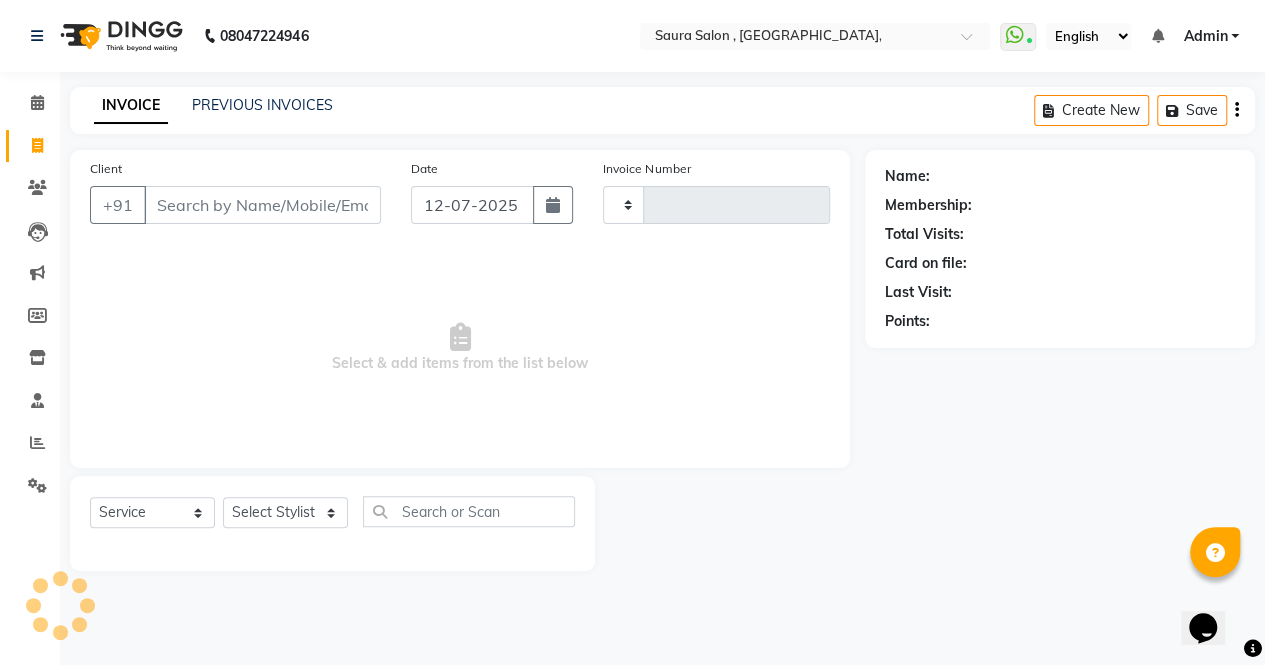 scroll, scrollTop: 0, scrollLeft: 0, axis: both 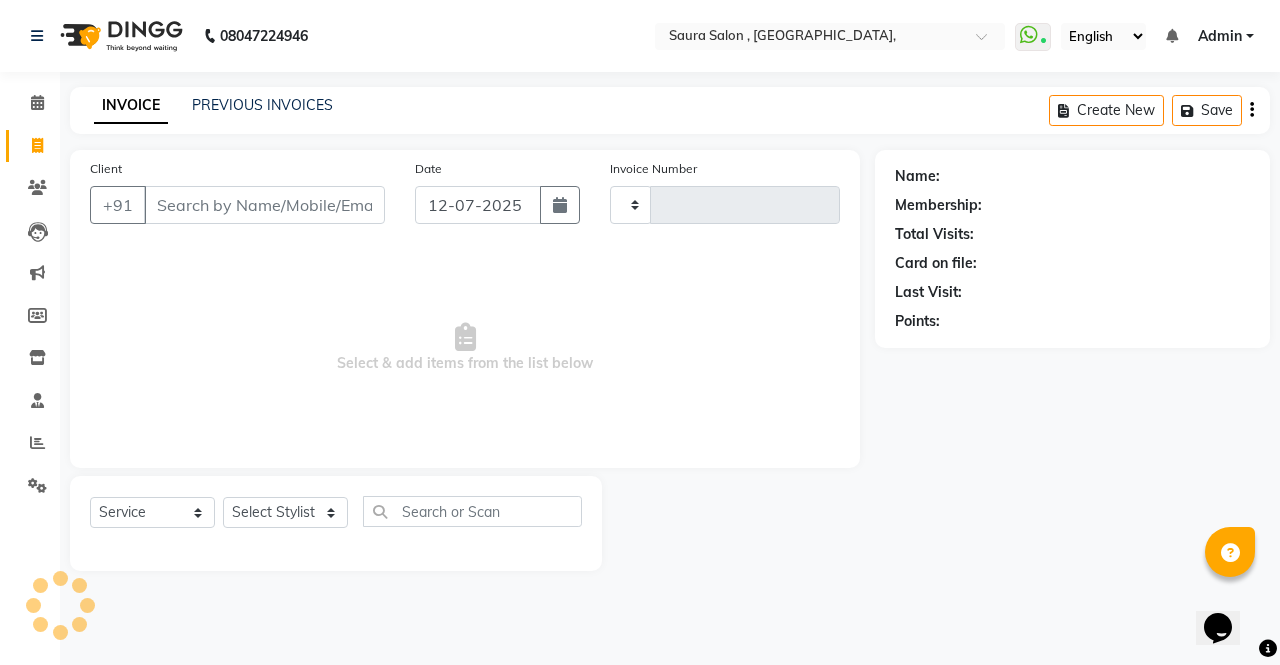 type on "3208" 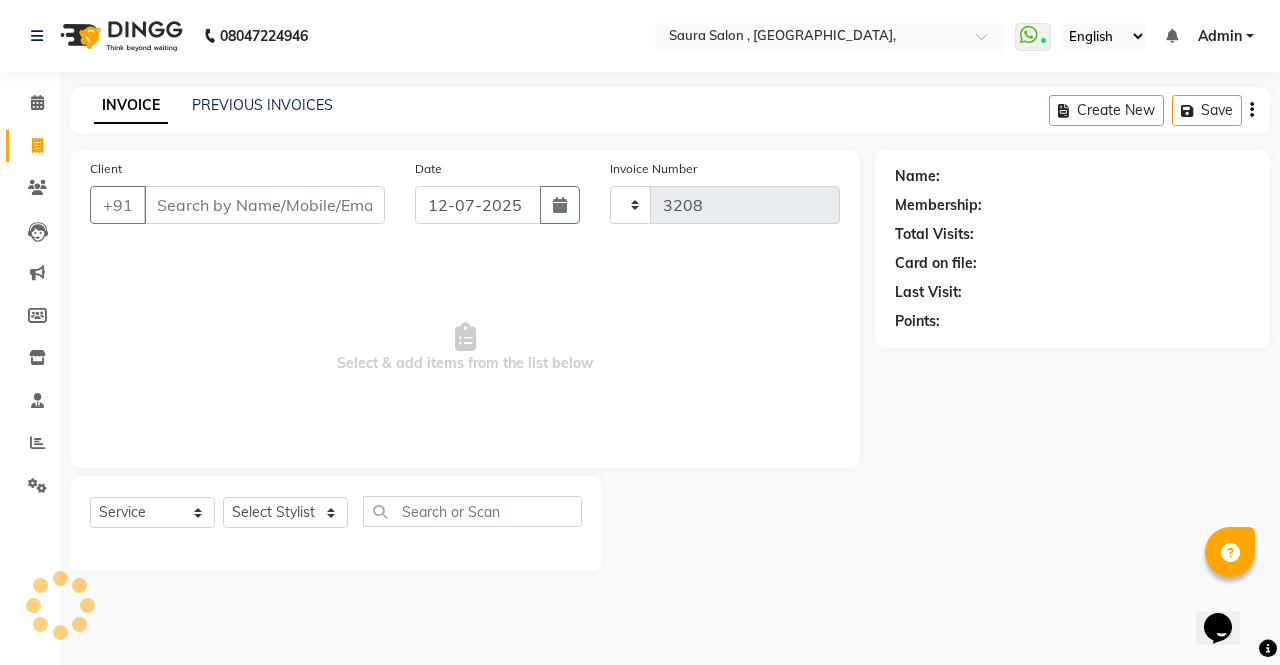 select on "6963" 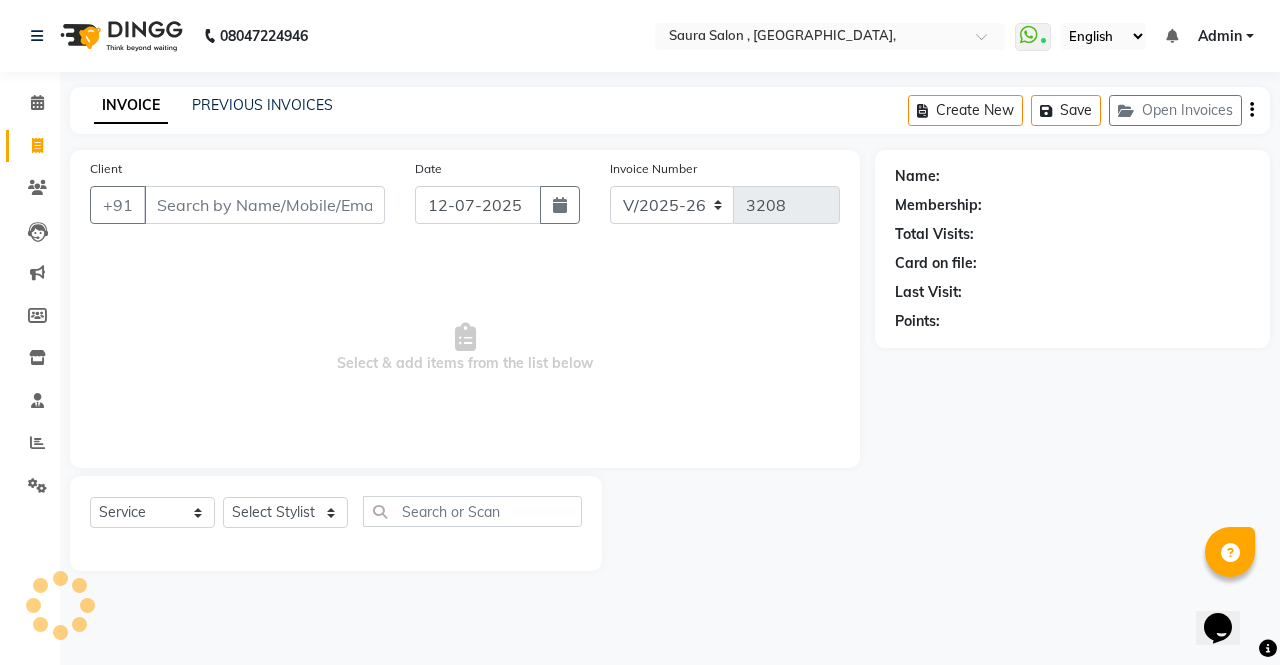 select on "57428" 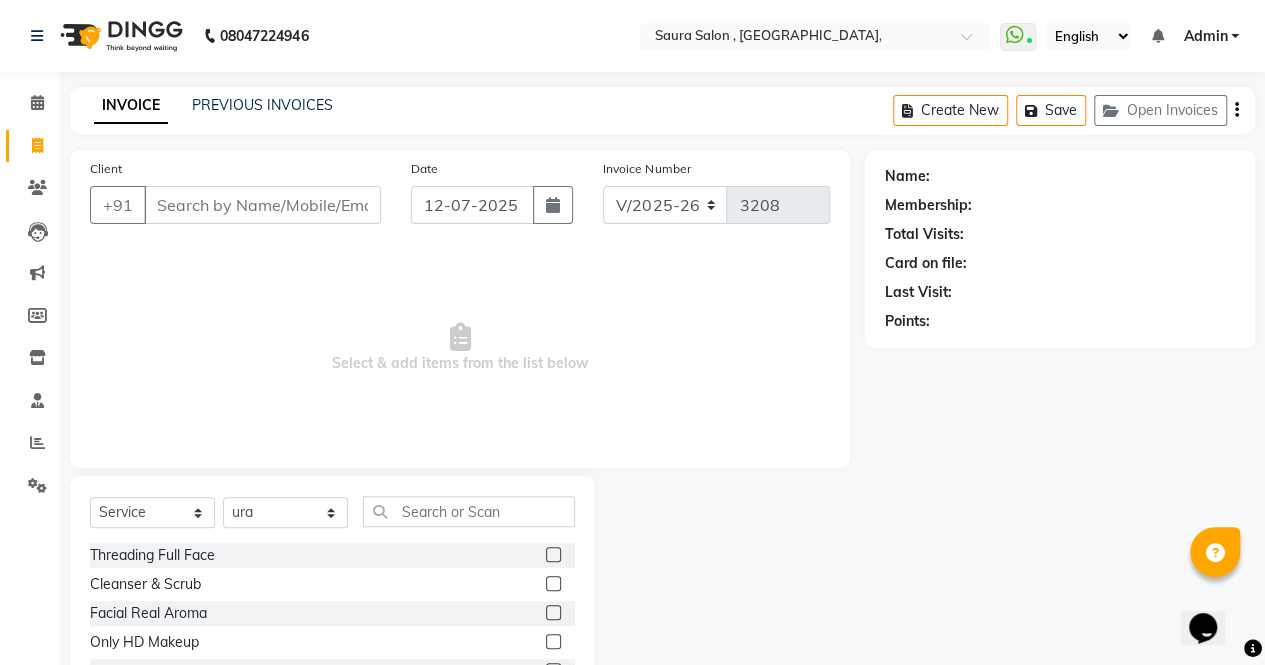 click on "Client" at bounding box center [262, 205] 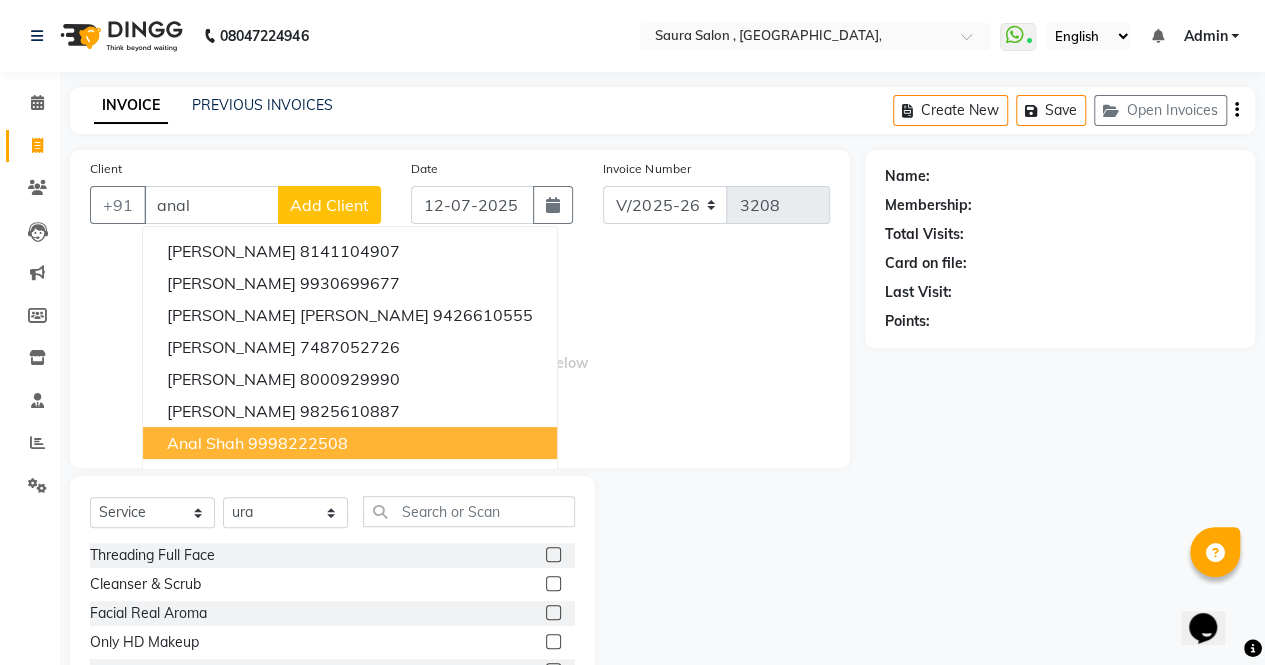 click on "9998222508" at bounding box center (298, 443) 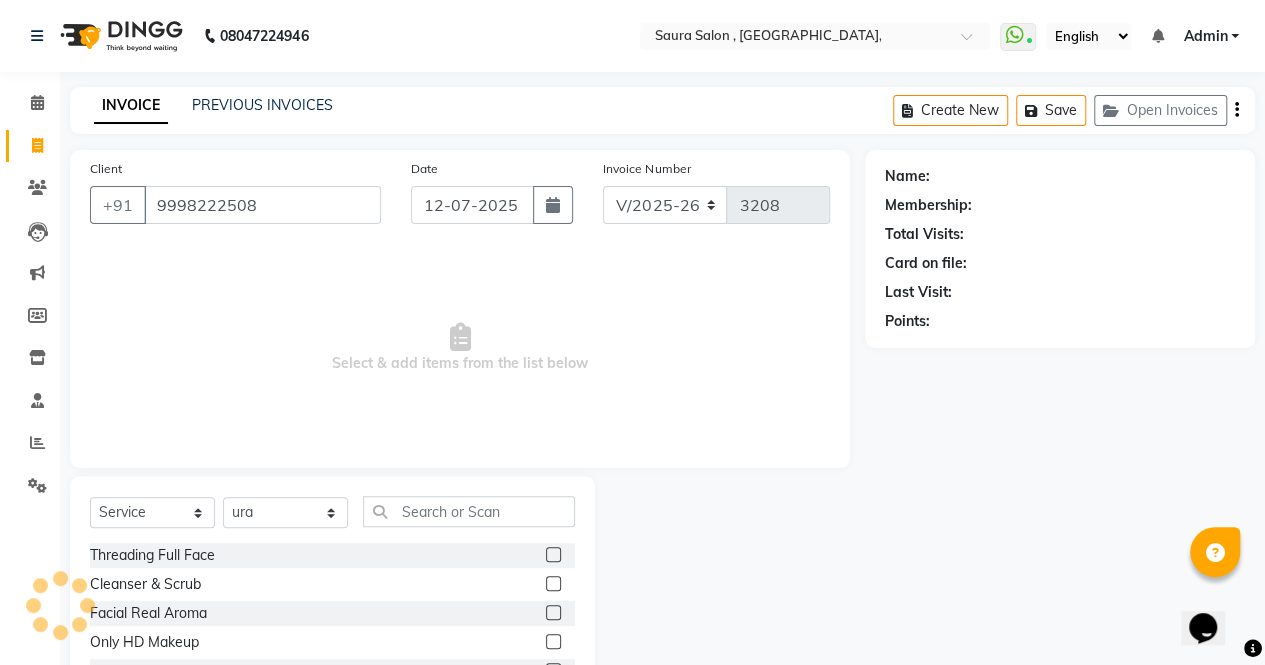 type on "9998222508" 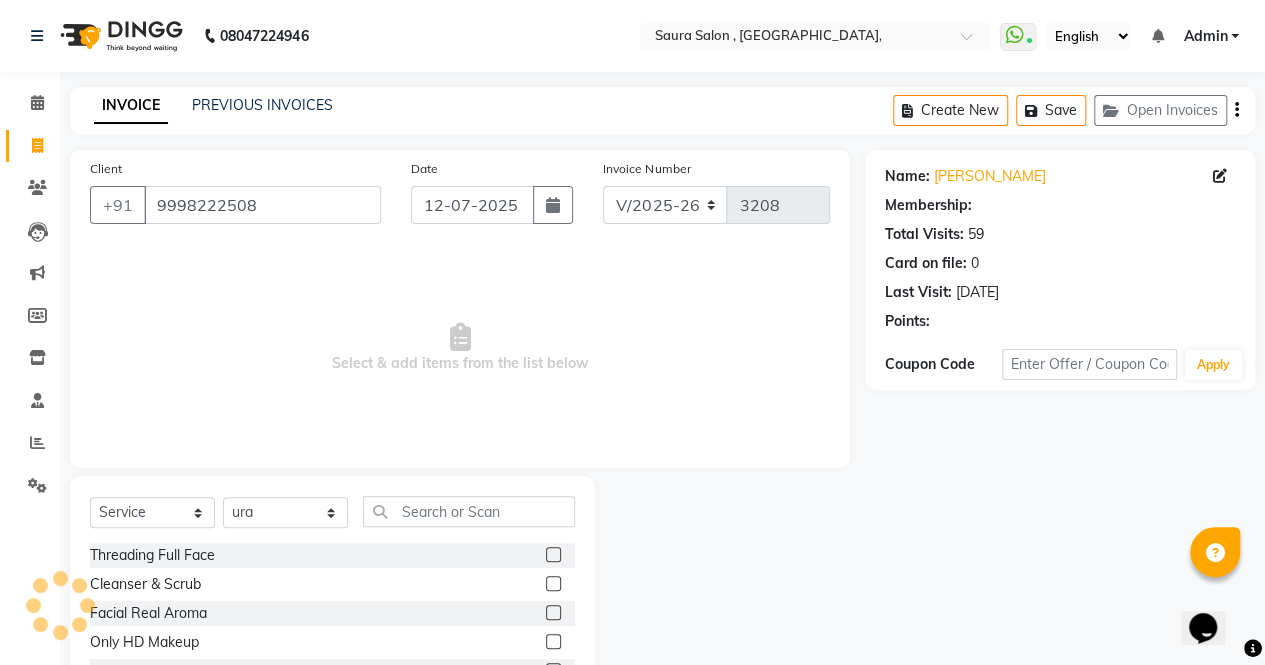 select on "1: Object" 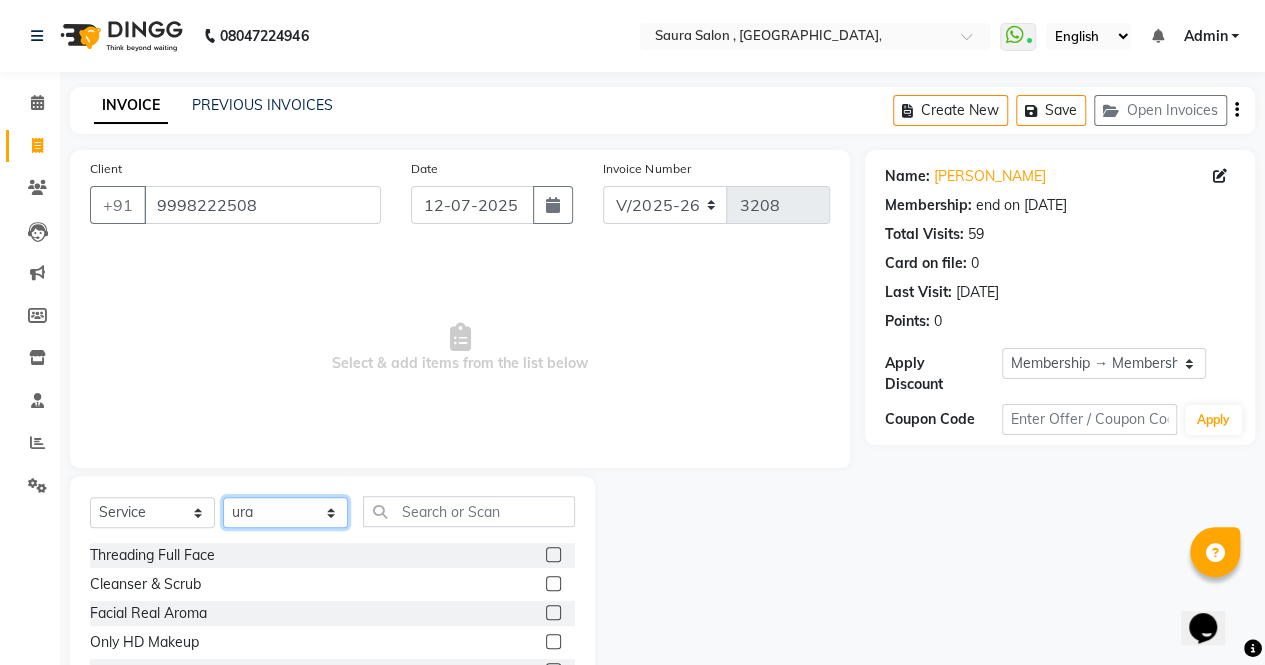 click on "Select Stylist archana  asha  chetna  deepika prajapati jagruti payal riddhi khandala shanti  sona  ura usha di vaishali vaishnavi  vidhi" 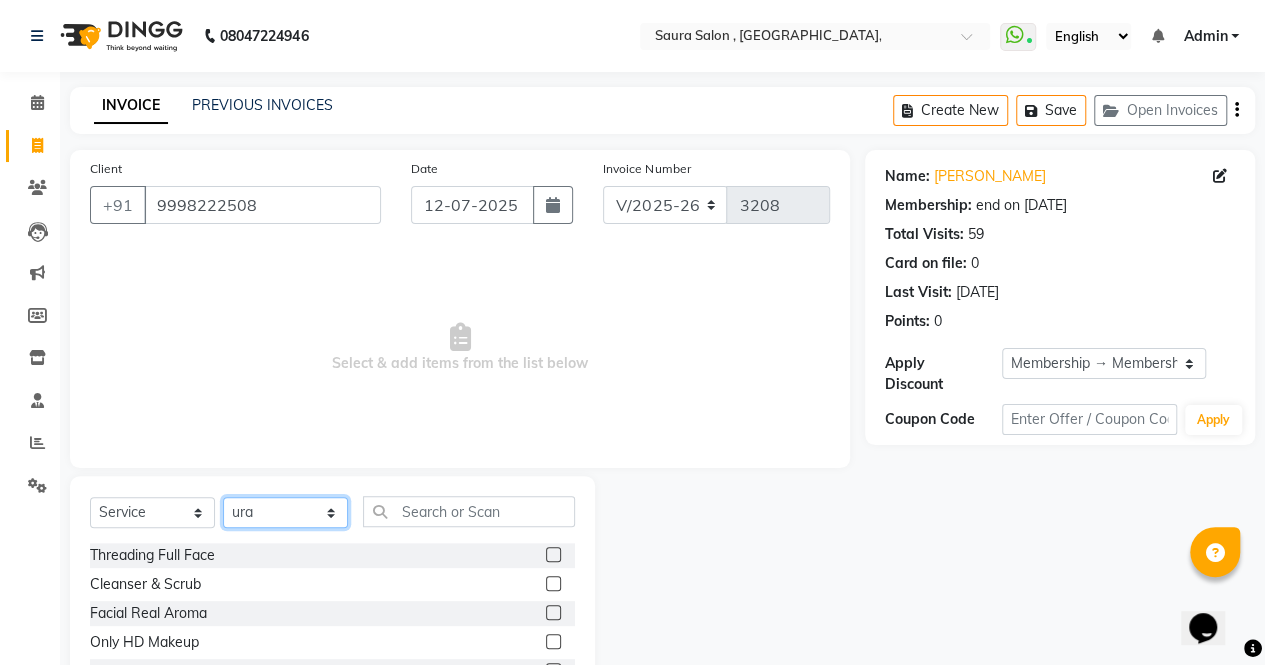 select on "56810" 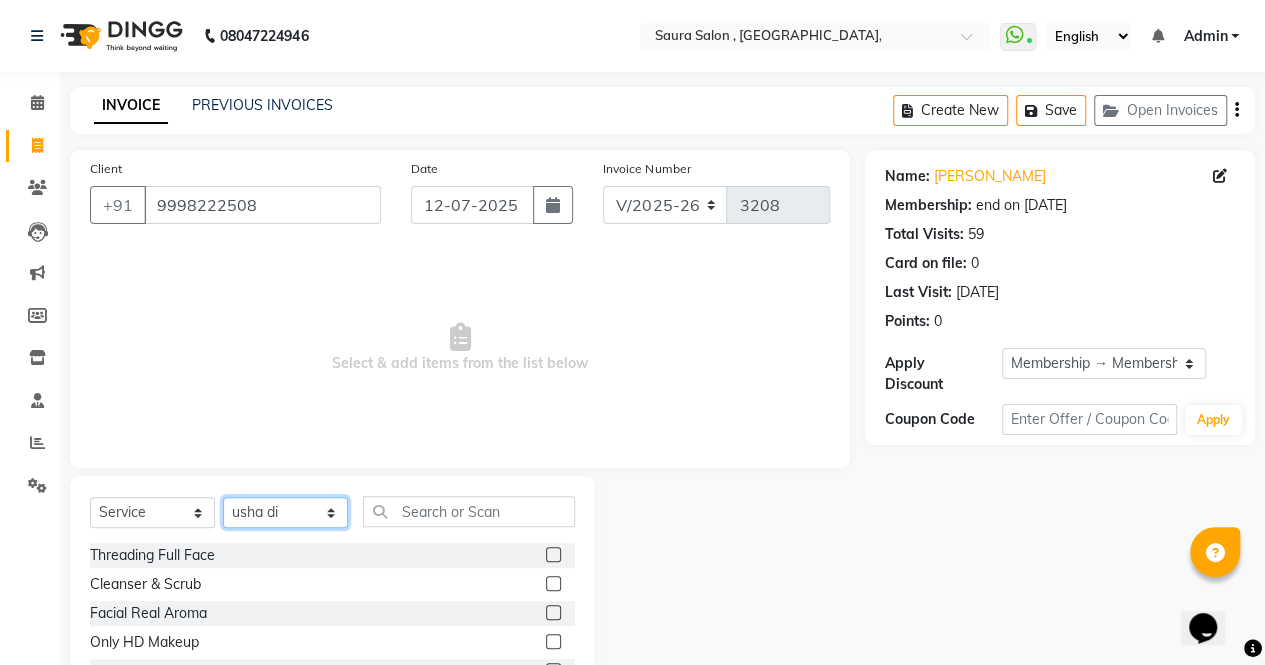click on "Select Stylist archana  asha  chetna  deepika prajapati jagruti payal riddhi khandala shanti  sona  ura usha di vaishali vaishnavi  vidhi" 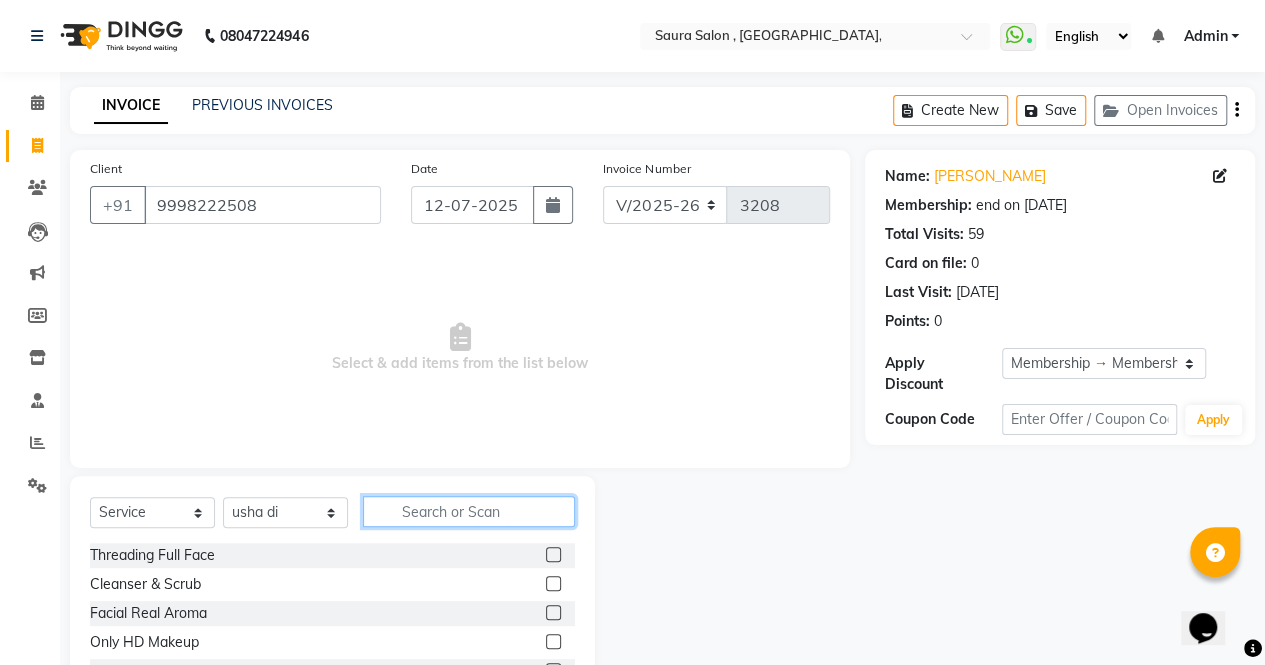 click 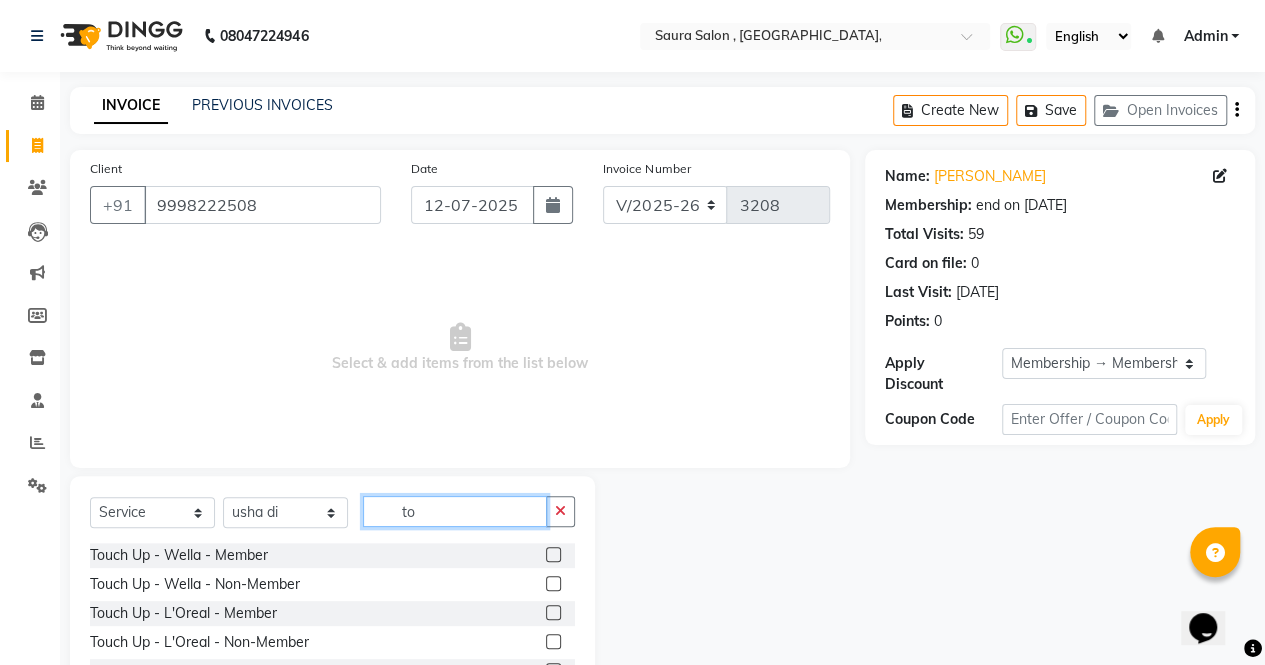 type on "t" 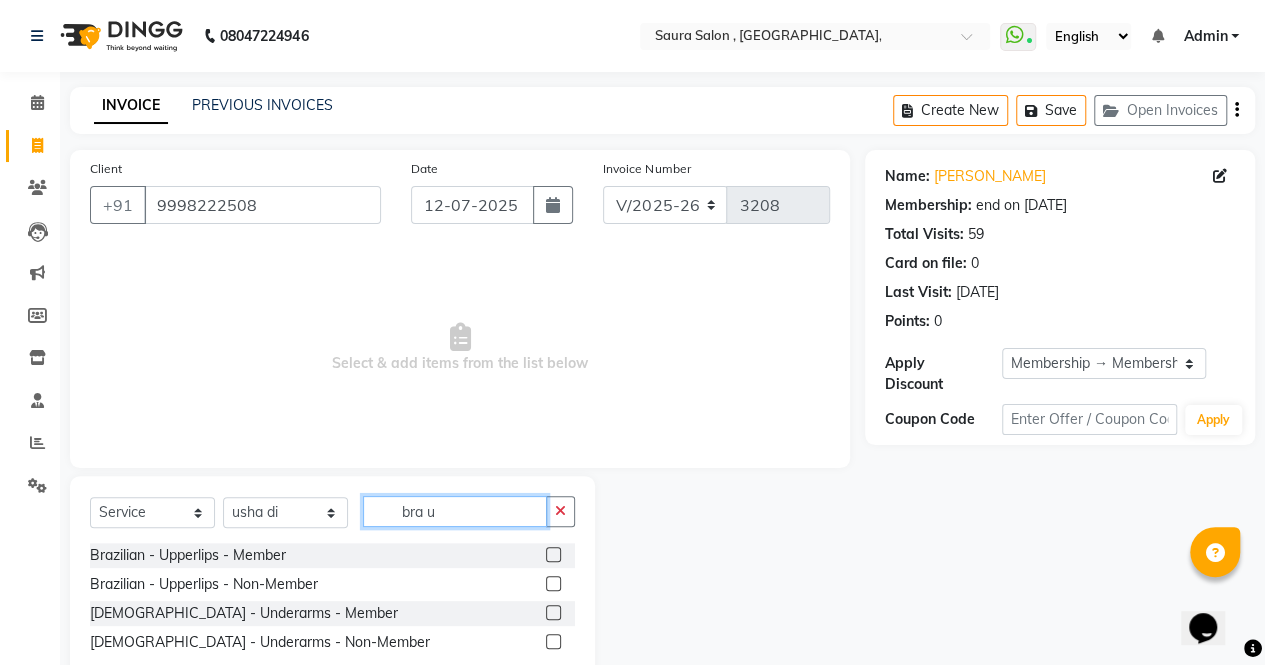 type on "bra u" 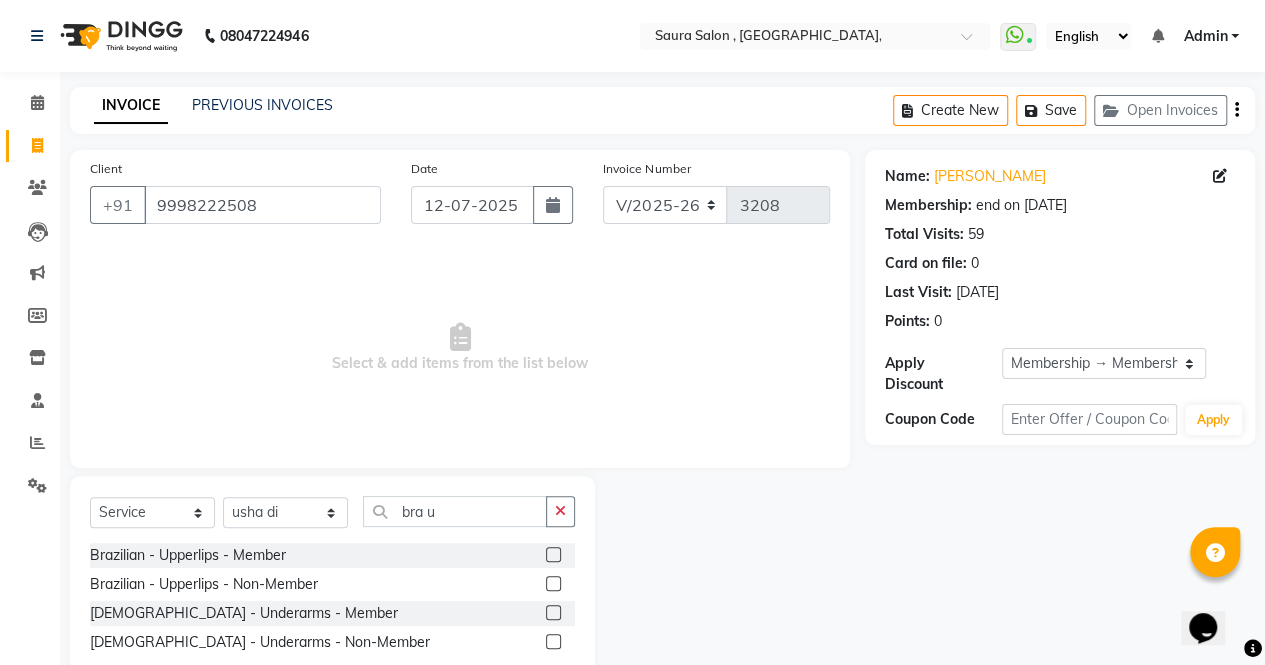 click 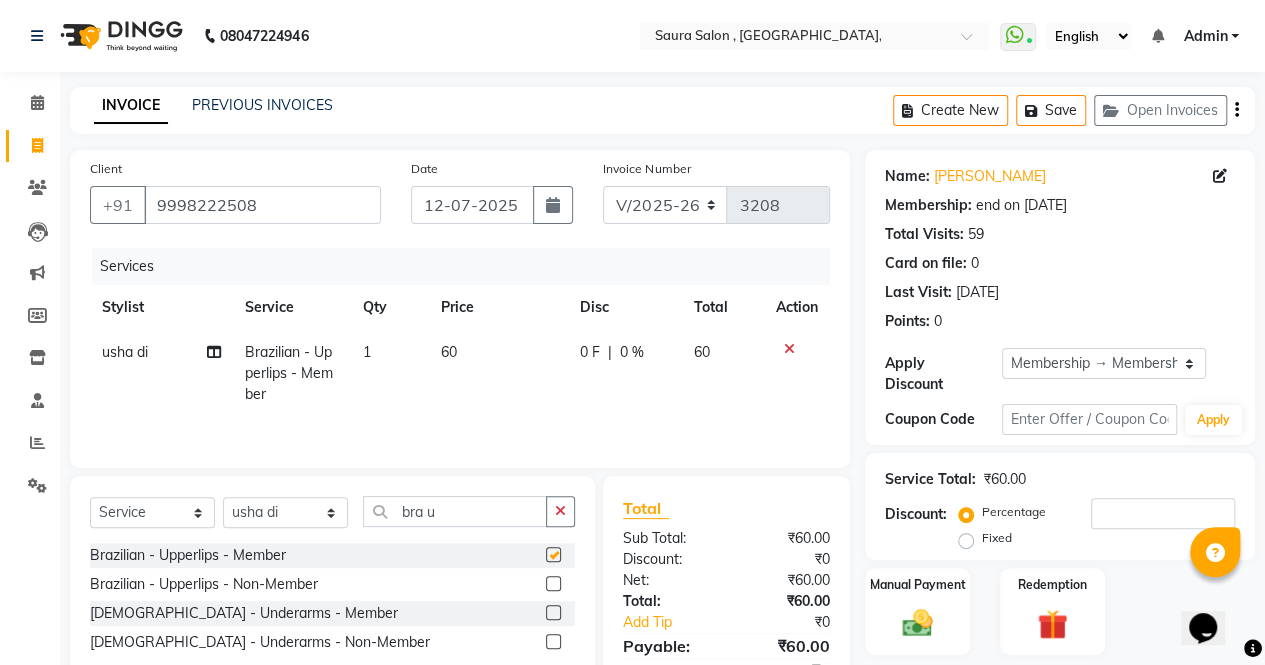 checkbox on "false" 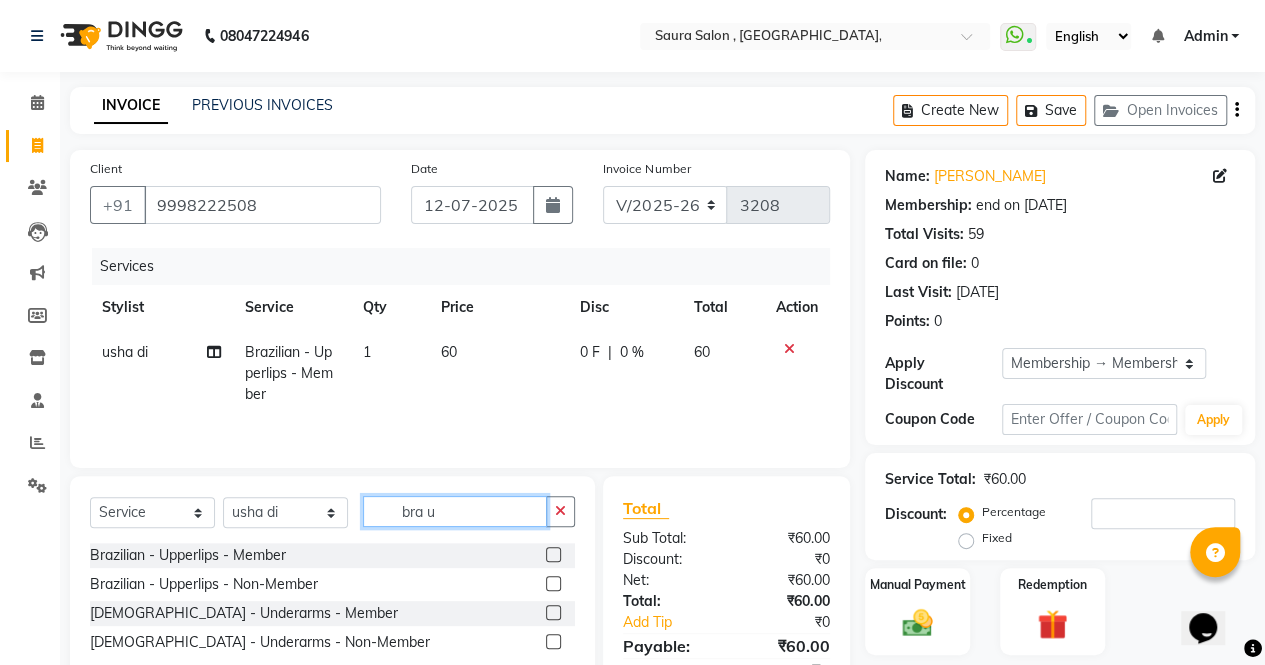 click on "bra u" 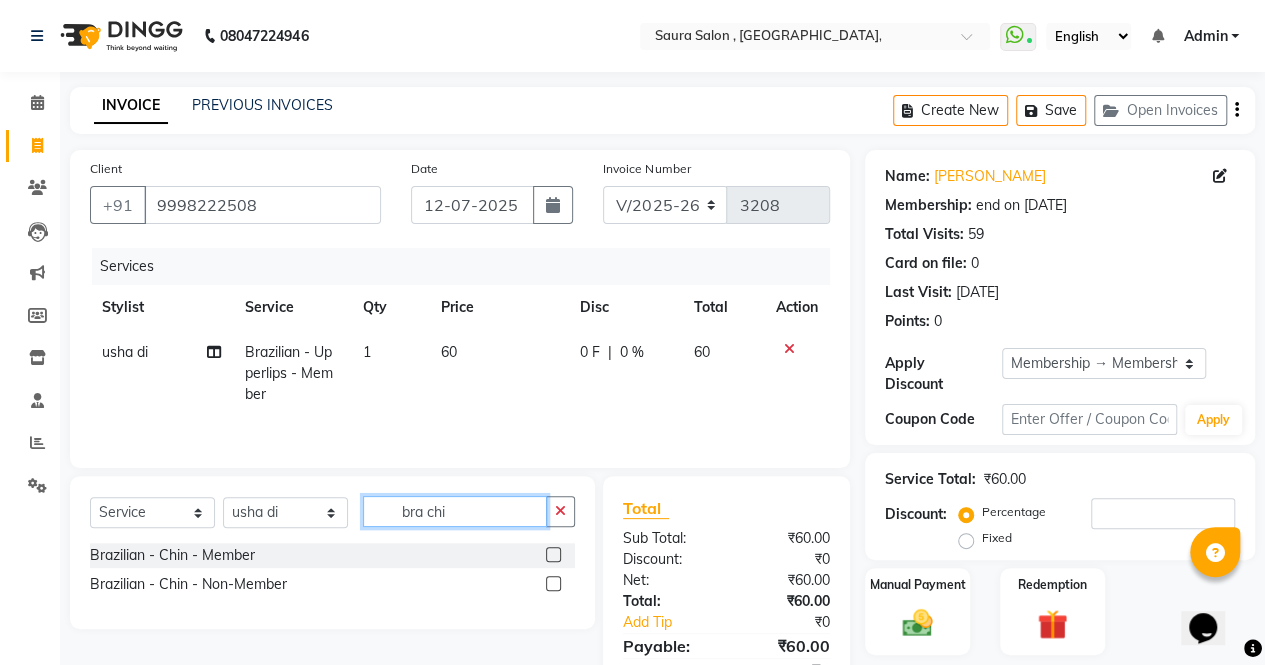 type on "bra chi" 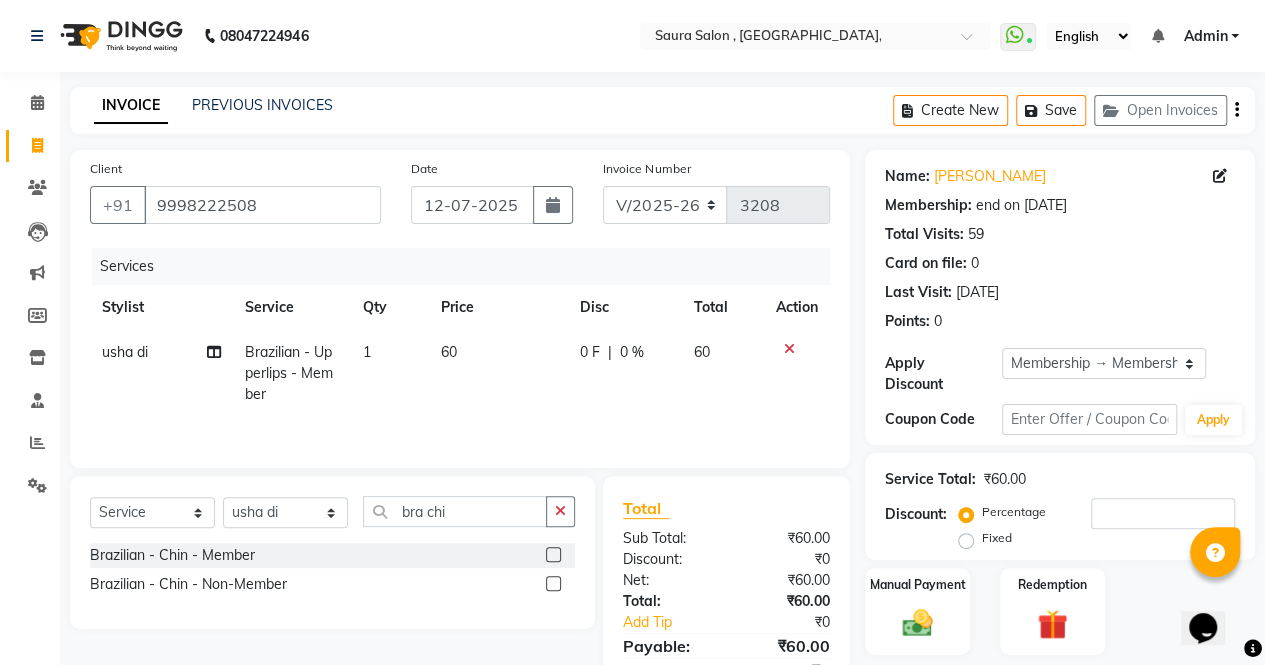 click 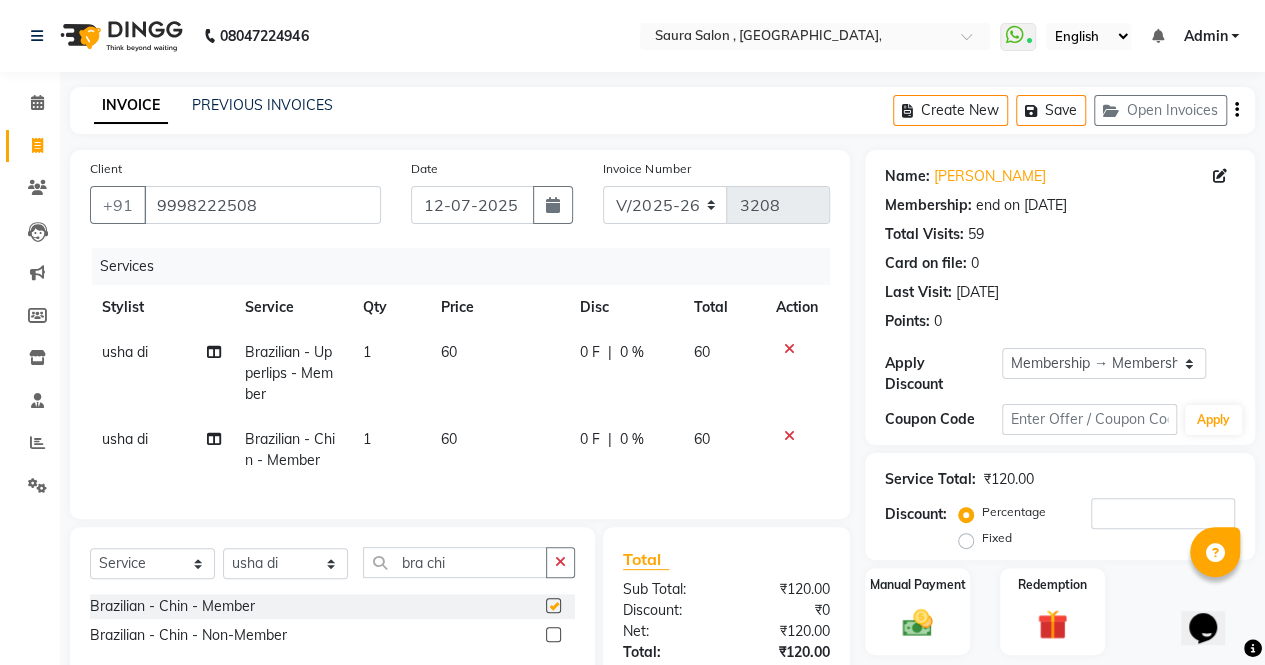 checkbox on "false" 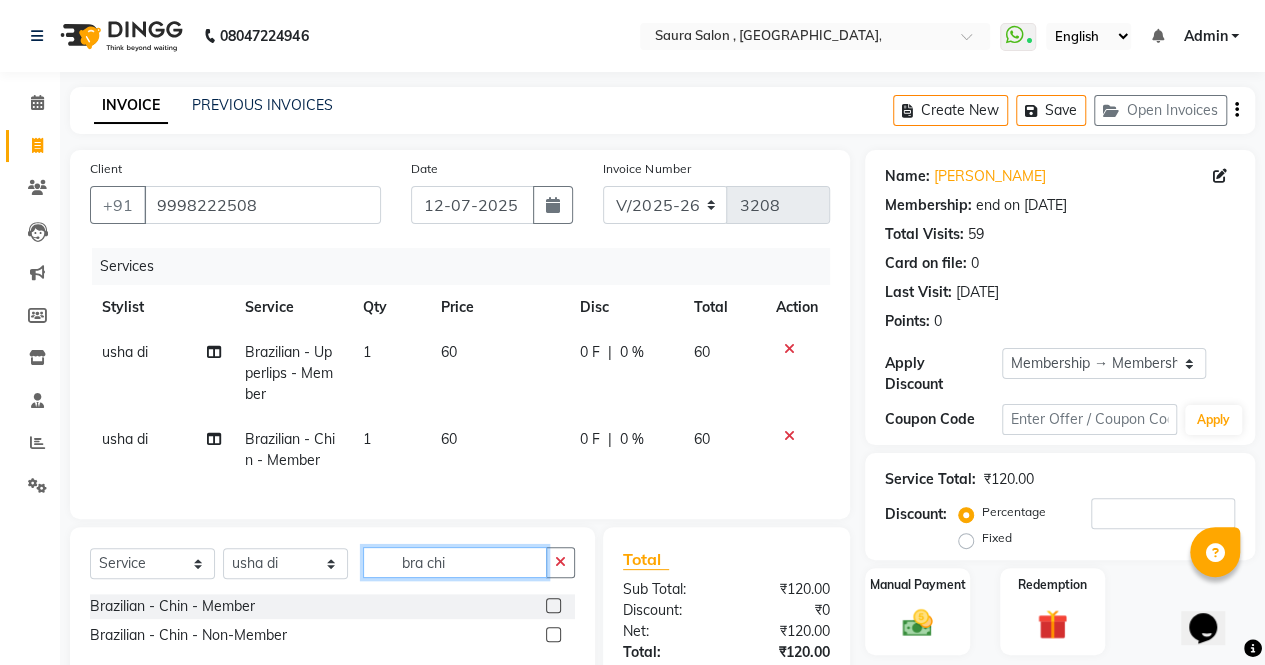 click on "bra chi" 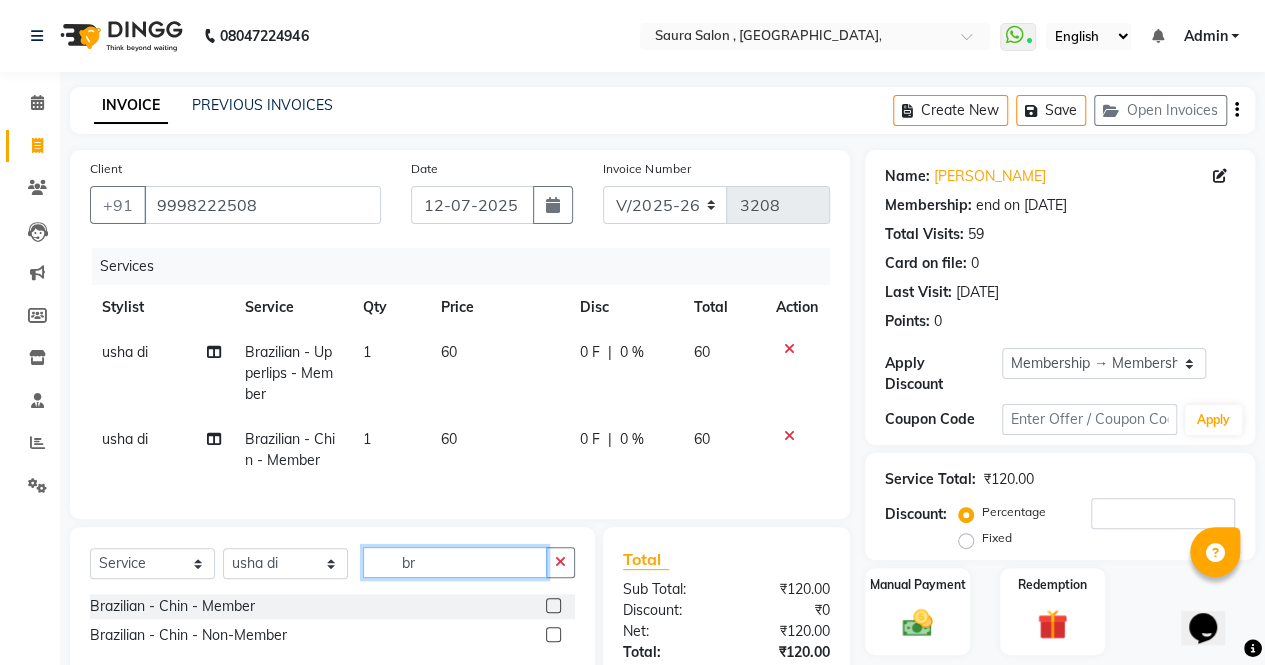 type on "b" 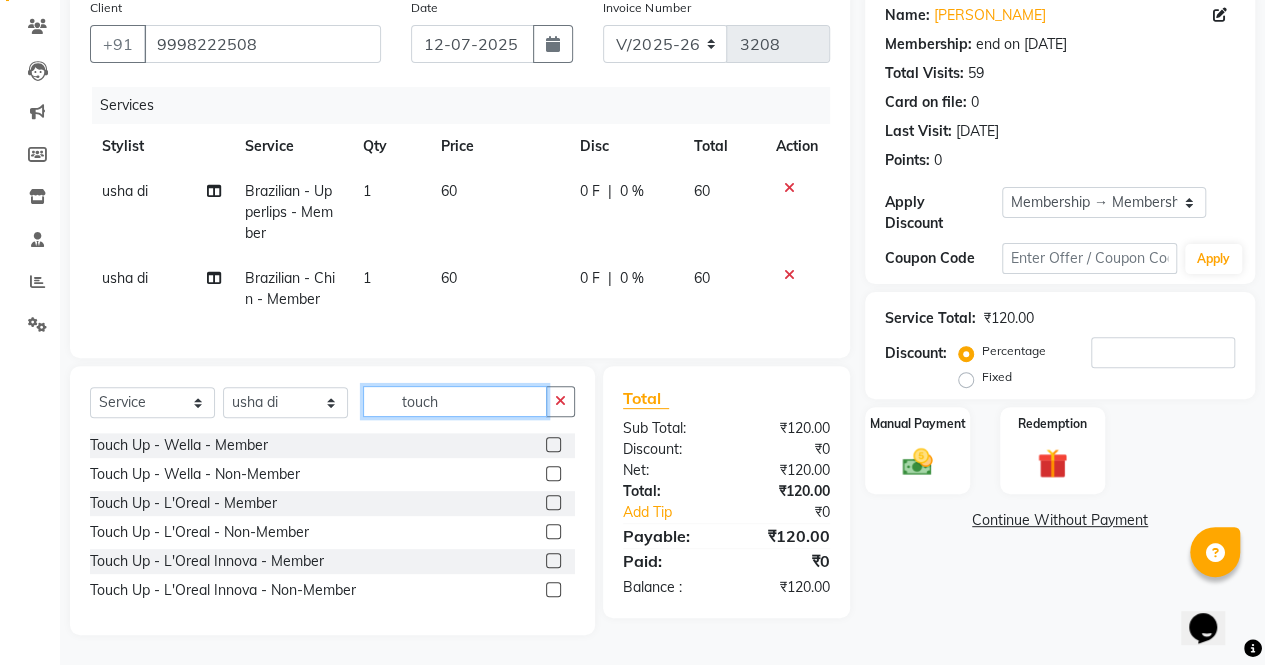 scroll, scrollTop: 175, scrollLeft: 0, axis: vertical 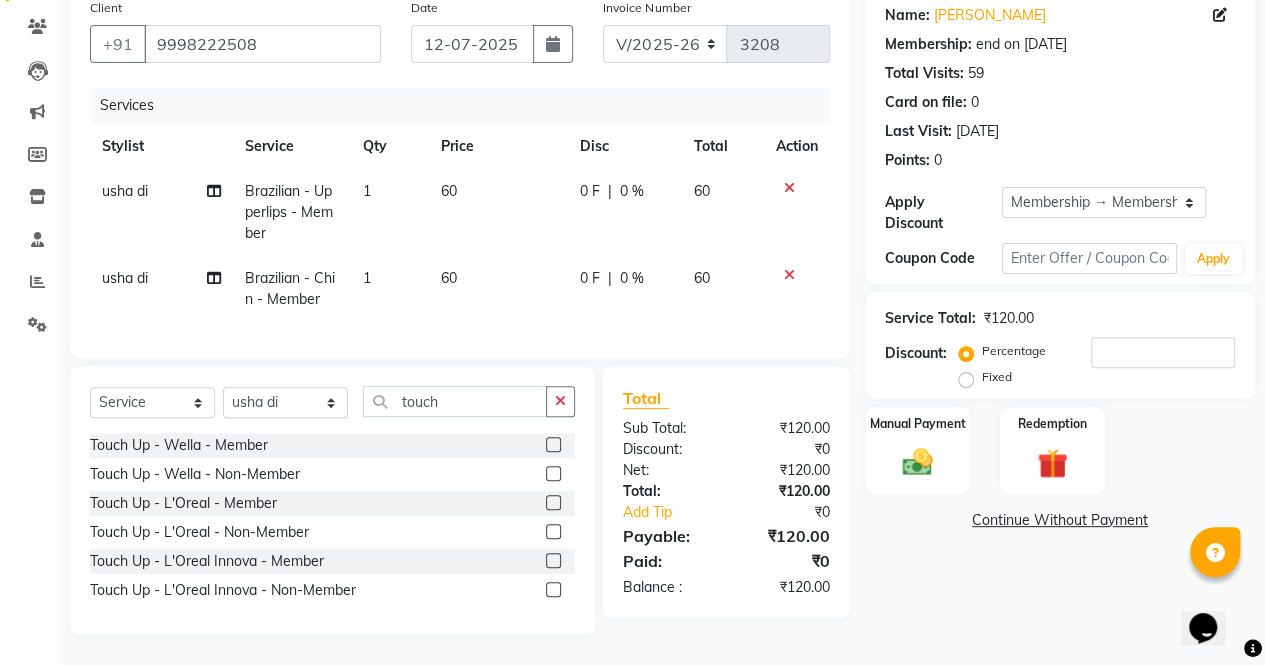 click 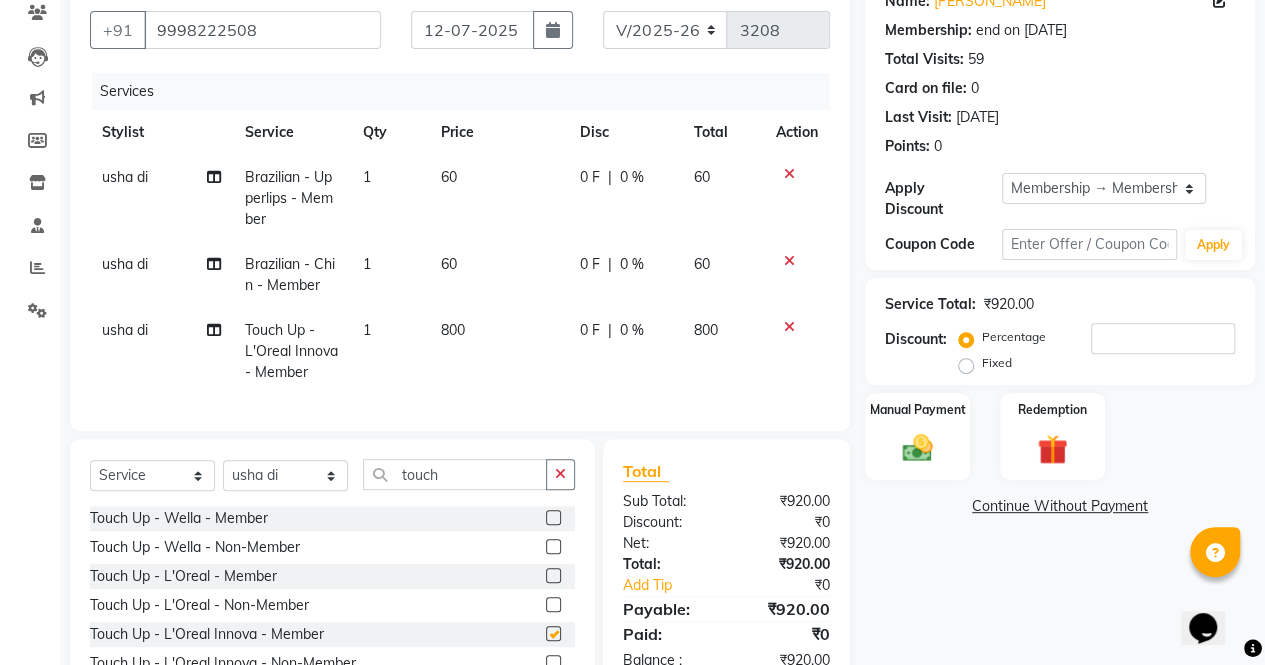 checkbox on "false" 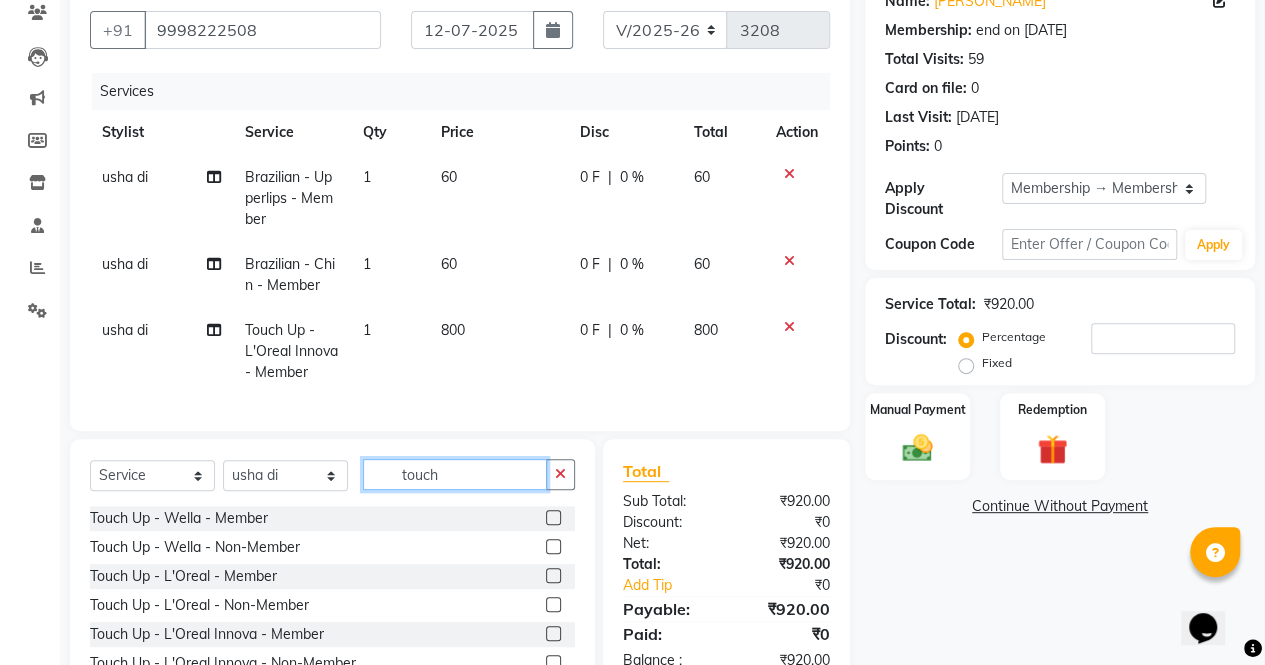 click on "touch" 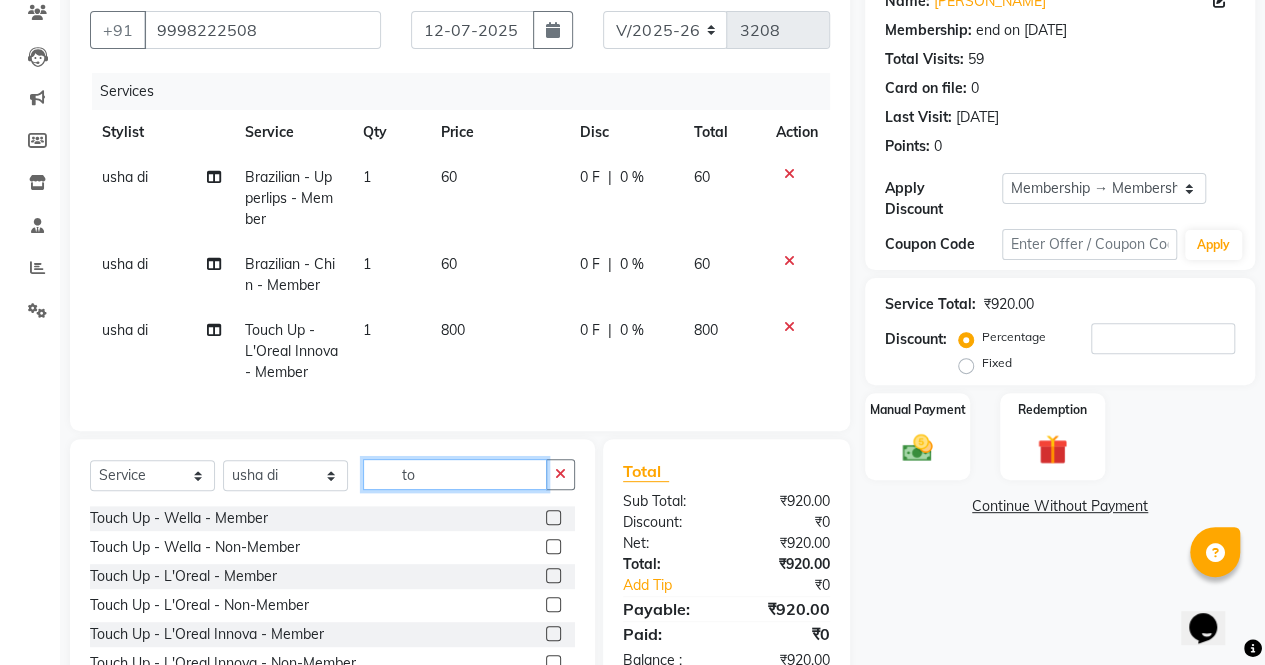 type on "t" 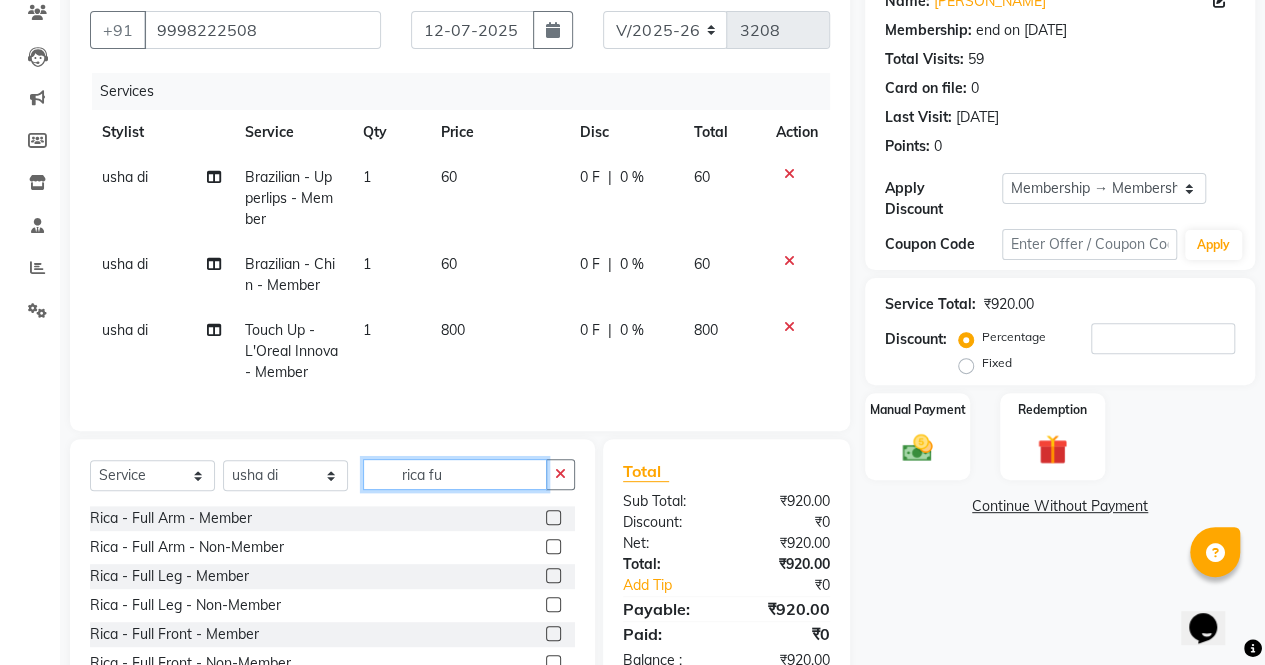 type on "rica fu" 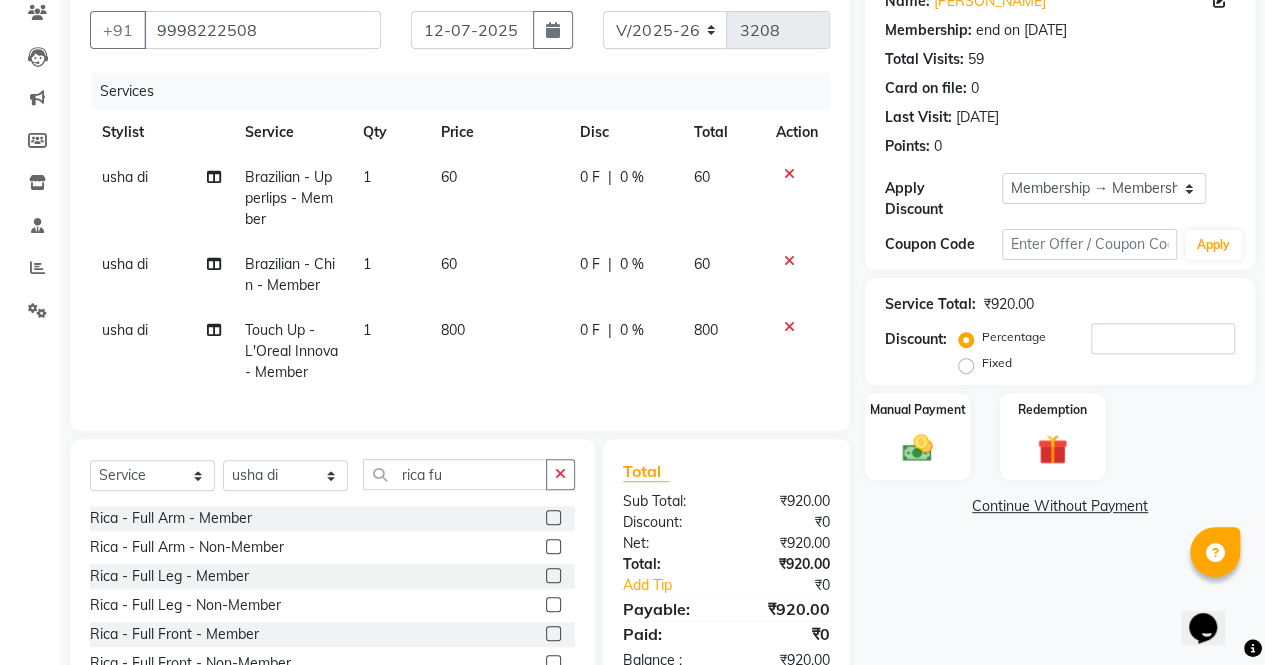 click 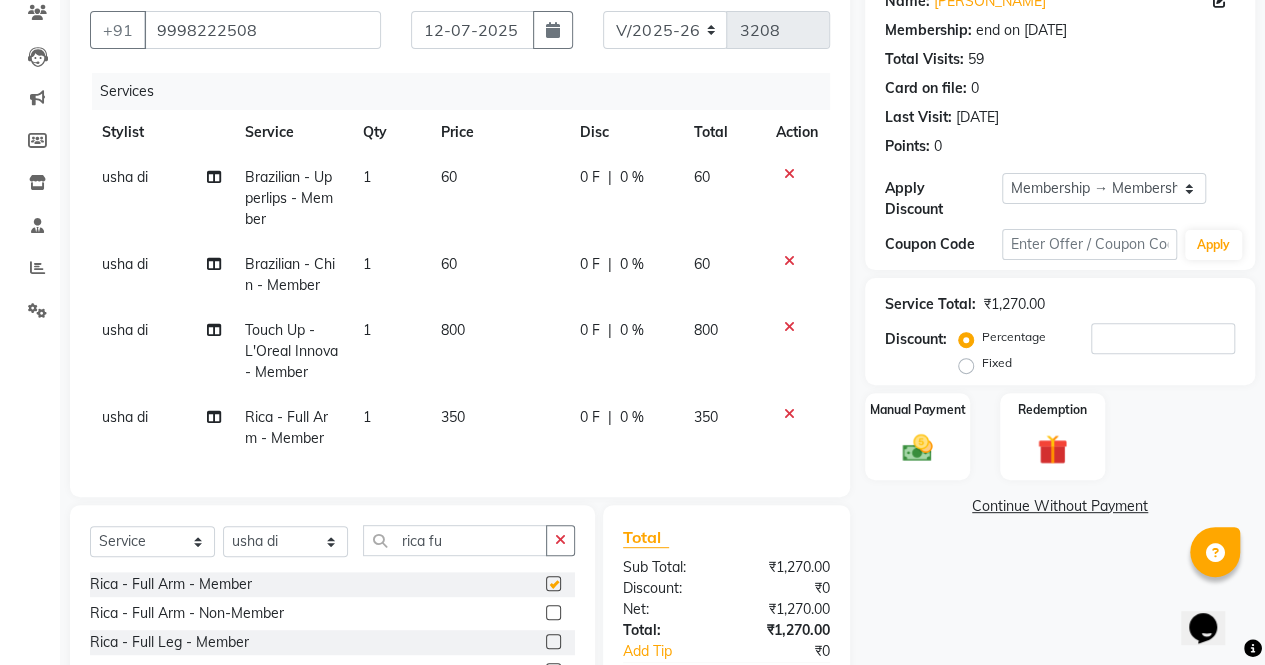 checkbox on "false" 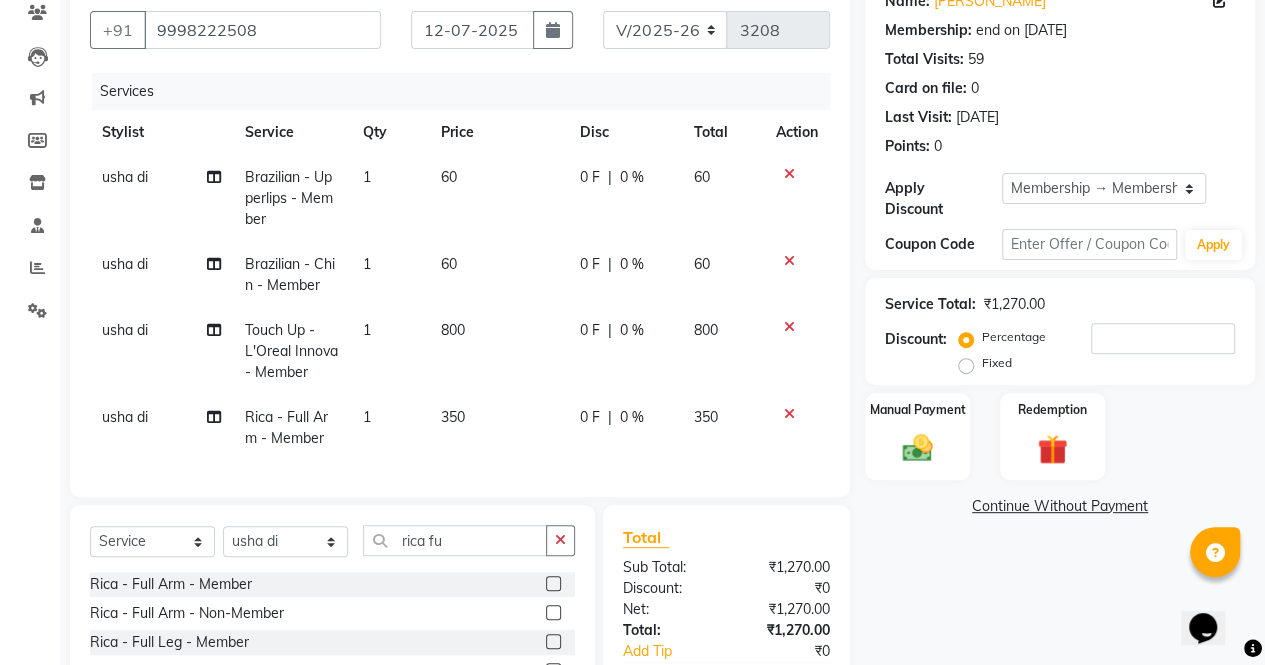 click on "350" 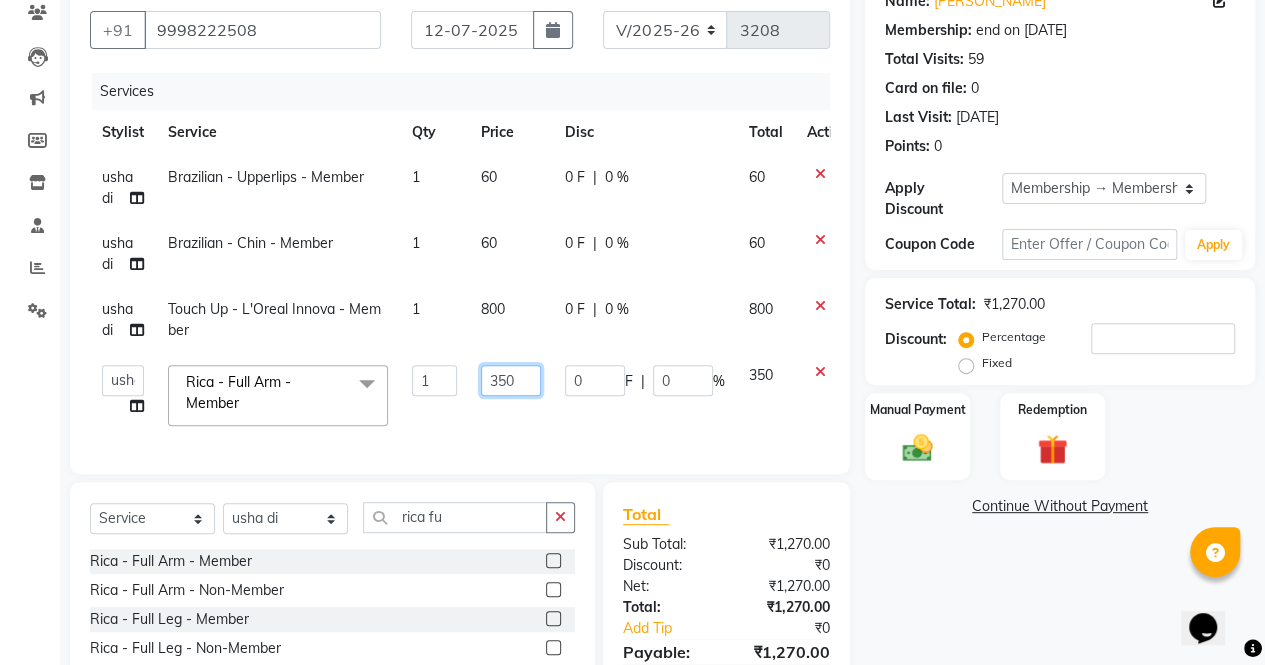 click on "350" 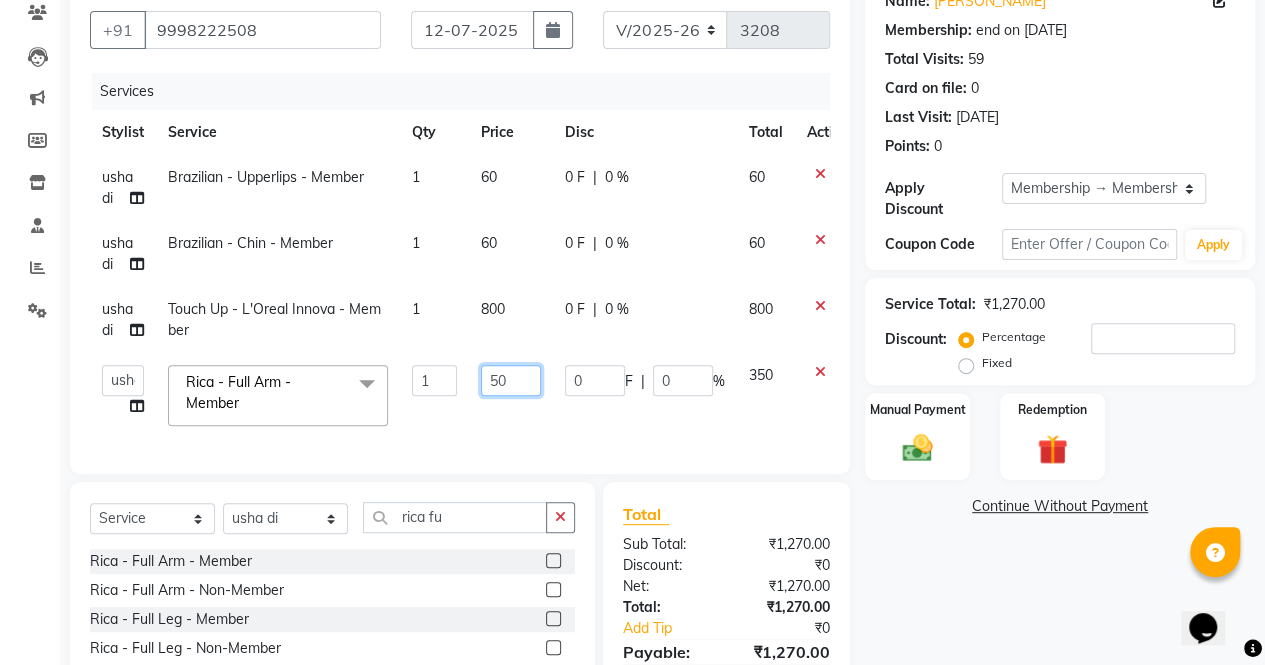 type on "750" 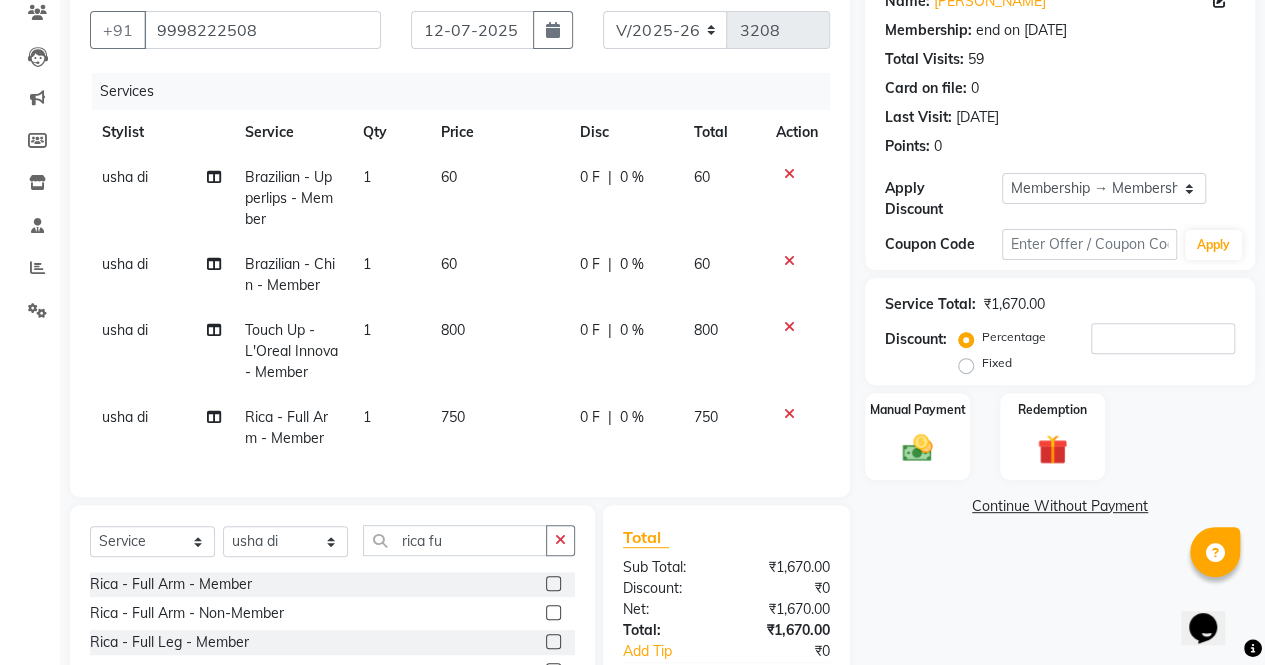 click on "Name: Anal Shah Membership: end on 27-02-2026 Total Visits:  59 Card on file:  0 Last Visit:   02-07-2025 Points:   0  Apply Discount Select Membership → Membership Coupon Code Apply Service Total:  ₹1,670.00  Discount:  Percentage   Fixed  Manual Payment Redemption  Continue Without Payment" 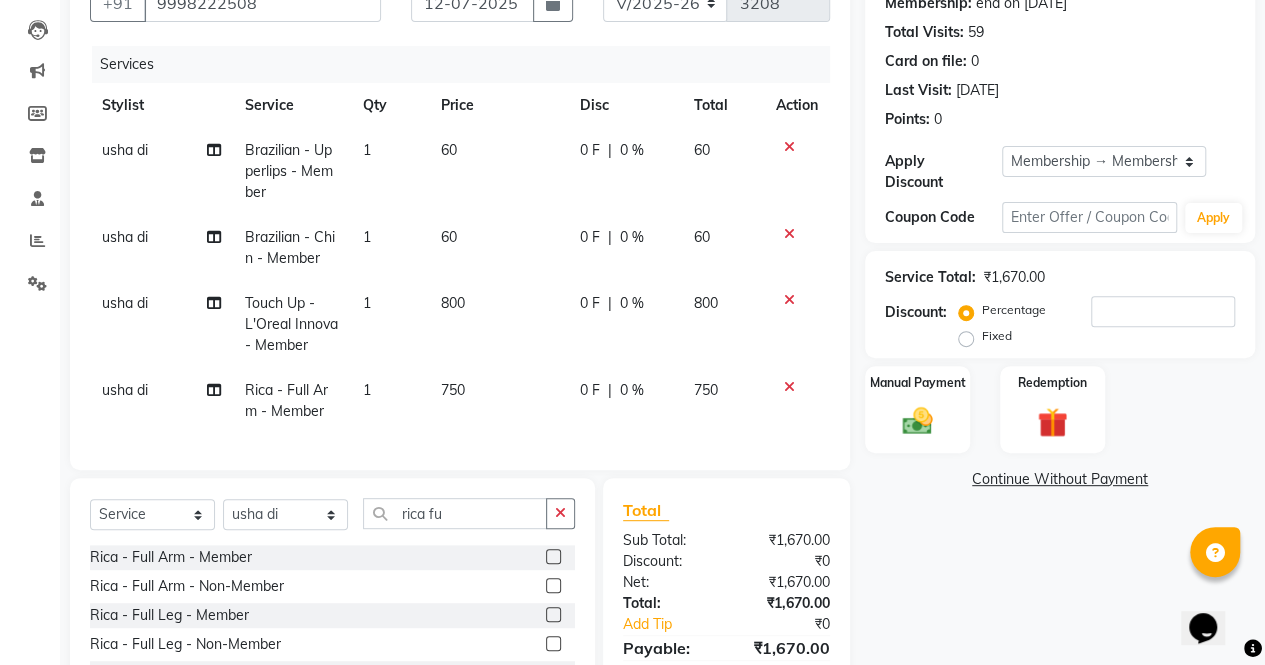 scroll, scrollTop: 207, scrollLeft: 0, axis: vertical 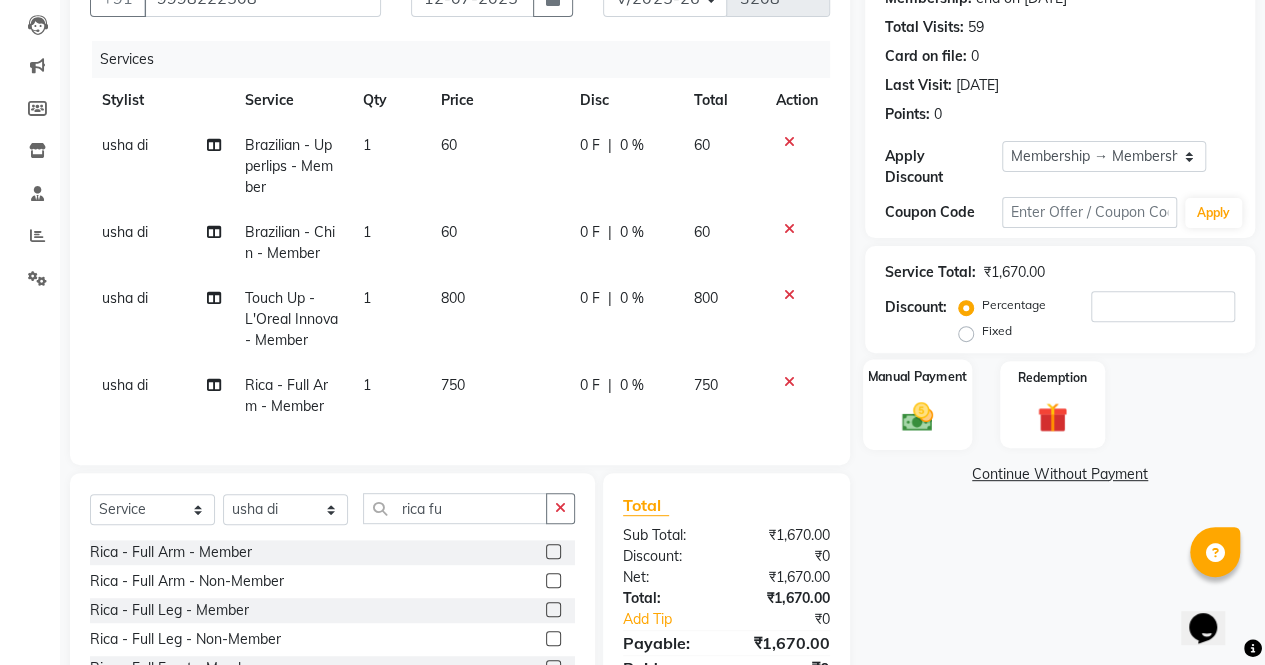 click on "Manual Payment" 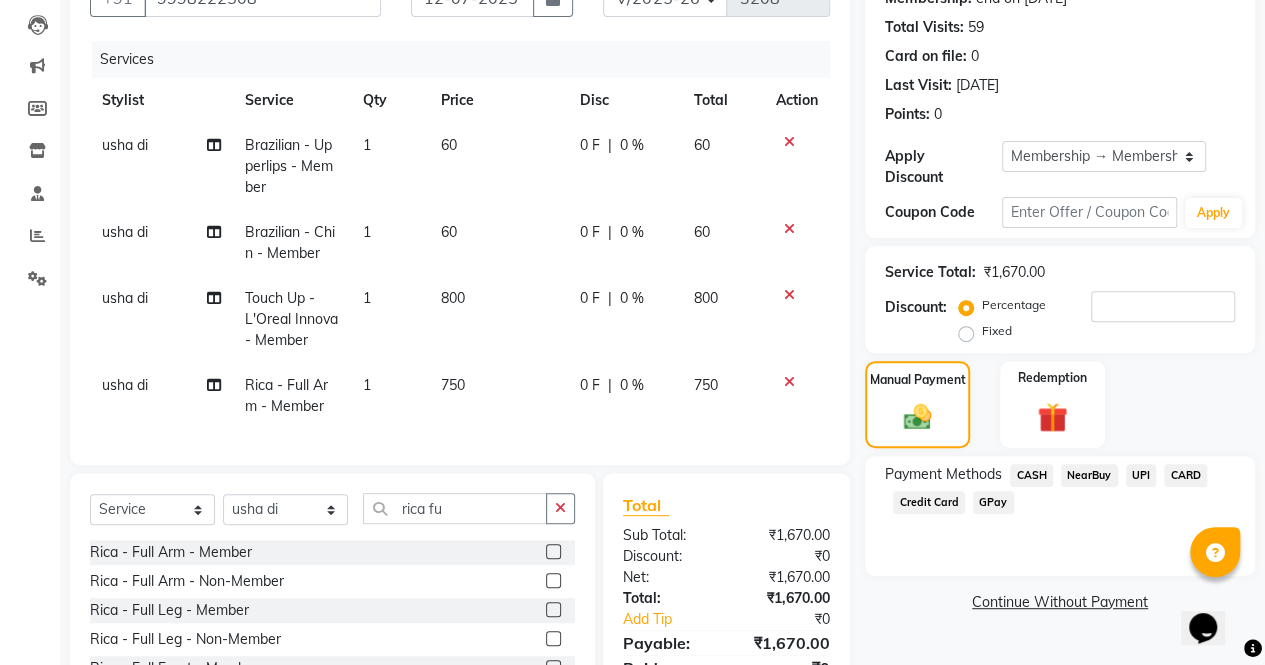 click on "CASH" 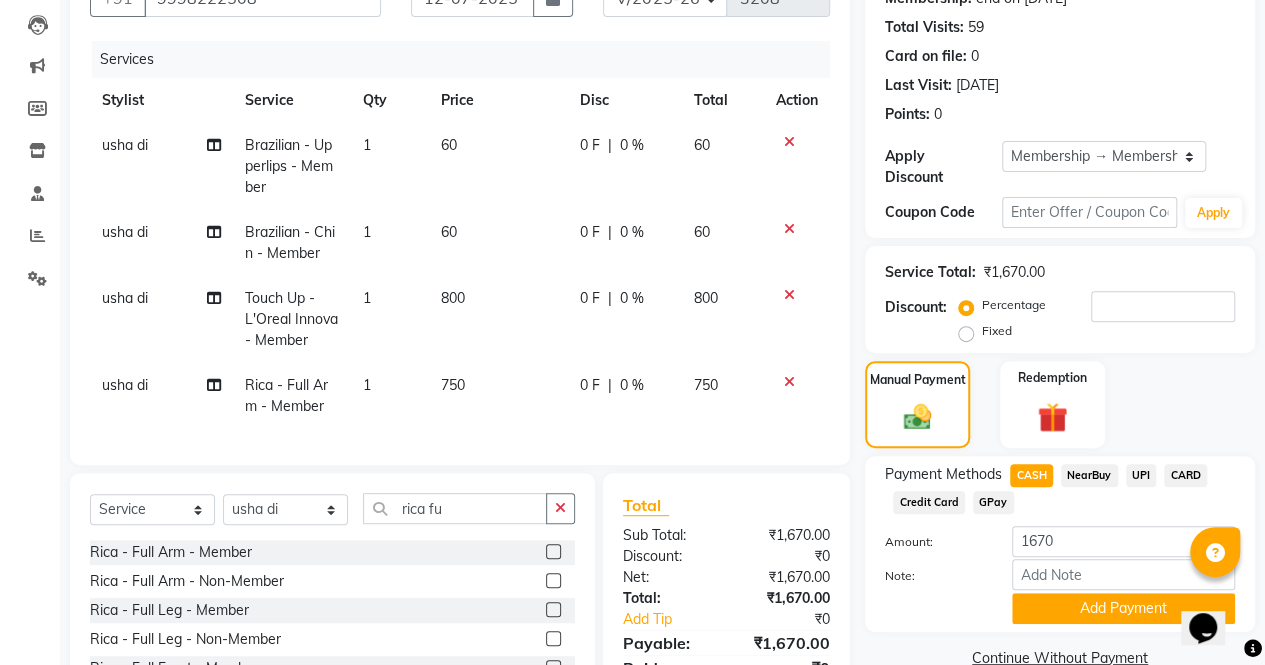 scroll, scrollTop: 354, scrollLeft: 0, axis: vertical 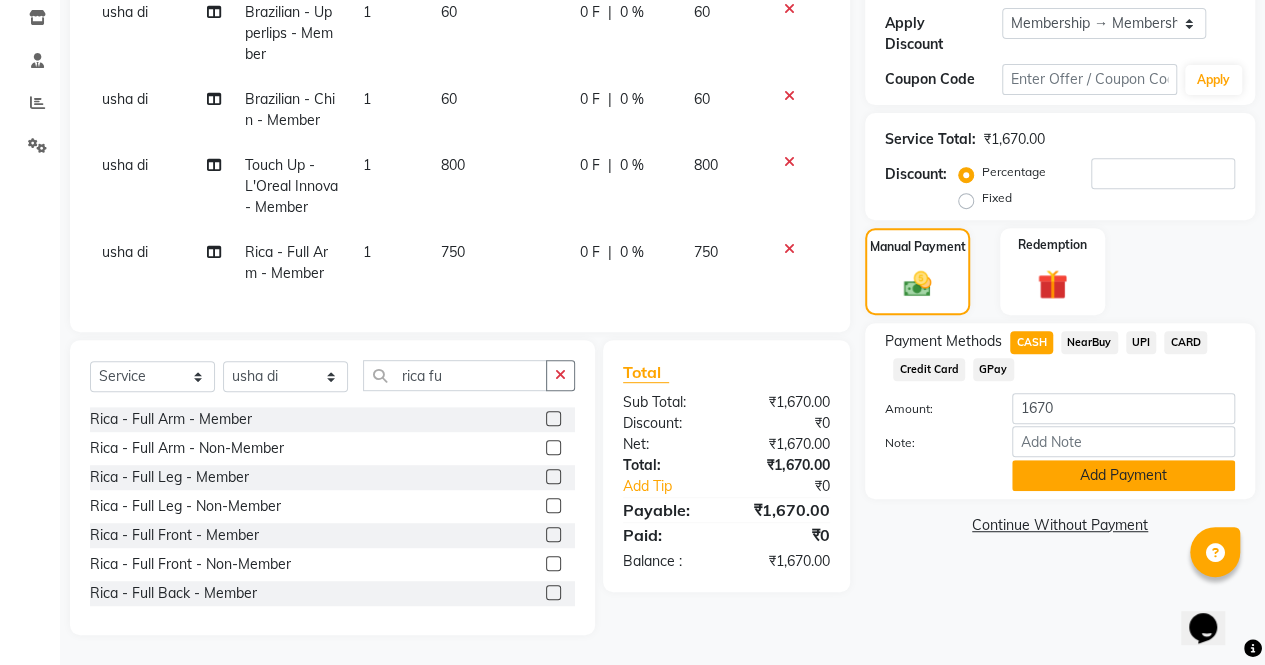 click on "Add Payment" 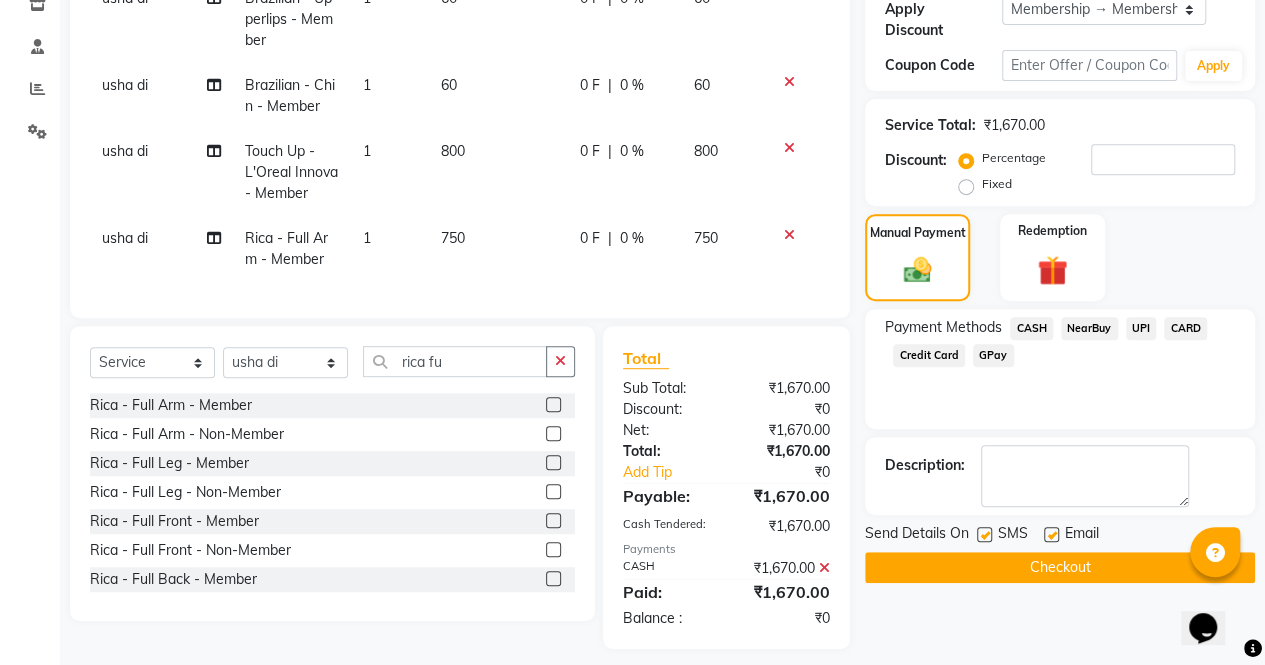 click on "Checkout" 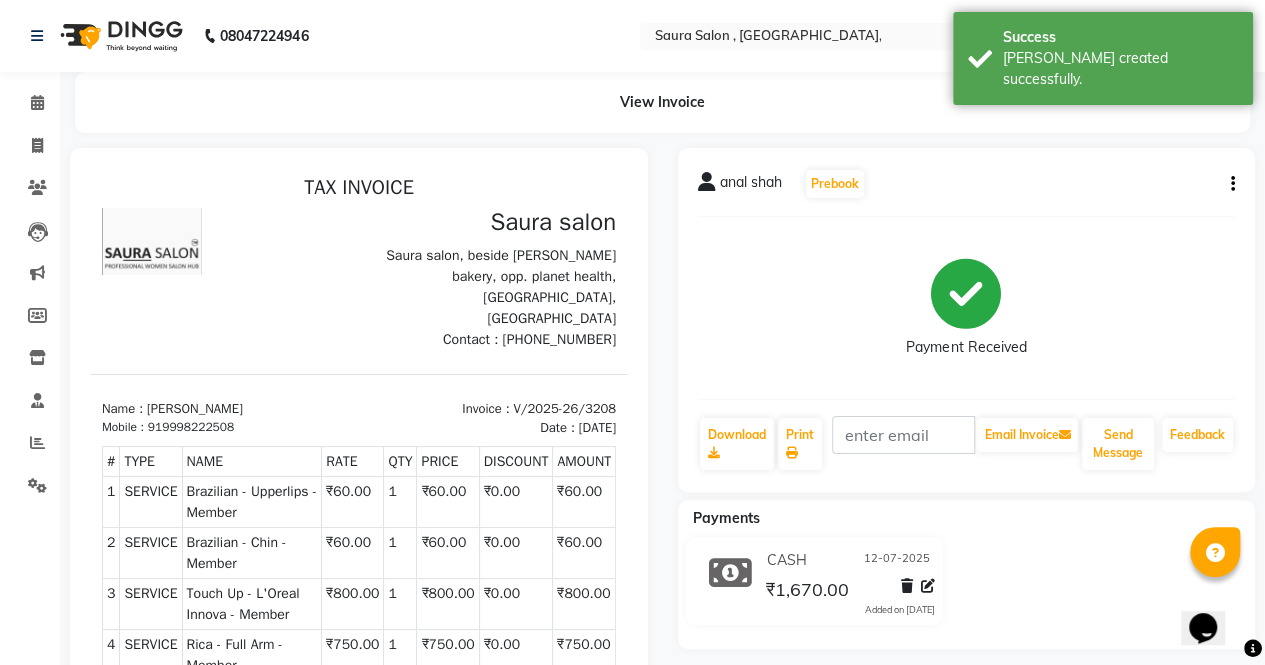 scroll, scrollTop: 0, scrollLeft: 0, axis: both 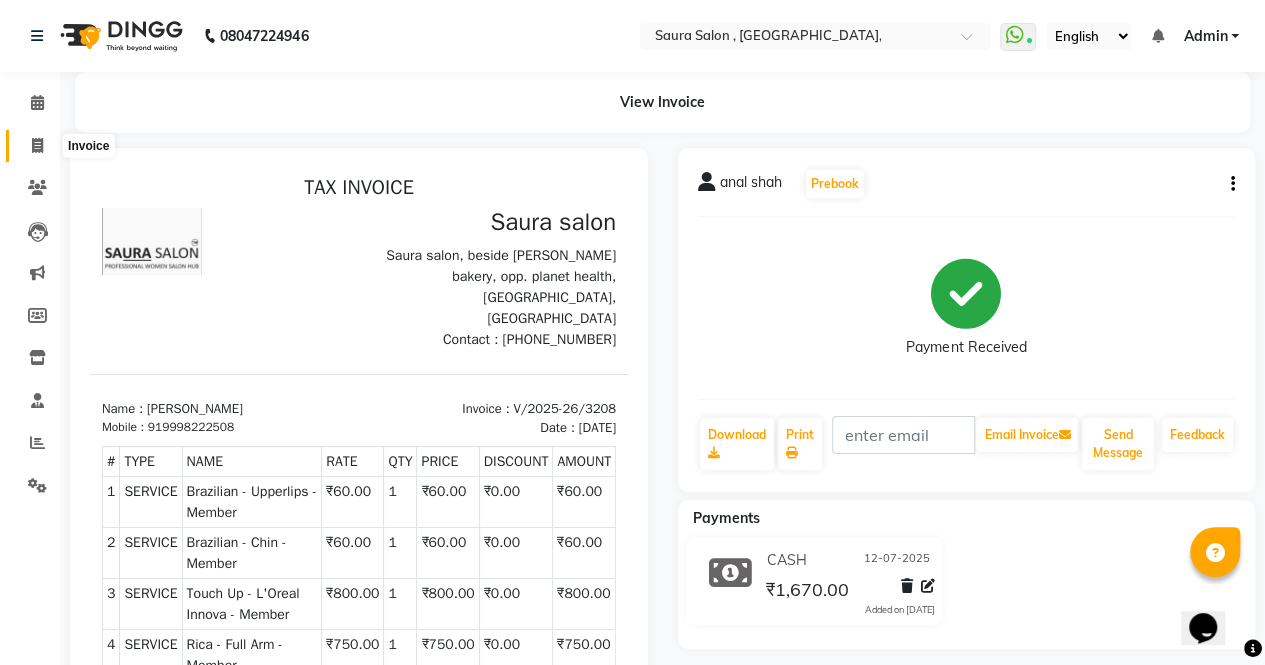 click 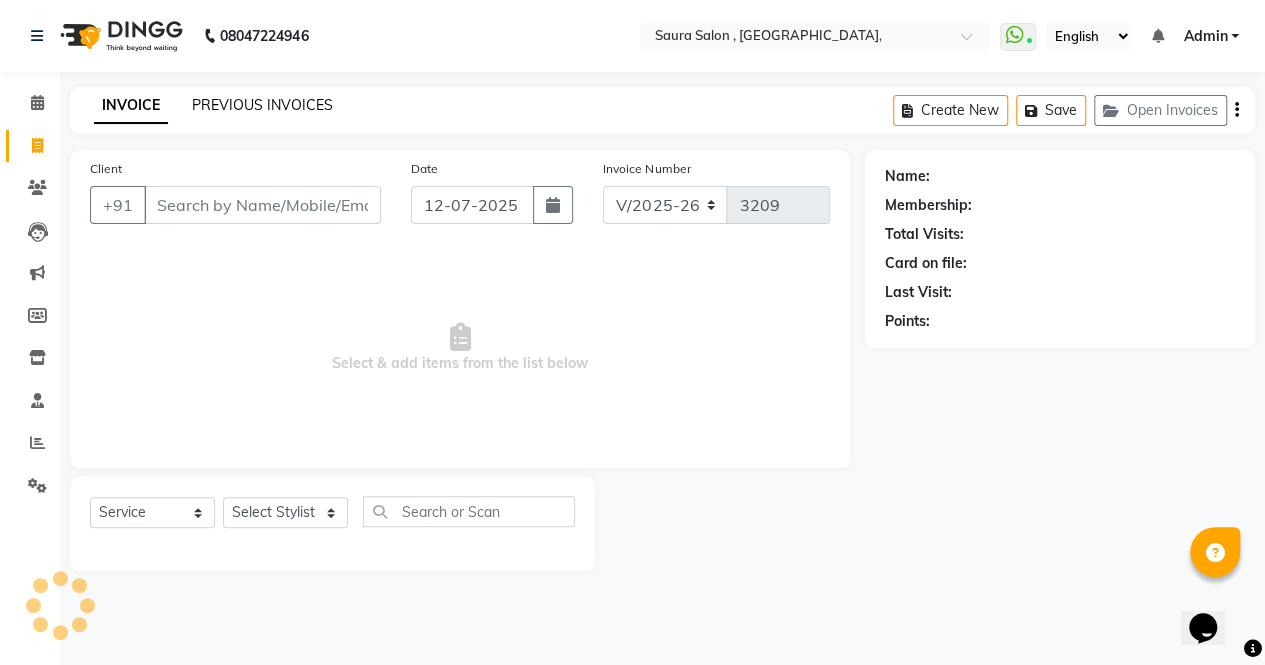 select on "57428" 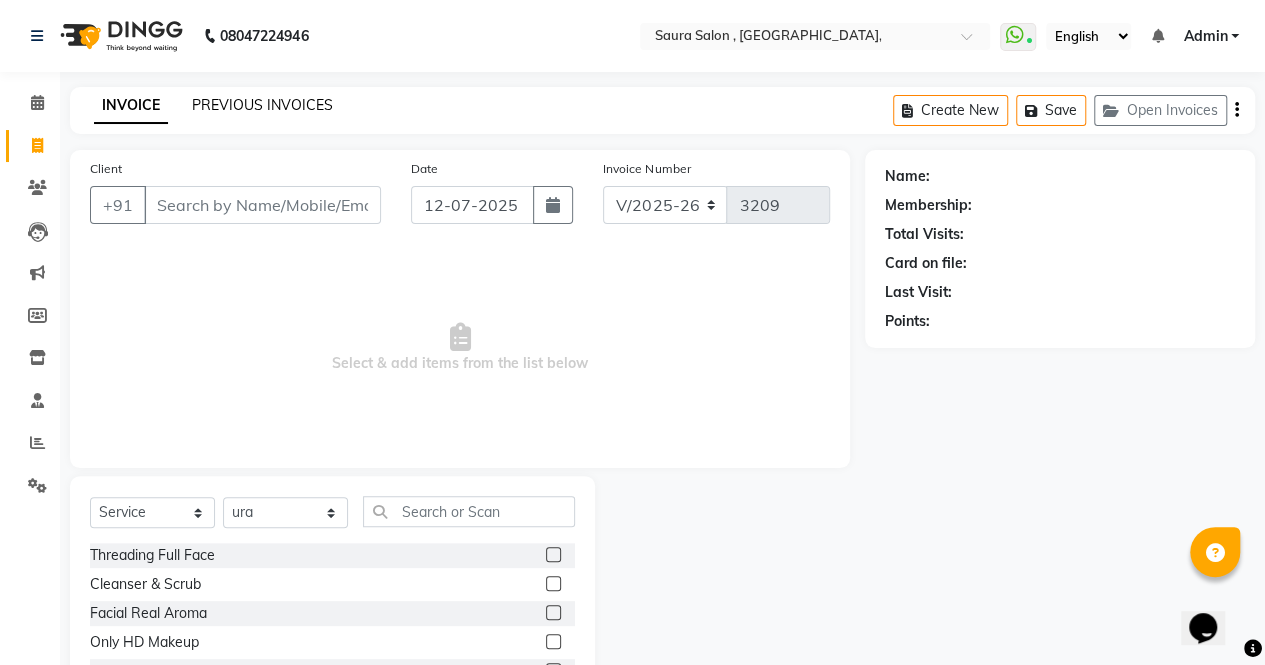 click on "PREVIOUS INVOICES" 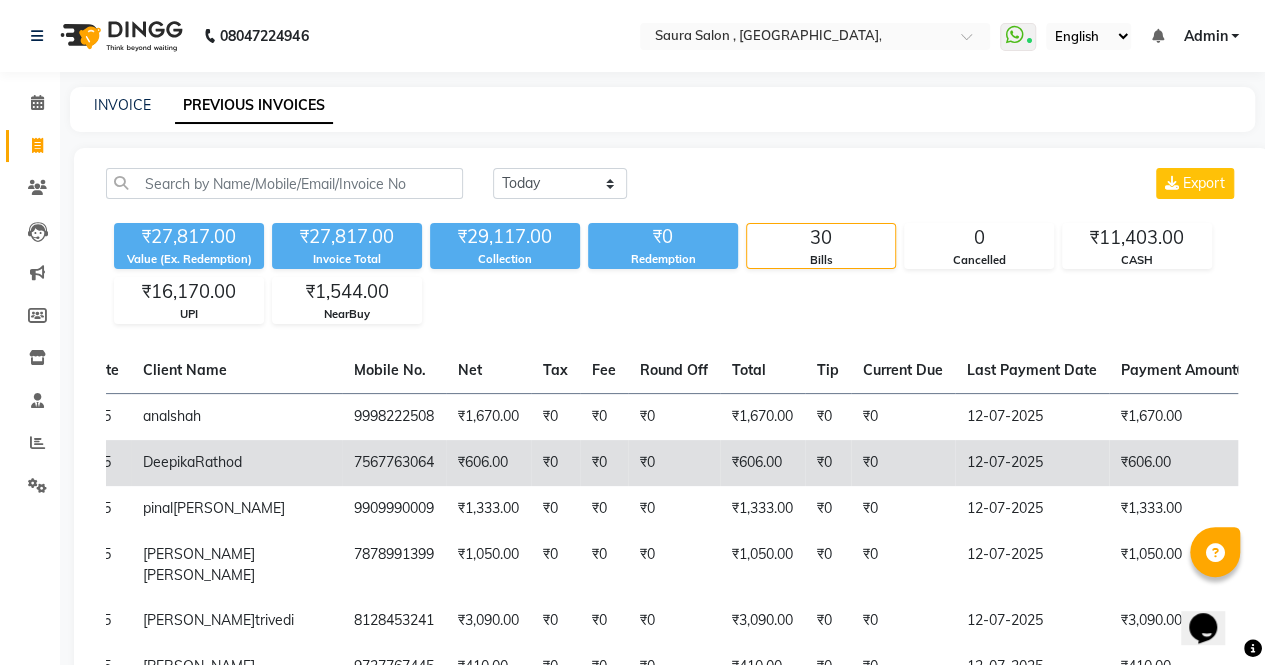 scroll, scrollTop: 0, scrollLeft: 197, axis: horizontal 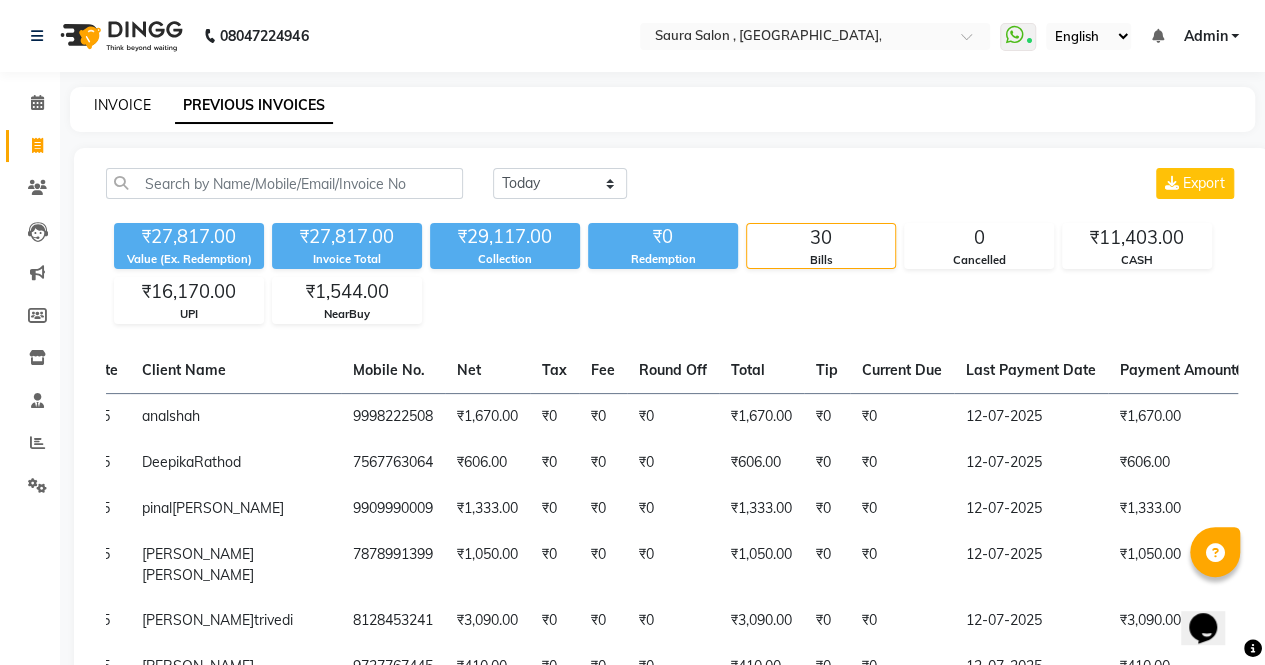 click on "INVOICE" 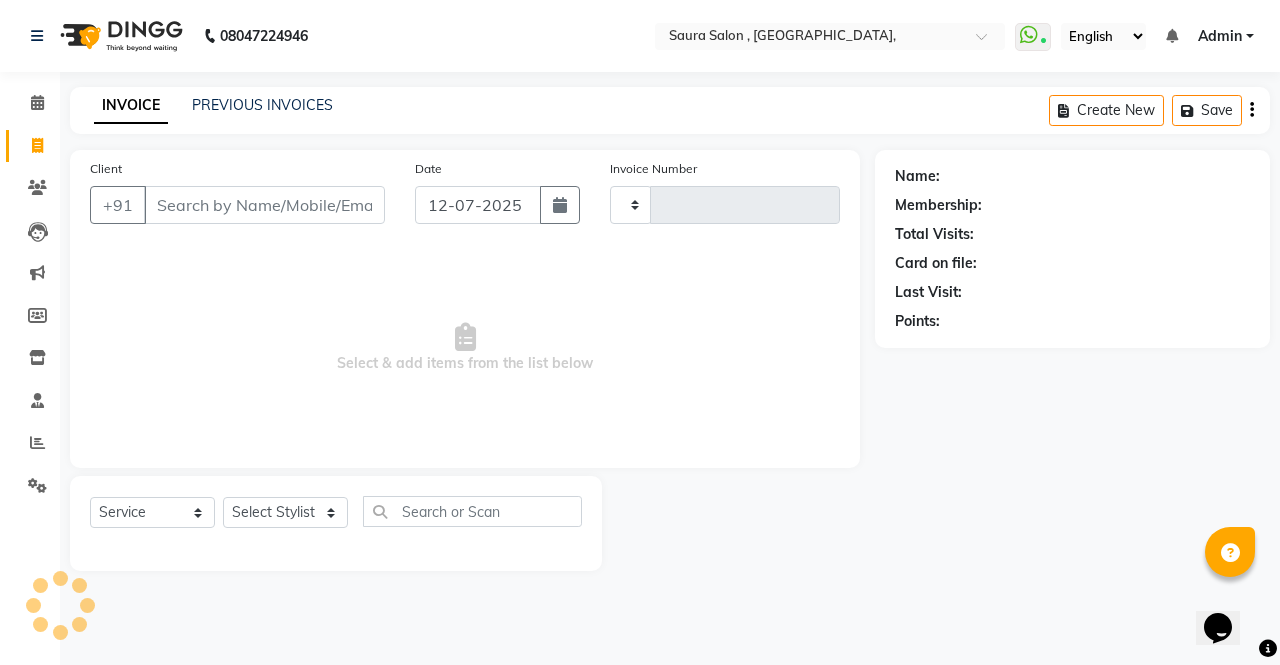 type on "3209" 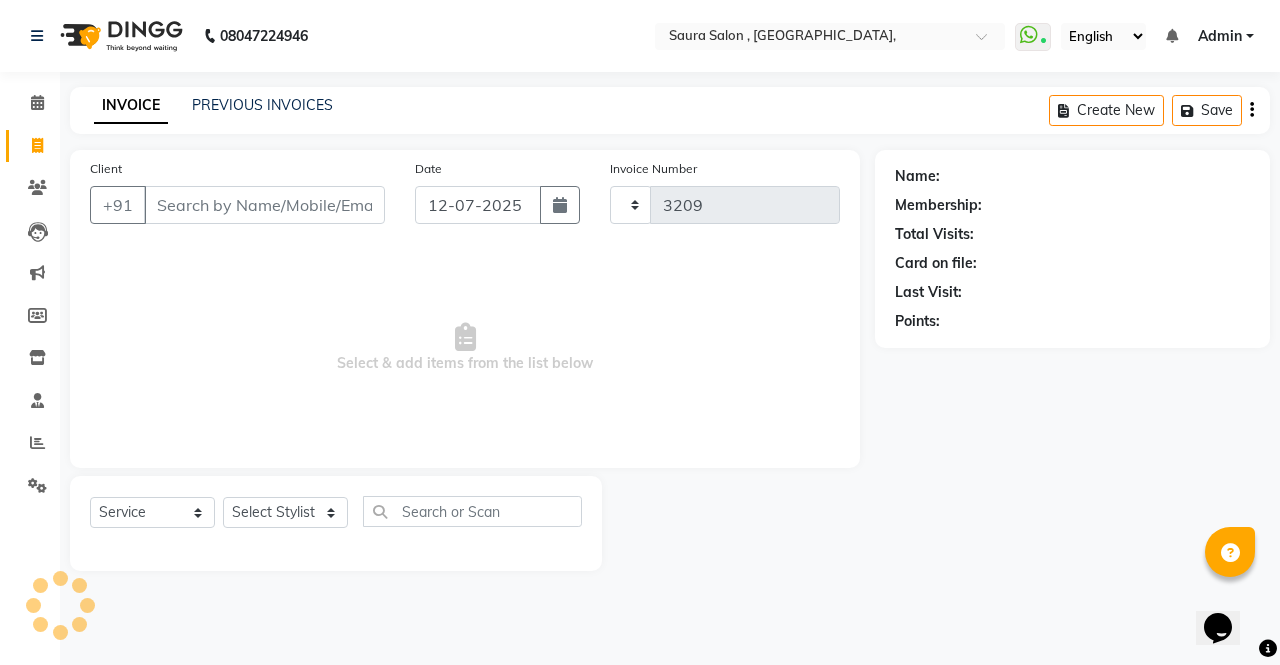 select on "6963" 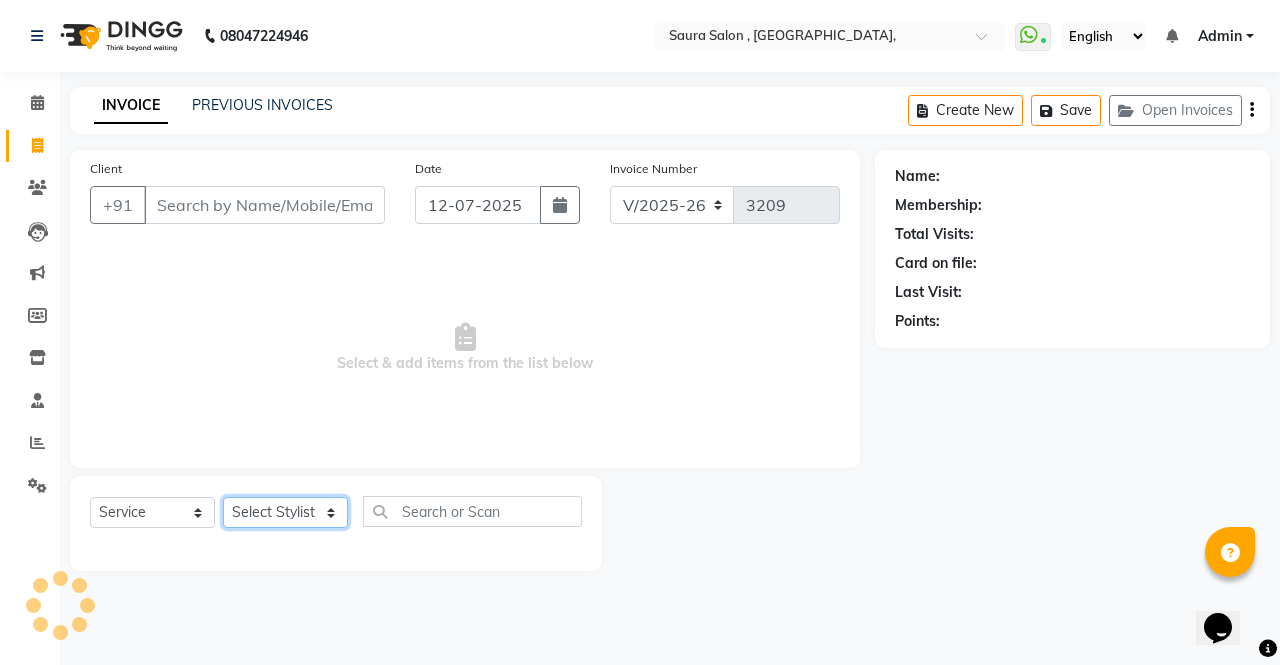 click on "Select Stylist" 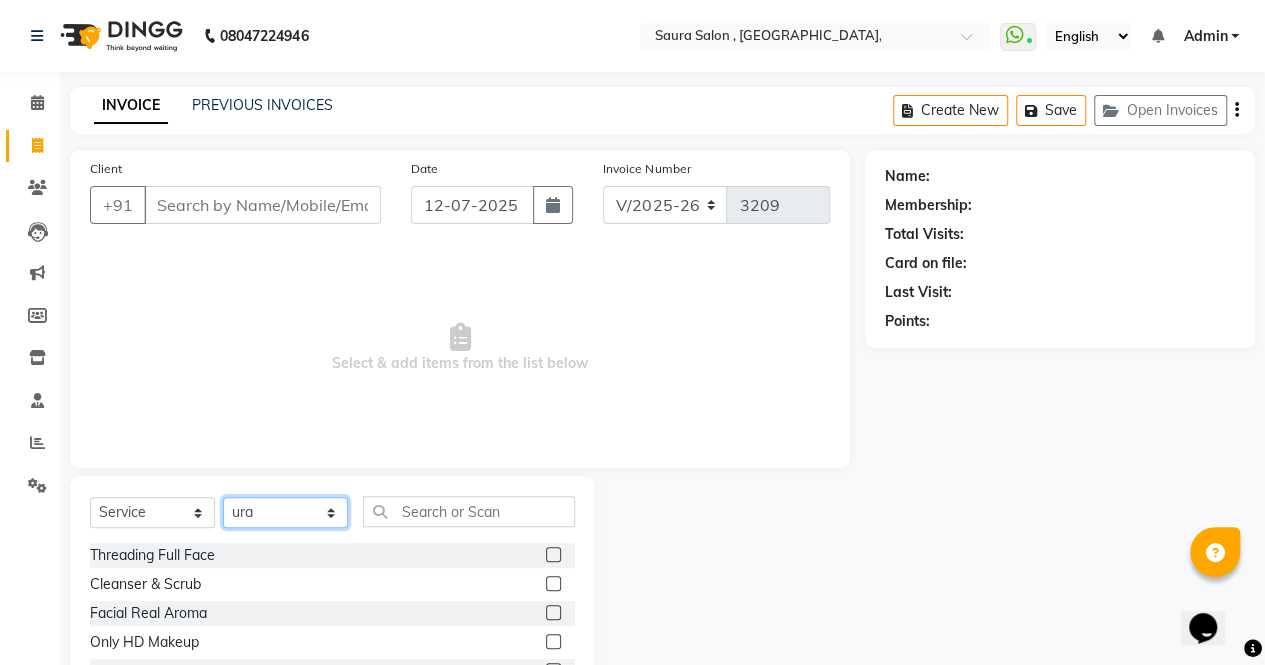 select on "67661" 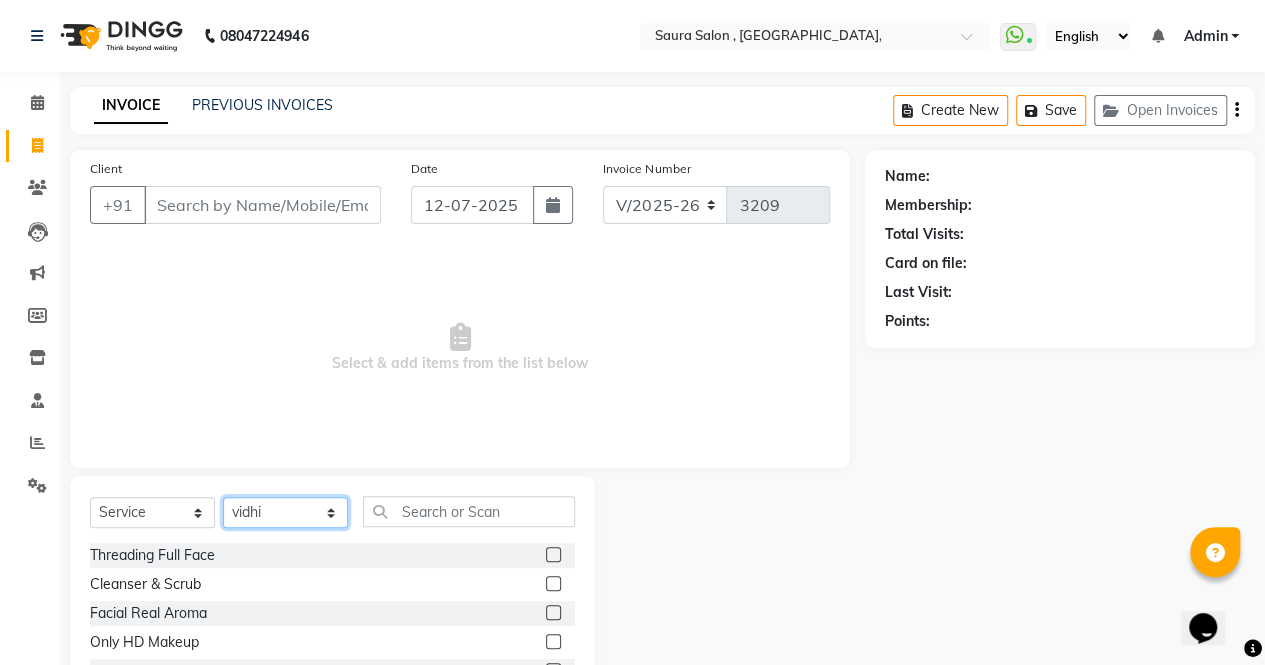 click on "Select Stylist archana  asha  chetna  deepika prajapati jagruti payal riddhi khandala shanti  sona  ura usha di vaishali vaishnavi  vidhi" 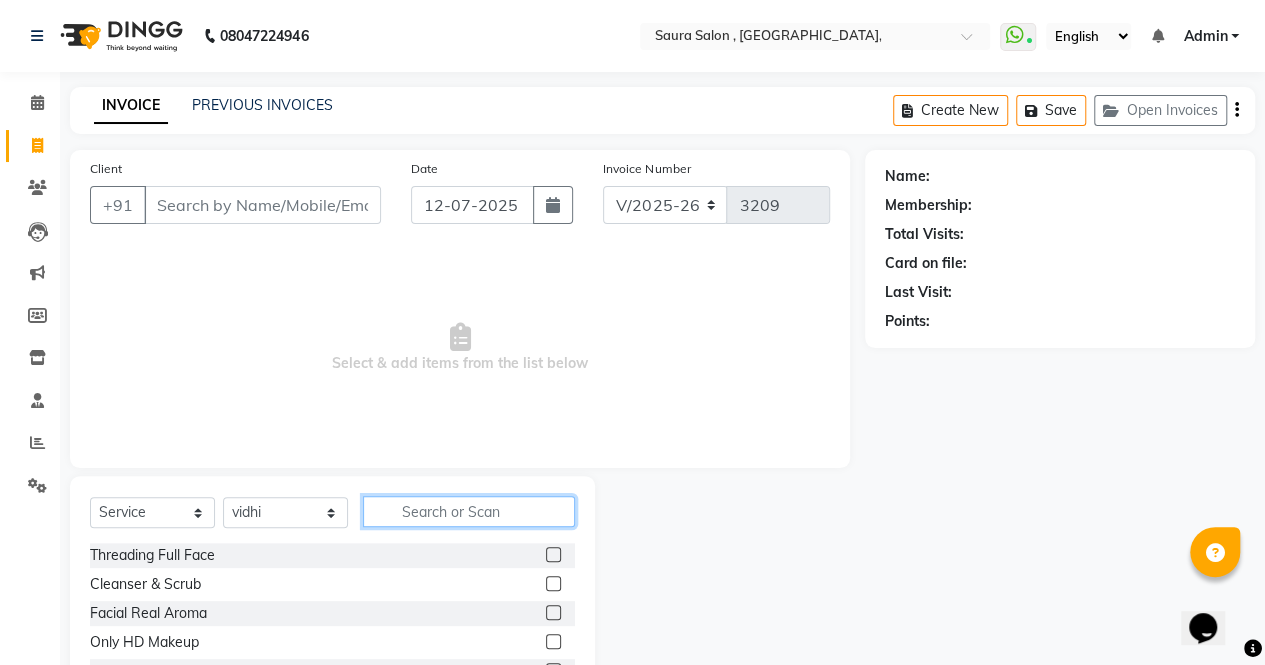 click 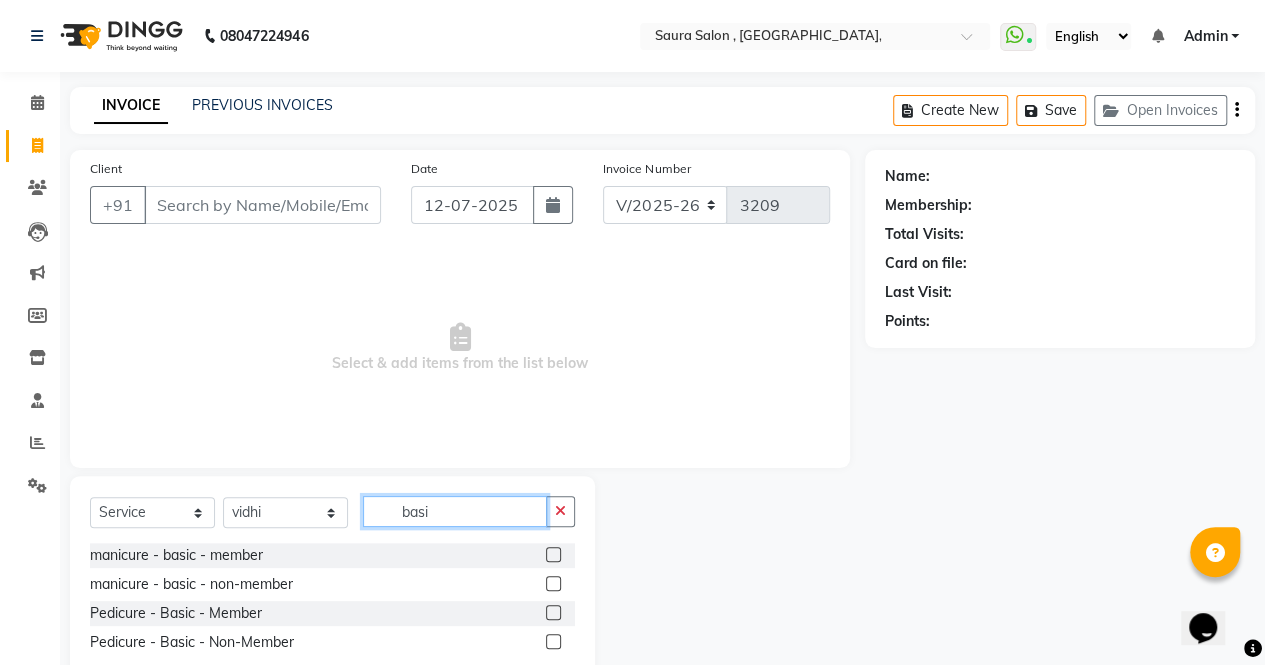 type on "basi" 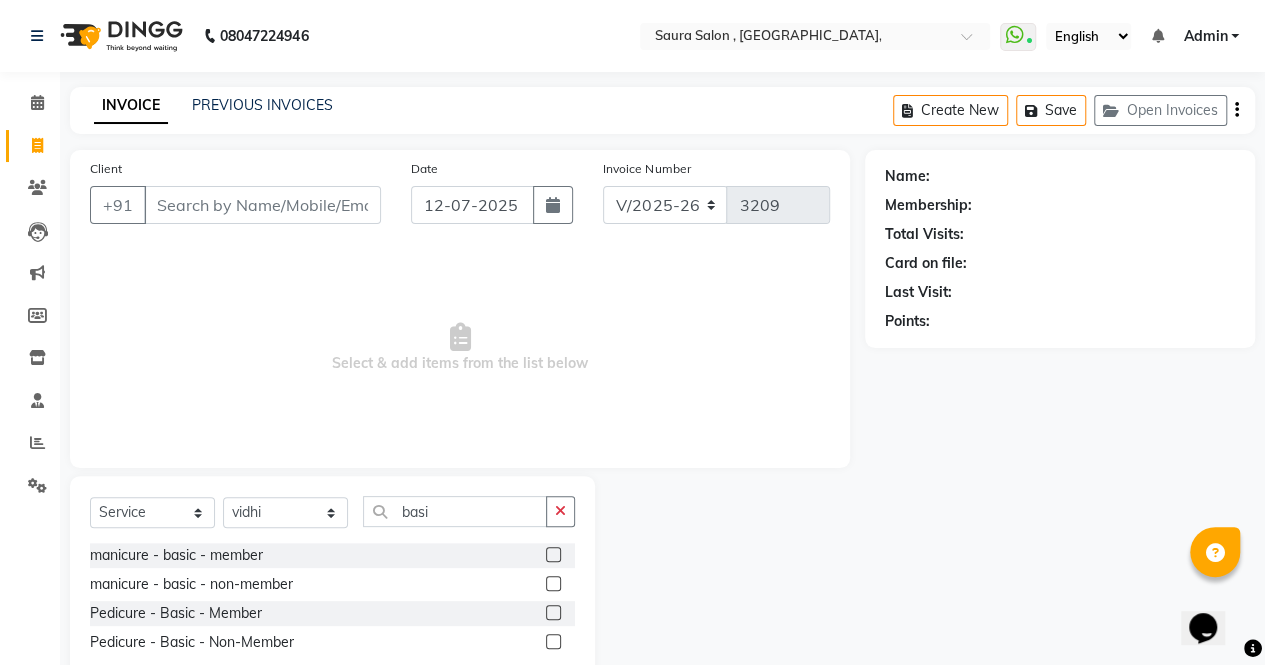 click 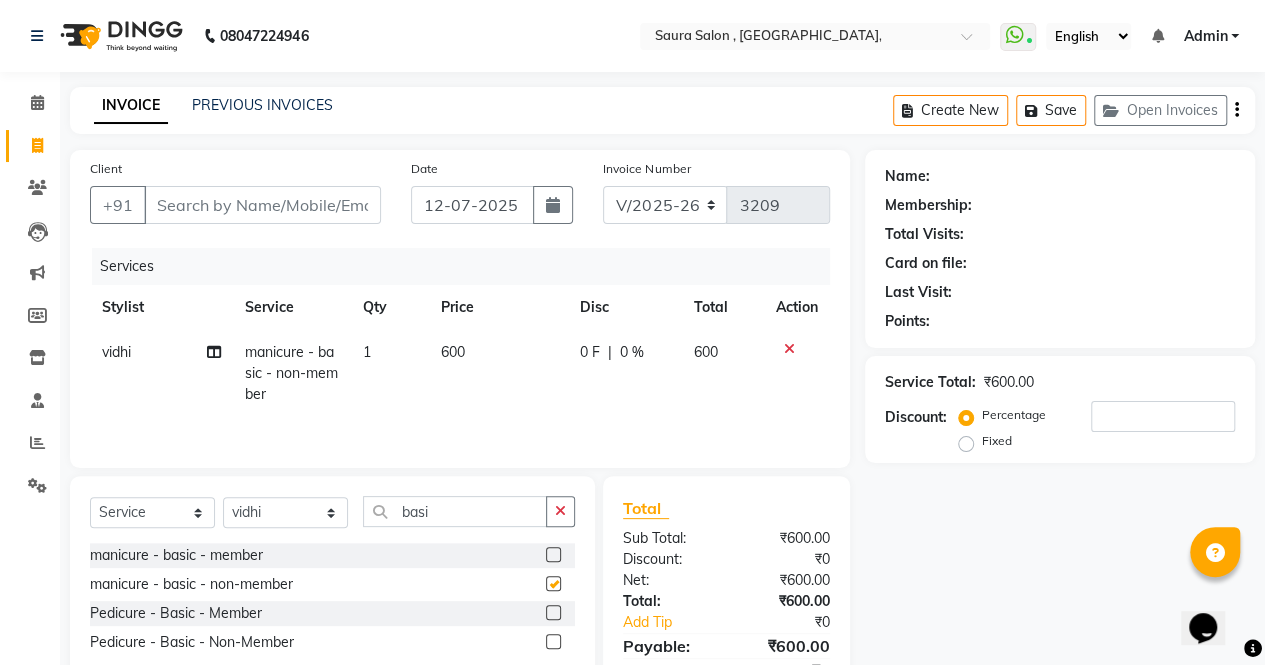 checkbox on "false" 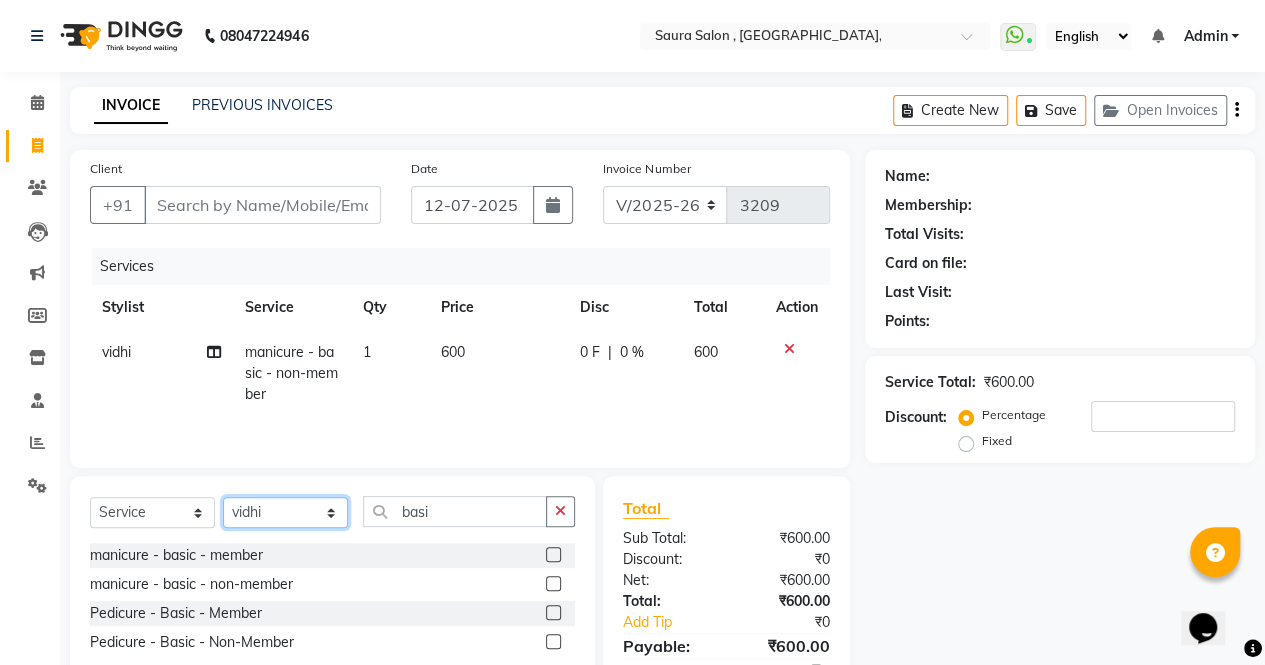 click on "Select Stylist archana  asha  chetna  deepika prajapati jagruti payal riddhi khandala shanti  sona  ura usha di vaishali vaishnavi  vidhi" 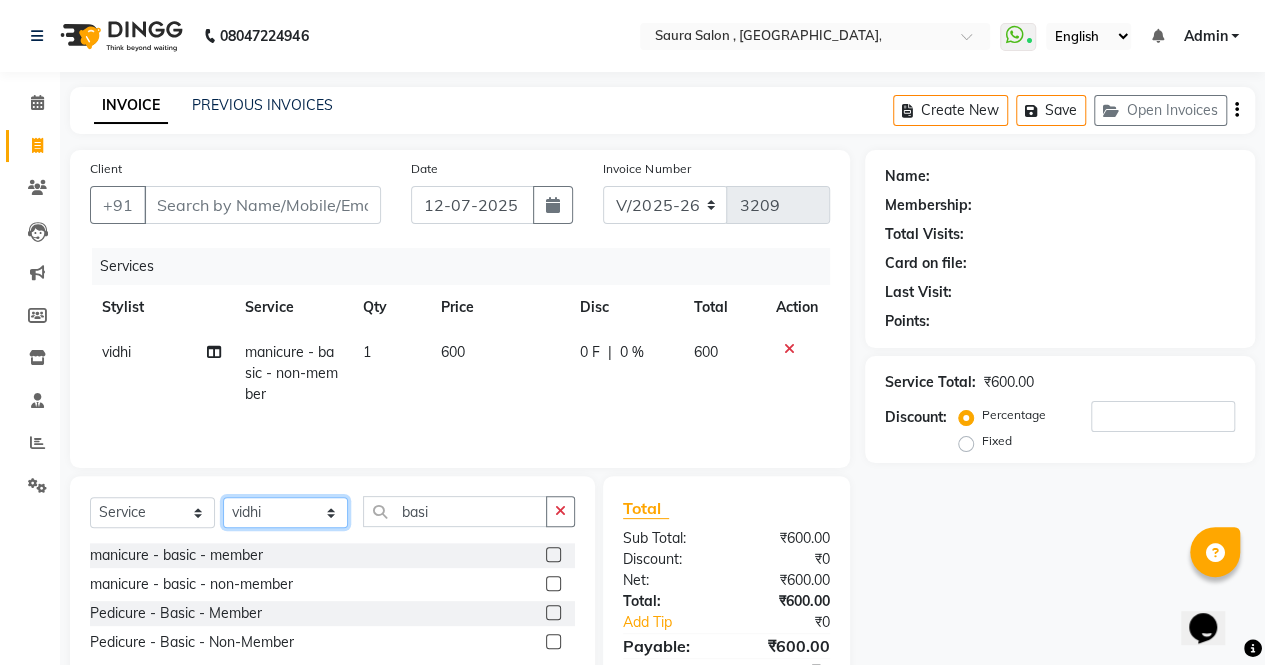 select on "72512" 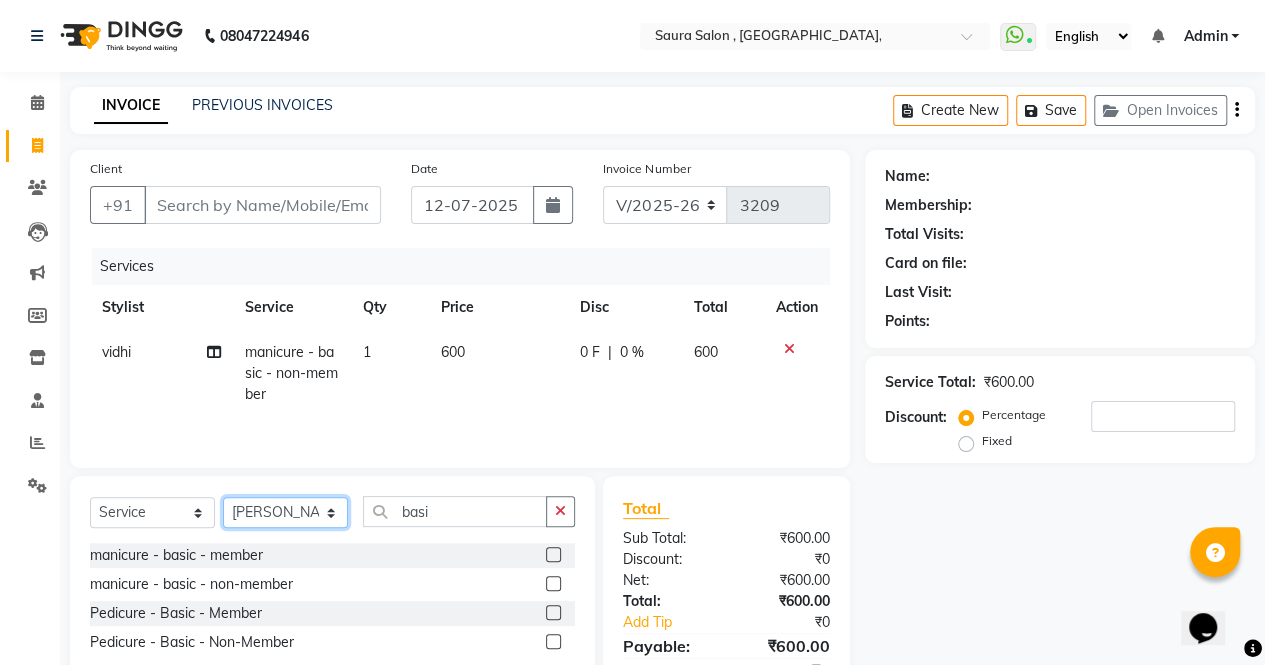 click on "Select Stylist archana  asha  chetna  deepika prajapati jagruti payal riddhi khandala shanti  sona  ura usha di vaishali vaishnavi  vidhi" 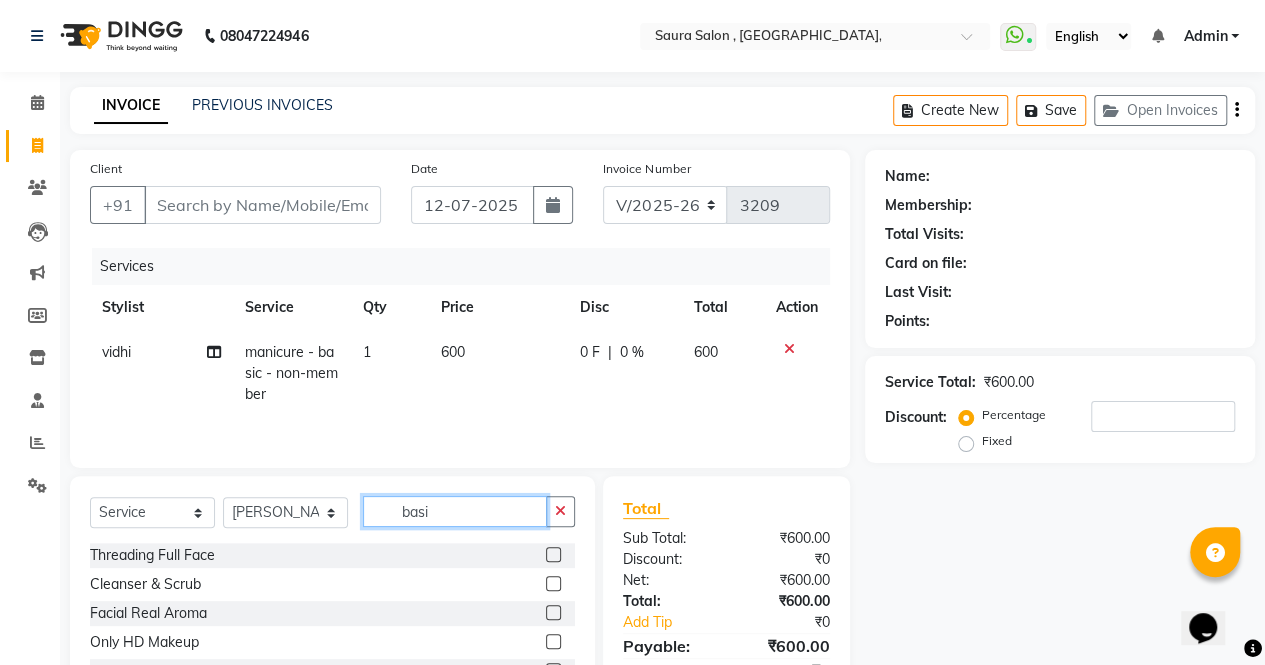 click on "basi" 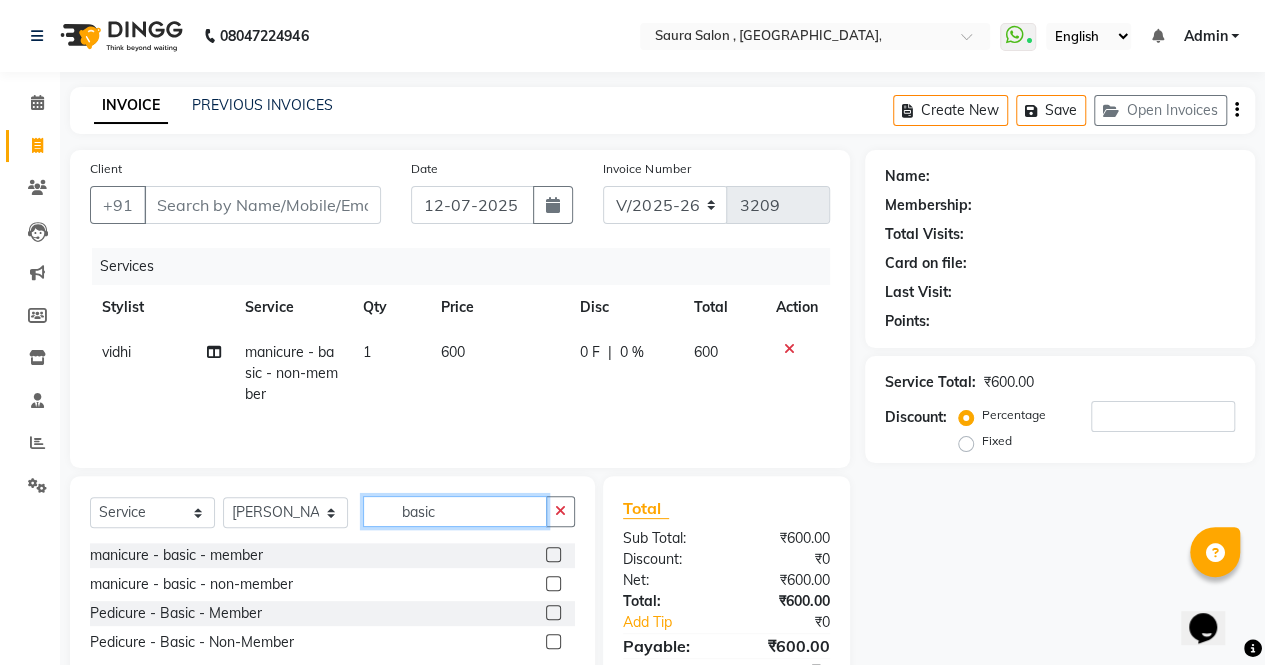type on "basic" 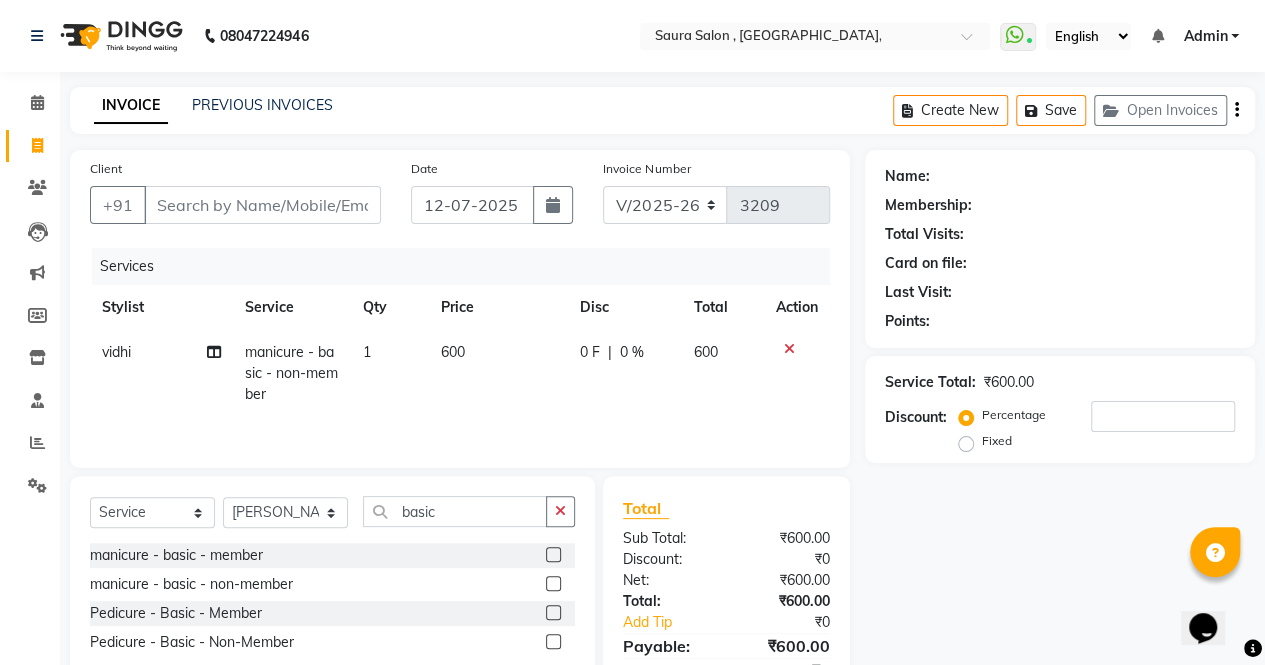 click 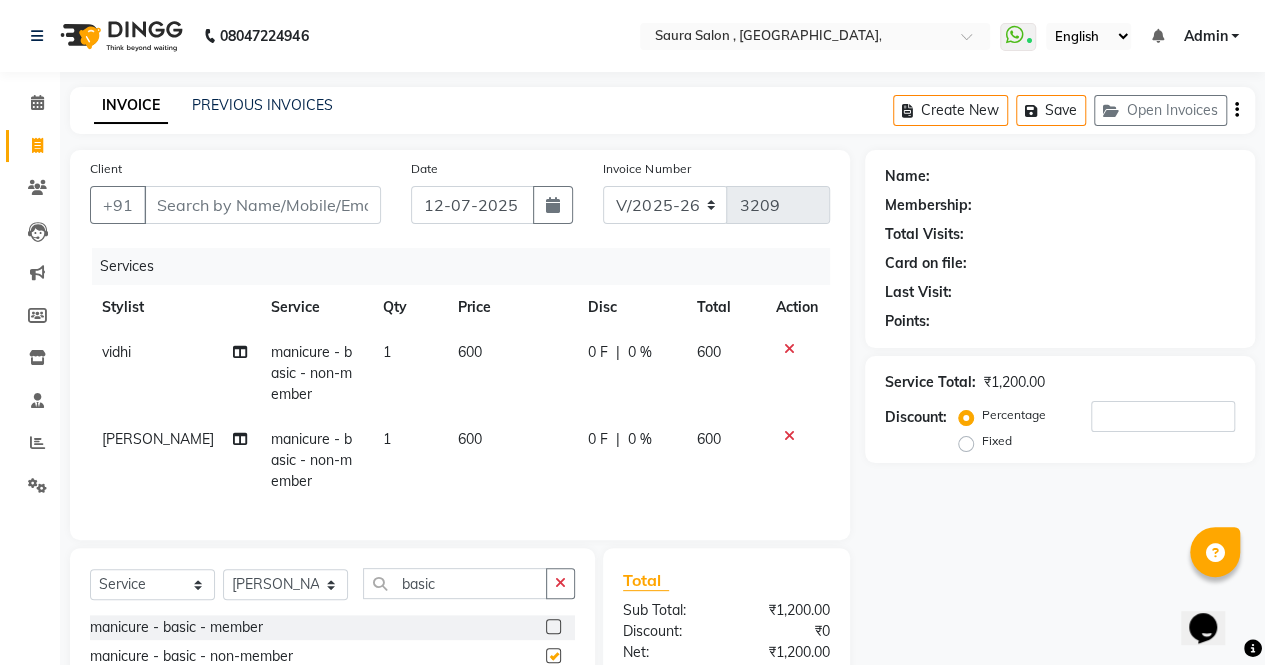 checkbox on "false" 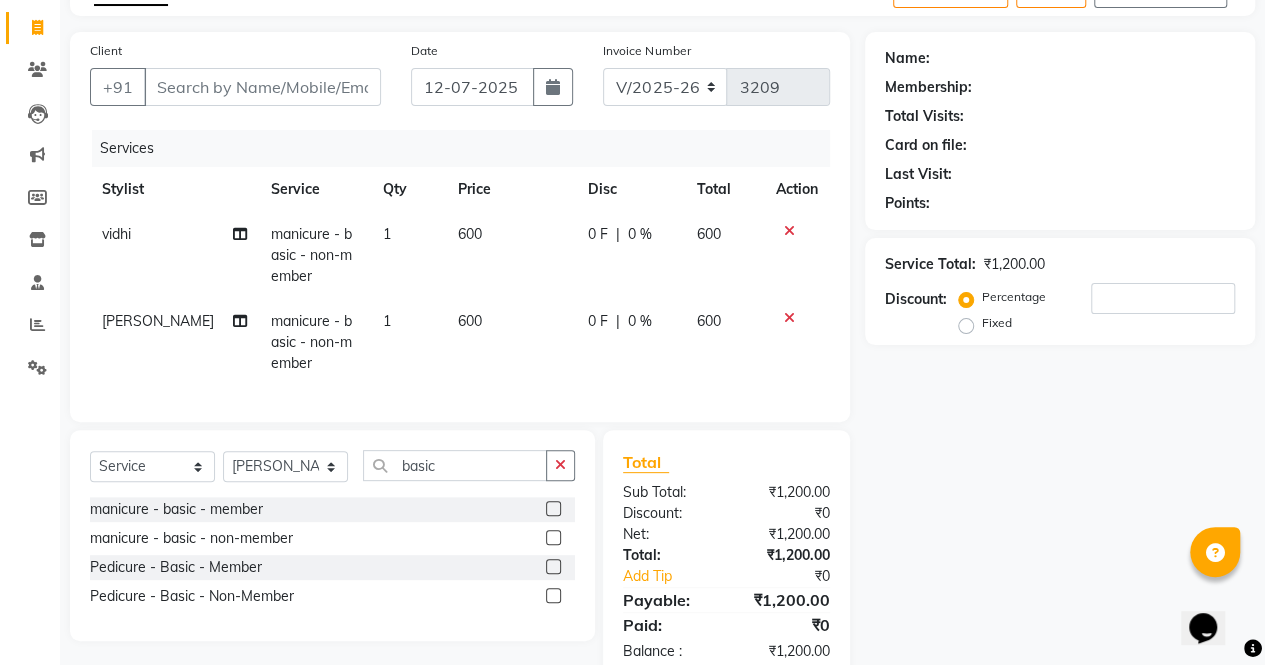 scroll, scrollTop: 121, scrollLeft: 0, axis: vertical 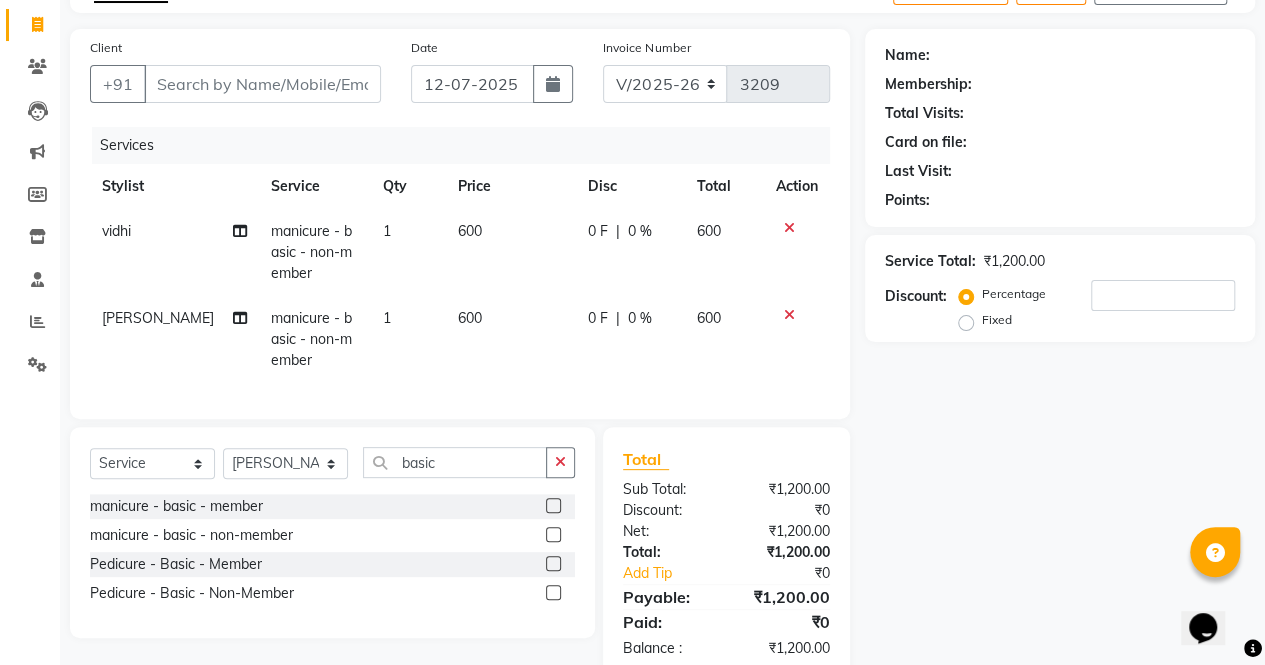 click 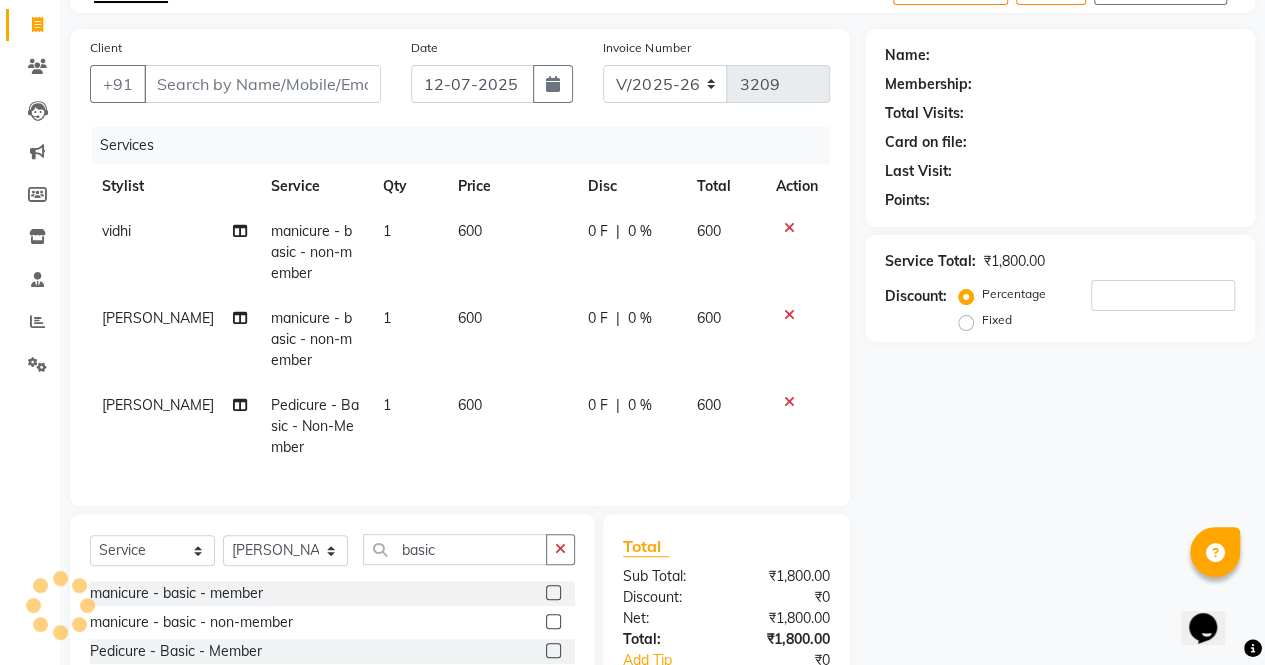 checkbox on "false" 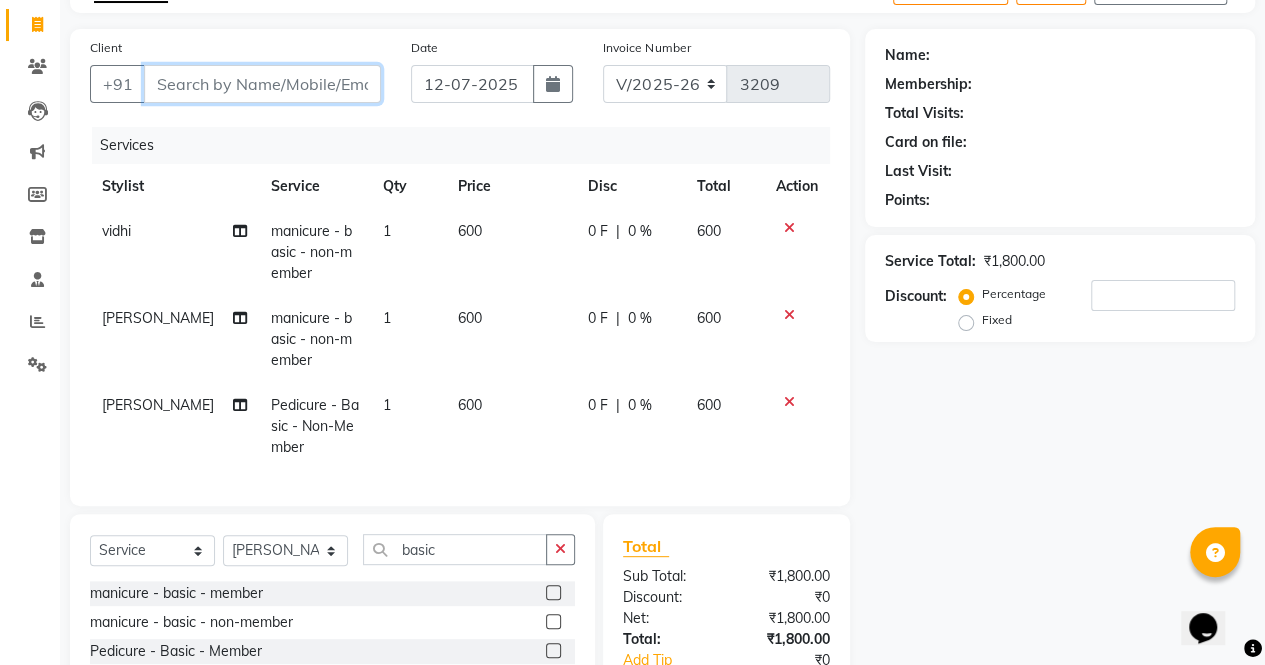 click on "Client" at bounding box center [262, 84] 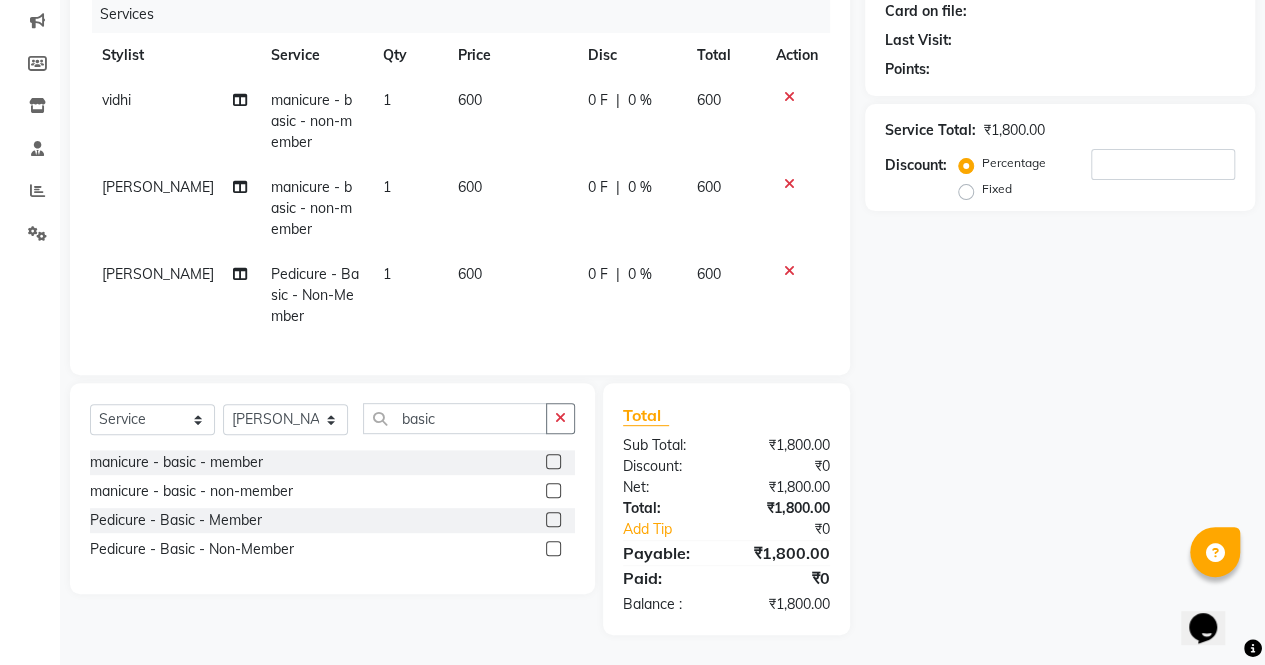 scroll, scrollTop: 0, scrollLeft: 0, axis: both 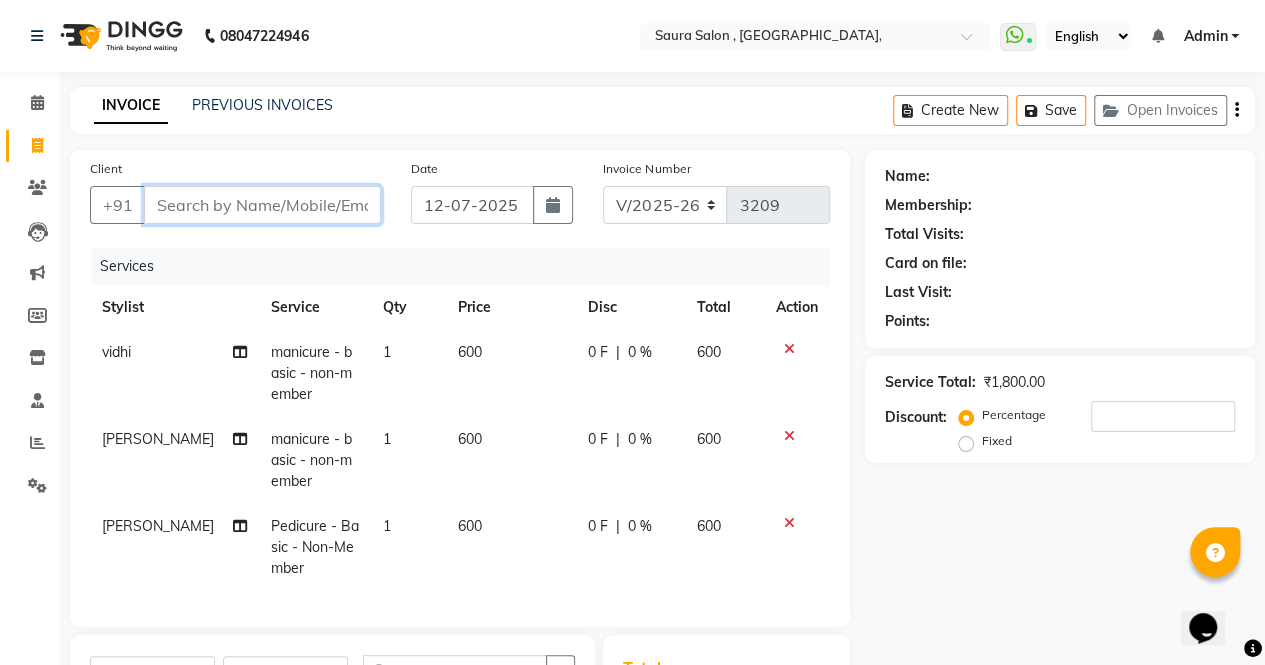 click on "Client" at bounding box center (262, 205) 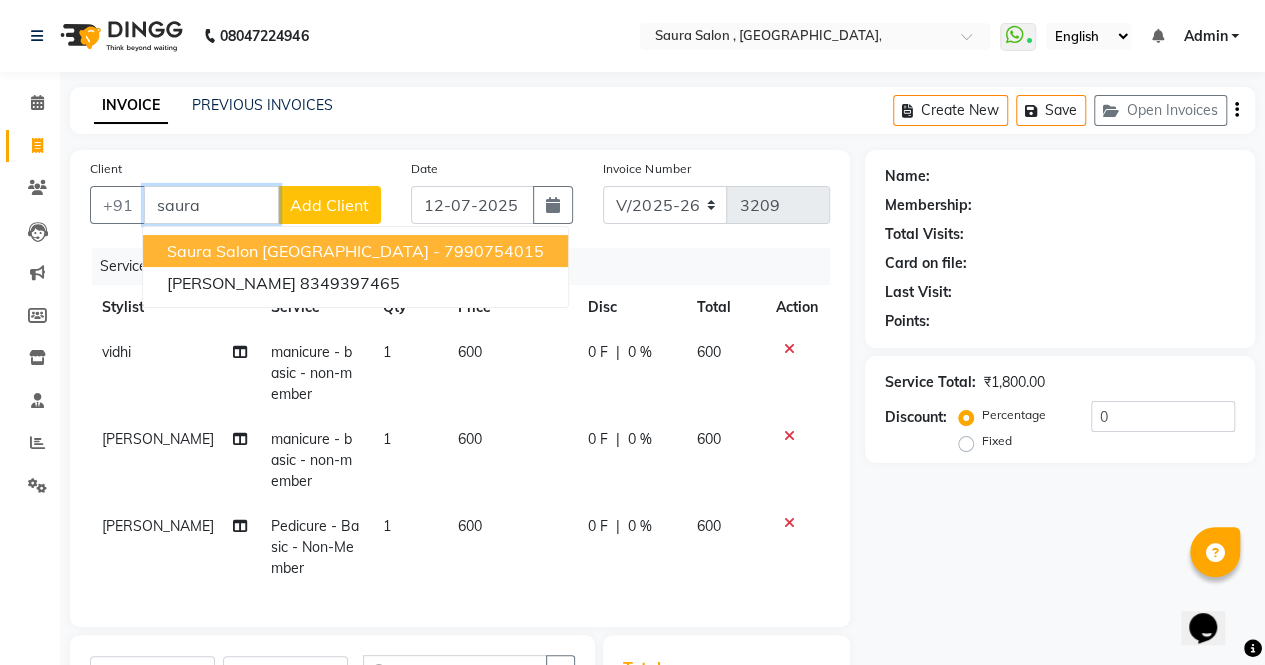 click on "saura Salon ahmedabad -" at bounding box center (303, 251) 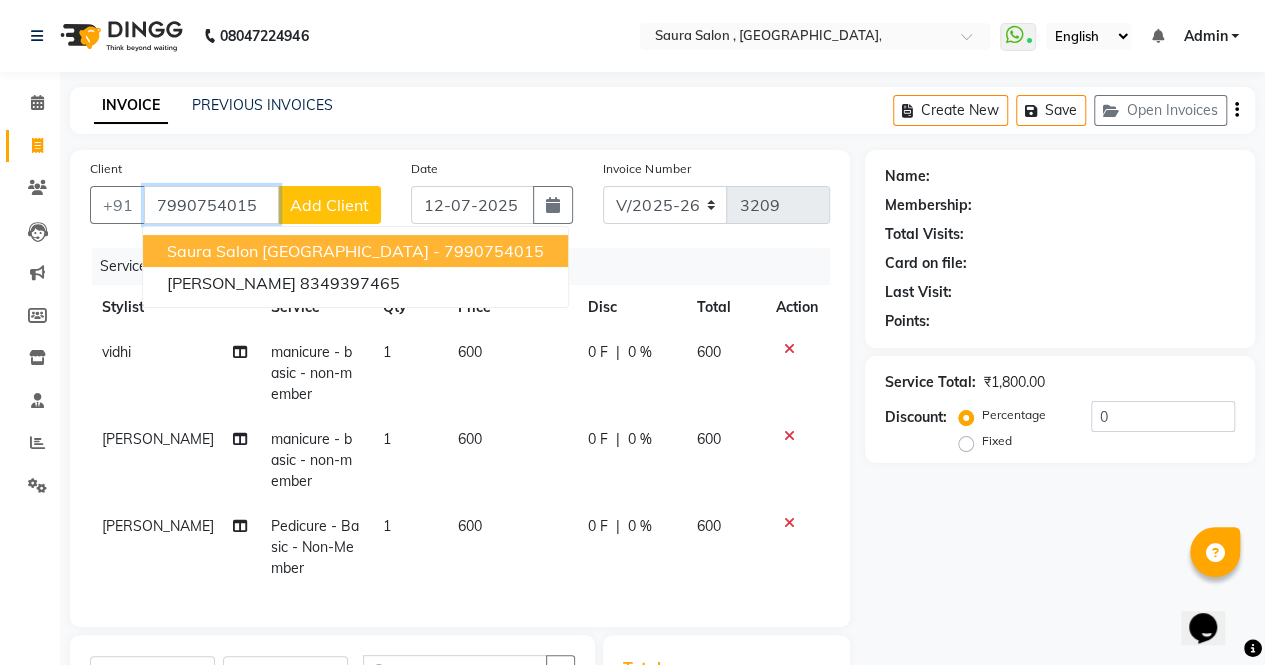 type on "7990754015" 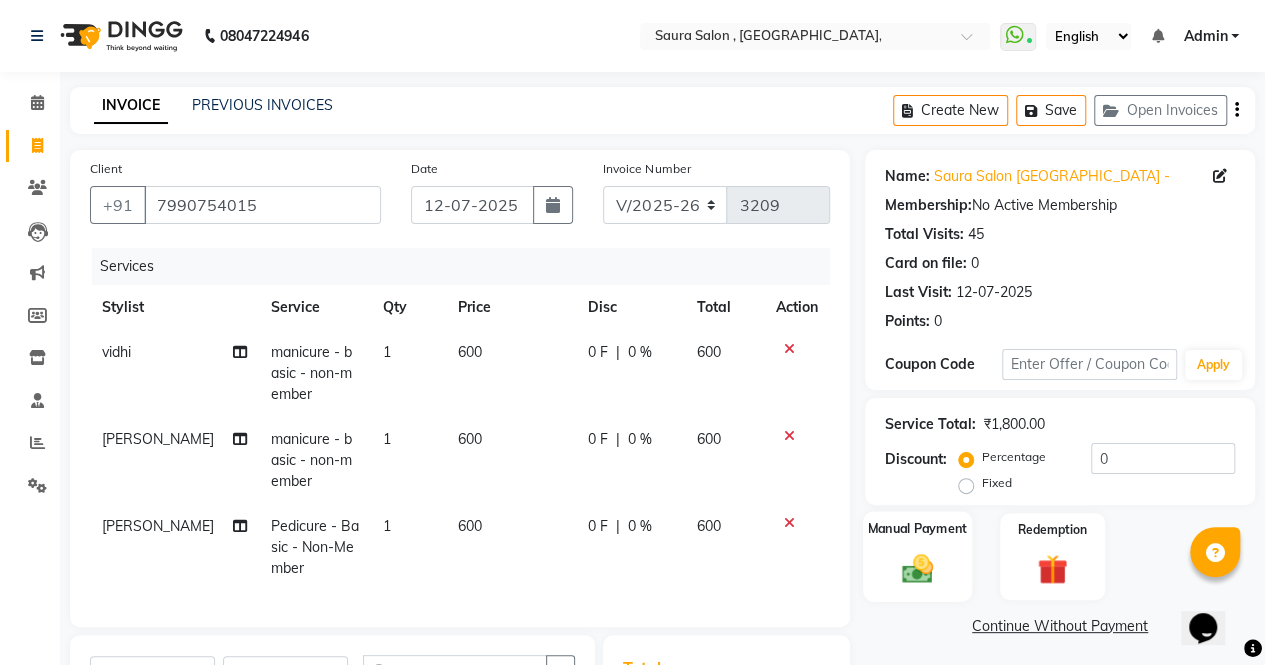 click 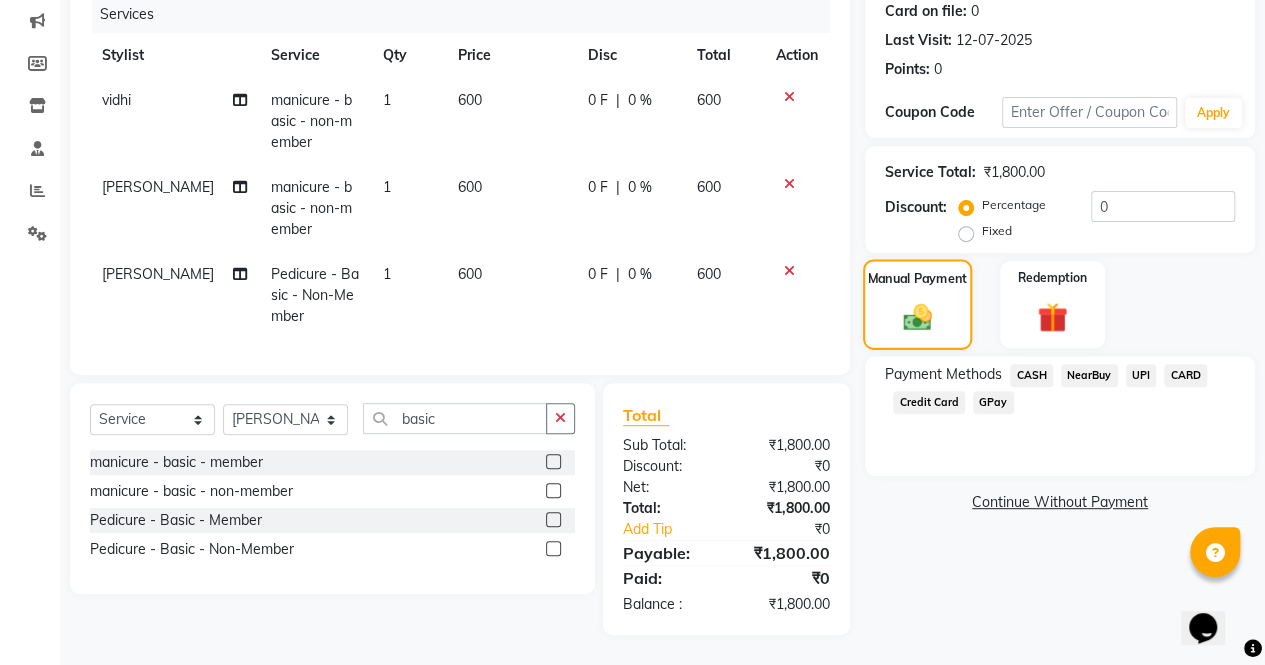 scroll, scrollTop: 266, scrollLeft: 0, axis: vertical 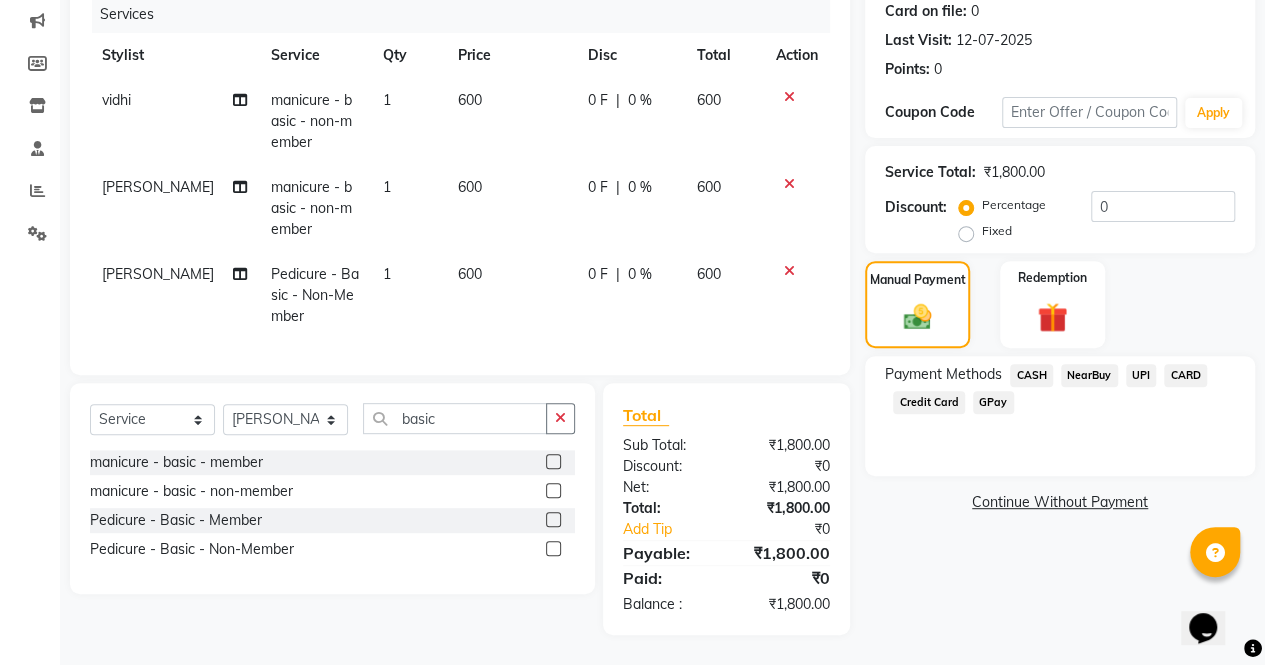 click on "CASH" 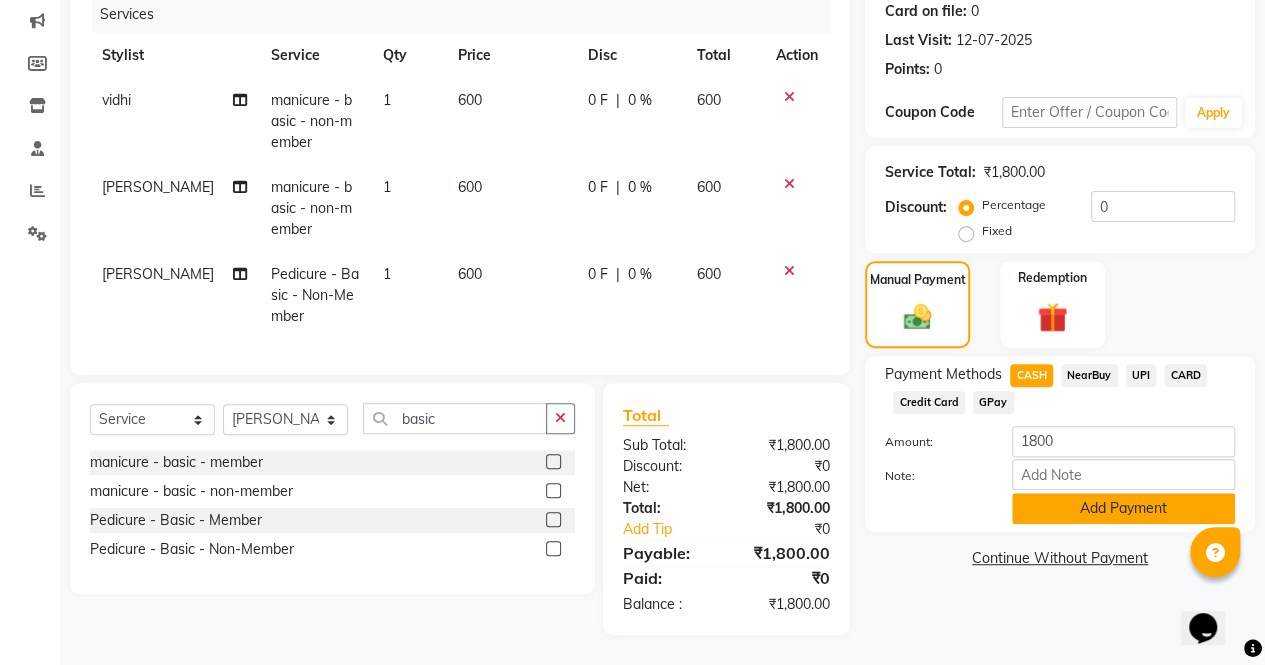 click on "Add Payment" 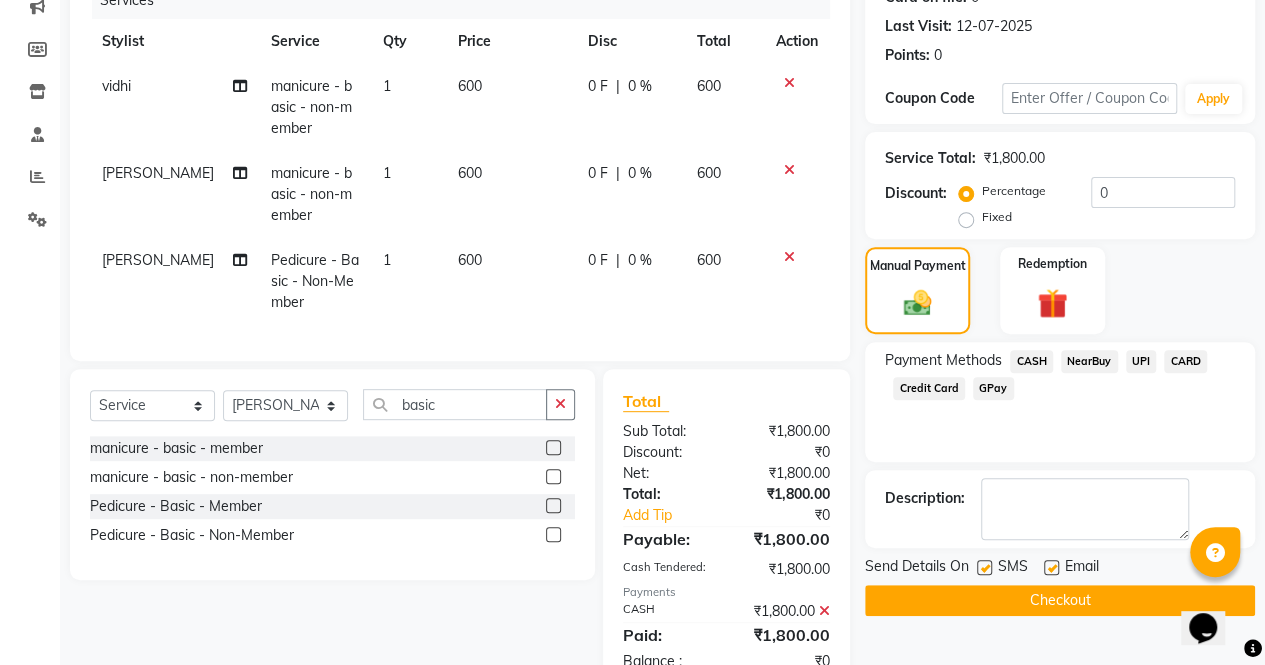 scroll, scrollTop: 336, scrollLeft: 0, axis: vertical 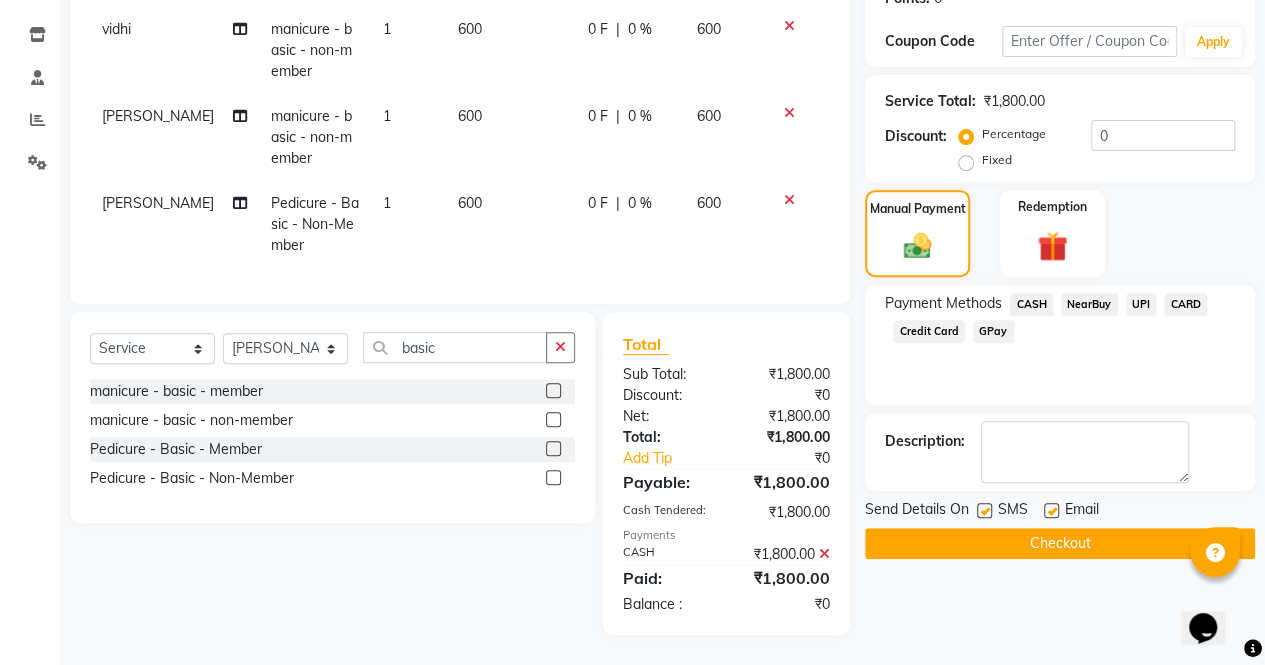 click on "Checkout" 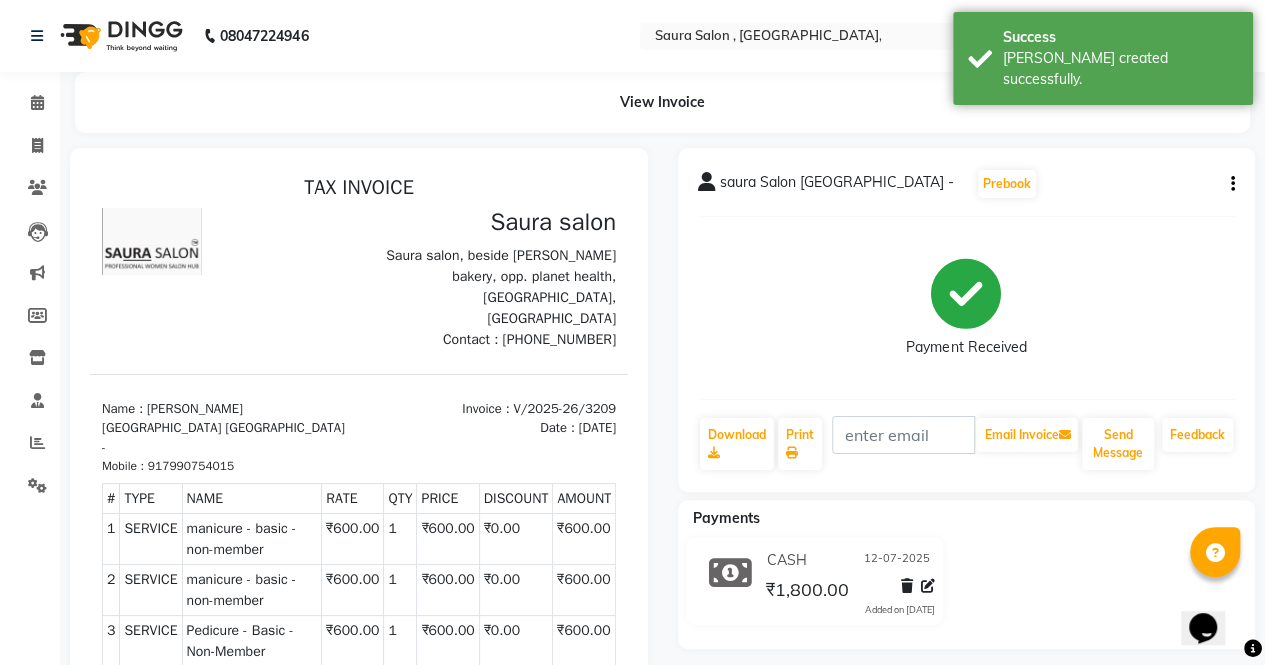 scroll, scrollTop: 0, scrollLeft: 0, axis: both 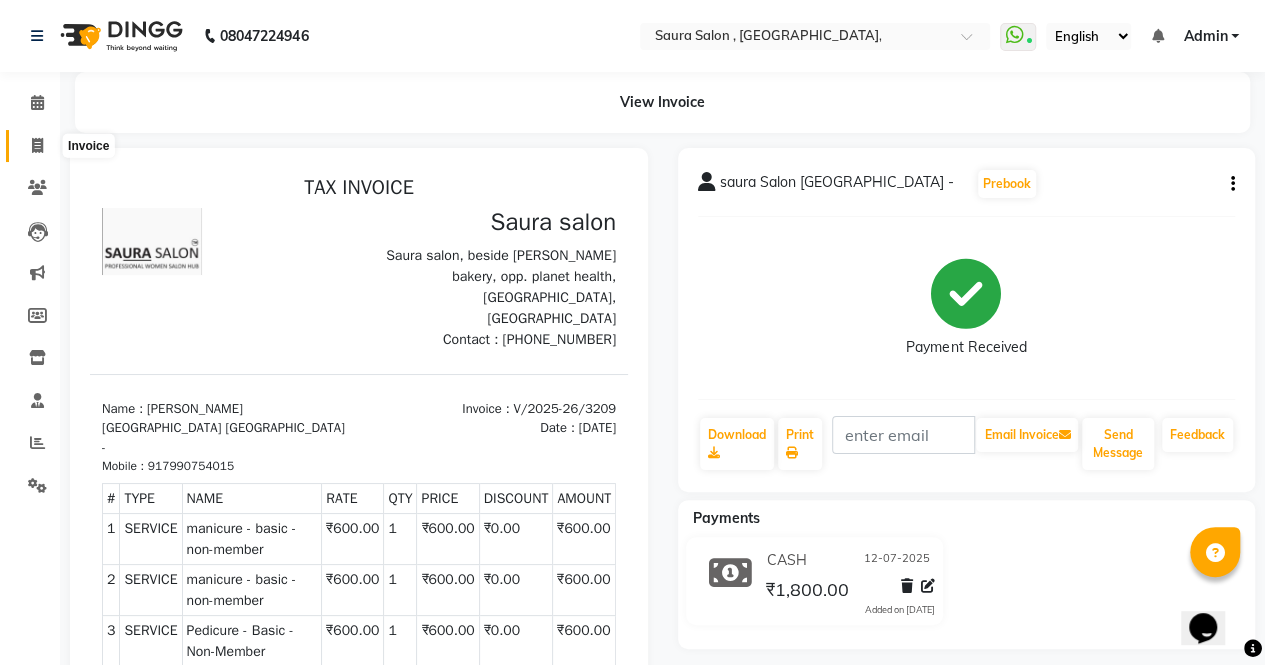 click 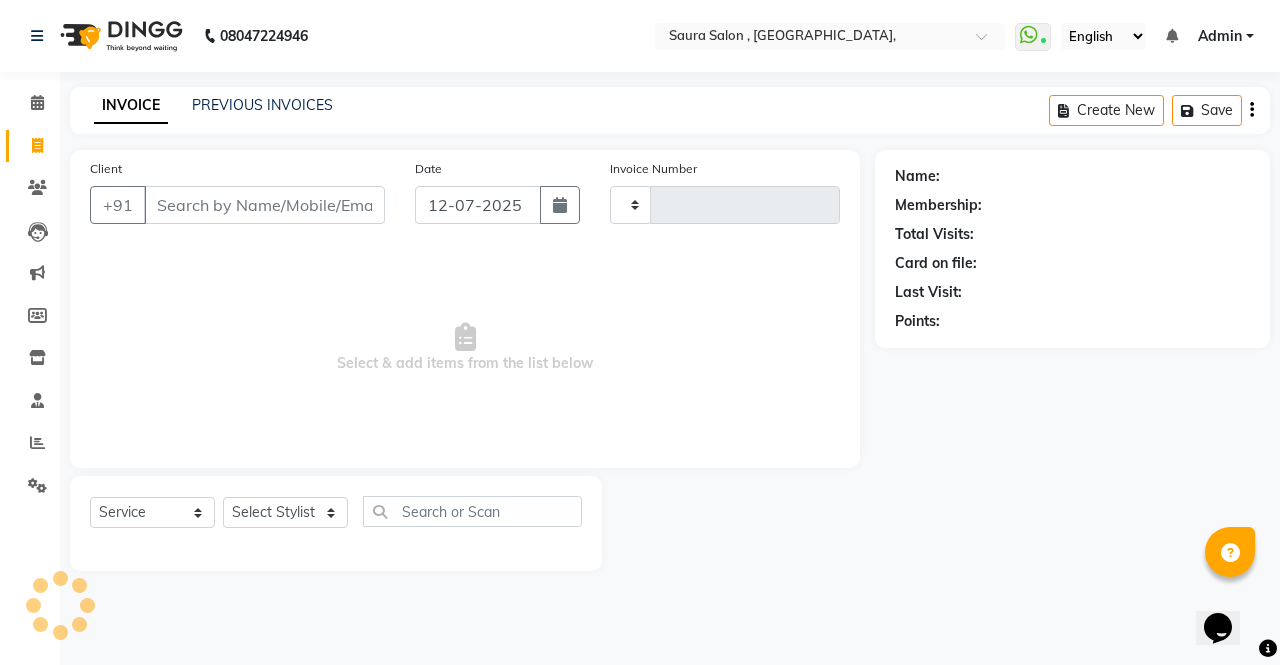type on "3210" 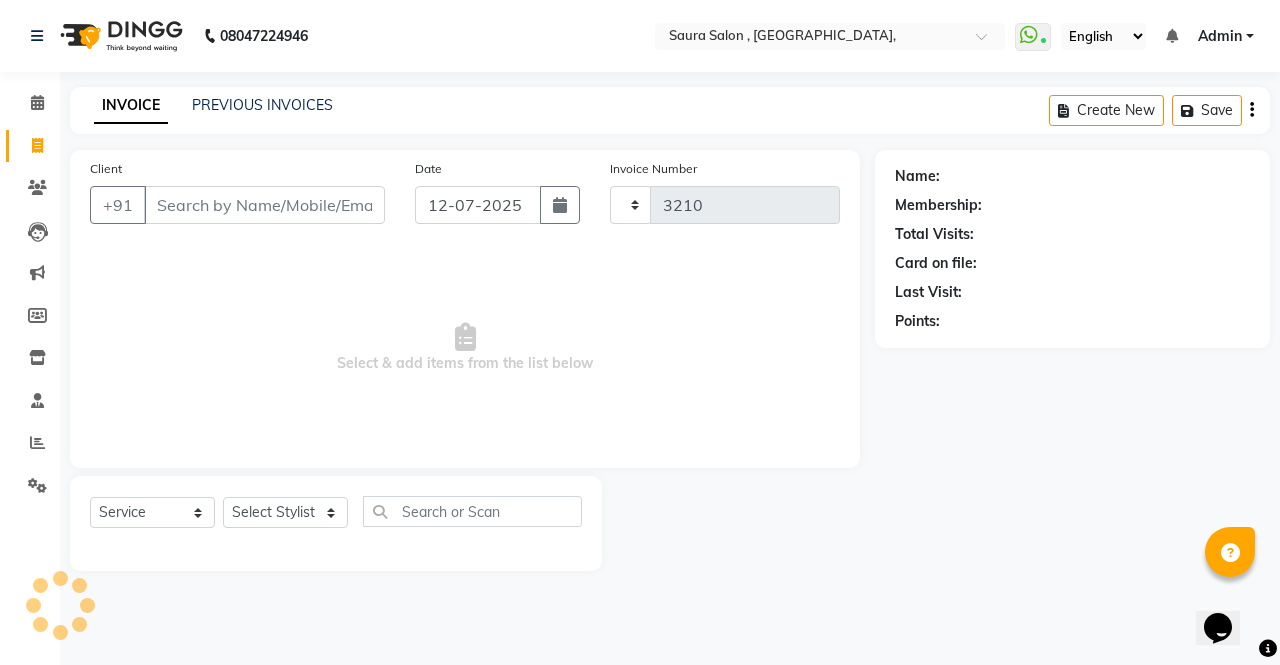 select on "6963" 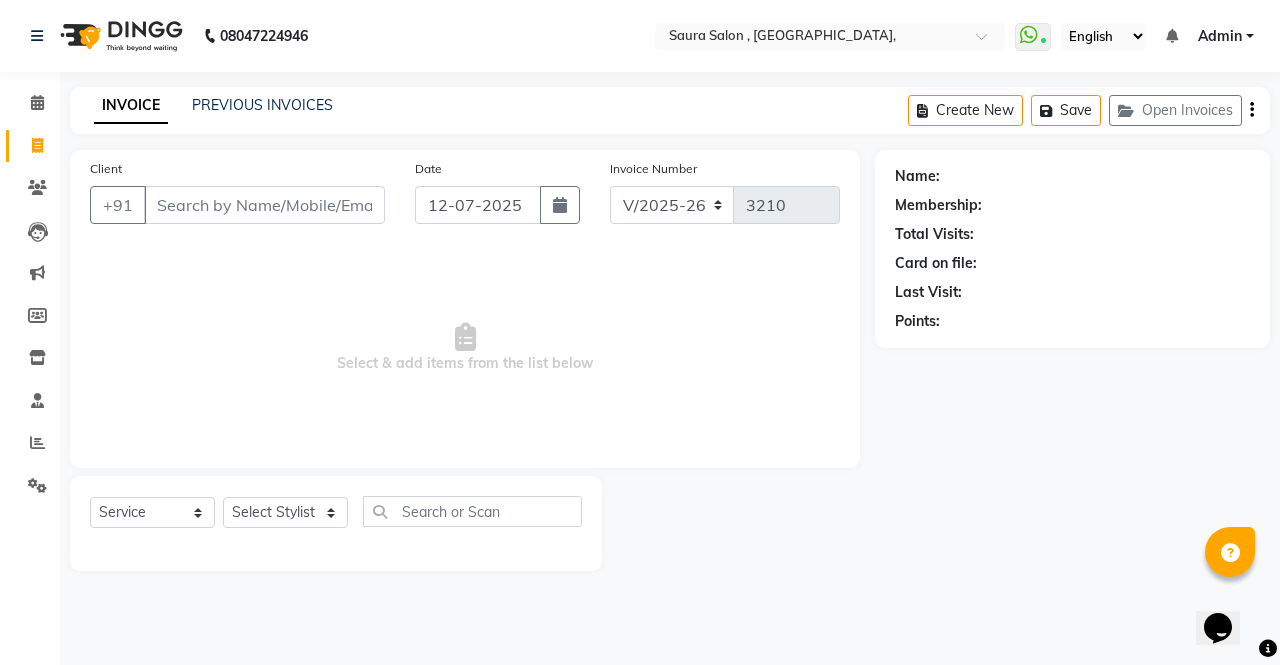 select on "57428" 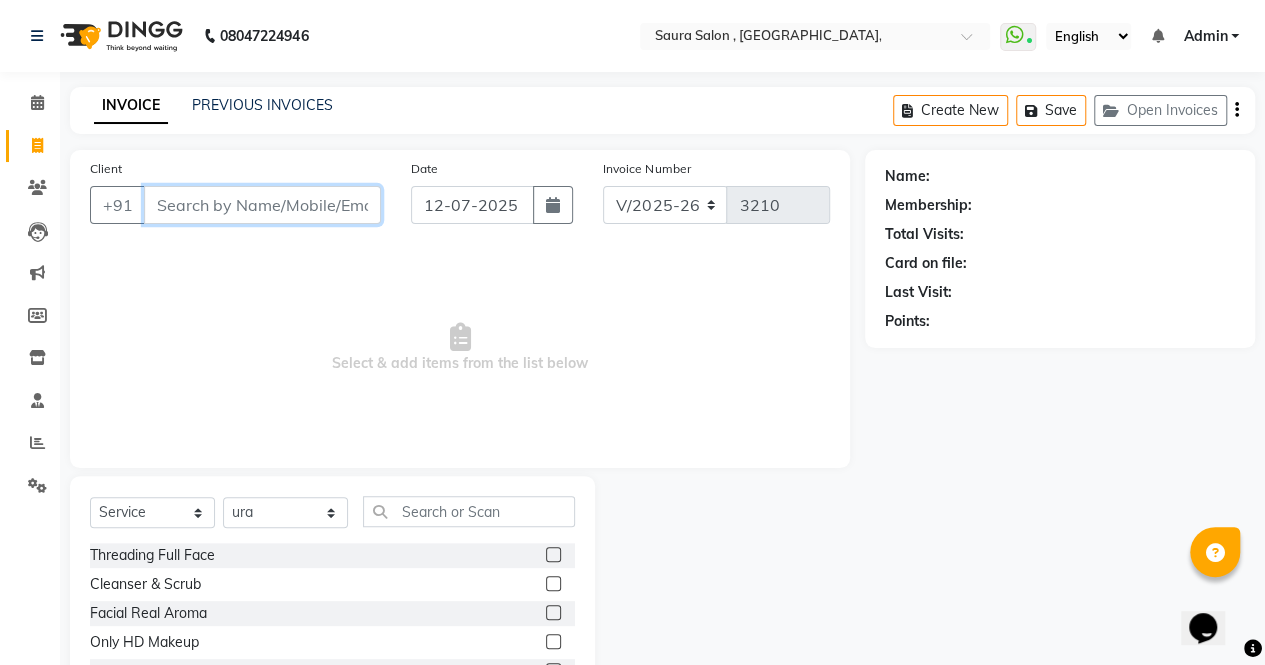 click on "Client" at bounding box center (262, 205) 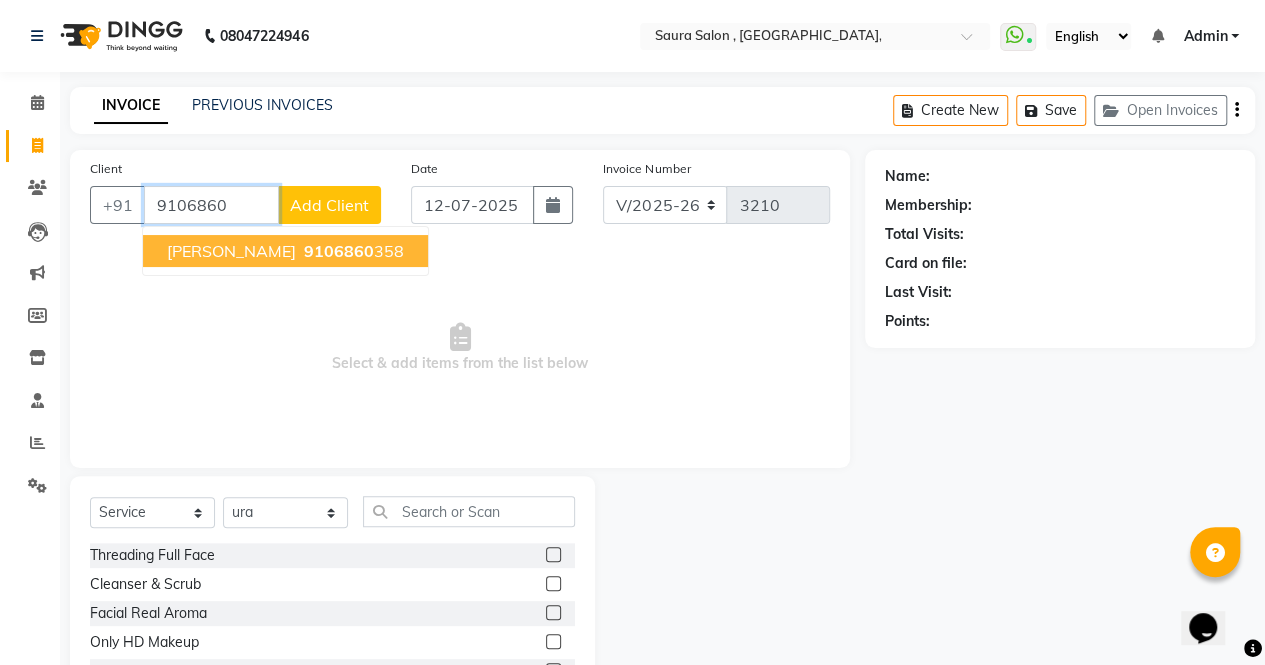 click on "9106860" at bounding box center (339, 251) 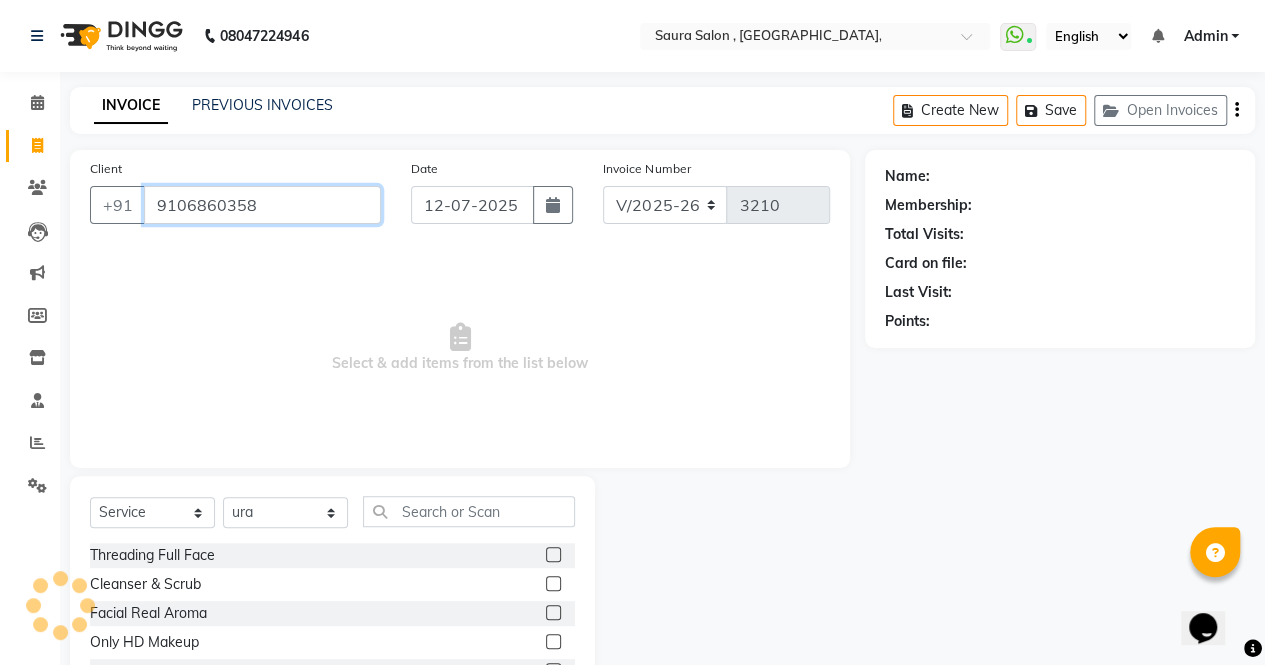type on "9106860358" 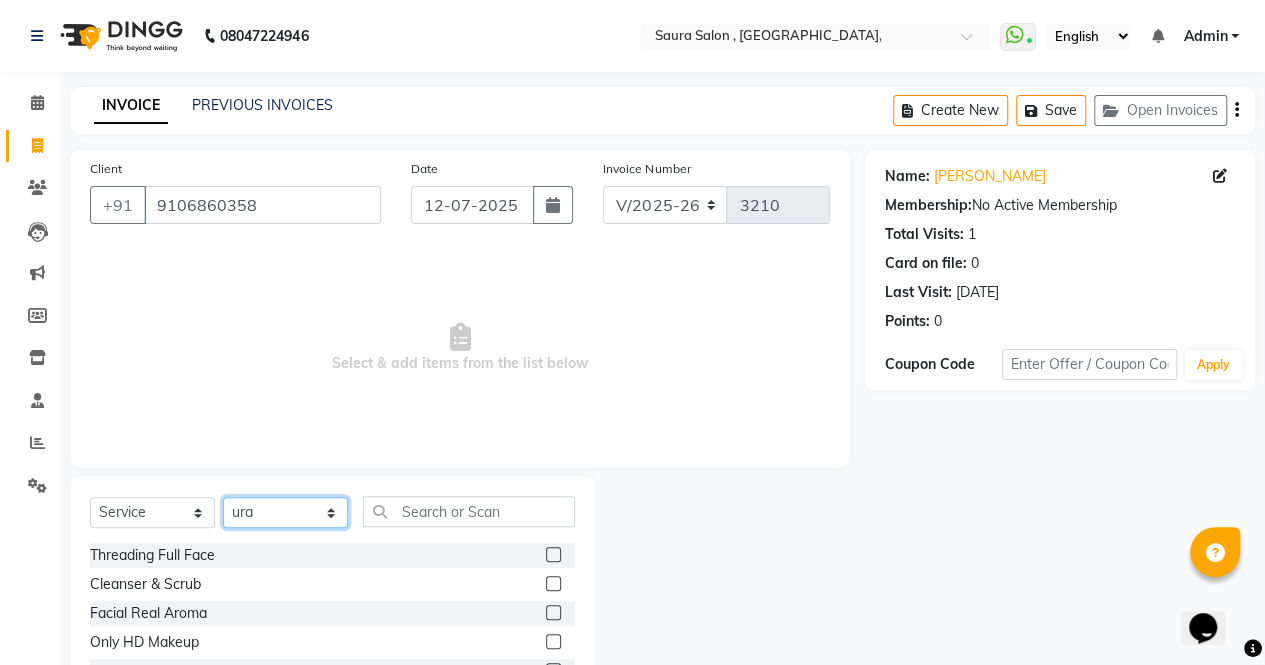 drag, startPoint x: 282, startPoint y: 511, endPoint x: 278, endPoint y: 173, distance: 338.02368 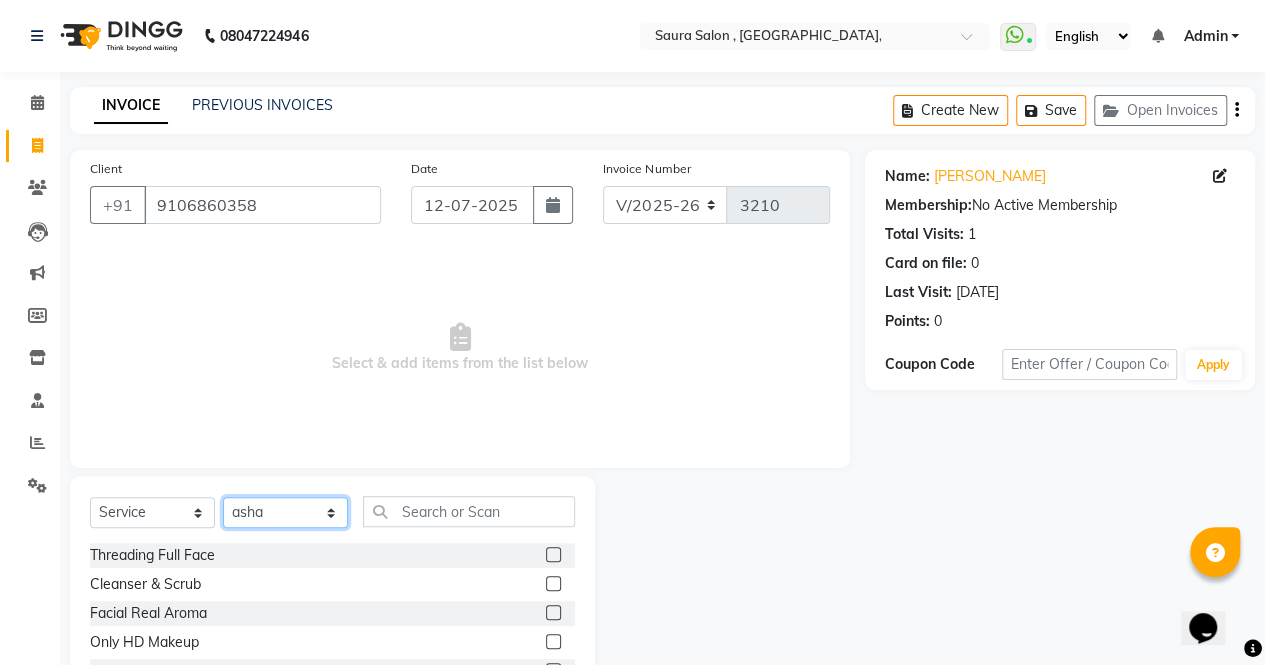 click on "Select Stylist archana  asha  chetna  deepika prajapati jagruti payal riddhi khandala shanti  sona  ura usha di vaishali vaishnavi  vidhi" 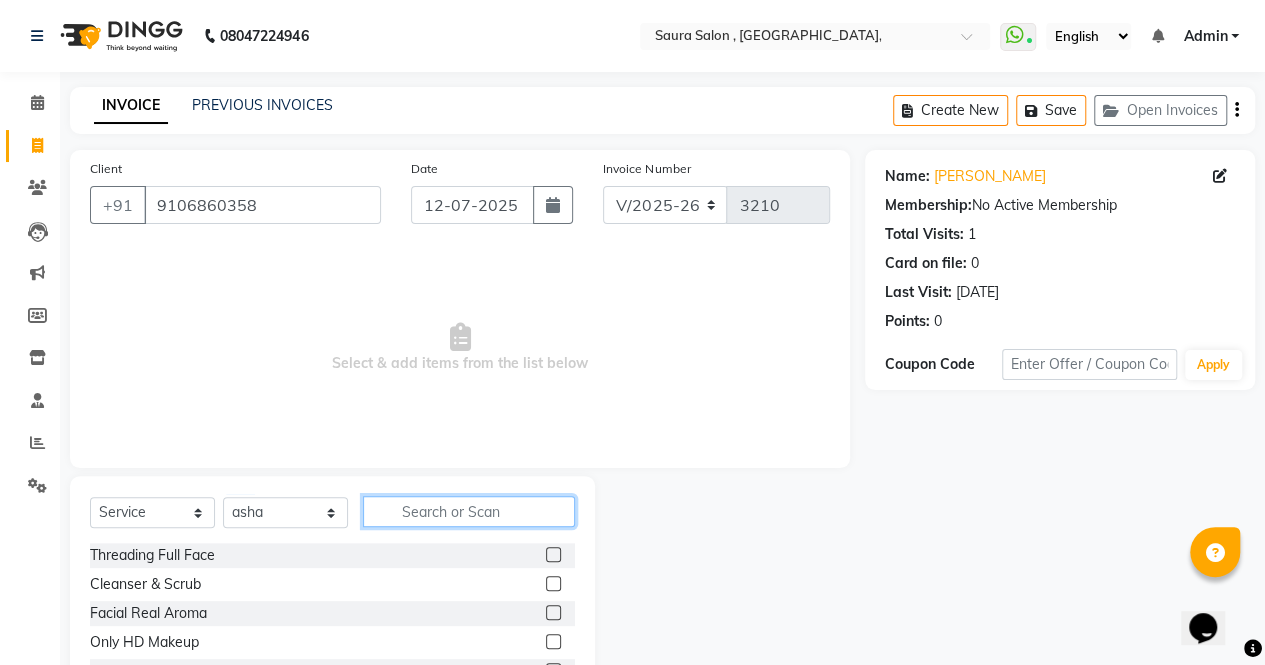 click 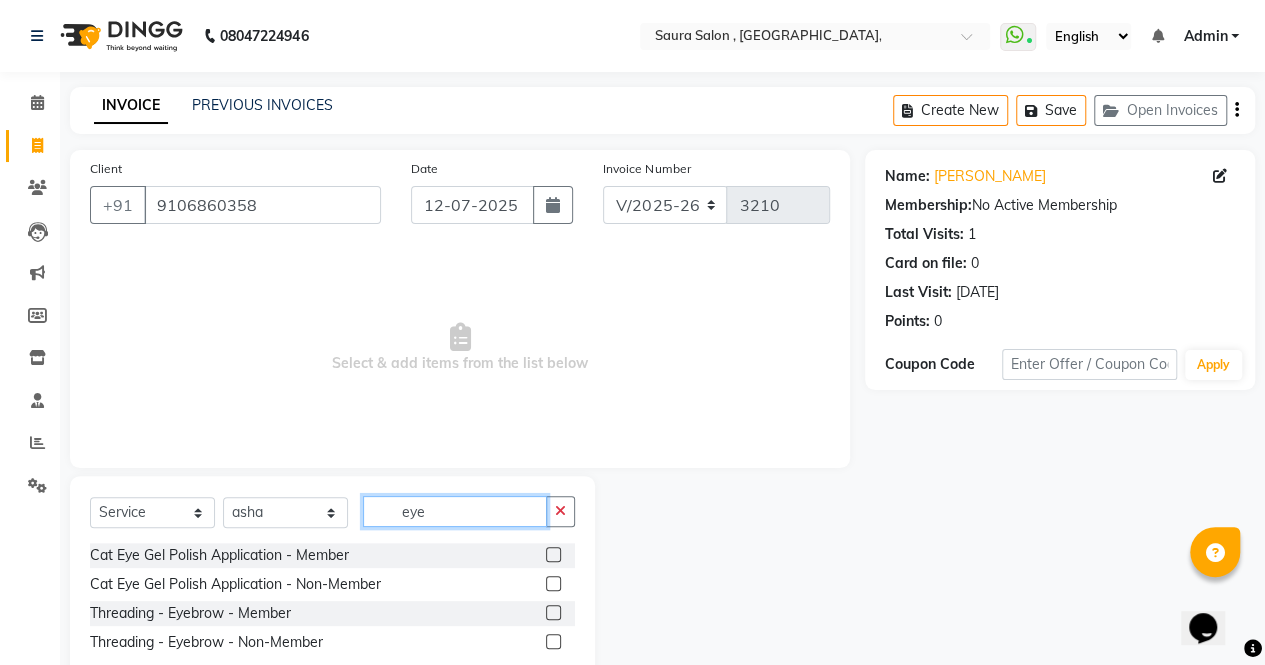 type on "eye" 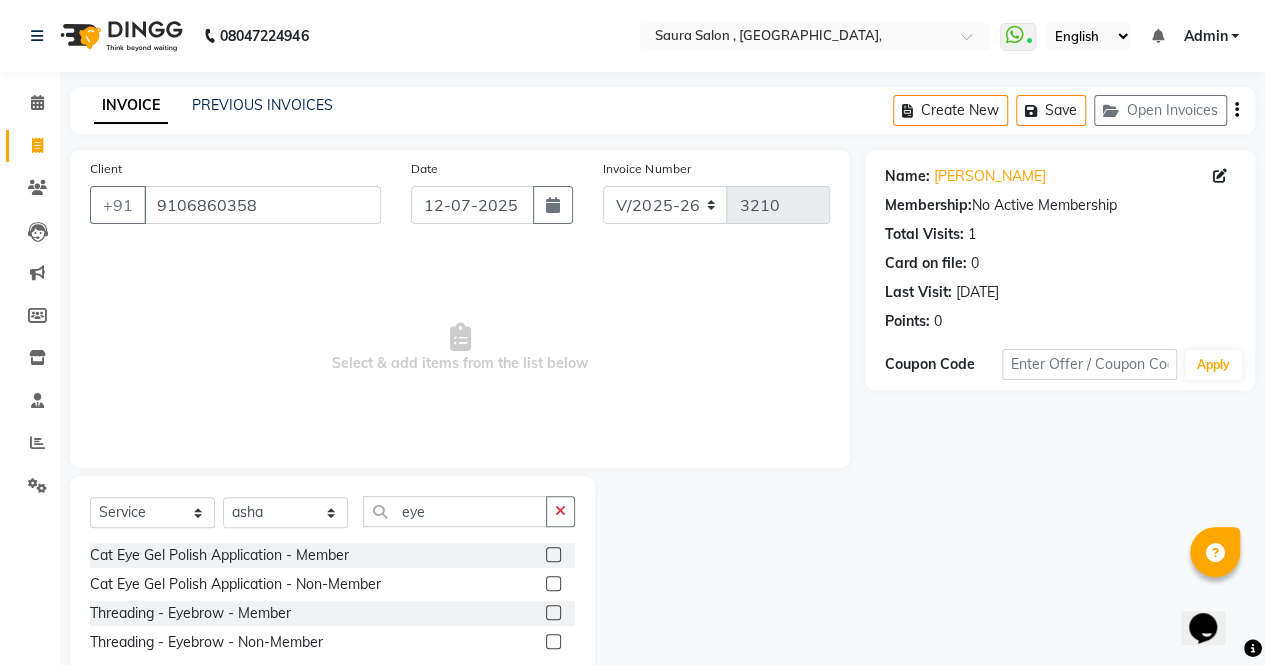 click 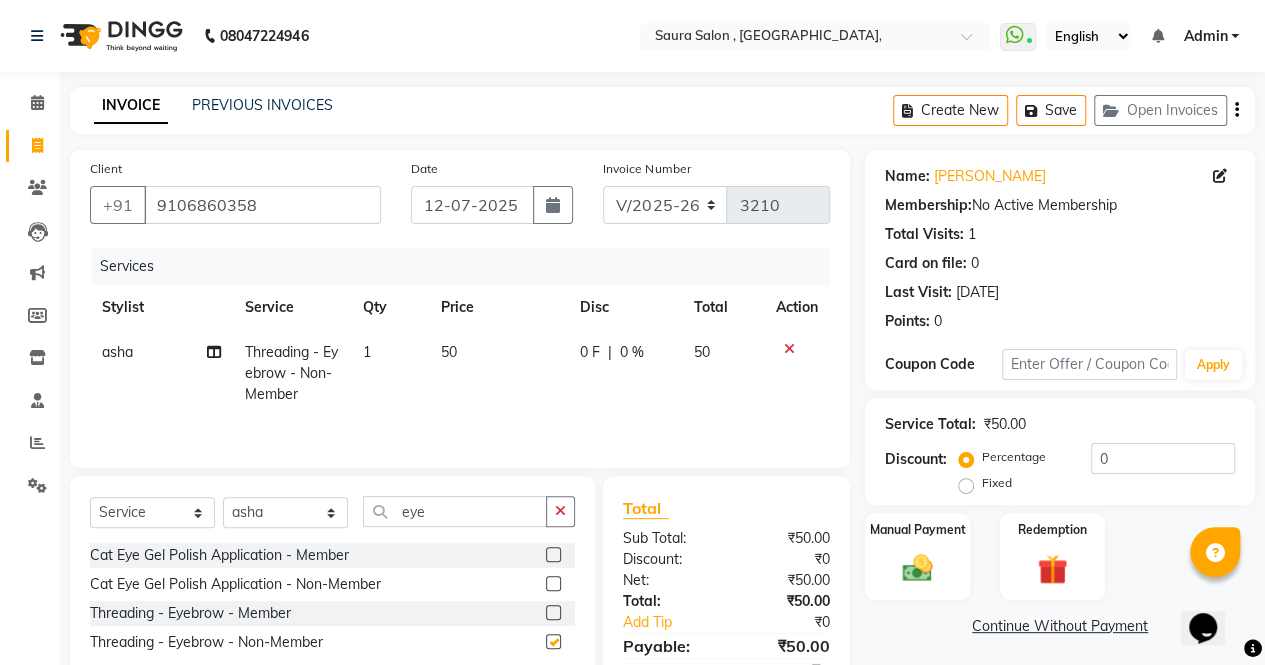 checkbox on "false" 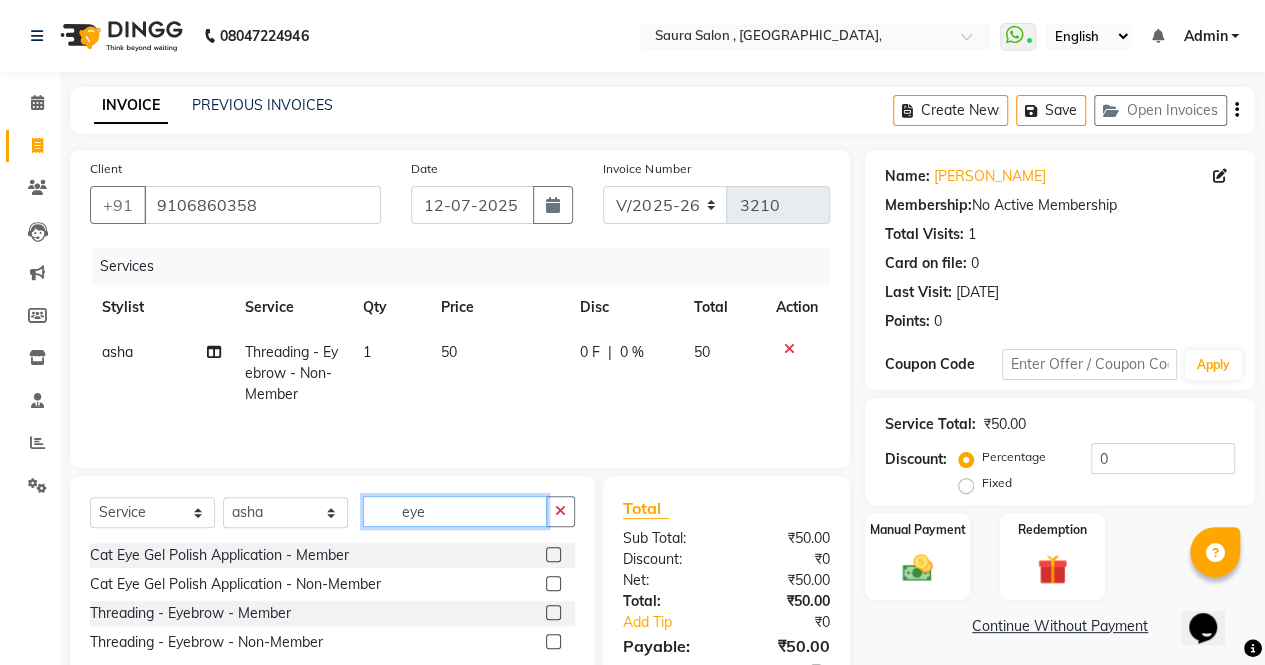 click on "eye" 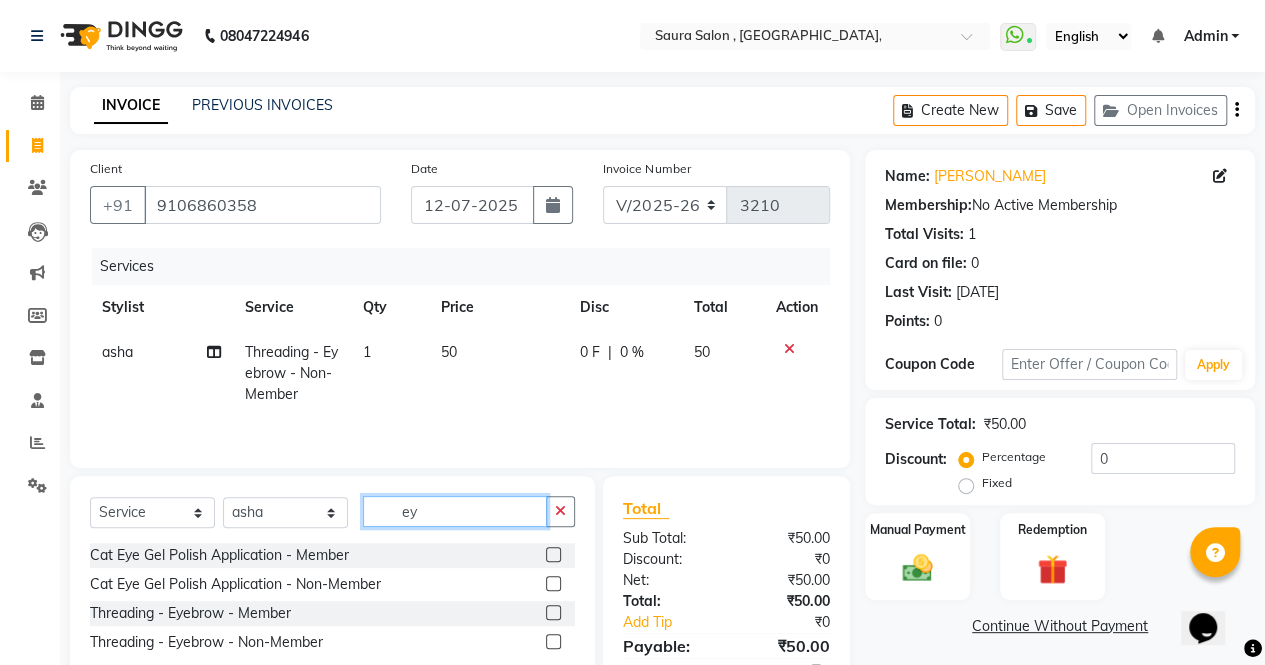type on "e" 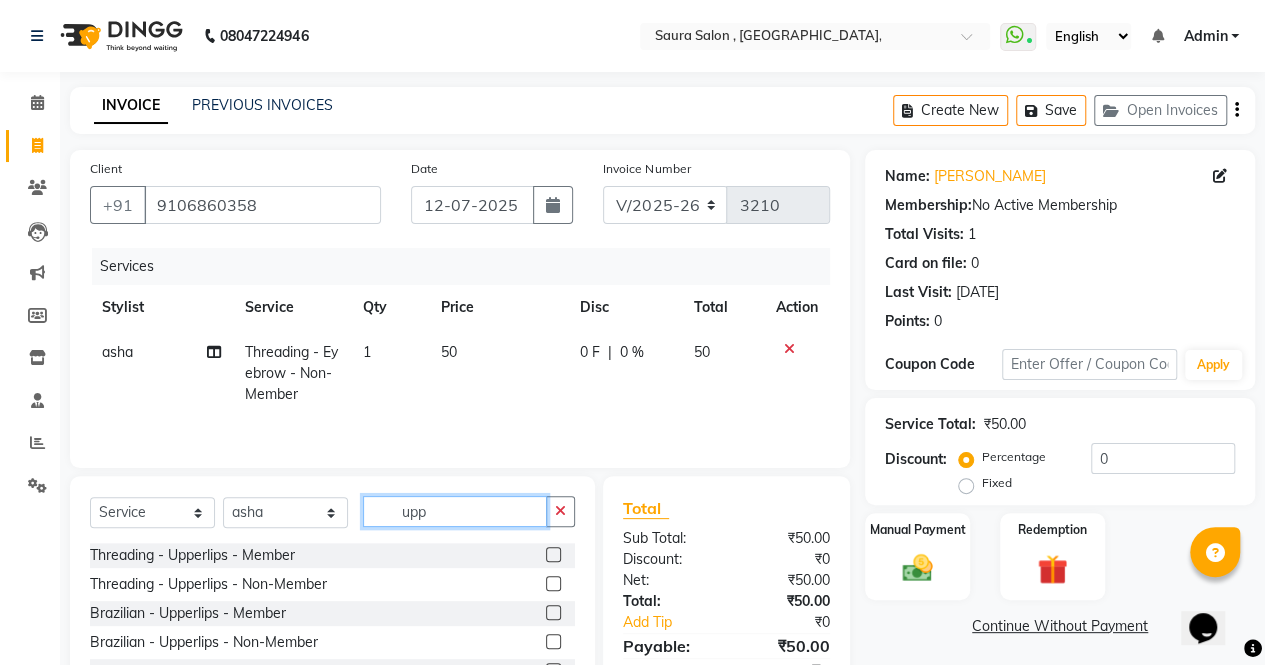 type on "upp" 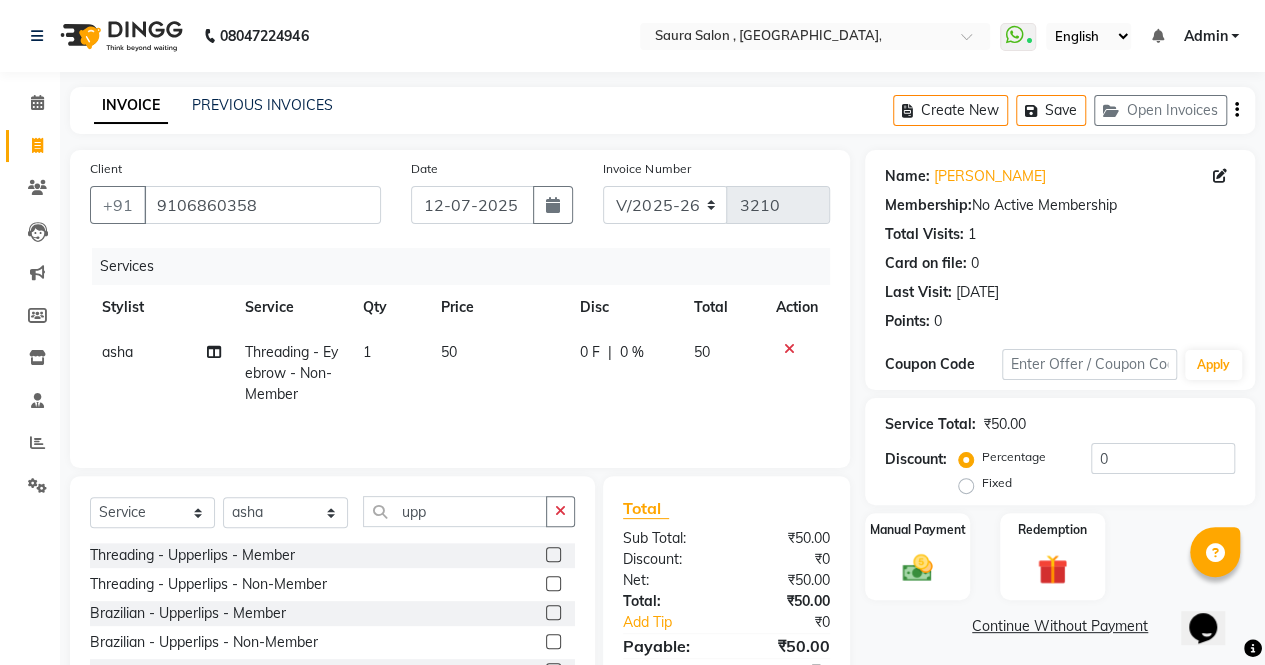 click 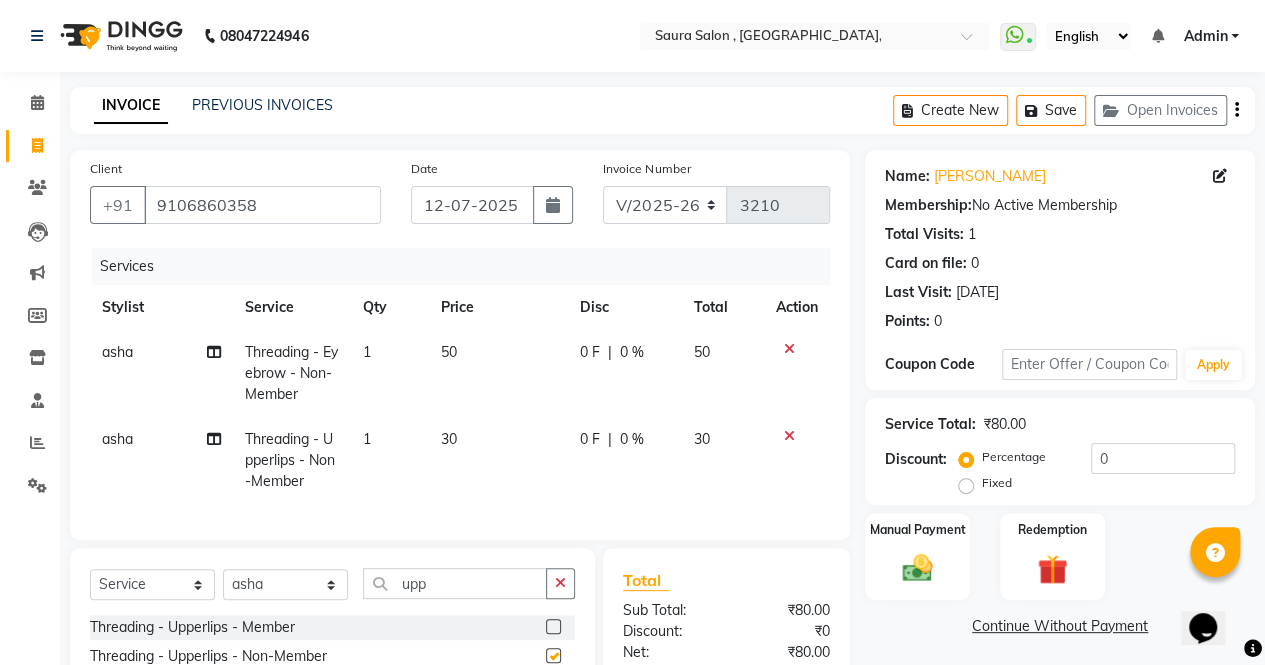 checkbox on "false" 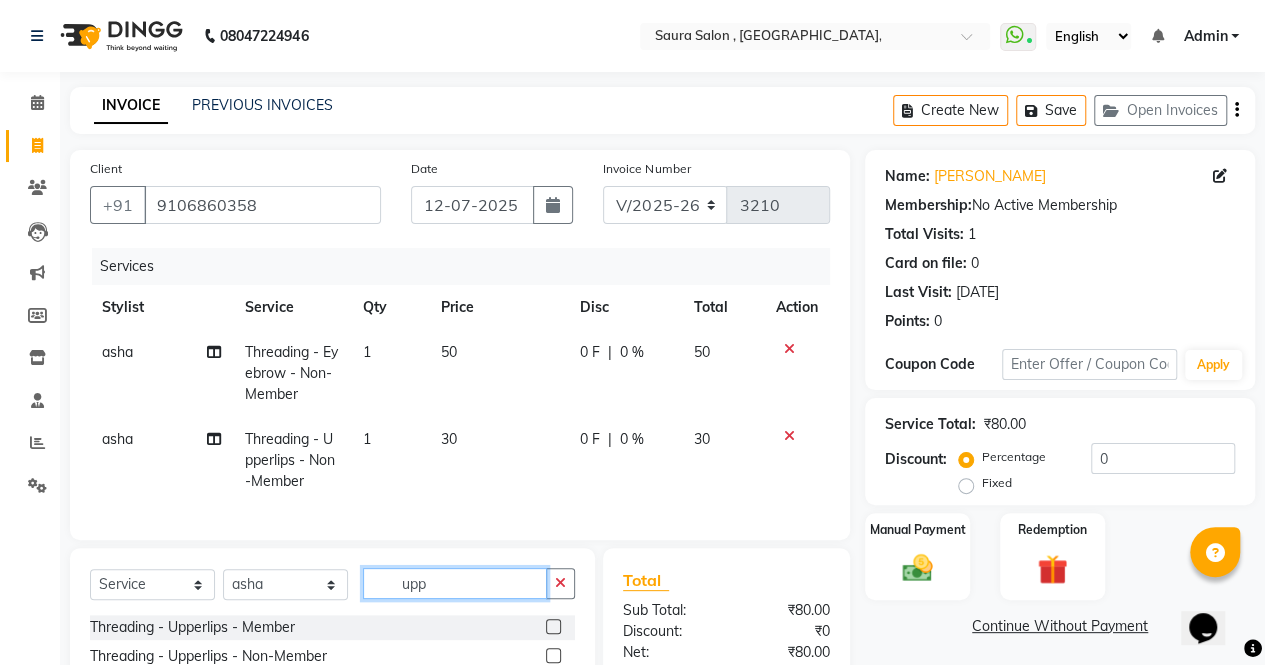 click on "upp" 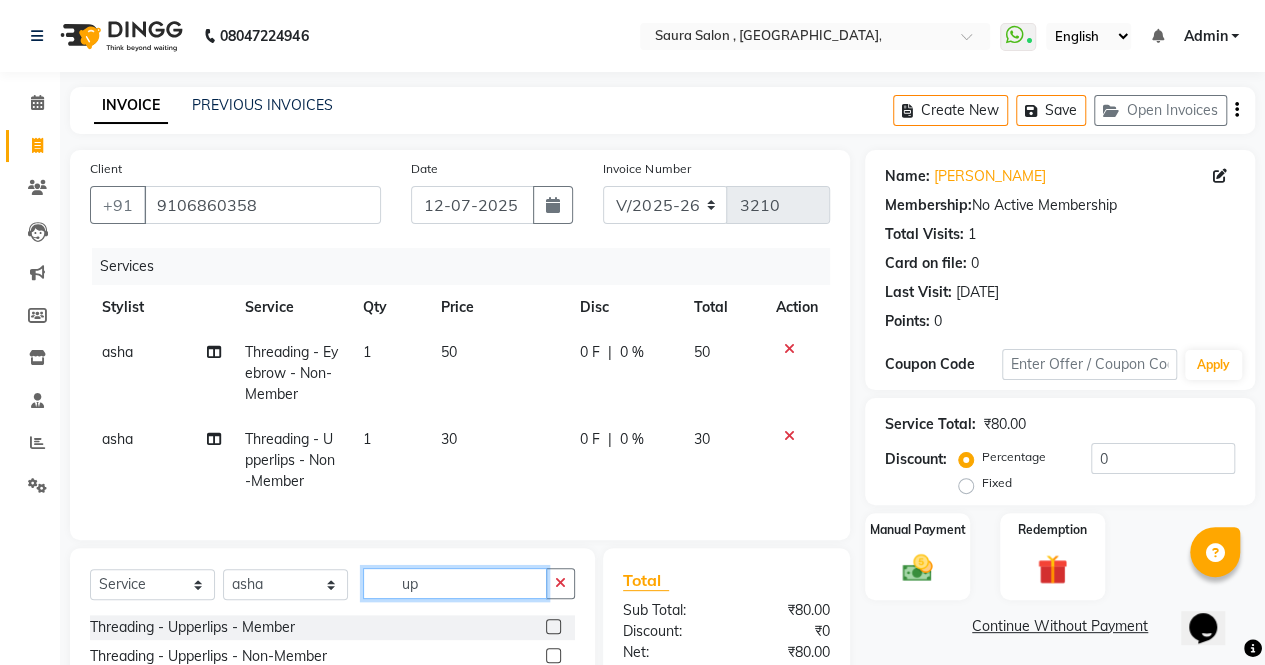 type on "u" 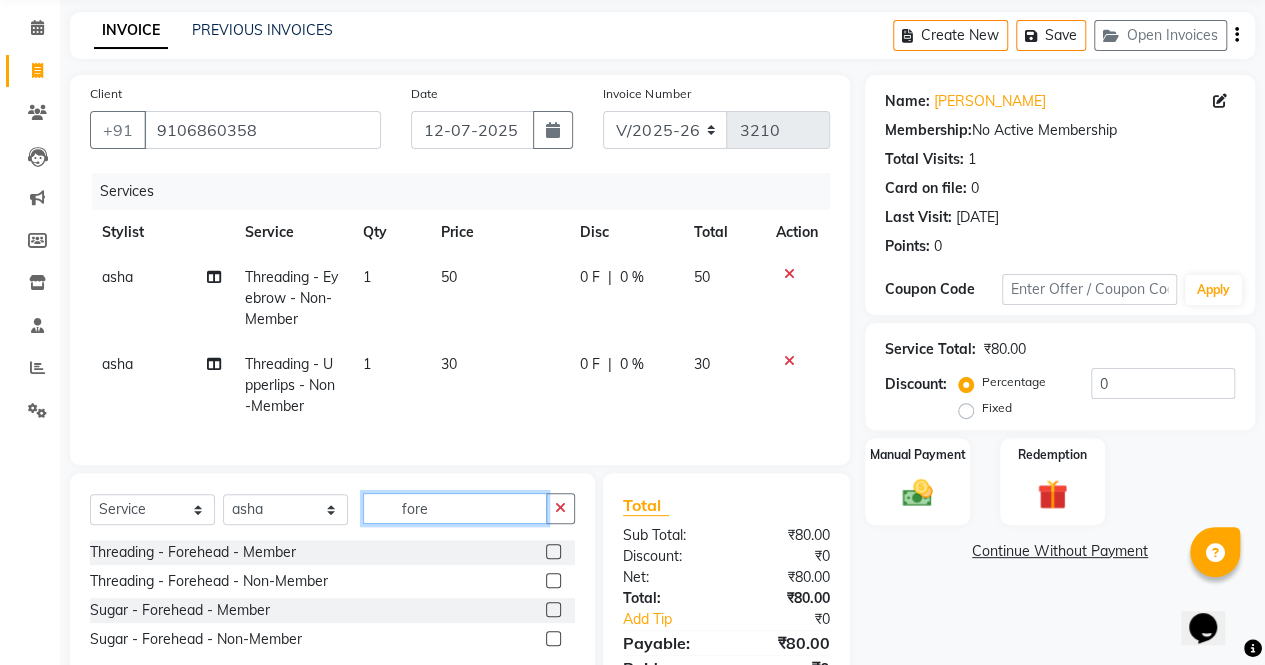 scroll, scrollTop: 76, scrollLeft: 0, axis: vertical 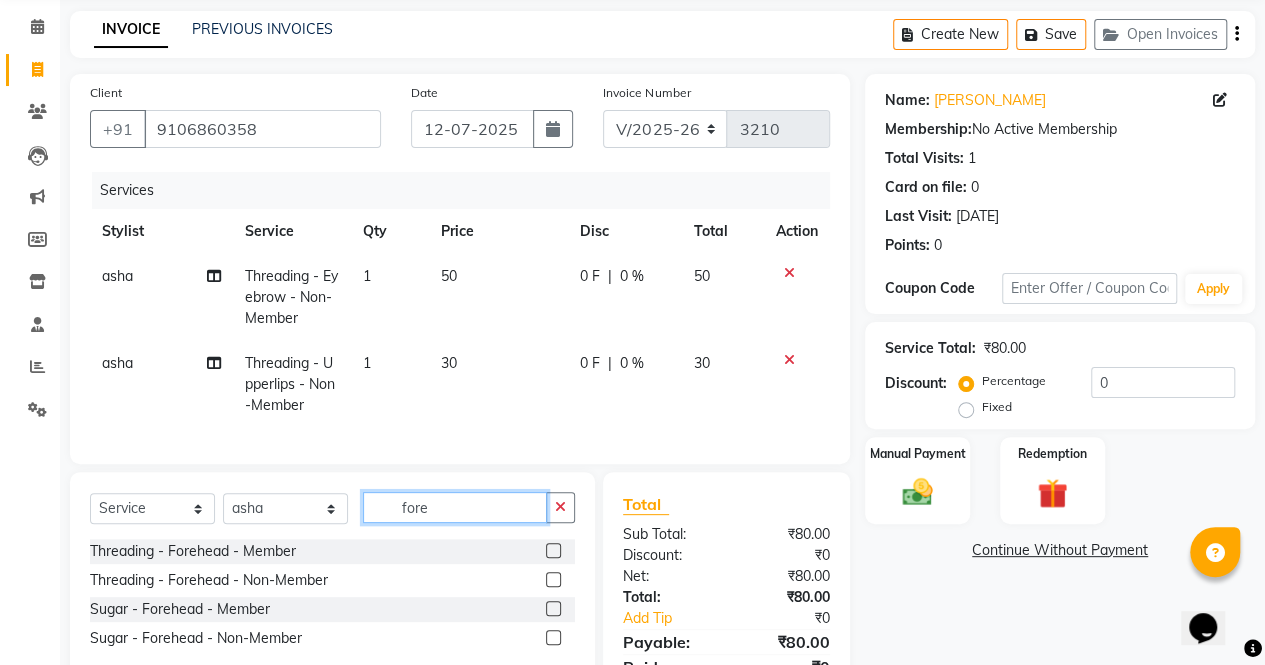 type on "fore" 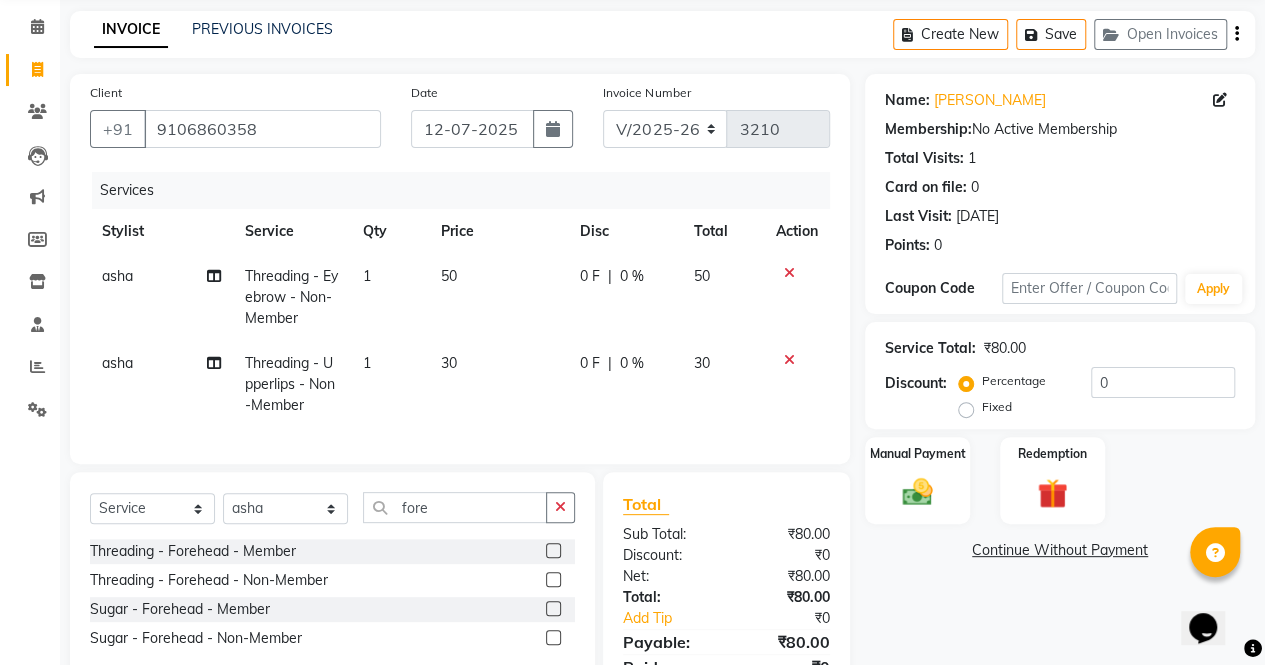 click 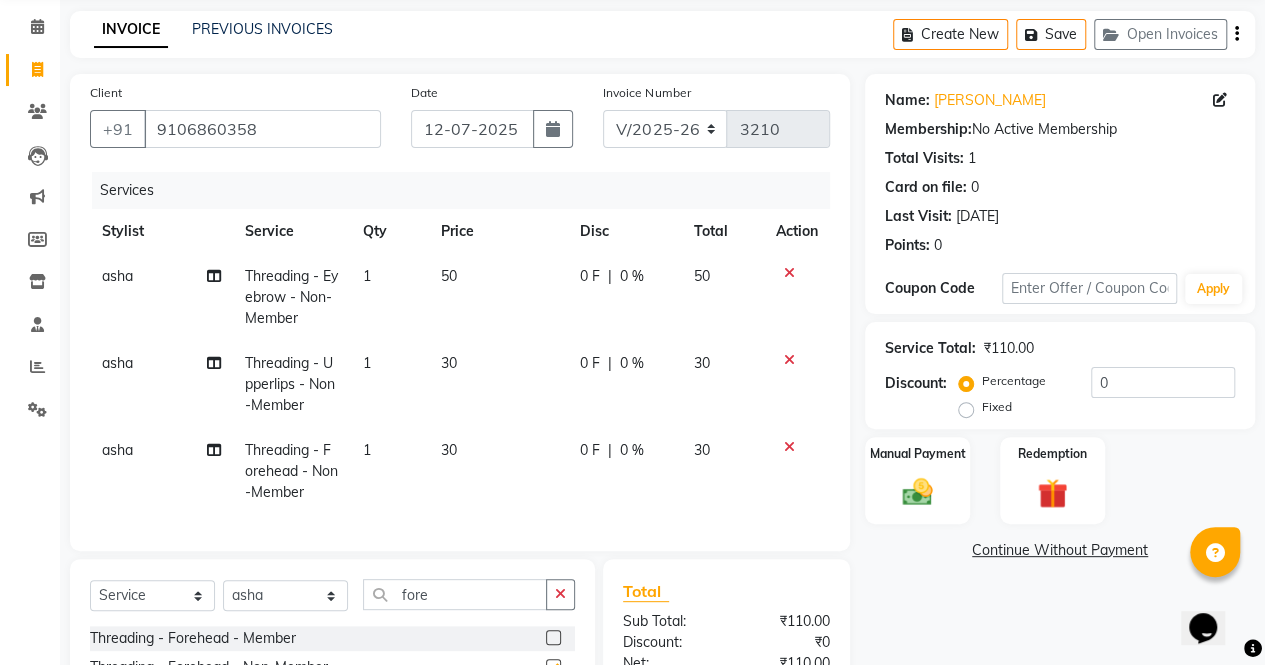 checkbox on "false" 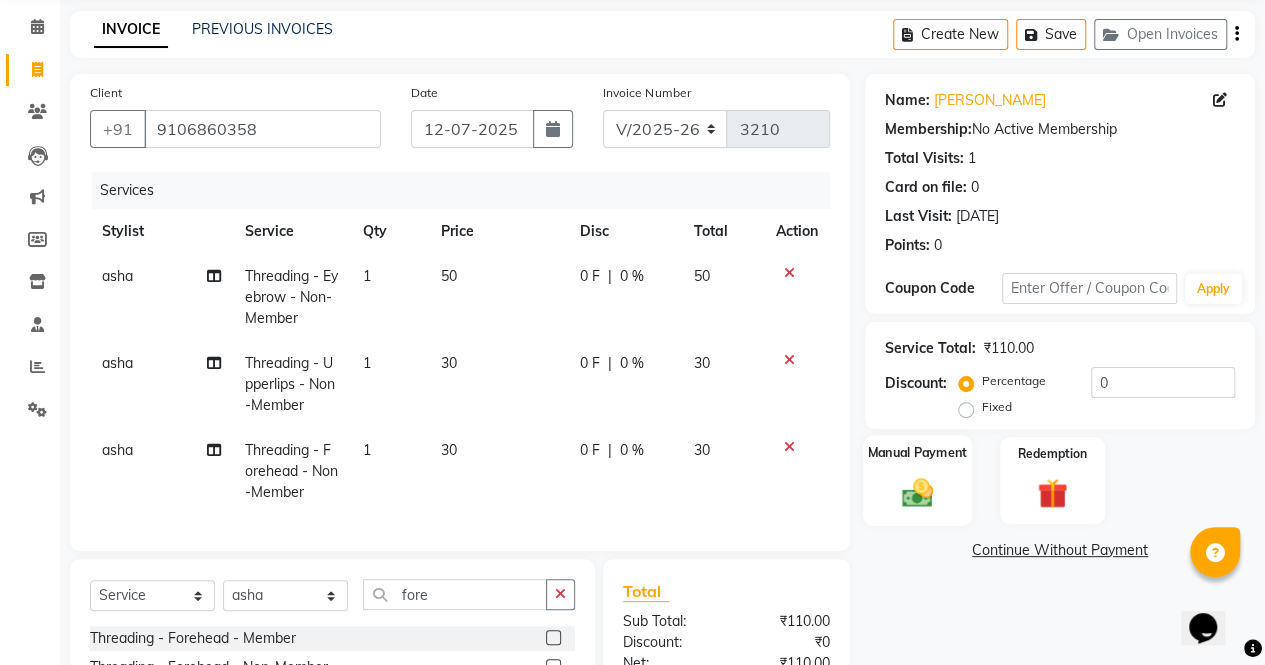 click 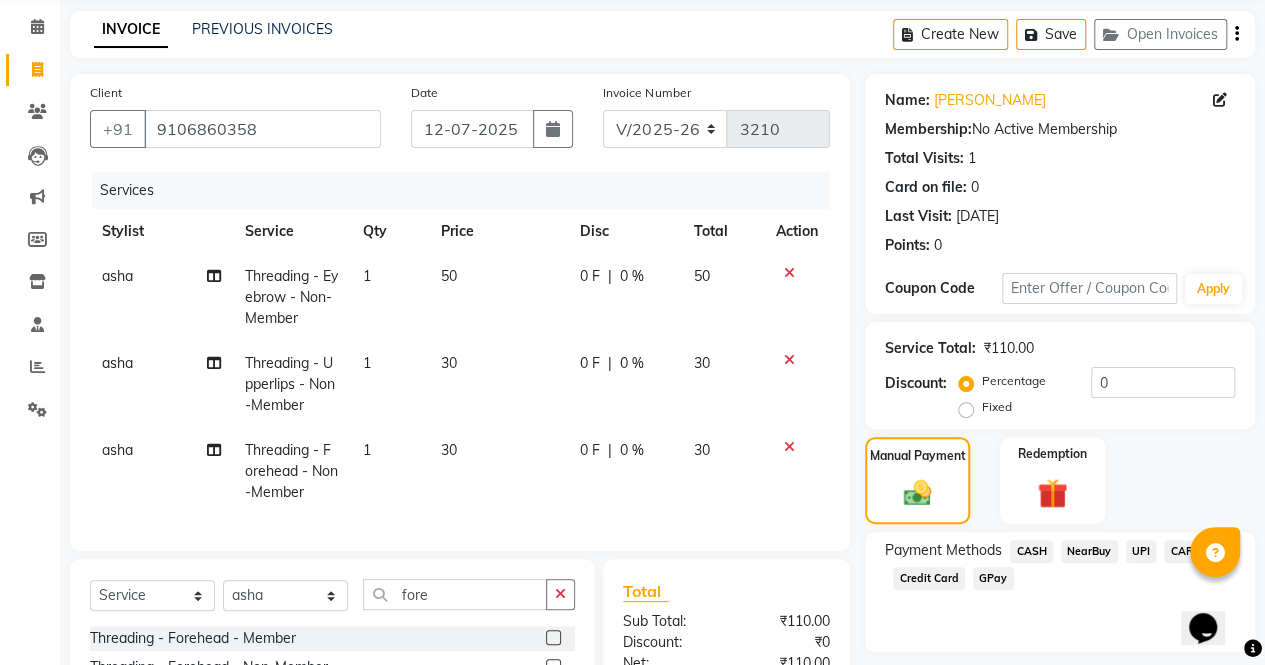 click on "CASH" 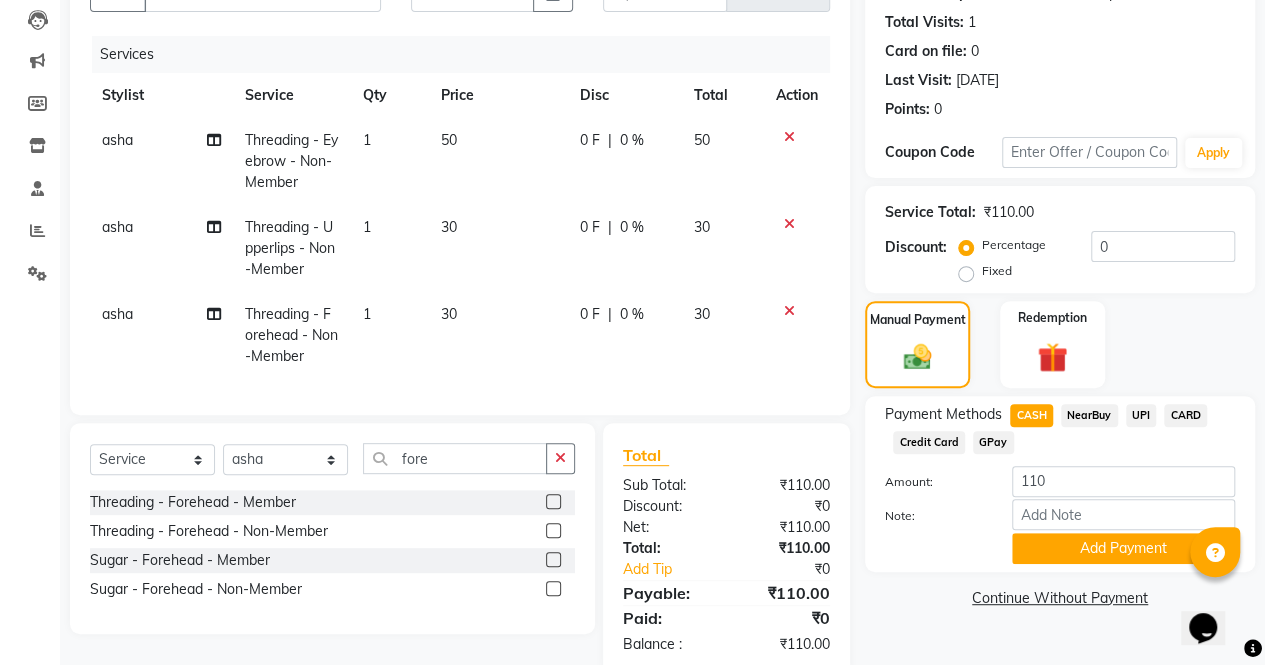 scroll, scrollTop: 266, scrollLeft: 0, axis: vertical 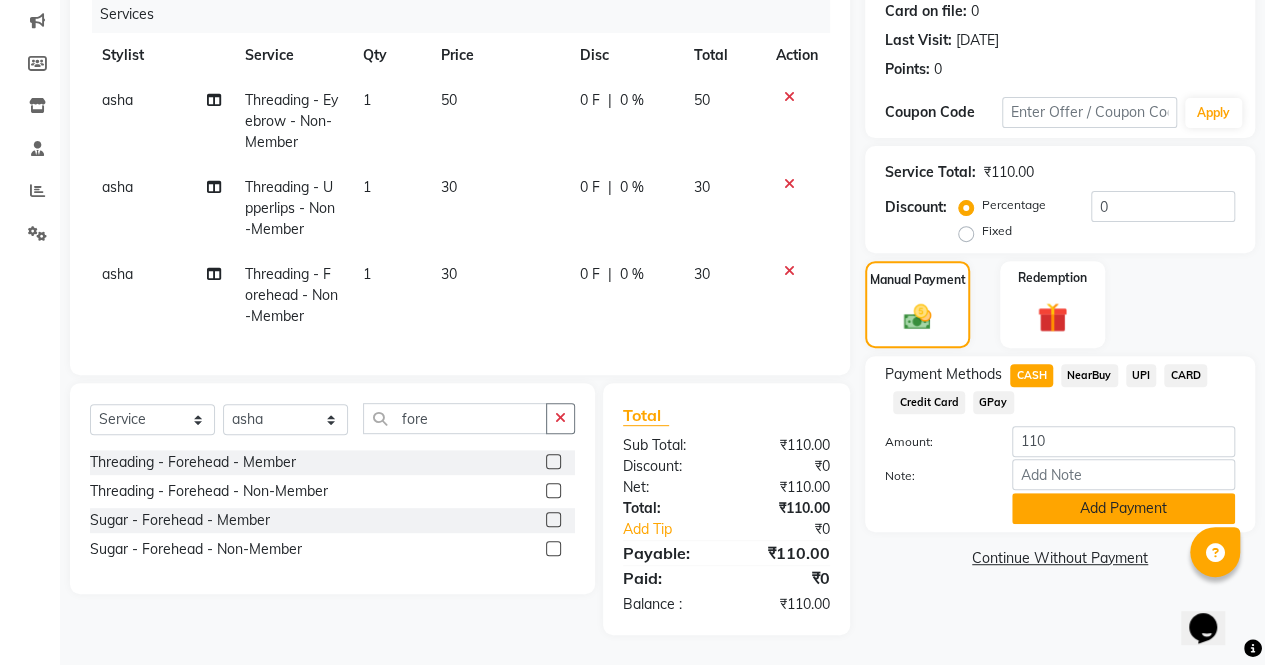 click on "Add Payment" 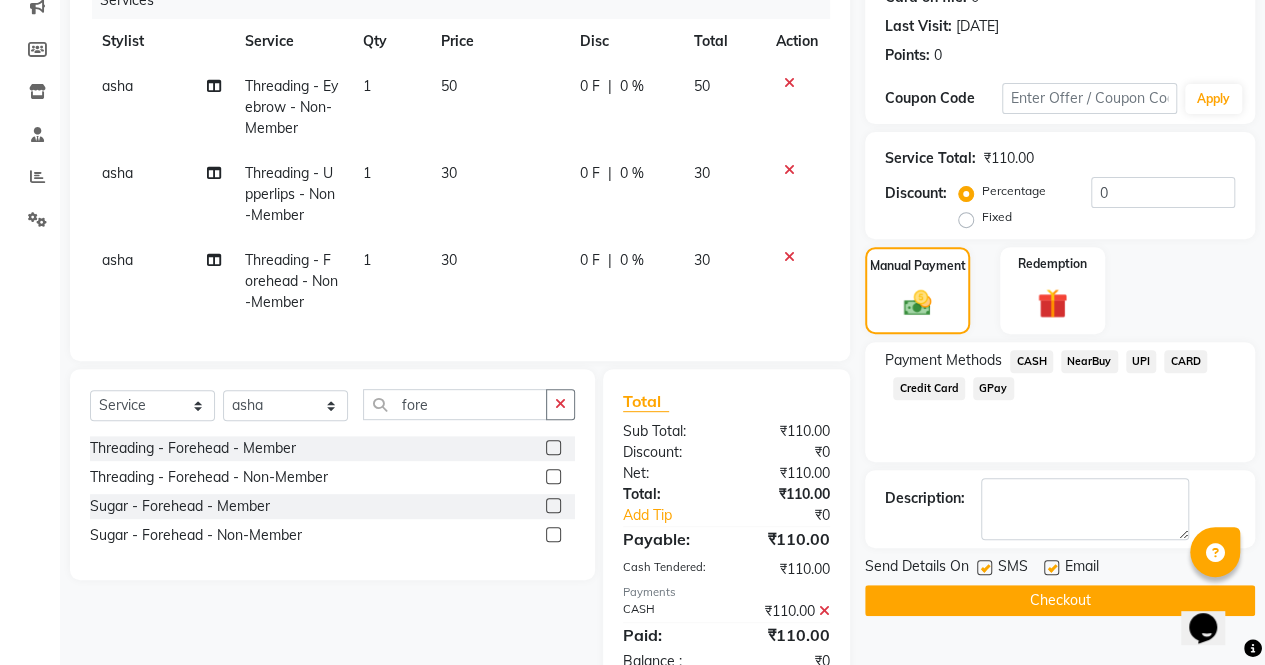 scroll, scrollTop: 336, scrollLeft: 0, axis: vertical 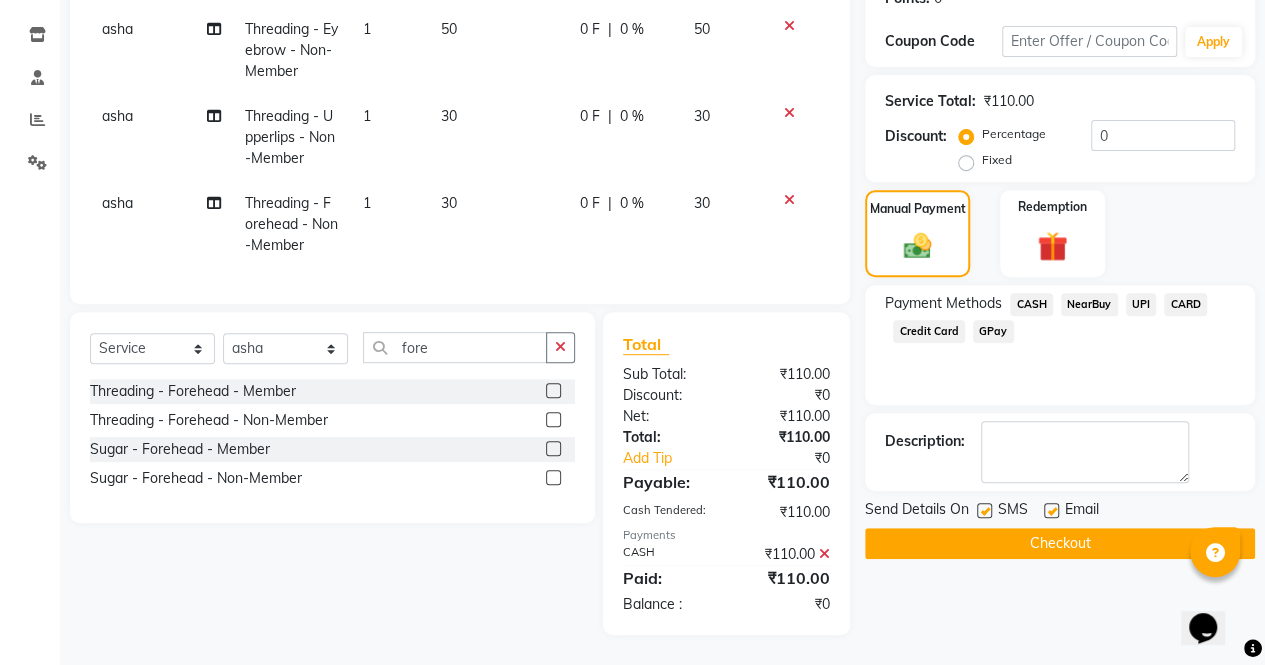 click on "Checkout" 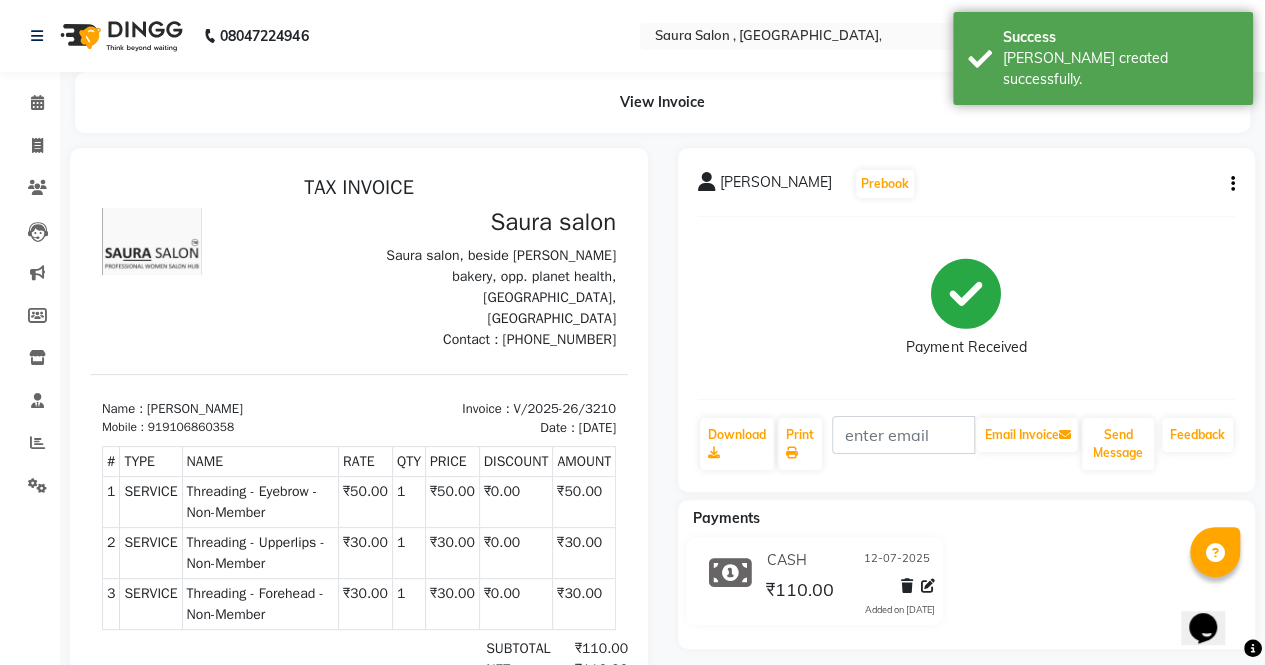 scroll, scrollTop: 0, scrollLeft: 0, axis: both 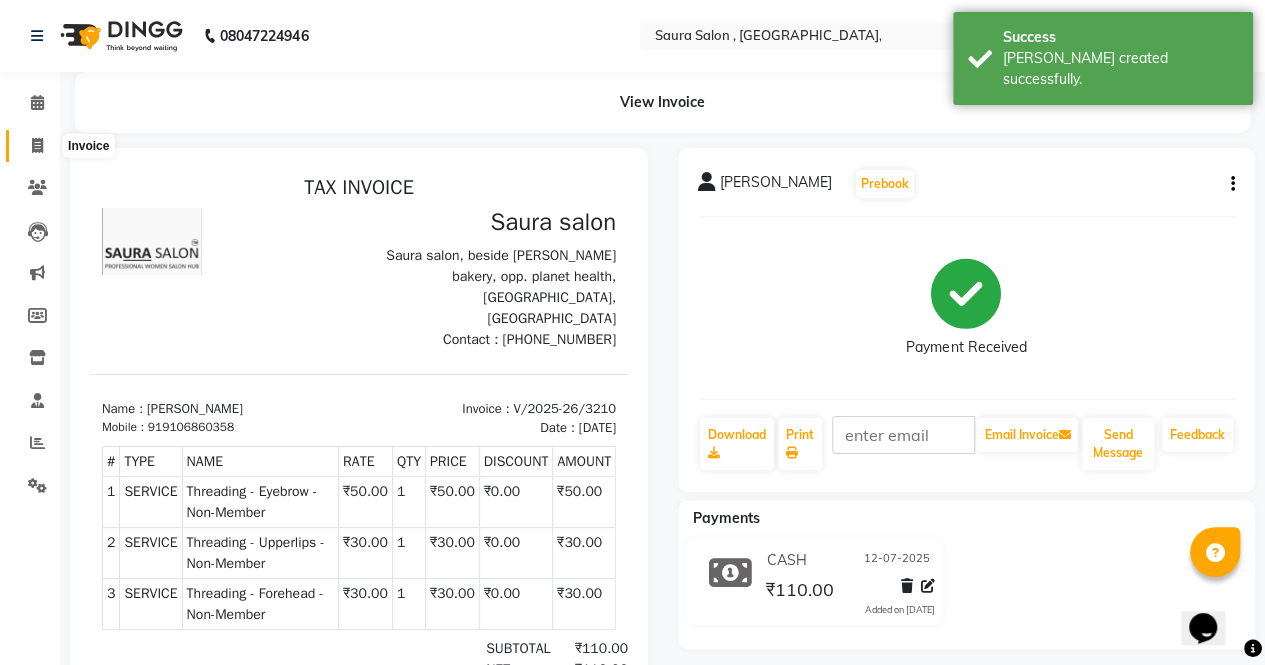 click 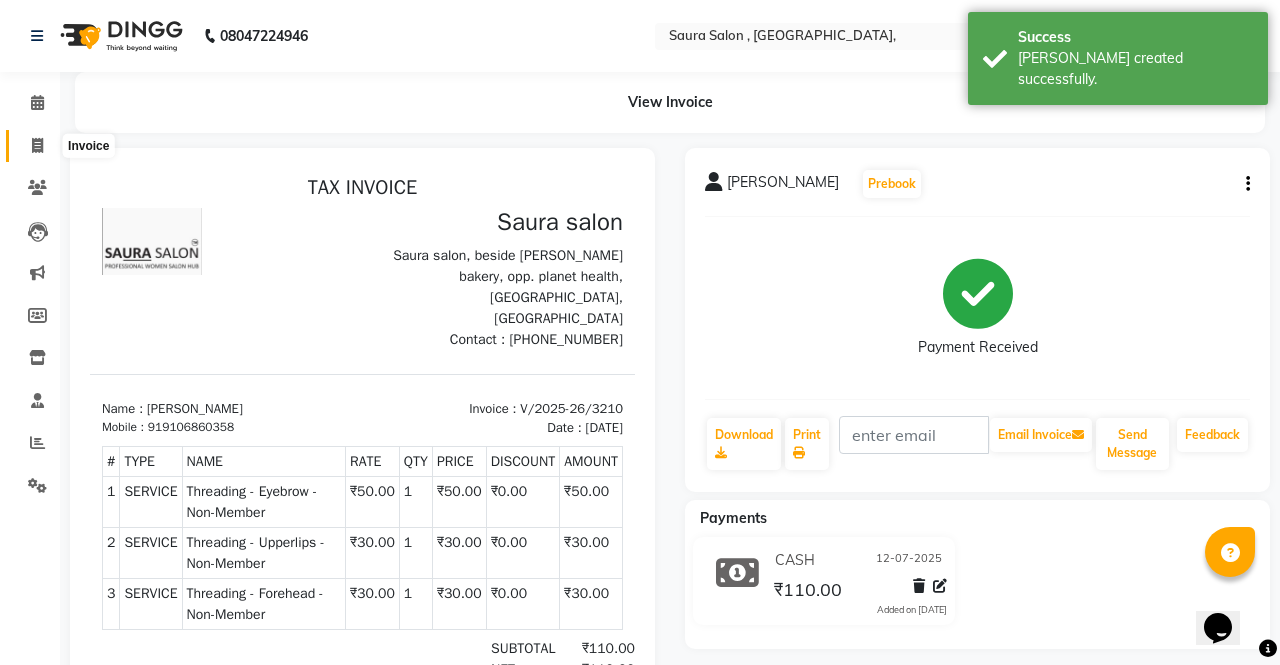 select on "6963" 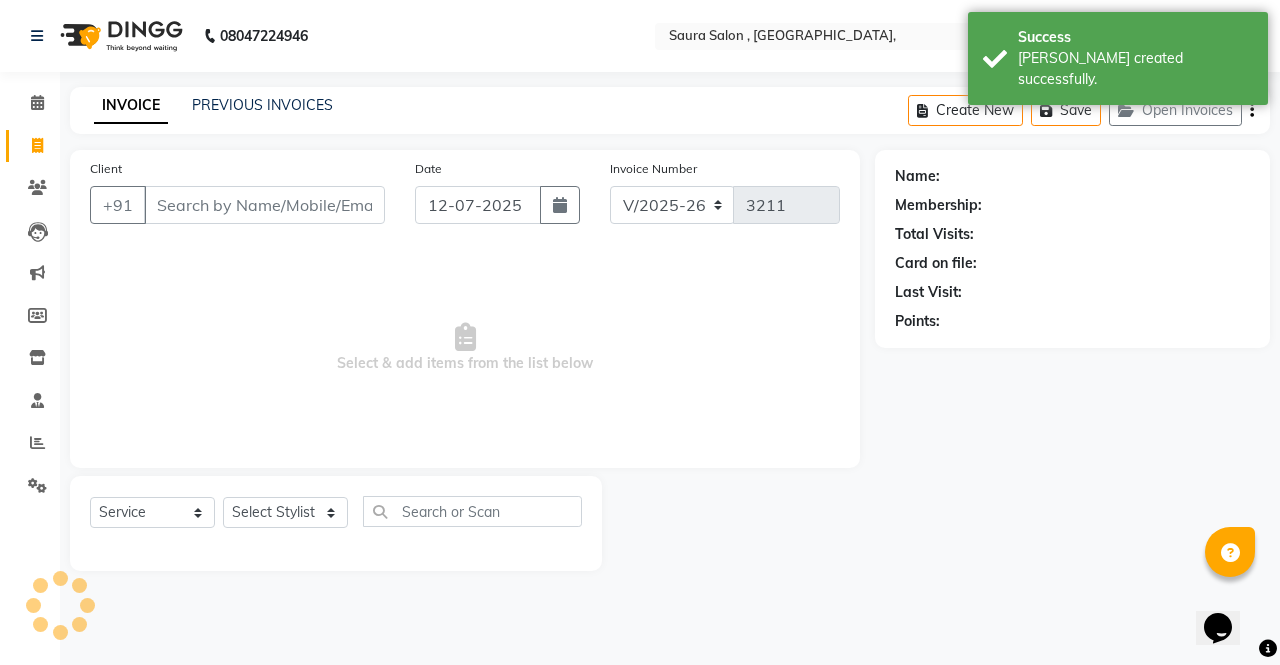 select on "57428" 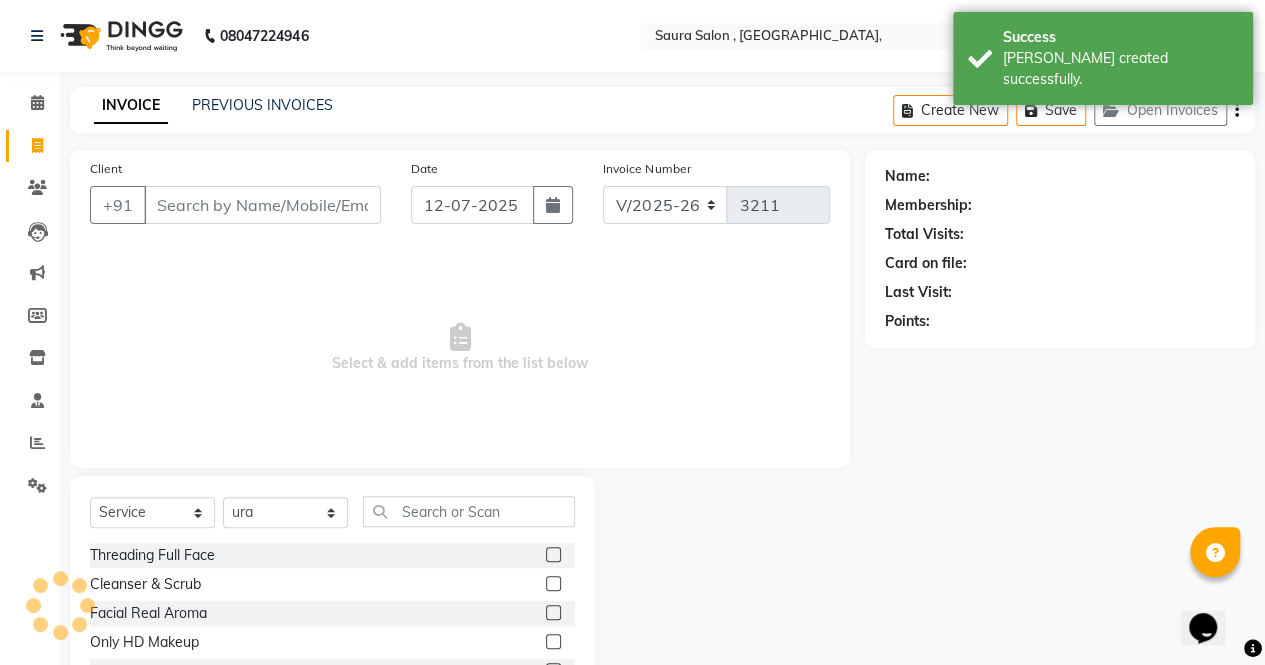 click on "Client" at bounding box center (262, 205) 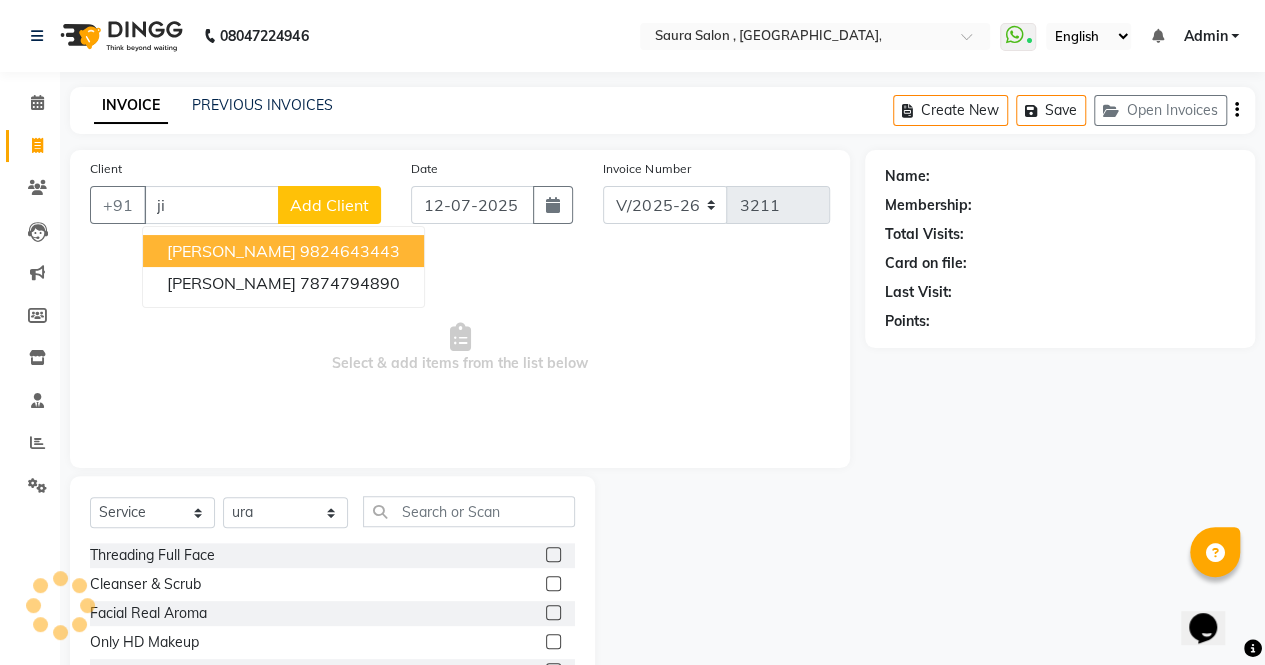 type on "j" 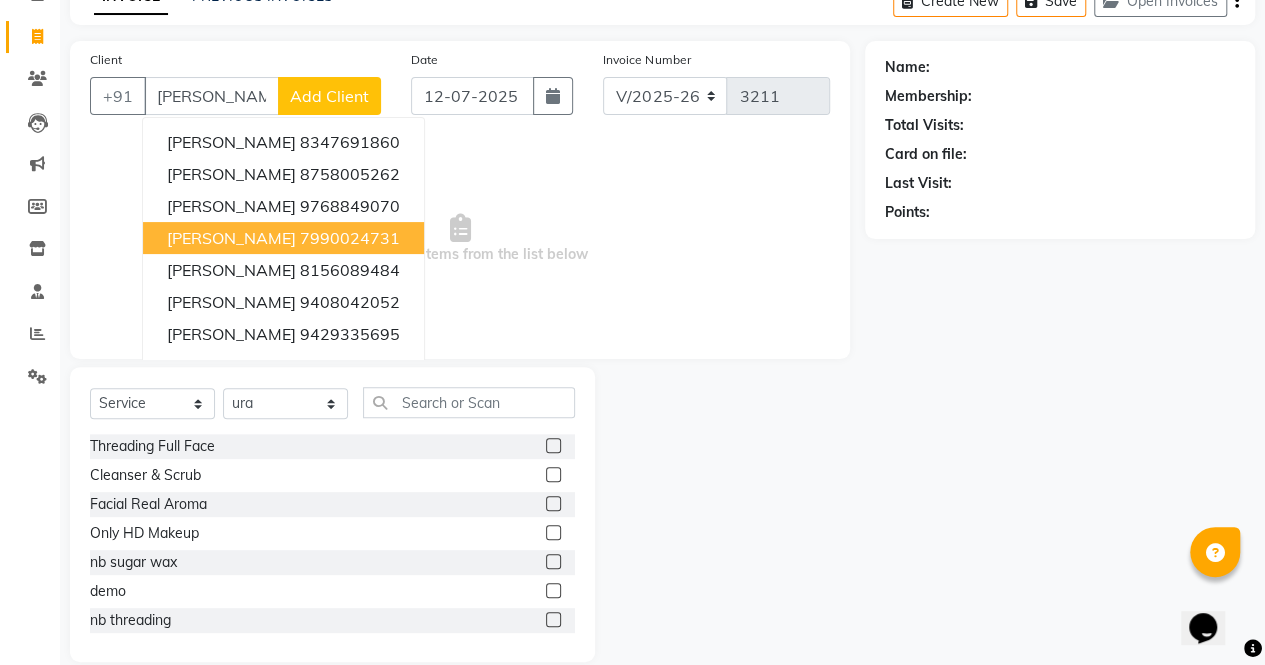 scroll, scrollTop: 0, scrollLeft: 0, axis: both 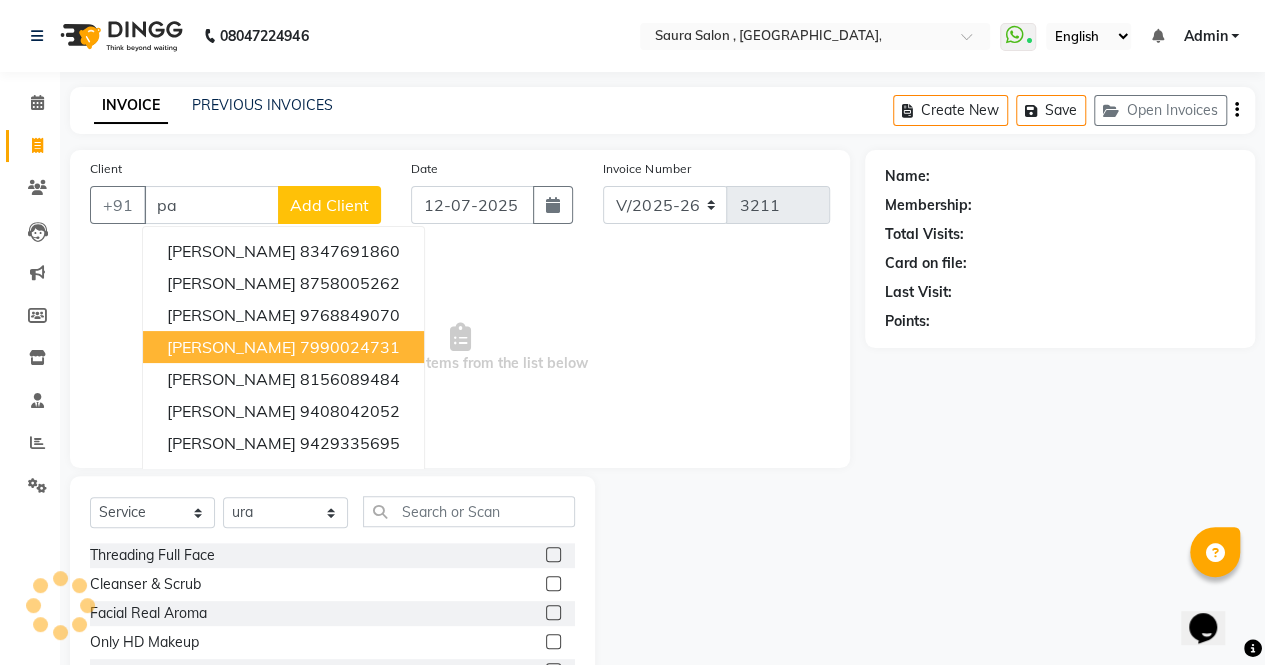 type on "p" 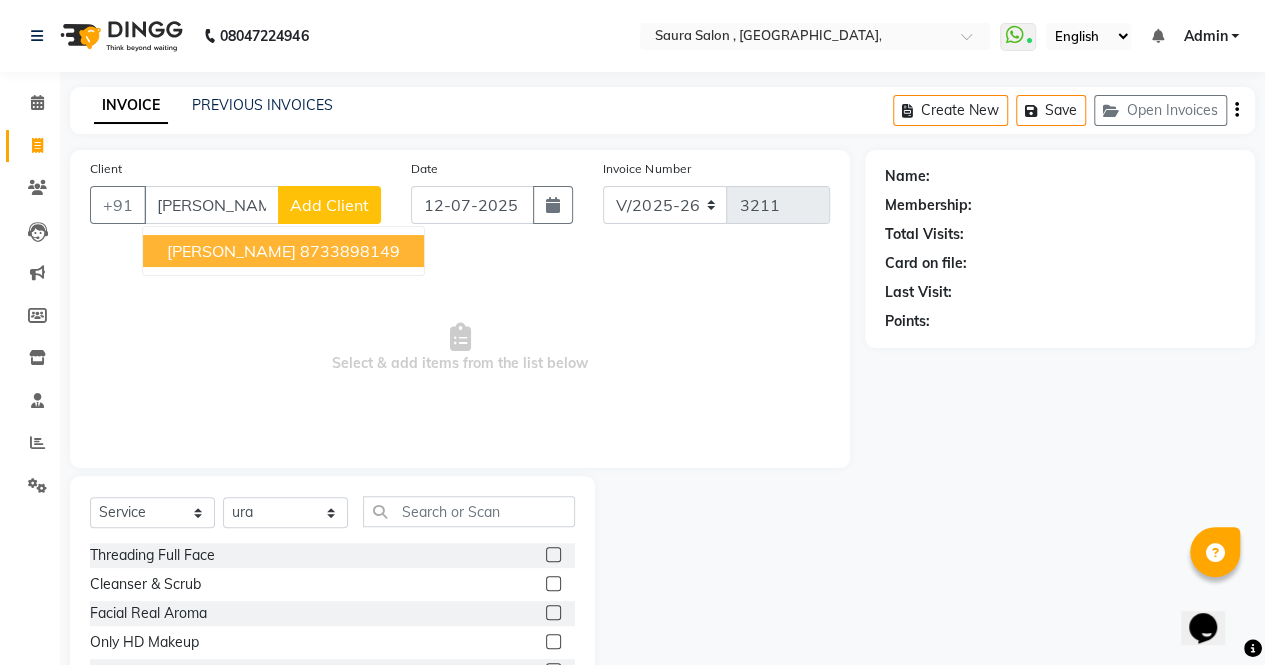 click on "8733898149" at bounding box center [350, 251] 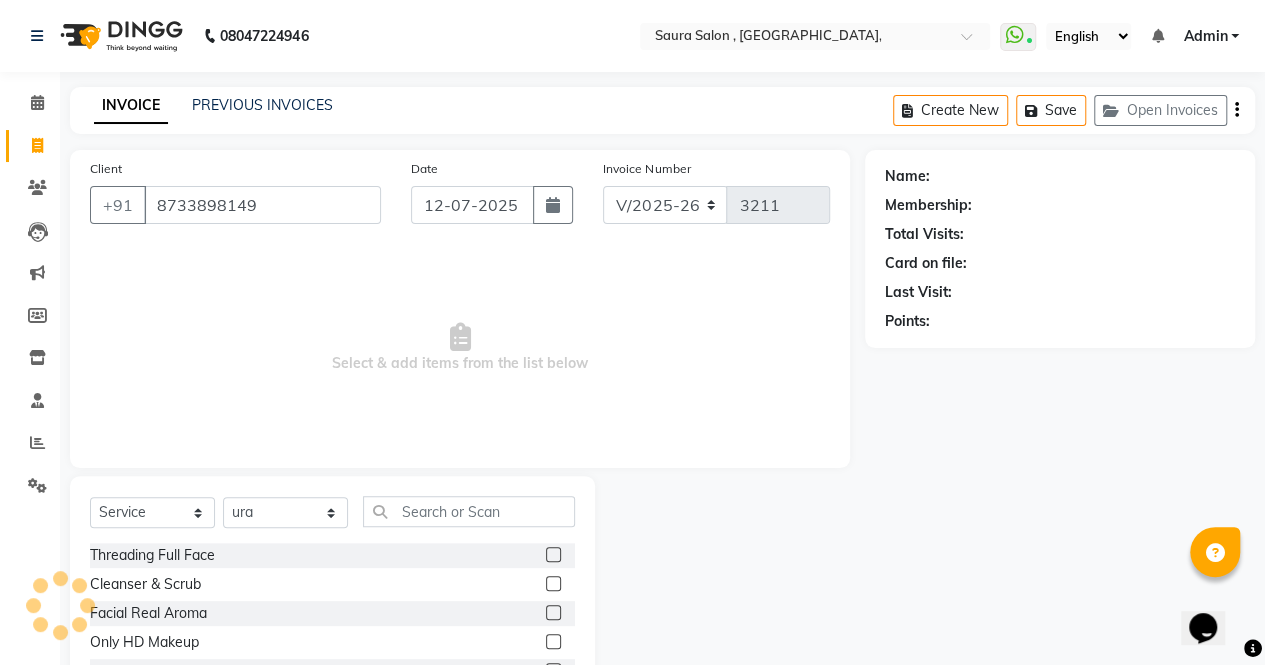 type on "8733898149" 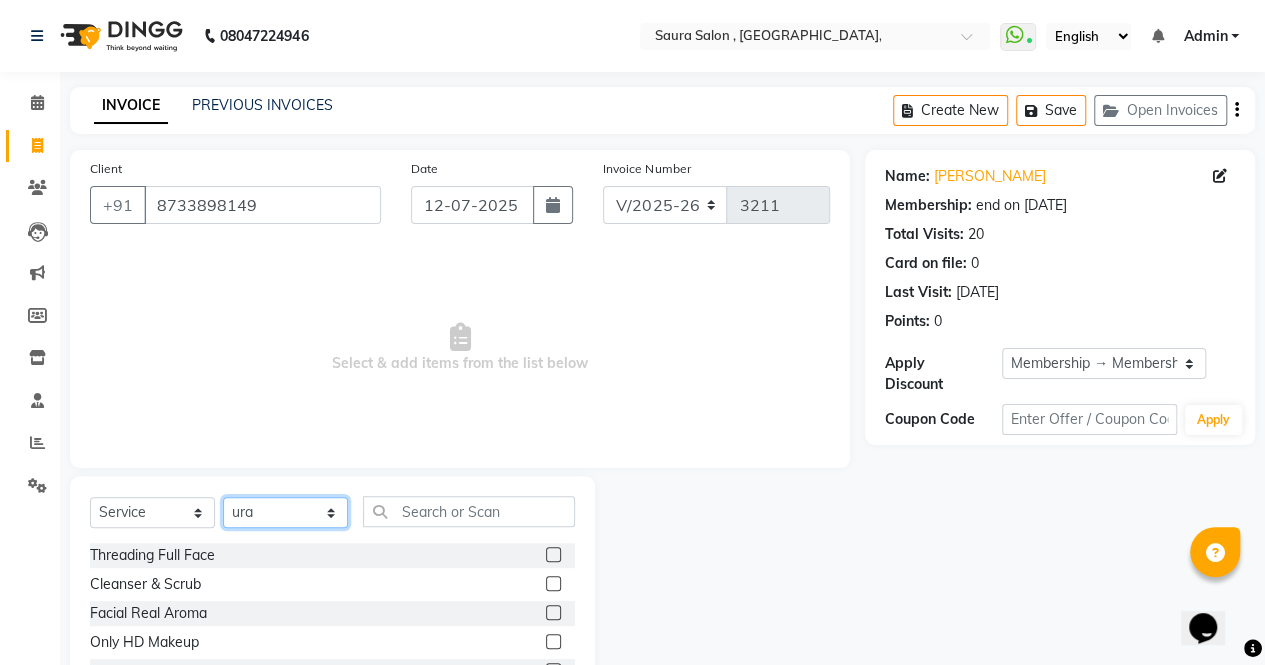 drag, startPoint x: 268, startPoint y: 511, endPoint x: 295, endPoint y: 302, distance: 210.7368 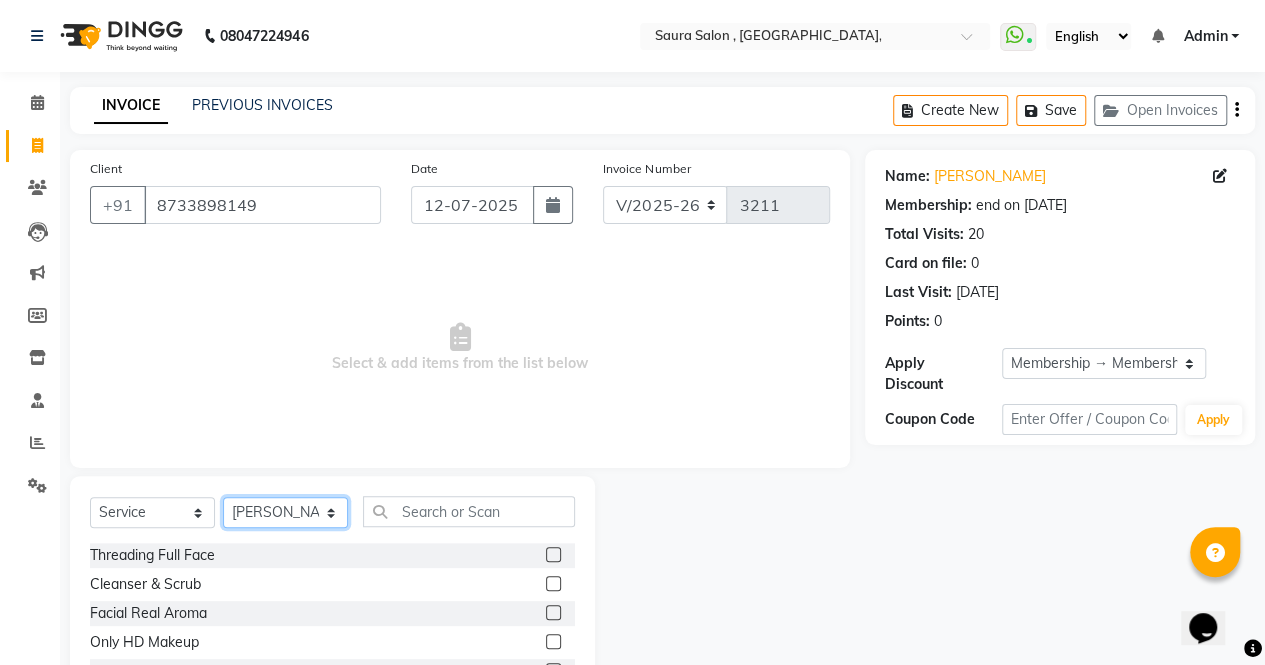 click on "Select Stylist archana  asha  chetna  deepika prajapati jagruti payal riddhi khandala shanti  sona  ura usha di vaishali vaishnavi  vidhi" 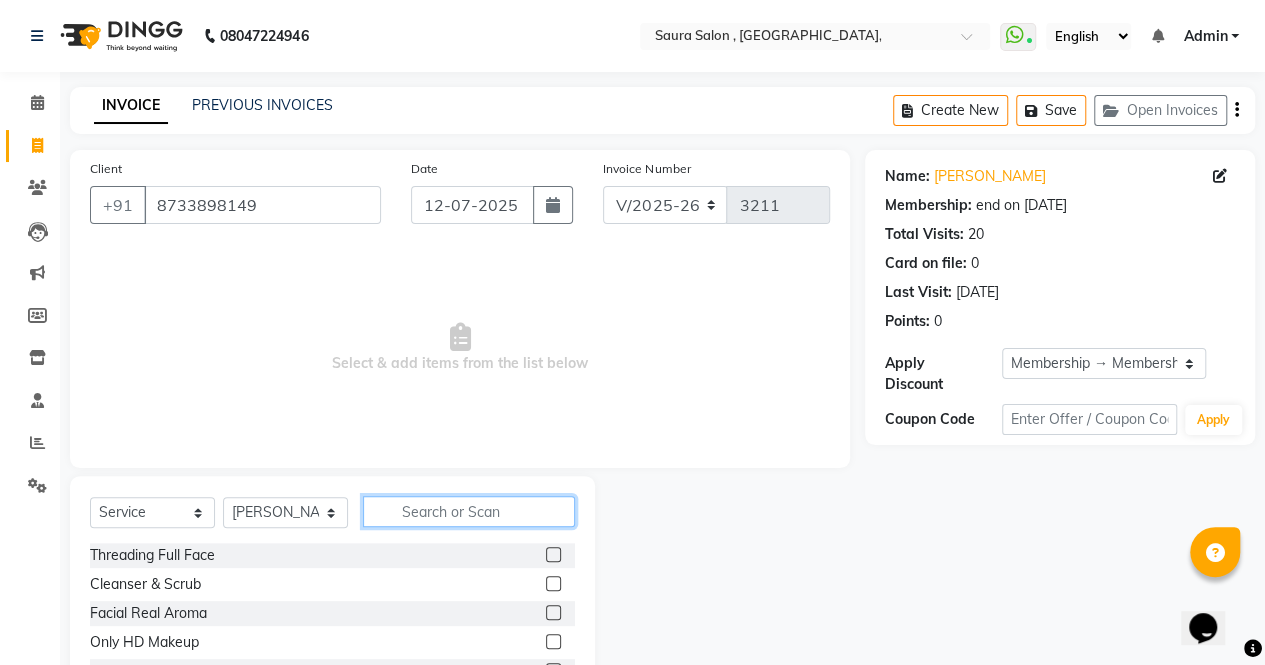 click 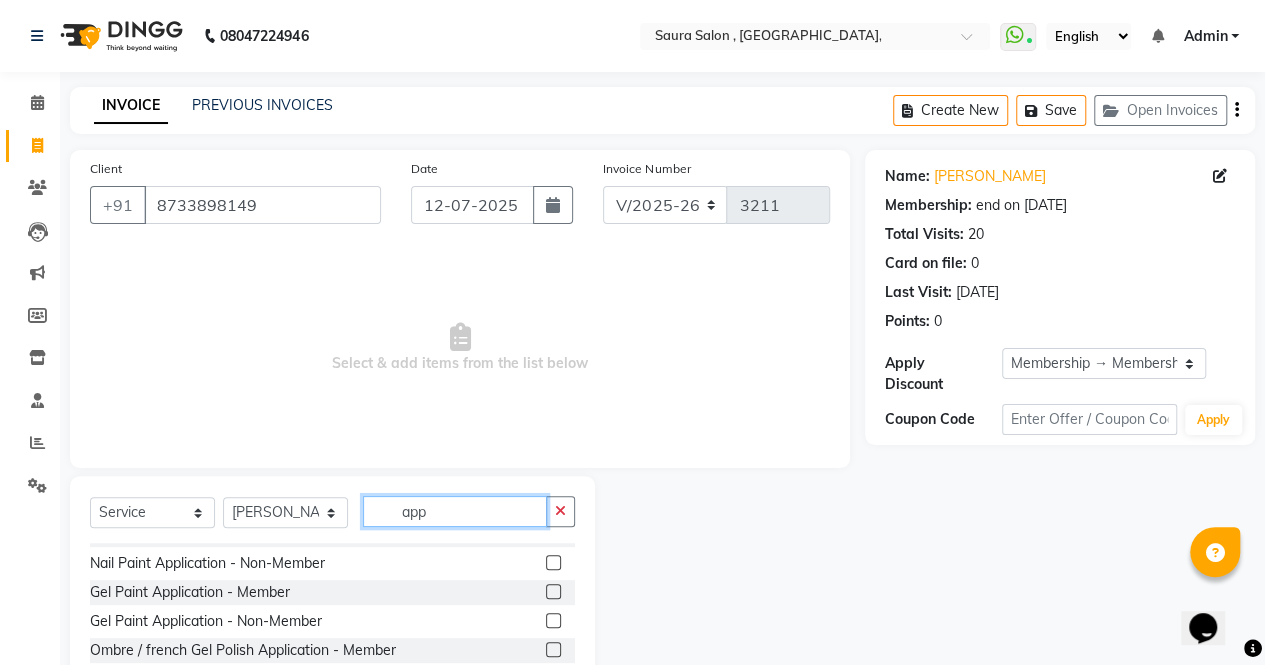 scroll, scrollTop: 22, scrollLeft: 0, axis: vertical 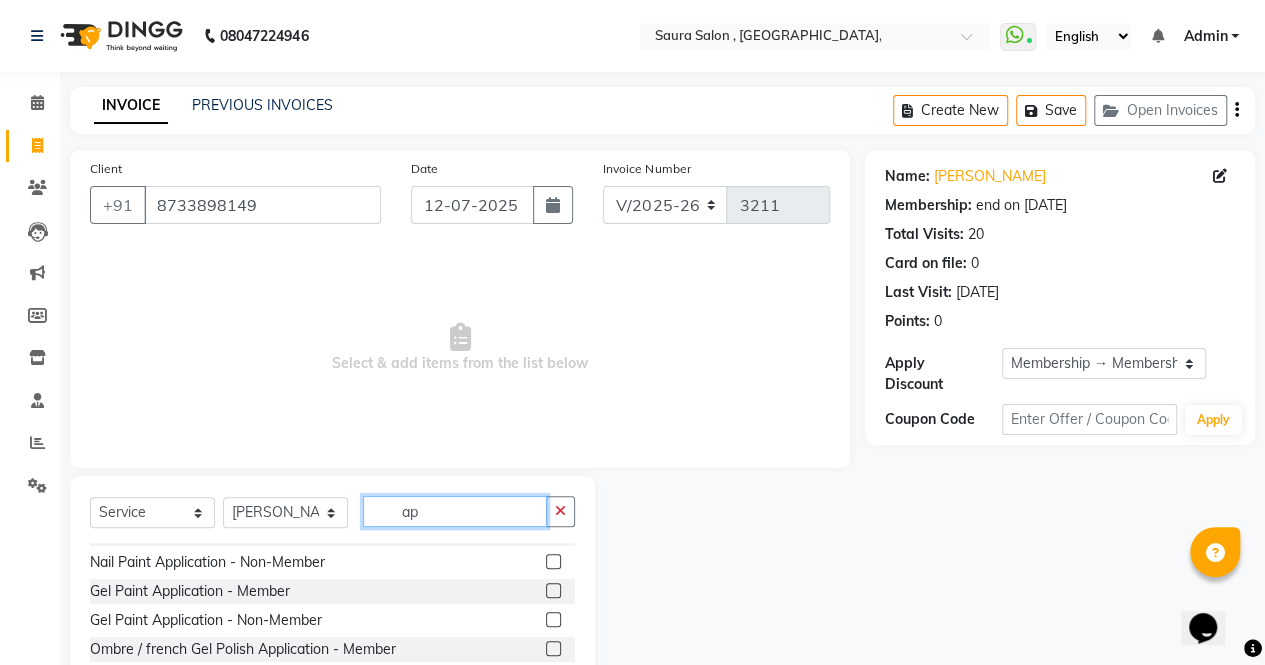 type on "a" 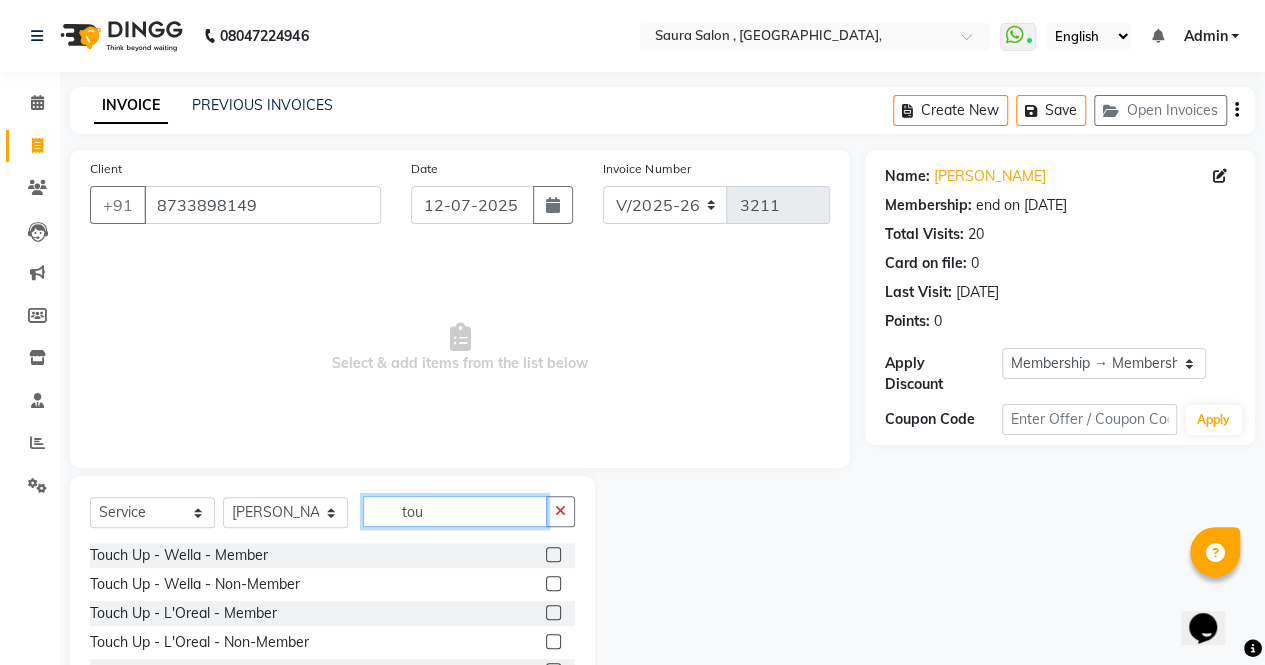 scroll, scrollTop: 0, scrollLeft: 0, axis: both 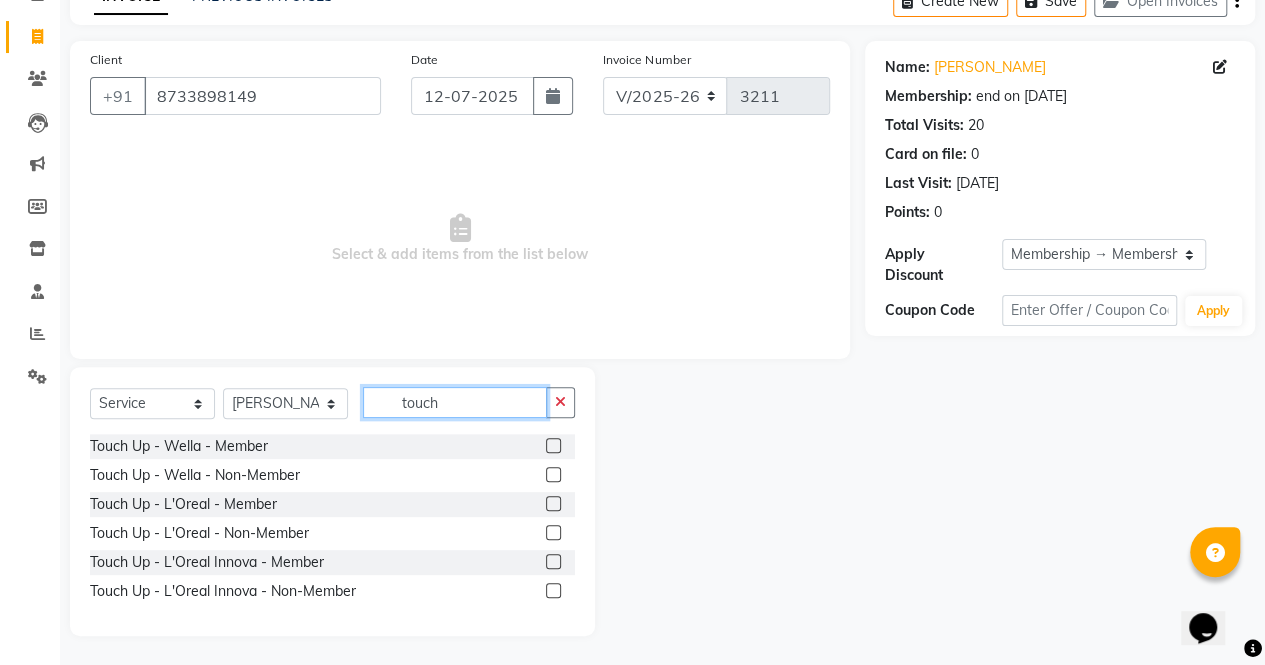 type on "touch" 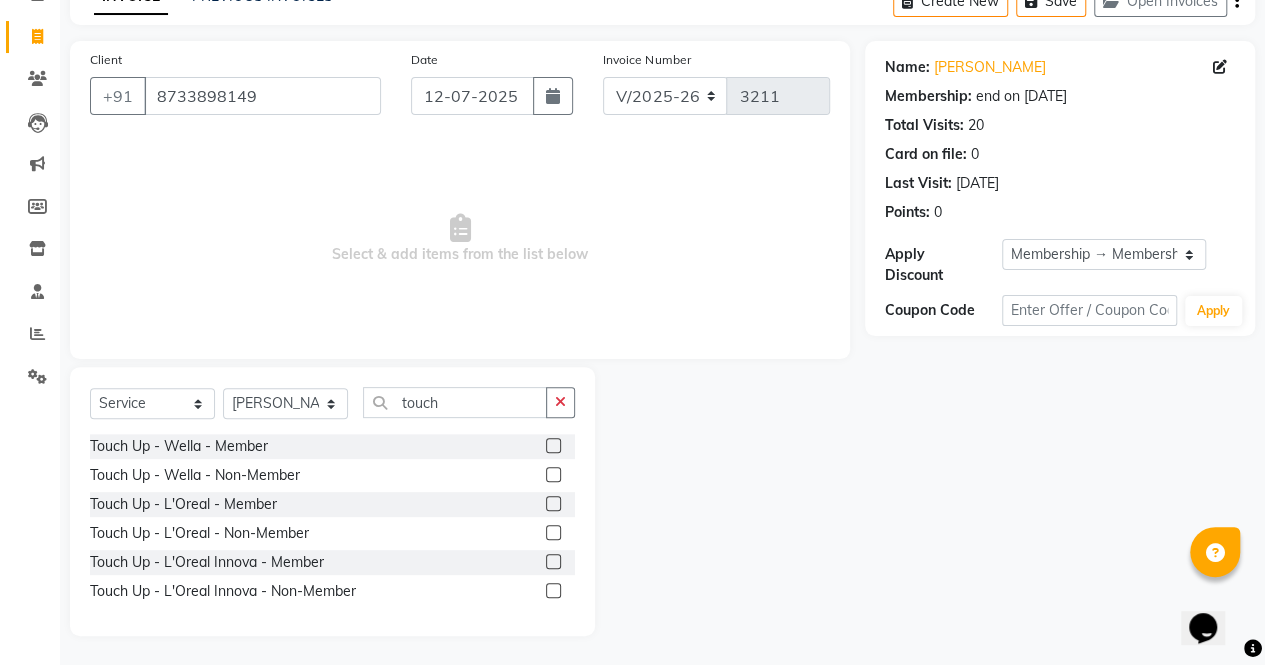 click 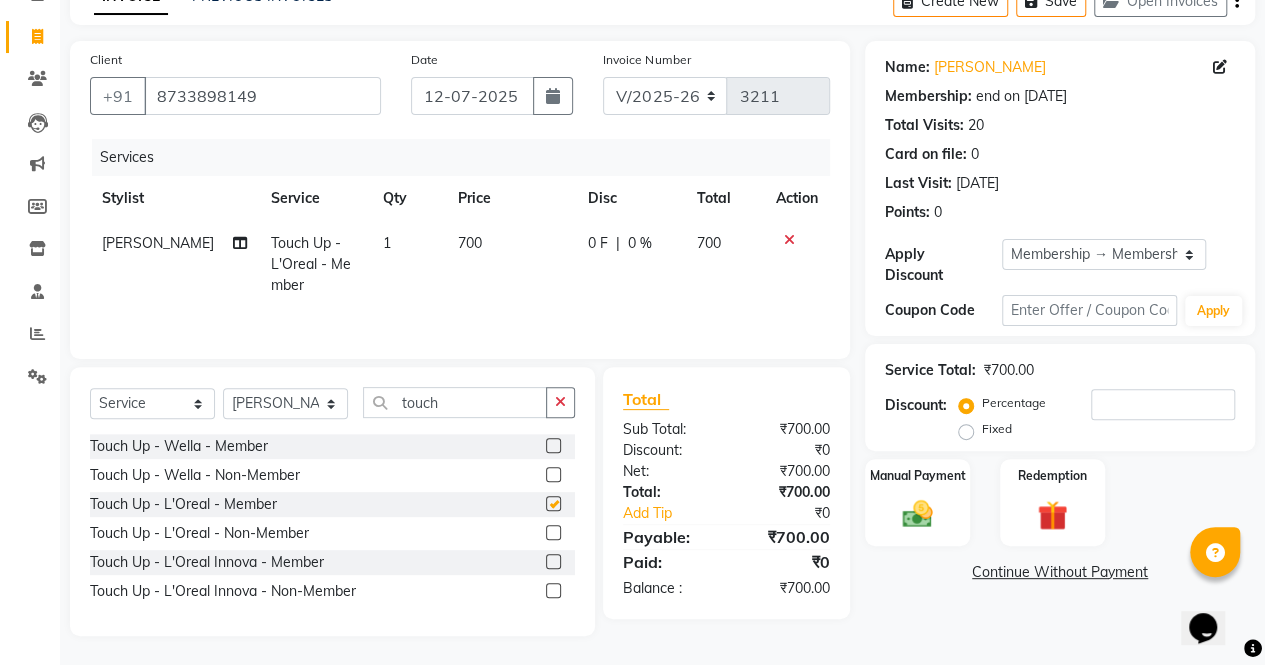 checkbox on "false" 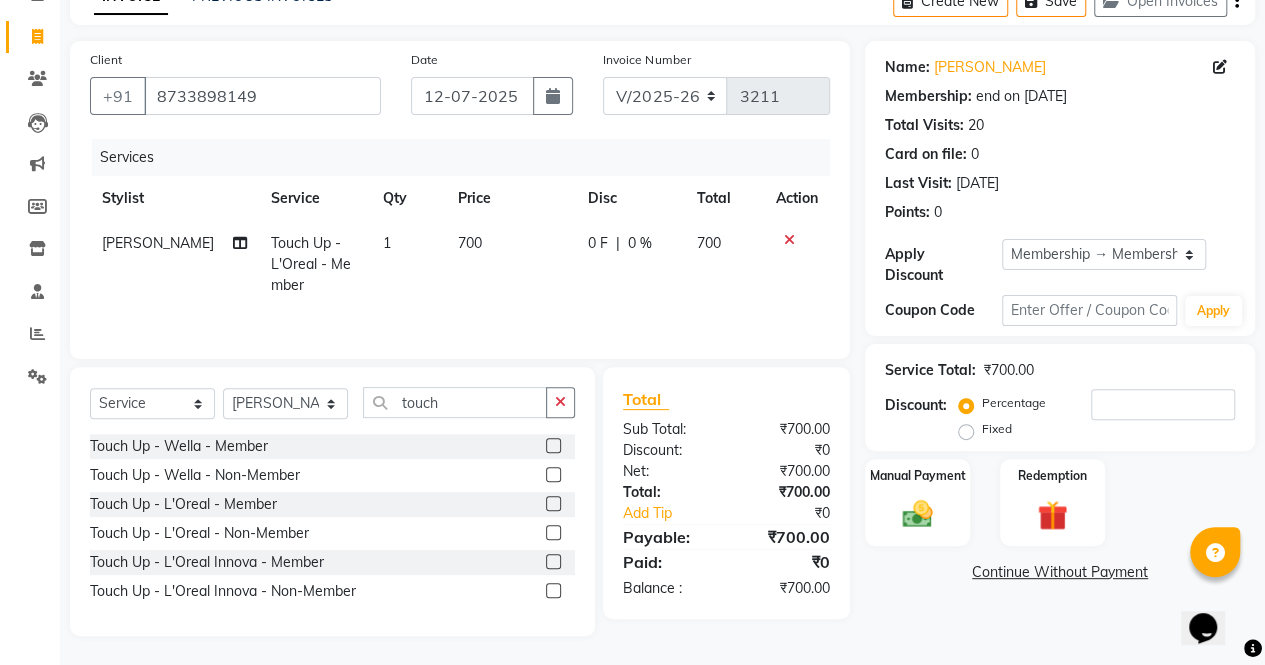 click on "700" 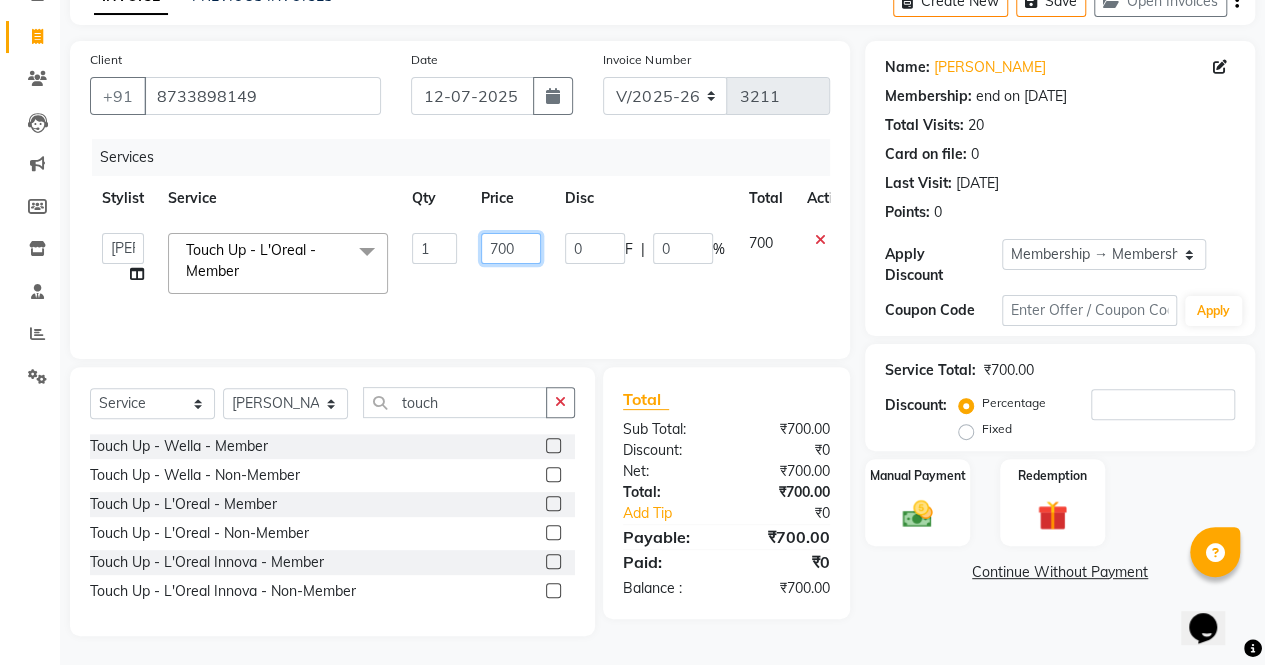 click on "700" 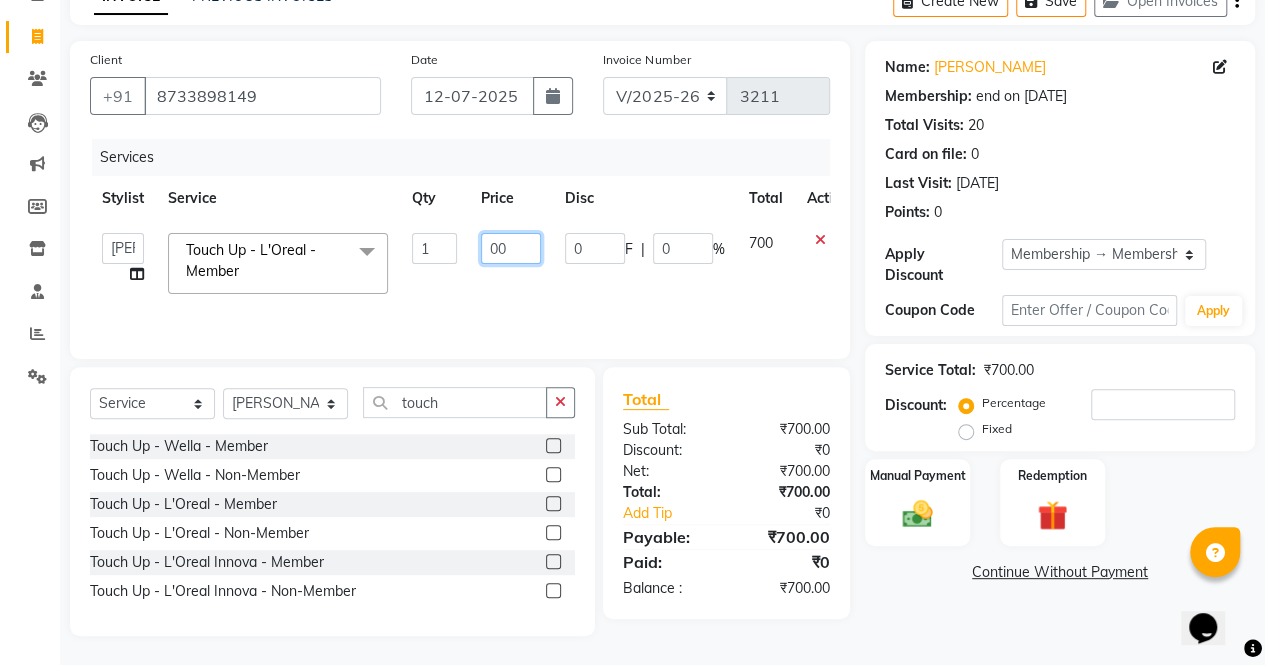 type on "200" 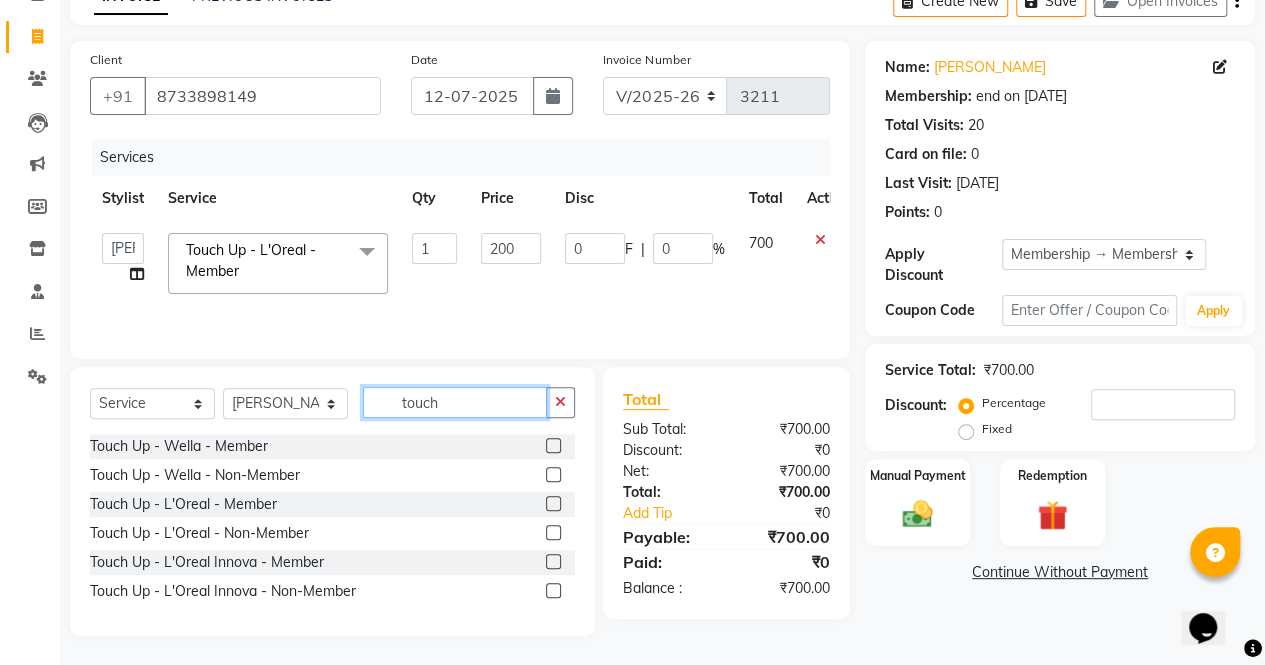 click on "touch" 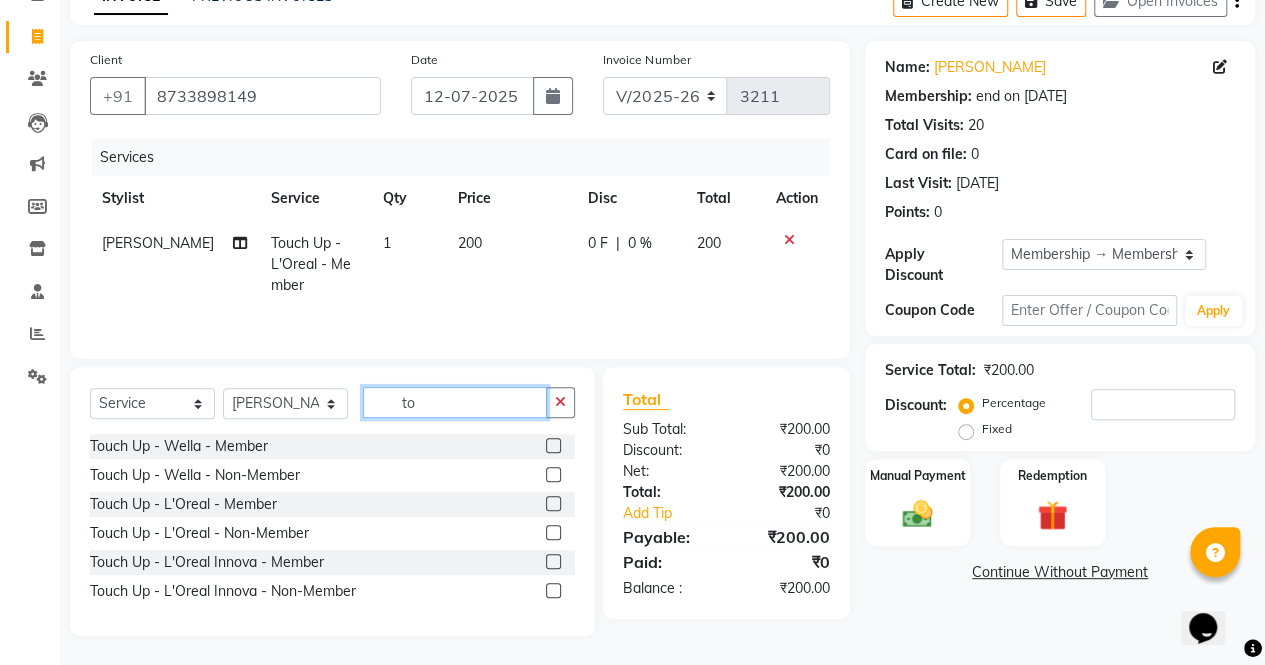 type on "t" 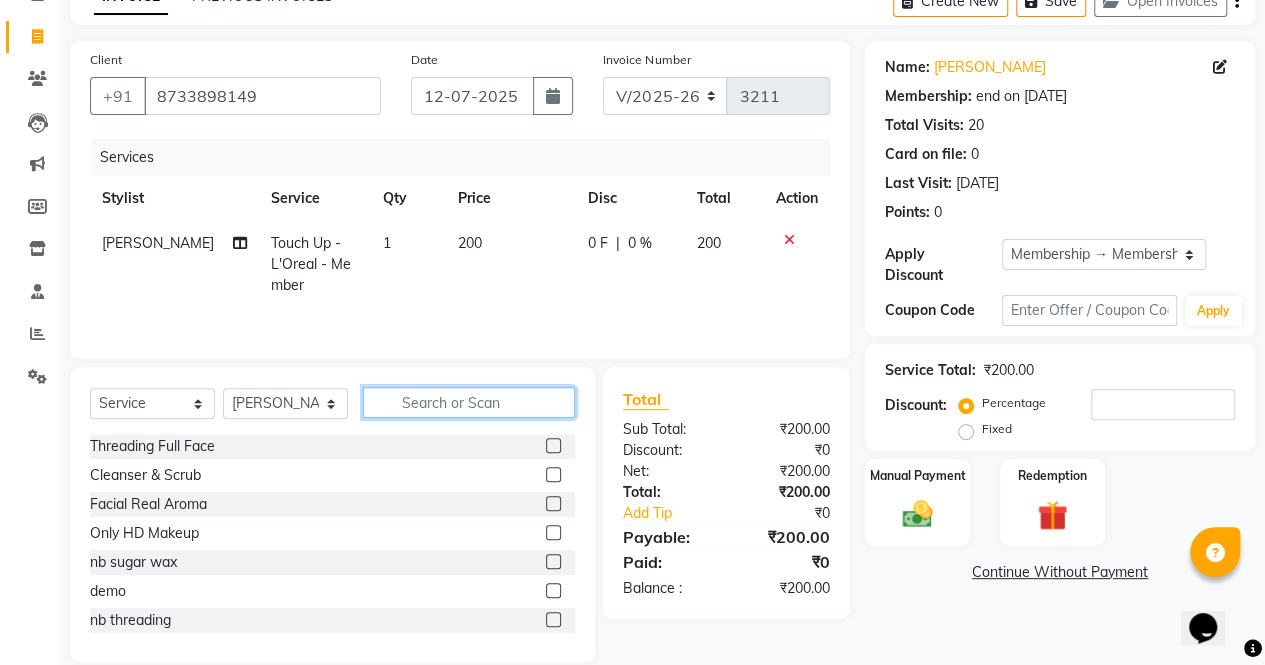 type 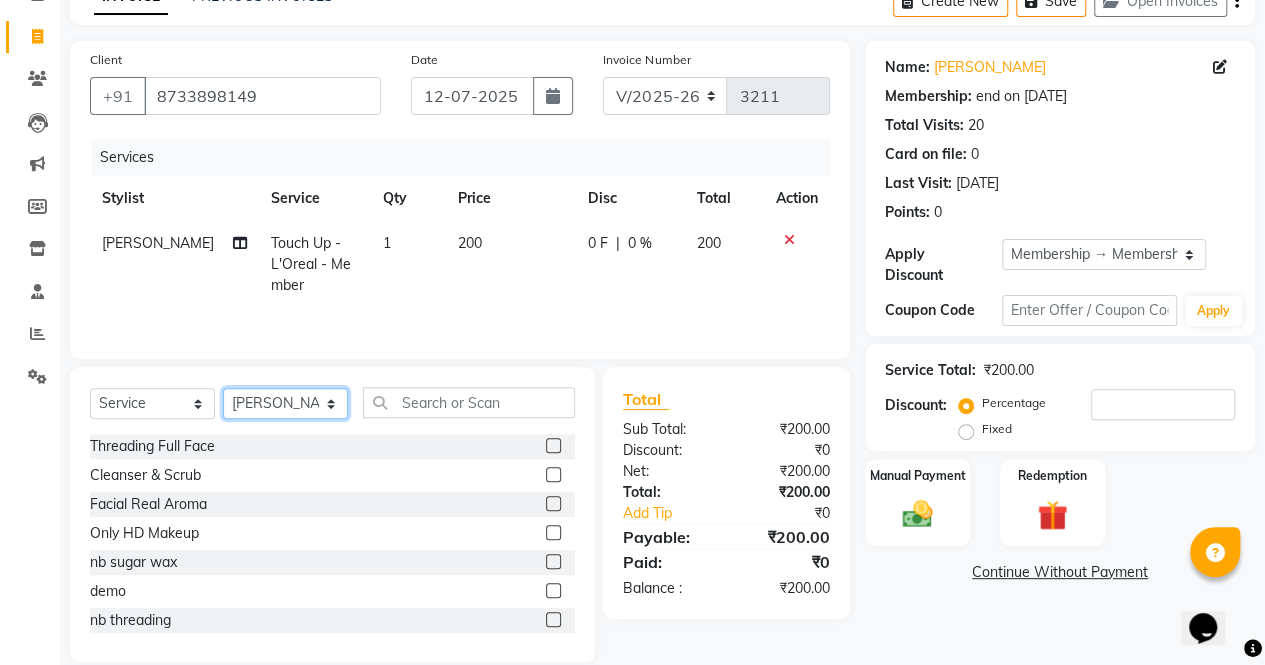 click on "Select Stylist archana  asha  chetna  deepika prajapati jagruti payal riddhi khandala shanti  sona  ura usha di vaishali vaishnavi  vidhi" 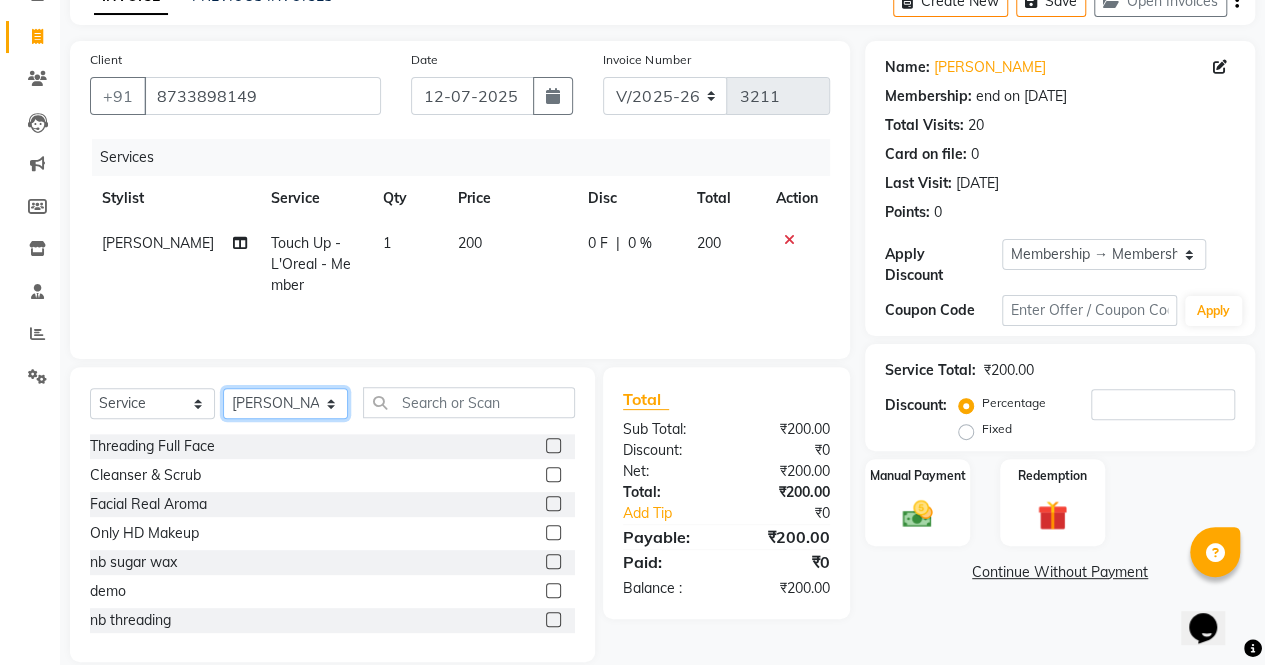 select on "56832" 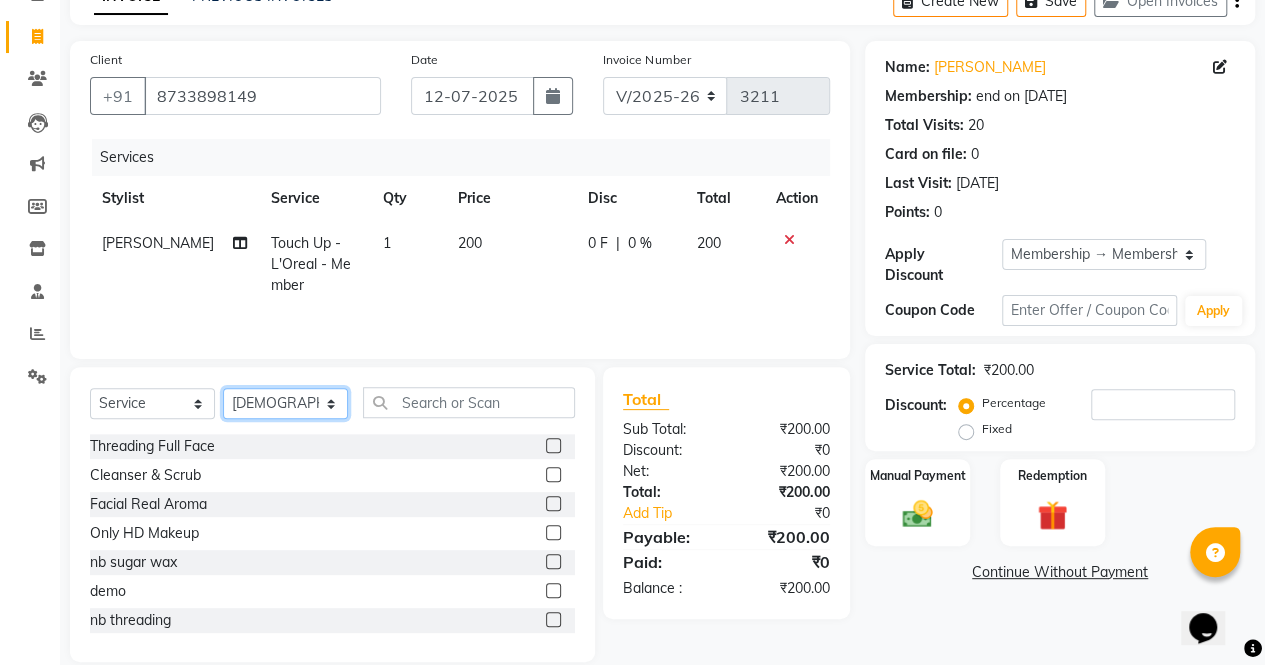 click on "Select Stylist archana  asha  chetna  deepika prajapati jagruti payal riddhi khandala shanti  sona  ura usha di vaishali vaishnavi  vidhi" 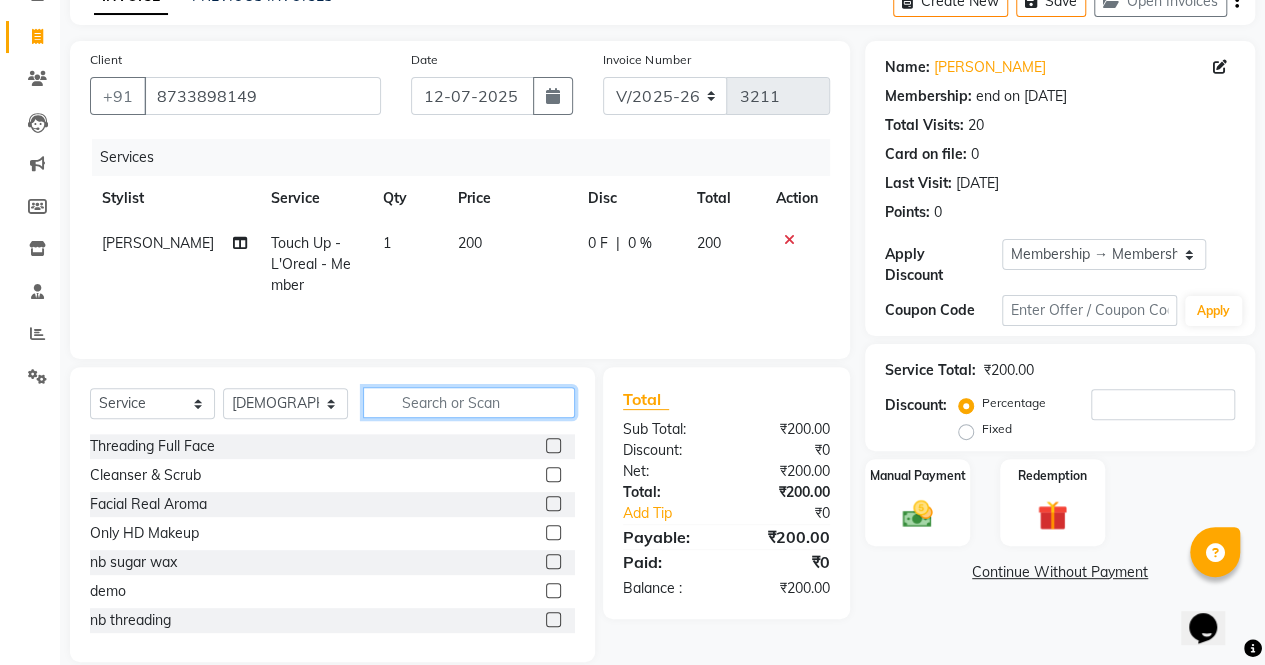 click 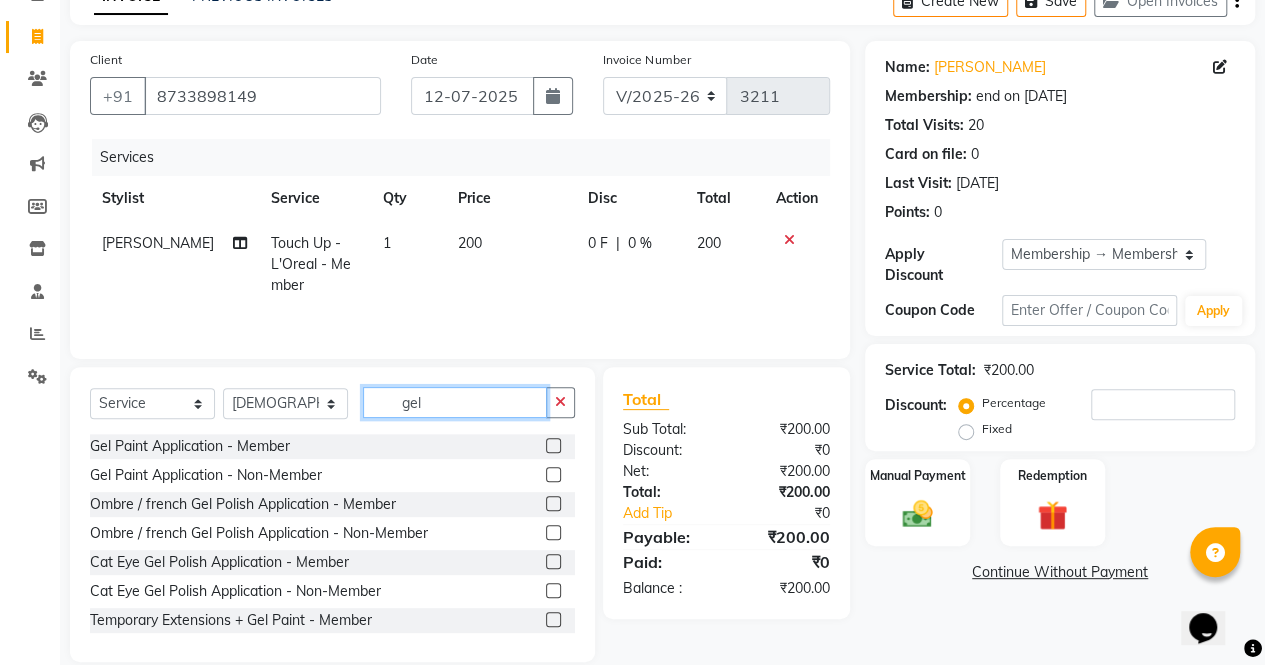 type on "gel" 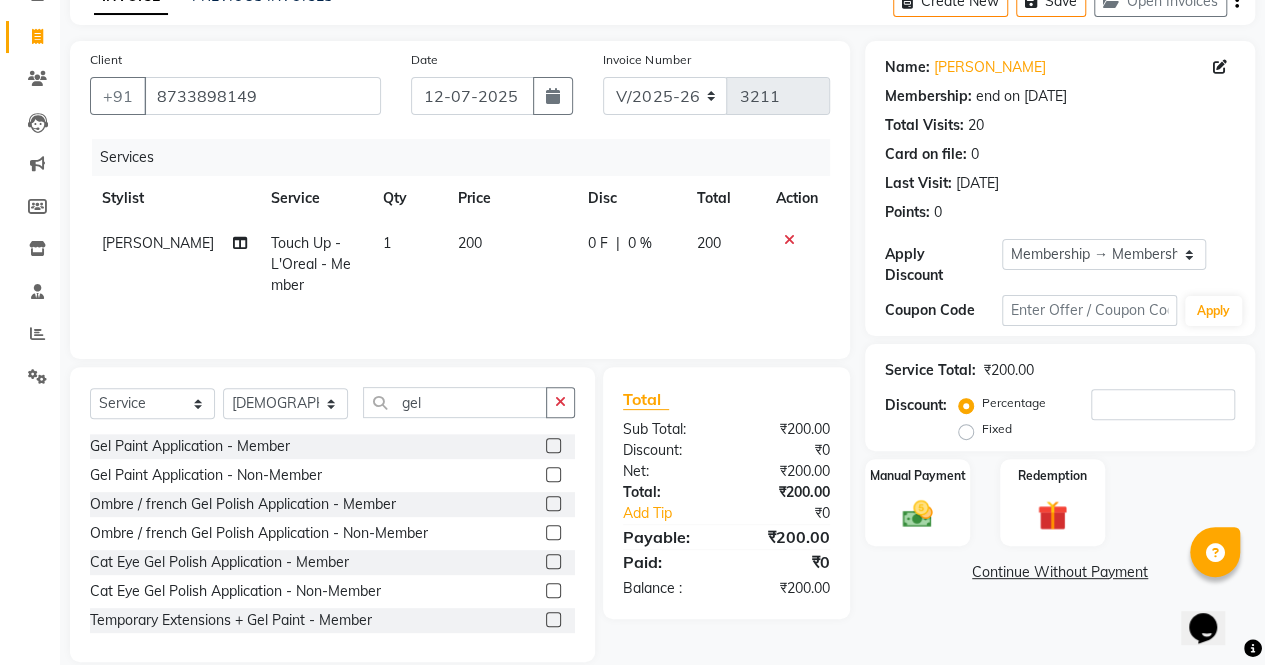 click 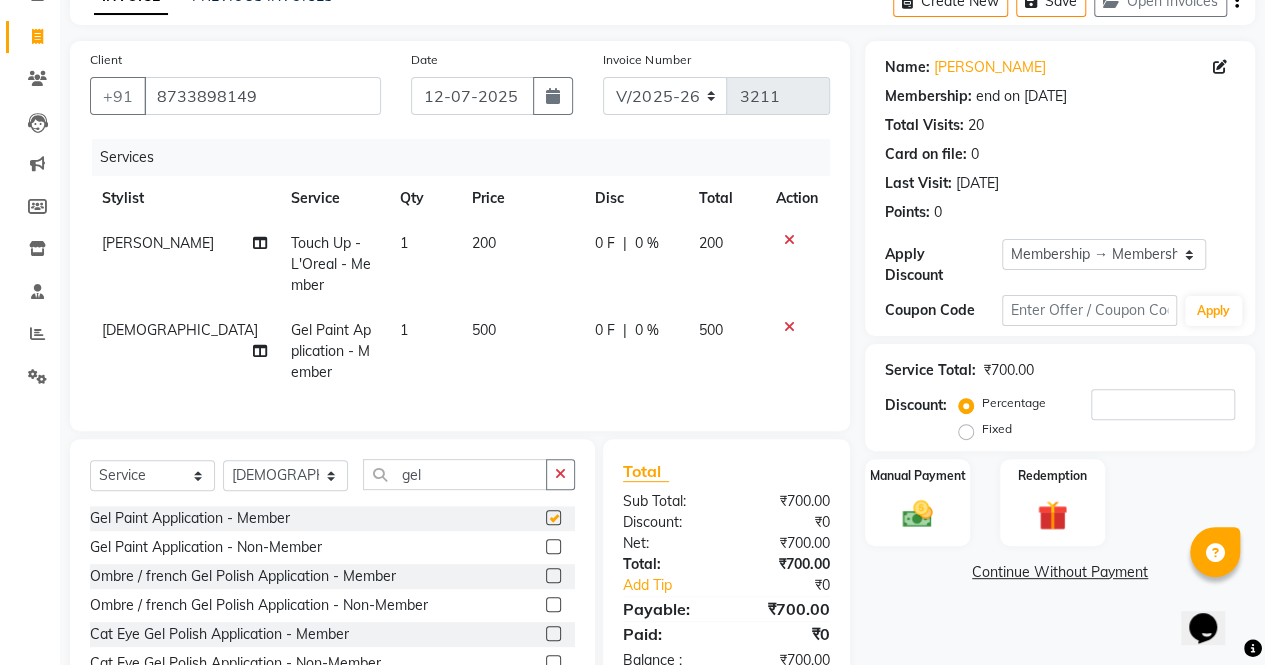 checkbox on "false" 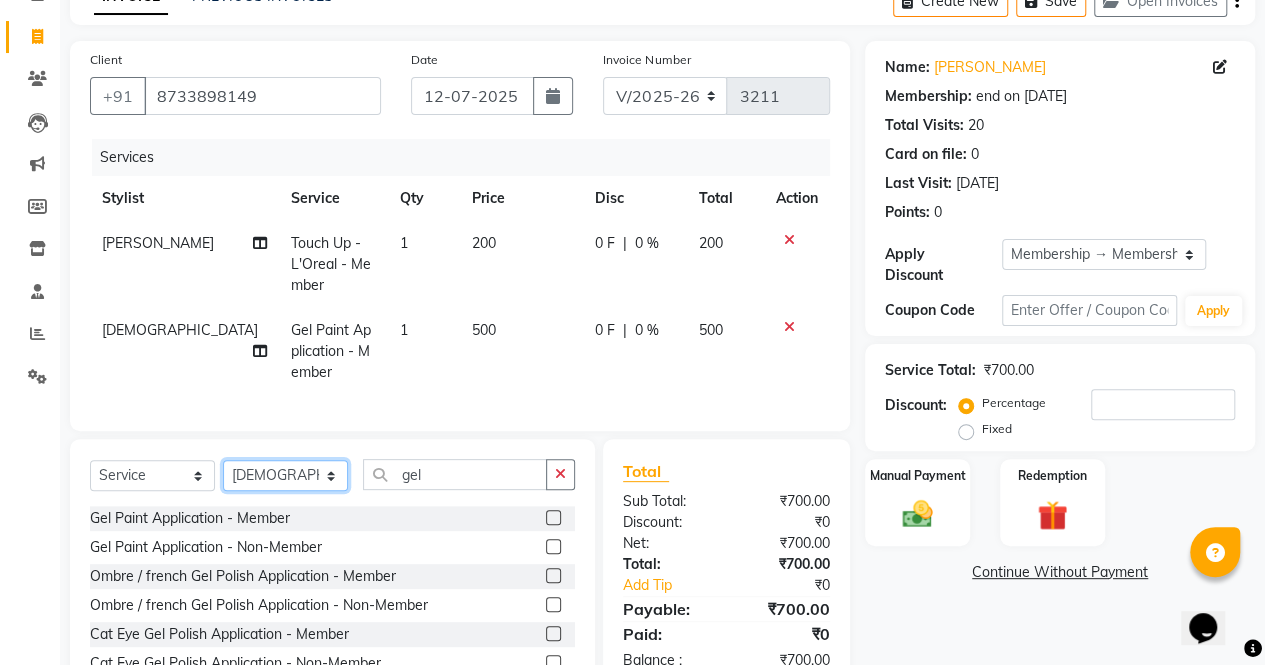 click on "Select Stylist archana  asha  chetna  deepika prajapati jagruti payal riddhi khandala shanti  sona  ura usha di vaishali vaishnavi  vidhi" 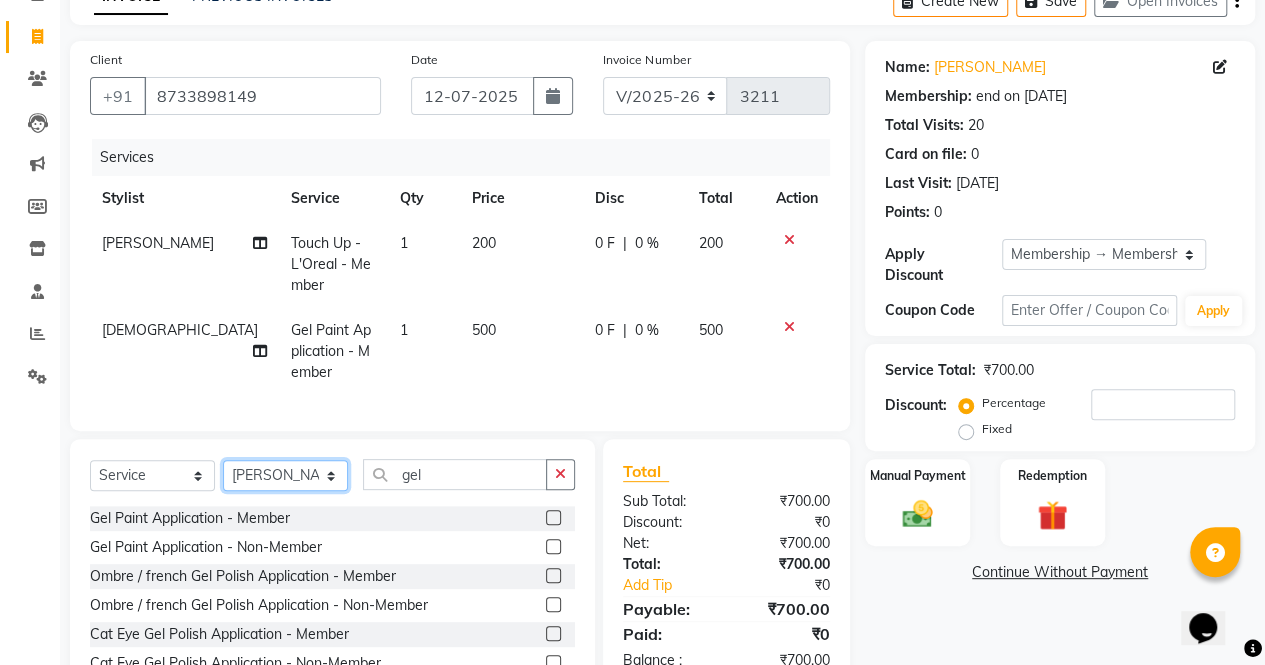 click on "Select Stylist archana  asha  chetna  deepika prajapati jagruti payal riddhi khandala shanti  sona  ura usha di vaishali vaishnavi  vidhi" 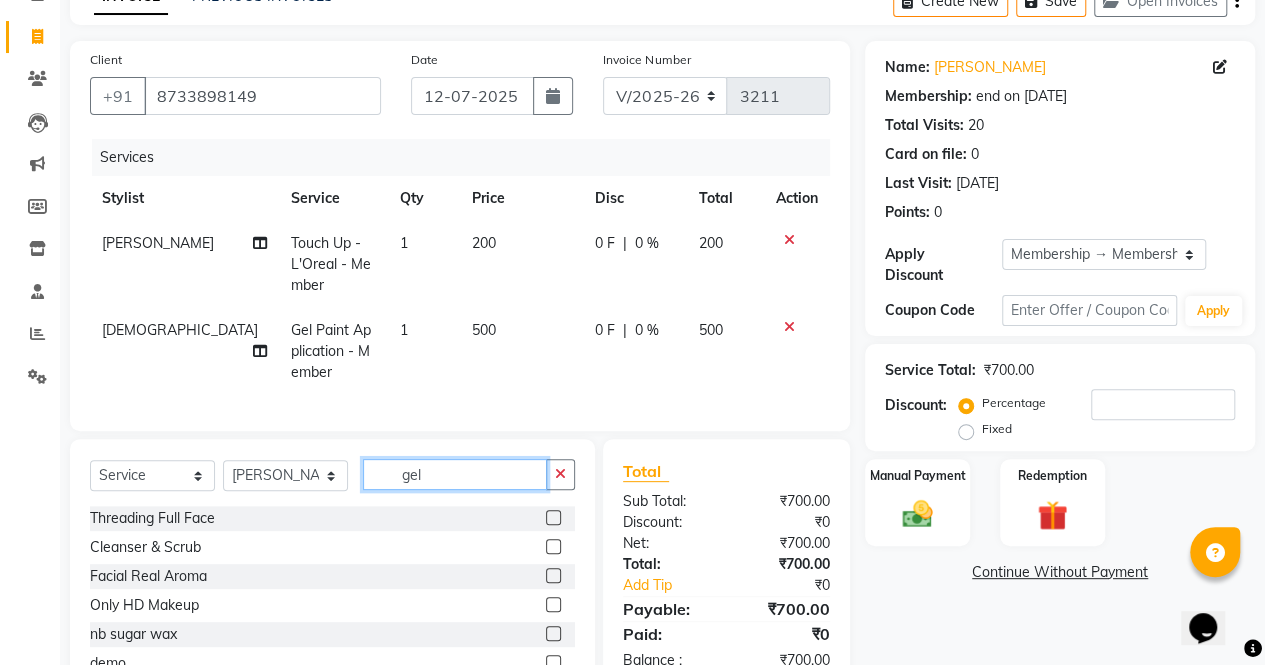 click on "gel" 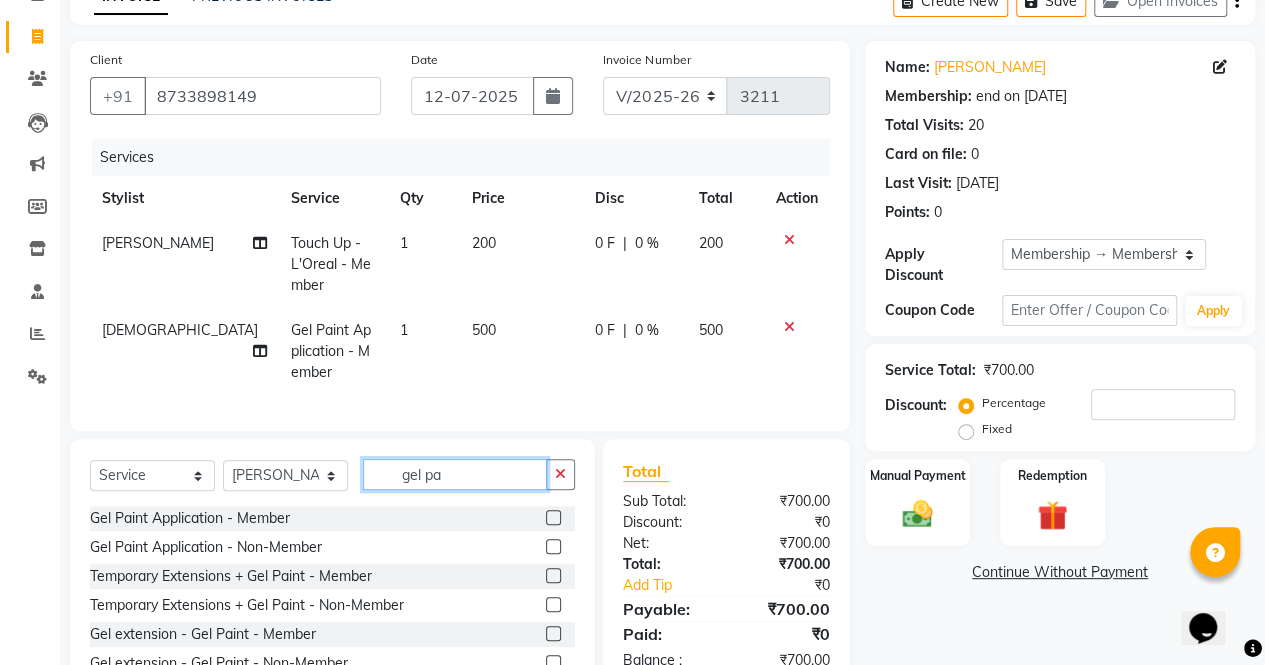 type on "gel pa" 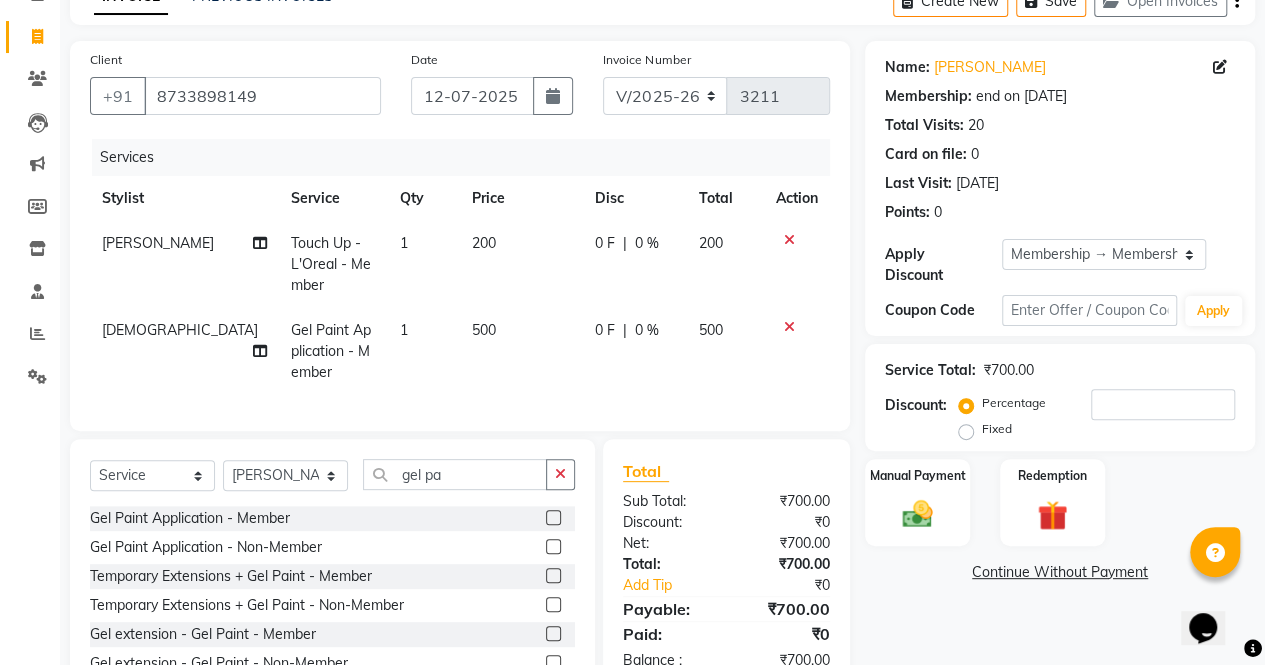 click 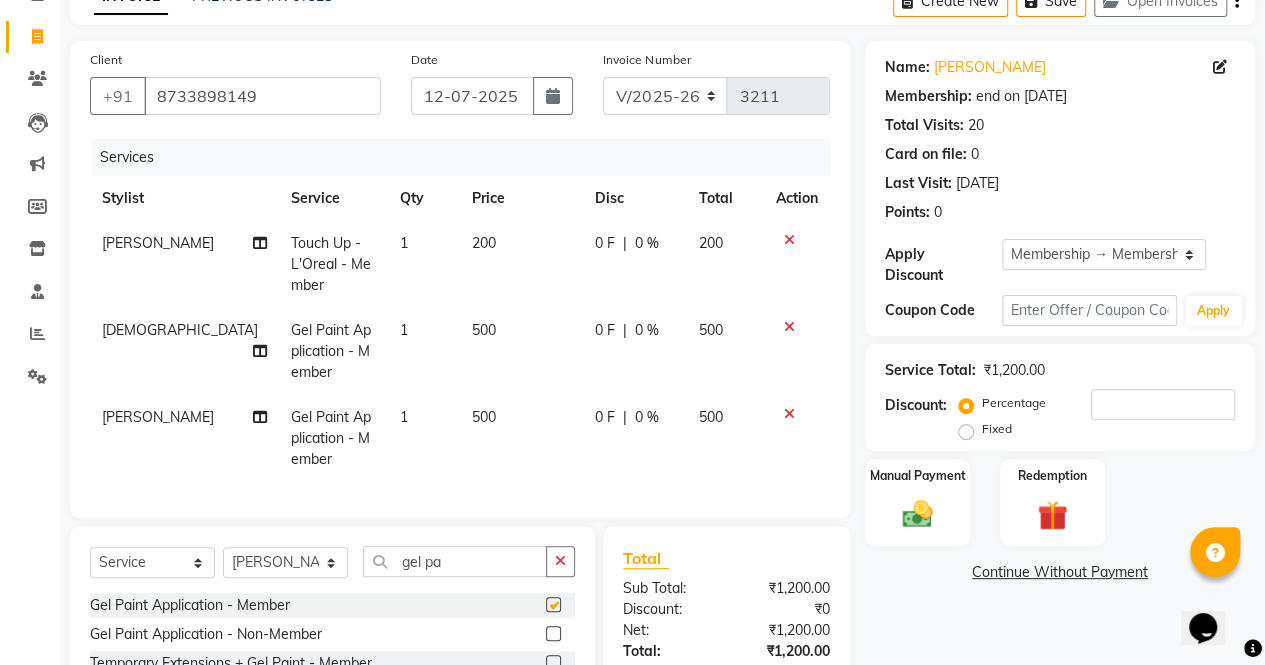 checkbox on "false" 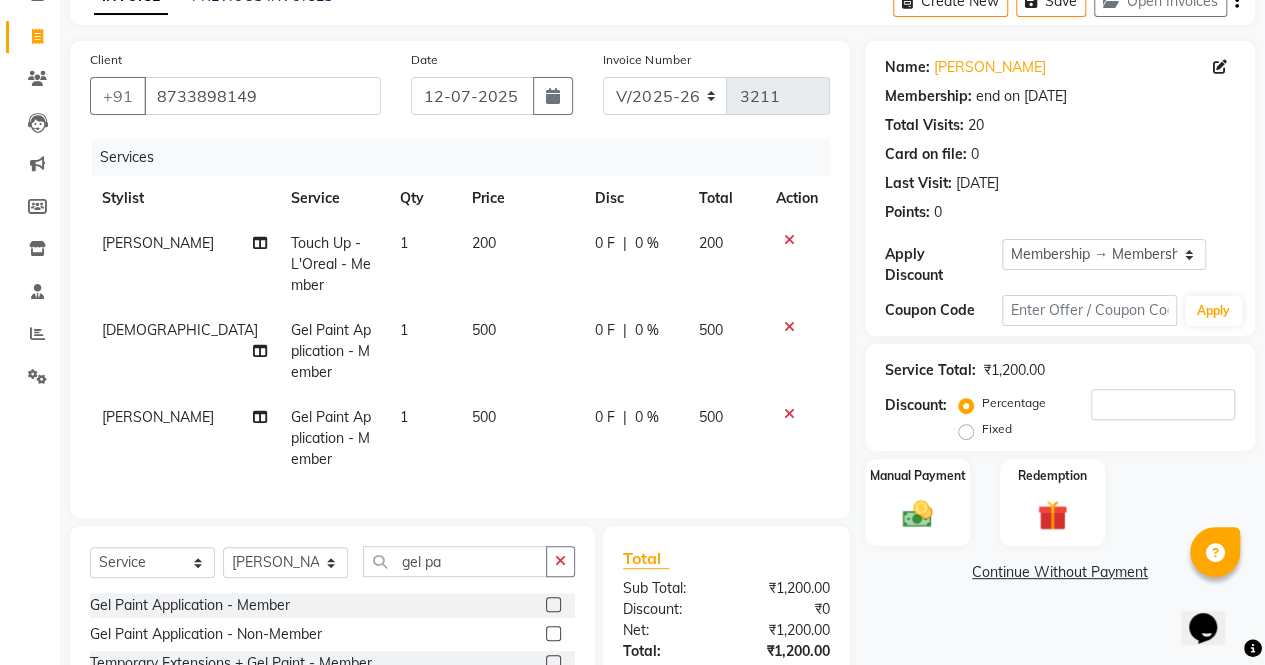 click on "500" 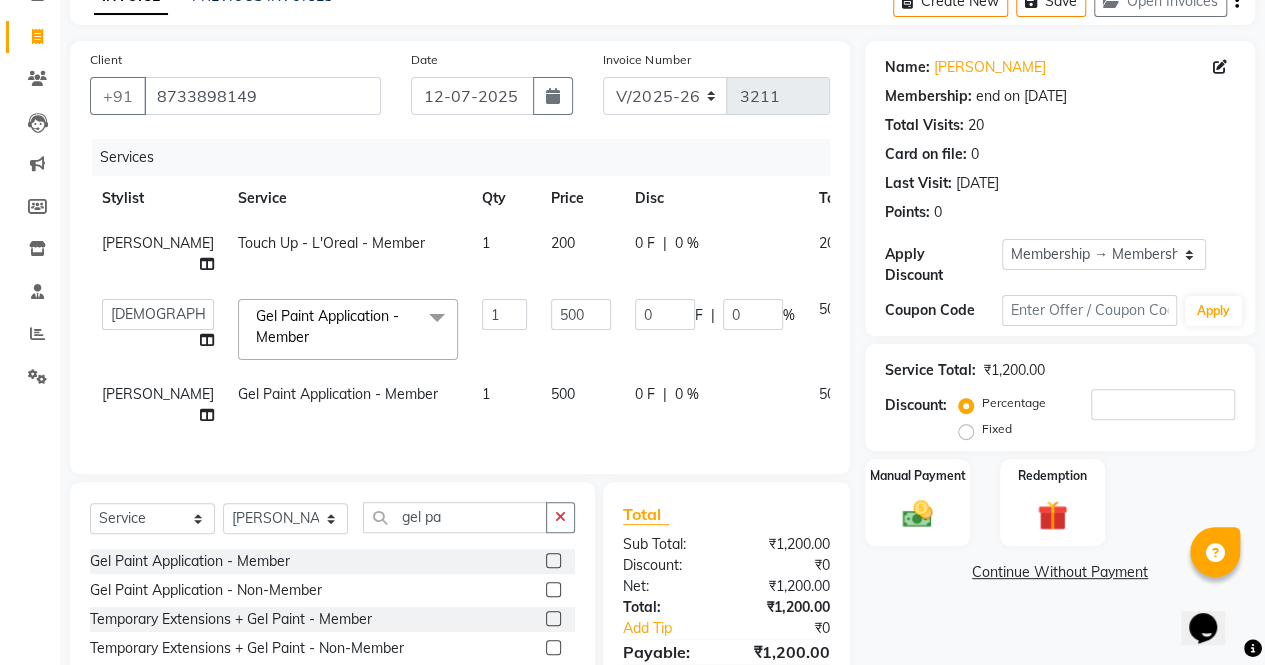 click on "1" 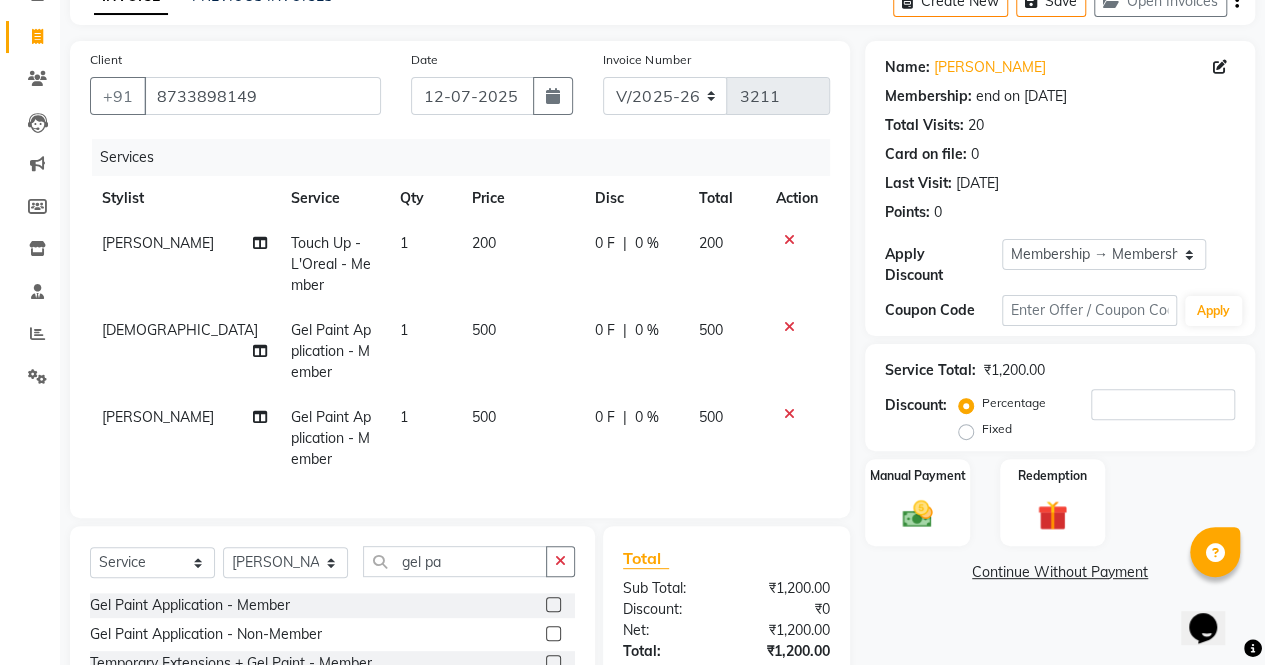 click on "500" 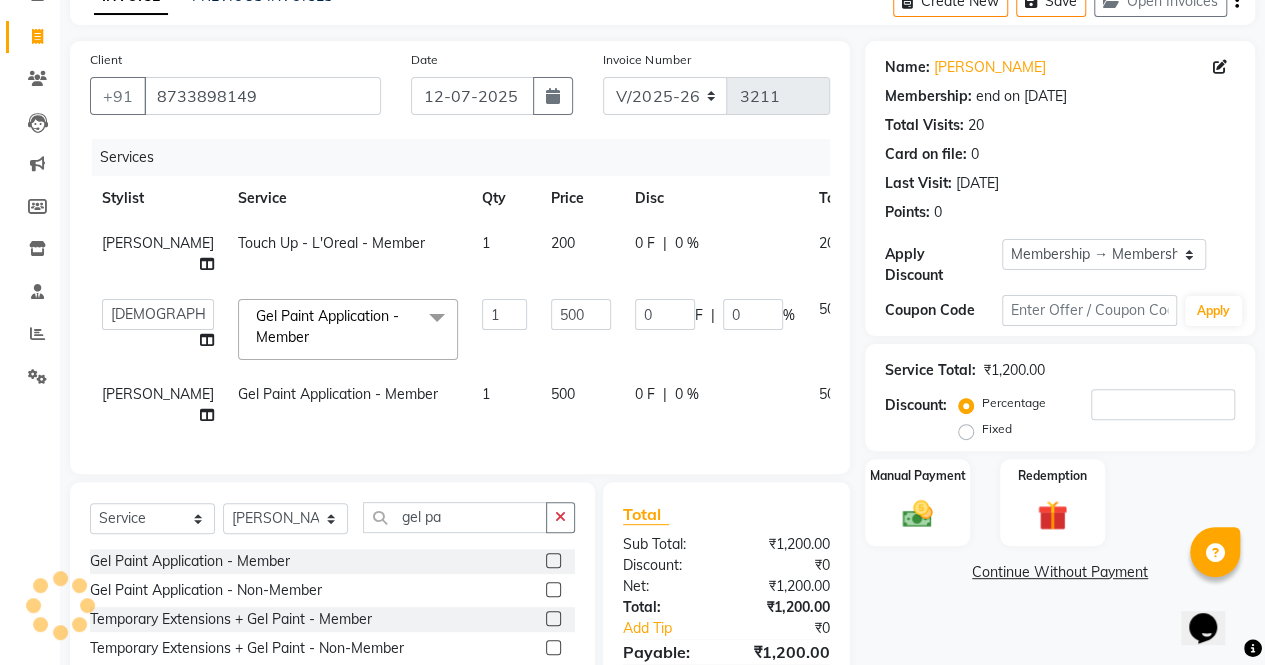 click on "500" 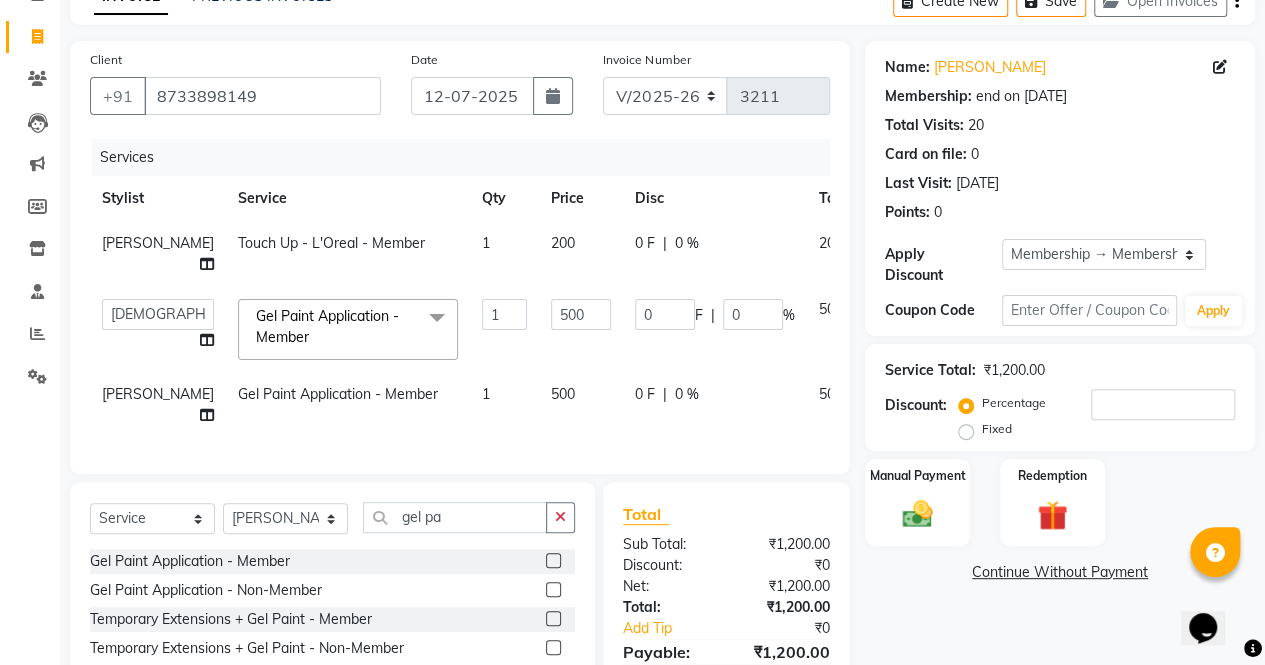 click on "500" 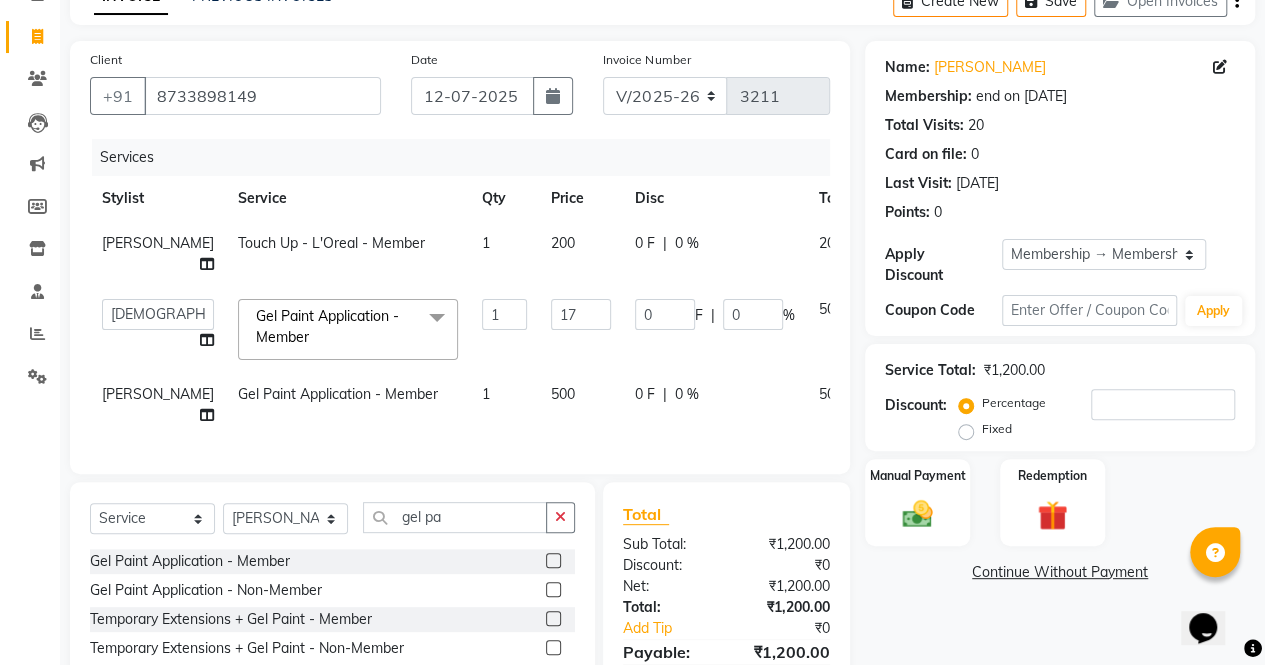 type on "175" 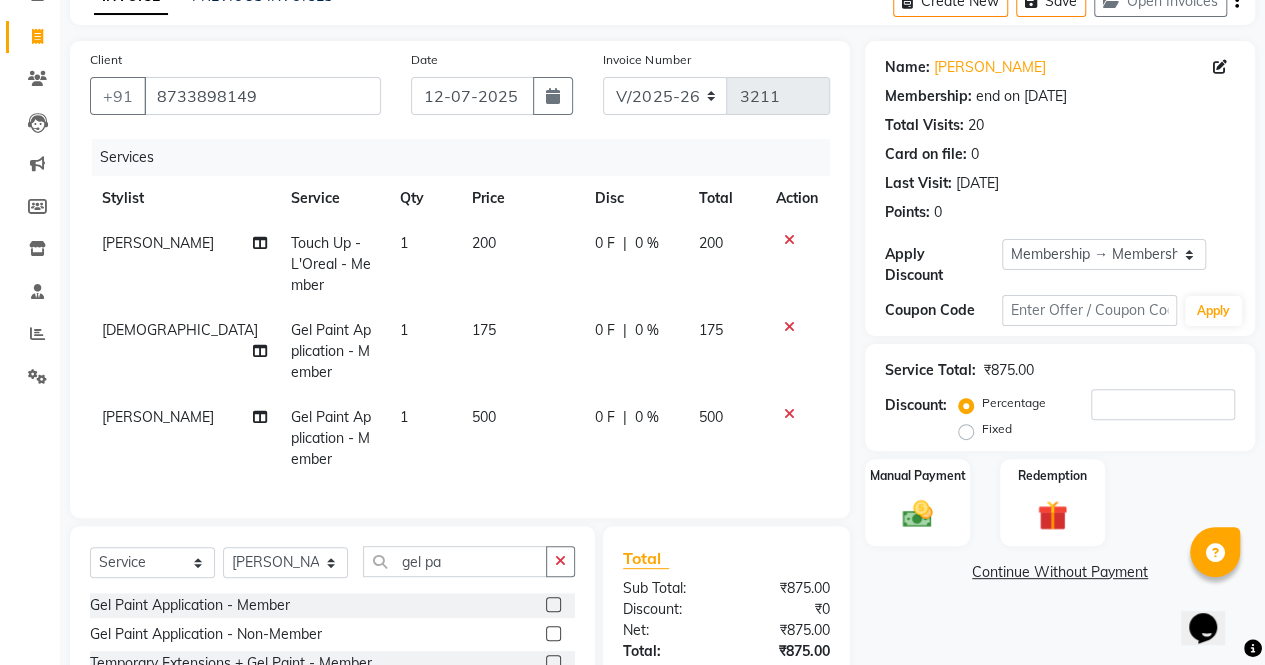 click on "500" 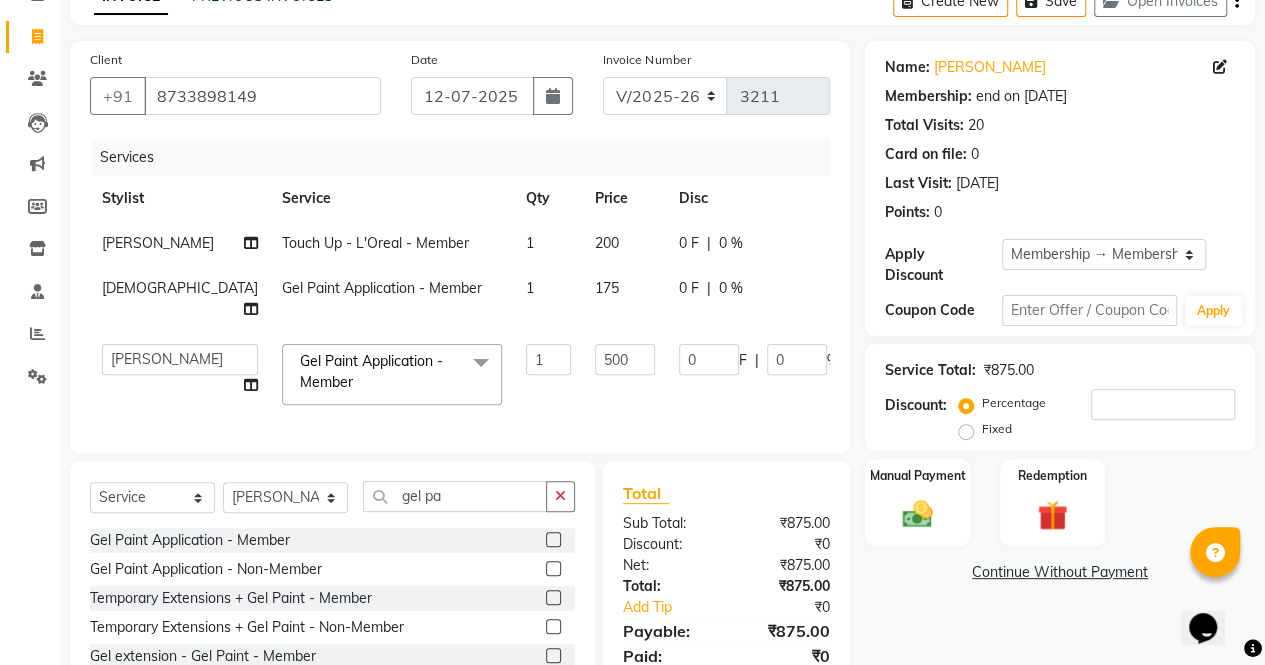 click on "500" 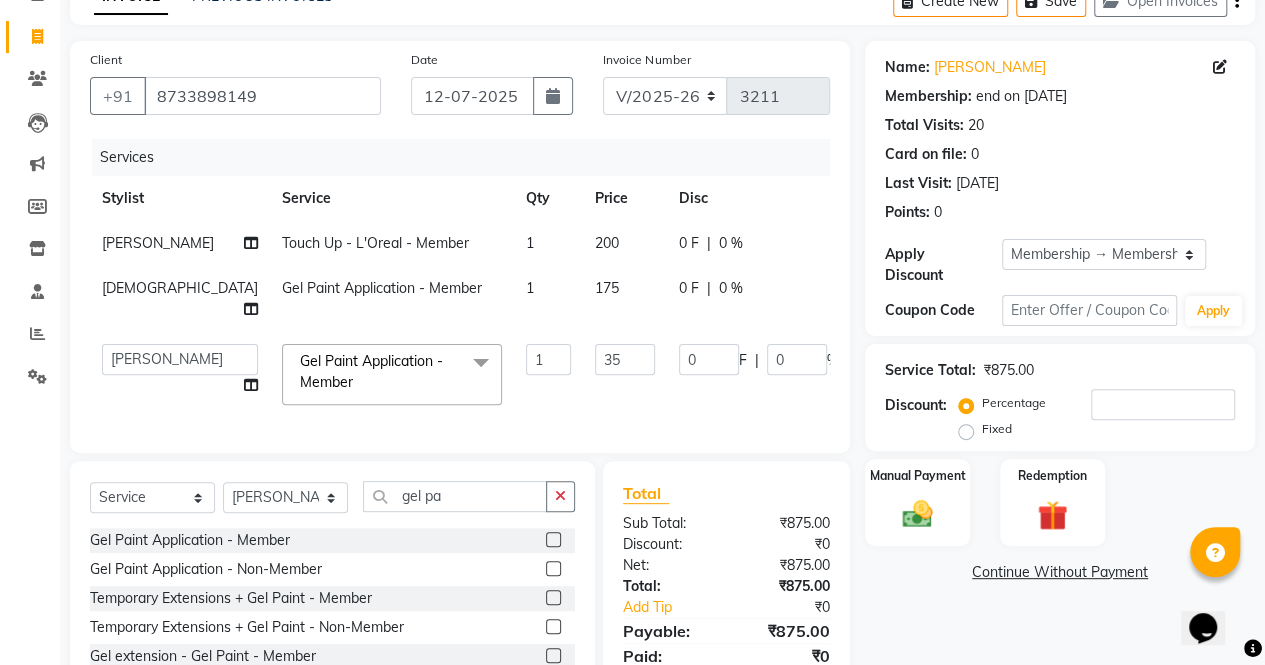 type on "350" 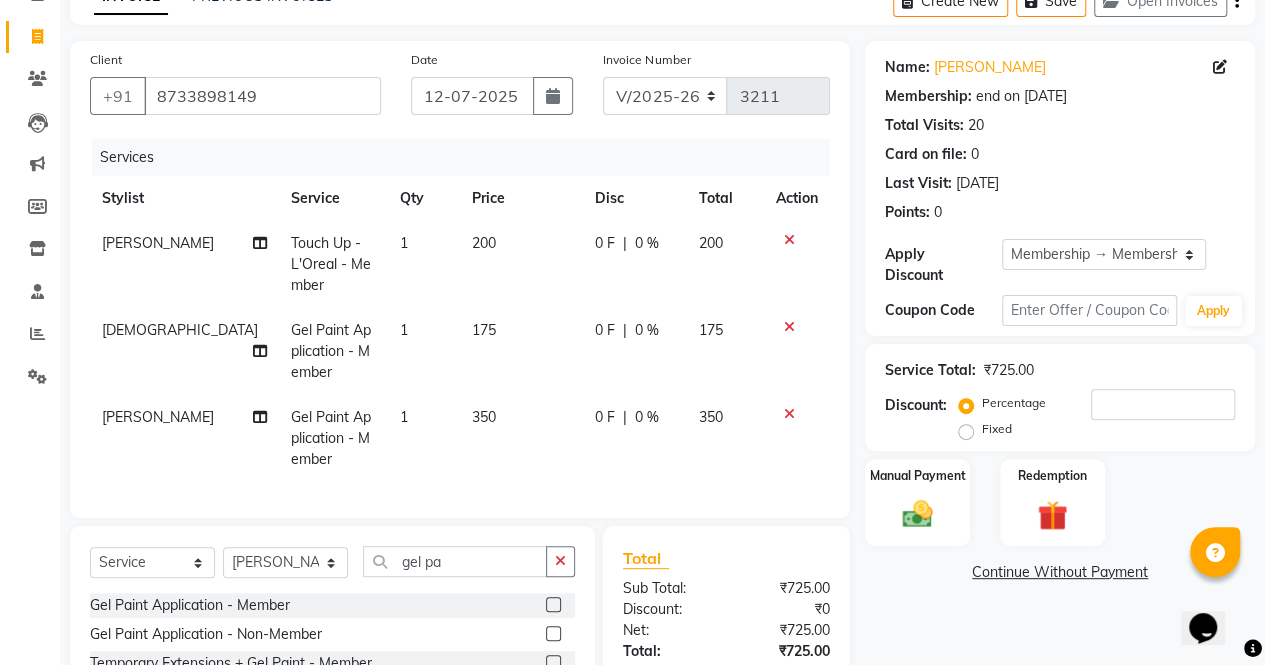 click on "350" 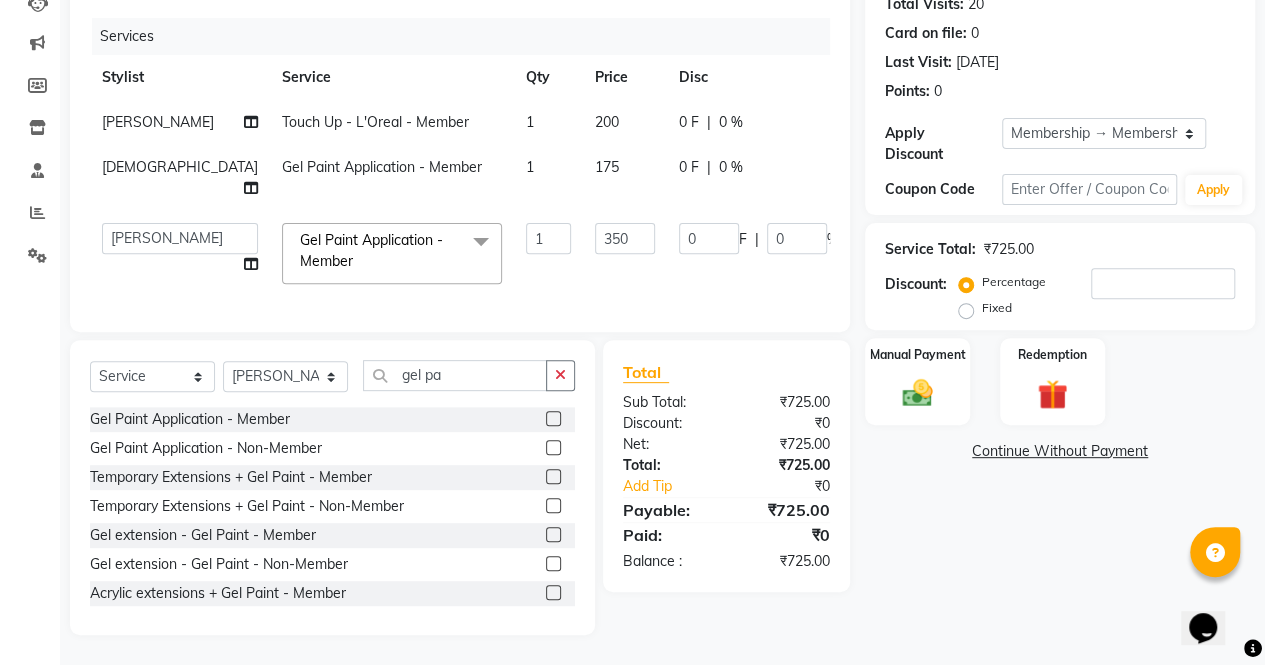 scroll, scrollTop: 285, scrollLeft: 0, axis: vertical 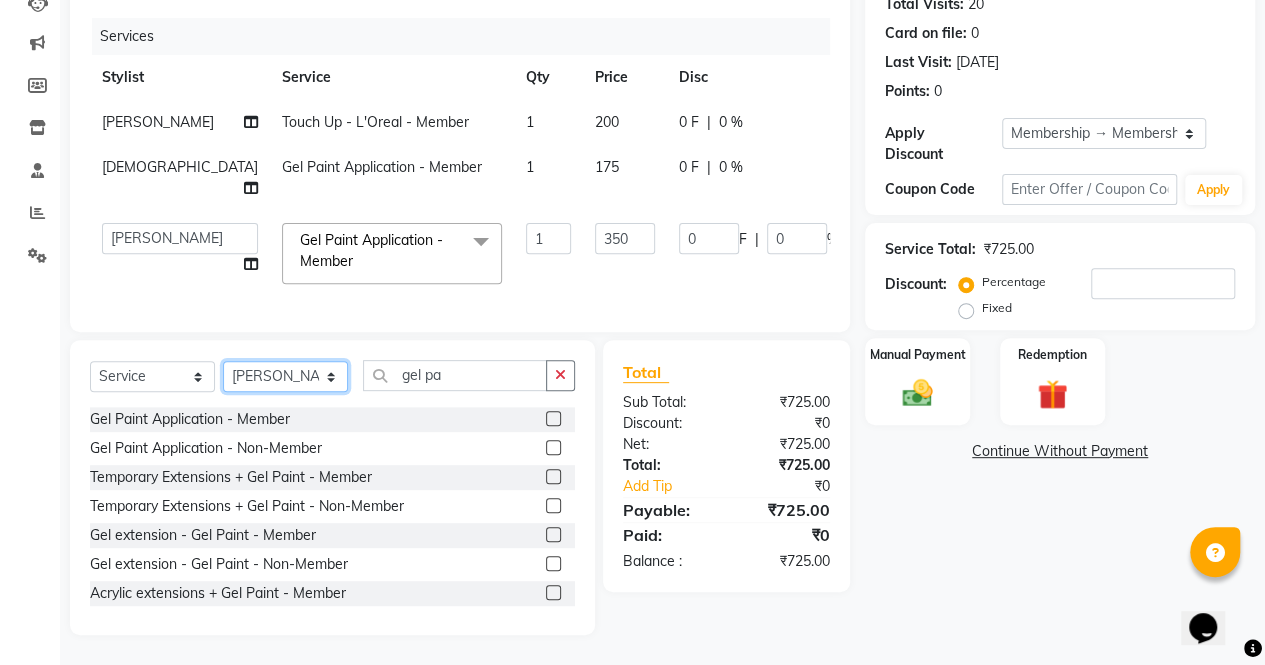 click on "Select Stylist archana  asha  chetna  deepika prajapati jagruti payal riddhi khandala shanti  sona  ura usha di vaishali vaishnavi  vidhi" 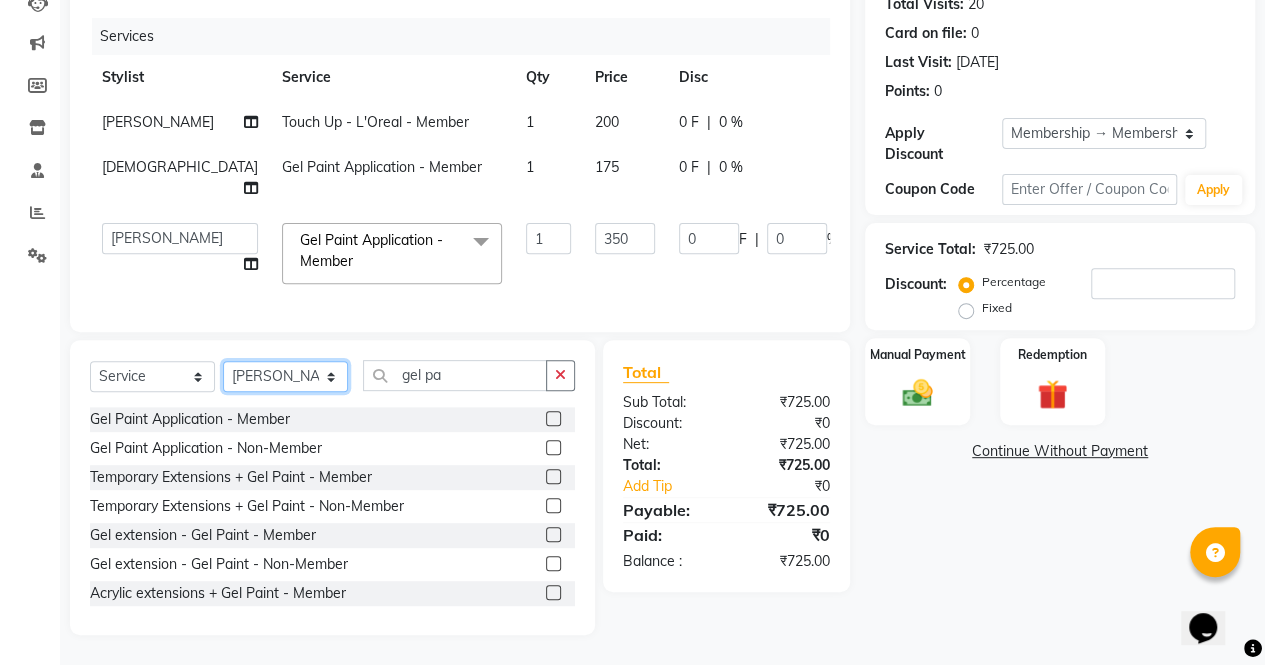 select on "76377" 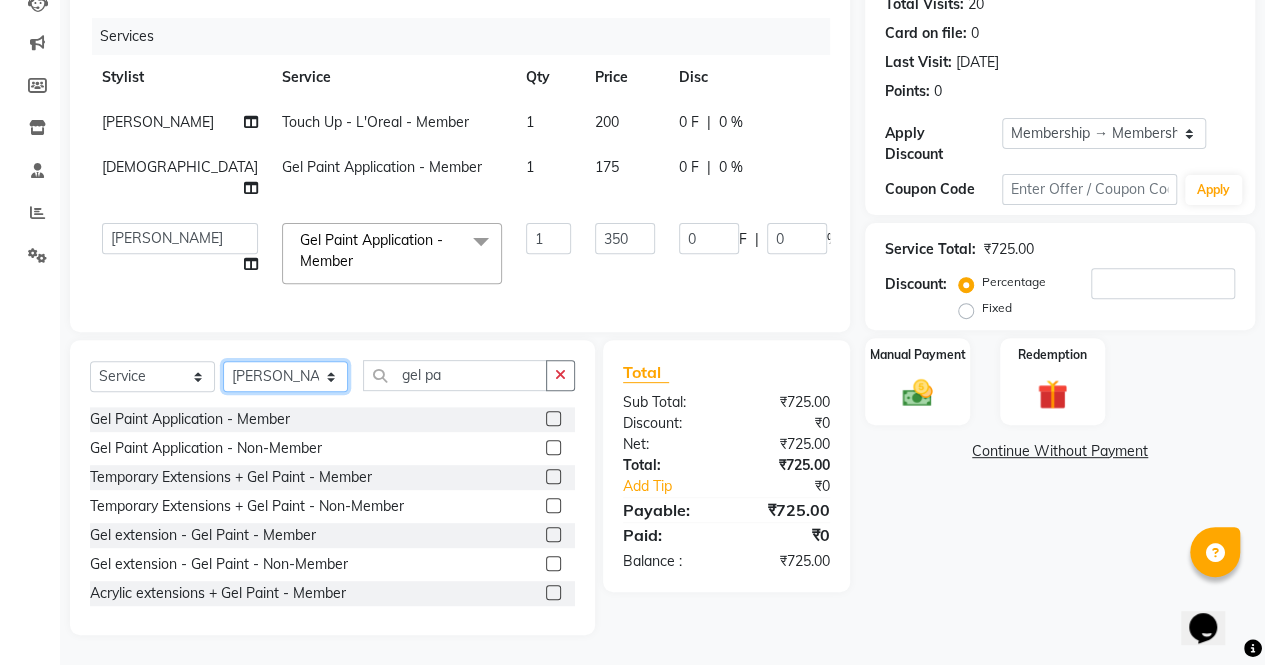 click on "Select Stylist archana  asha  chetna  deepika prajapati jagruti payal riddhi khandala shanti  sona  ura usha di vaishali vaishnavi  vidhi" 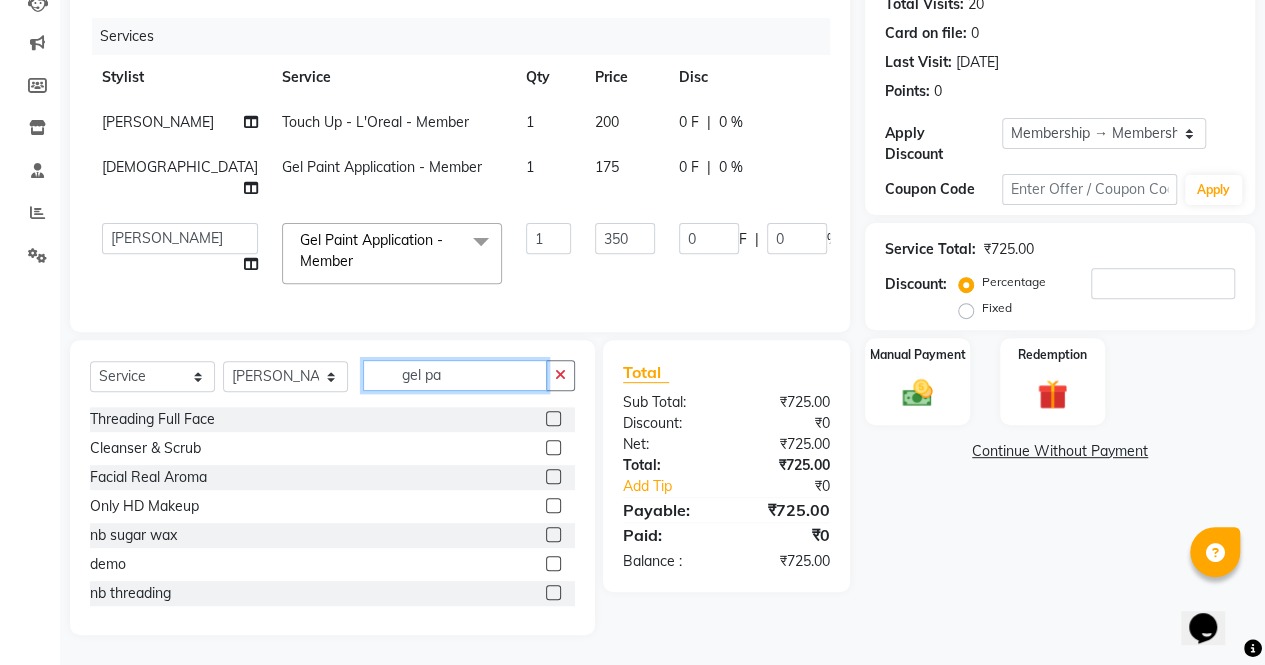 click on "gel pa" 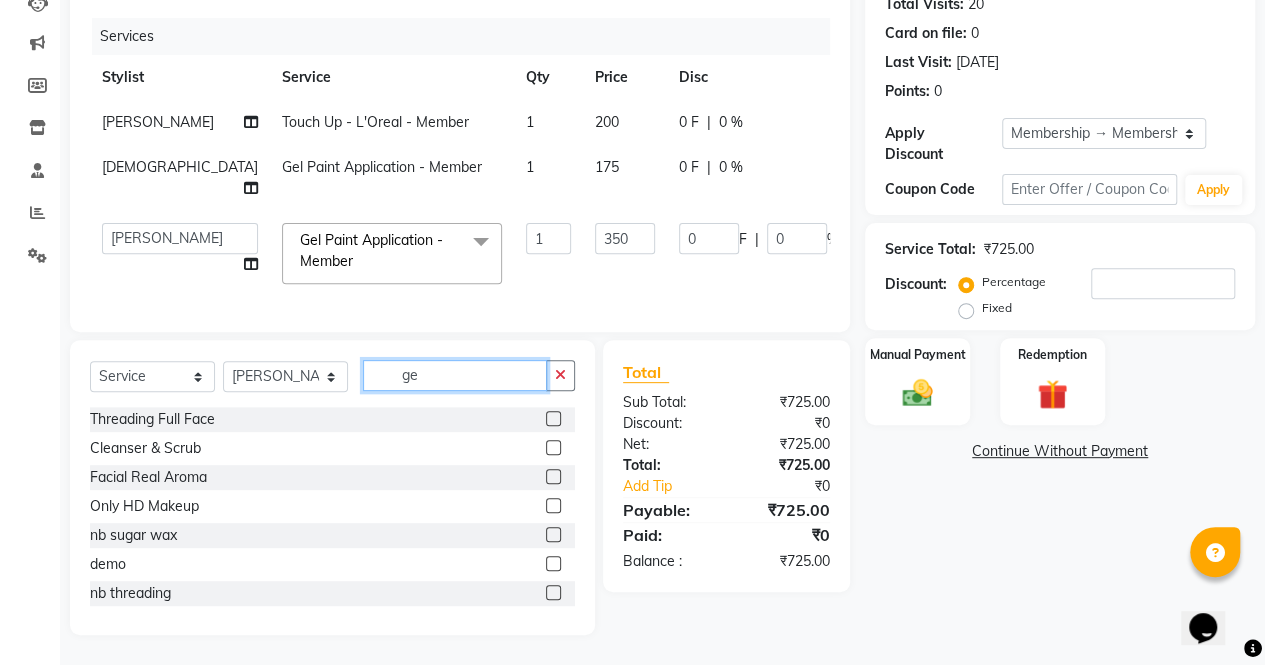 type on "g" 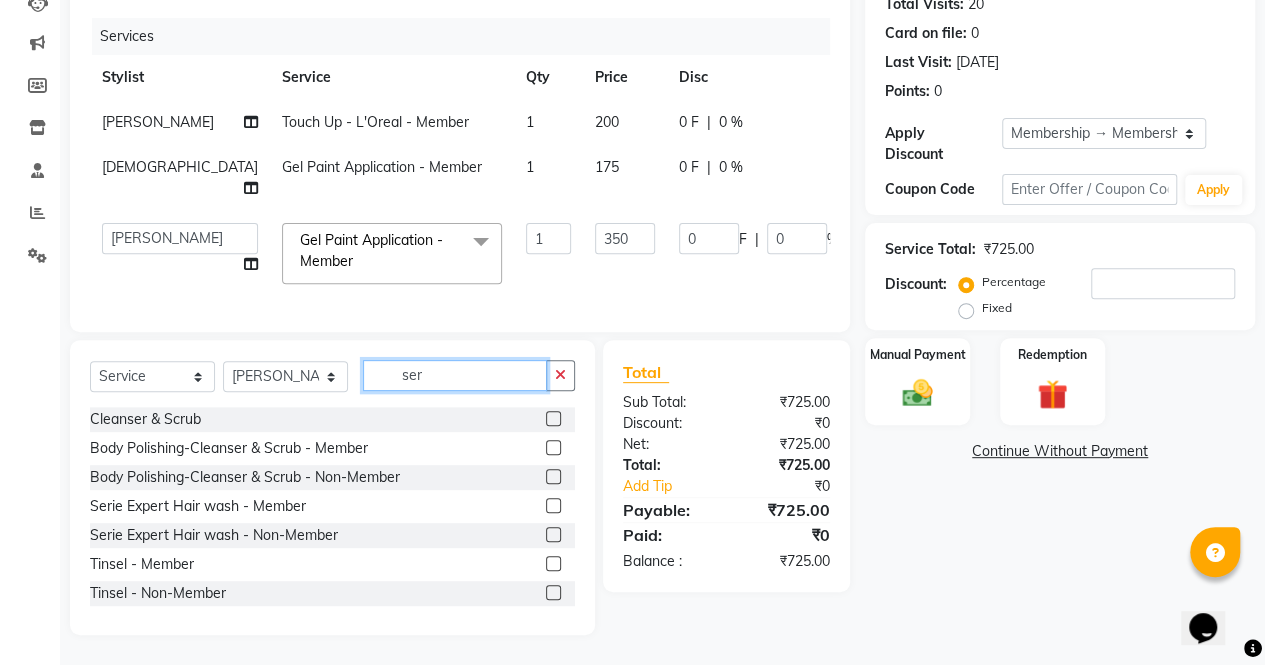 scroll, scrollTop: 242, scrollLeft: 0, axis: vertical 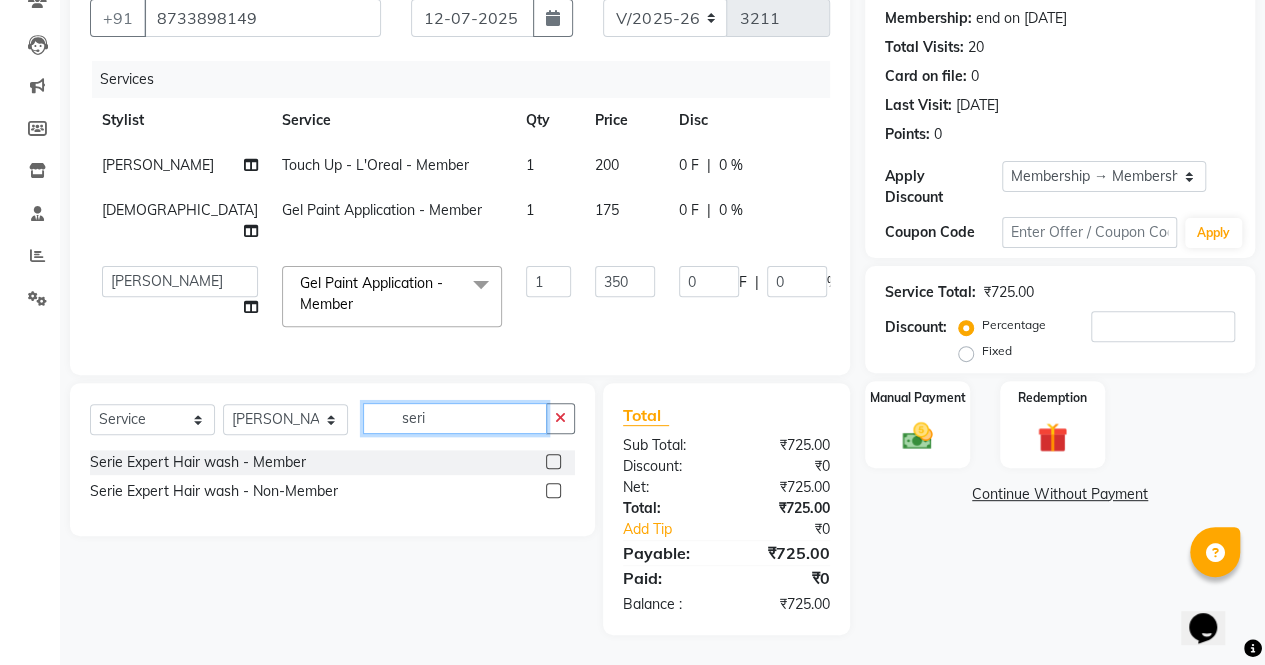 type on "seri" 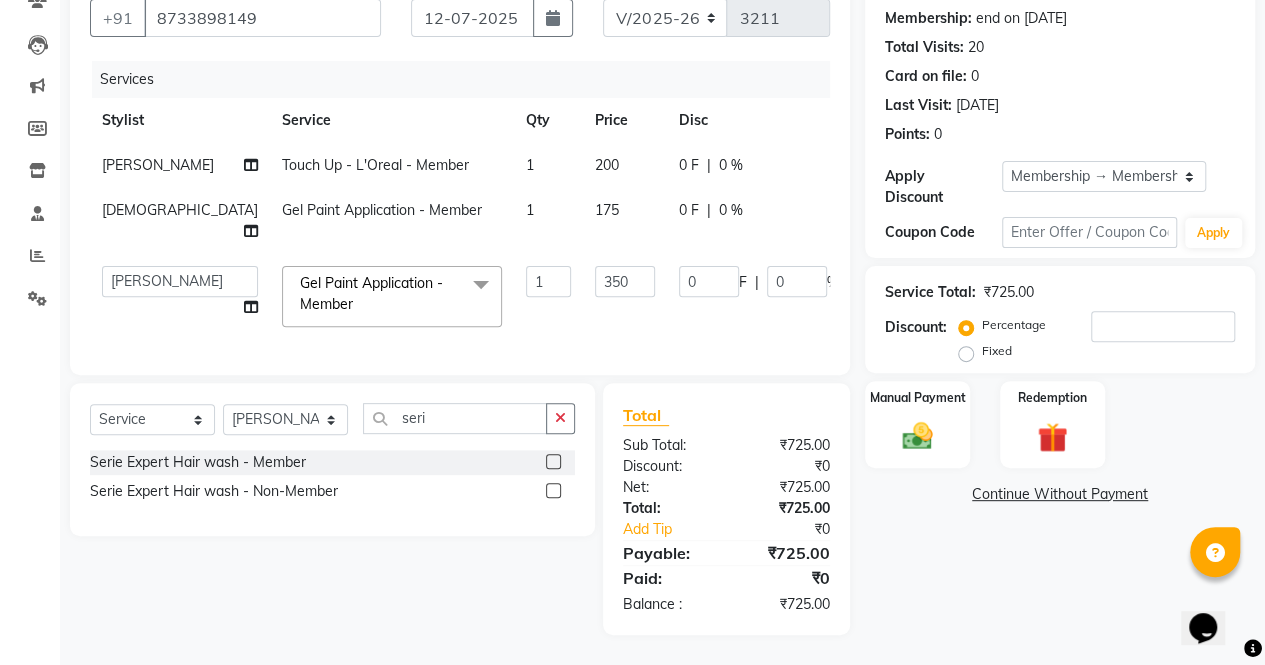 click 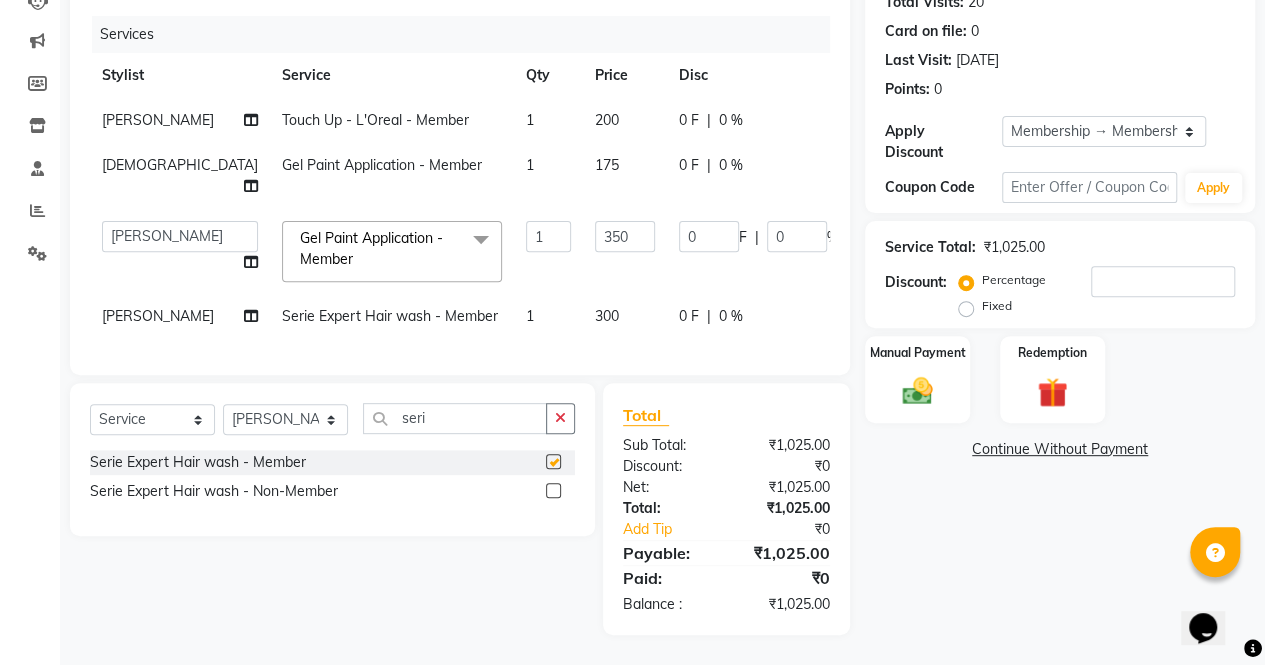 checkbox on "false" 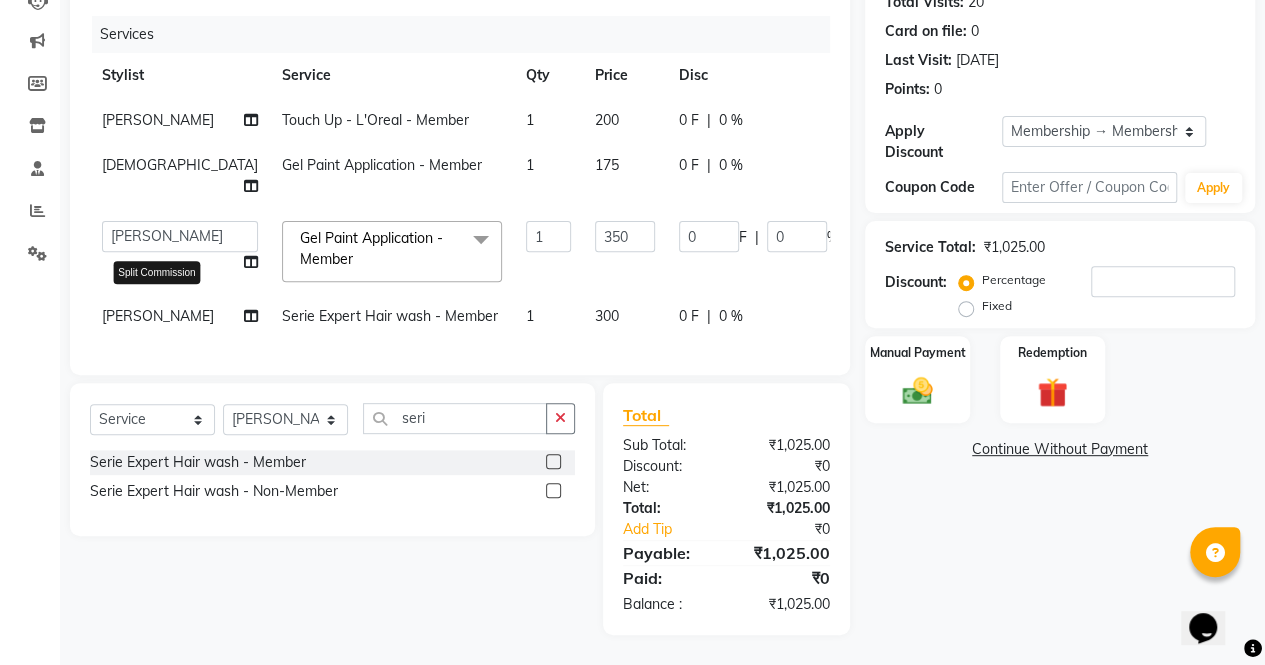 click 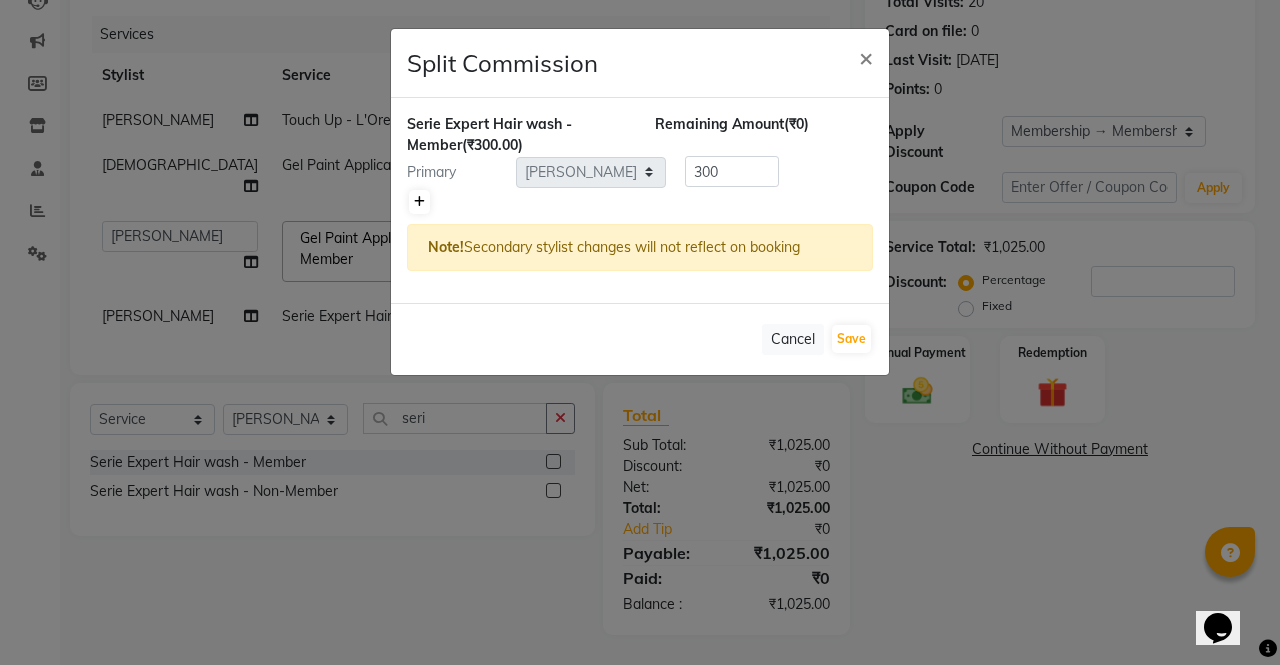 click 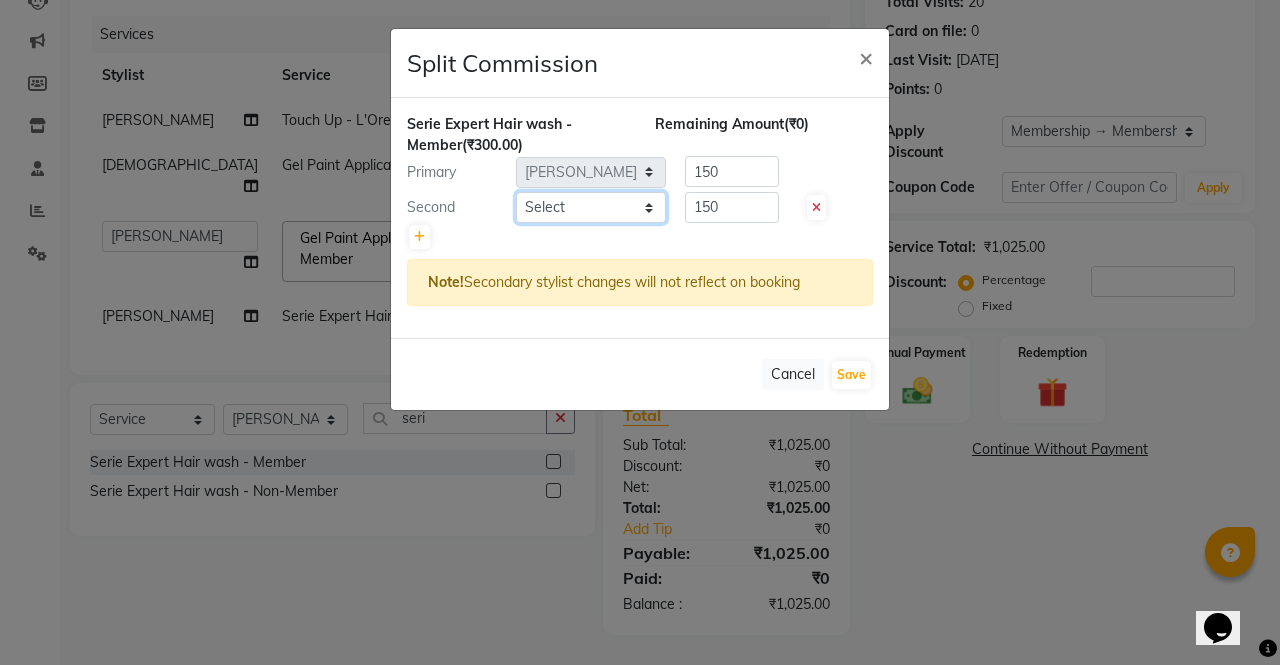 click on "Select  archana    asha    chetna    deepika prajapati   jagruti   payal   riddhi khandala   shanti    sona    ura   usha di   vaishali   vaishnavi    vidhi" 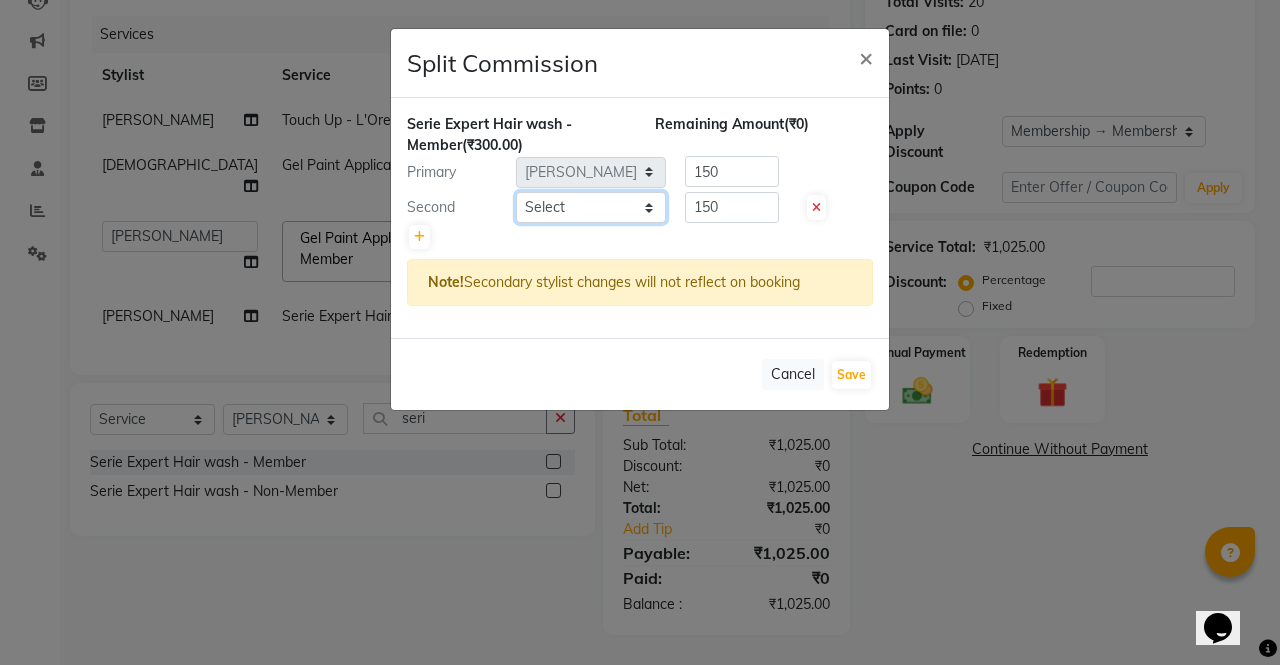 select on "56832" 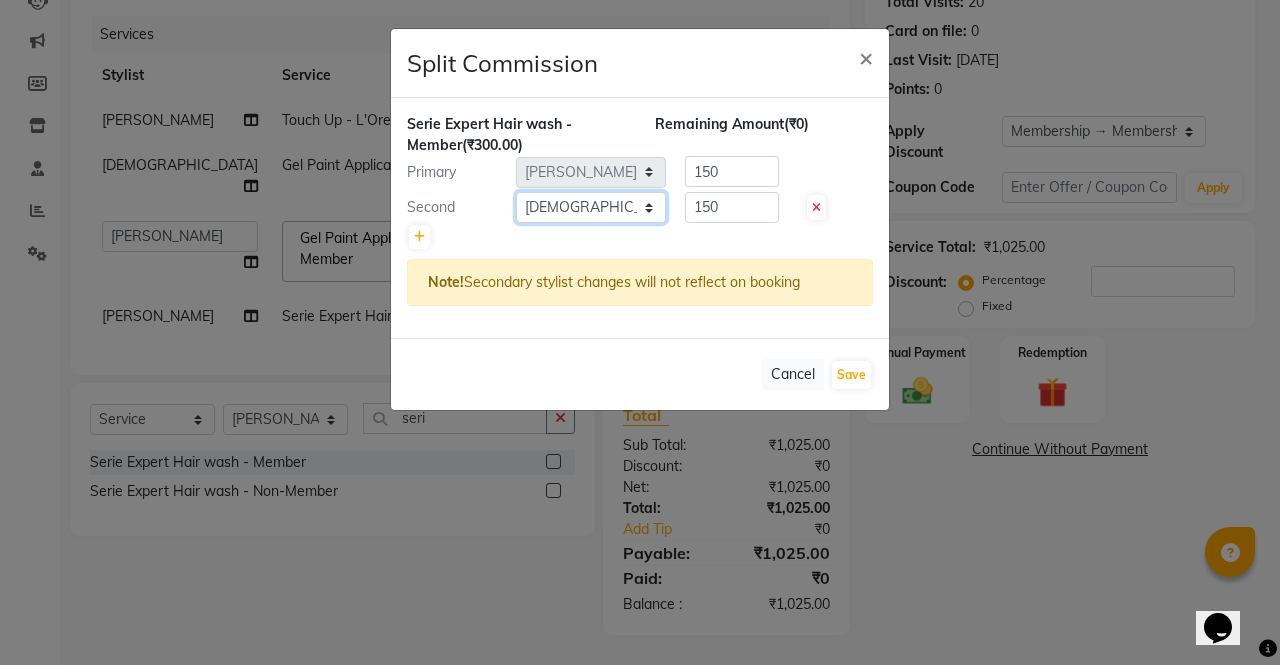 click on "Select  archana    asha    chetna    deepika prajapati   jagruti   payal   riddhi khandala   shanti    sona    ura   usha di   vaishali   vaishnavi    vidhi" 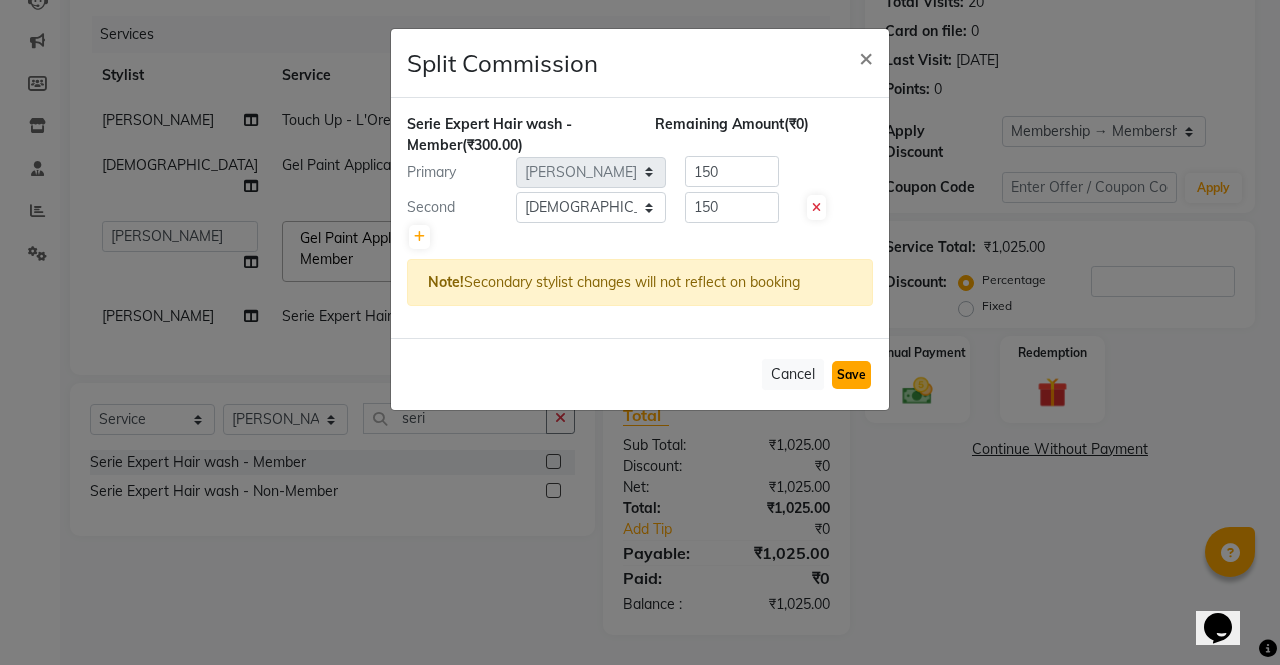 click on "Save" 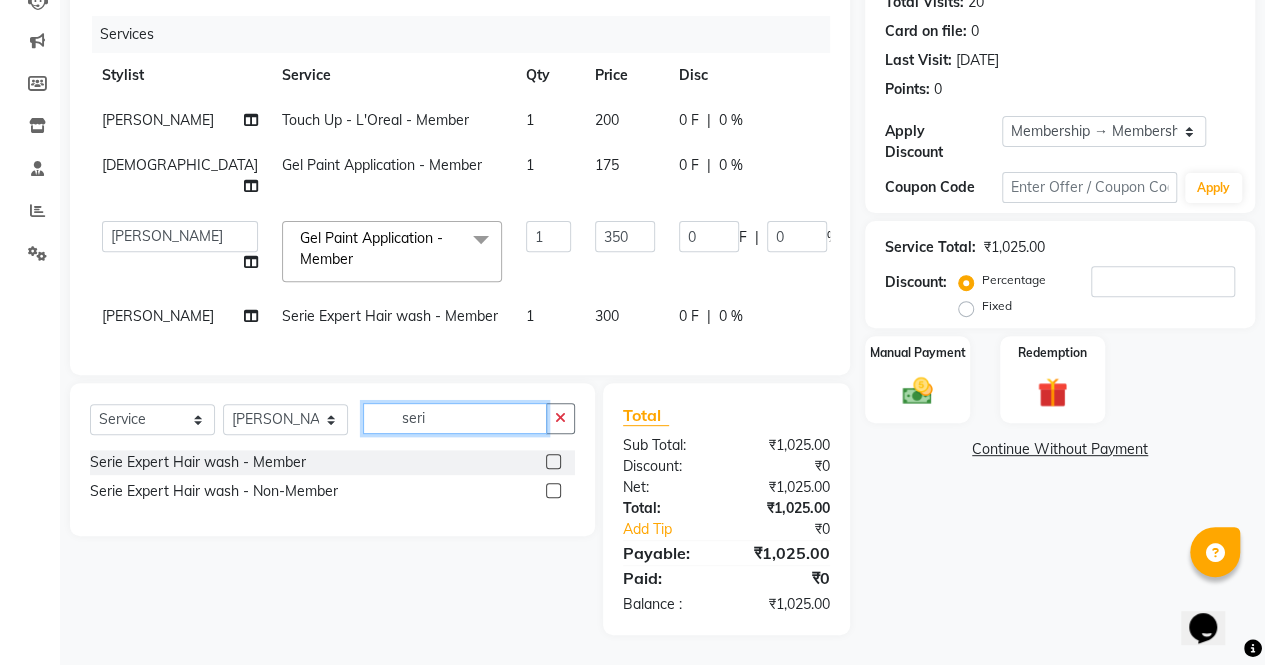 click on "seri" 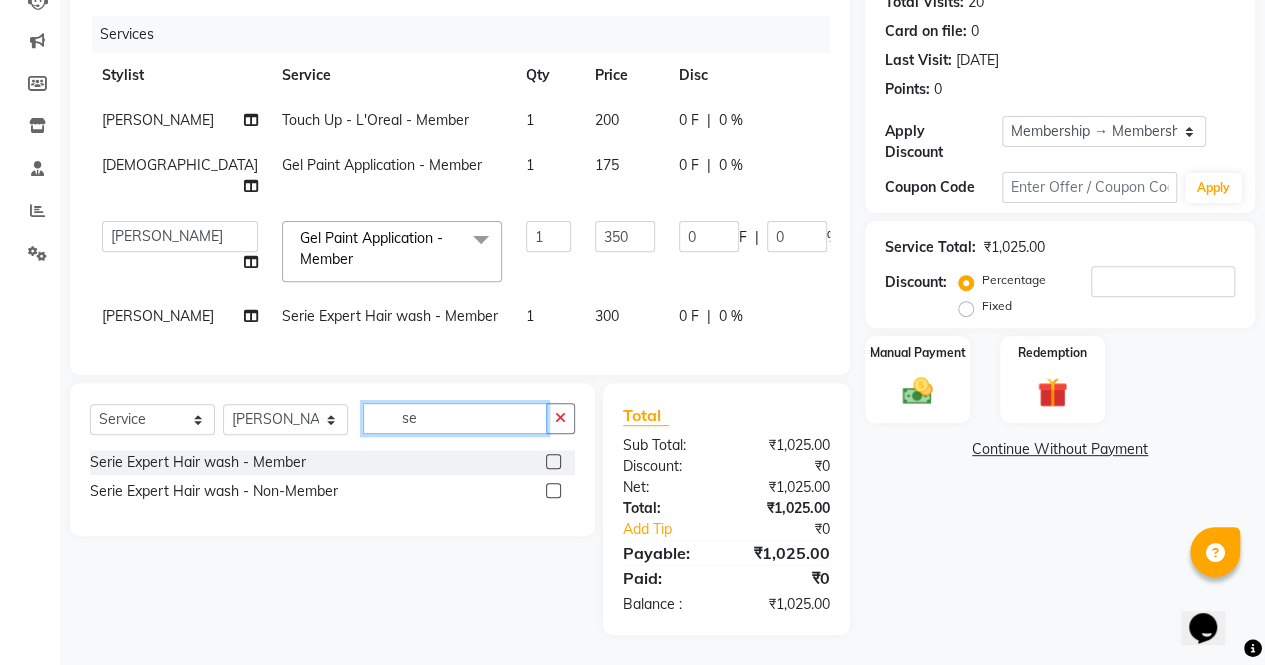 type on "s" 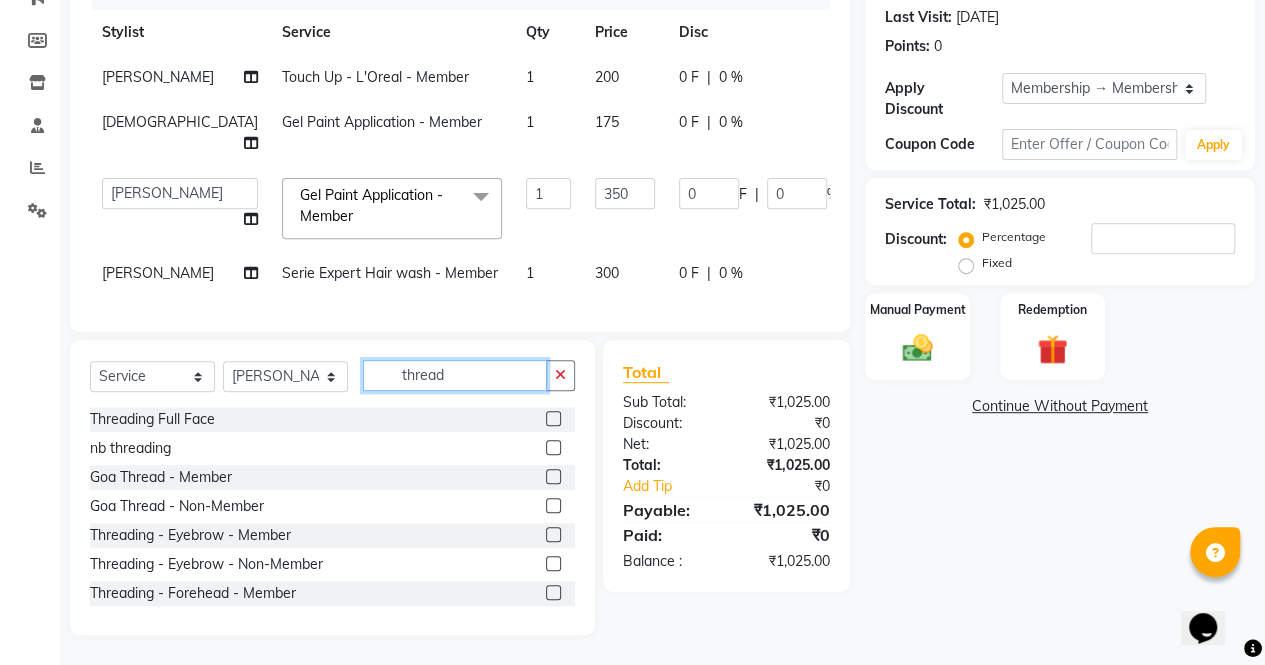 scroll, scrollTop: 372, scrollLeft: 0, axis: vertical 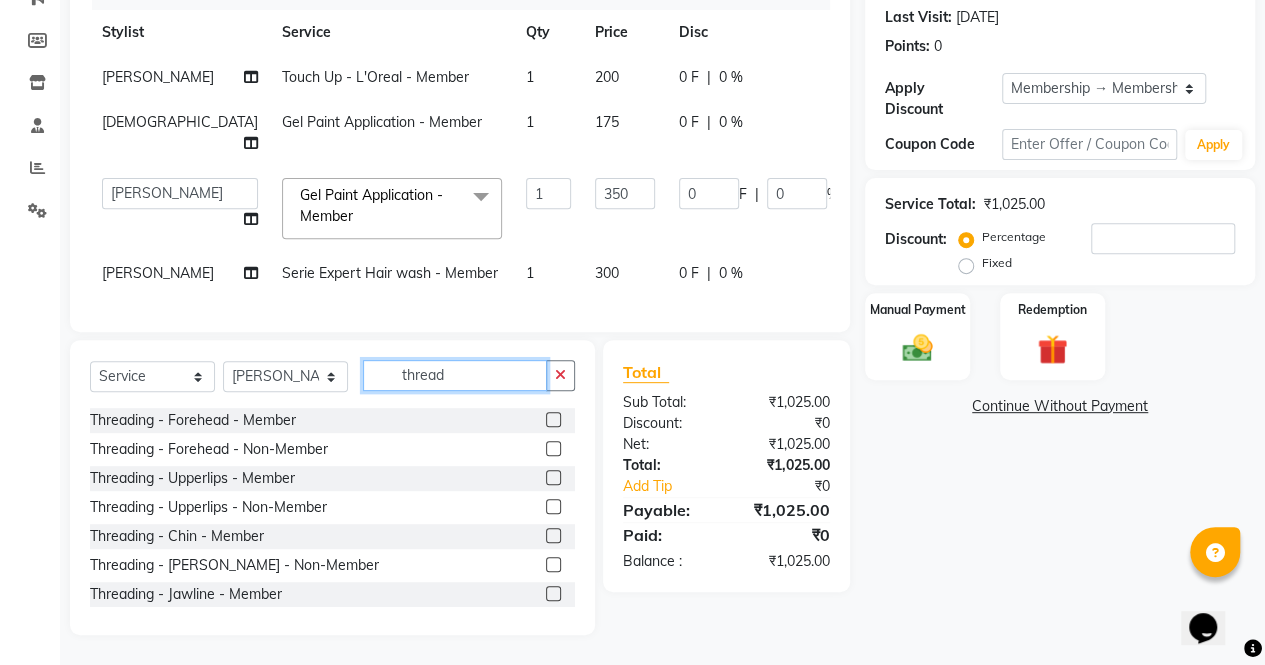 type on "thread" 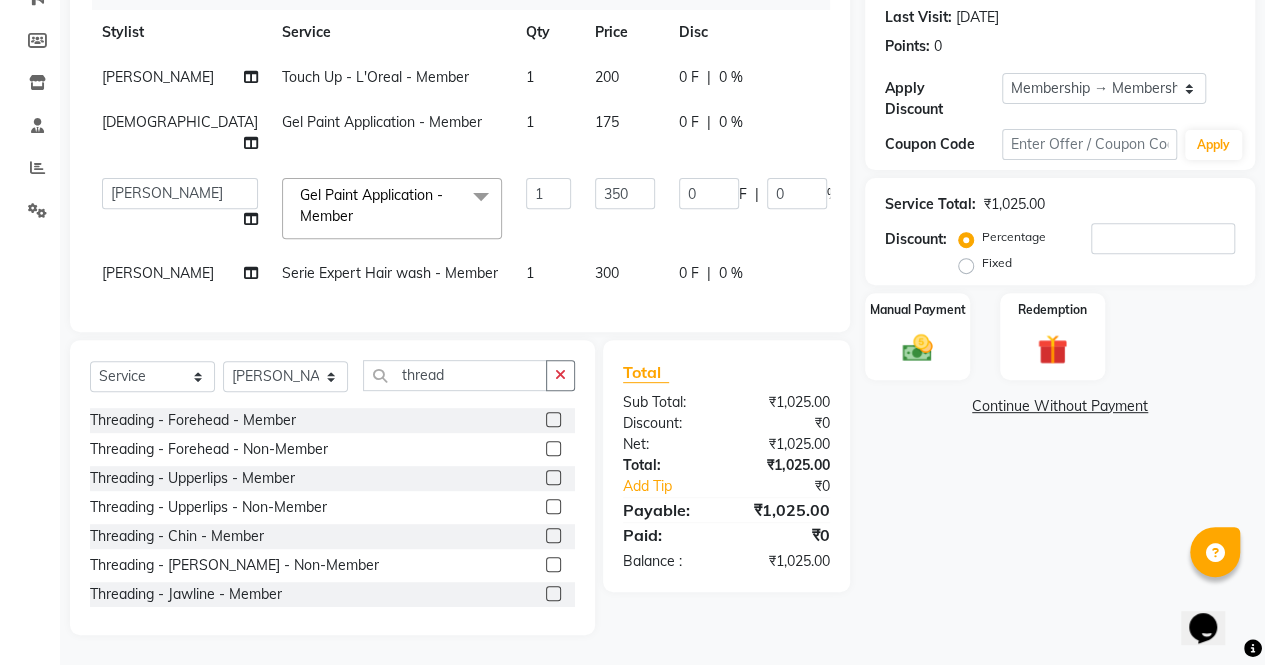 click 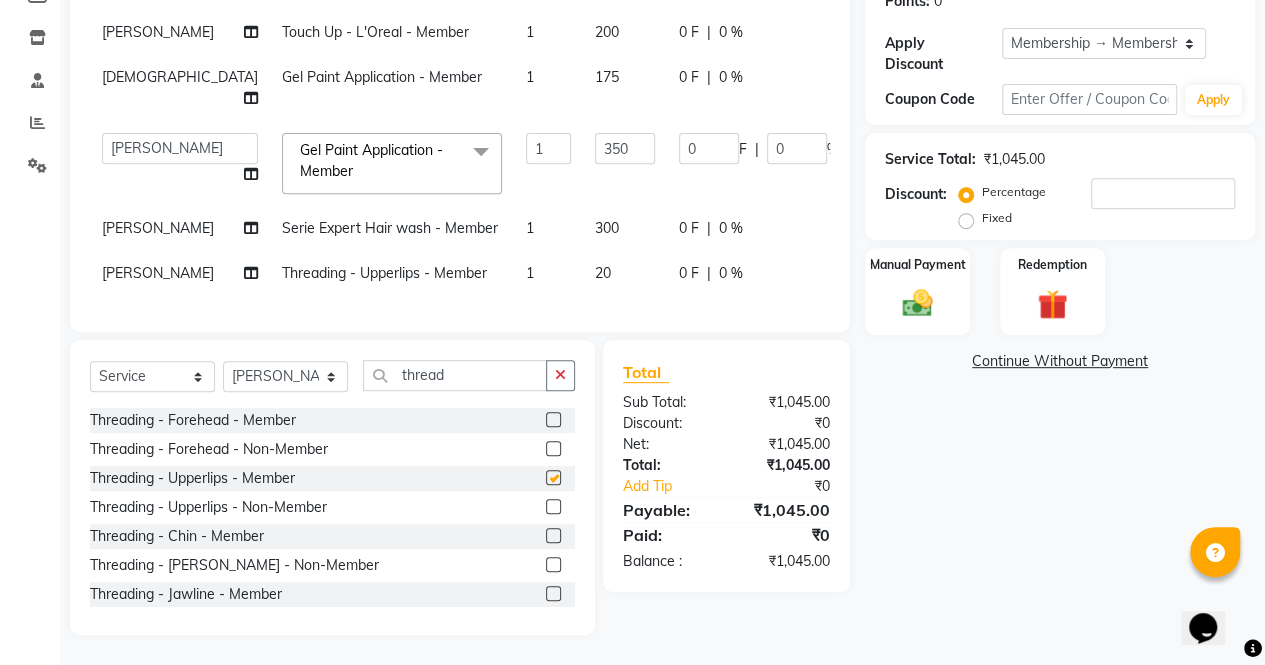 checkbox on "false" 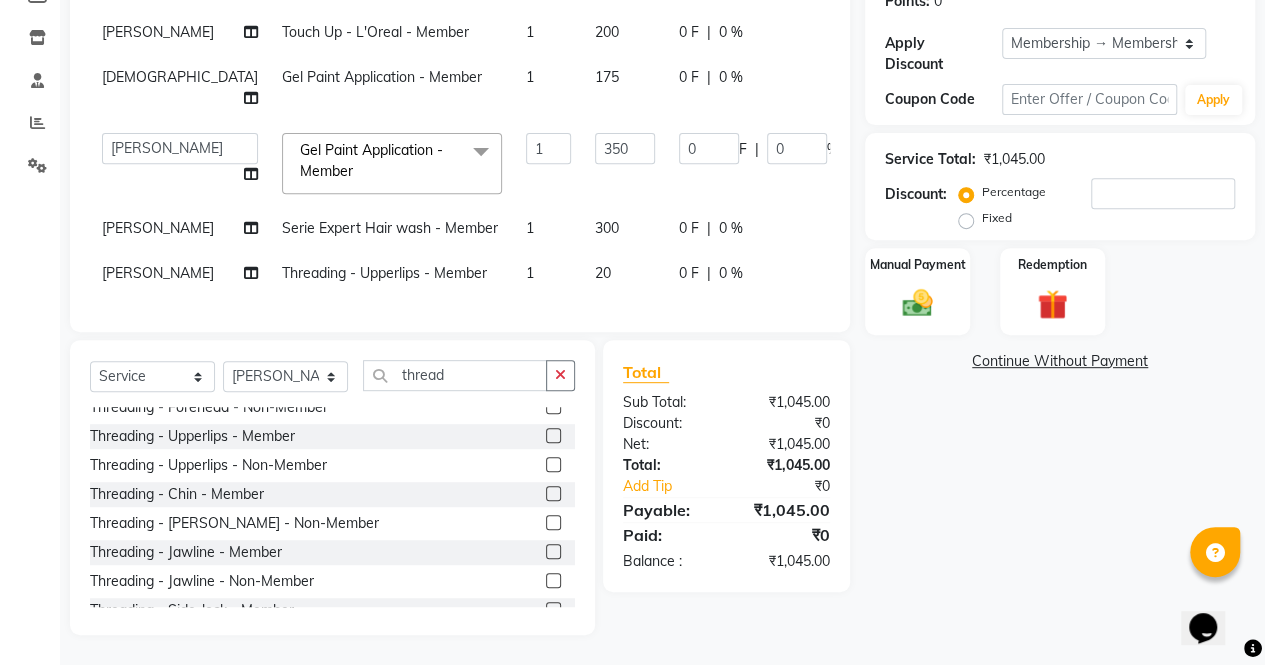 scroll, scrollTop: 217, scrollLeft: 0, axis: vertical 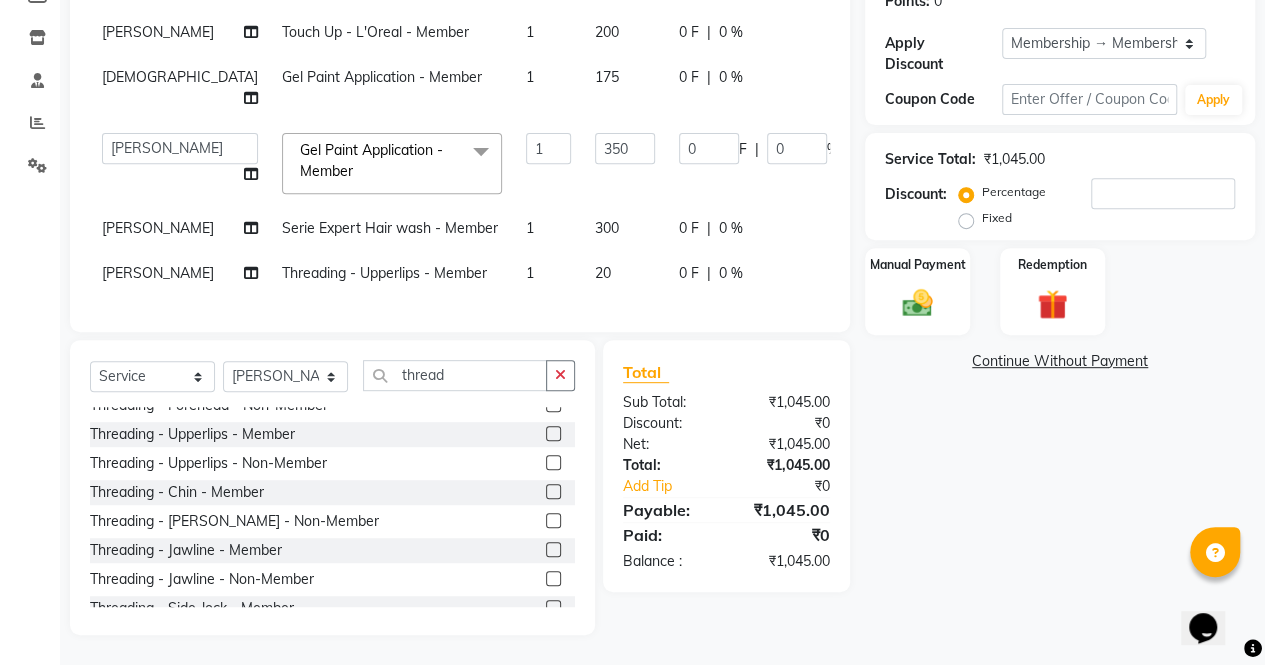 click 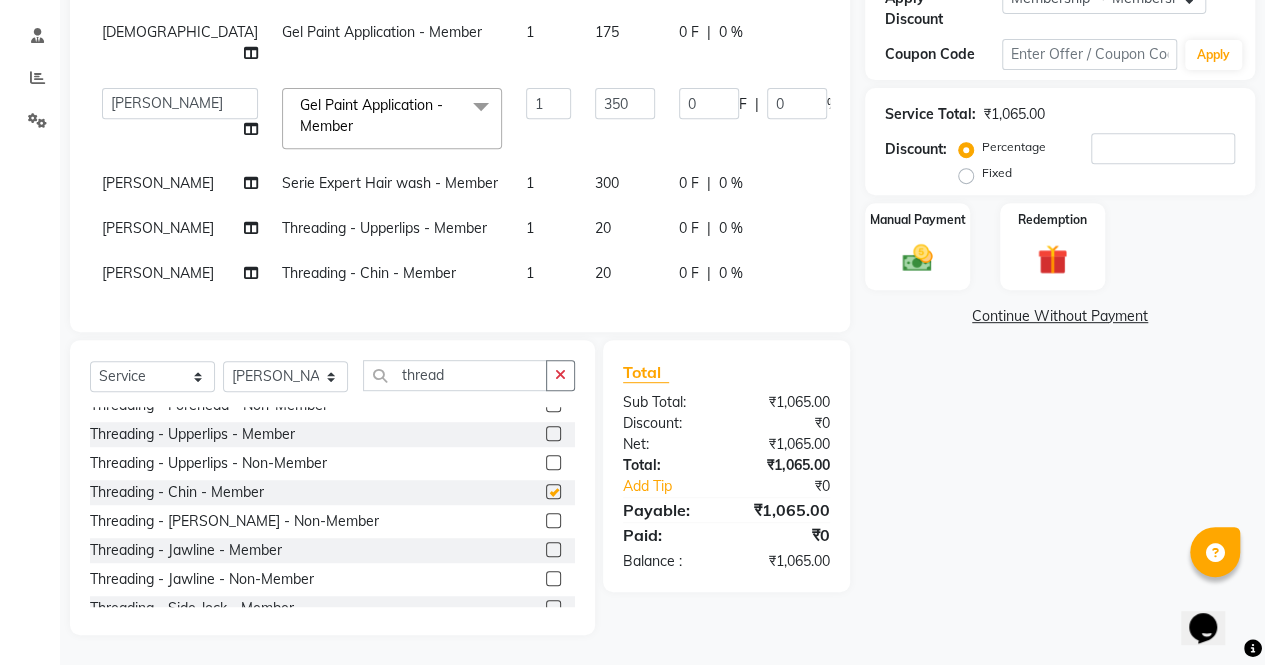 checkbox on "false" 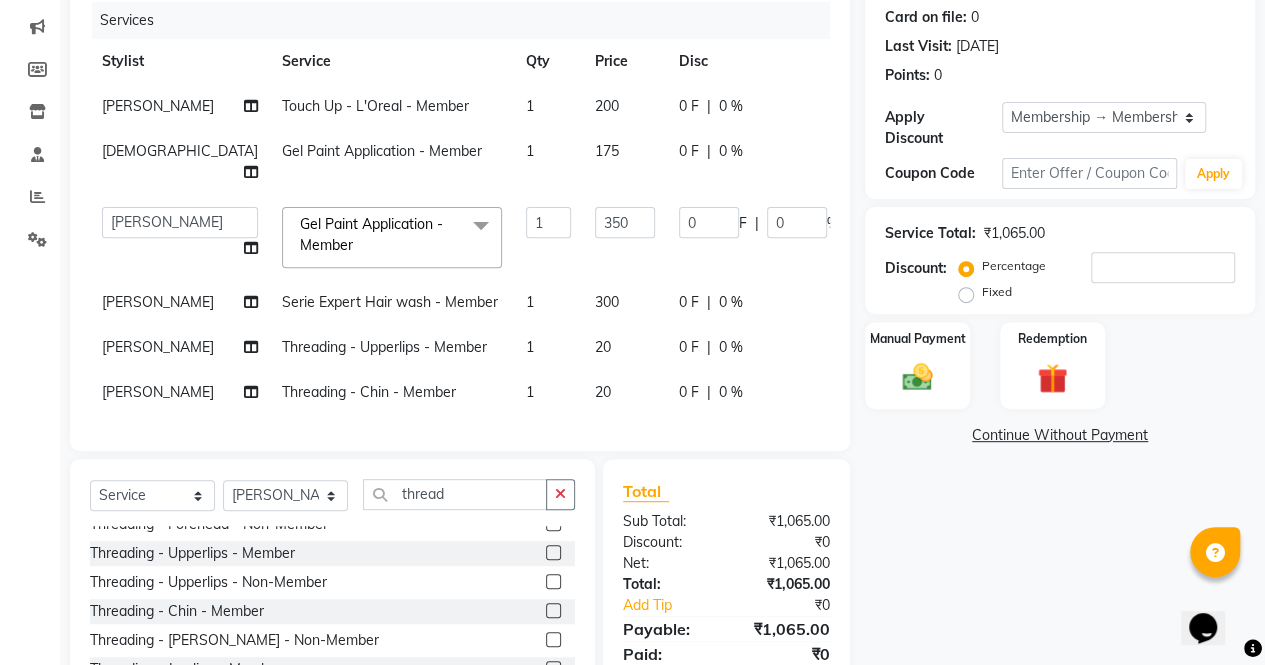 scroll, scrollTop: 252, scrollLeft: 0, axis: vertical 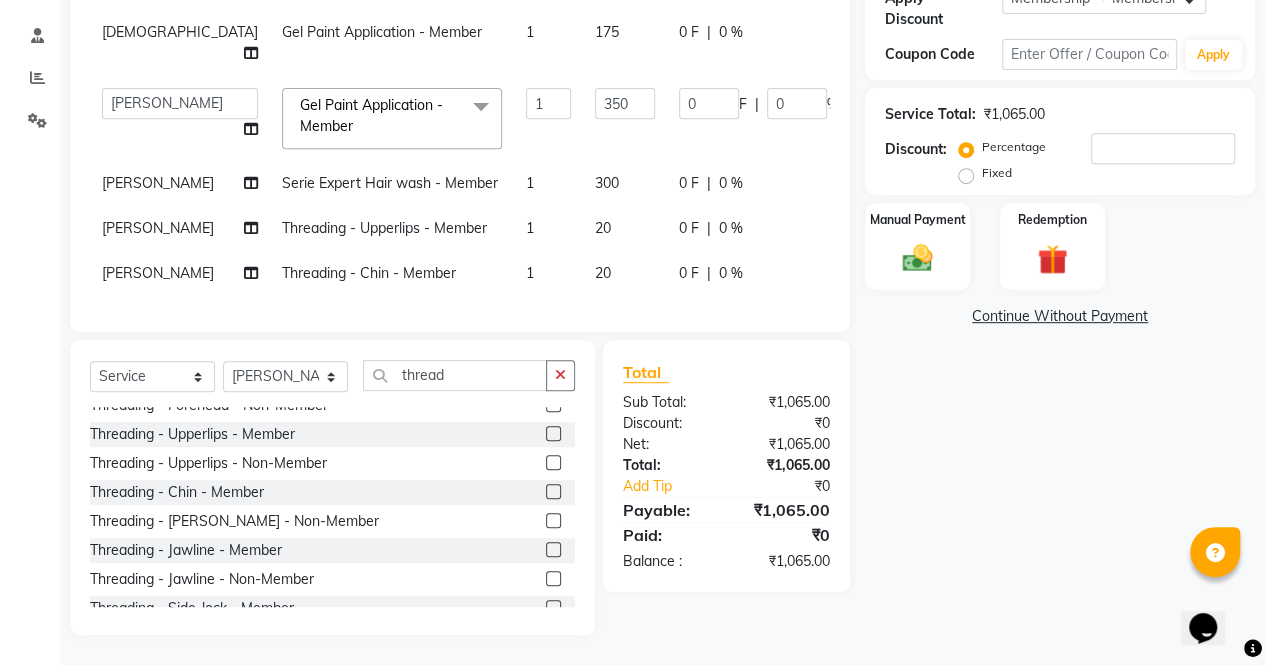 click on "Name: Jigna Pandya Membership: end on 07-12-2025 Total Visits:  20 Card on file:  0 Last Visit:   11-06-2025 Points:   0  Apply Discount Select Membership → Membership Coupon Code Apply Service Total:  ₹1,065.00  Discount:  Percentage   Fixed  Manual Payment Redemption  Continue Without Payment" 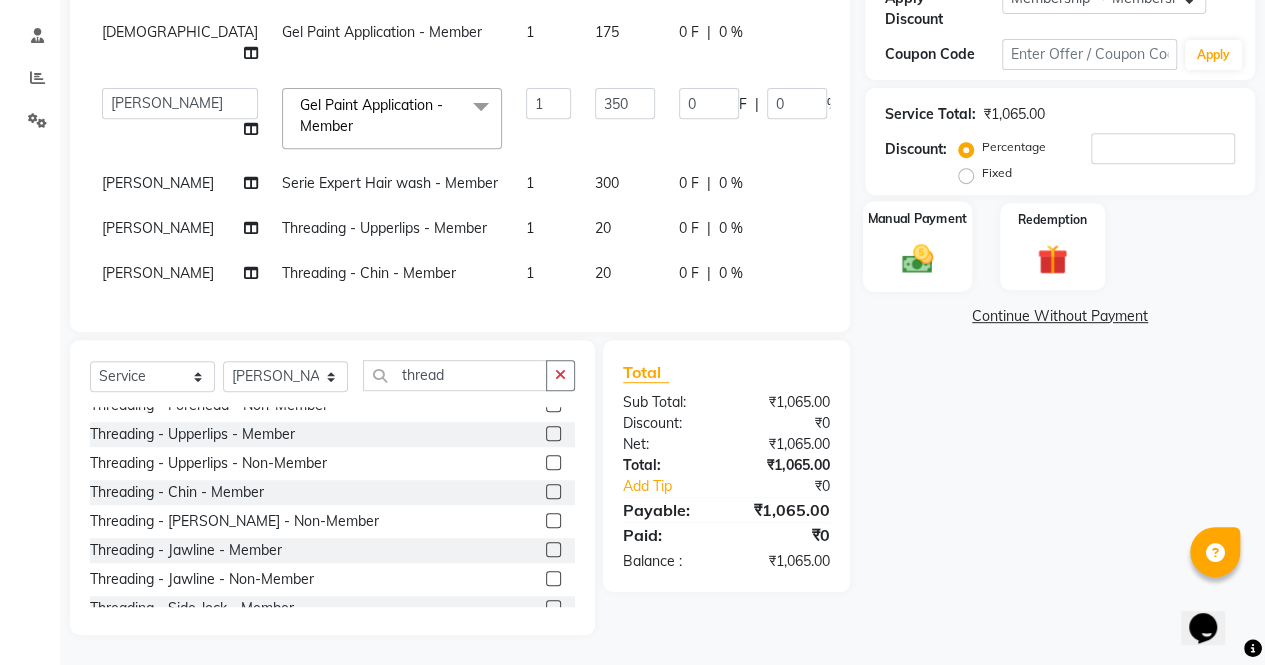 click 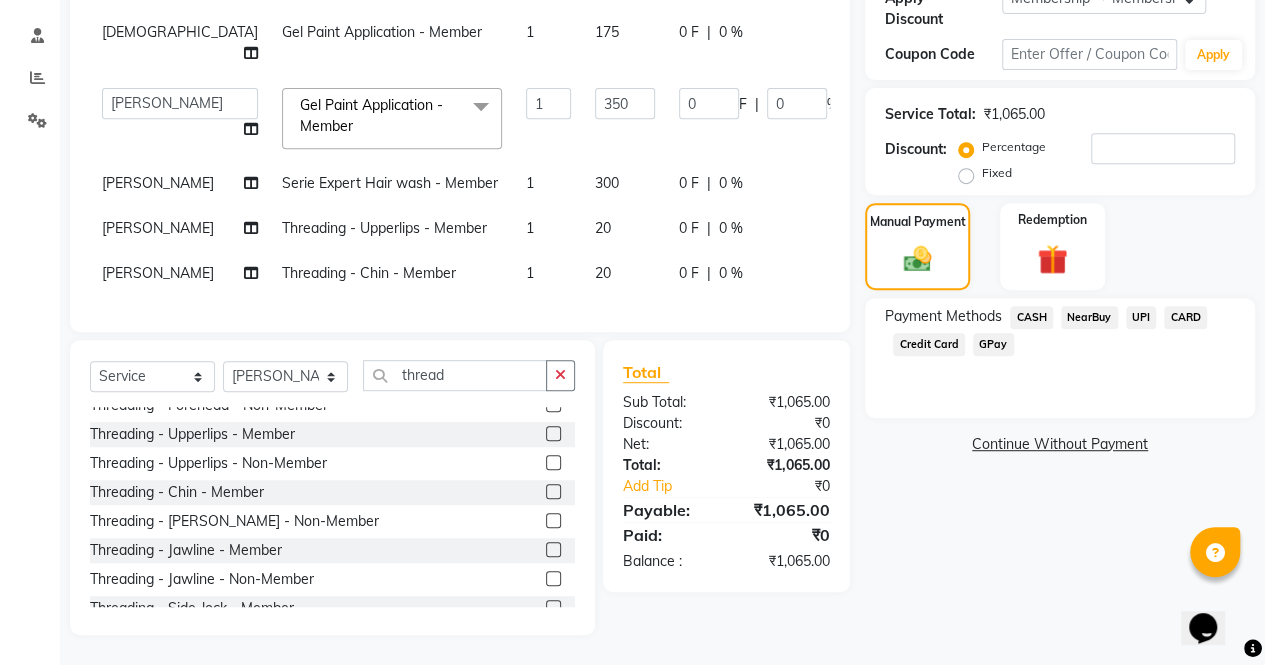 click on "UPI" 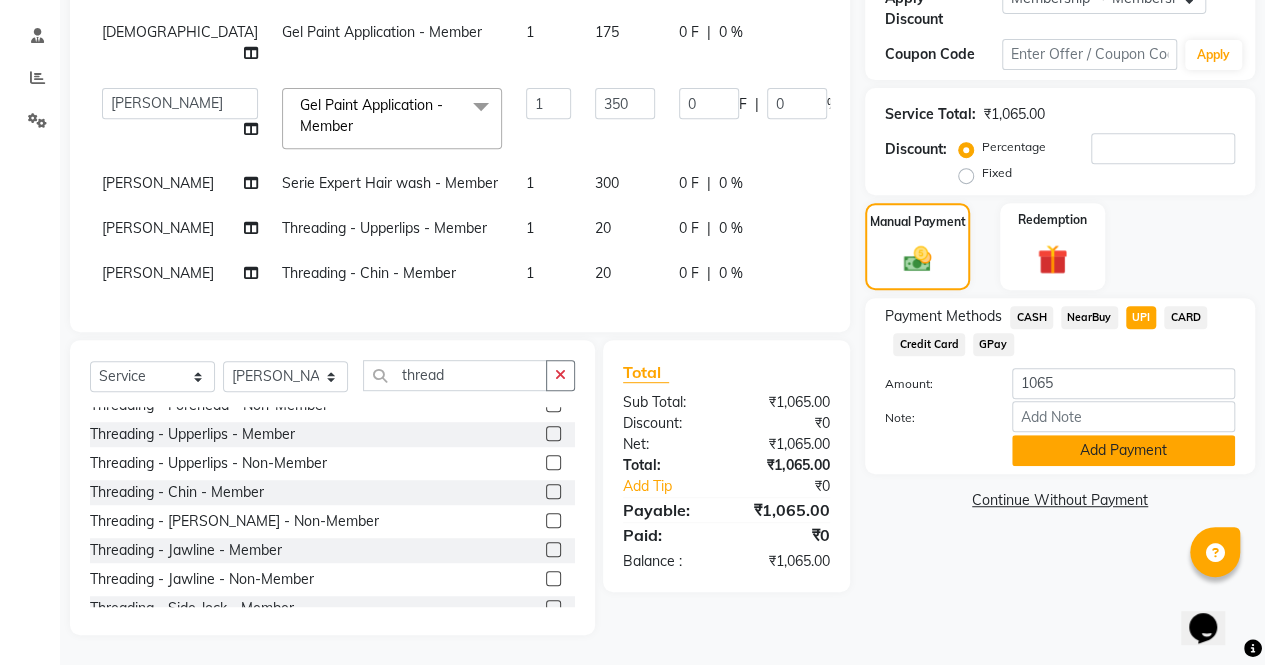 click on "Add Payment" 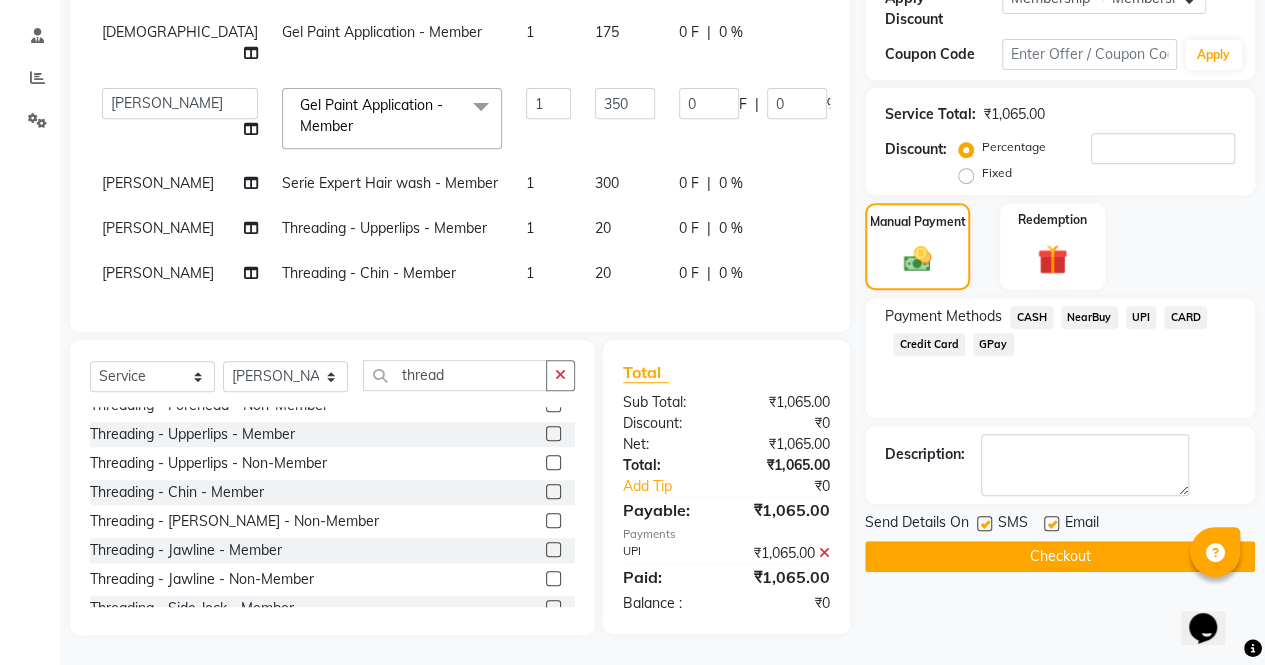 click on "Checkout" 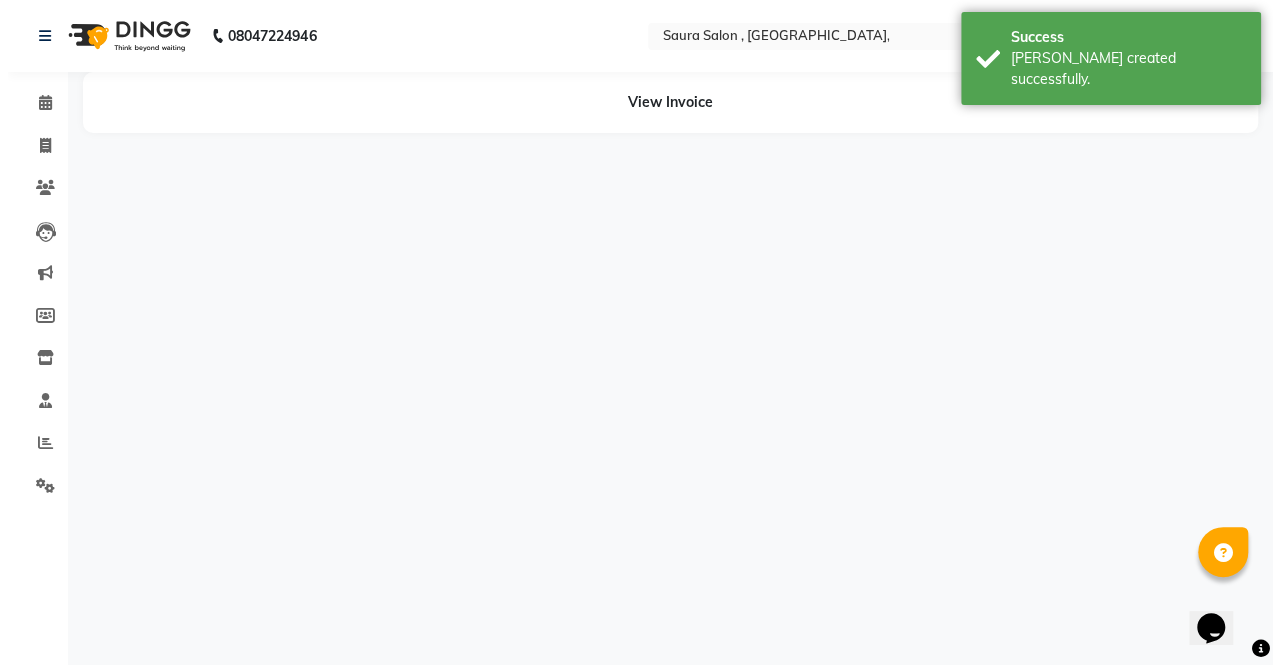 scroll, scrollTop: 0, scrollLeft: 0, axis: both 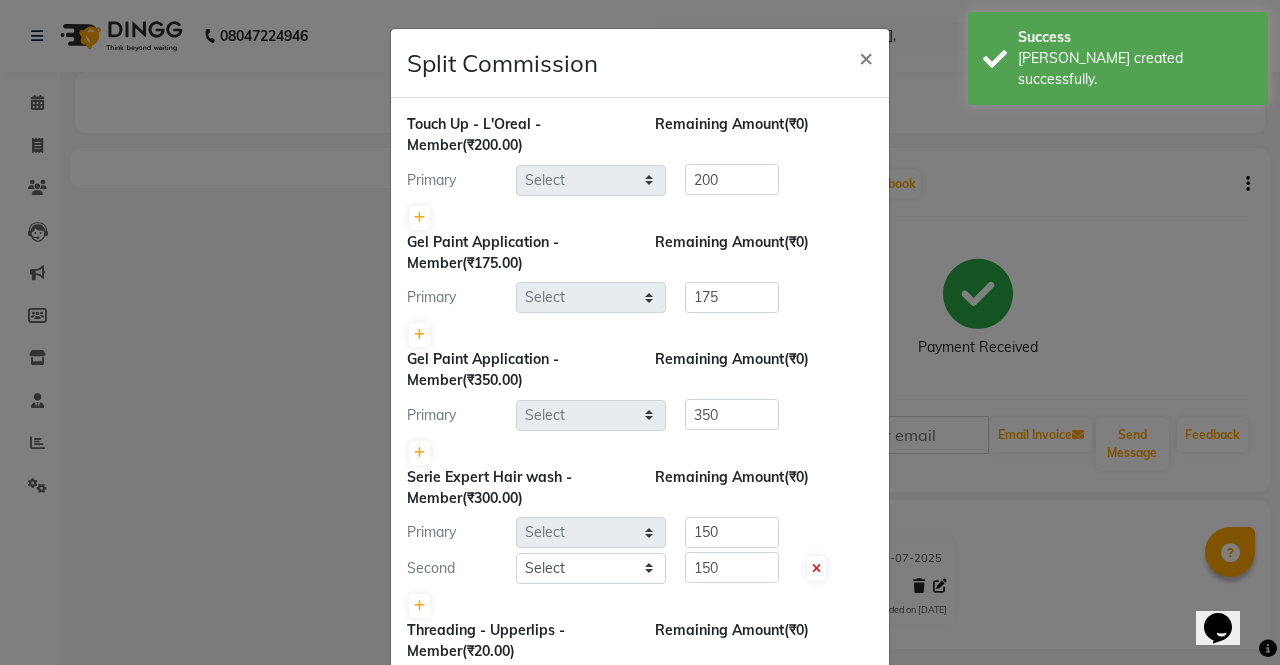 select on "76377" 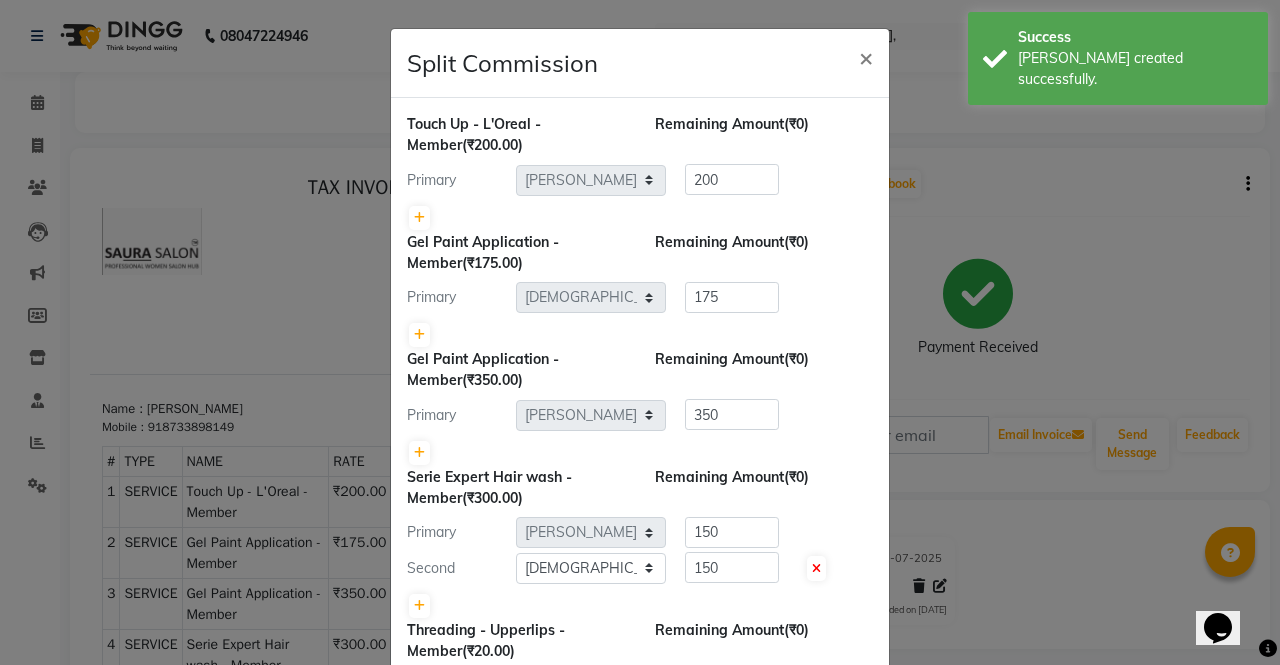 scroll, scrollTop: 0, scrollLeft: 0, axis: both 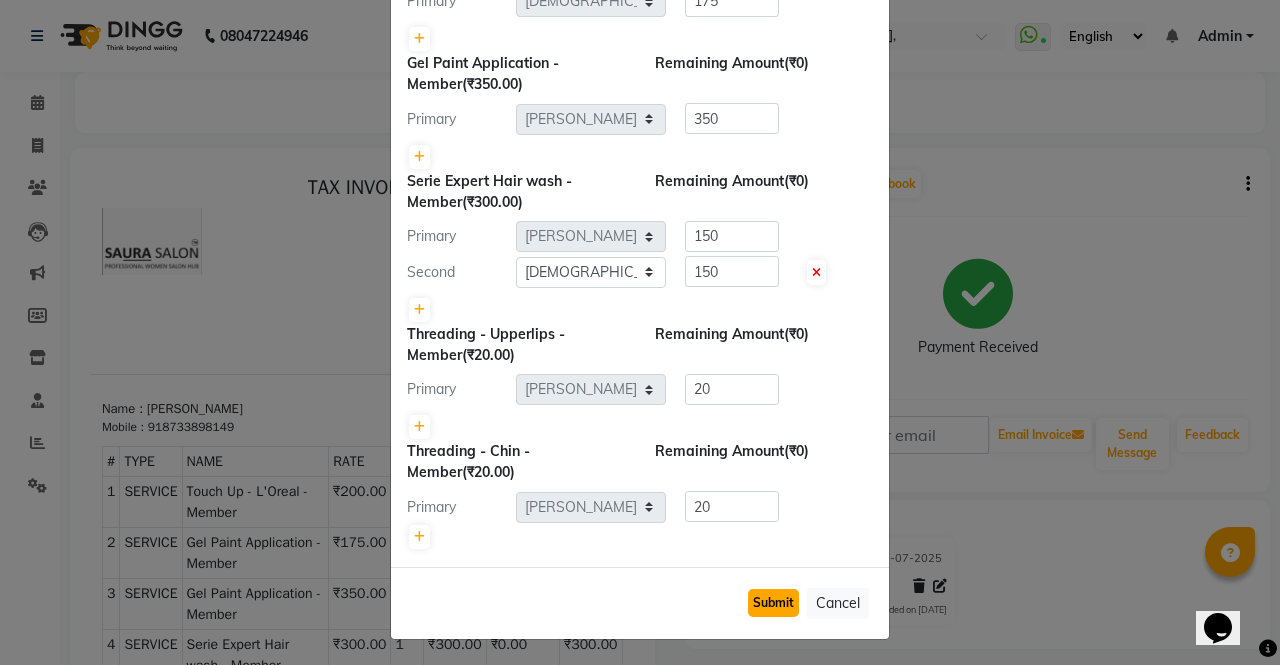 click on "Submit" 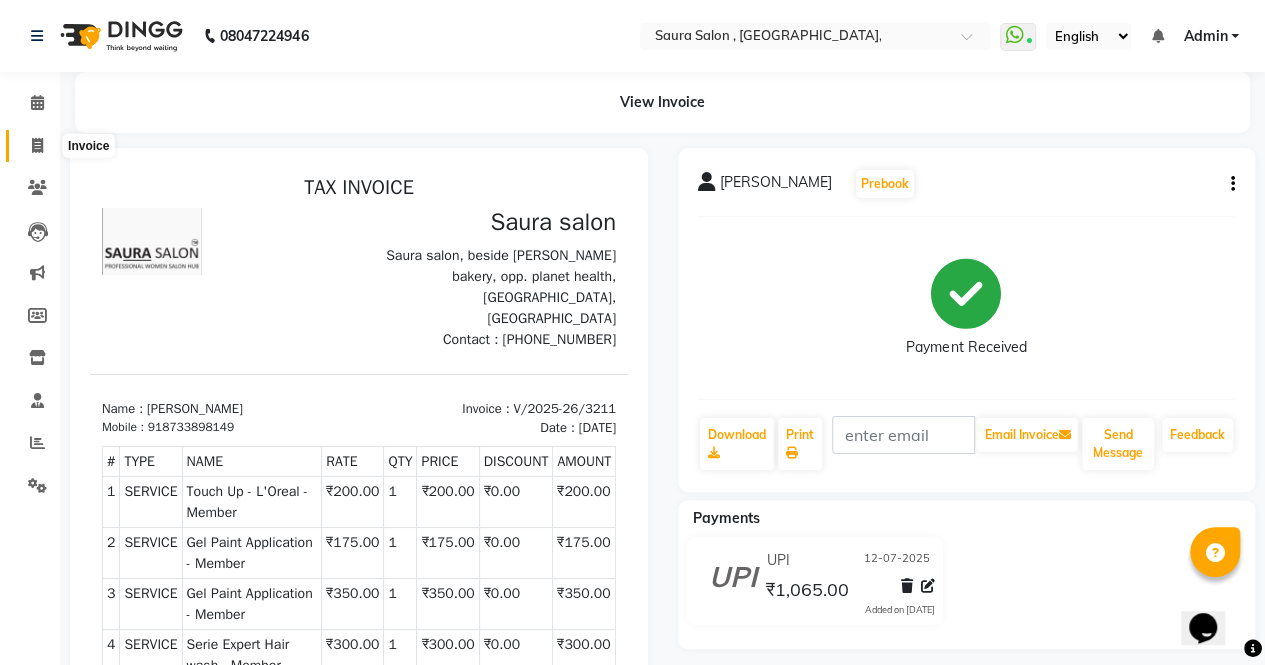 click 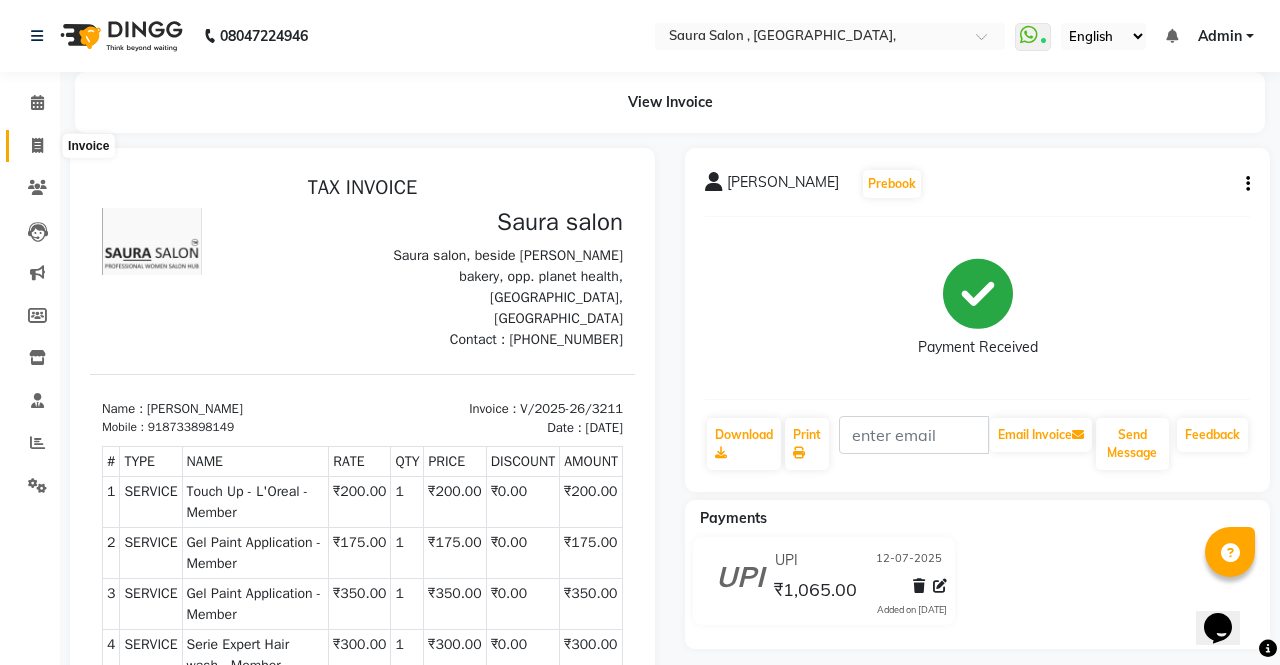 select on "service" 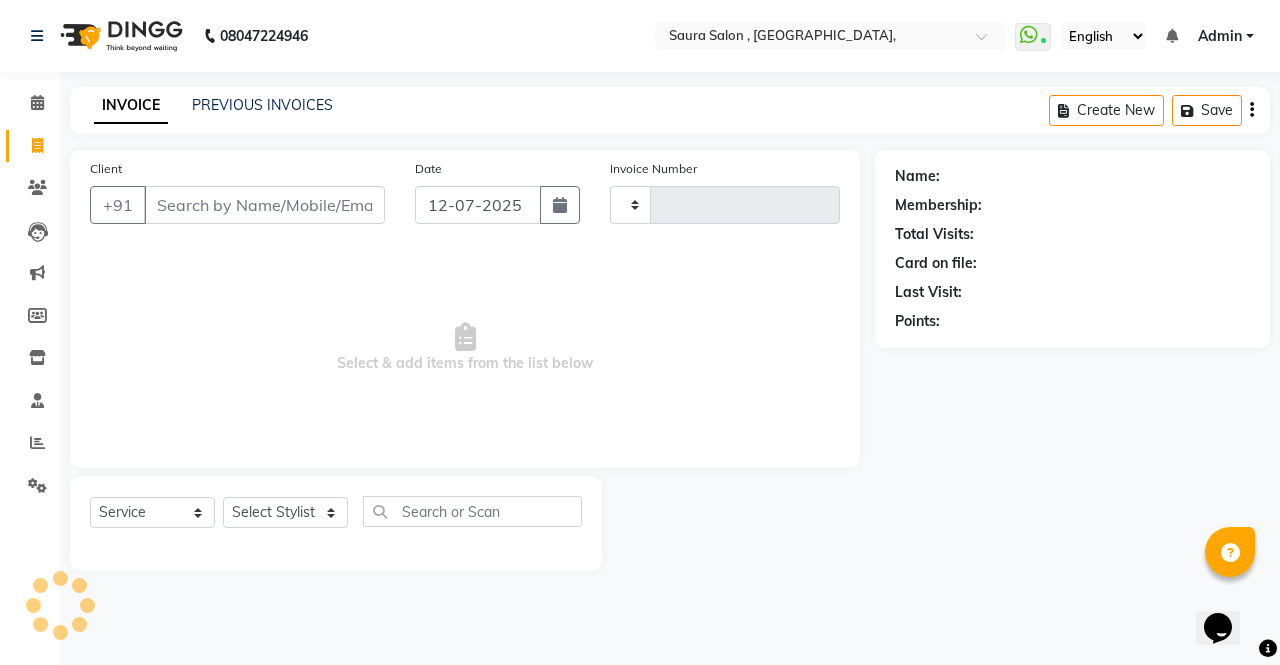 type on "3212" 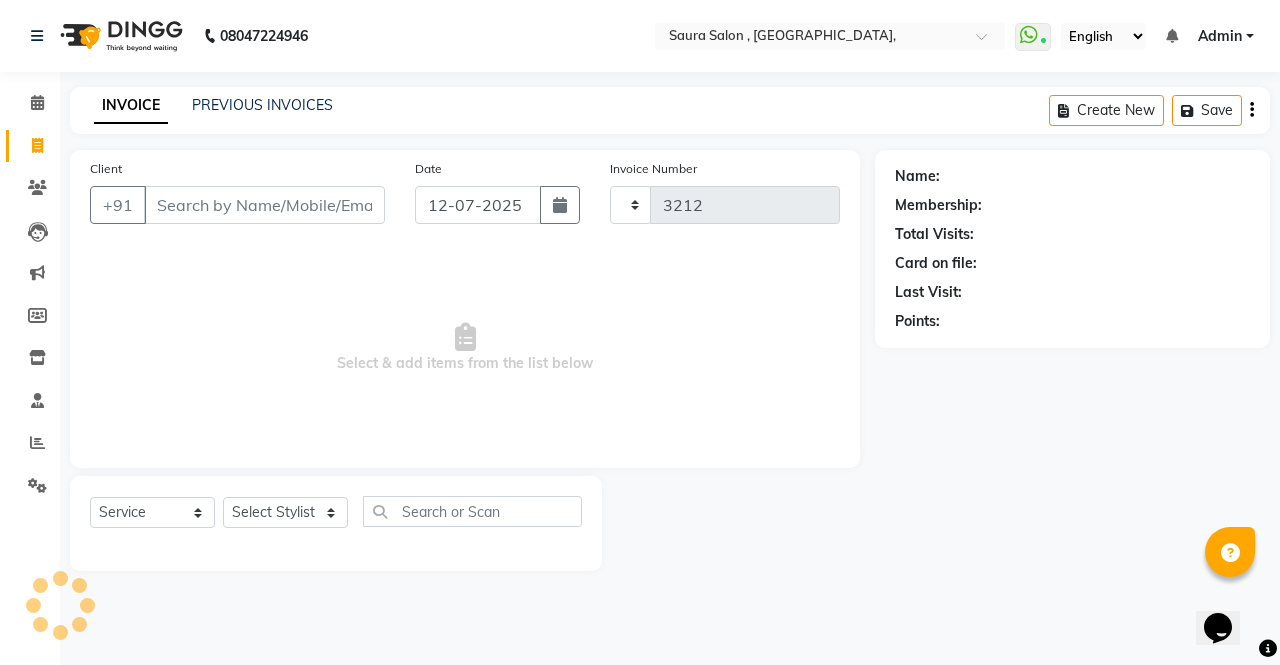 select on "6963" 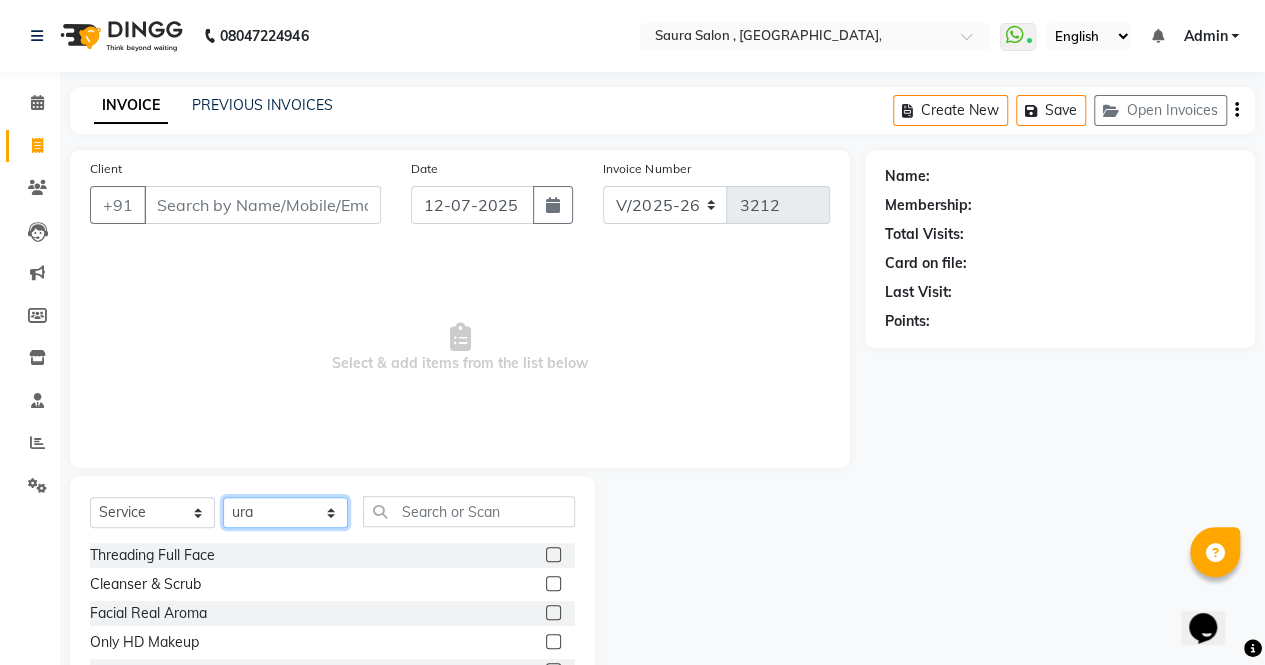 drag, startPoint x: 268, startPoint y: 509, endPoint x: 283, endPoint y: 459, distance: 52.201534 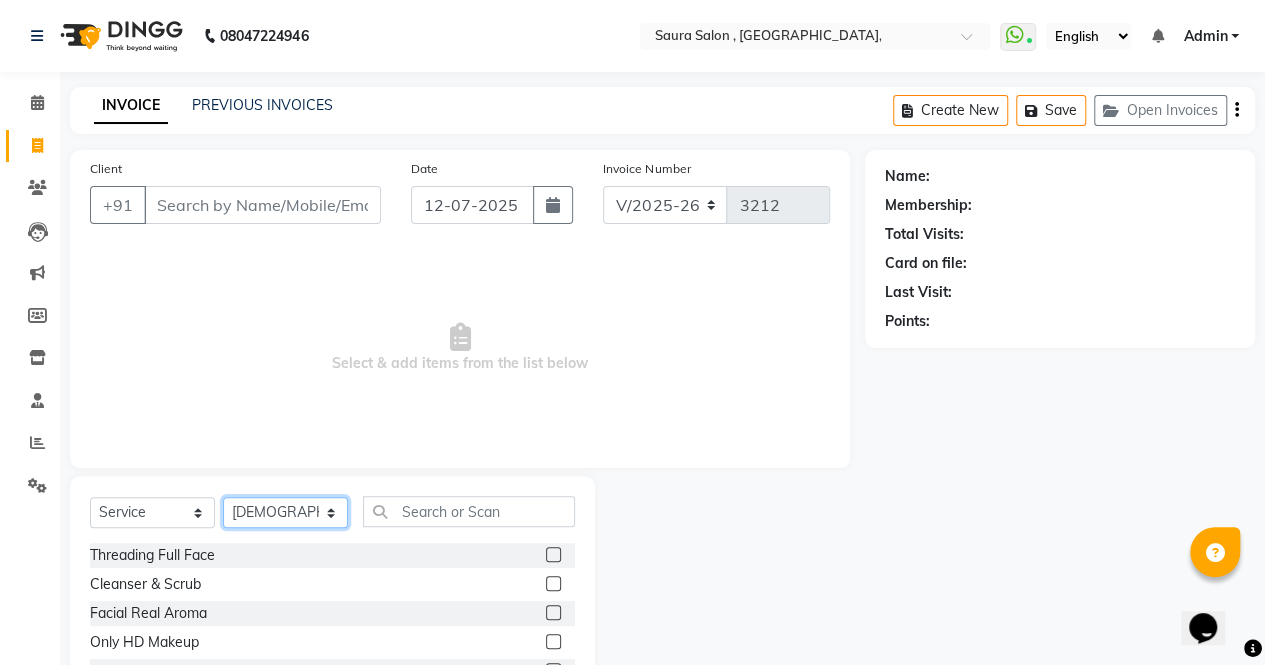 click on "Select Stylist archana  asha  chetna  deepika prajapati jagruti payal riddhi khandala shanti  sona  ura usha di vaishali vaishnavi  vidhi" 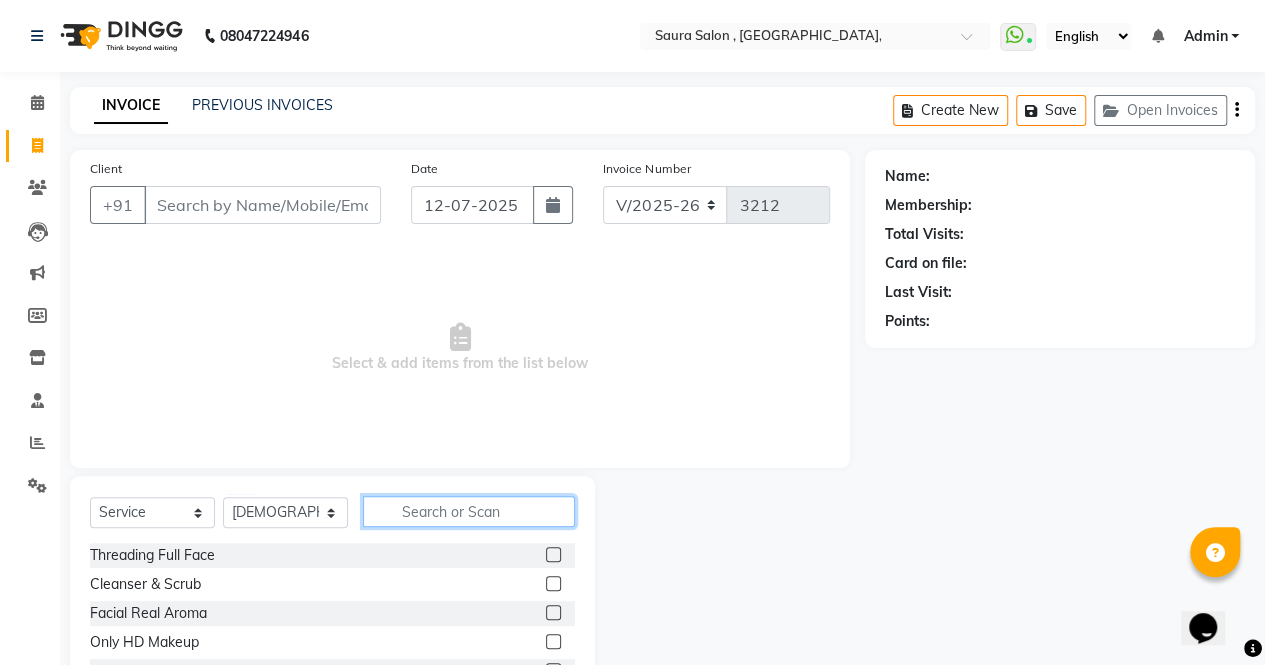 click 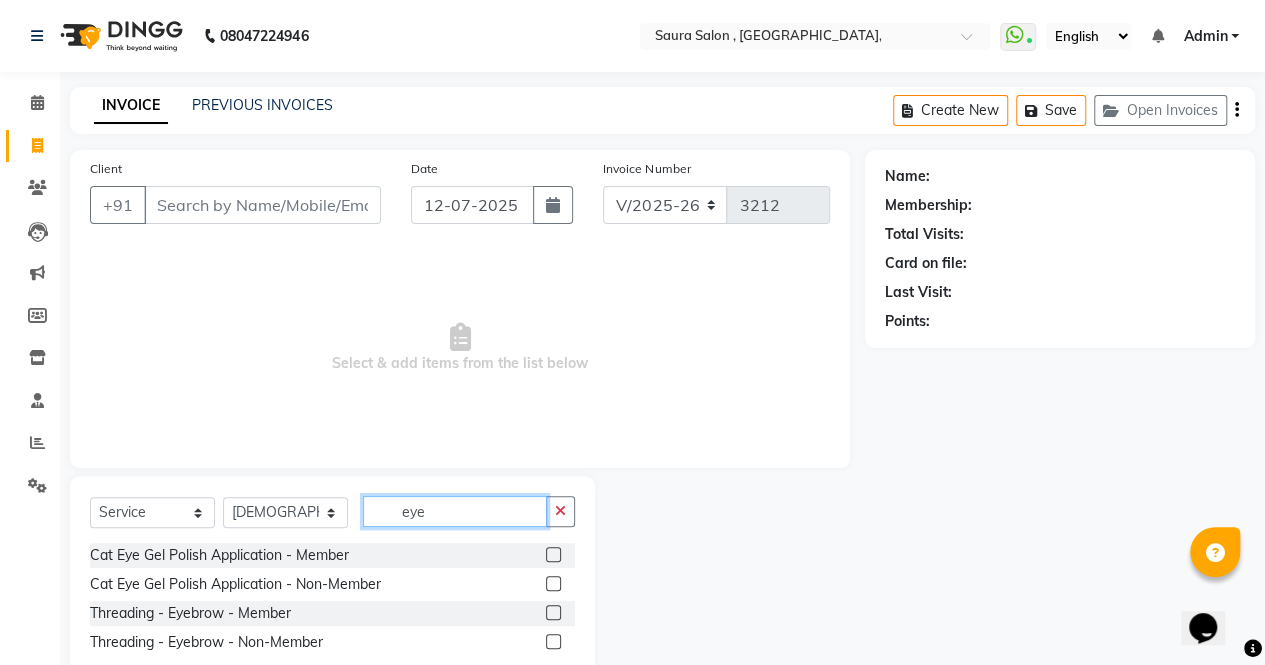 type on "eye" 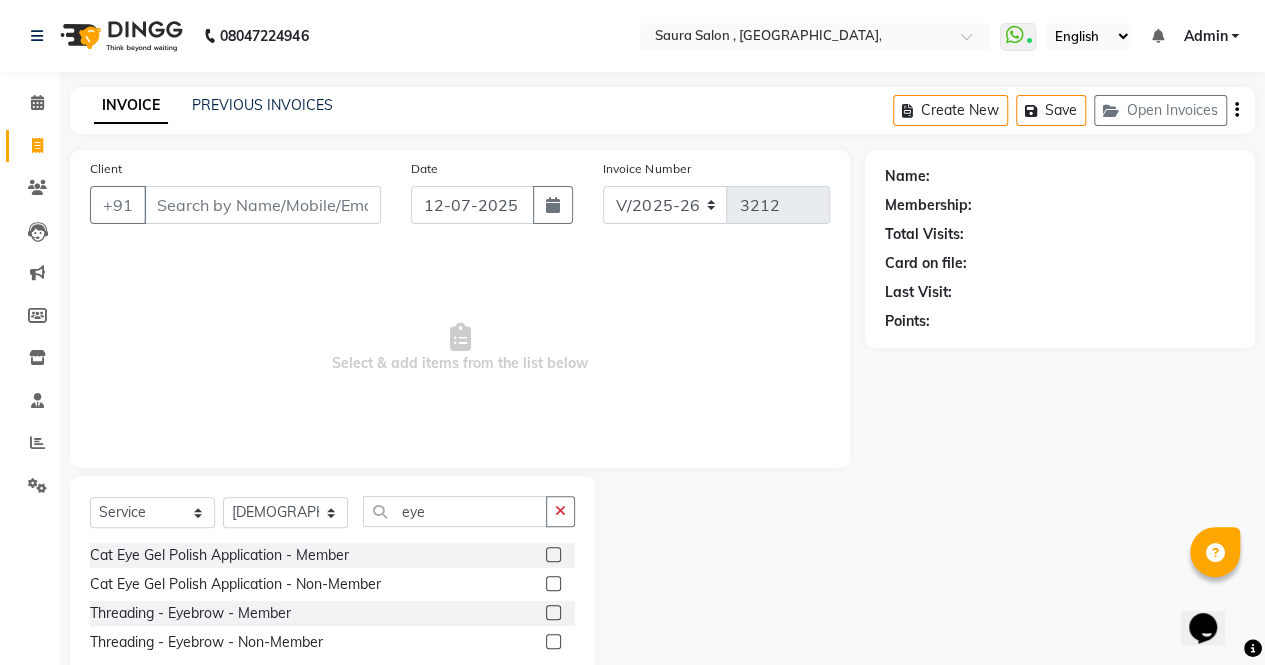 click 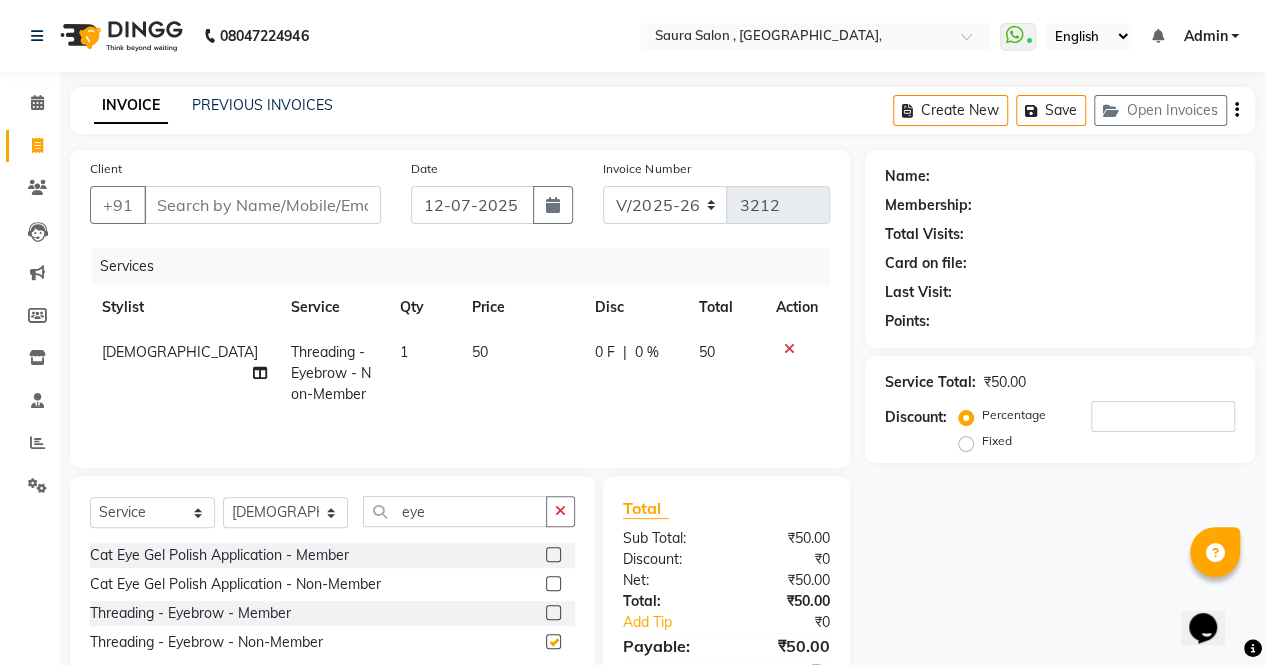 checkbox on "false" 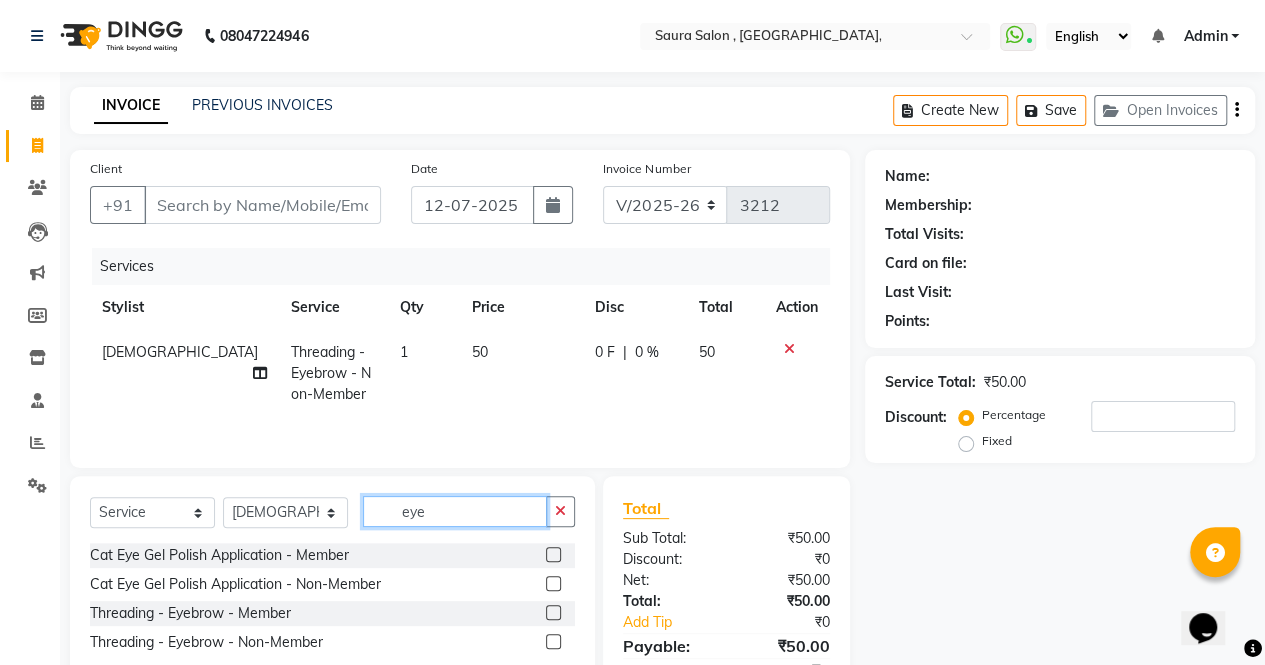 click on "eye" 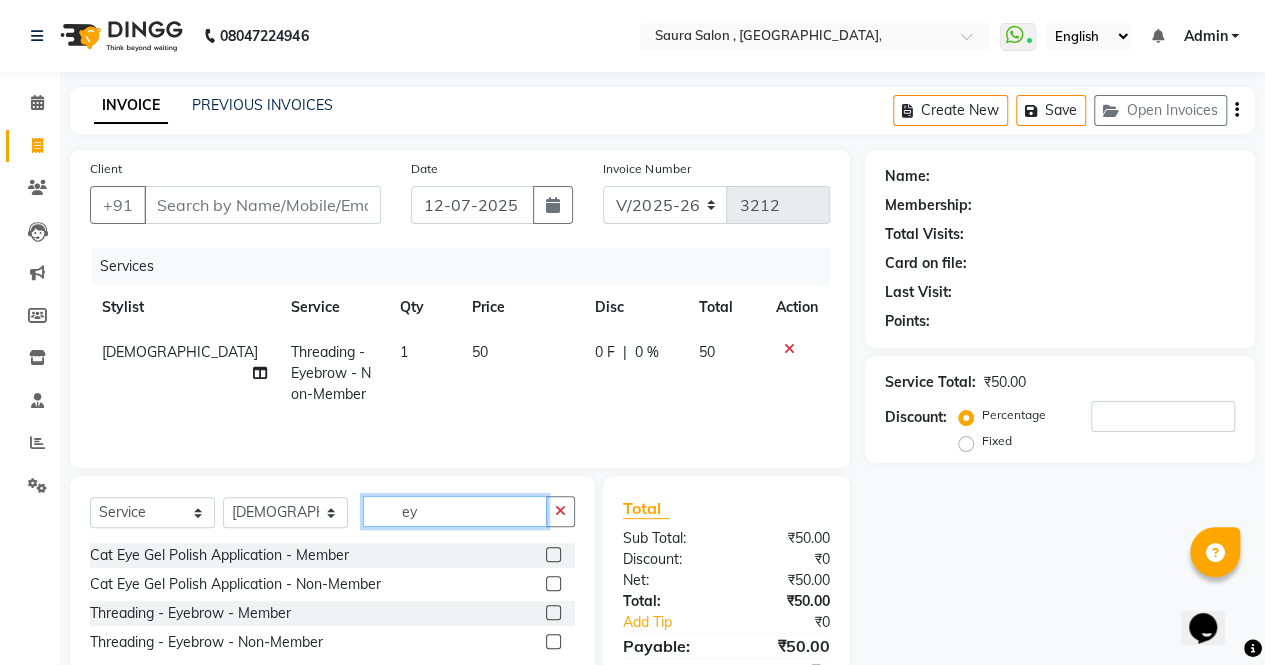 type on "e" 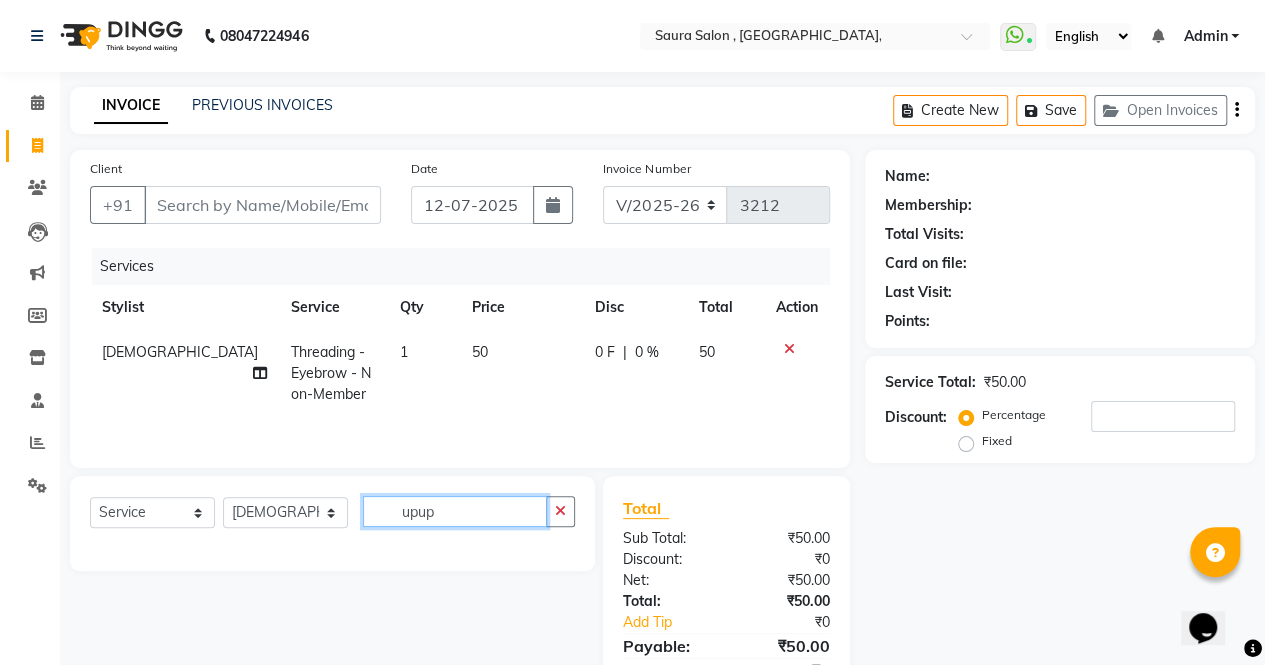 type on "upup" 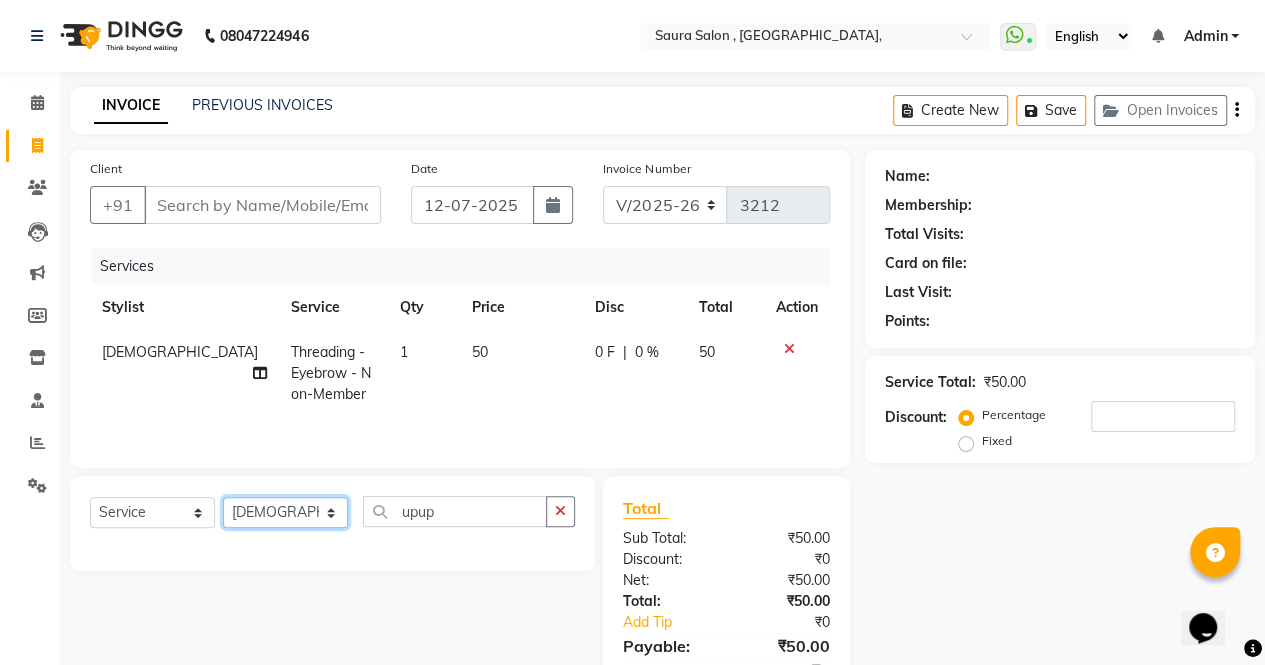 click on "Select Stylist archana  asha  chetna  deepika prajapati jagruti payal riddhi khandala shanti  sona  ura usha di vaishali vaishnavi  vidhi" 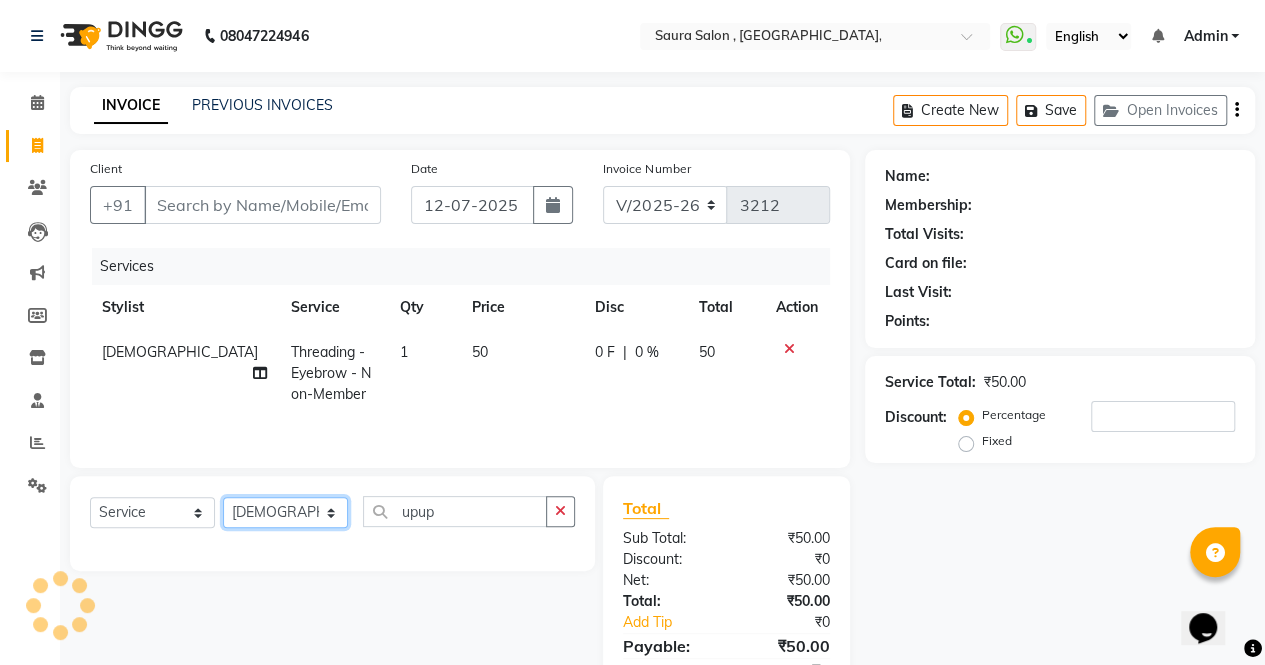 select on "75621" 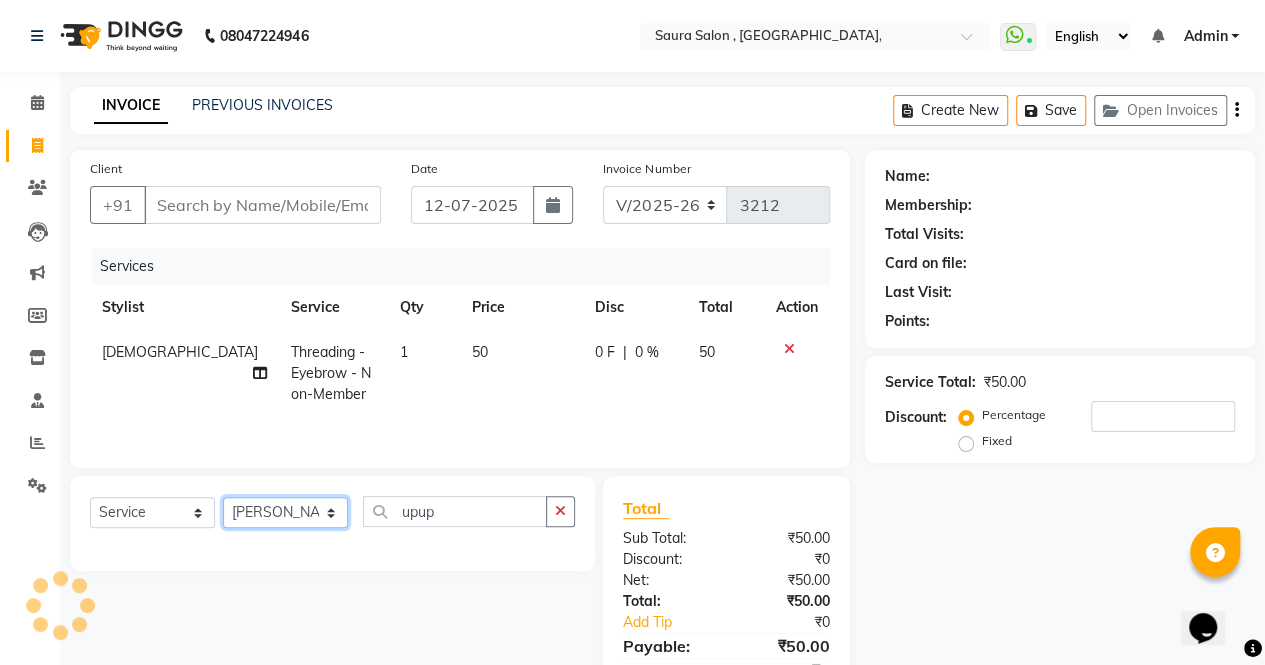 click on "Select Stylist archana  asha  chetna  deepika prajapati jagruti payal riddhi khandala shanti  sona  ura usha di vaishali vaishnavi  vidhi" 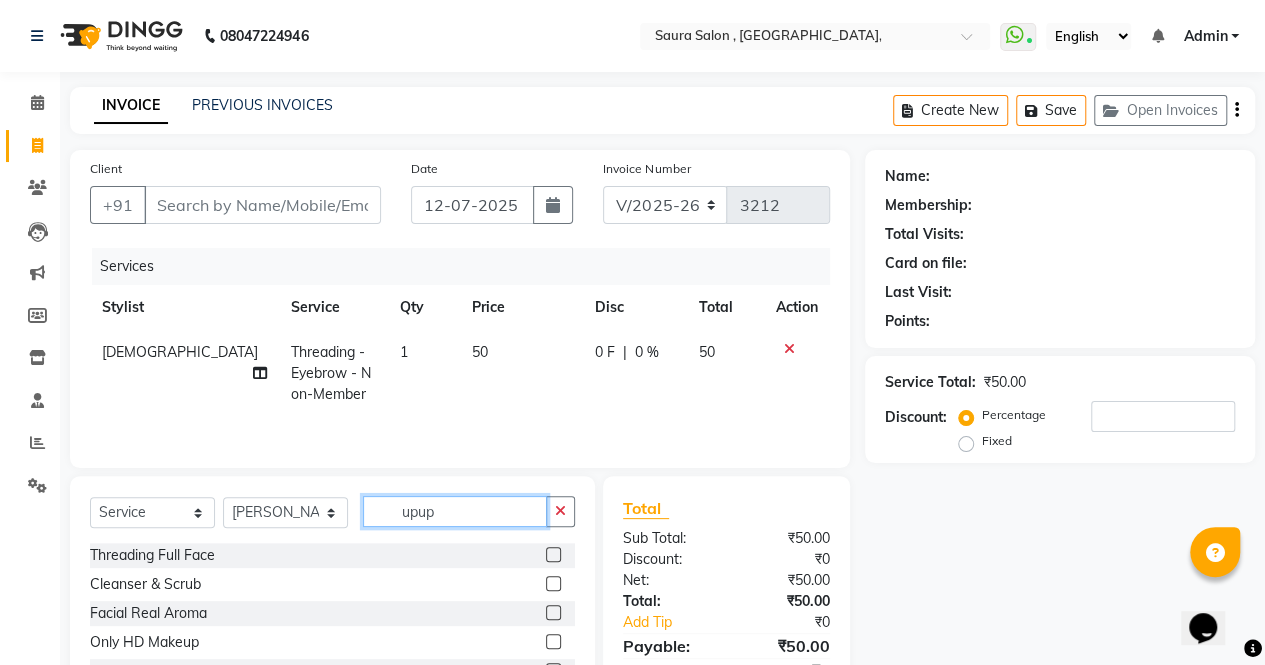 click on "upup" 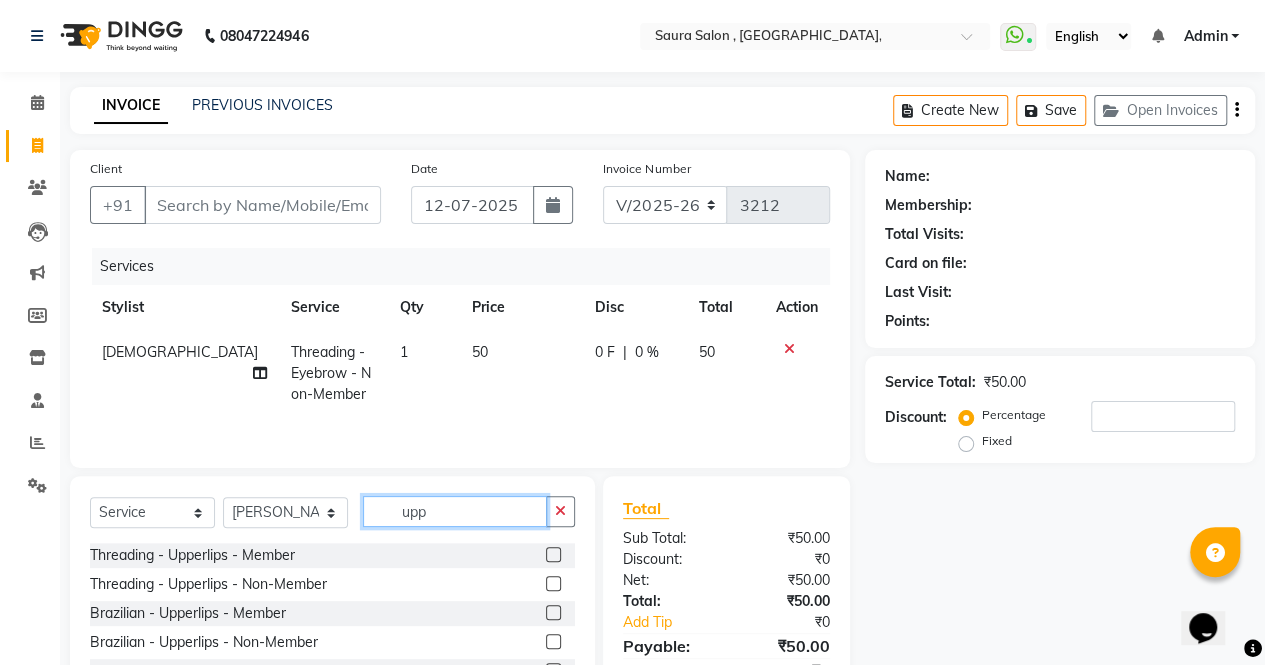 type on "upp" 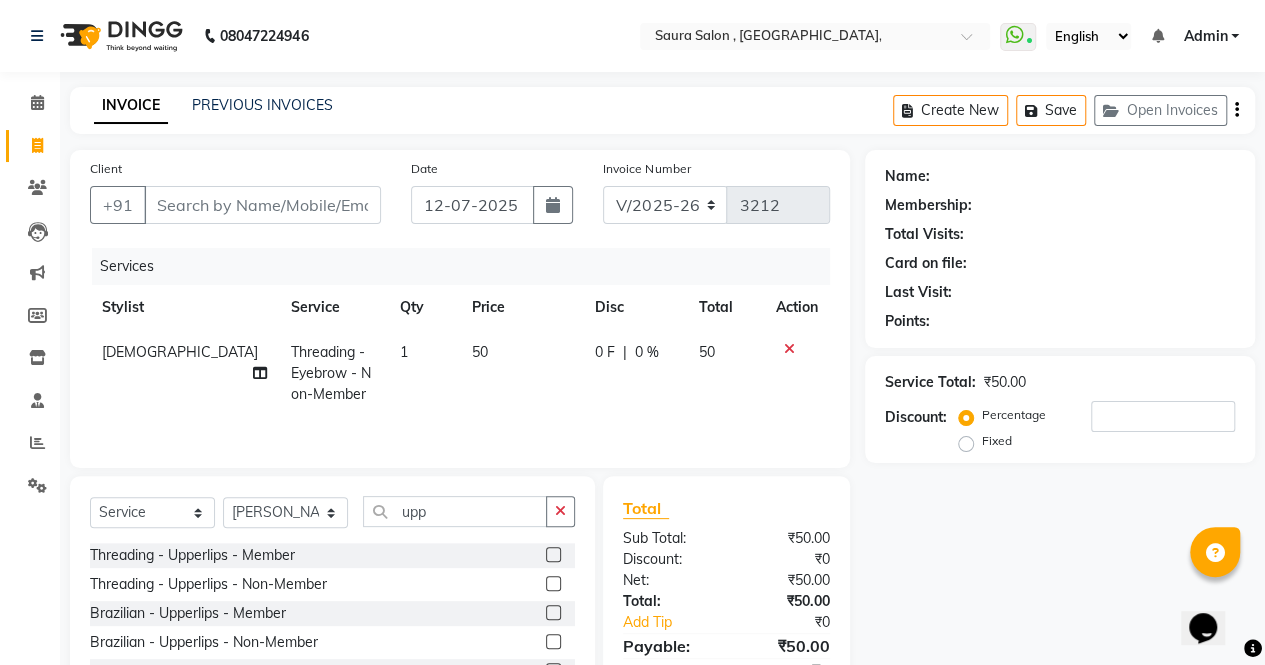 click 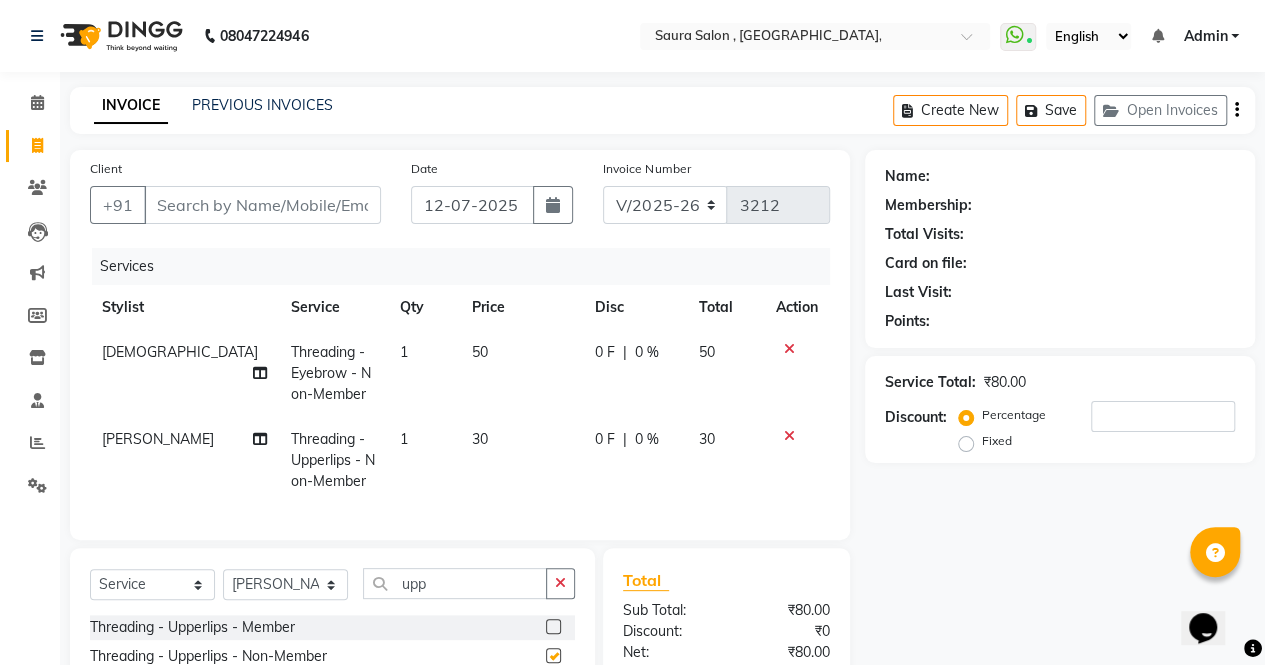 checkbox on "false" 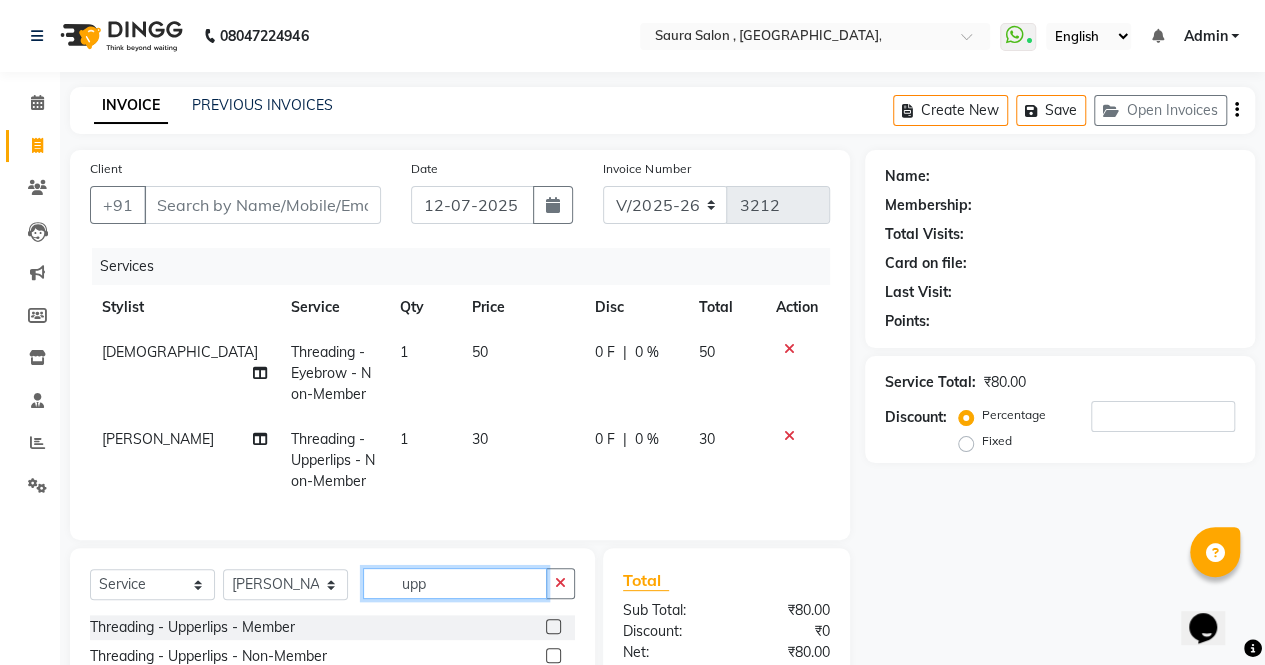 click on "upp" 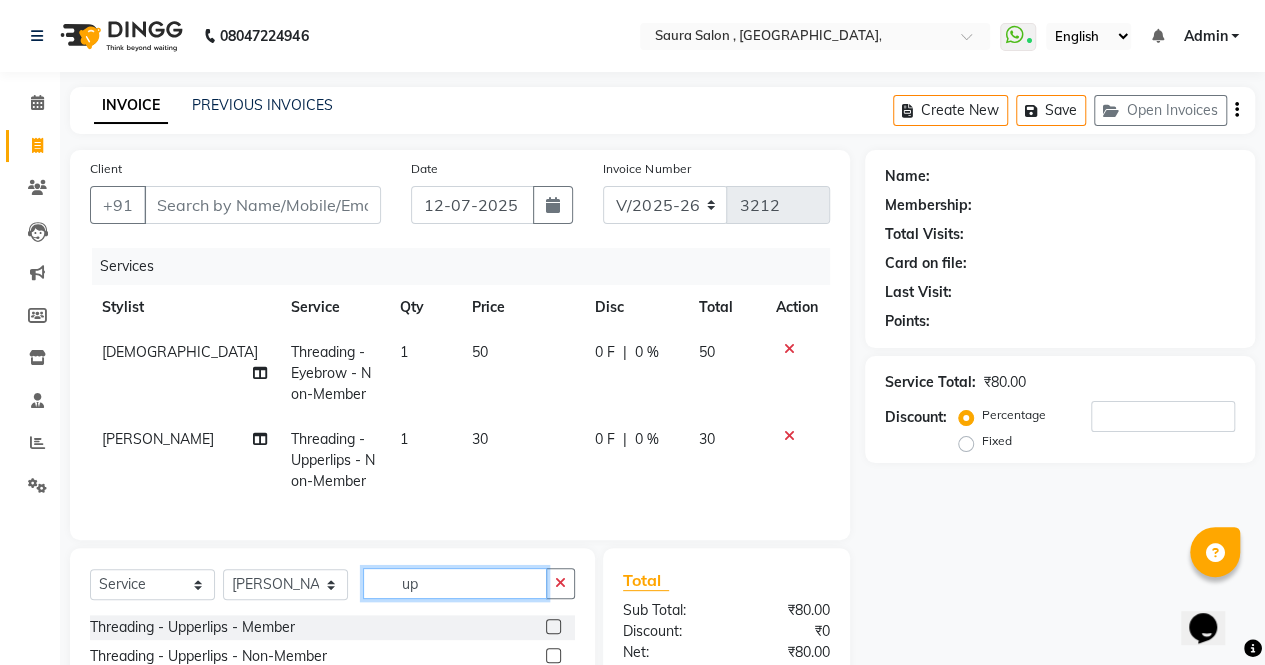 type on "u" 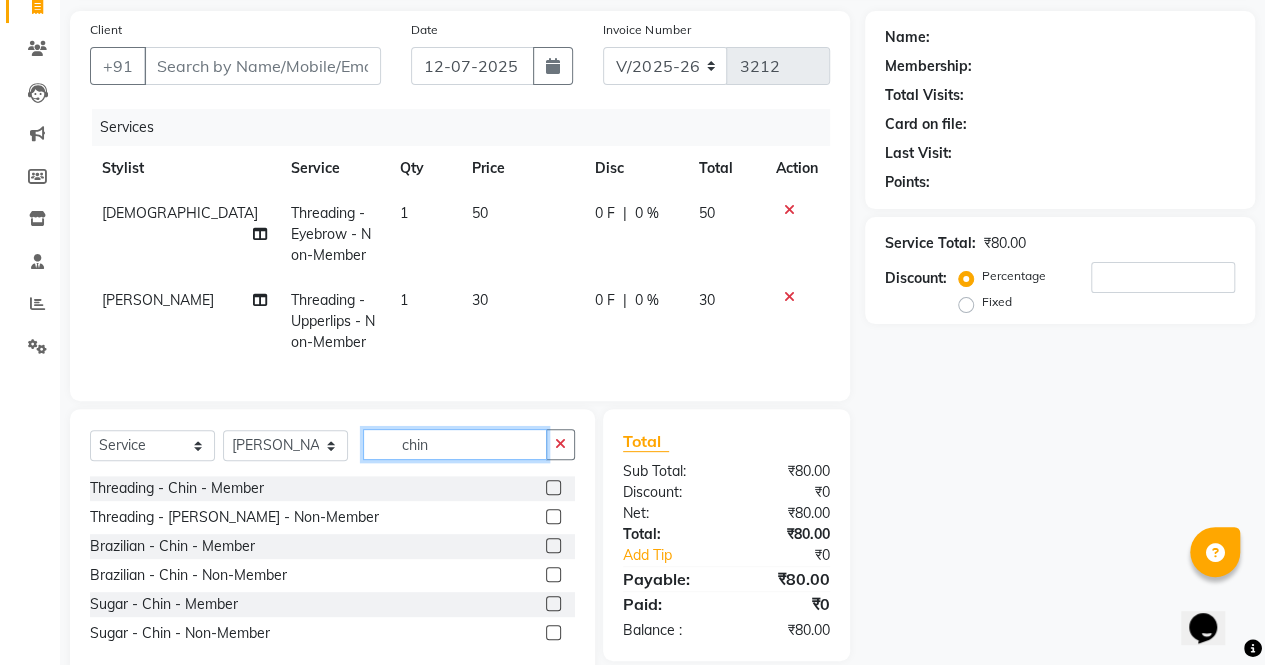 scroll, scrollTop: 142, scrollLeft: 0, axis: vertical 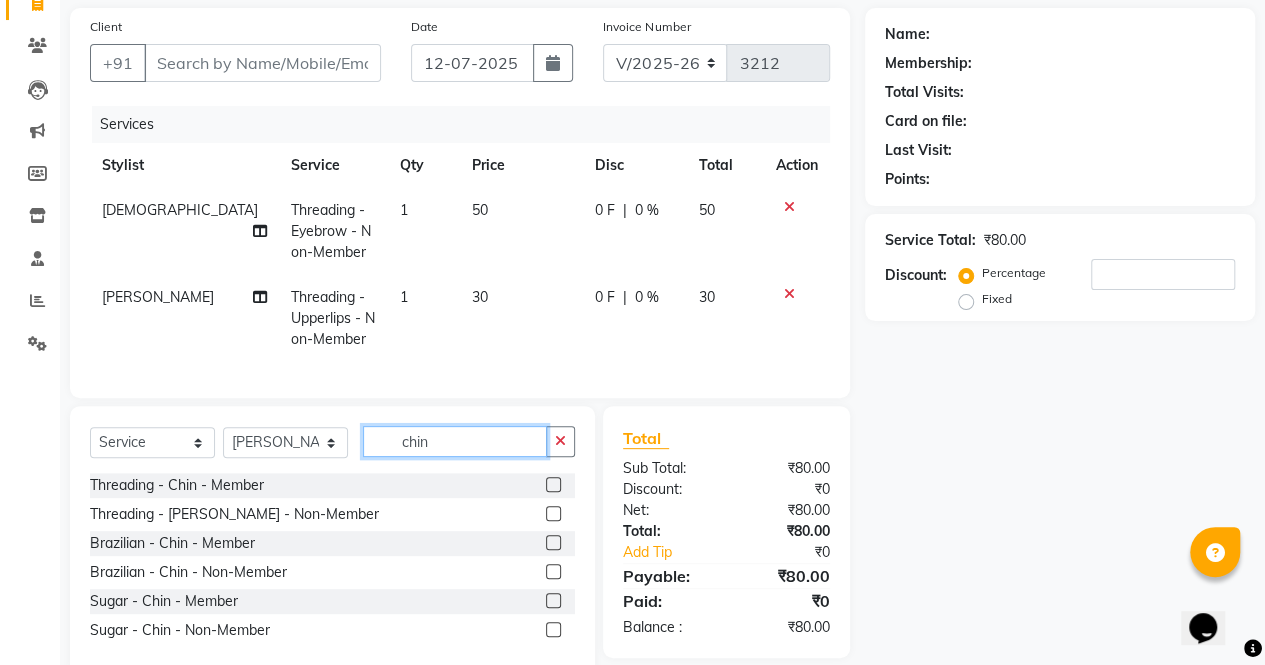 type on "chin" 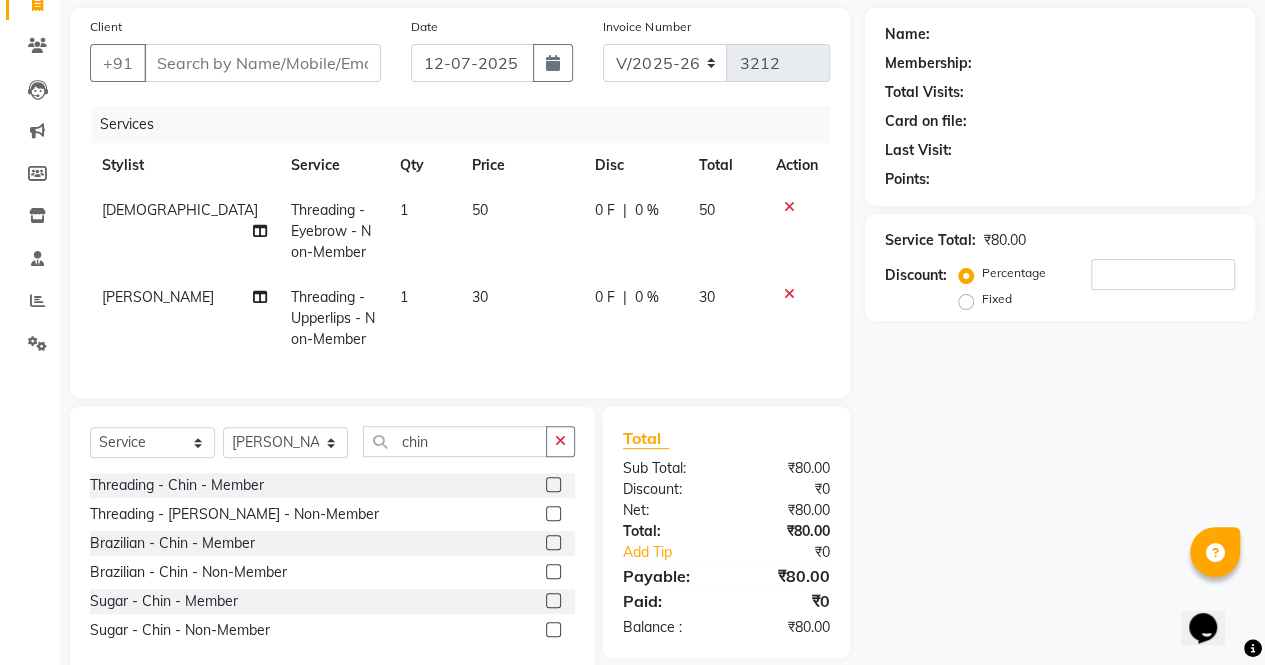 click 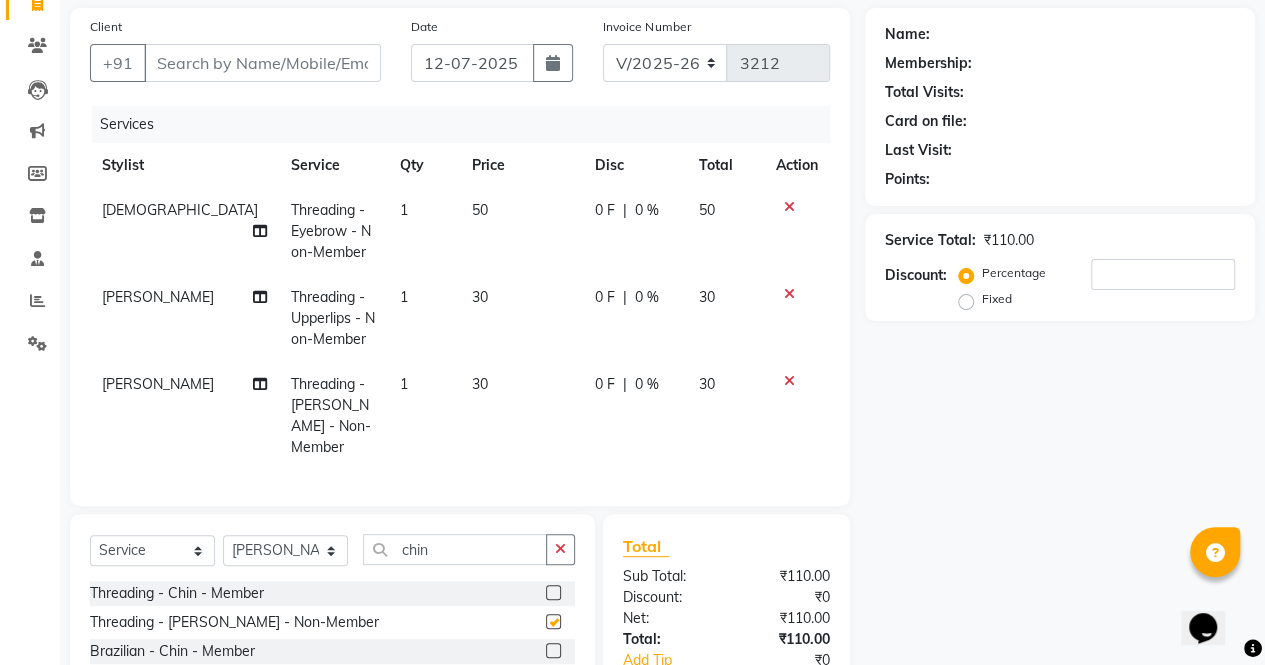 checkbox on "false" 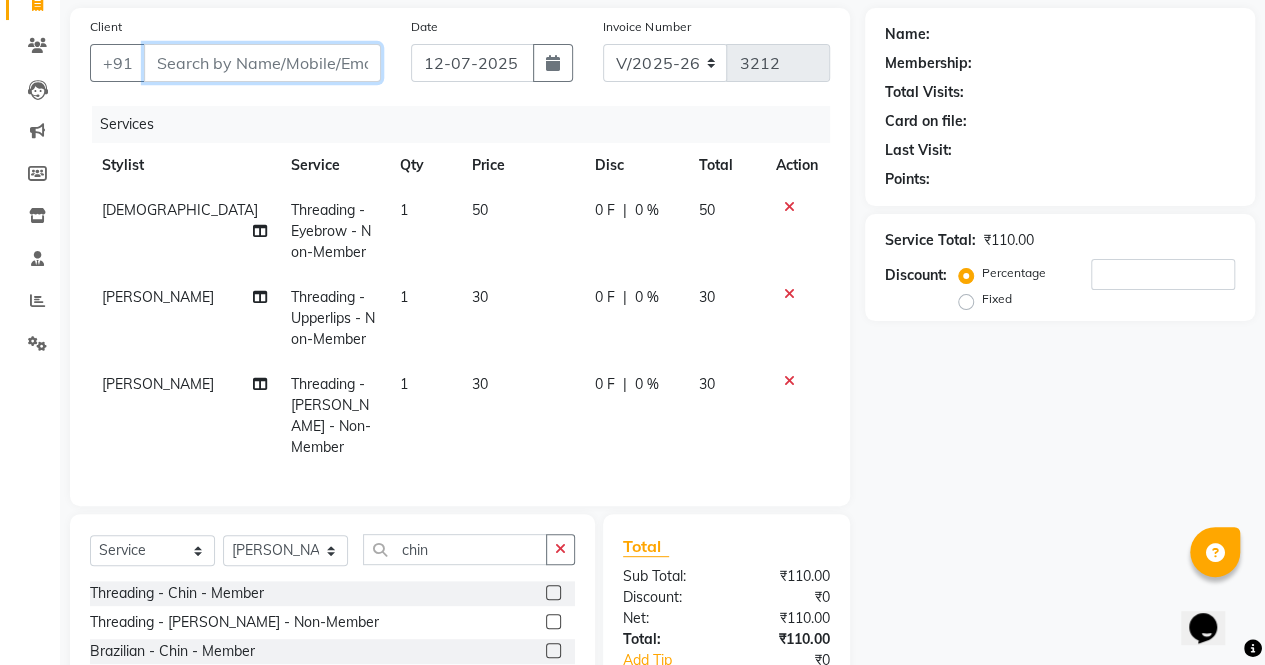 click on "Client" at bounding box center [262, 63] 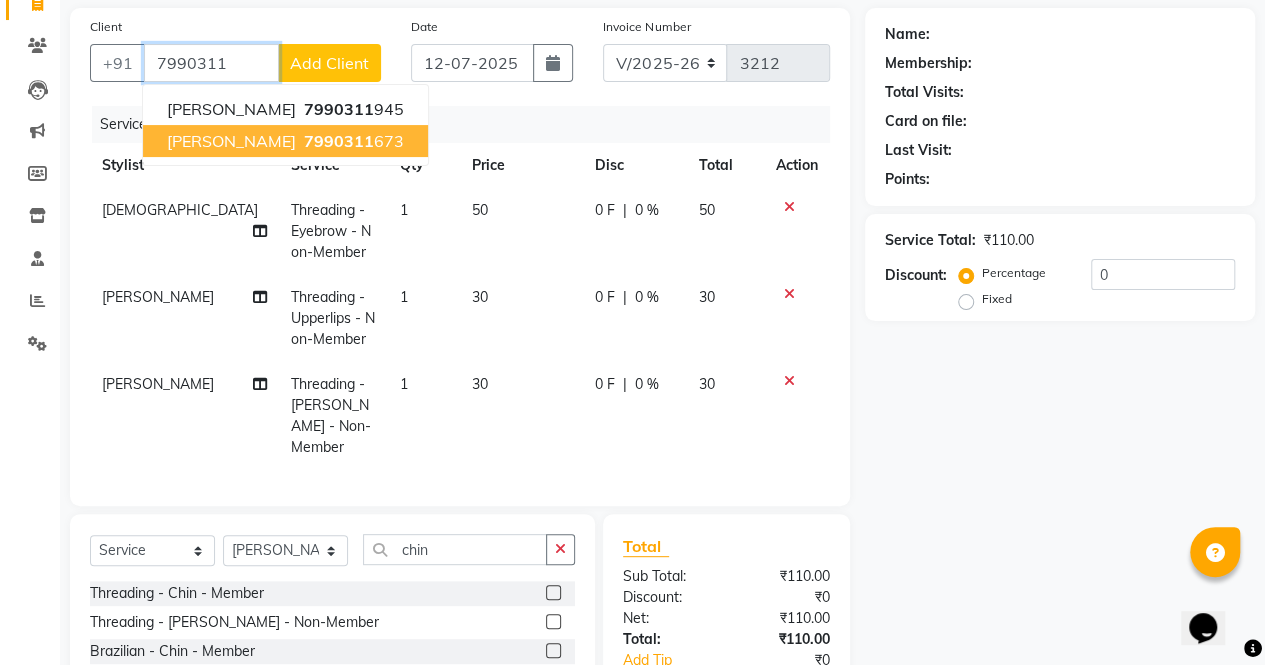 click on "7990311" at bounding box center (339, 141) 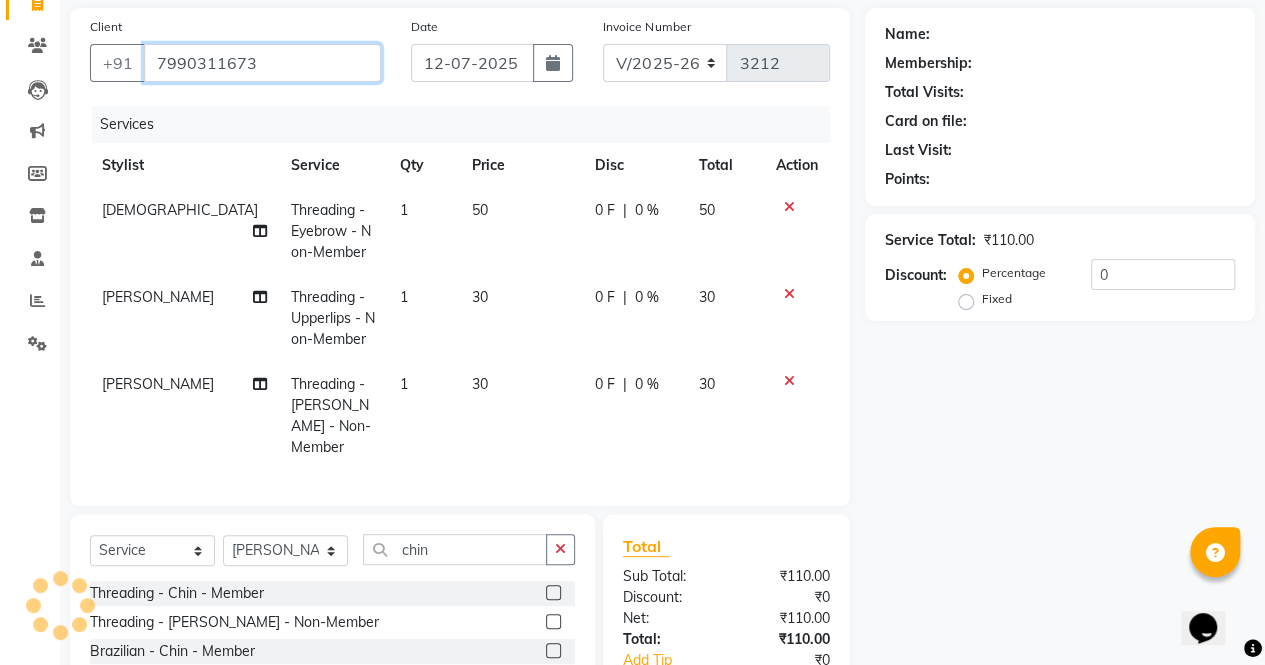 type on "7990311673" 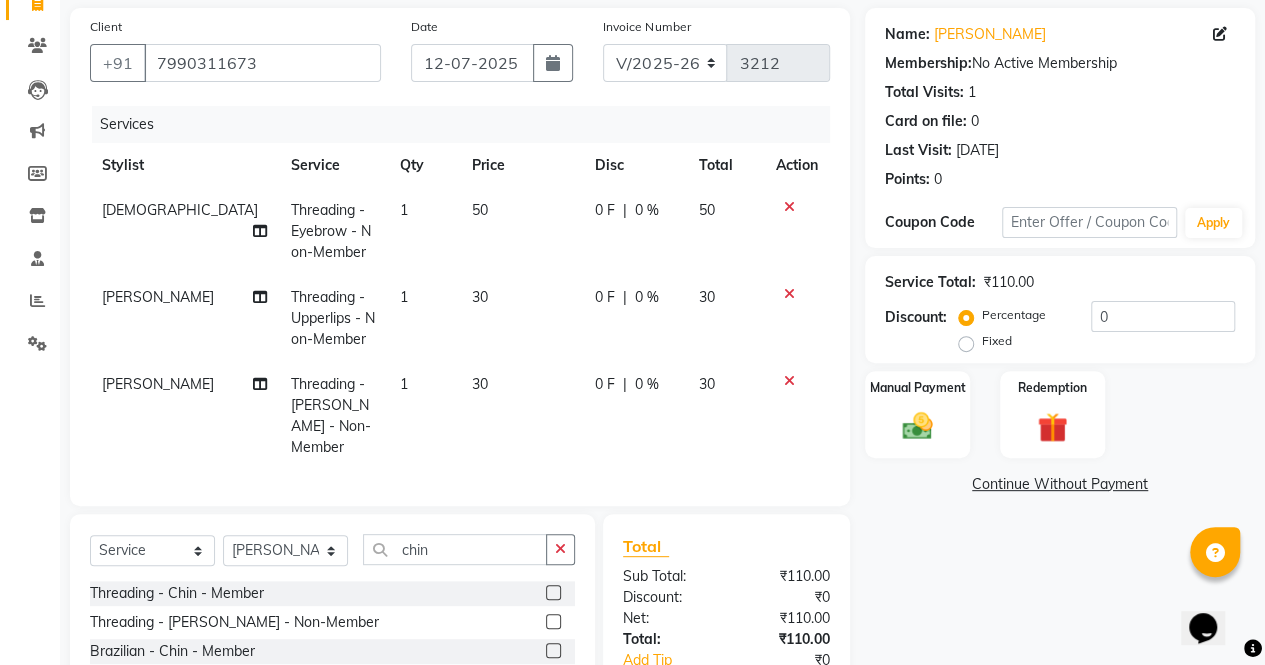 scroll, scrollTop: 283, scrollLeft: 0, axis: vertical 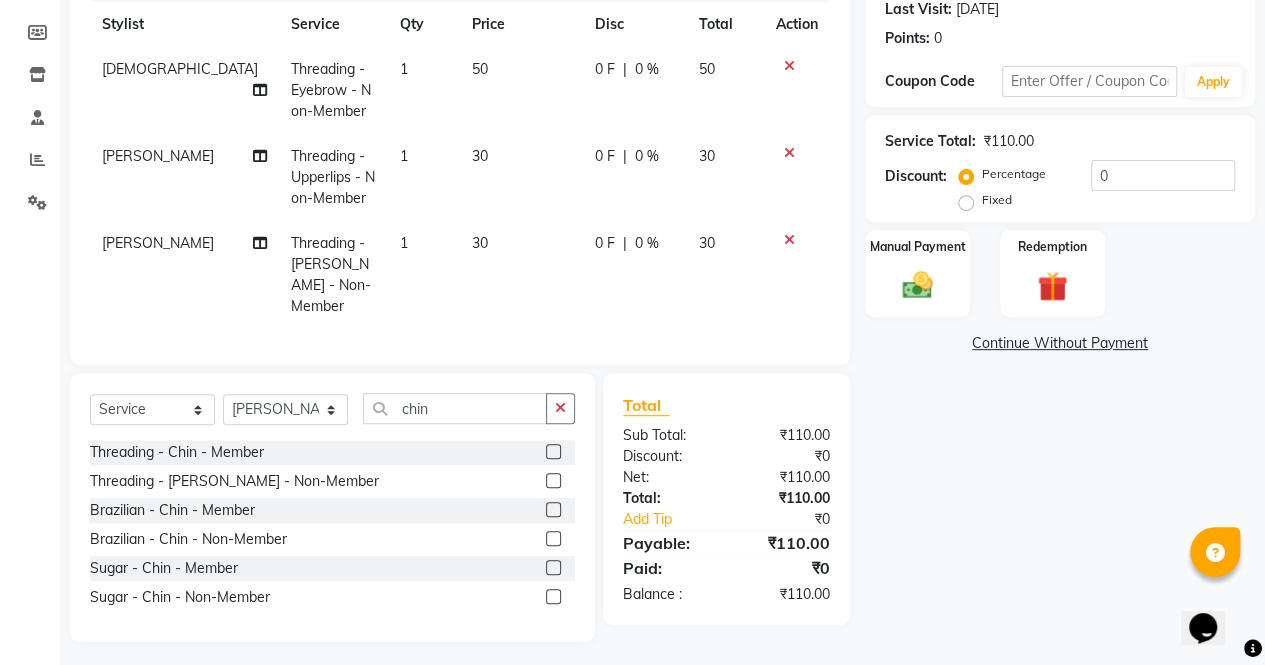 click on "Name: Khushali Vakani Membership:  No Active Membership  Total Visits:  1 Card on file:  0 Last Visit:   29-04-2025 Points:   0  Coupon Code Apply Service Total:  ₹110.00  Discount:  Percentage   Fixed  0 Manual Payment Redemption  Continue Without Payment" 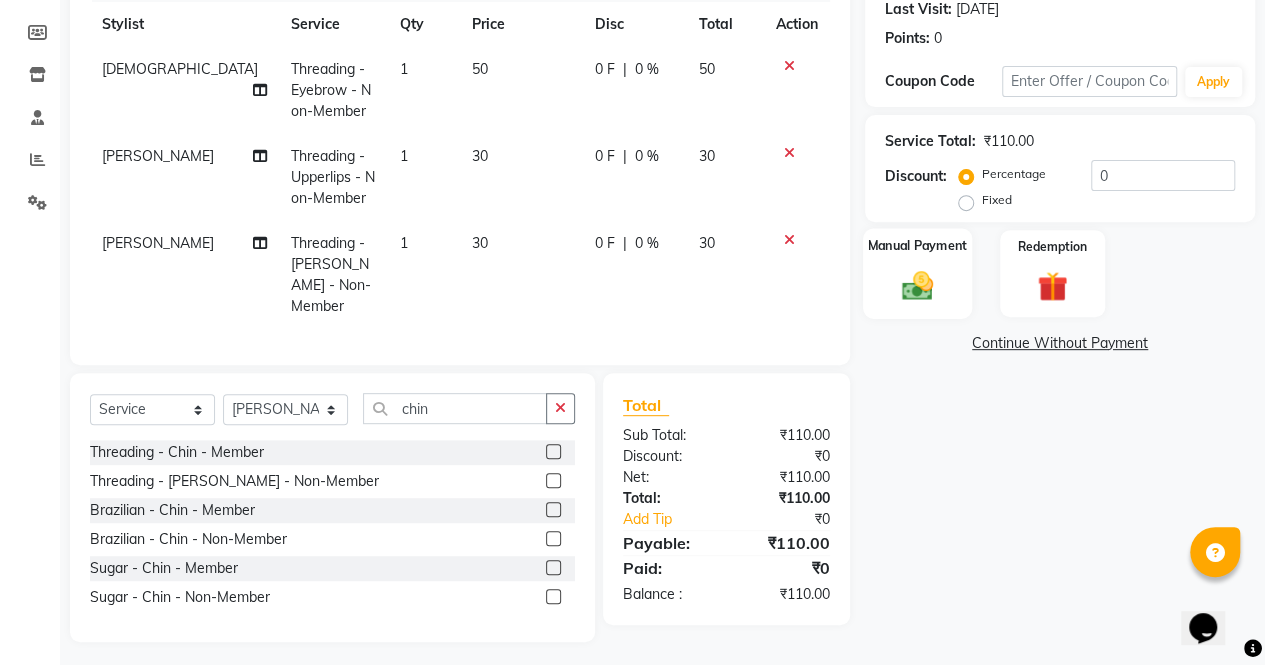 click 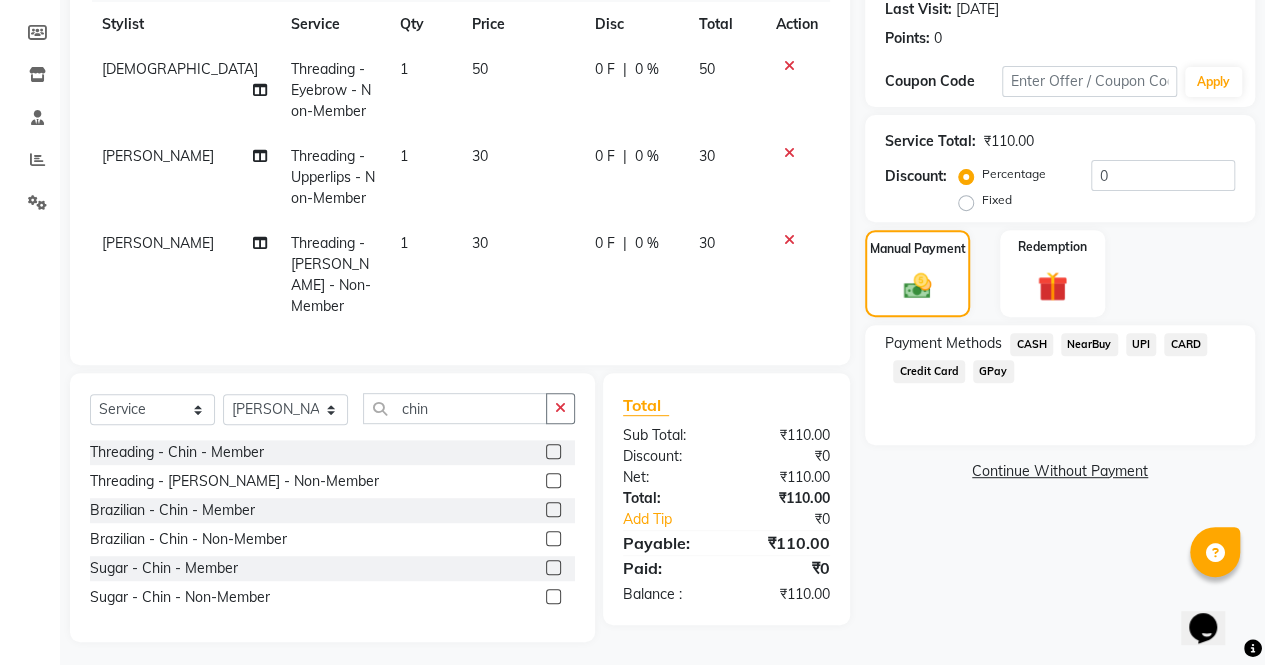 click on "CASH" 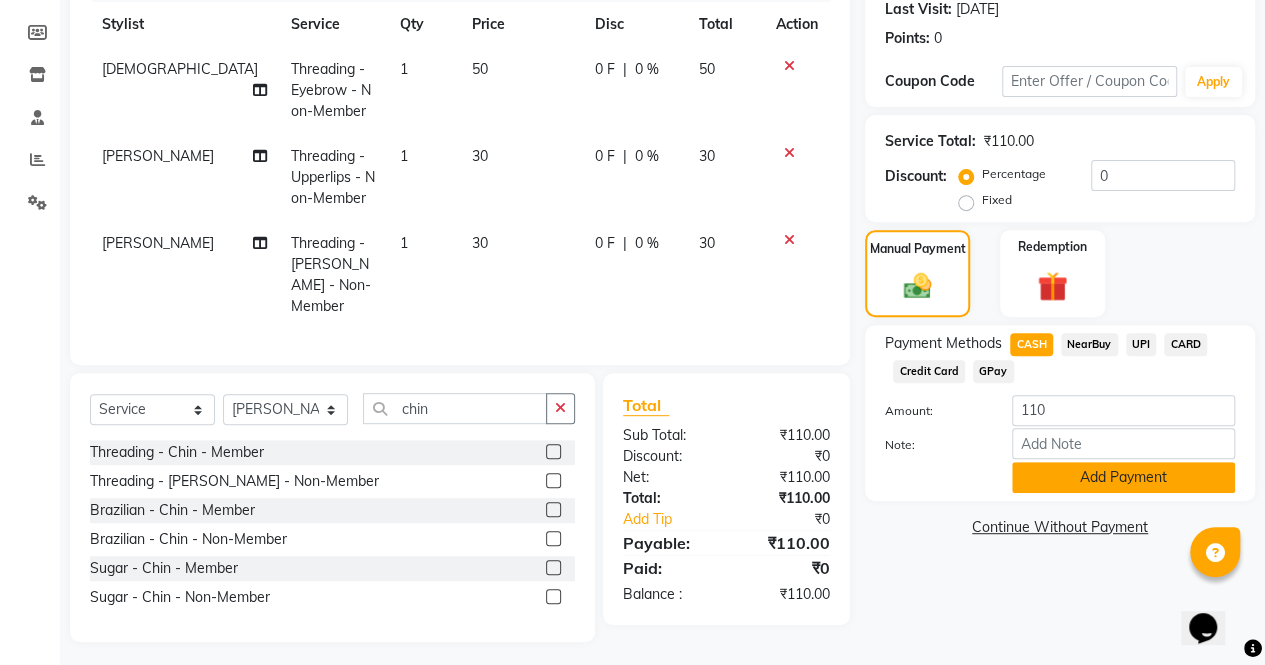 click on "Add Payment" 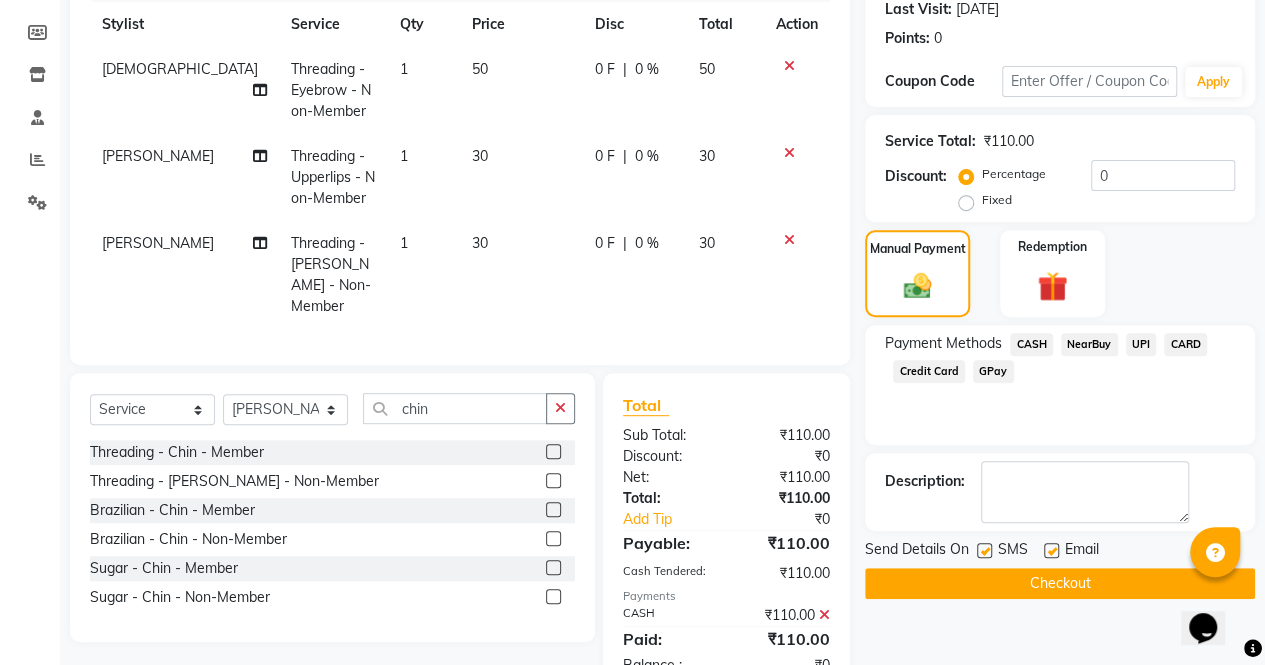 scroll, scrollTop: 336, scrollLeft: 0, axis: vertical 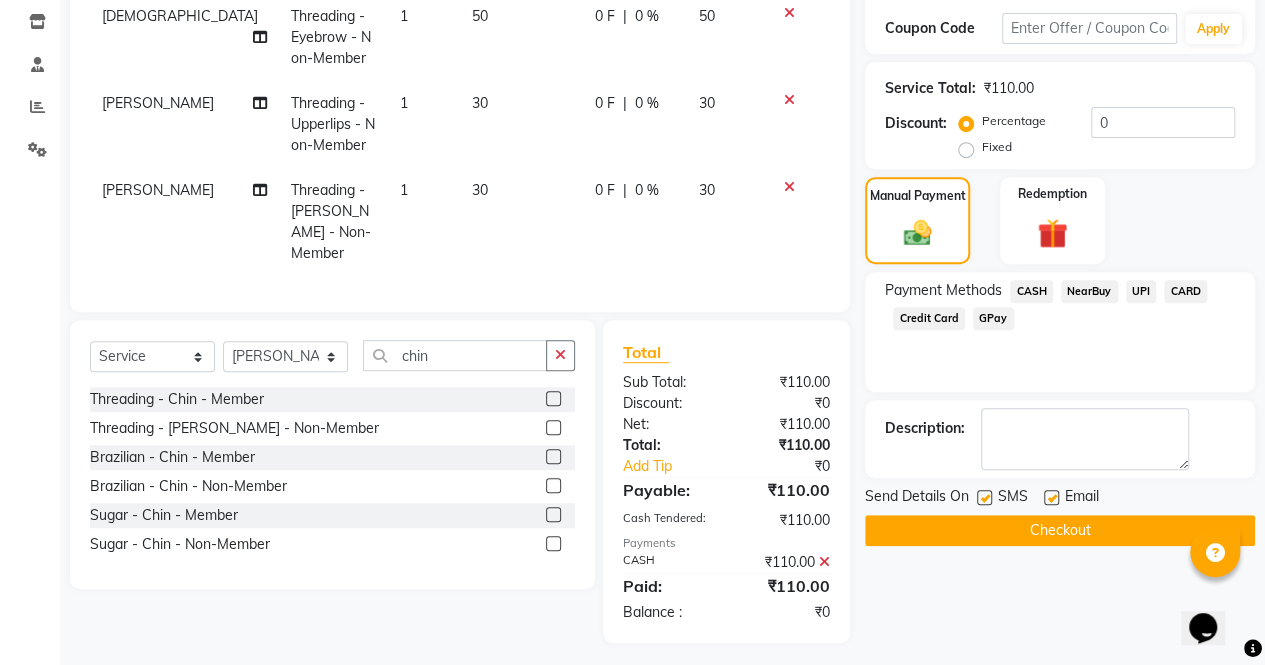 click on "Checkout" 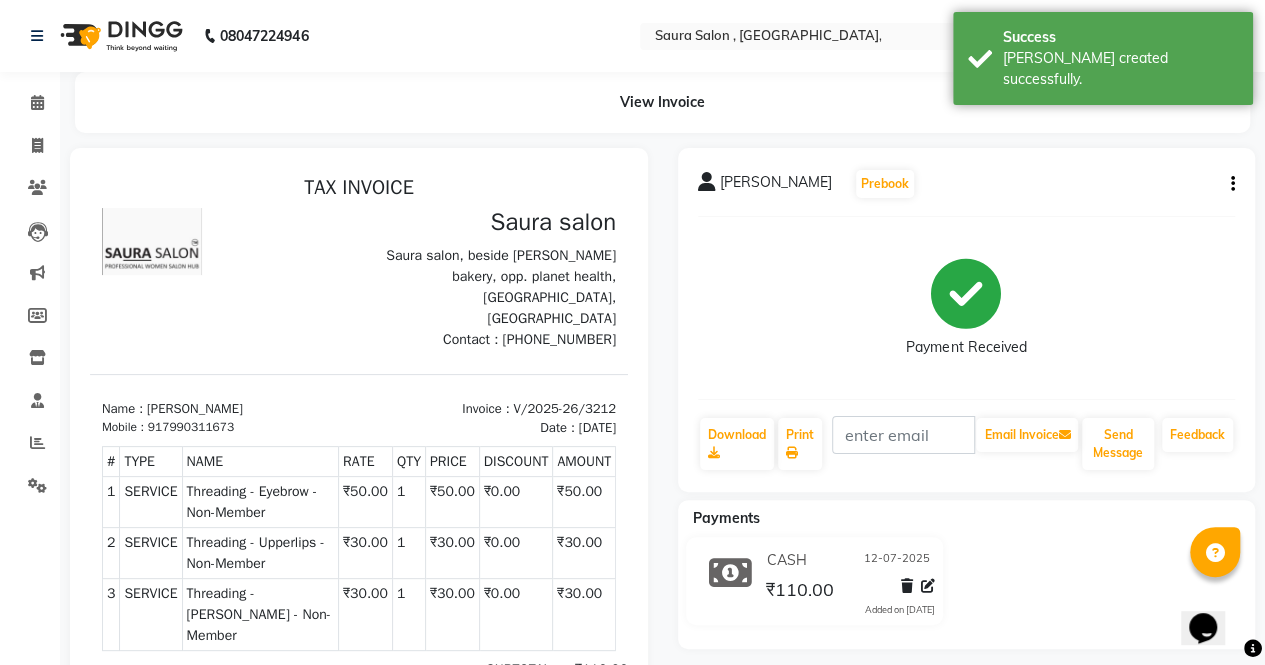 scroll, scrollTop: 0, scrollLeft: 0, axis: both 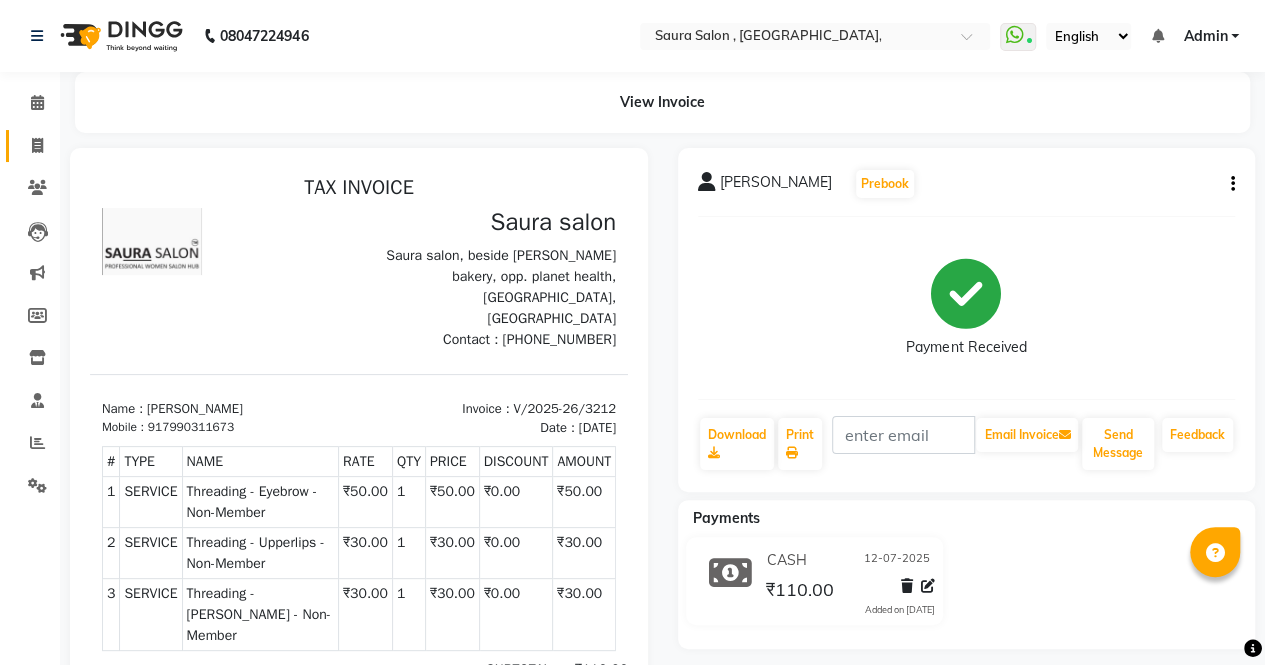 click on "Invoice" 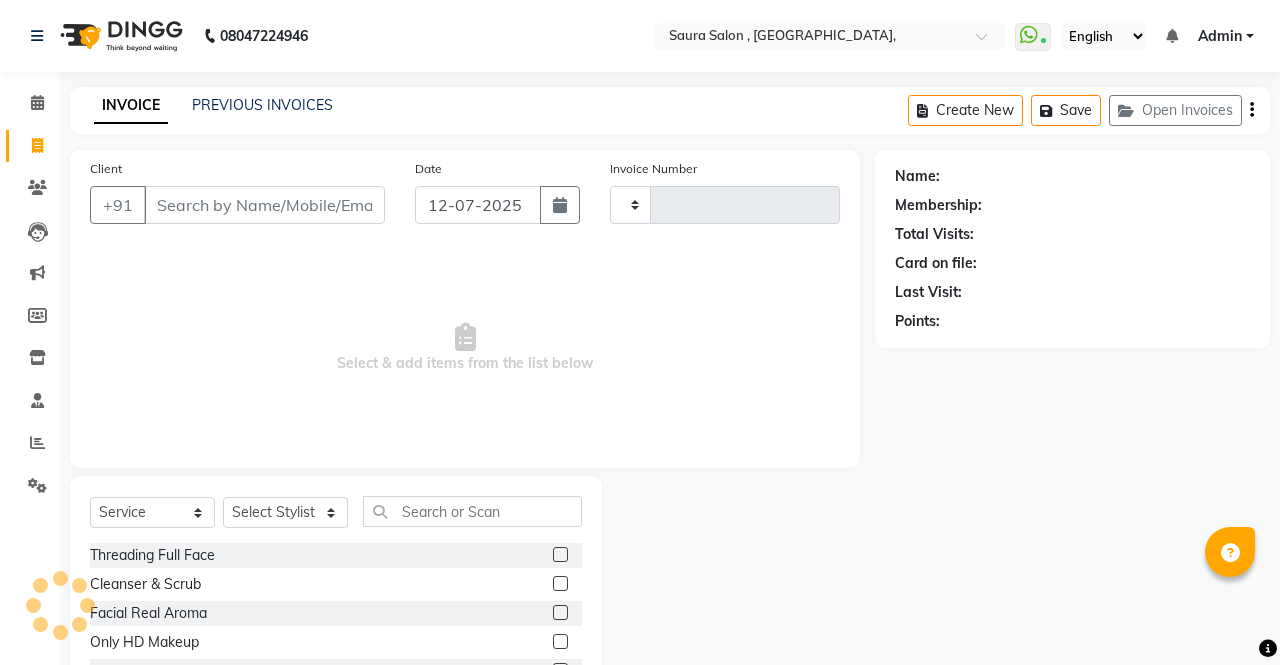 select on "57428" 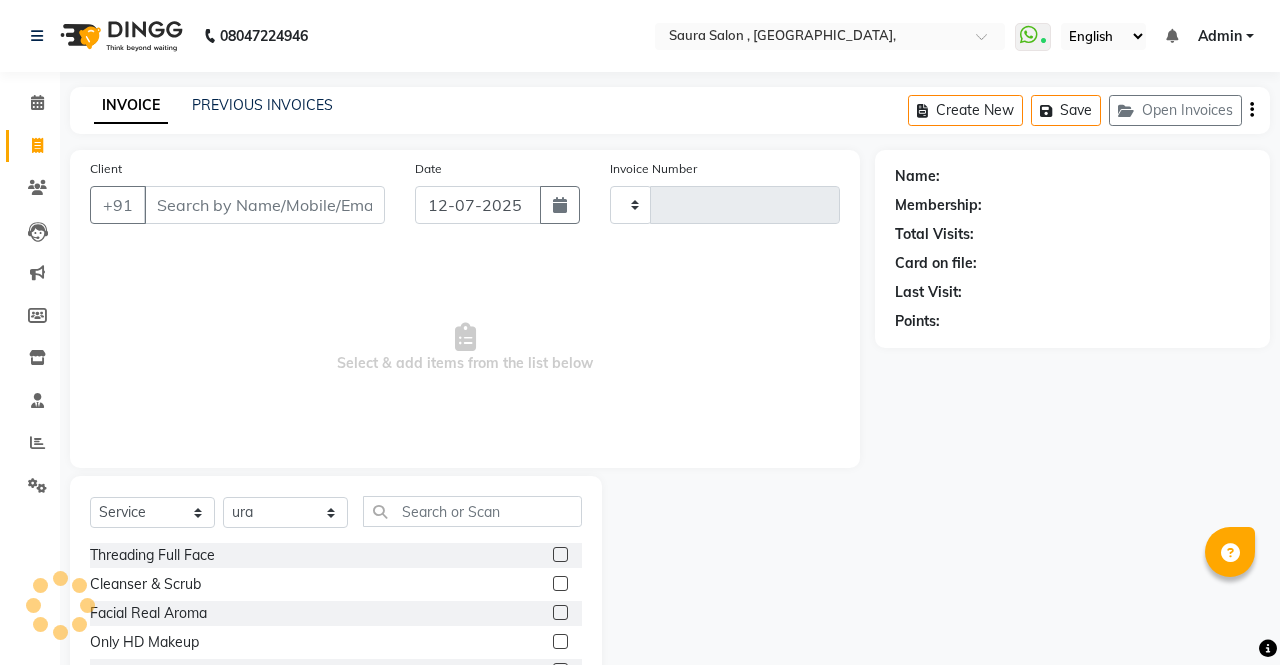 type on "3213" 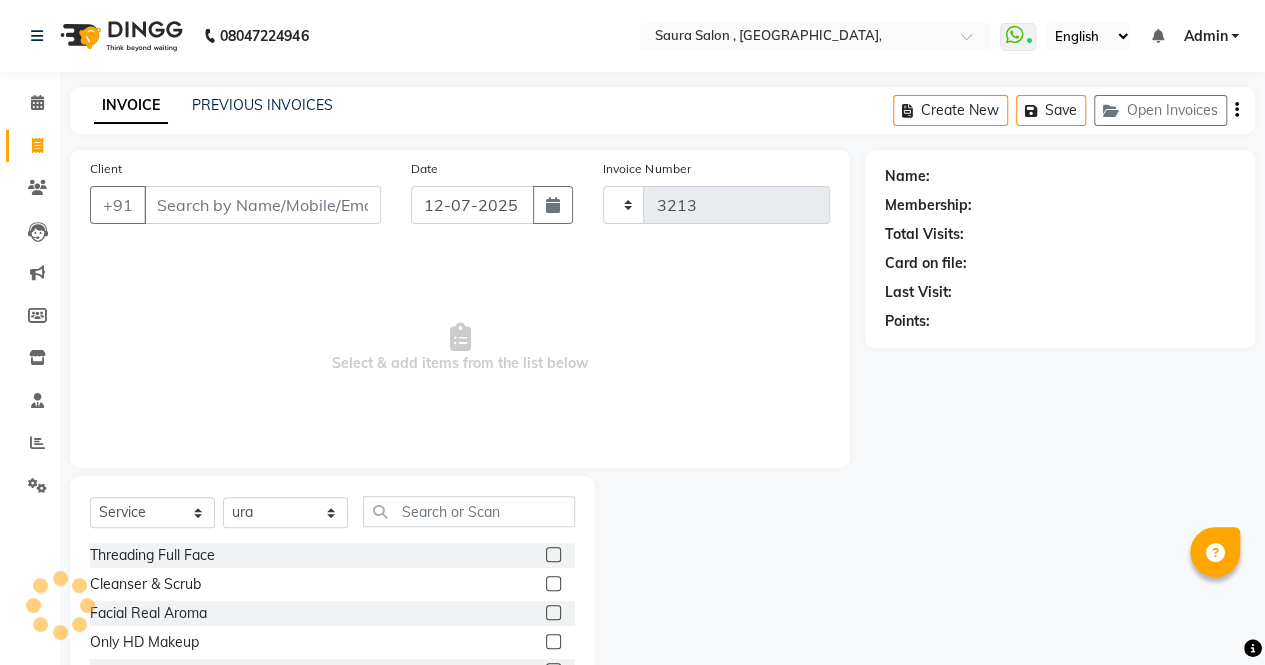 select on "6963" 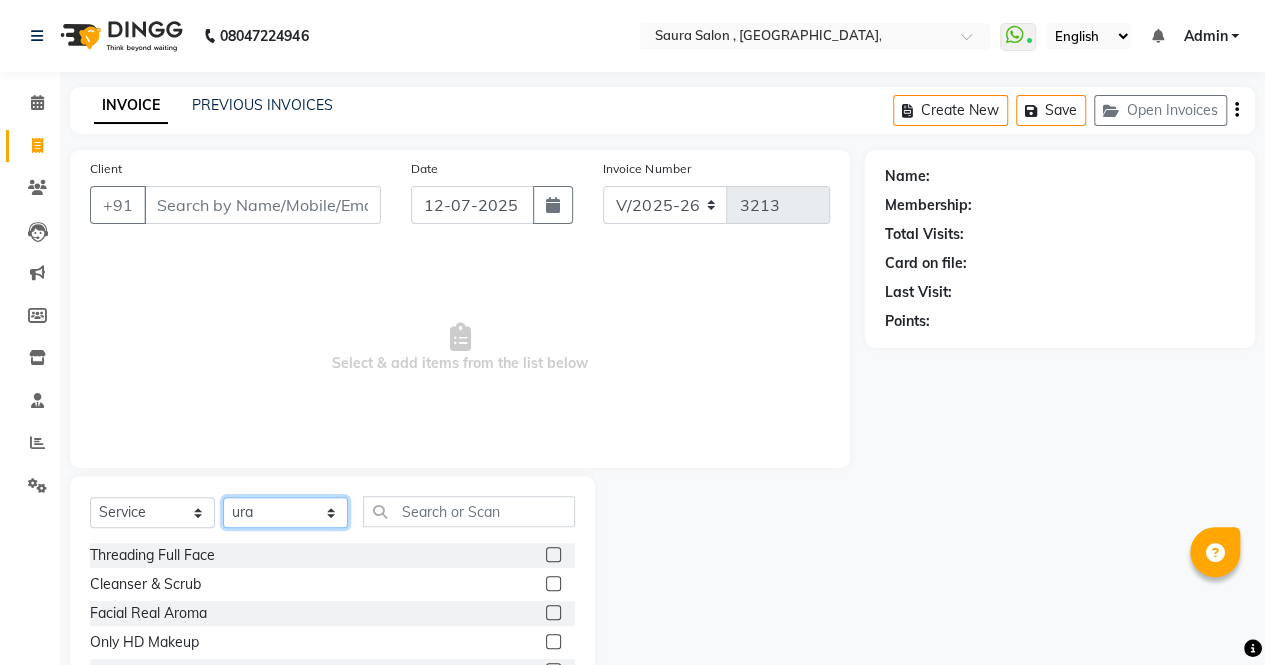 click on "Select Stylist archana  asha  chetna  deepika prajapati jagruti payal riddhi khandala shanti  sona  ura usha di vaishali vaishnavi  vidhi" 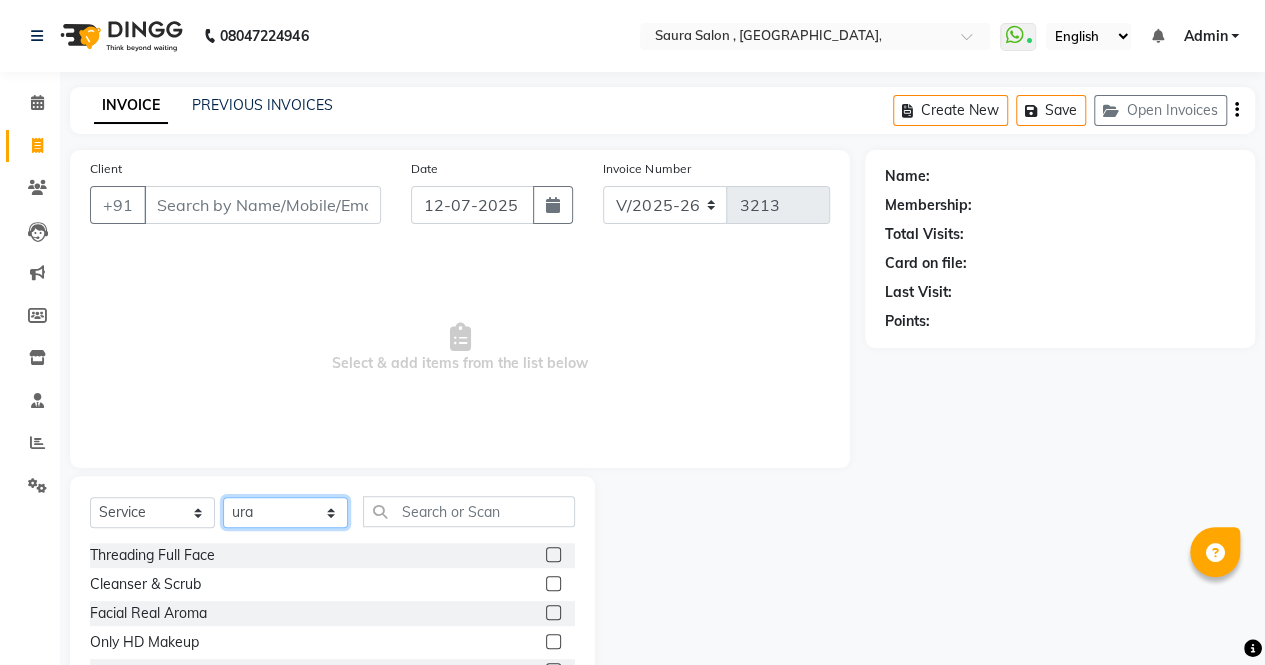 select on "75621" 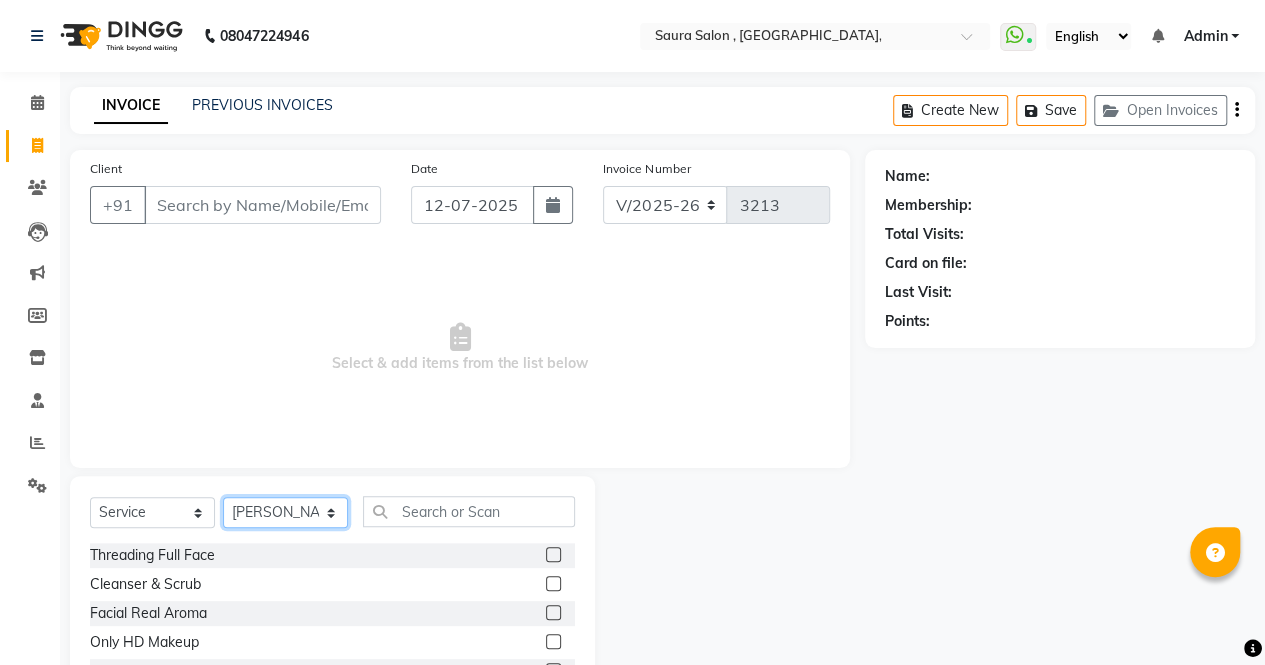 click on "Select Stylist archana  asha  chetna  deepika prajapati jagruti payal riddhi khandala shanti  sona  ura usha di vaishali vaishnavi  vidhi" 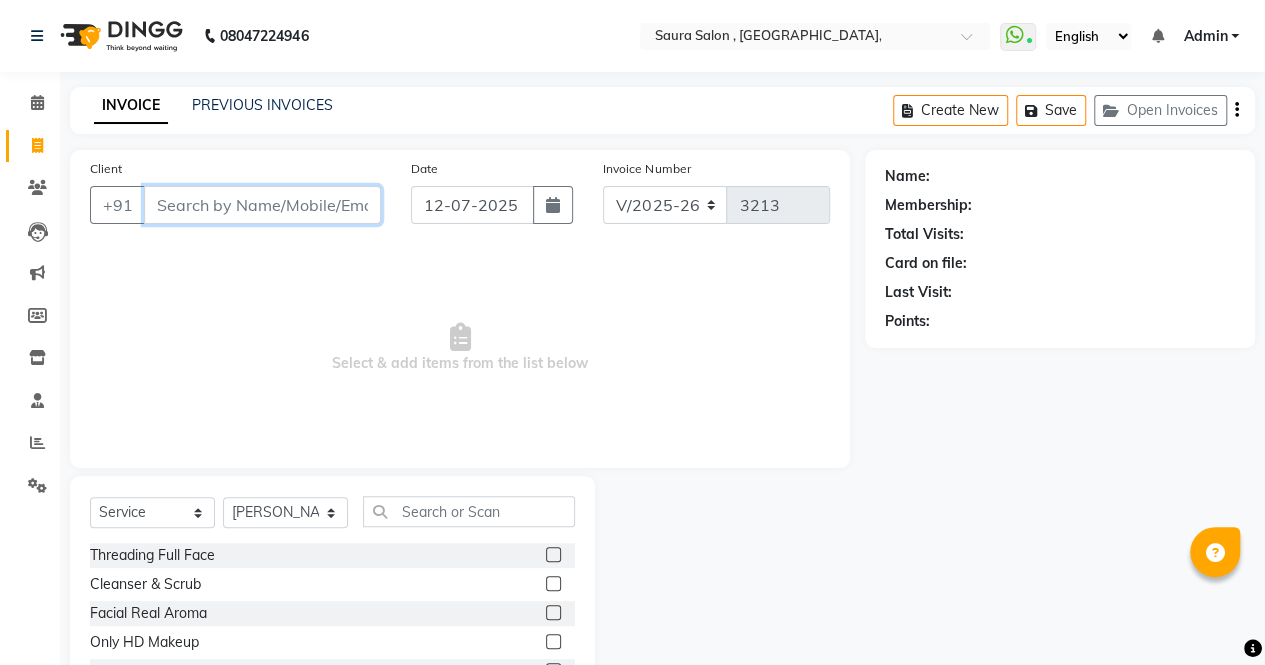 click on "Client" at bounding box center (262, 205) 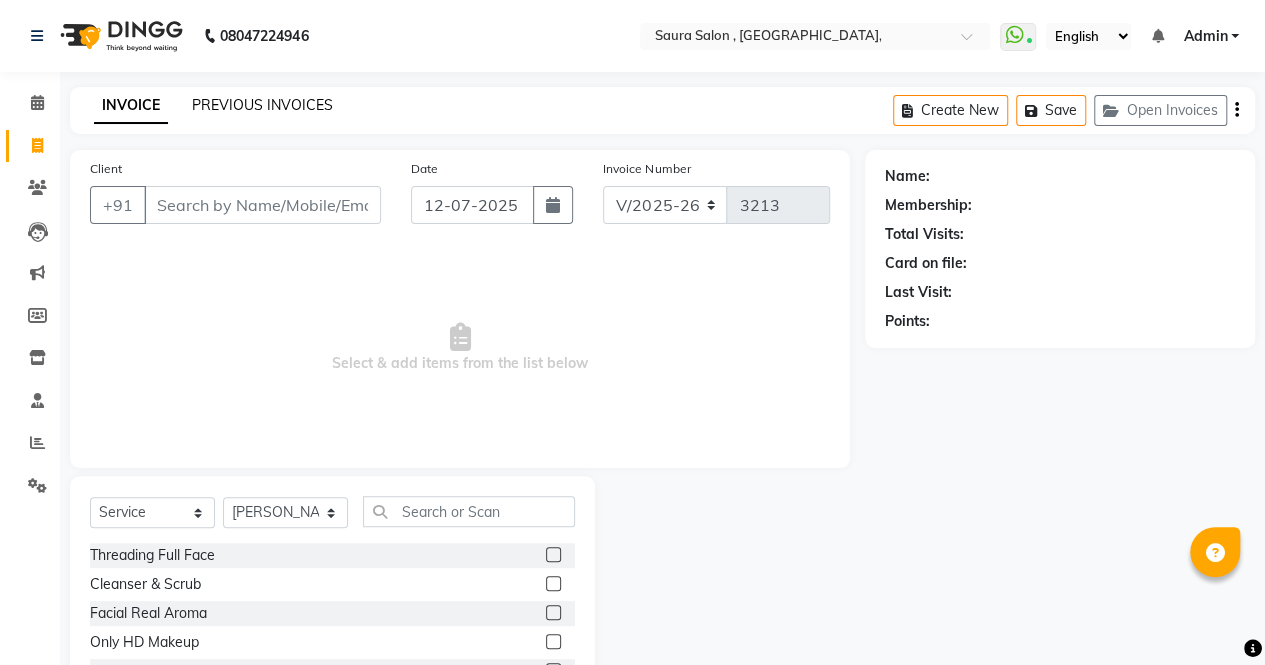 click on "PREVIOUS INVOICES" 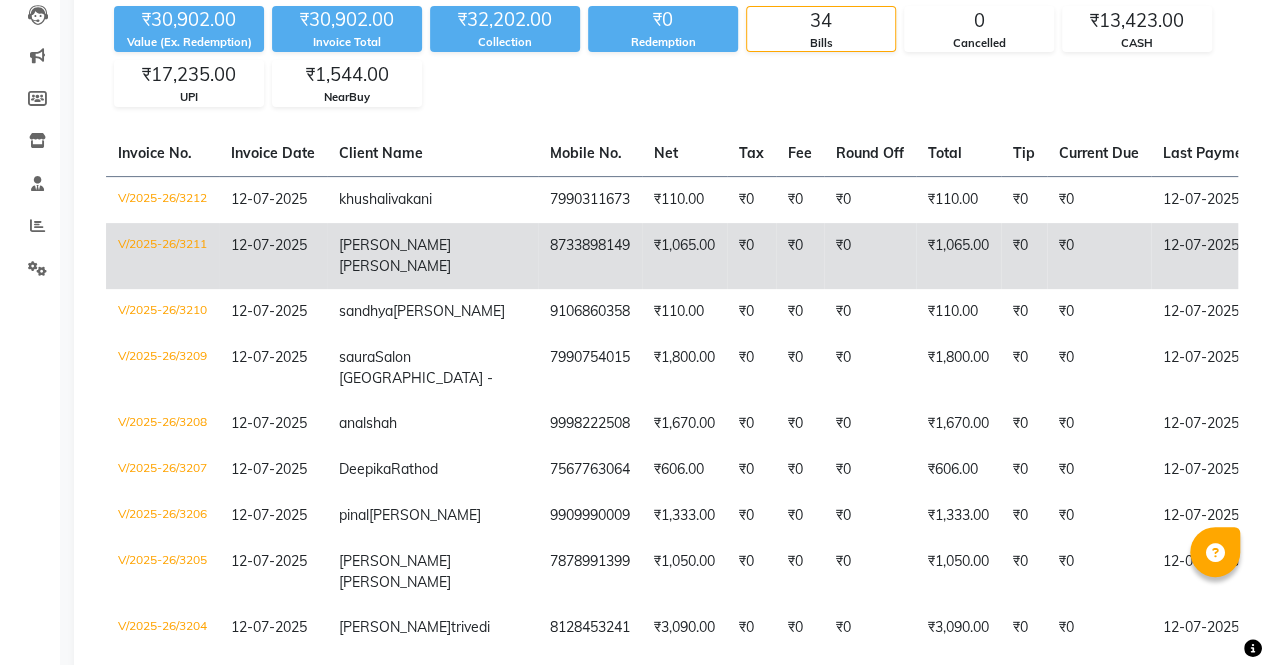scroll, scrollTop: 226, scrollLeft: 0, axis: vertical 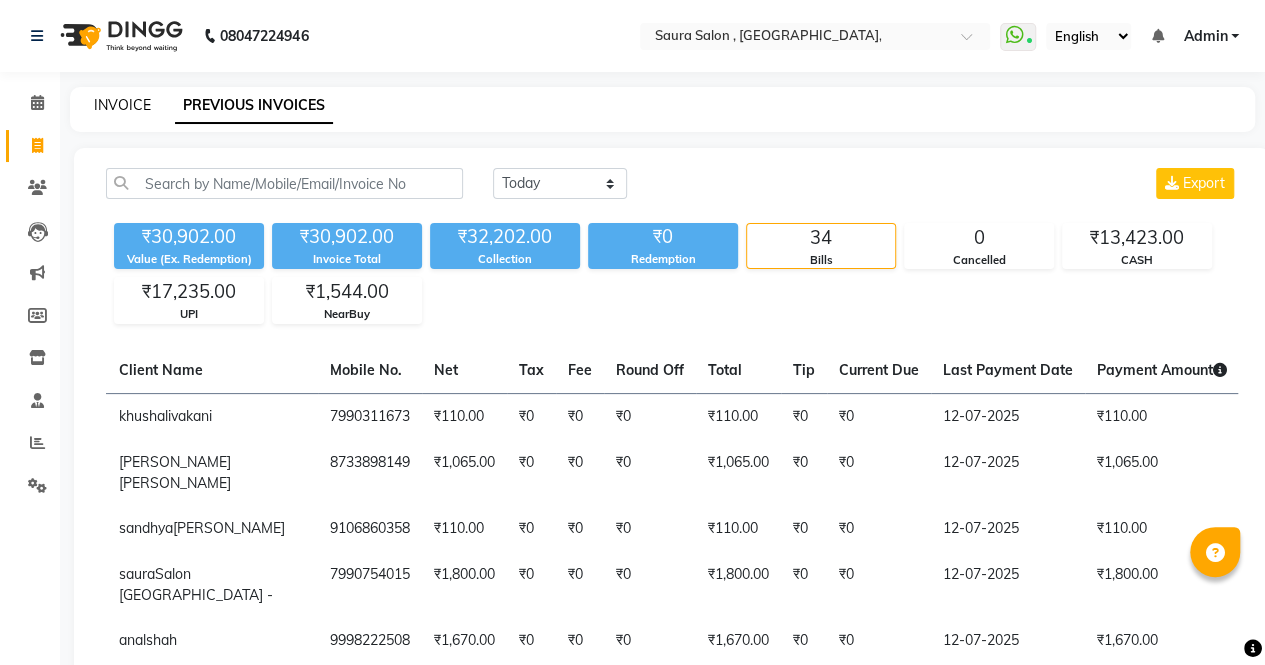 click on "INVOICE" 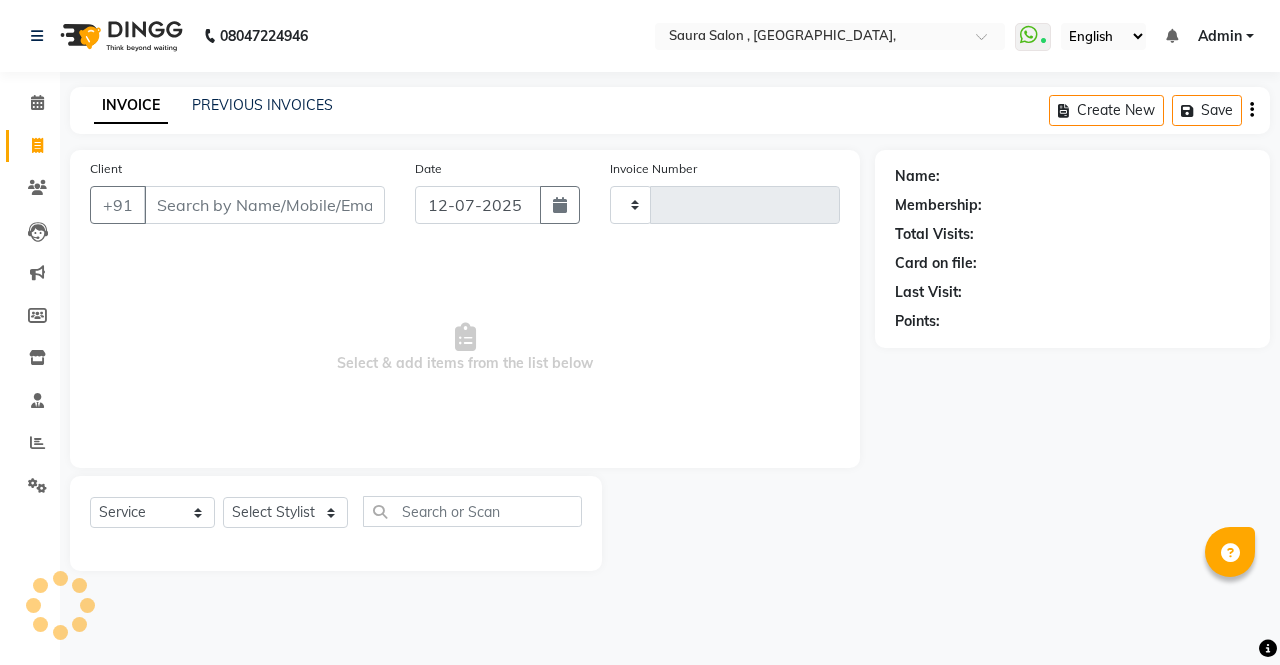 type on "3213" 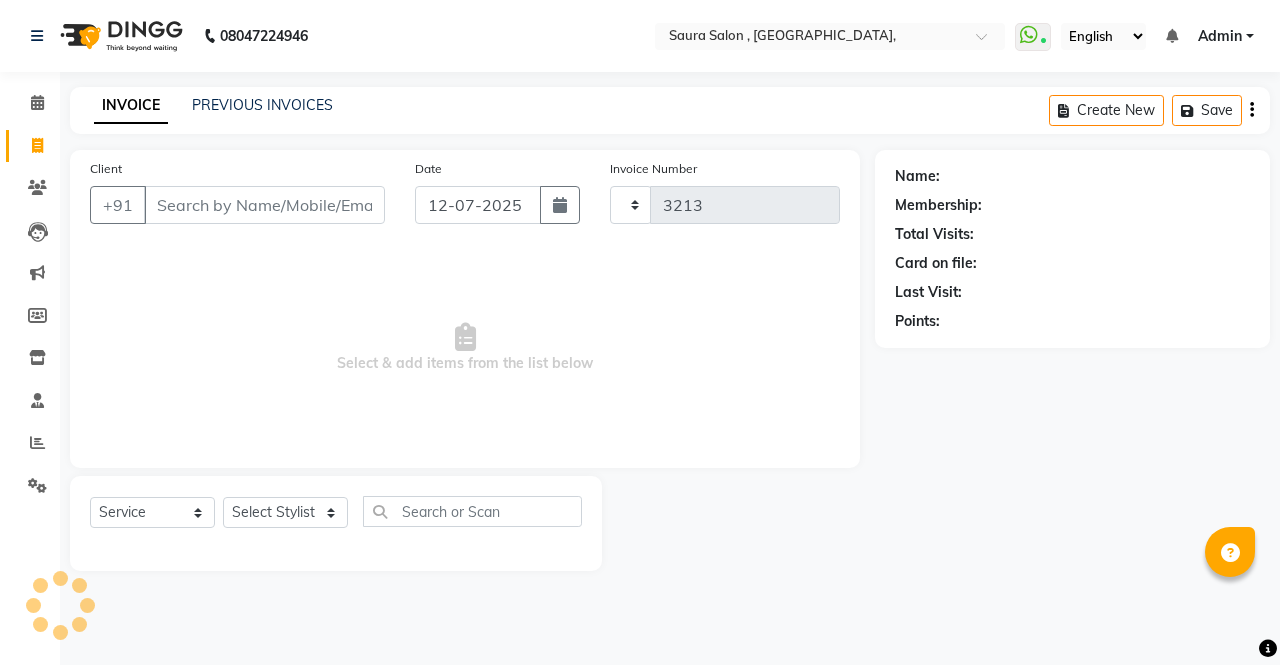 select on "6963" 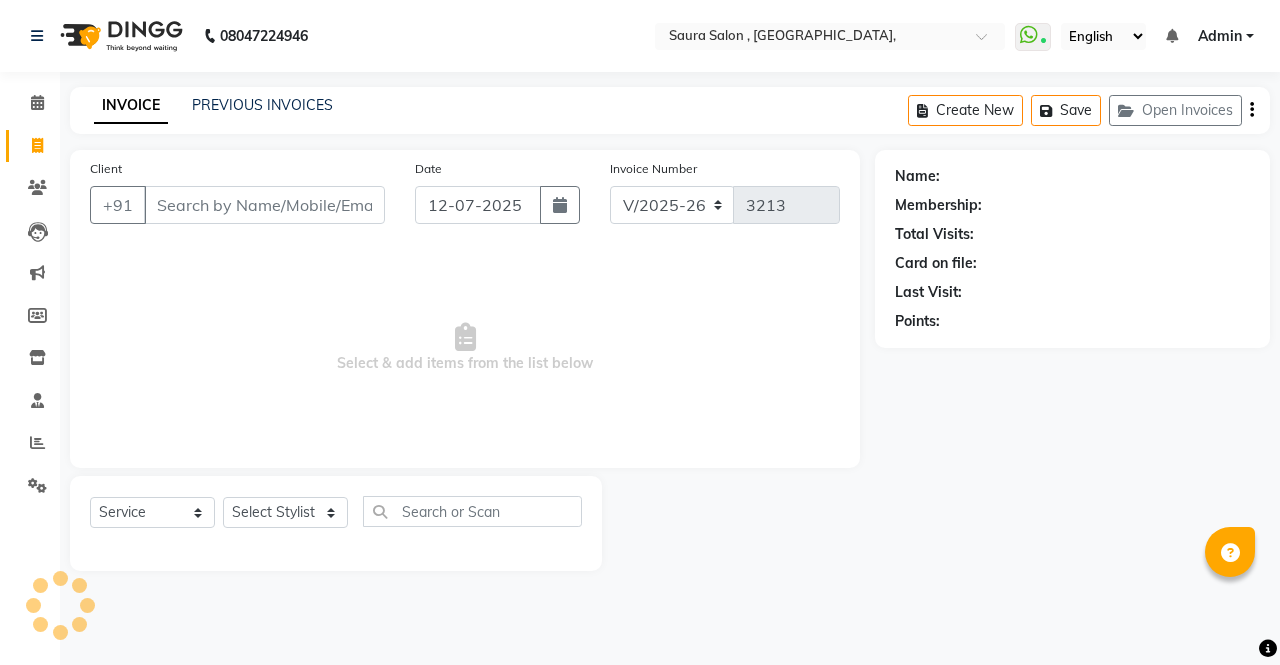 click on "Client" at bounding box center (264, 205) 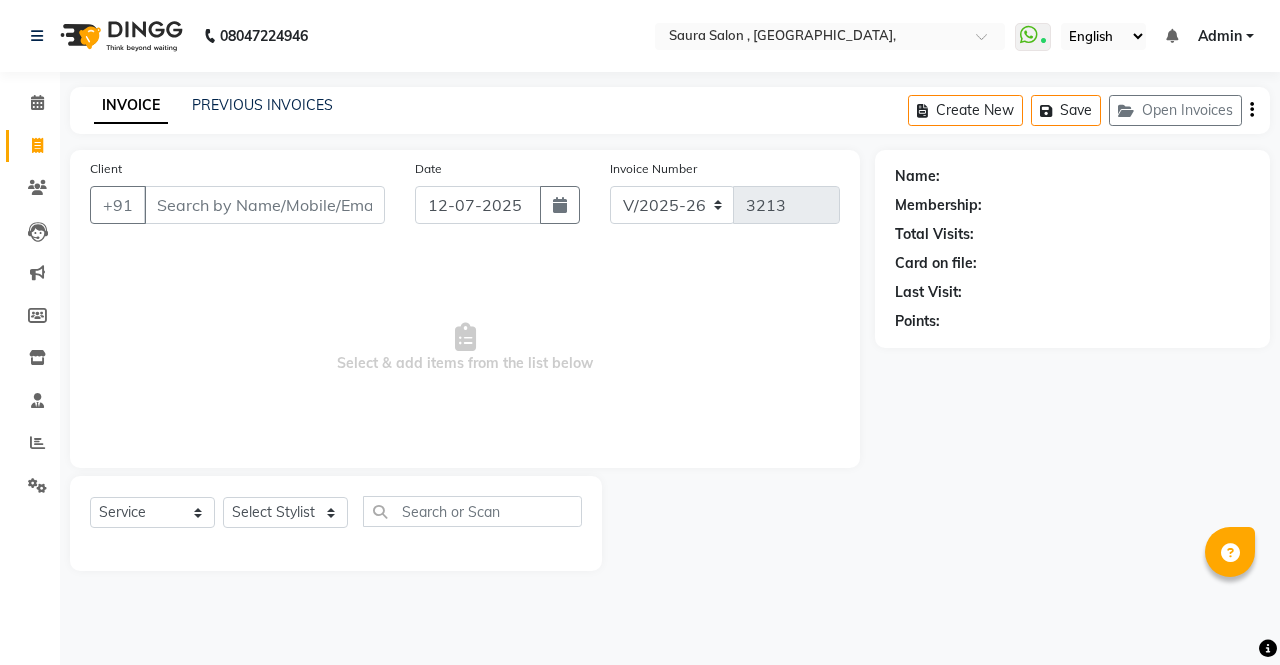 select on "57428" 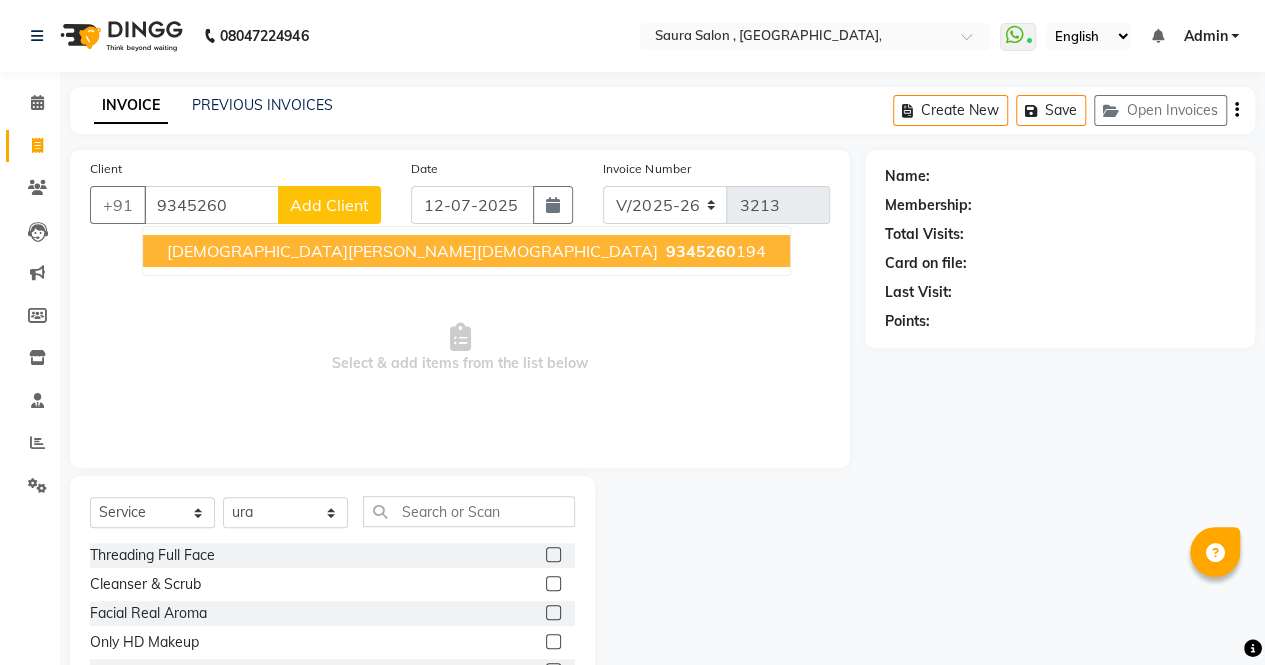 click on "sunita jain   9345260 194" at bounding box center (466, 251) 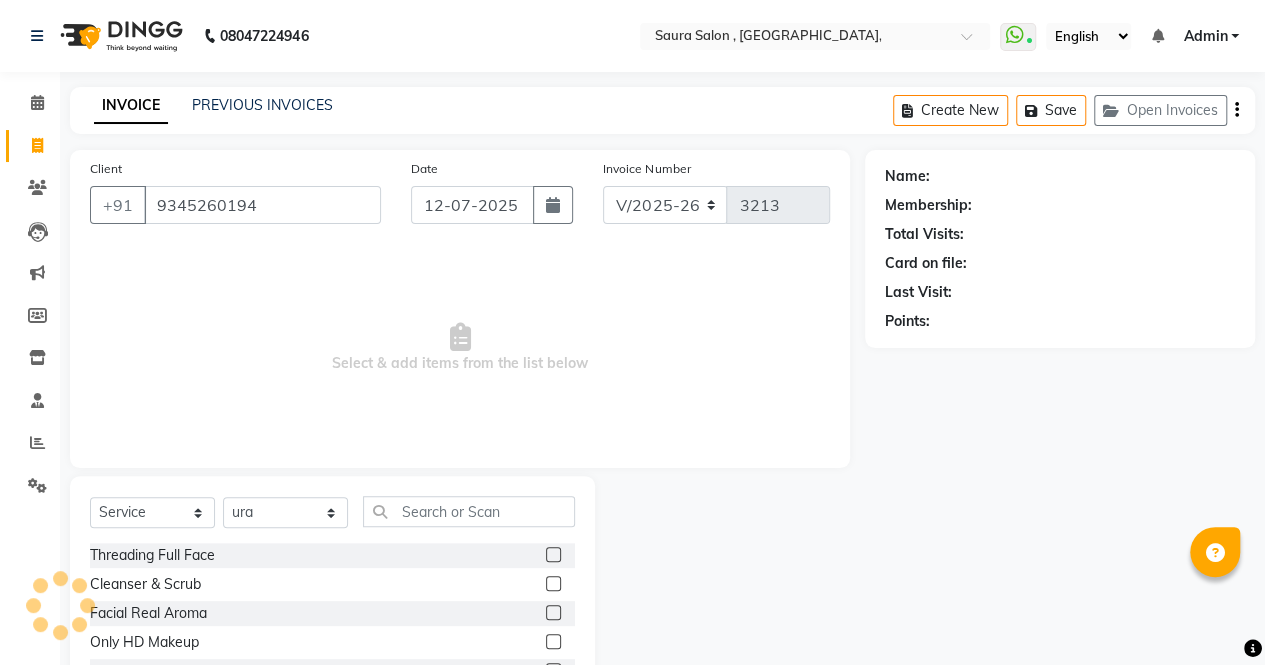 type on "9345260194" 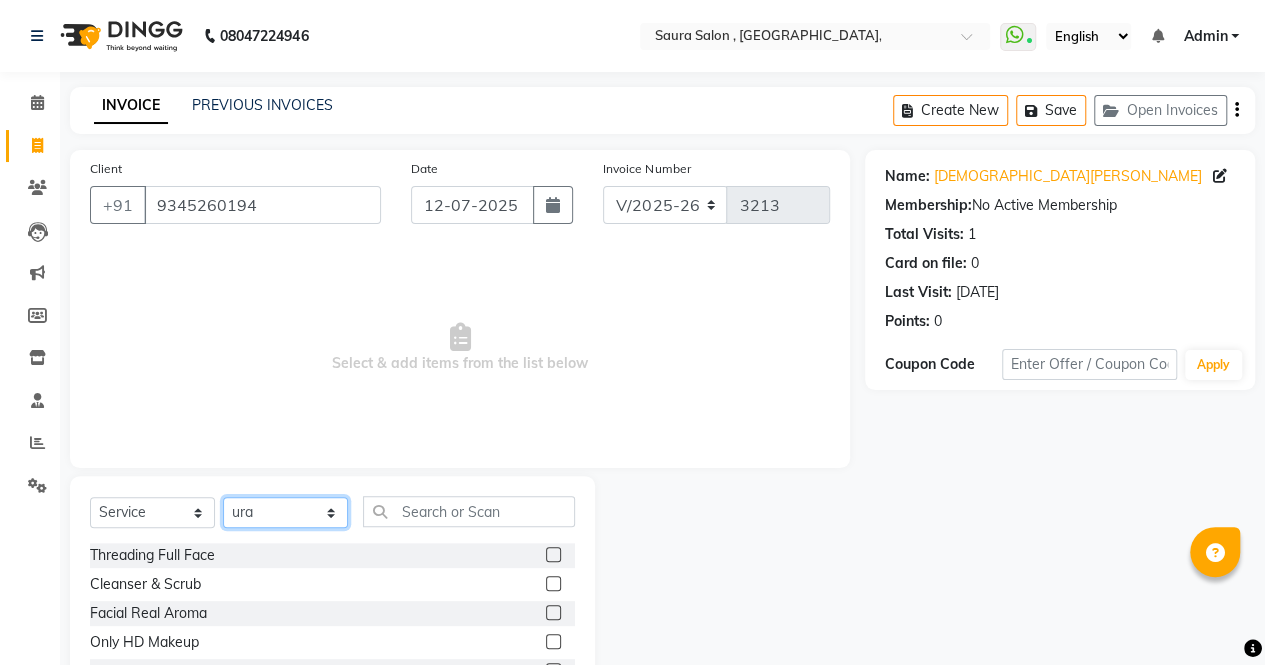 drag, startPoint x: 279, startPoint y: 507, endPoint x: 286, endPoint y: 281, distance: 226.10838 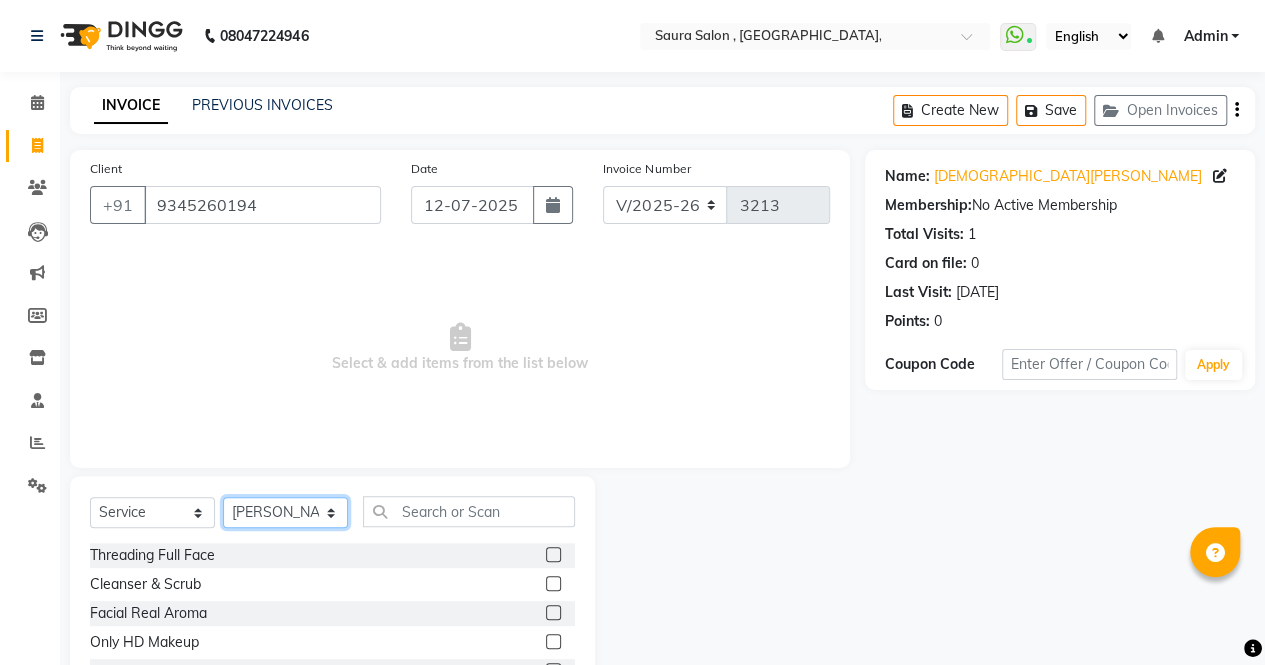 click on "Select Stylist archana  asha  chetna  deepika prajapati jagruti payal riddhi khandala shanti  sona  ura usha di vaishali vaishnavi  vidhi" 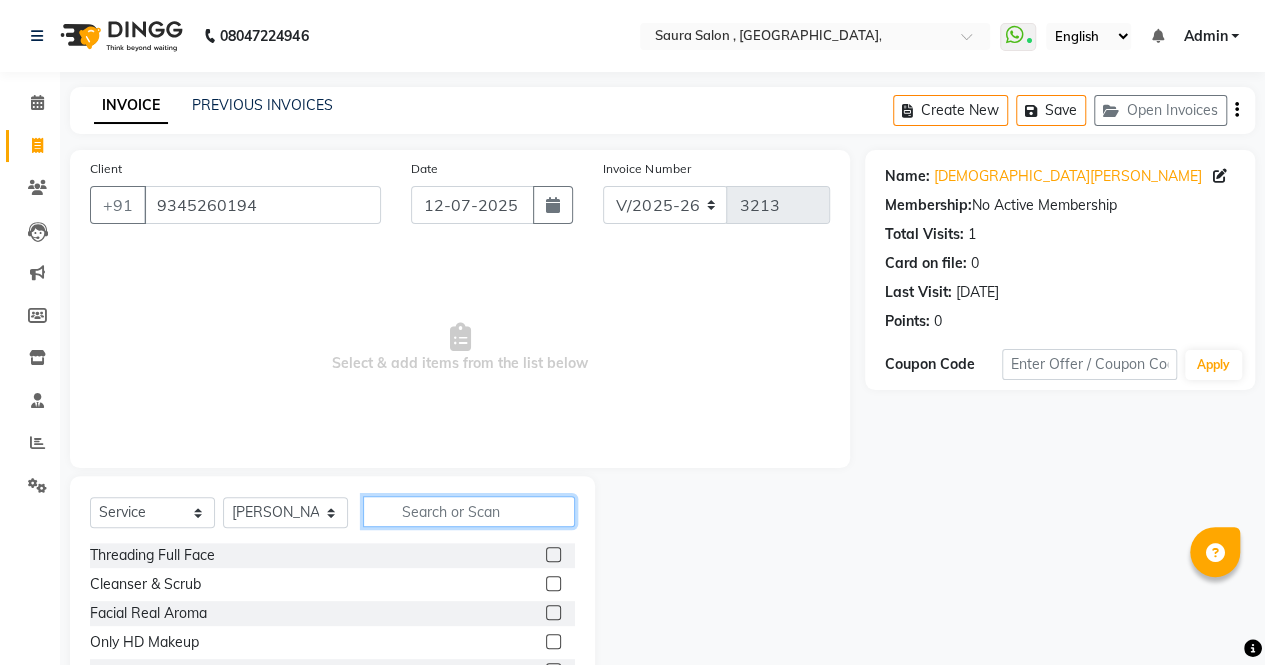 click 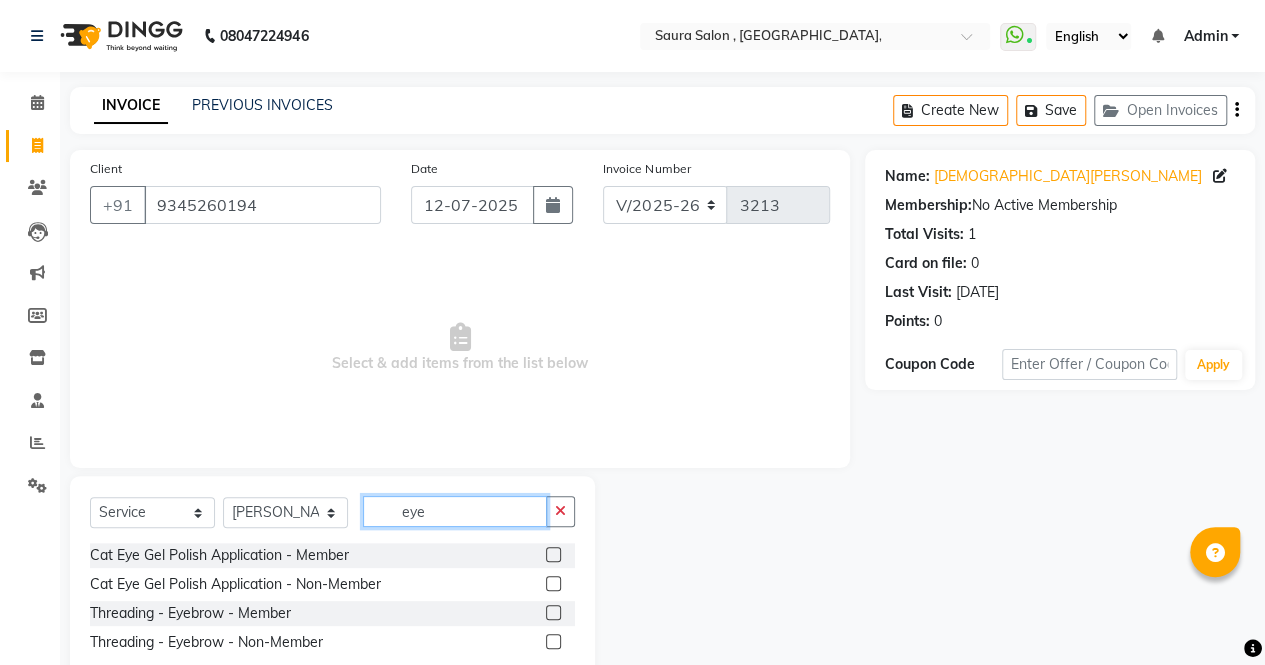 type on "eye" 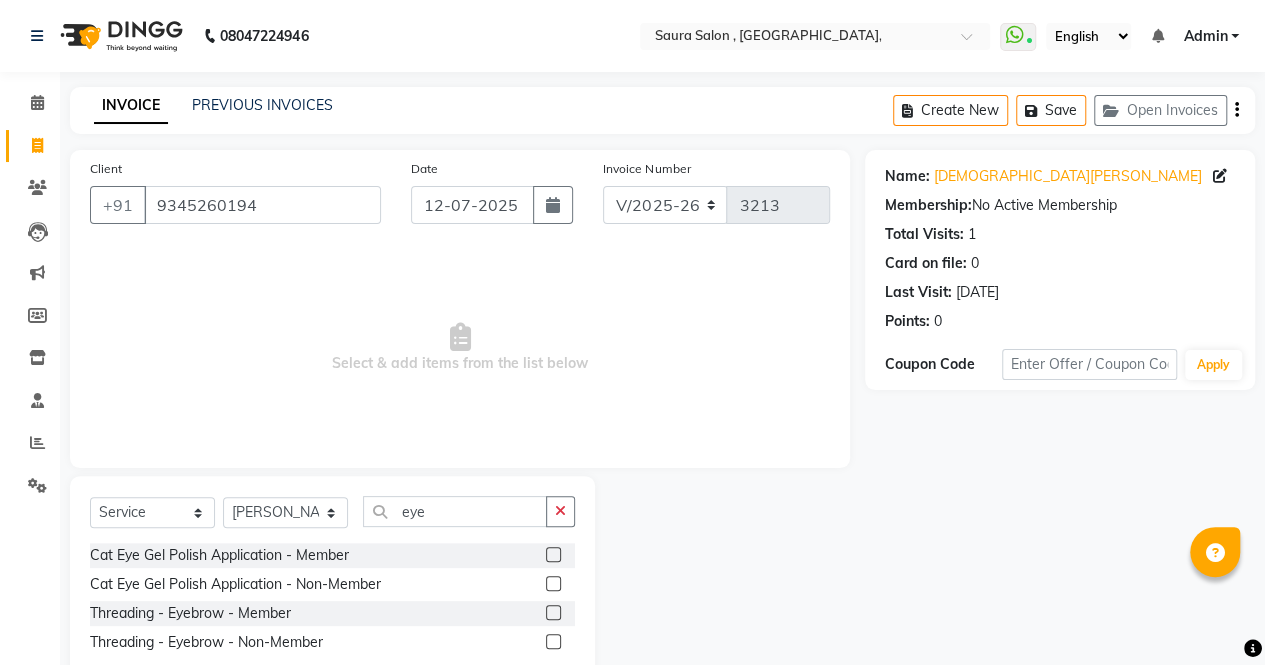 click 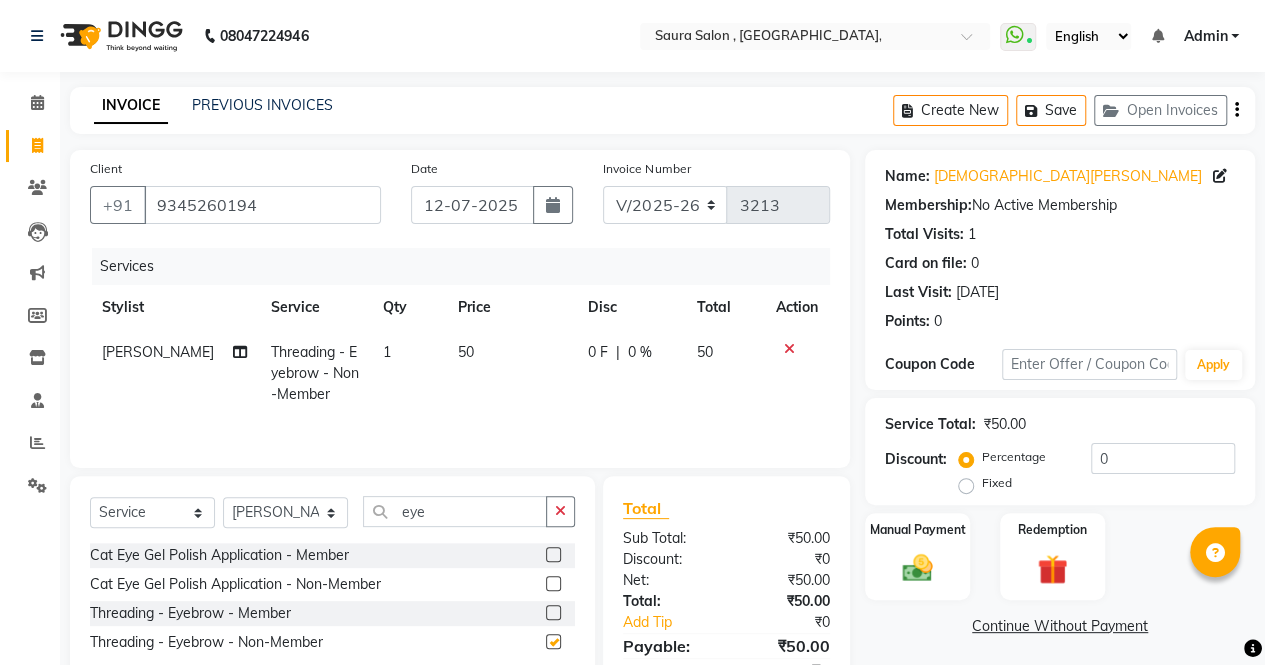 checkbox on "false" 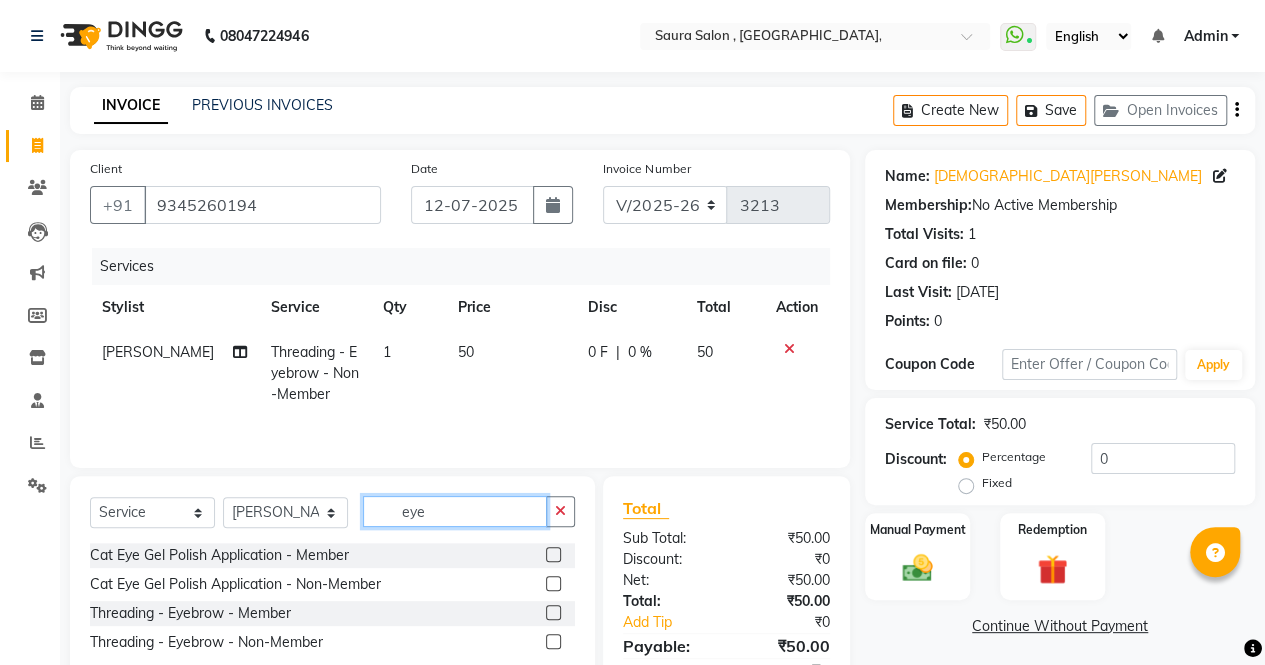 click on "eye" 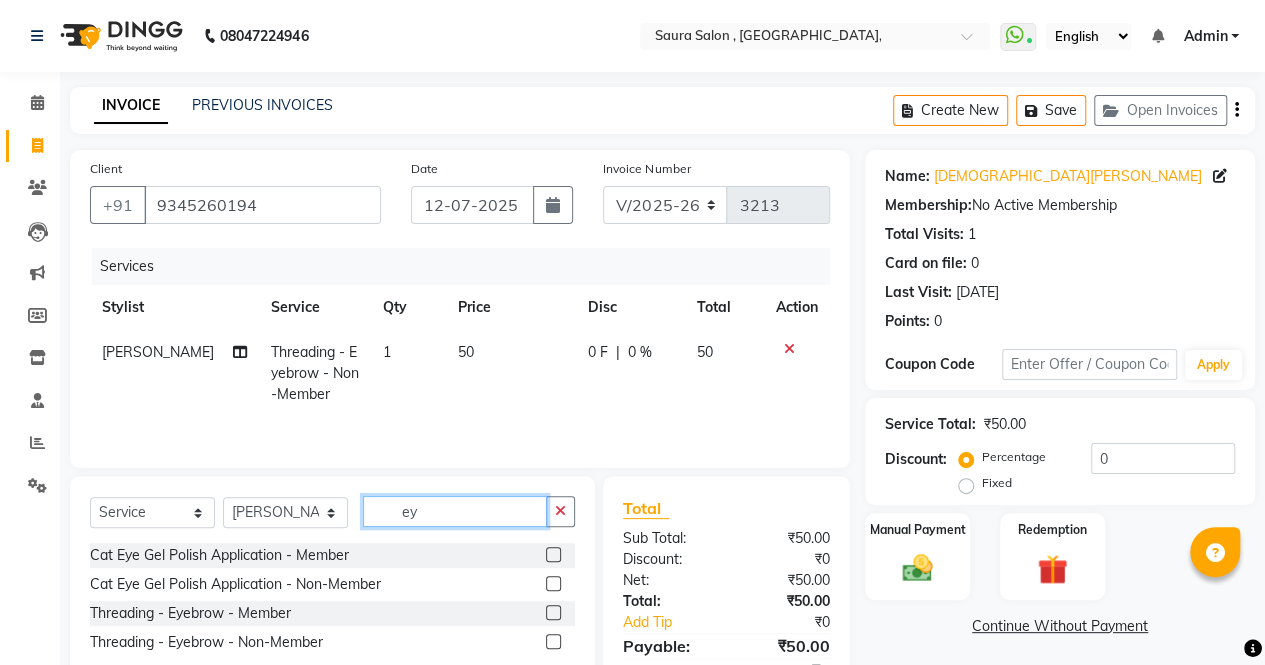 type on "e" 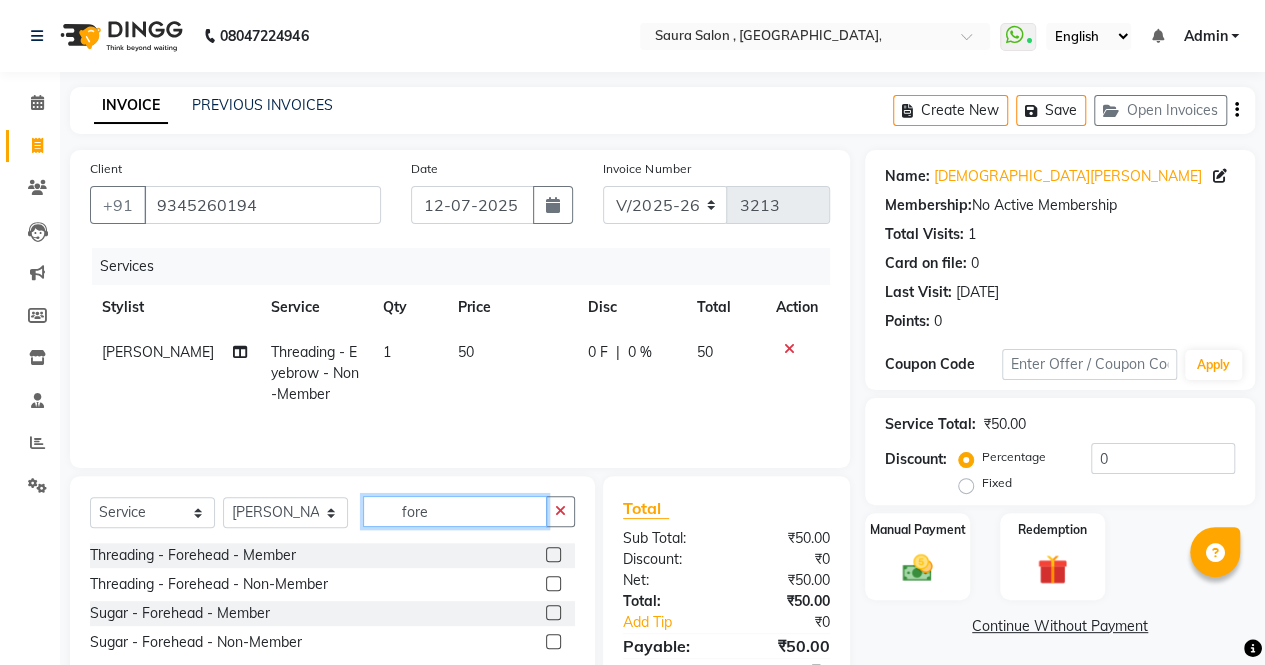 type on "fore" 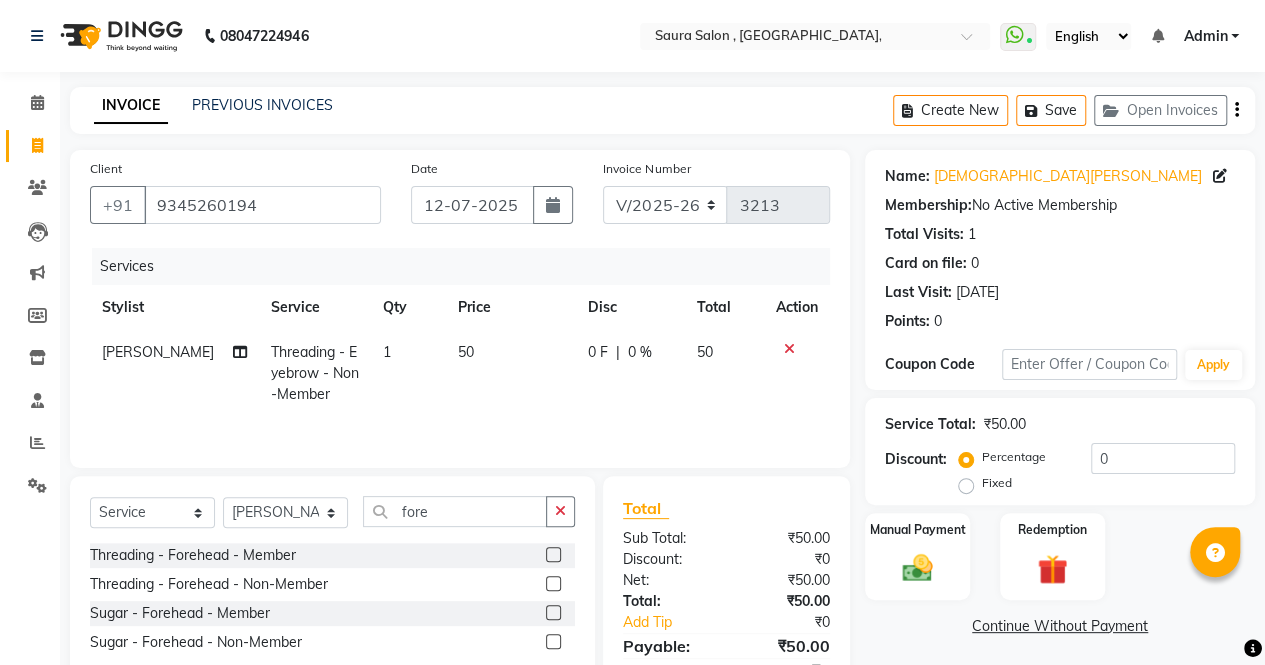 click 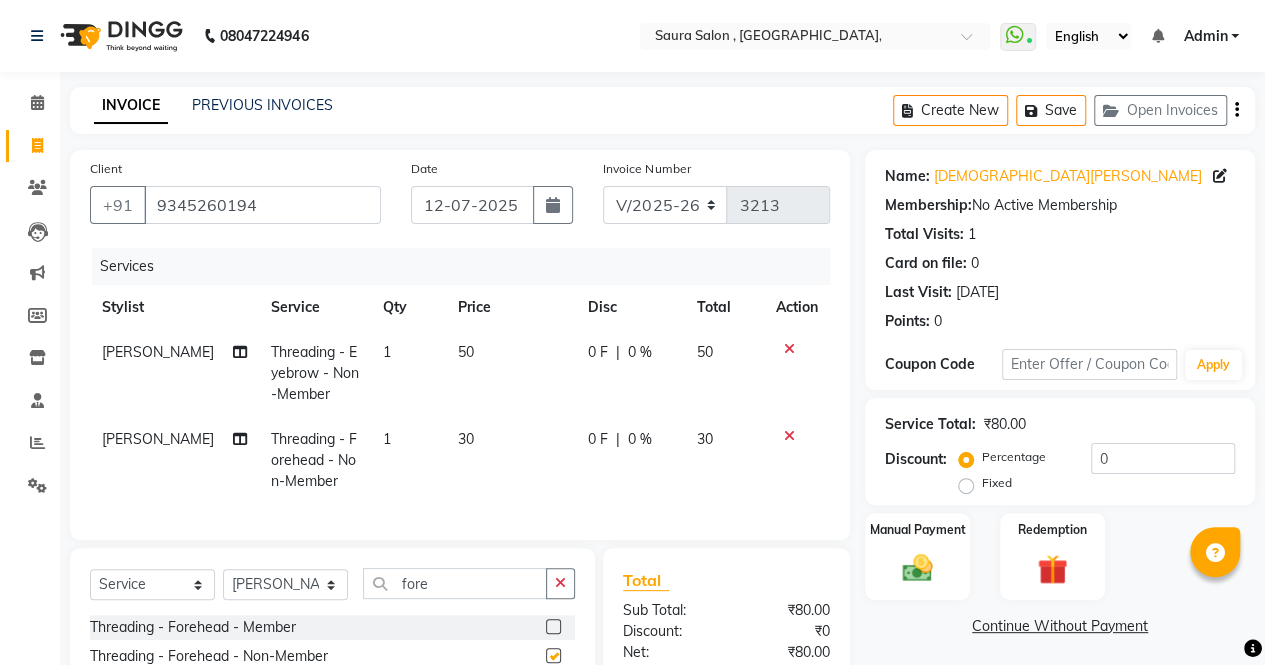 checkbox on "false" 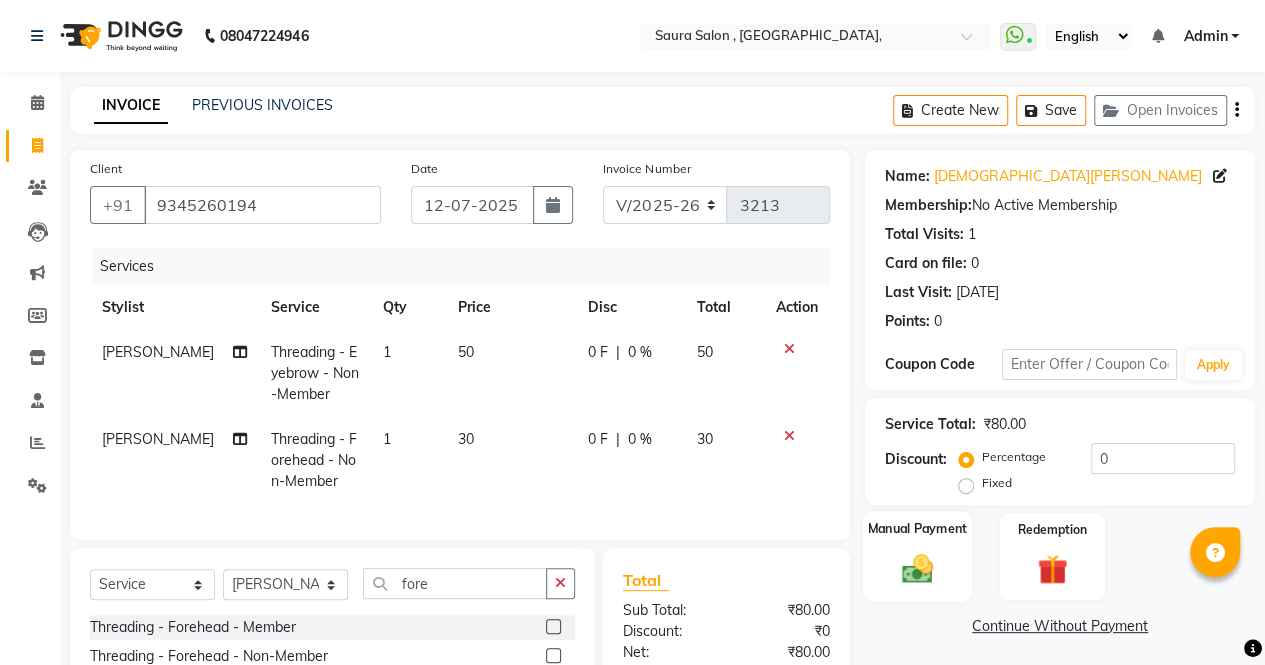 click 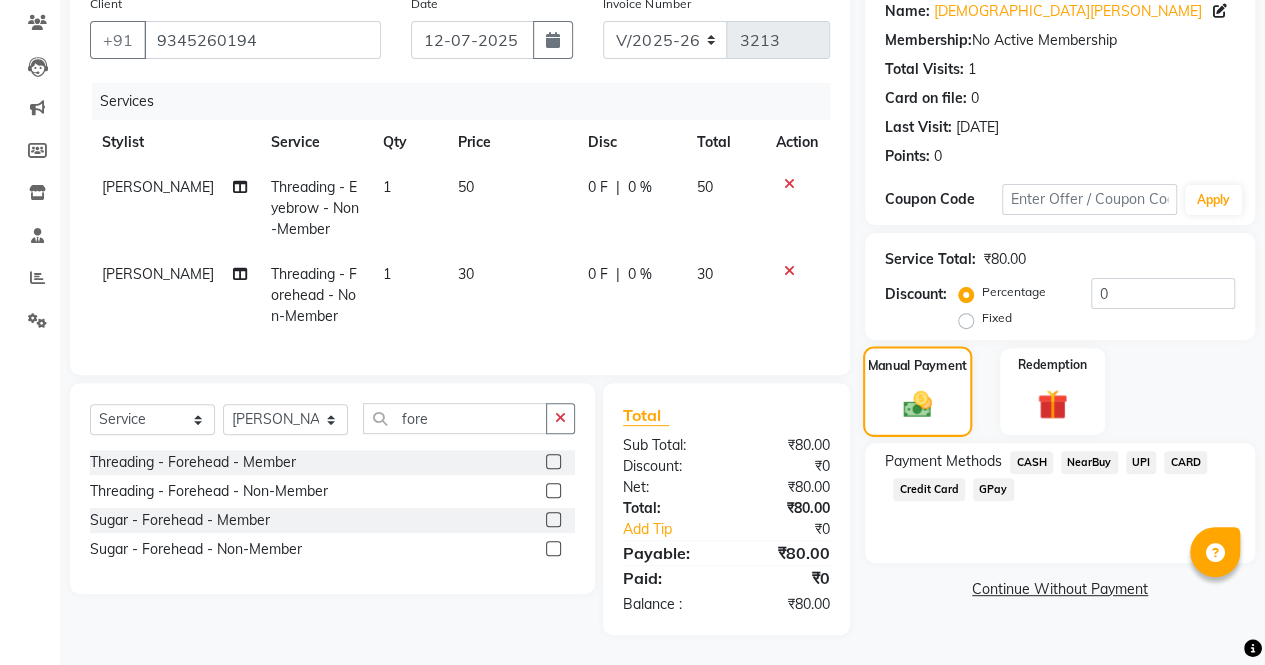 scroll, scrollTop: 178, scrollLeft: 0, axis: vertical 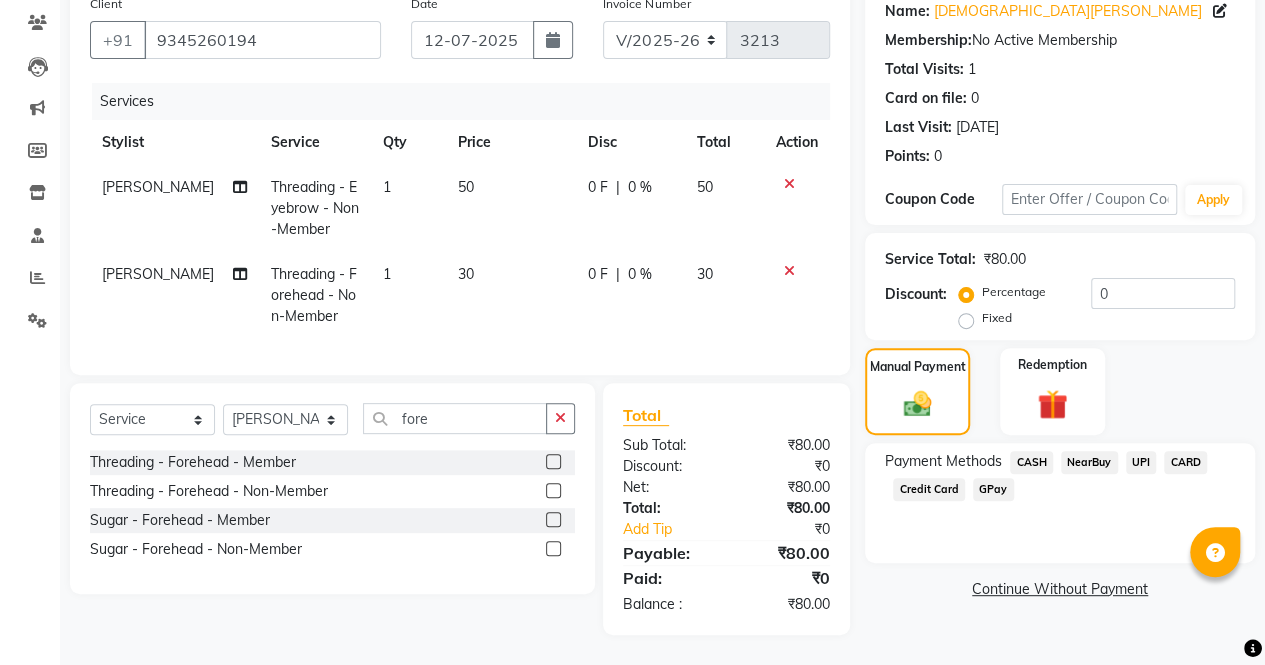 click on "CASH" 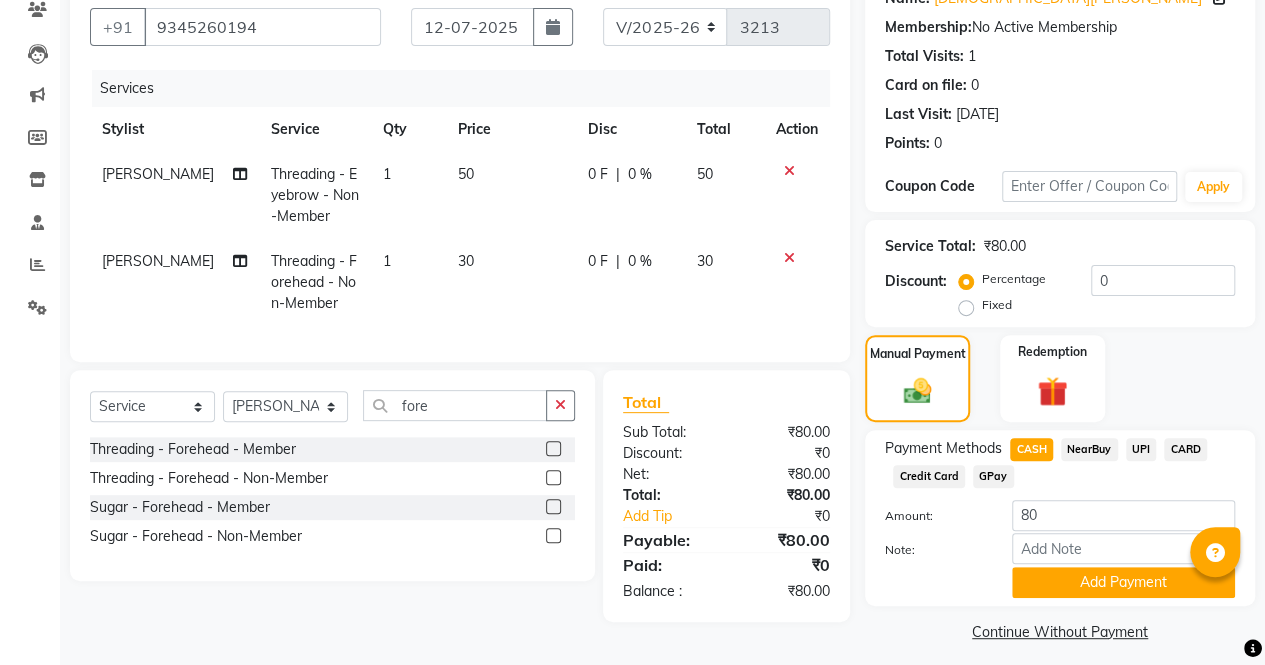 scroll, scrollTop: 188, scrollLeft: 0, axis: vertical 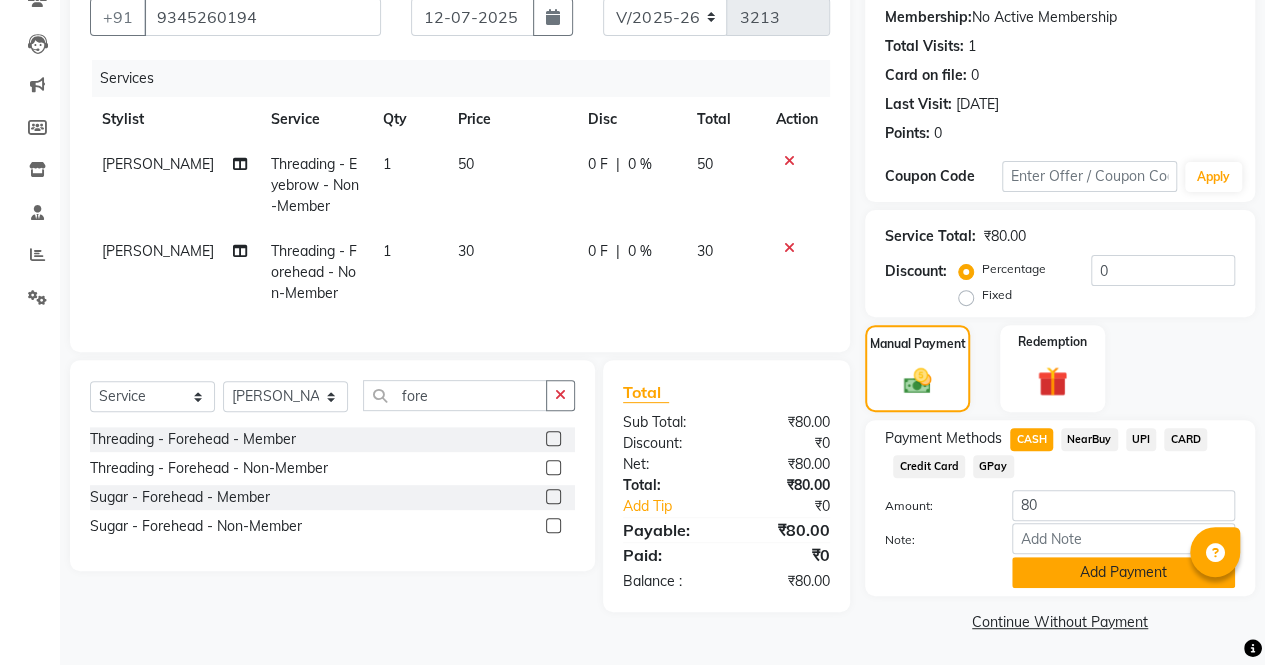 click on "Add Payment" 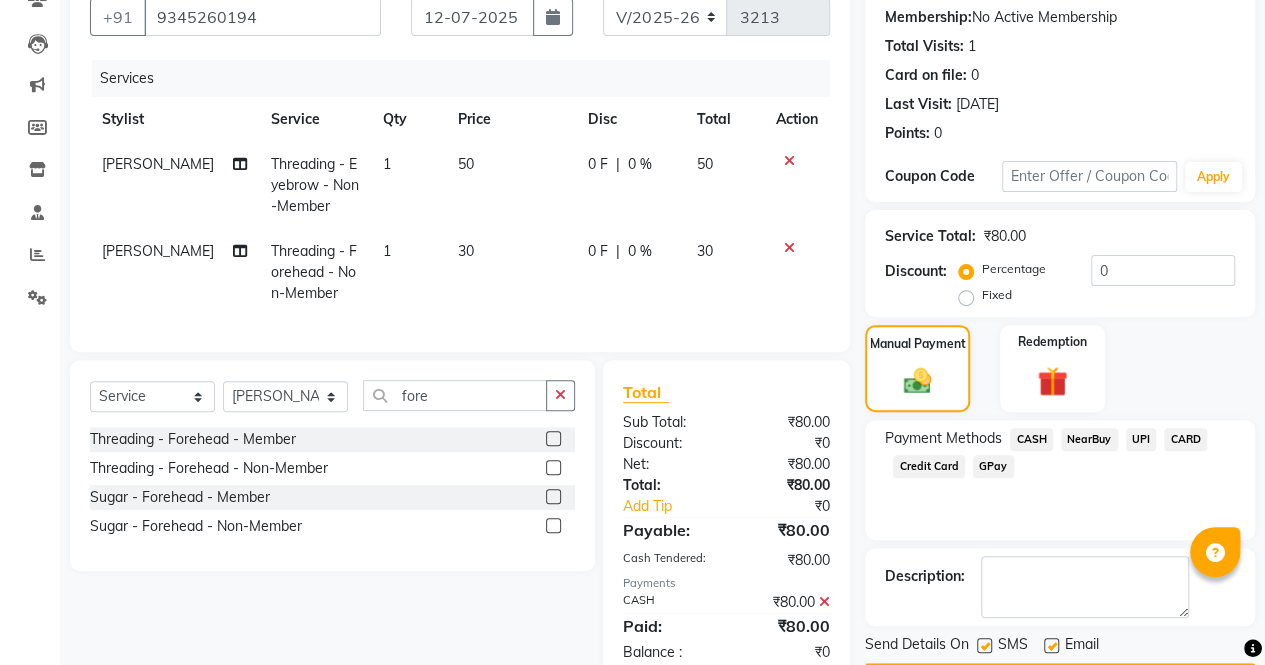 scroll, scrollTop: 249, scrollLeft: 0, axis: vertical 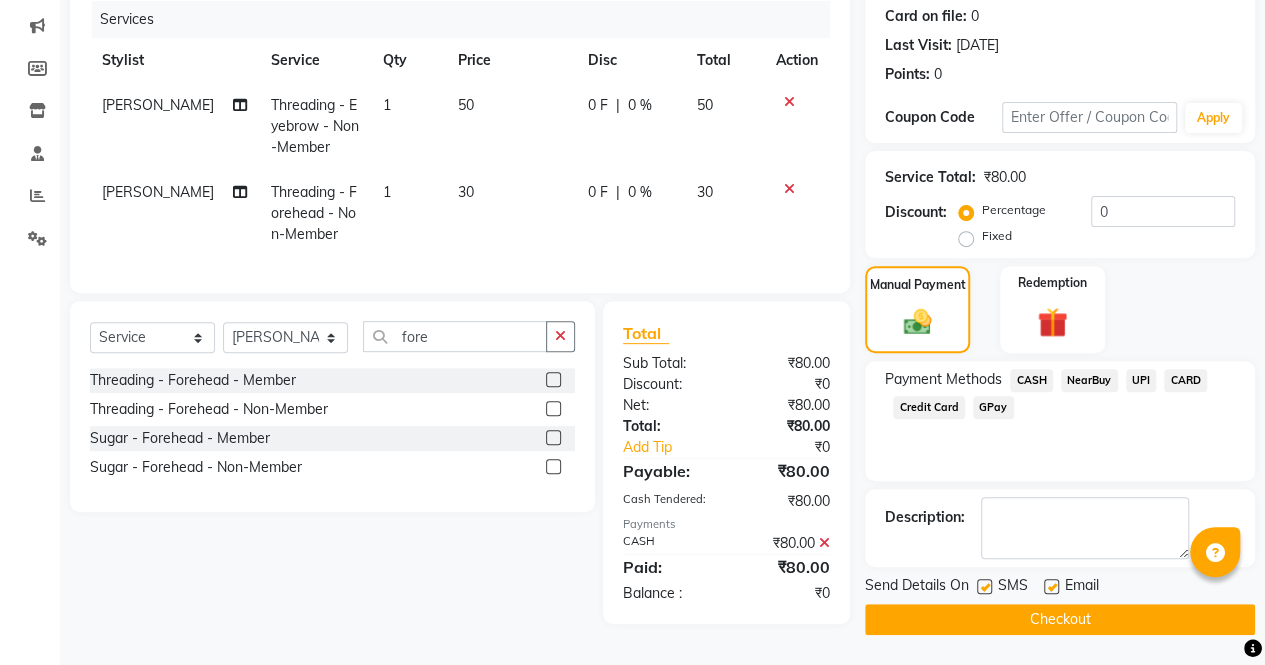 click on "Checkout" 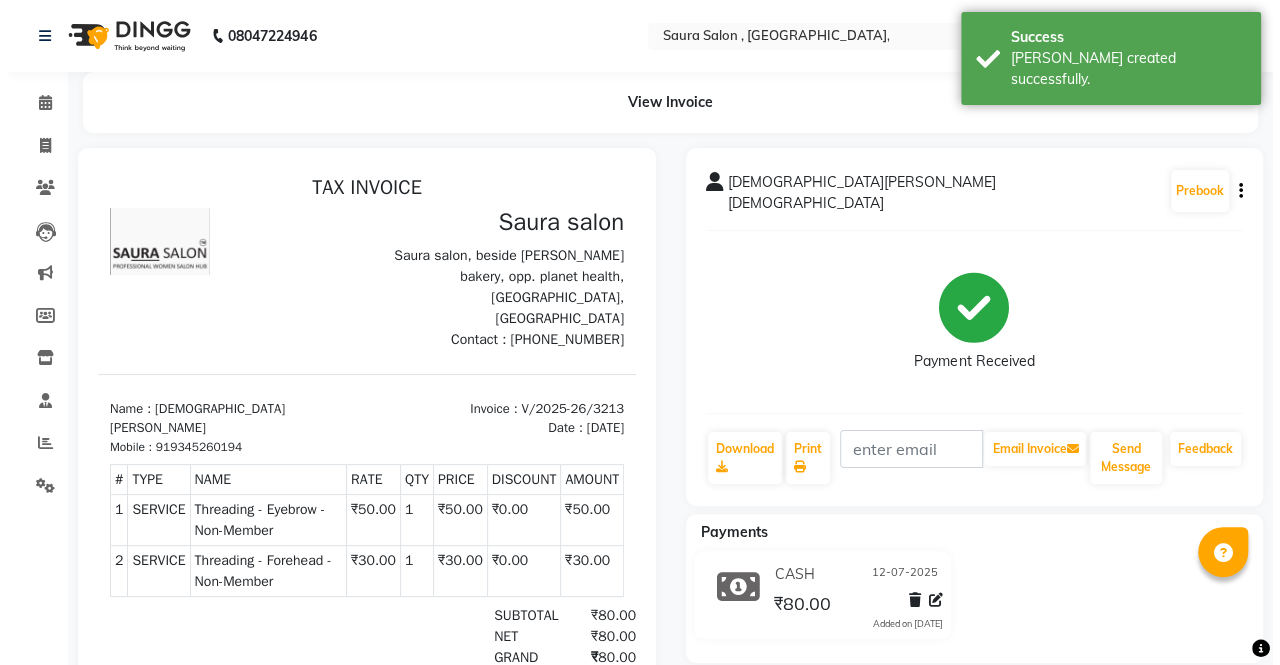scroll, scrollTop: 0, scrollLeft: 0, axis: both 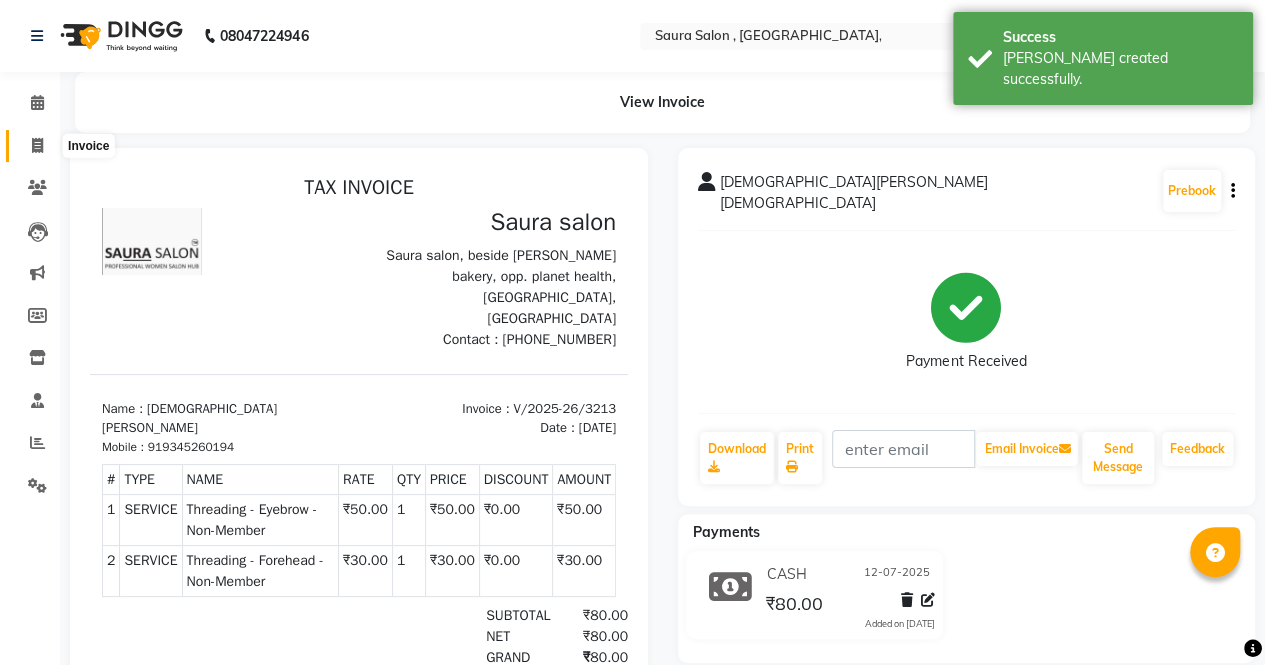 click 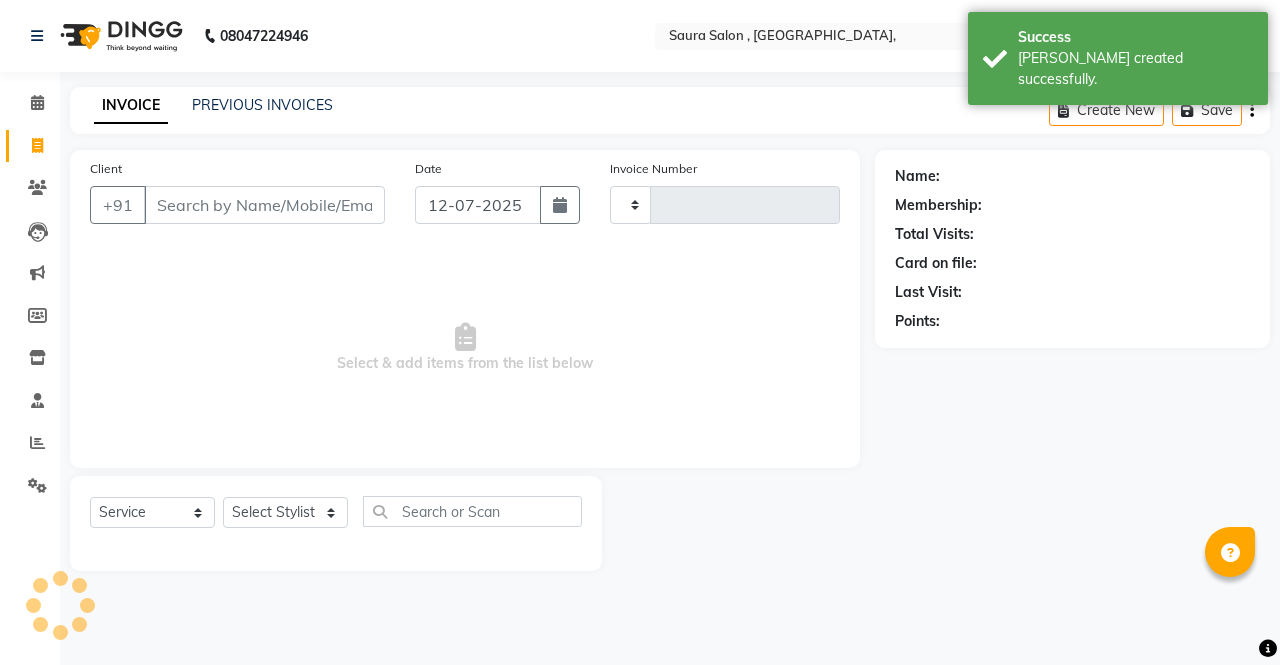 type on "3214" 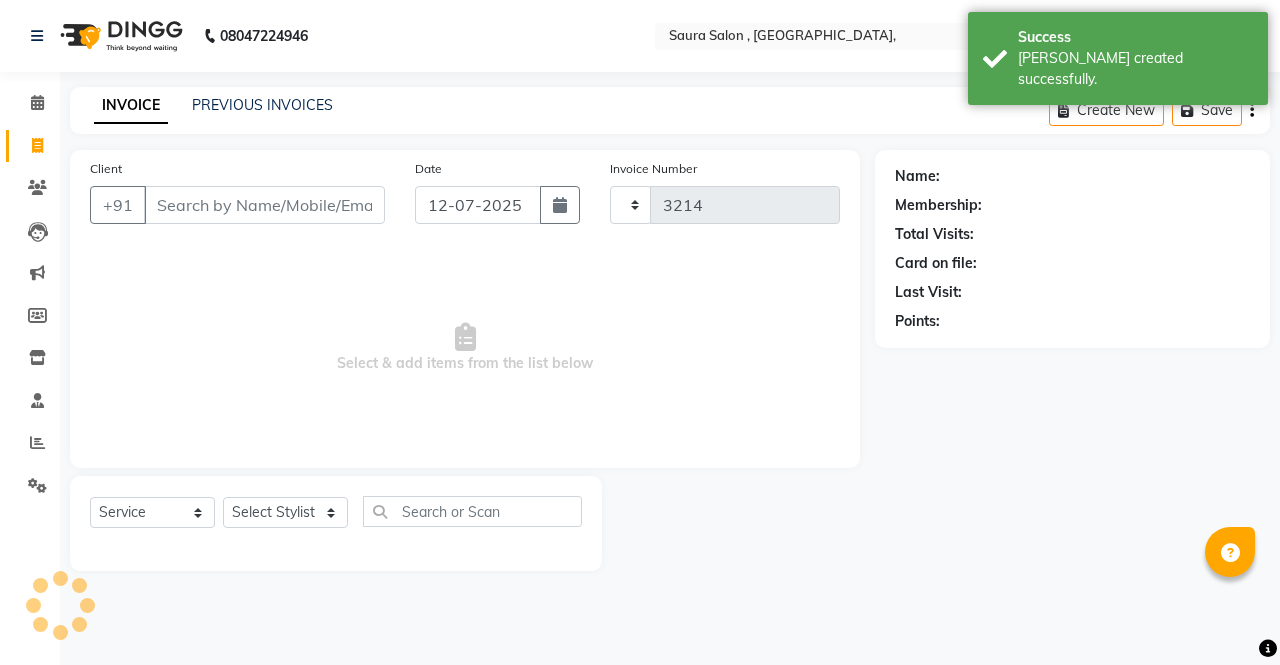 select on "6963" 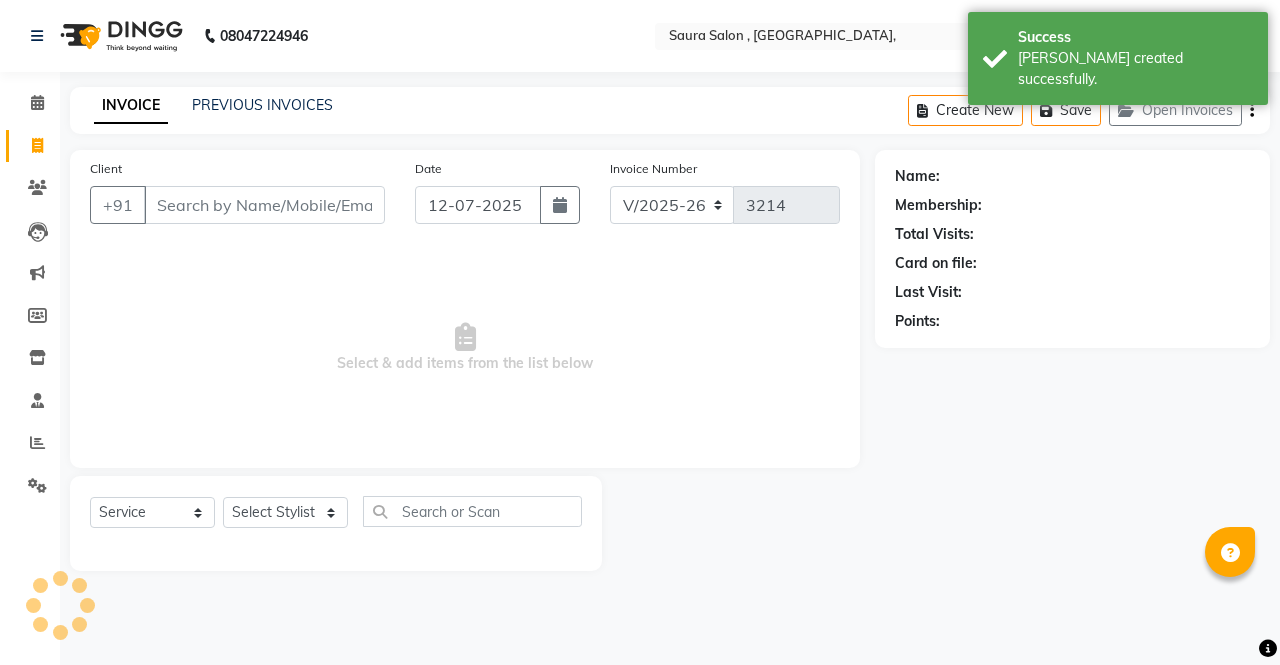 select on "57428" 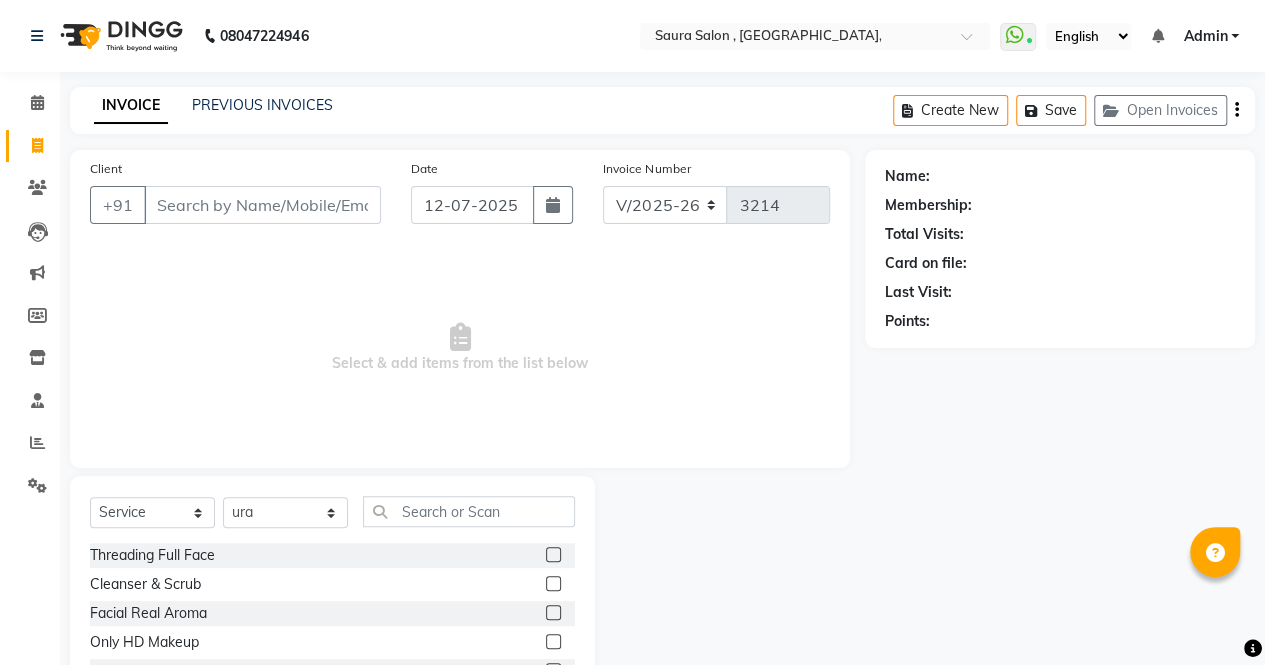 click on "Client" at bounding box center [262, 205] 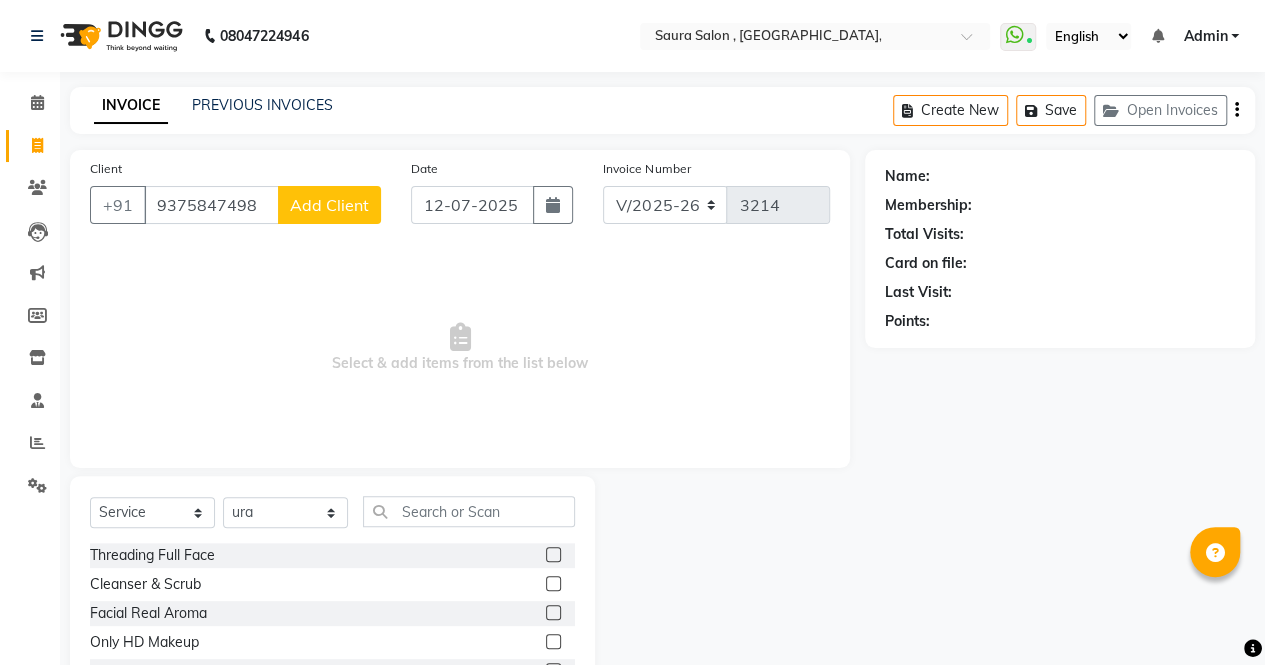 type on "9375847498" 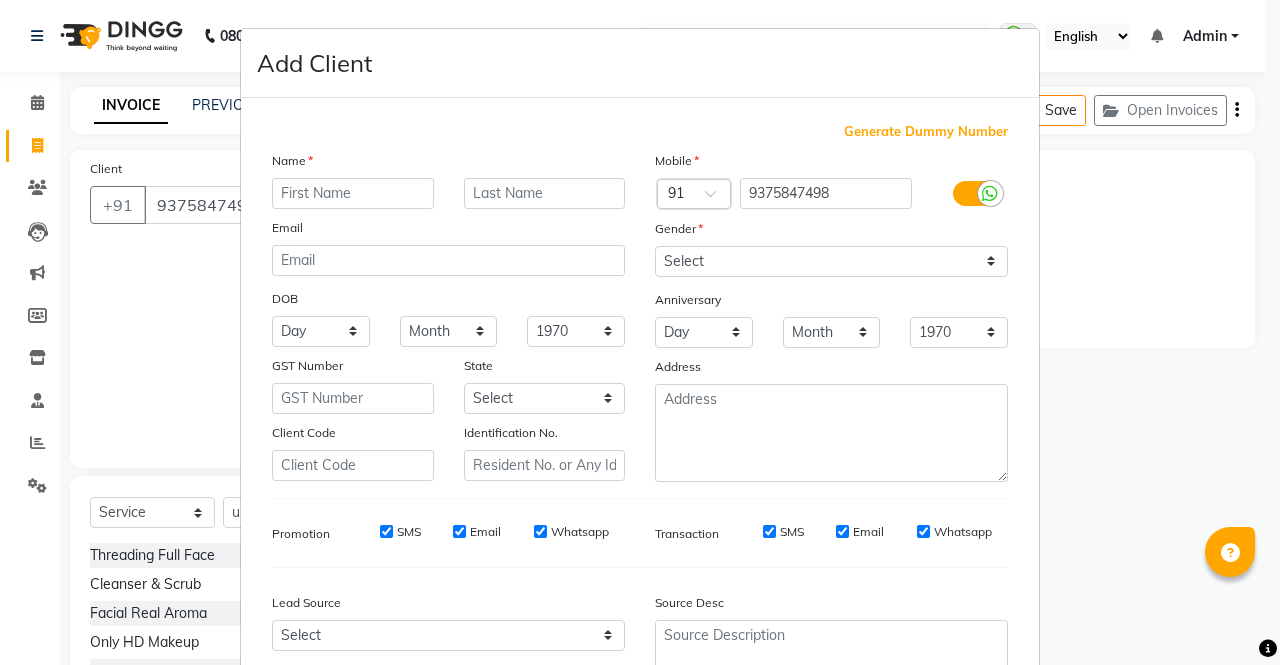 click at bounding box center [353, 193] 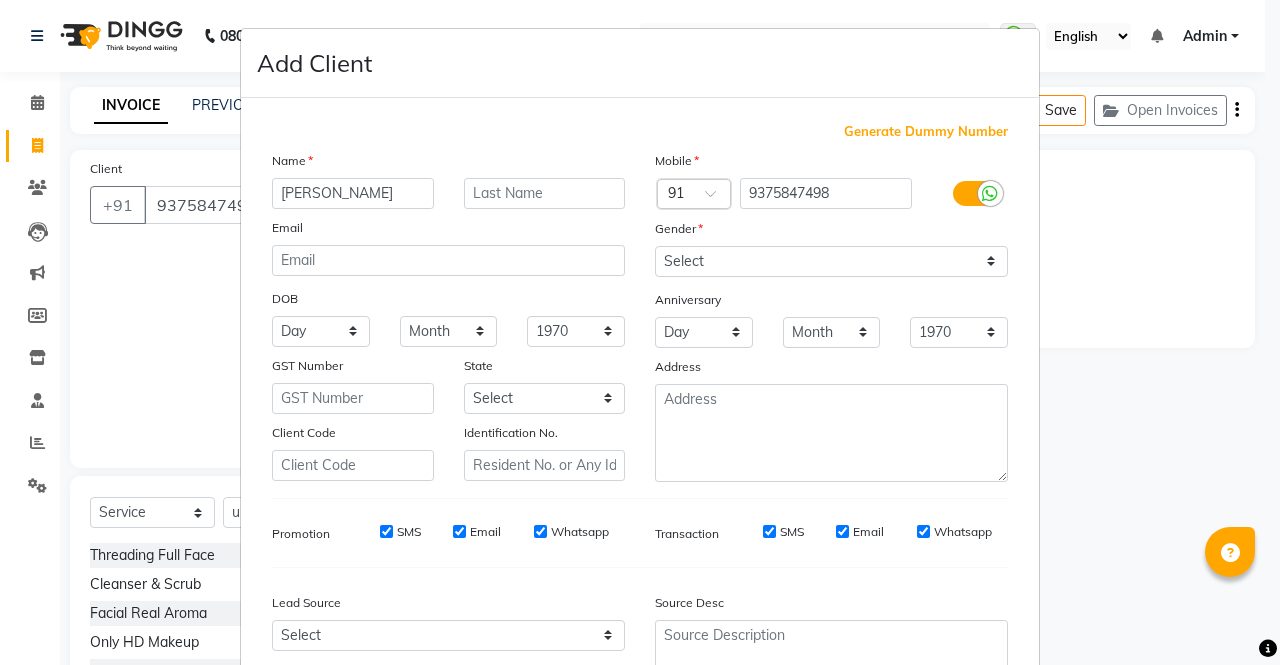 type on "prapti" 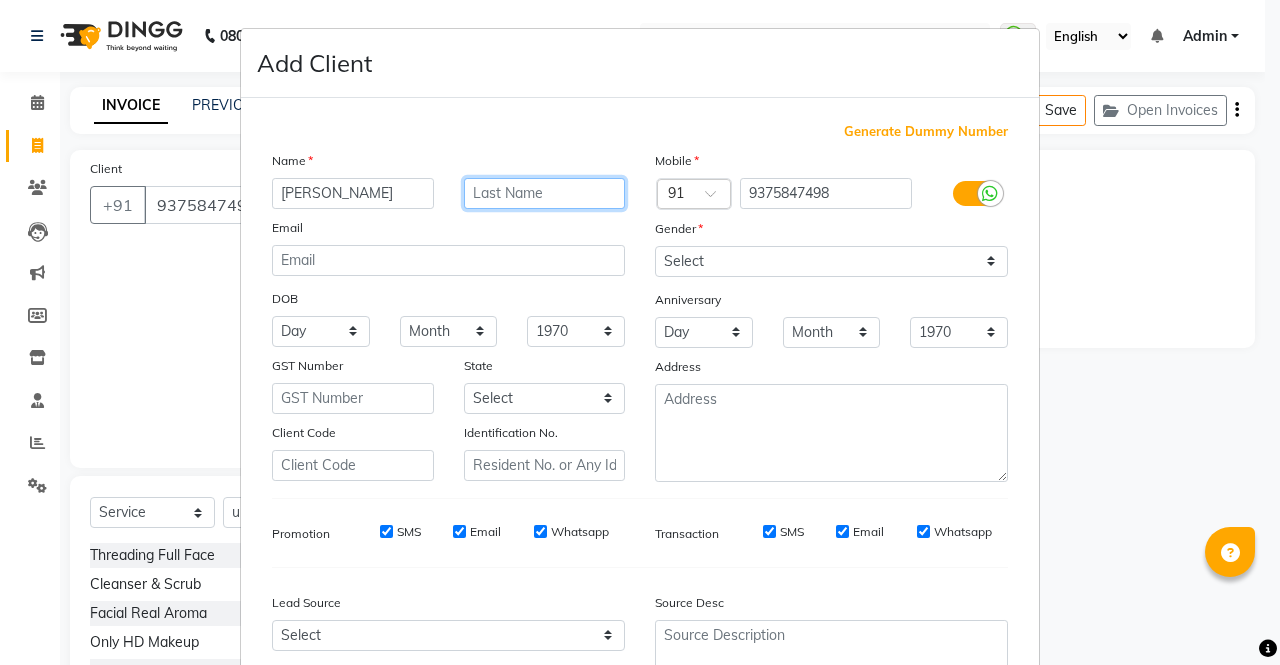 click at bounding box center (545, 193) 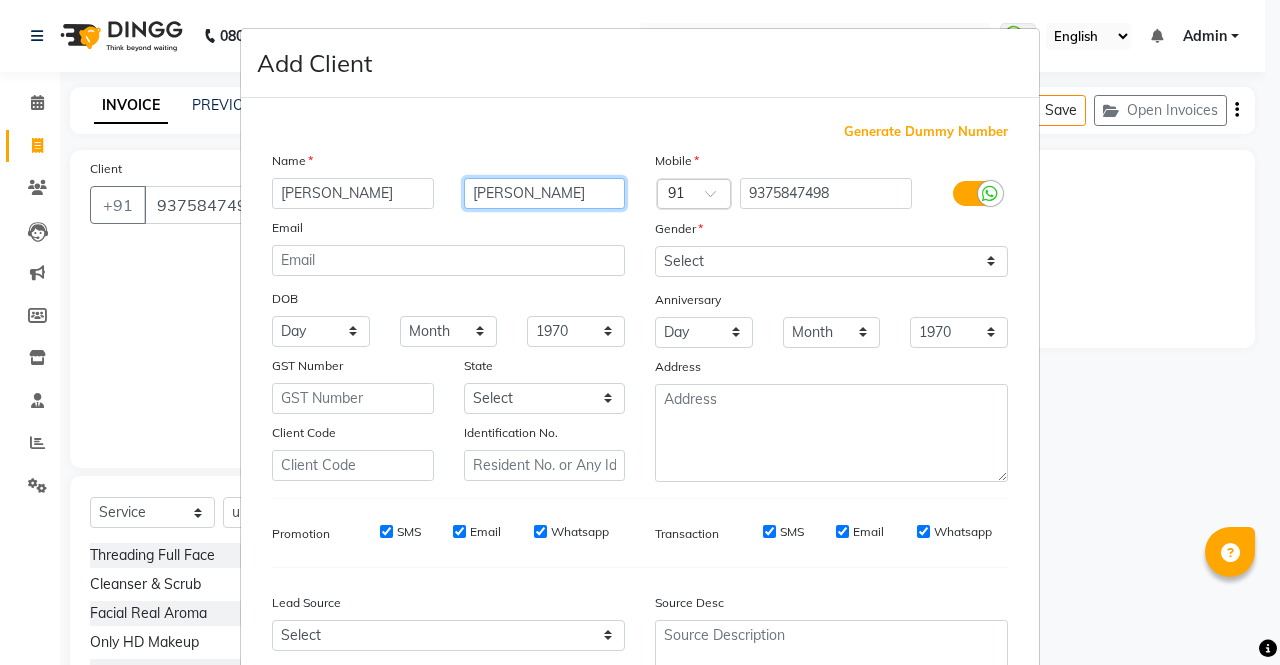 type on "pandya" 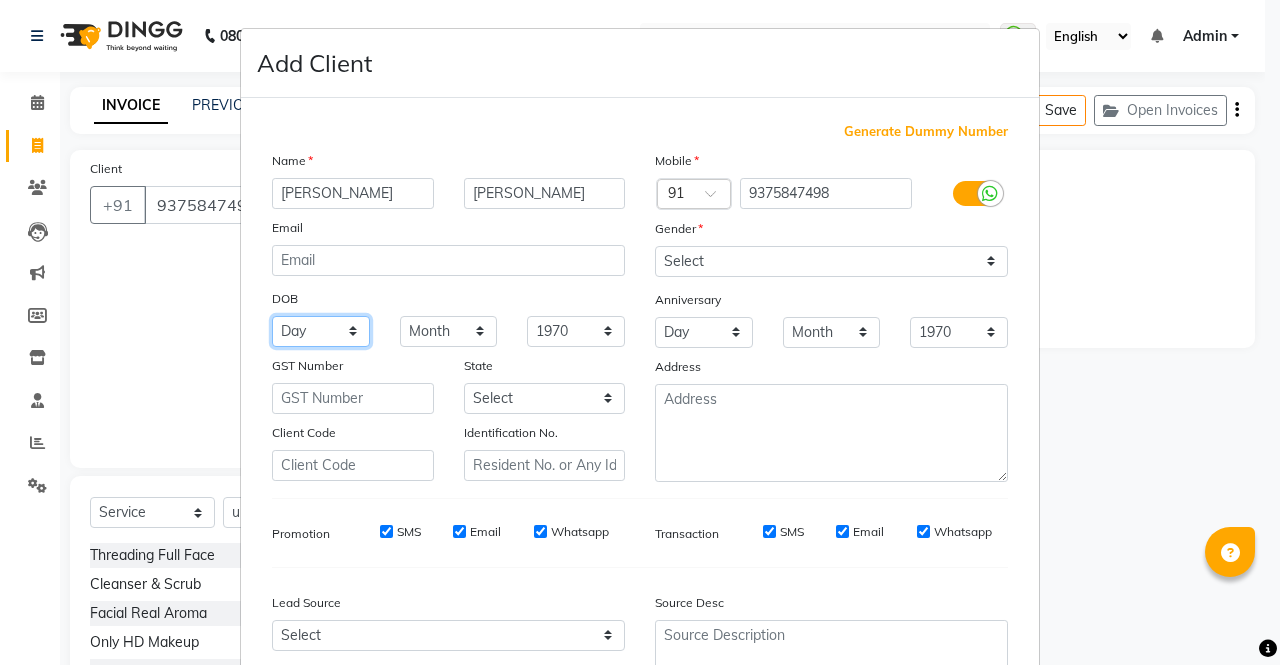 click on "Day 01 02 03 04 05 06 07 08 09 10 11 12 13 14 15 16 17 18 19 20 21 22 23 24 25 26 27 28 29 30 31" at bounding box center (321, 331) 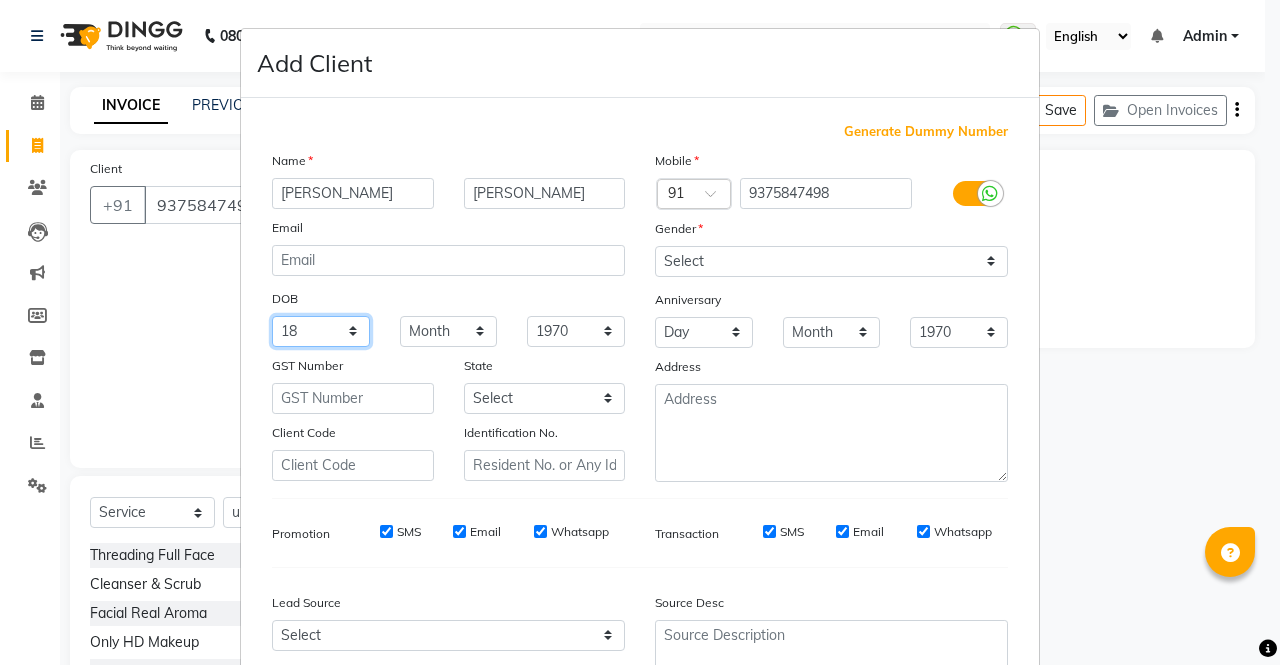 click on "Day 01 02 03 04 05 06 07 08 09 10 11 12 13 14 15 16 17 18 19 20 21 22 23 24 25 26 27 28 29 30 31" at bounding box center [321, 331] 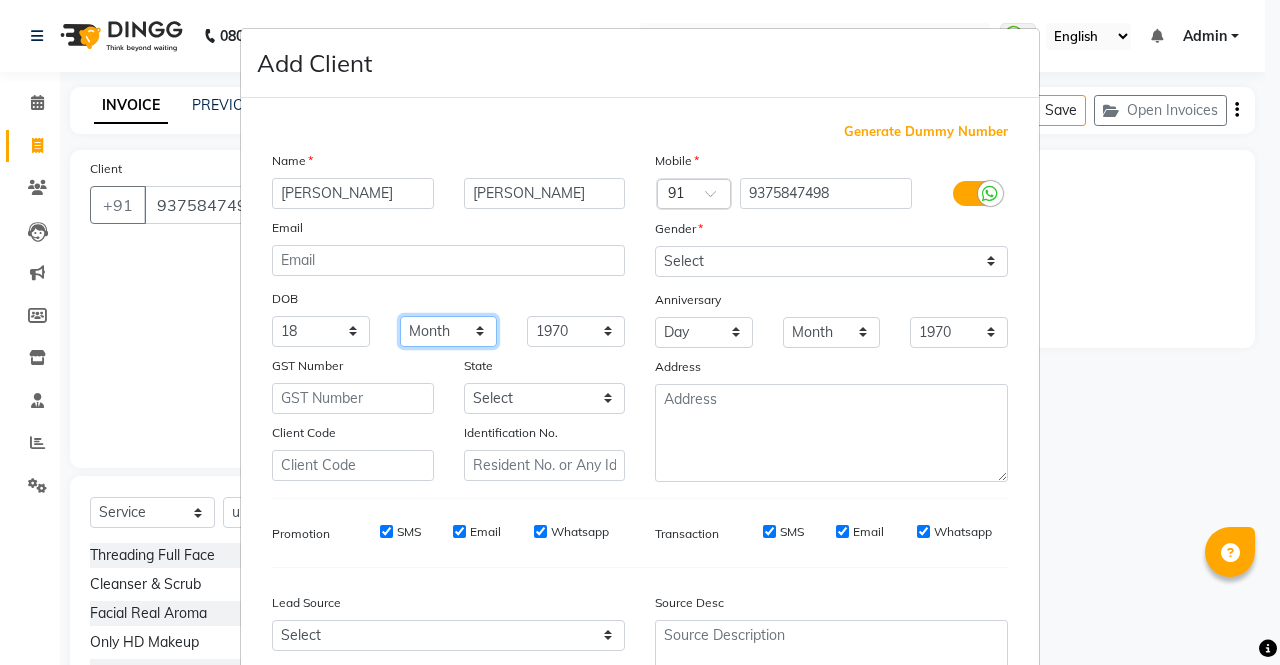 drag, startPoint x: 412, startPoint y: 331, endPoint x: 442, endPoint y: 73, distance: 259.73834 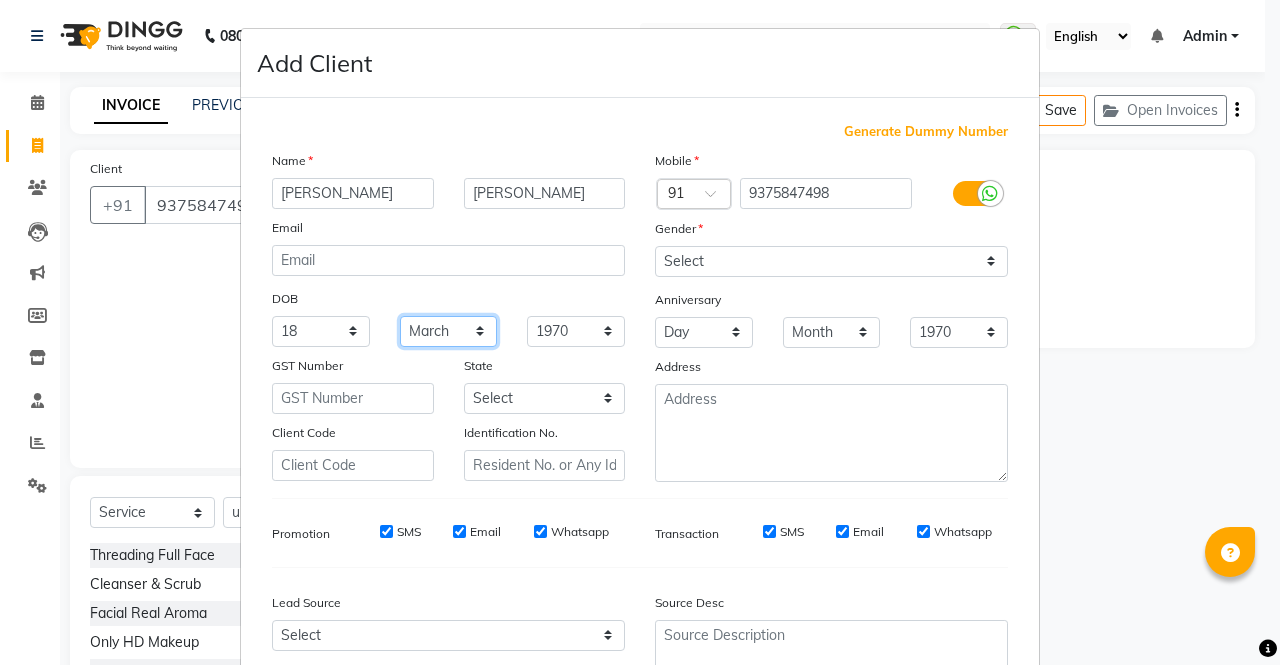 click on "Month January February March April May June July August September October November December" at bounding box center [449, 331] 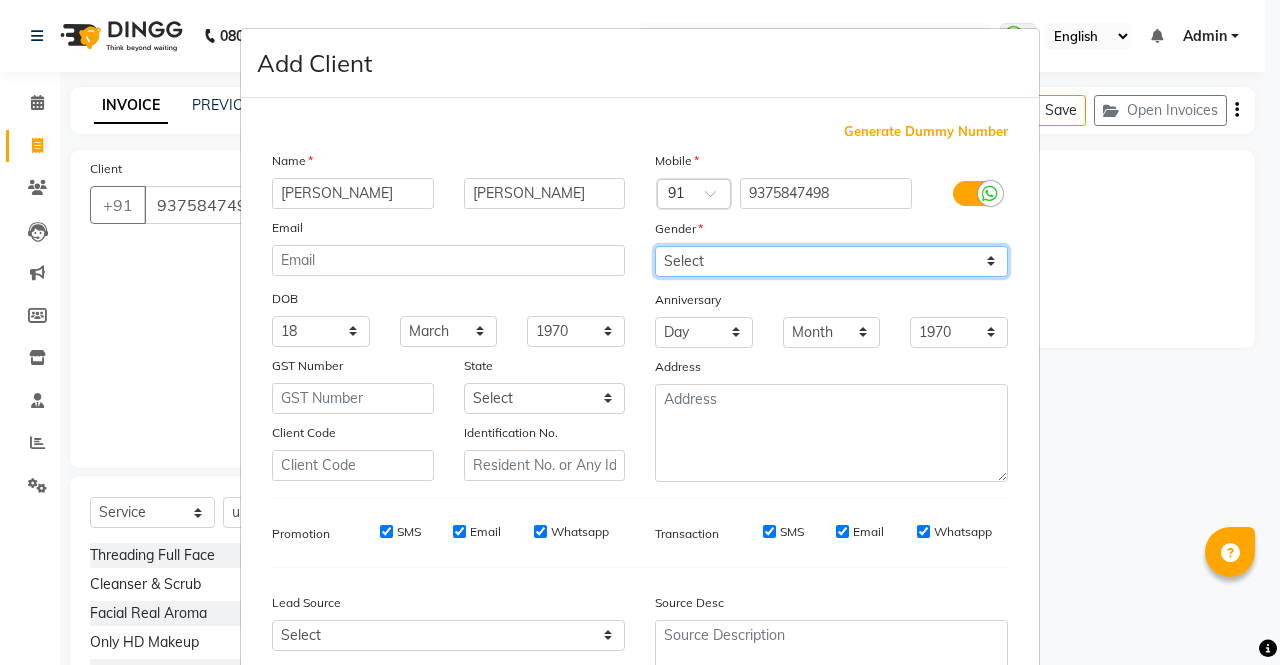 drag, startPoint x: 668, startPoint y: 255, endPoint x: 702, endPoint y: 337, distance: 88.76936 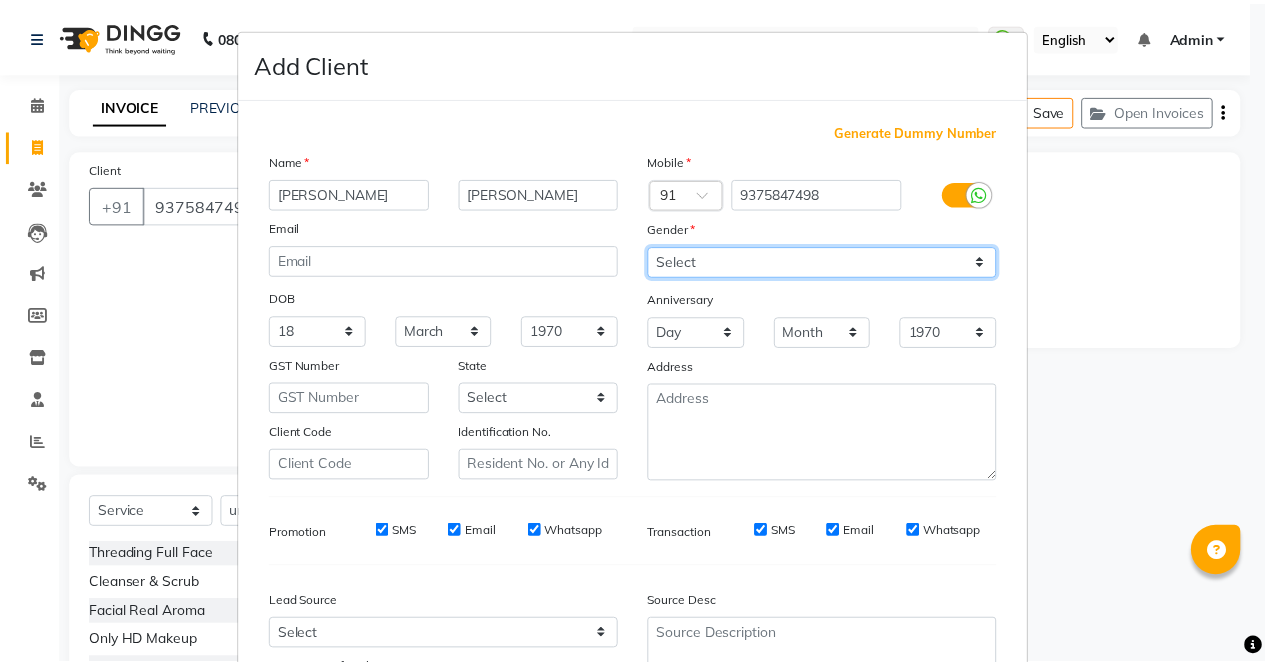 scroll, scrollTop: 180, scrollLeft: 0, axis: vertical 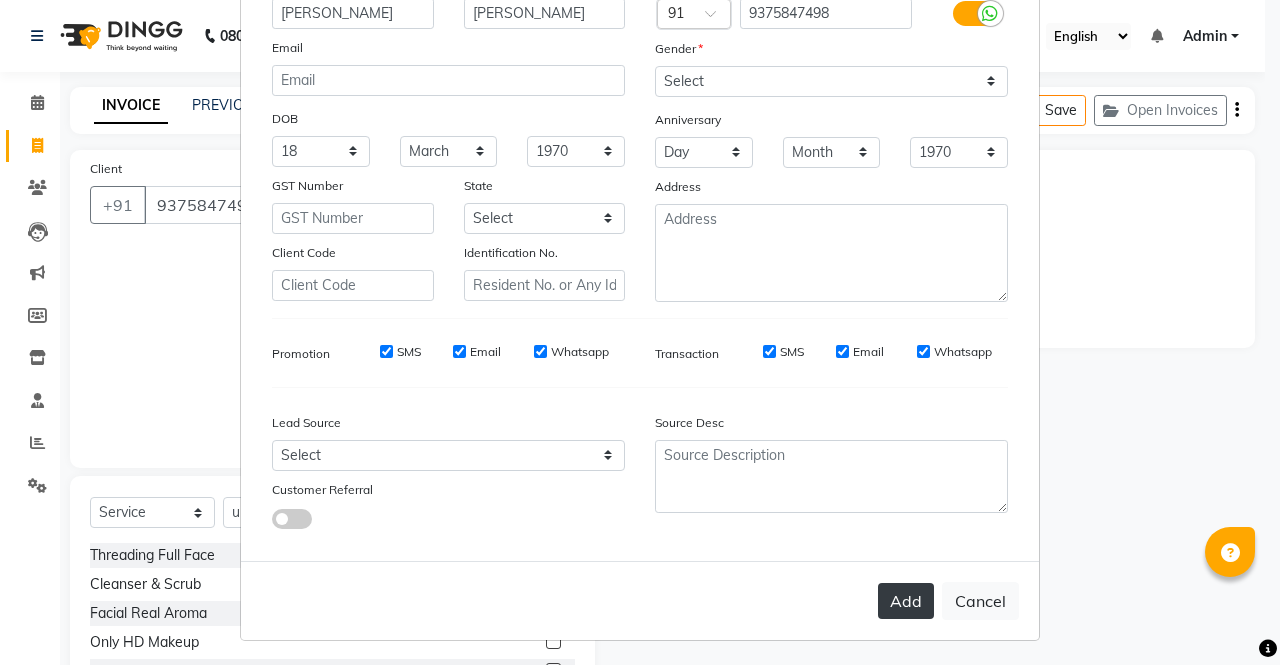 click on "Add" at bounding box center [906, 601] 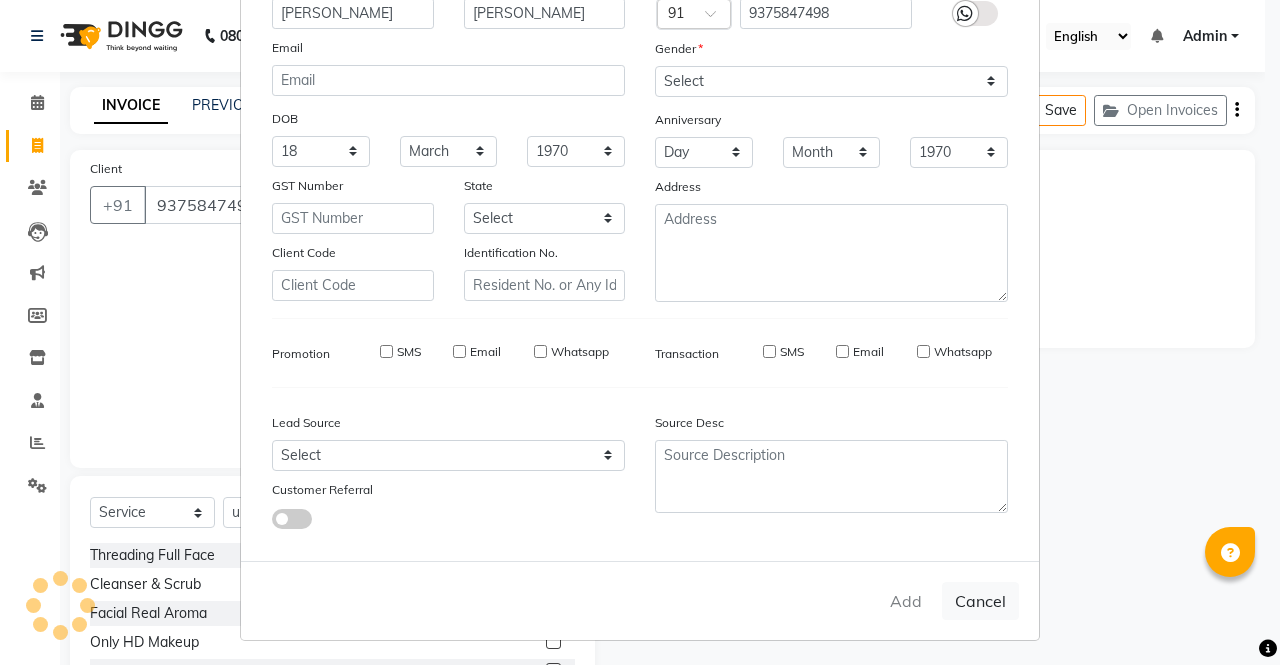 type 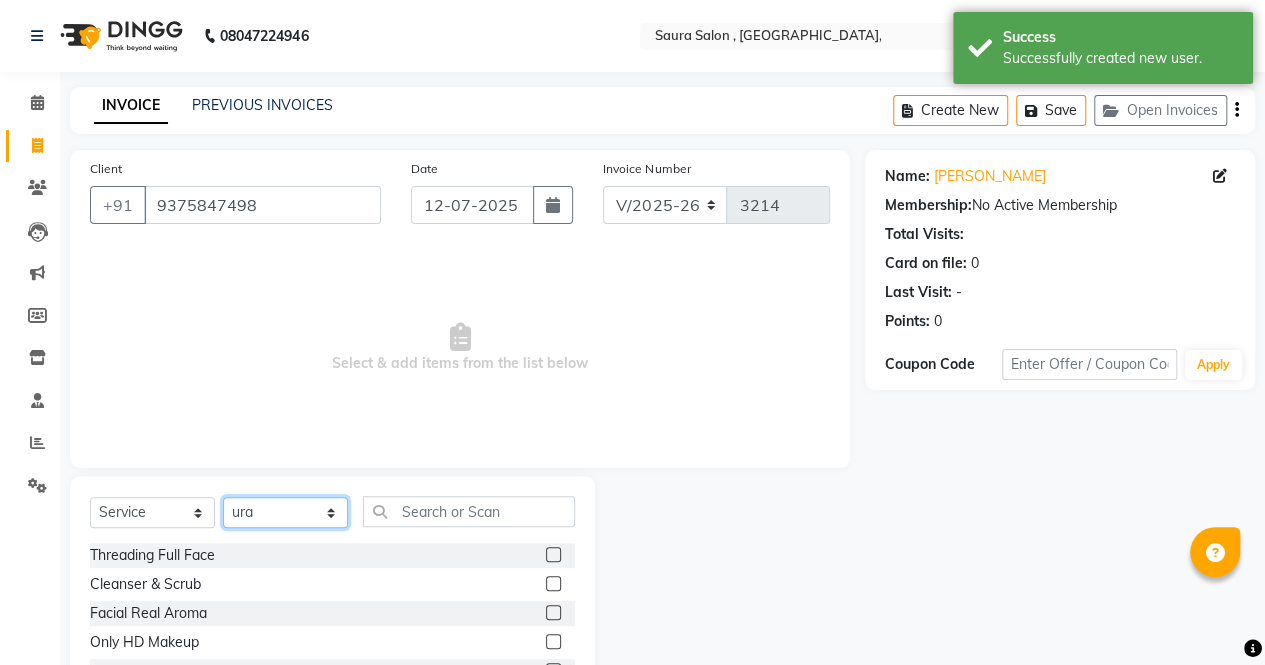 click on "Select Stylist archana  asha  chetna  deepika prajapati jagruti payal riddhi khandala shanti  sona  ura usha di vaishali vaishnavi  vidhi" 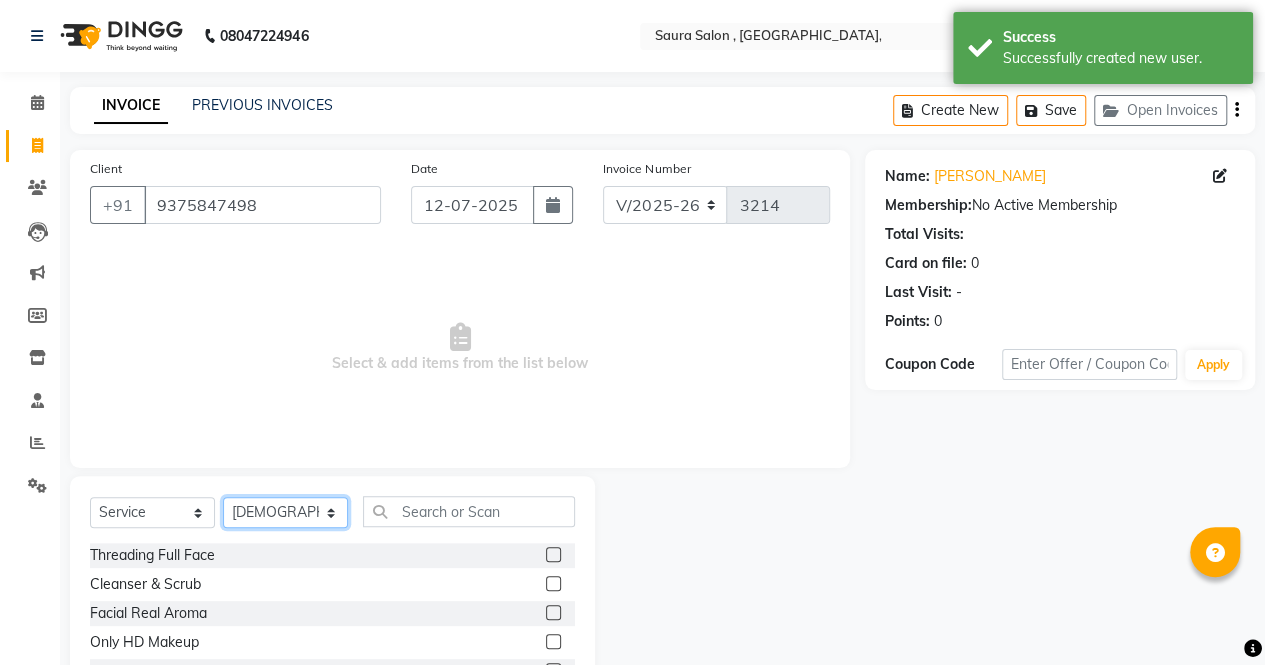click on "Select Stylist archana  asha  chetna  deepika prajapati jagruti payal riddhi khandala shanti  sona  ura usha di vaishali vaishnavi  vidhi" 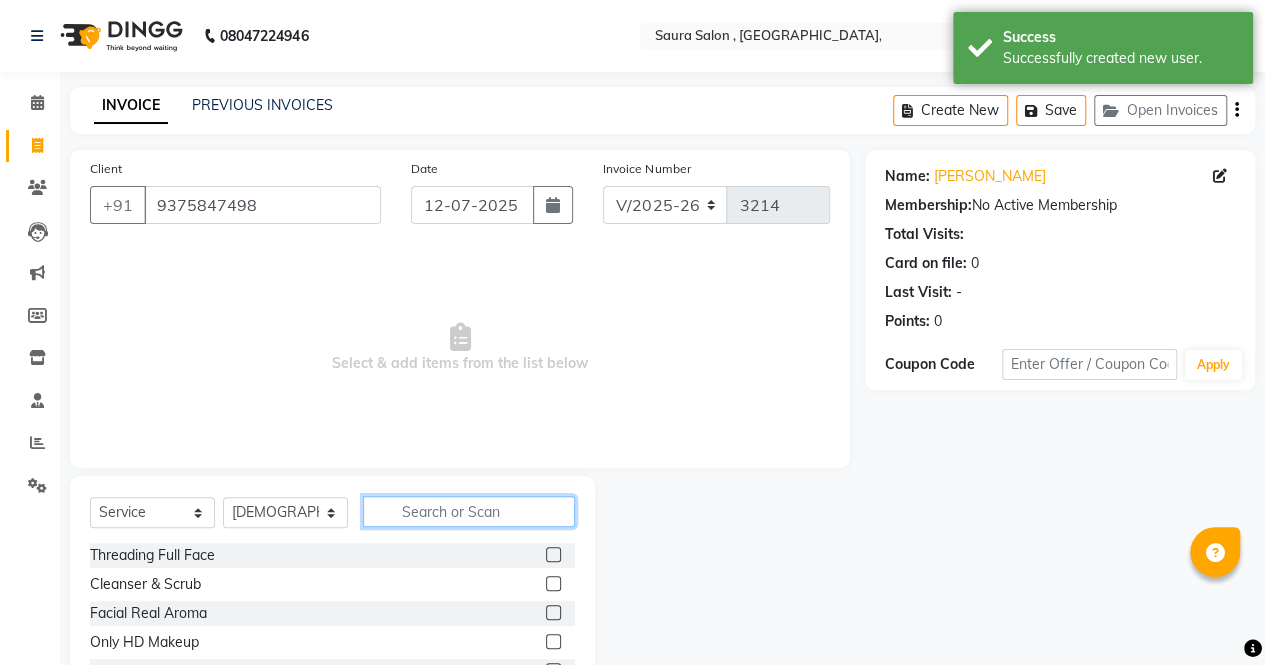 click 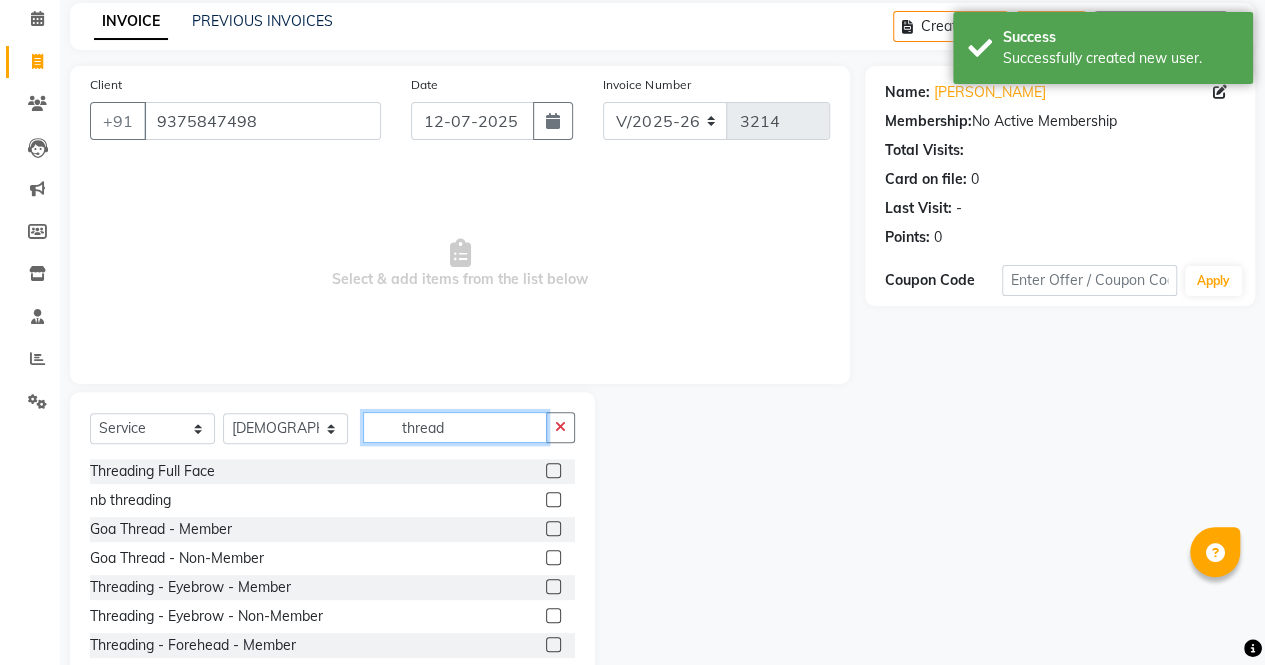 scroll, scrollTop: 135, scrollLeft: 0, axis: vertical 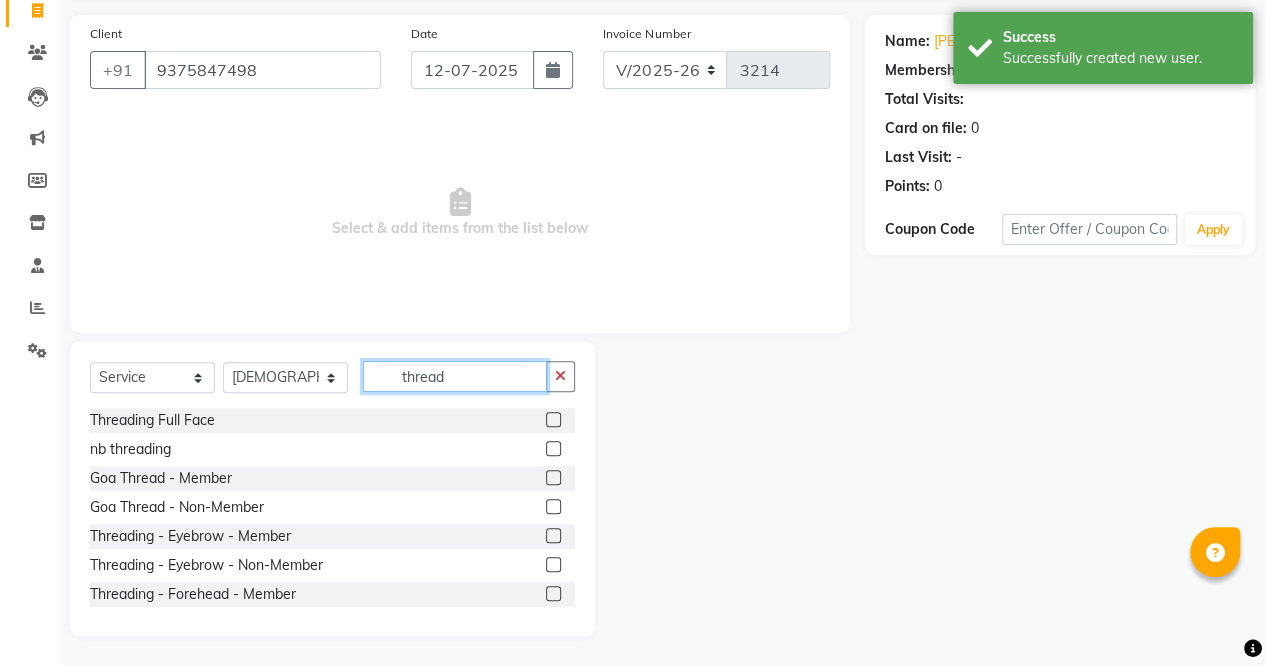 type on "thread" 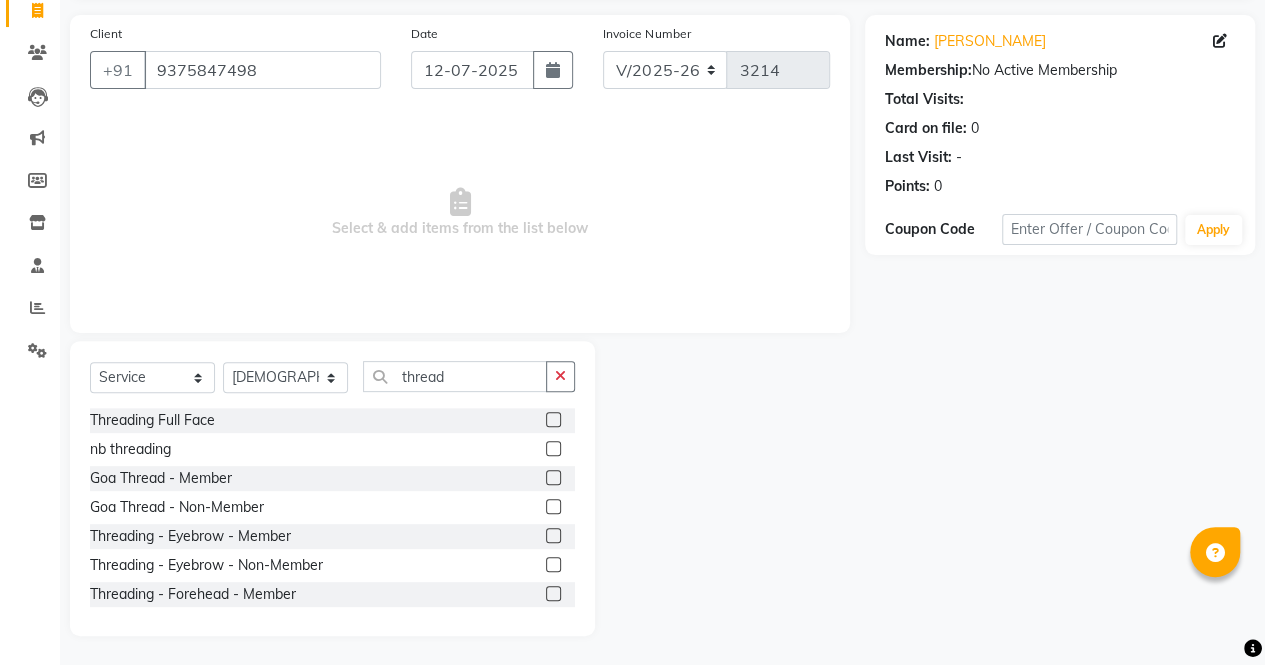 click 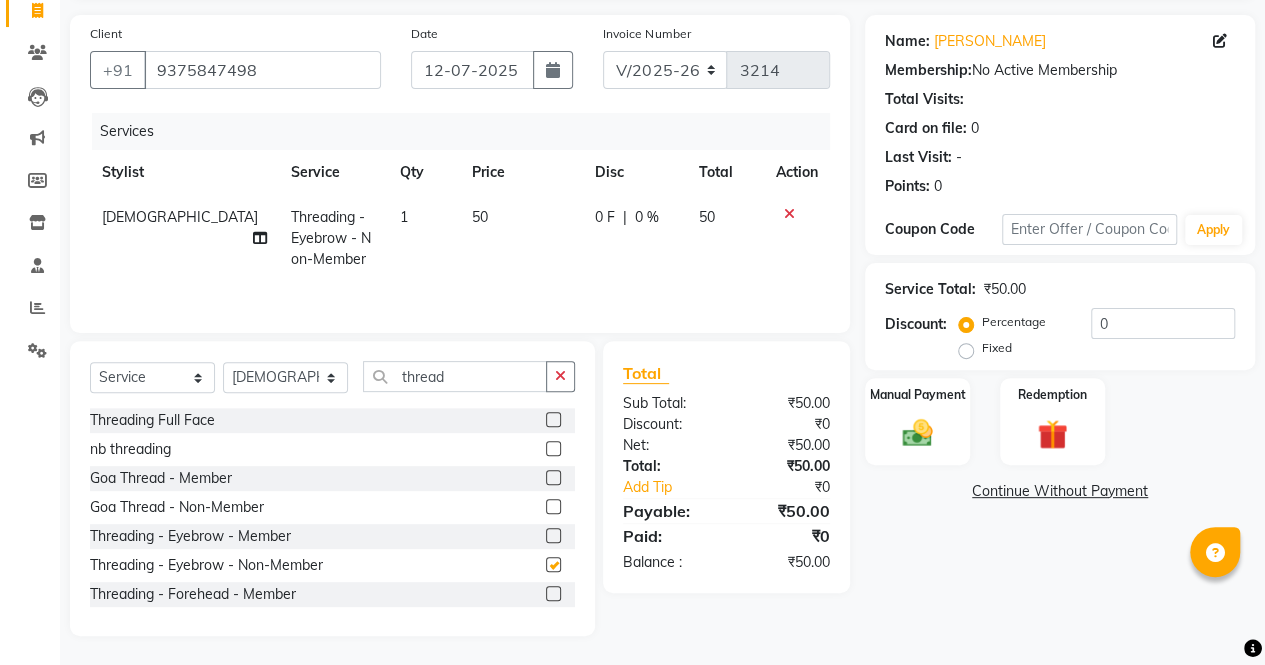 checkbox on "false" 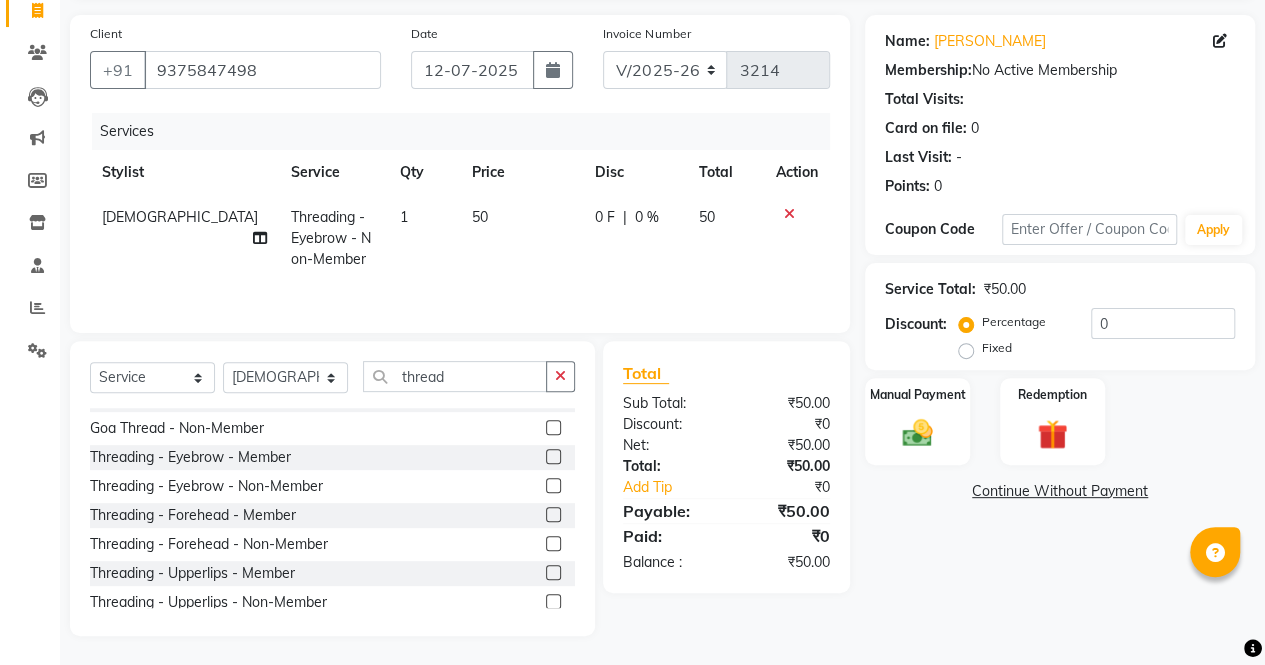 scroll, scrollTop: 82, scrollLeft: 0, axis: vertical 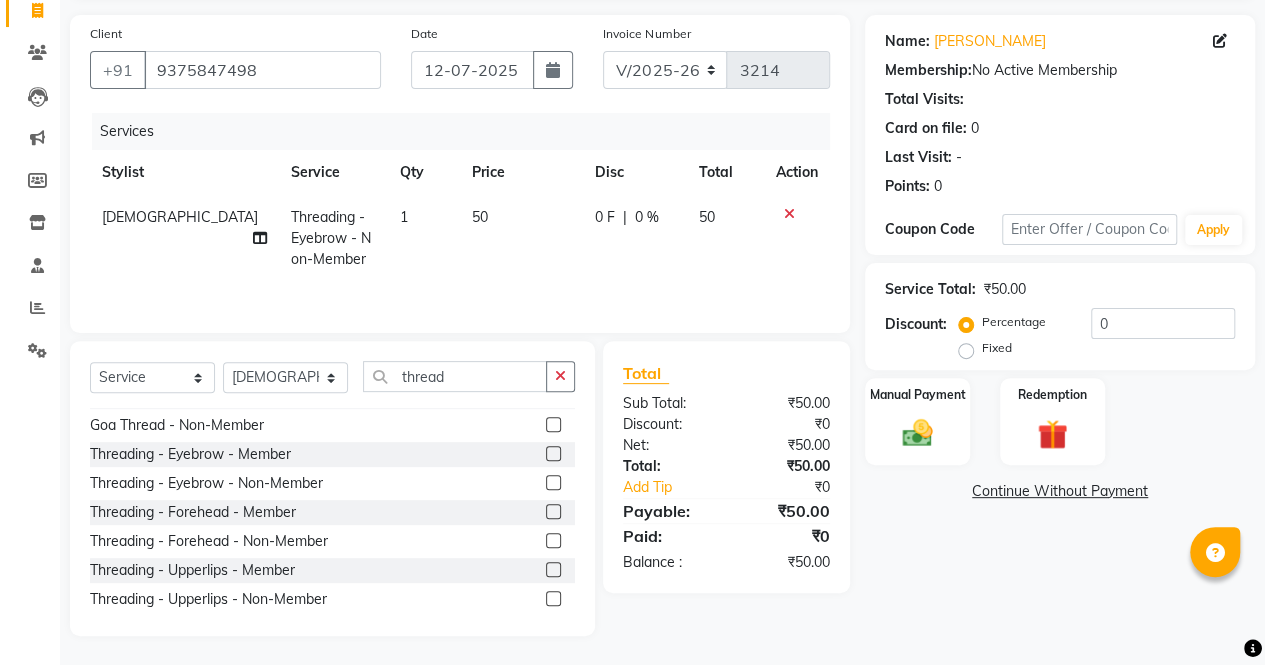 click 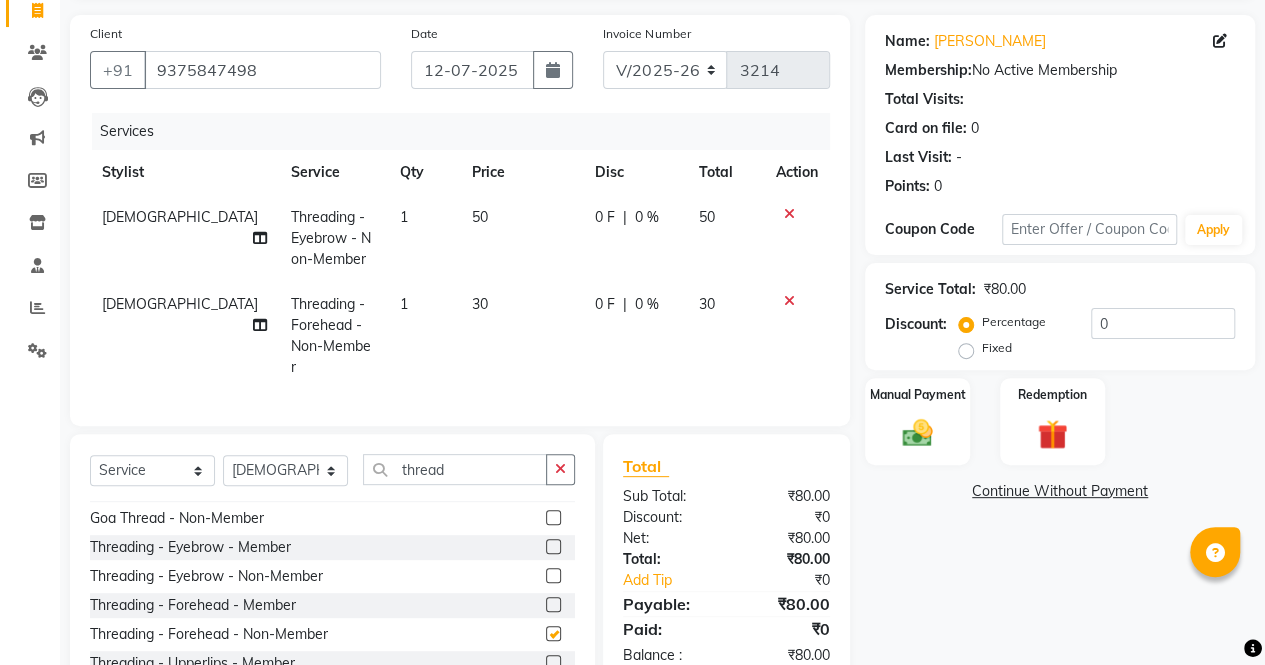 checkbox on "false" 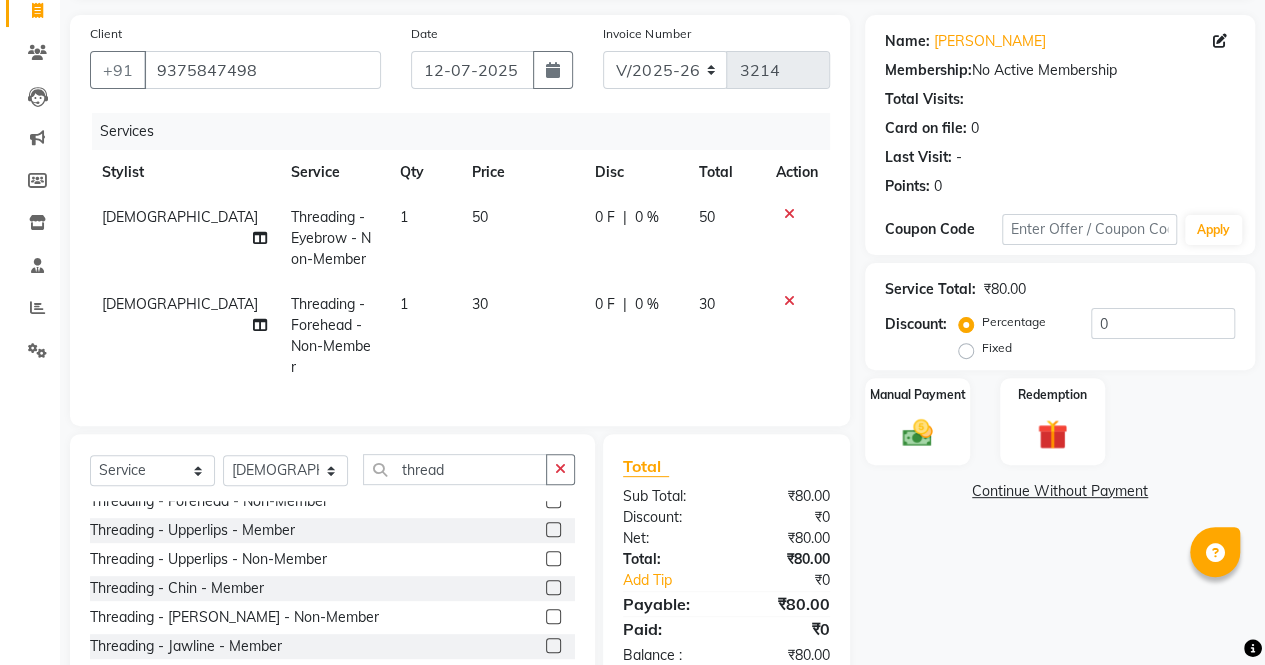 scroll, scrollTop: 219, scrollLeft: 0, axis: vertical 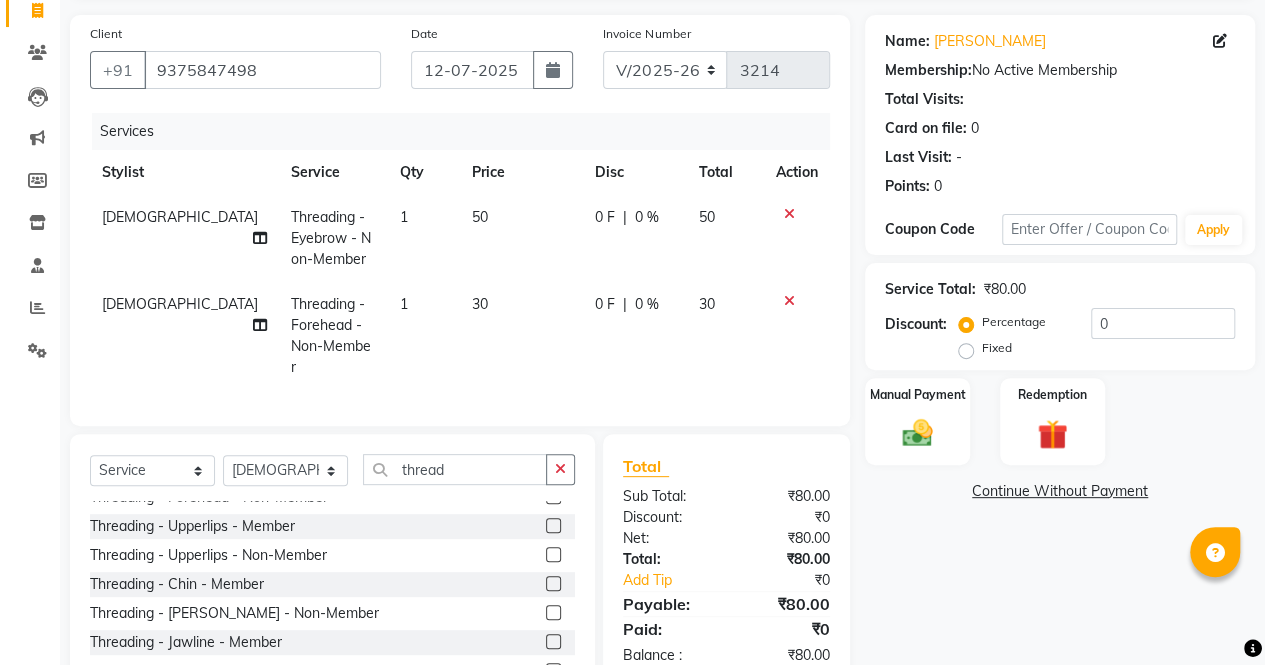 click 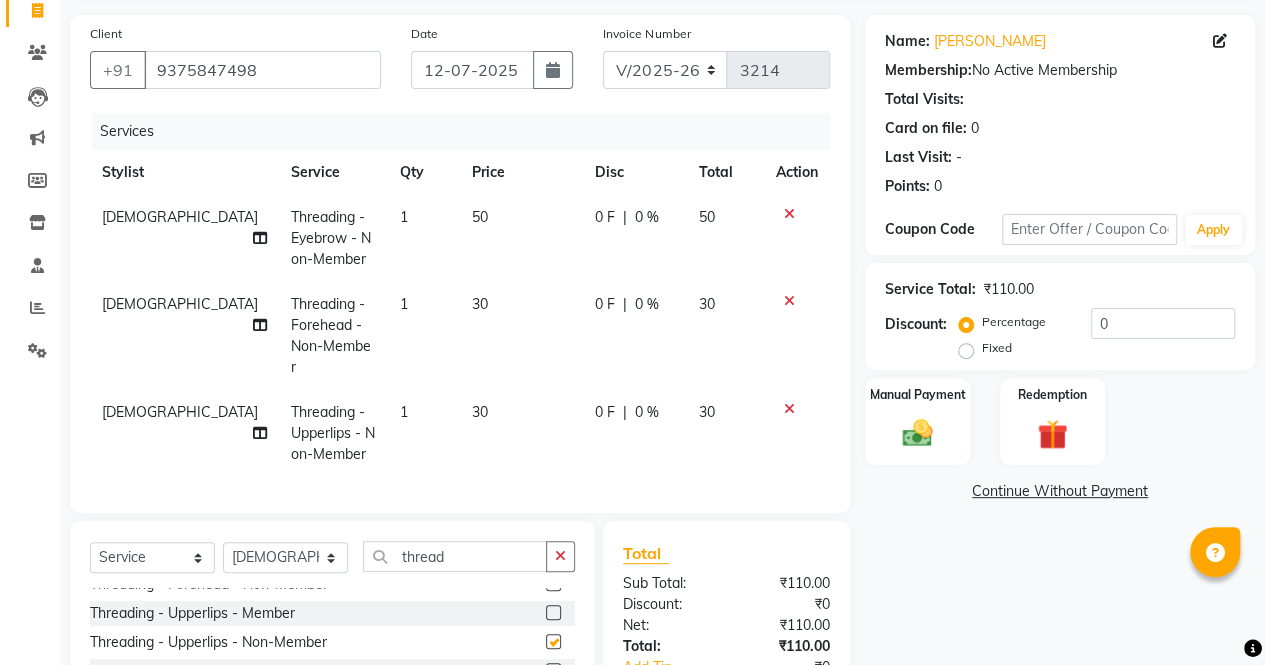 checkbox on "false" 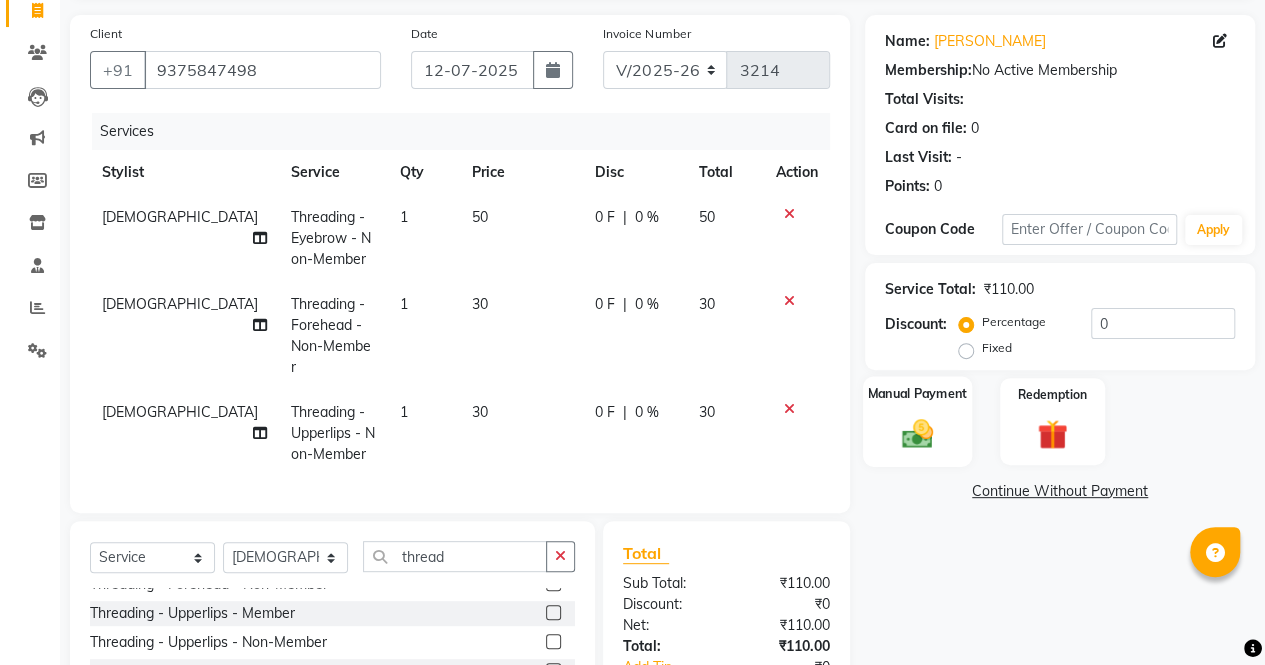 click on "Manual Payment" 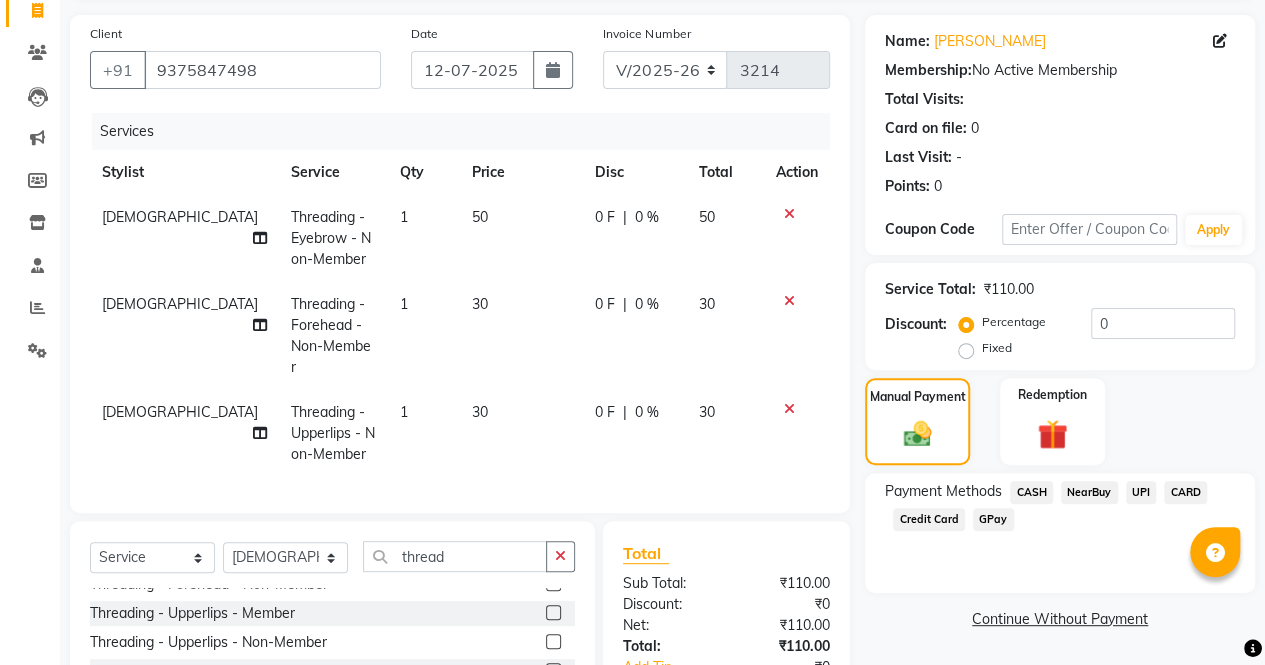 click on "CASH" 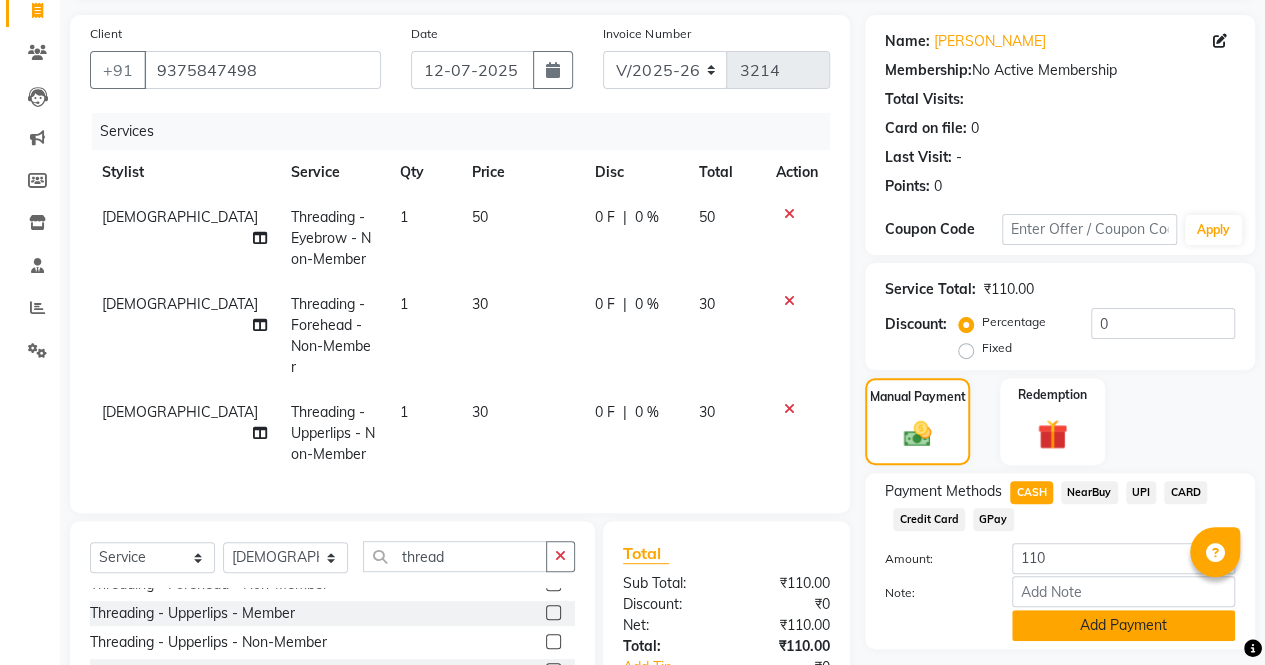 click on "Add Payment" 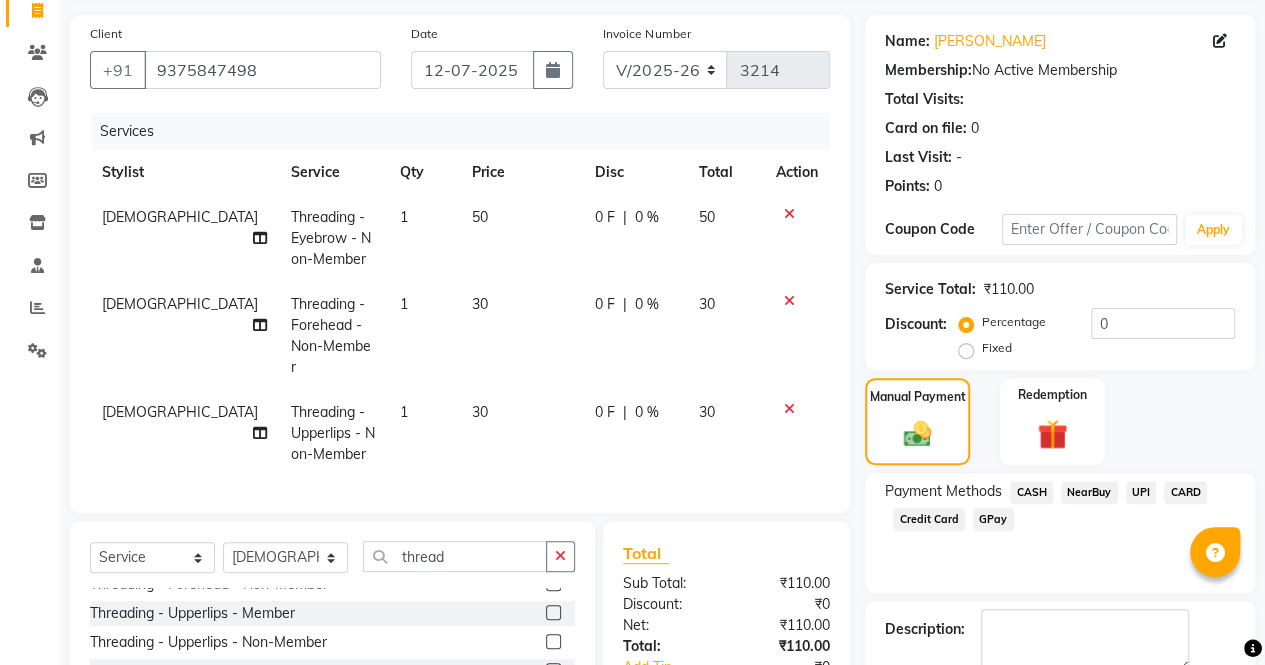 scroll, scrollTop: 336, scrollLeft: 0, axis: vertical 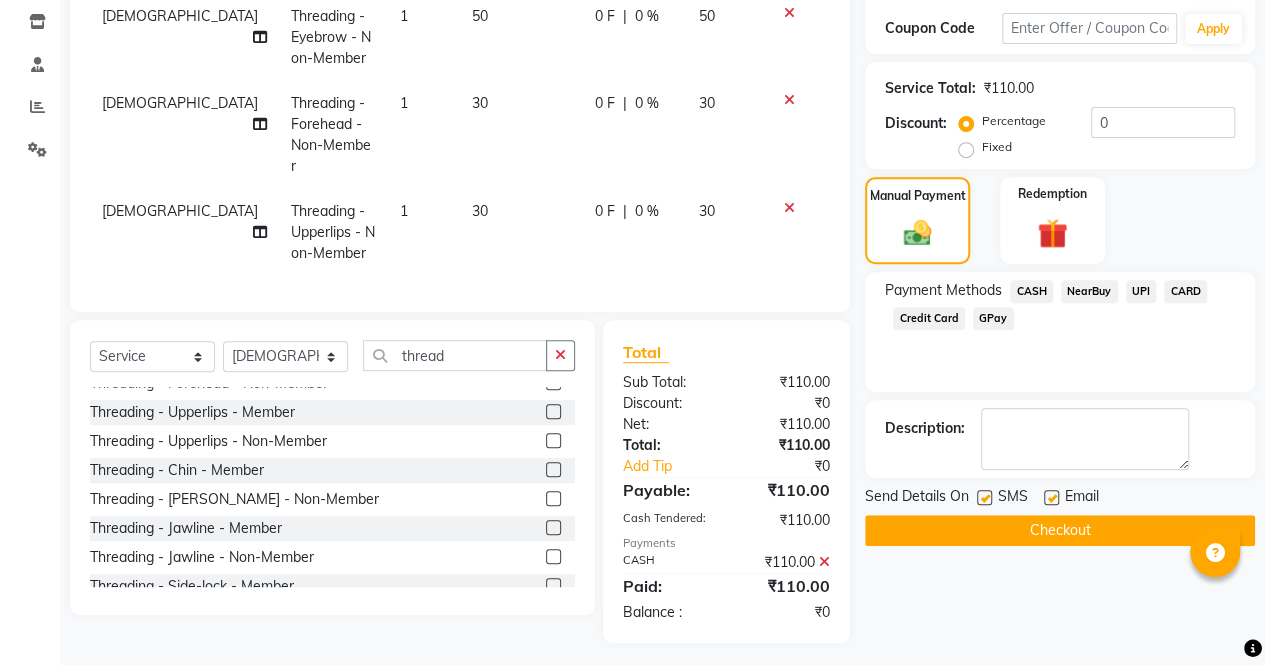 click on "Checkout" 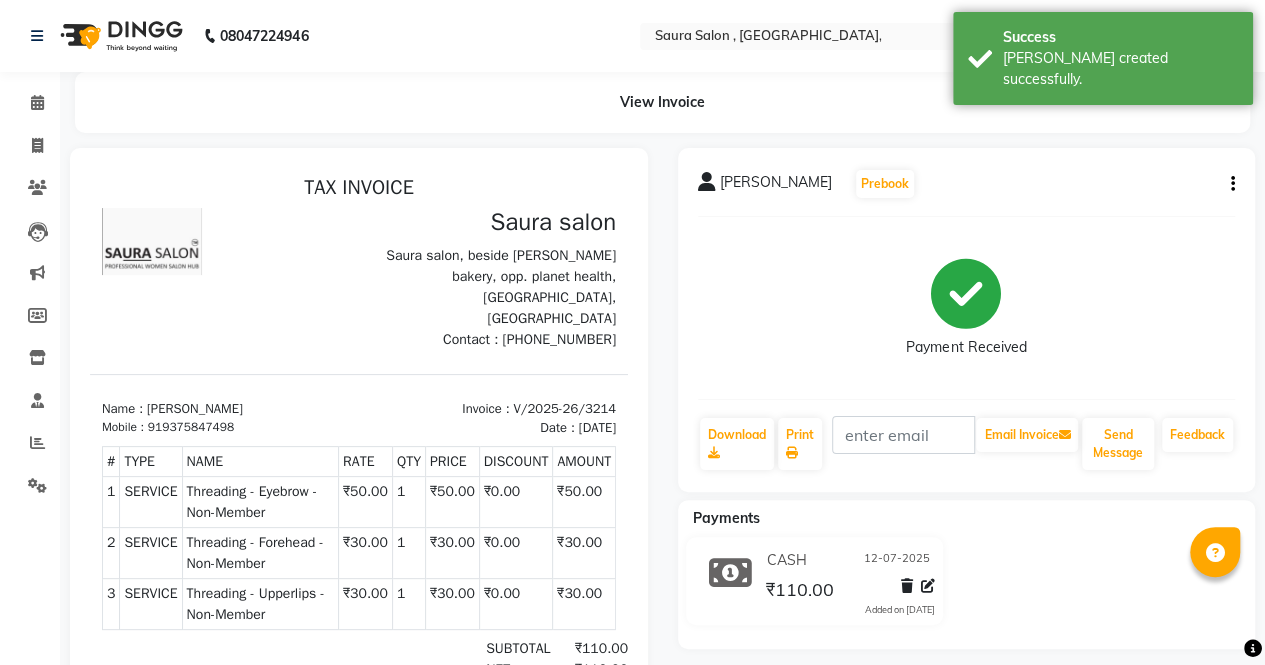 scroll, scrollTop: 0, scrollLeft: 0, axis: both 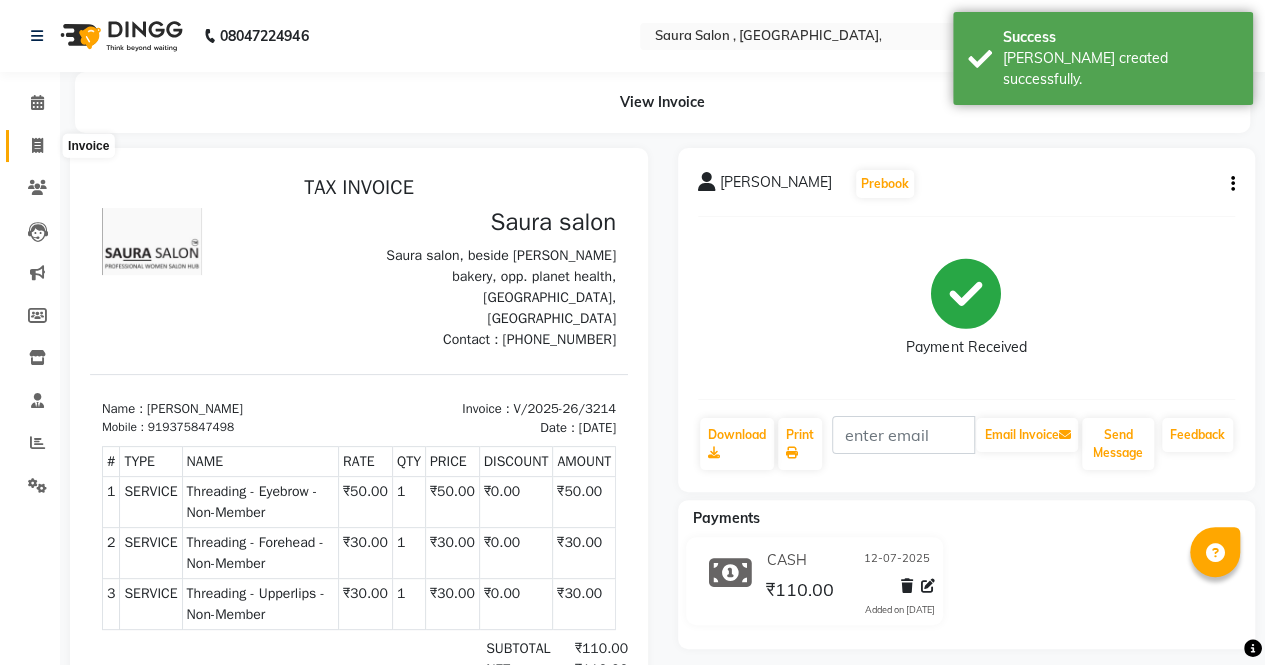 click 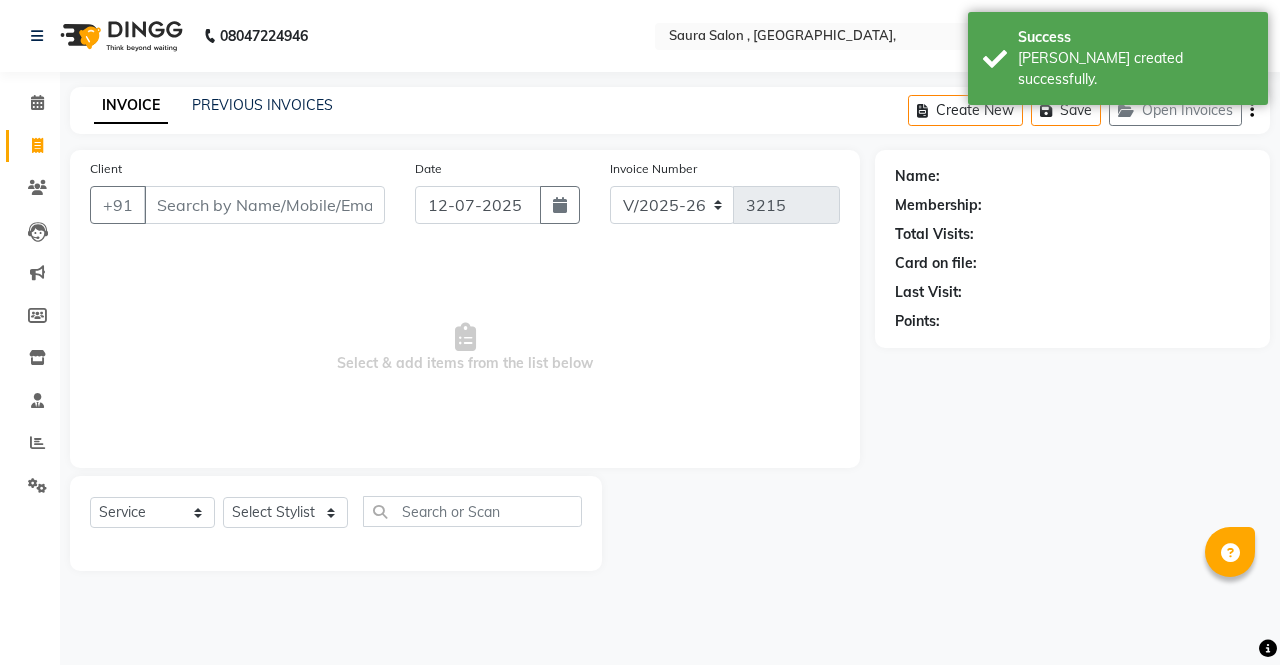 click on "Client" at bounding box center [264, 205] 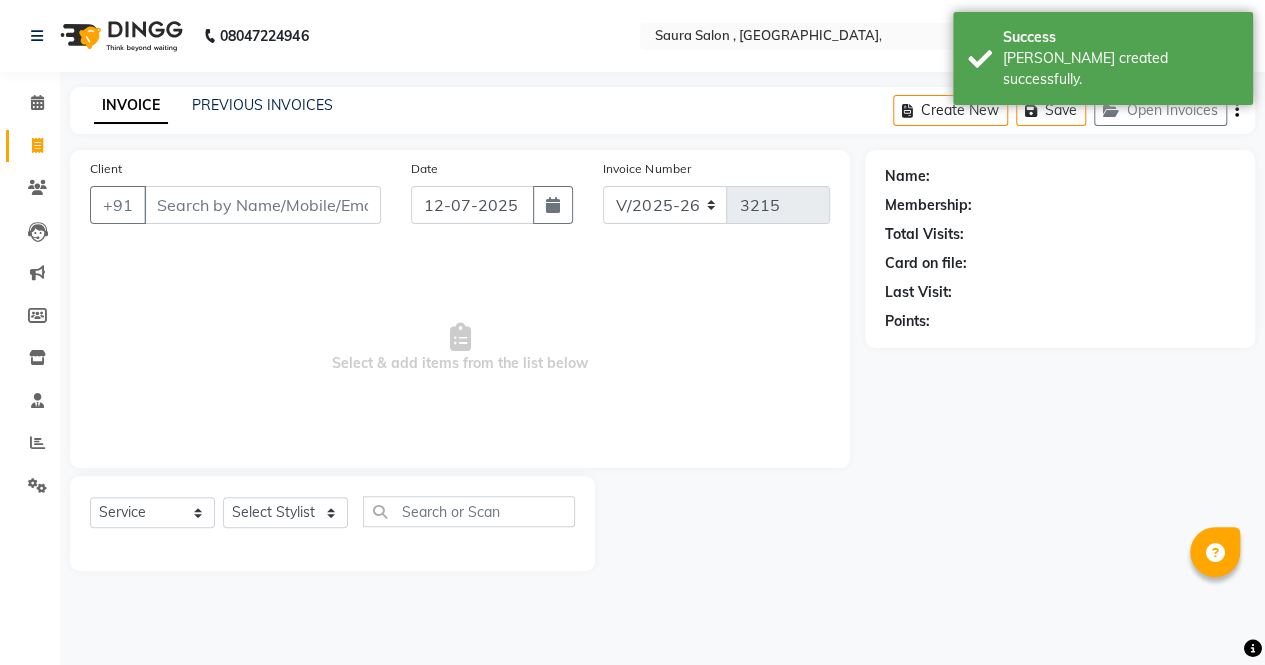 type on "9" 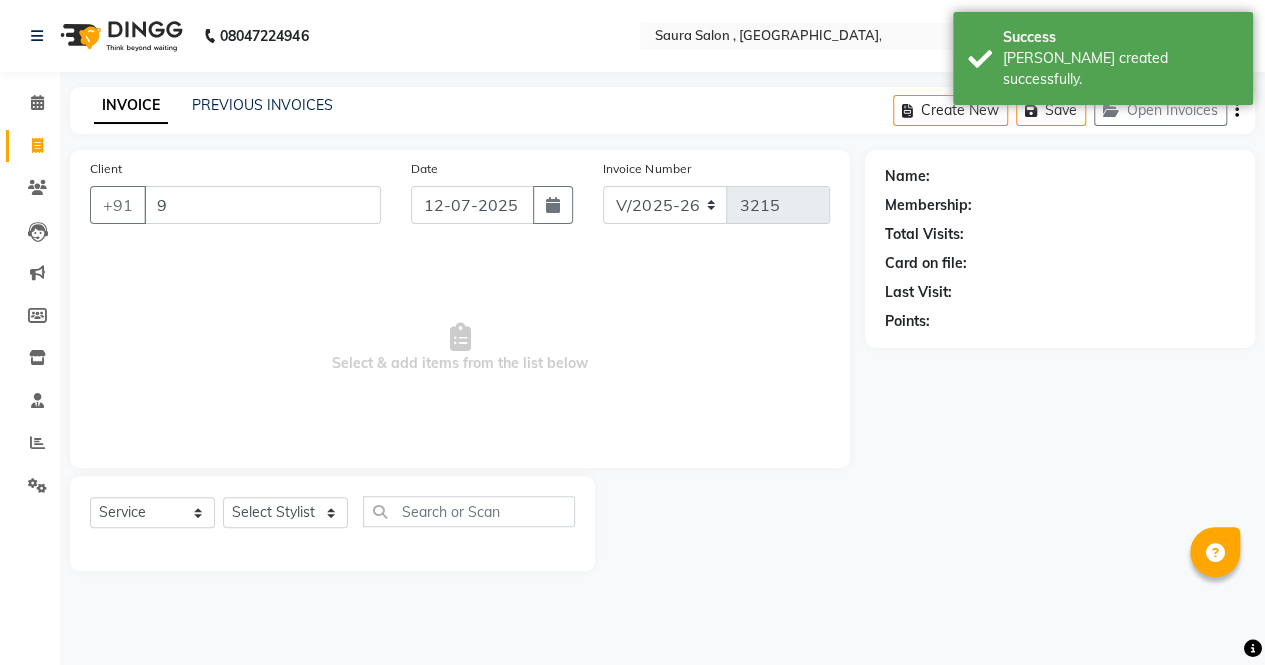 select on "57428" 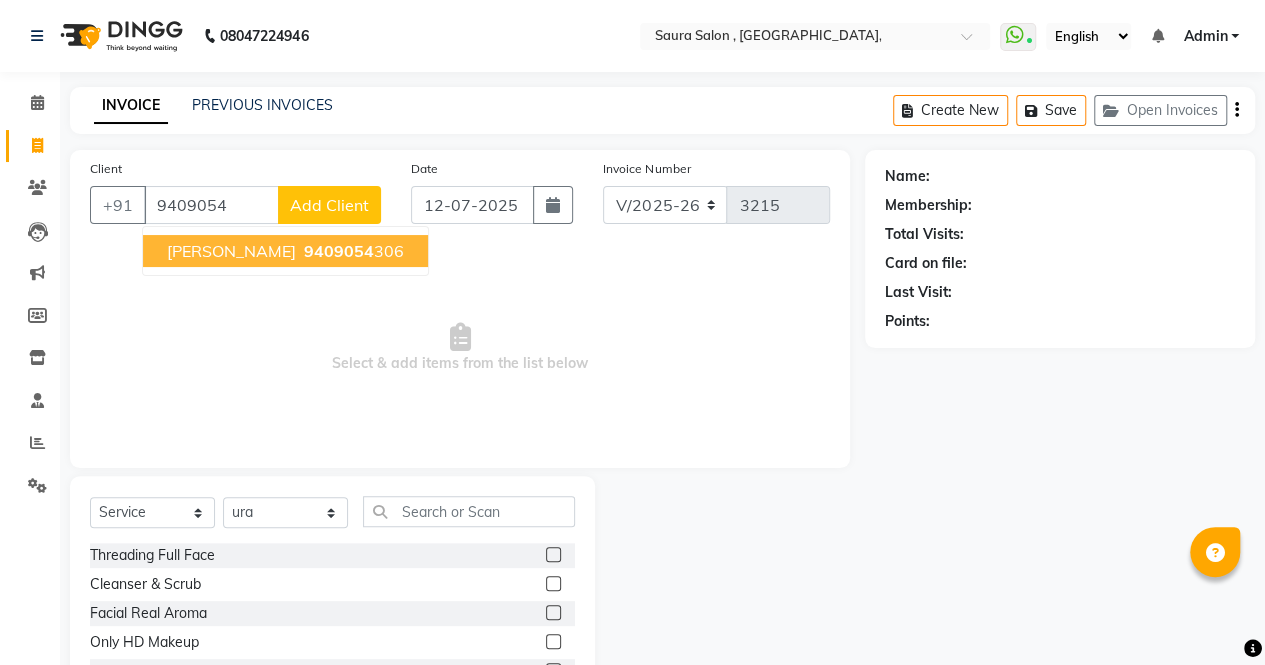 click on "bhavini shah" at bounding box center (231, 251) 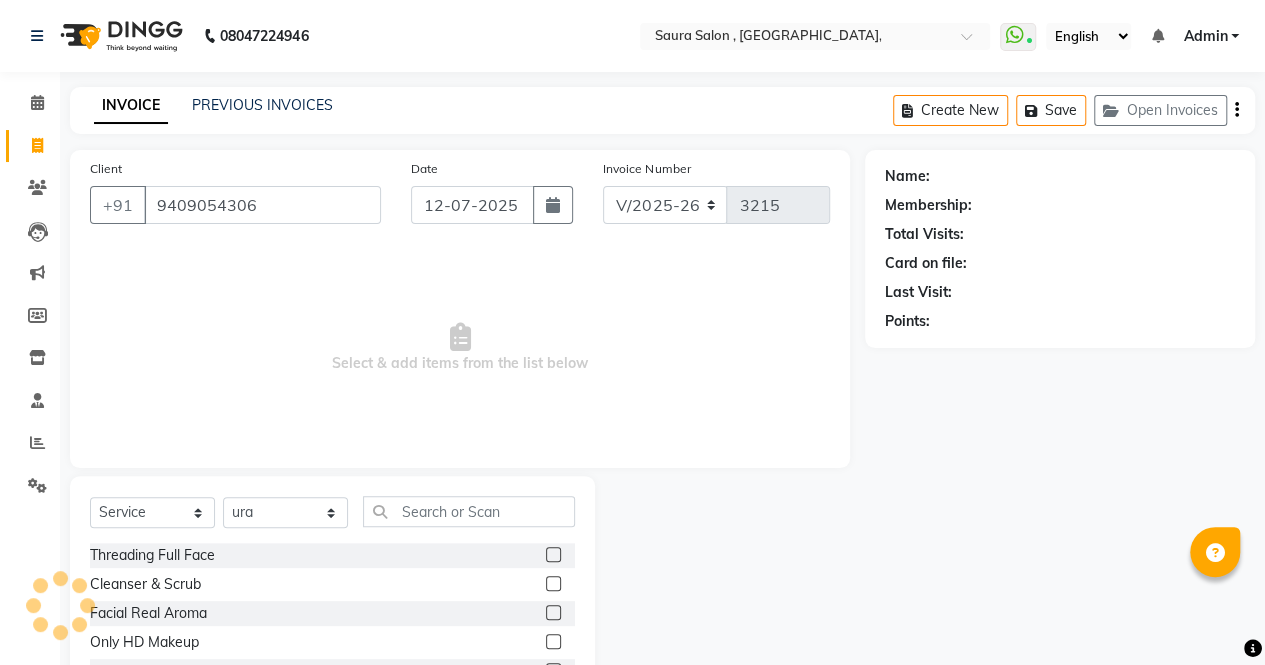 type on "9409054306" 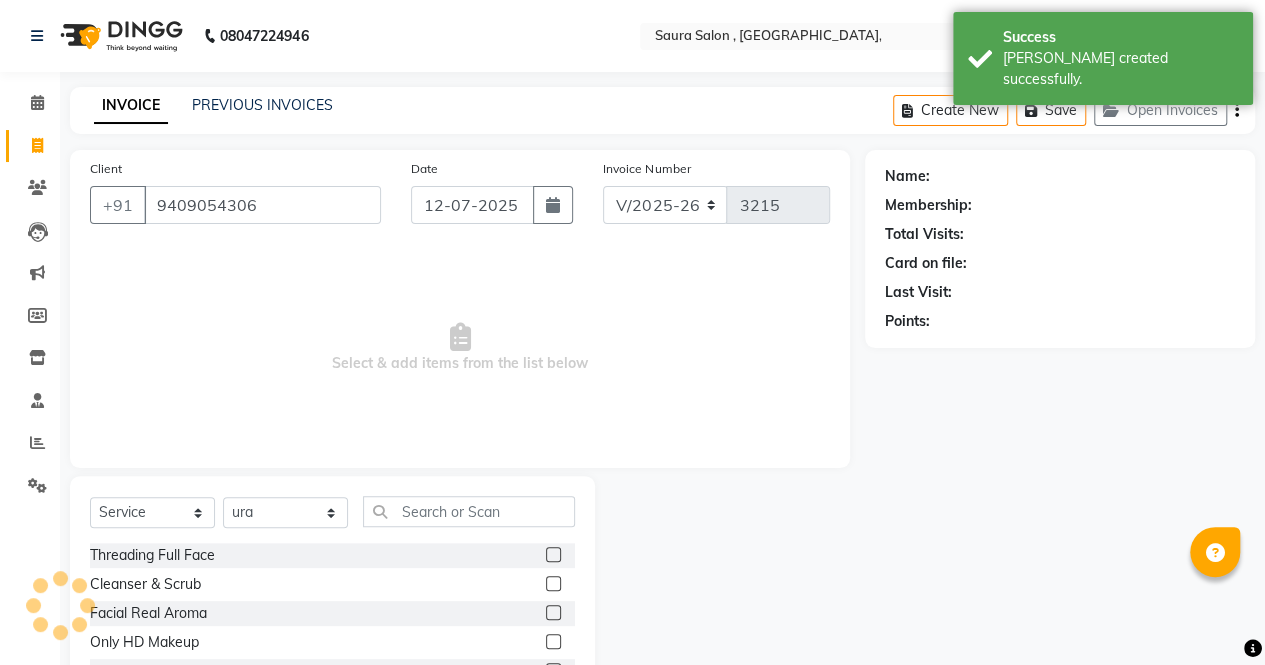 select on "1: Object" 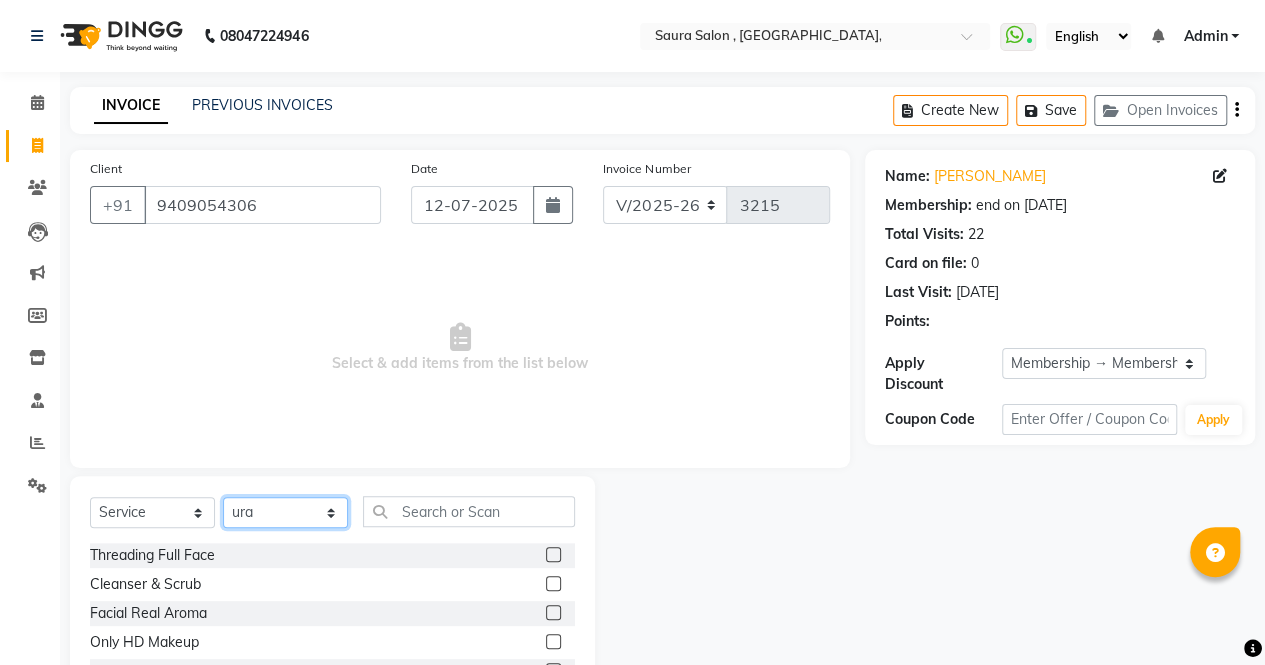 drag, startPoint x: 266, startPoint y: 513, endPoint x: 290, endPoint y: 406, distance: 109.65856 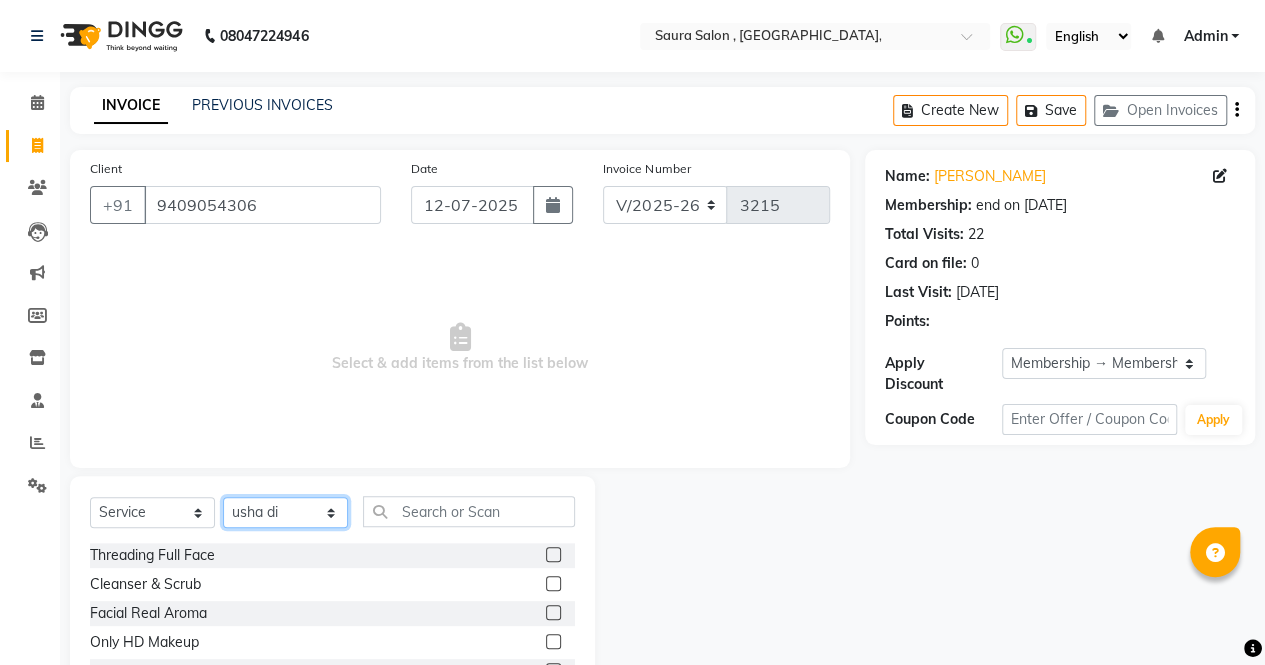 click on "Select Stylist archana  asha  chetna  deepika prajapati jagruti payal riddhi khandala shanti  sona  ura usha di vaishali vaishnavi  vidhi" 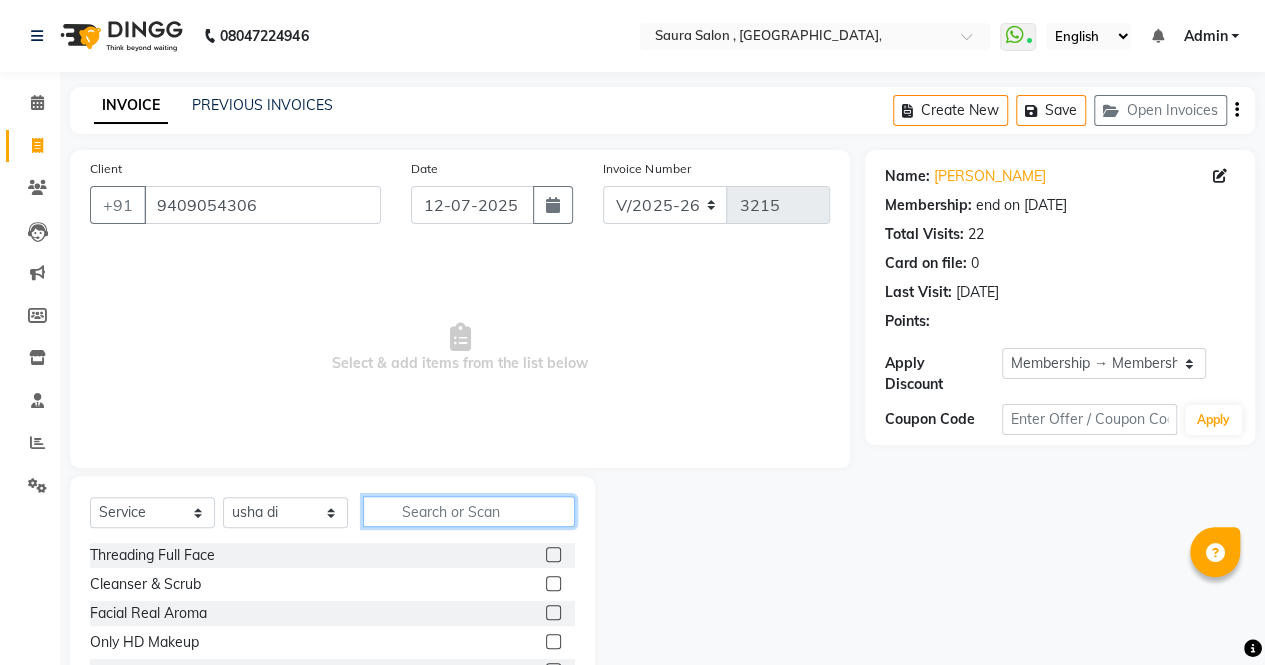 click 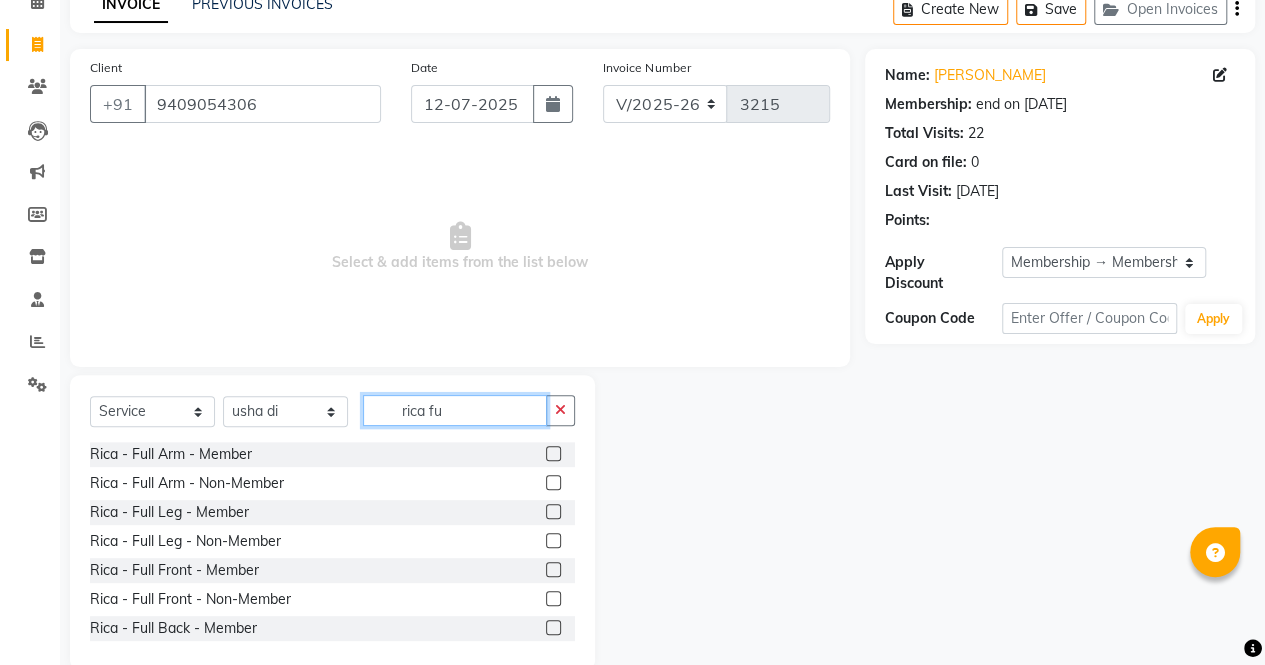scroll, scrollTop: 135, scrollLeft: 0, axis: vertical 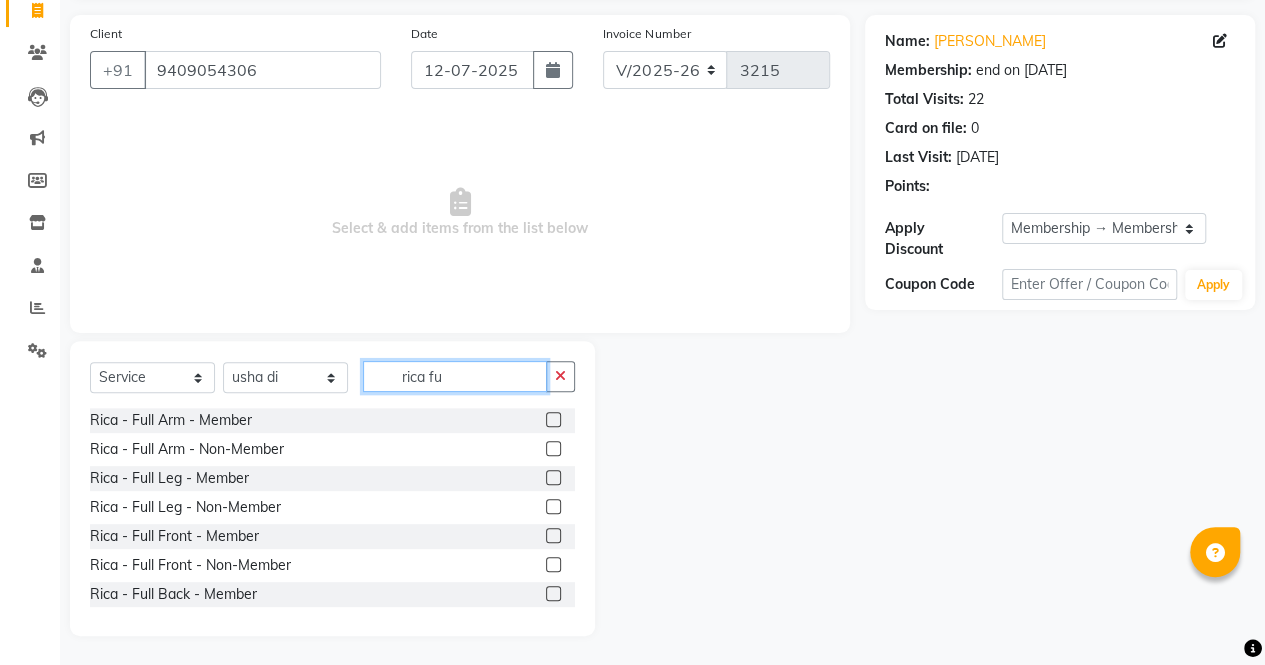 type on "rica fu" 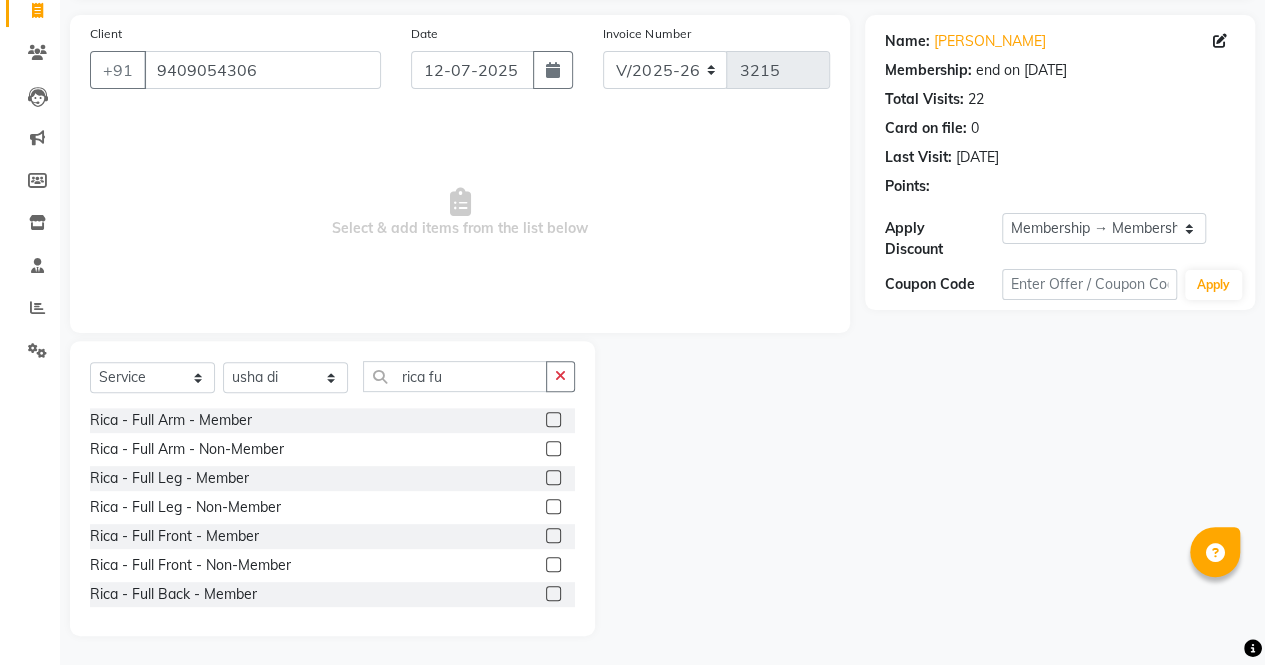 click 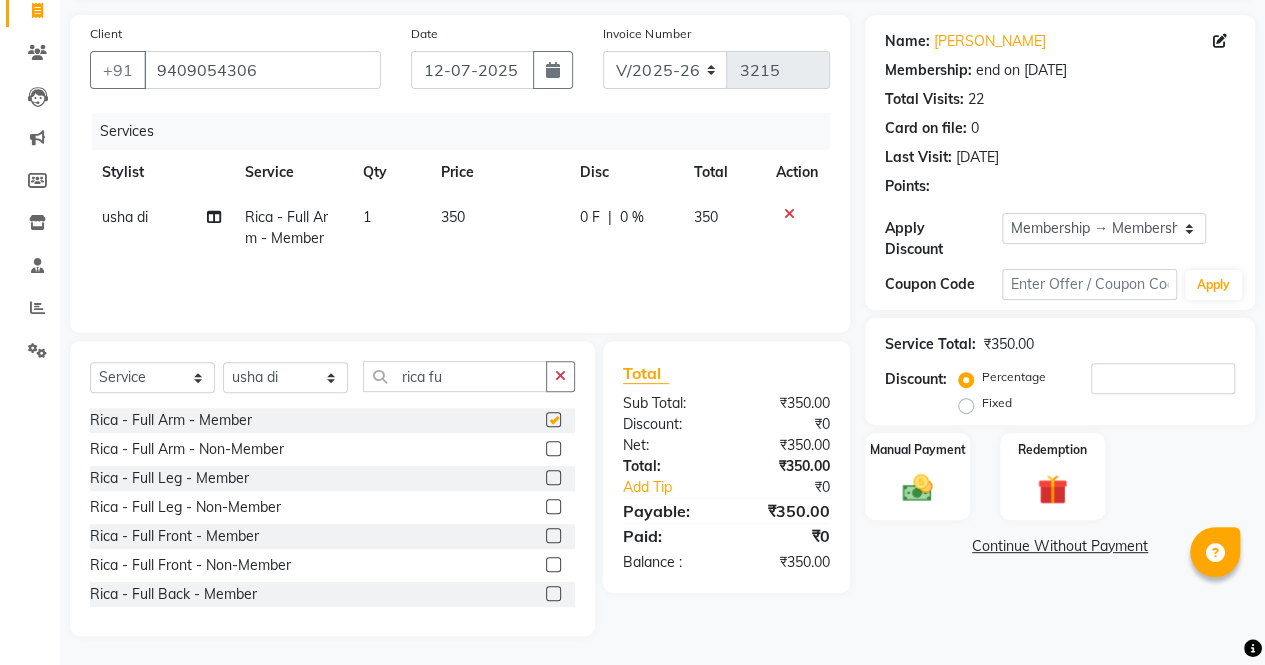 checkbox on "false" 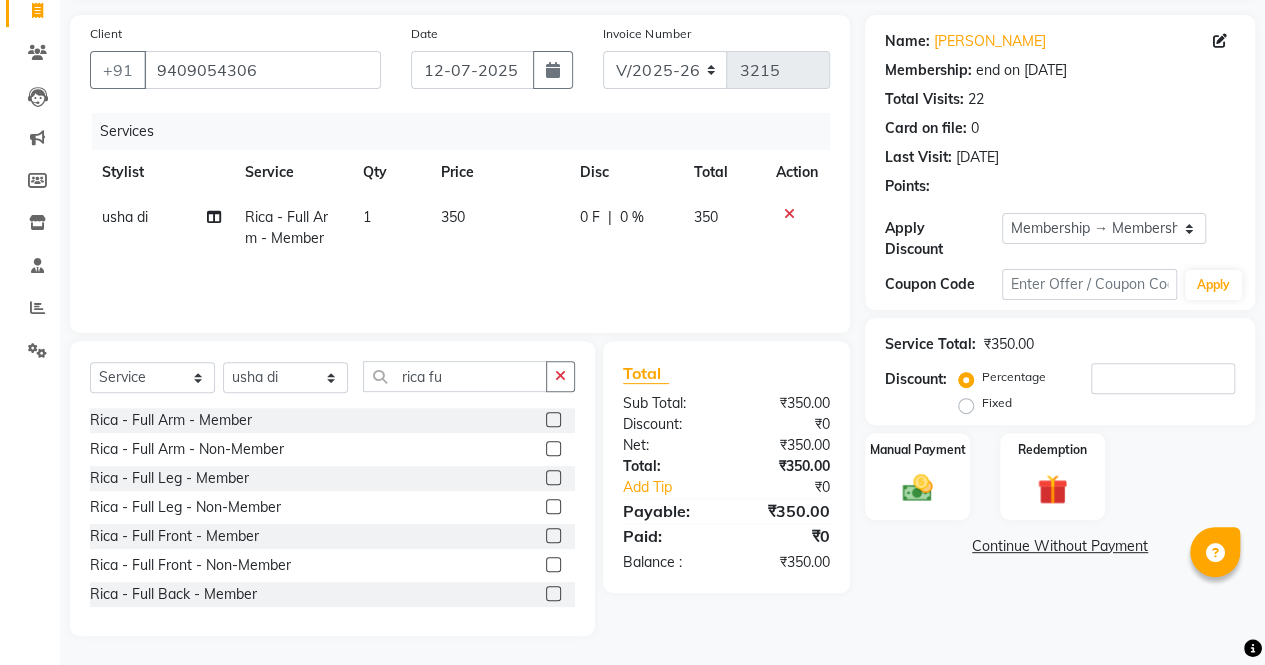 click on "350" 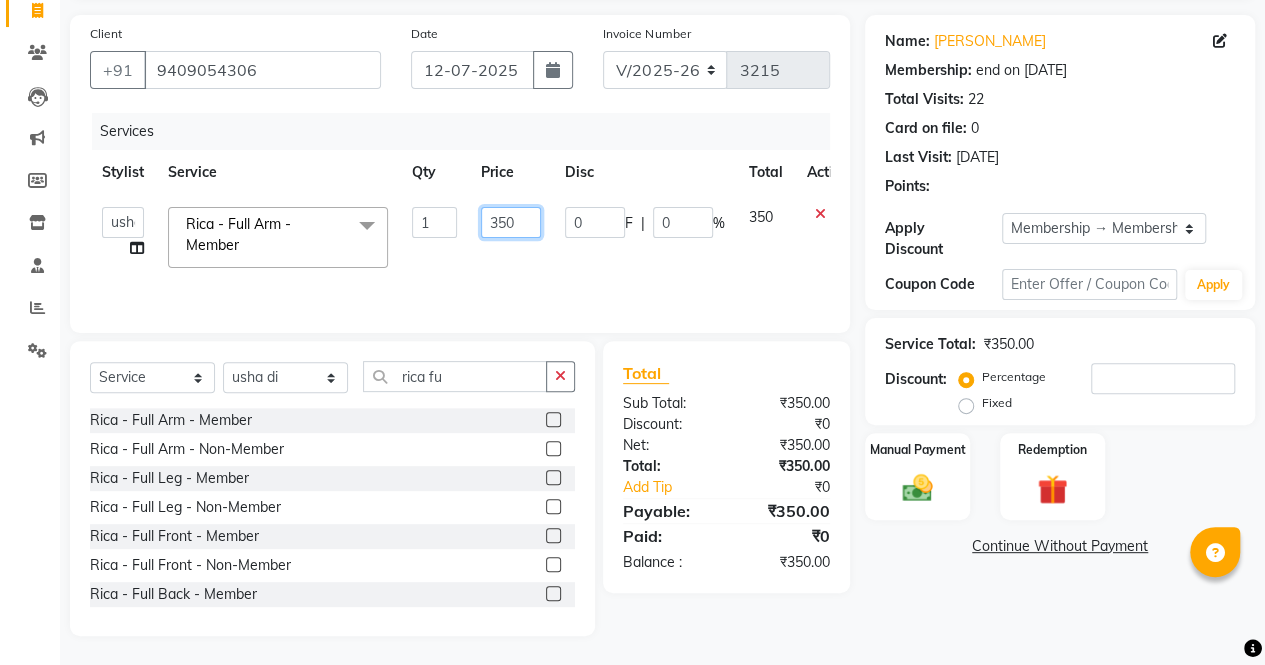 click on "350" 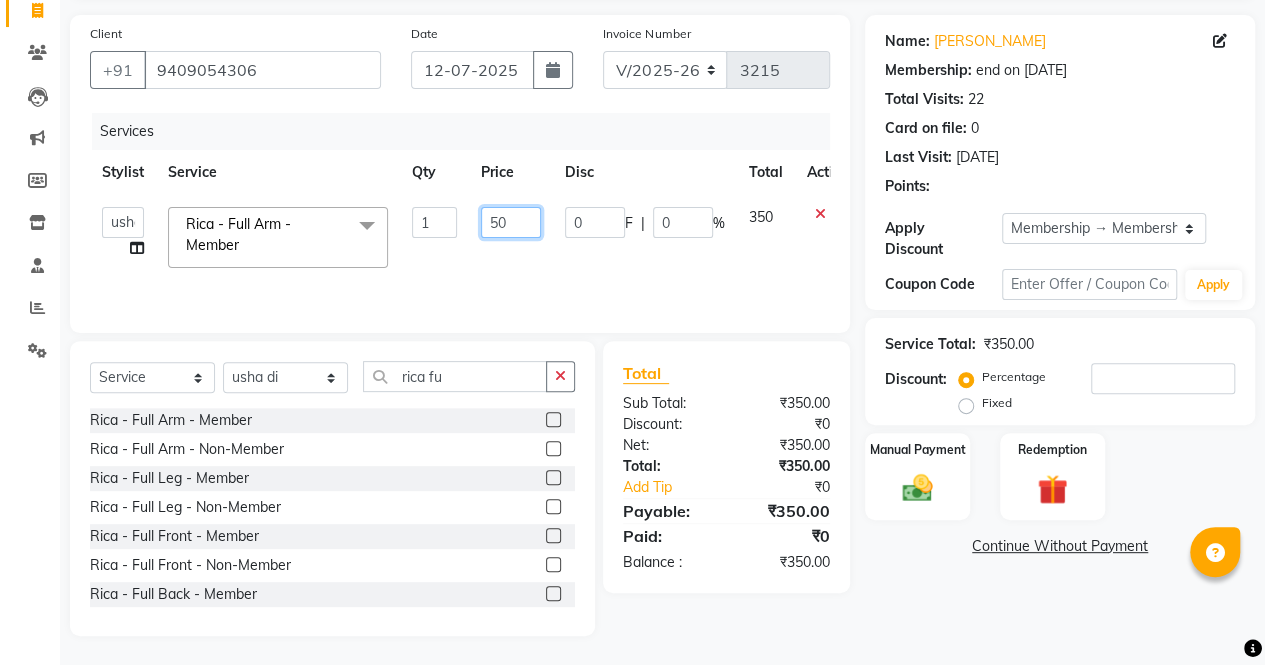 type on "750" 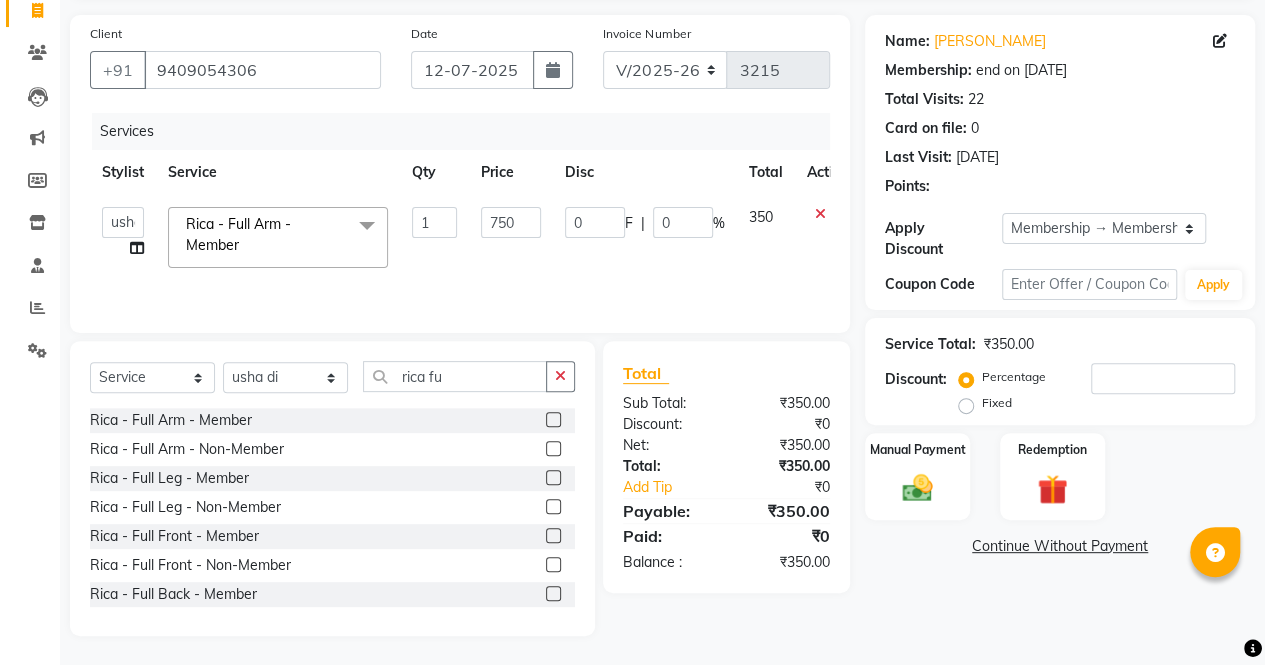 click on "Name: Bhavini Shah Membership: end on 03-12-2025 Total Visits:  22 Card on file:  0 Last Visit:   23-05-2025 Points:  Apply Discount Select Membership → Membership Coupon Code Apply Service Total:  ₹350.00  Discount:  Percentage   Fixed  Manual Payment Redemption  Continue Without Payment" 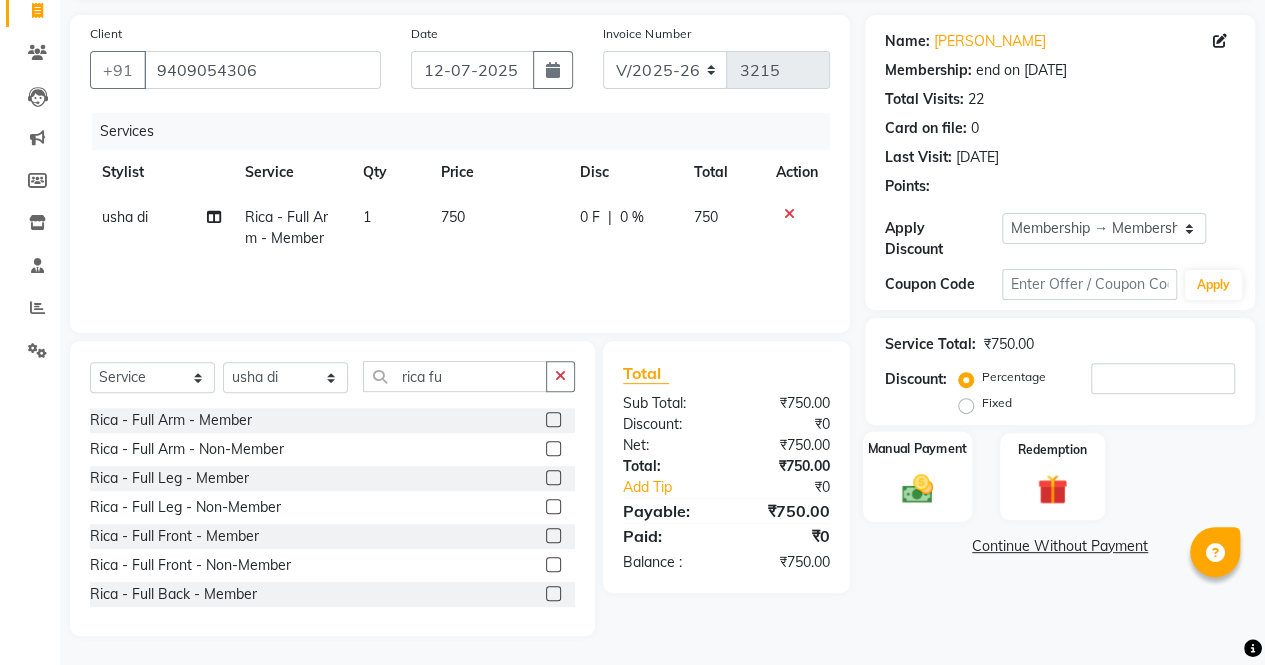 click 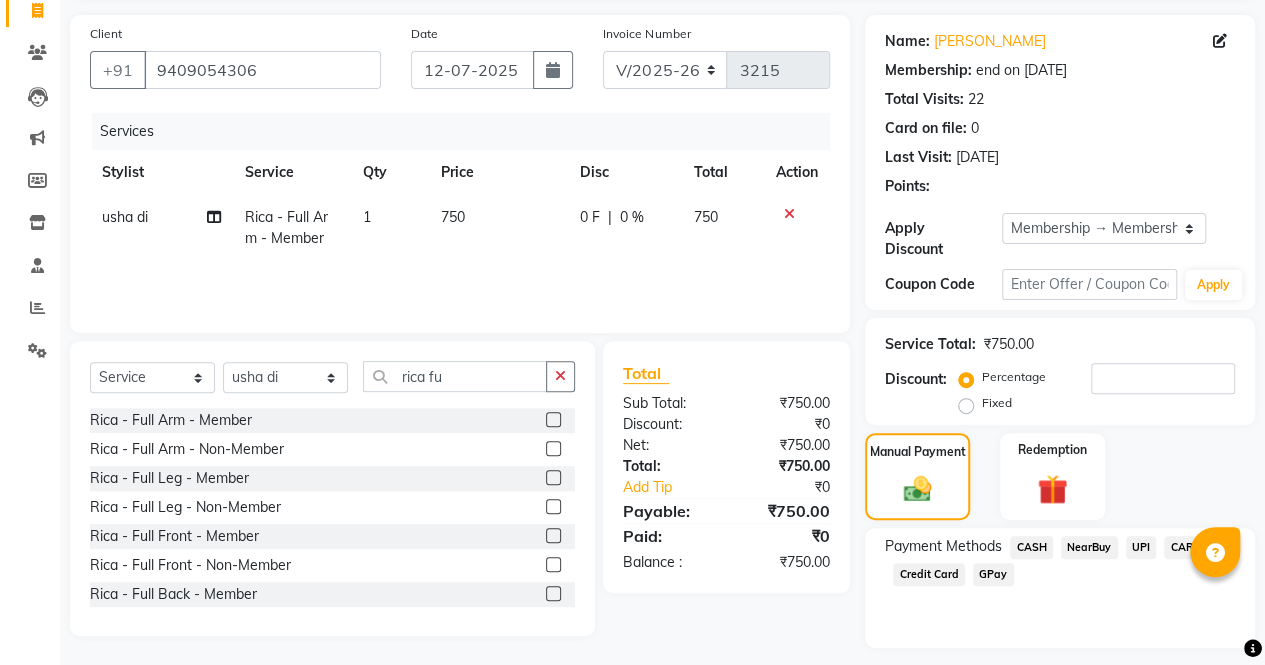 click on "CASH" 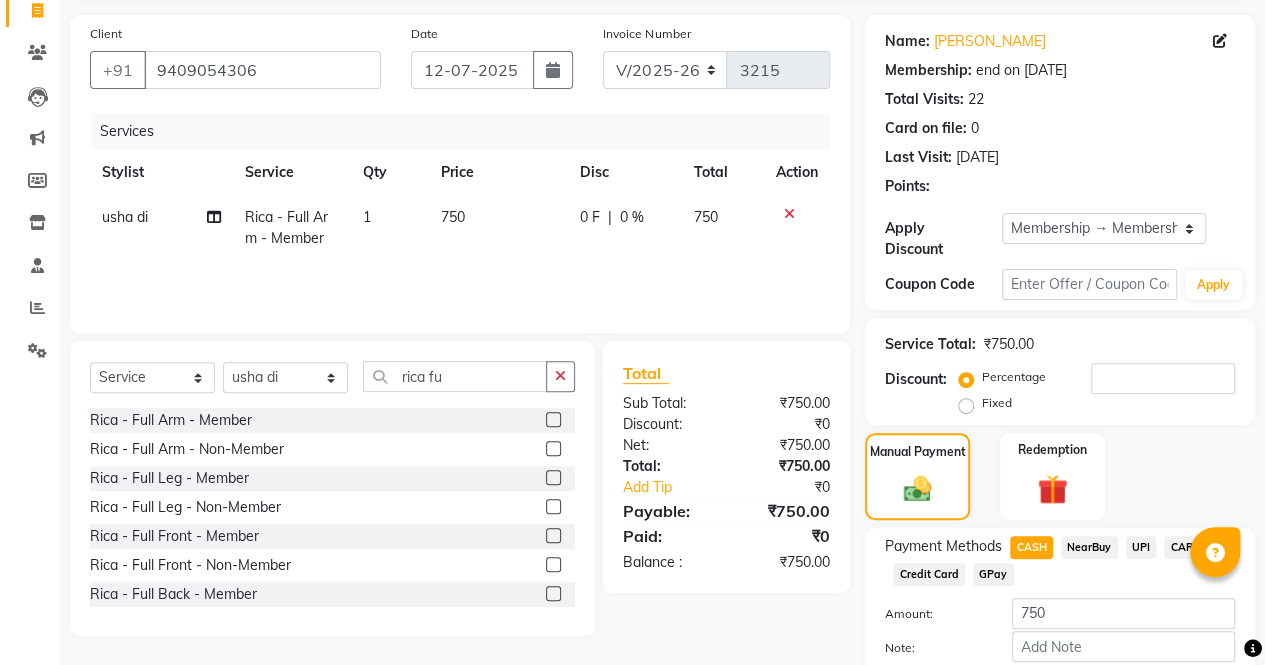scroll, scrollTop: 244, scrollLeft: 0, axis: vertical 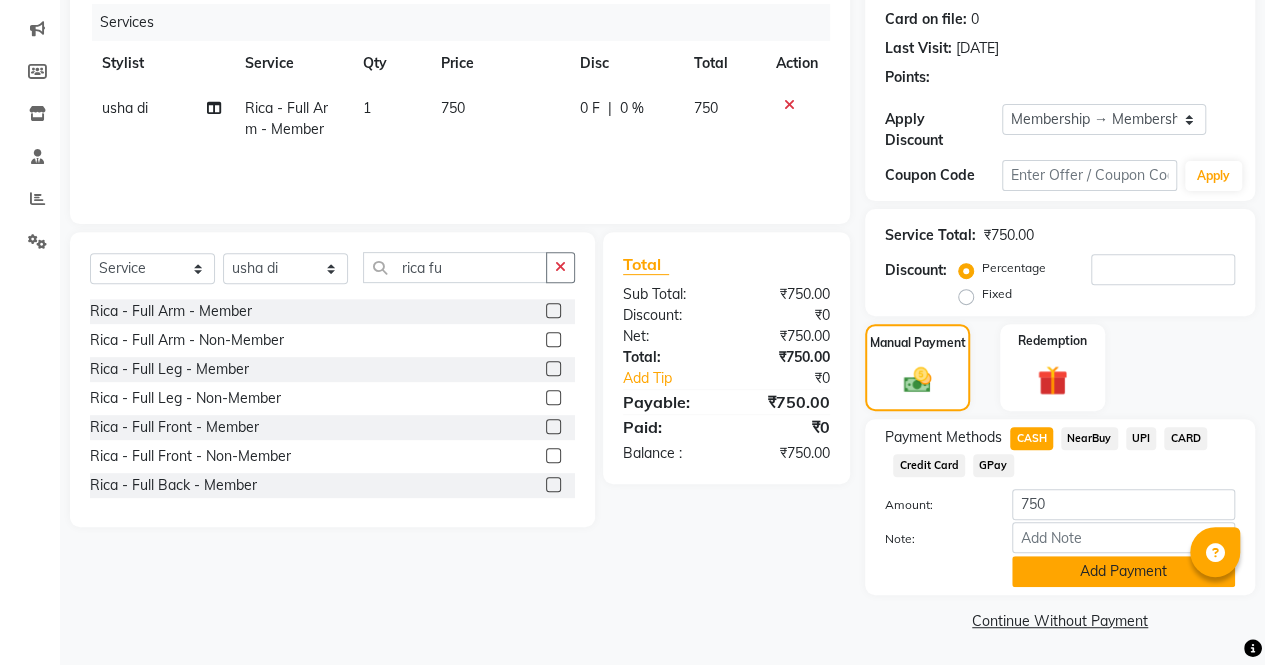 click on "Add Payment" 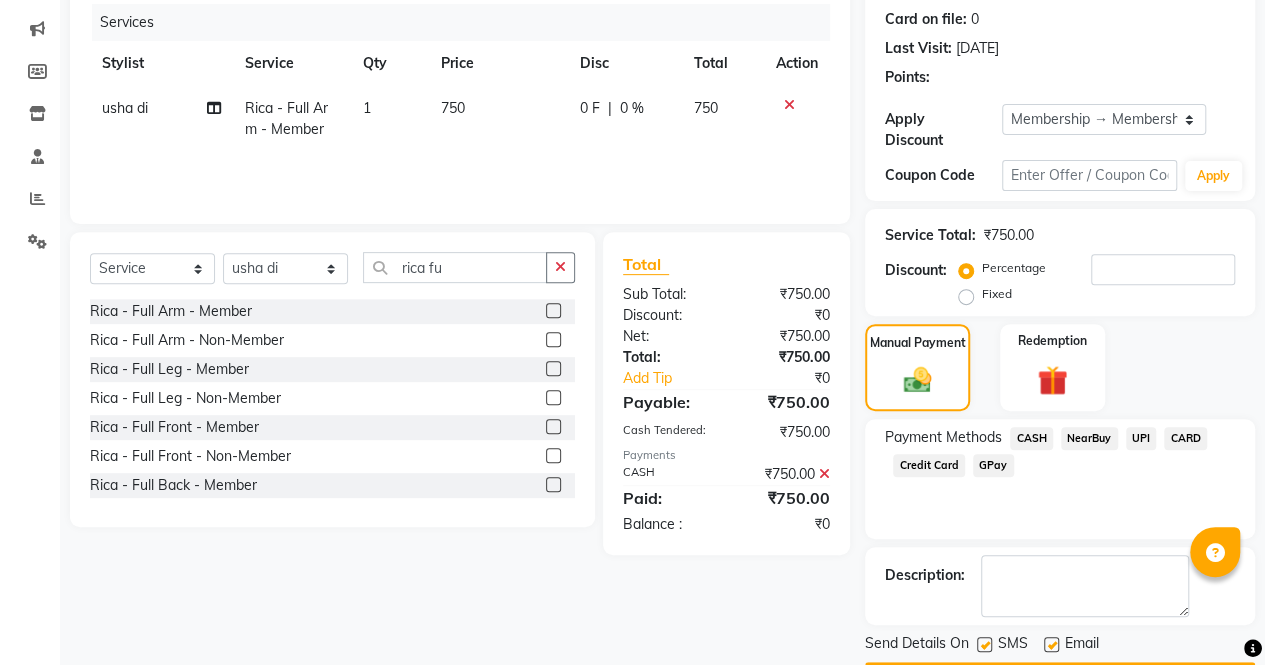 scroll, scrollTop: 300, scrollLeft: 0, axis: vertical 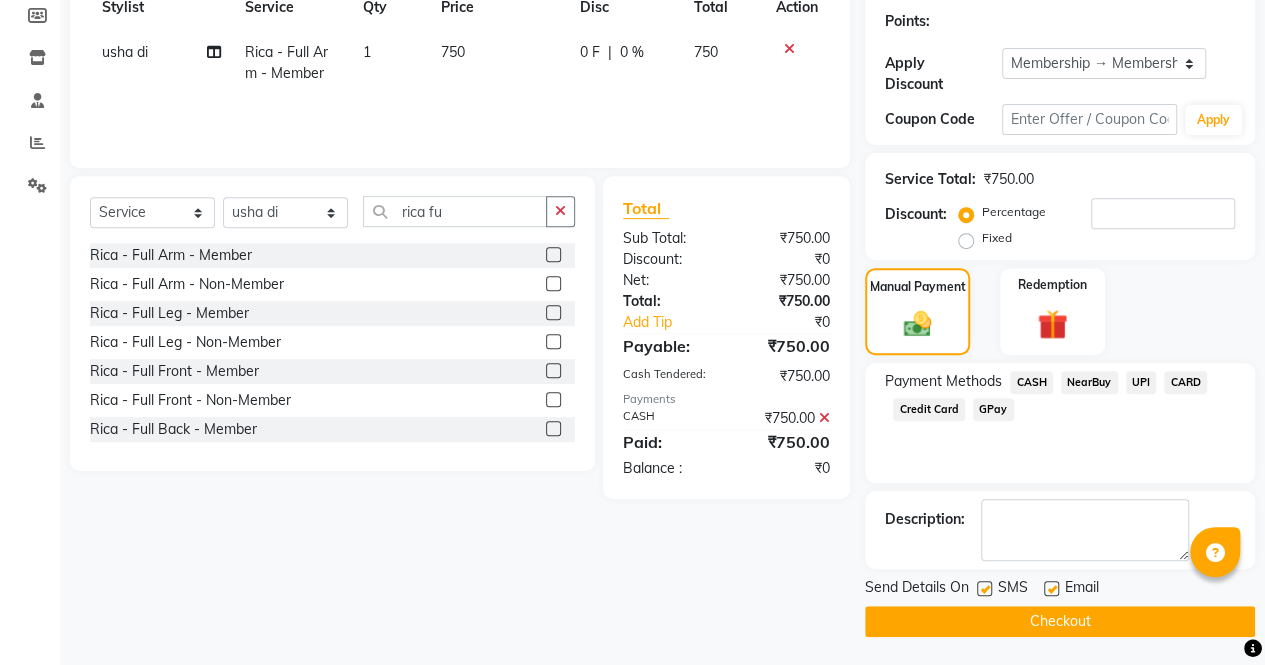click on "Checkout" 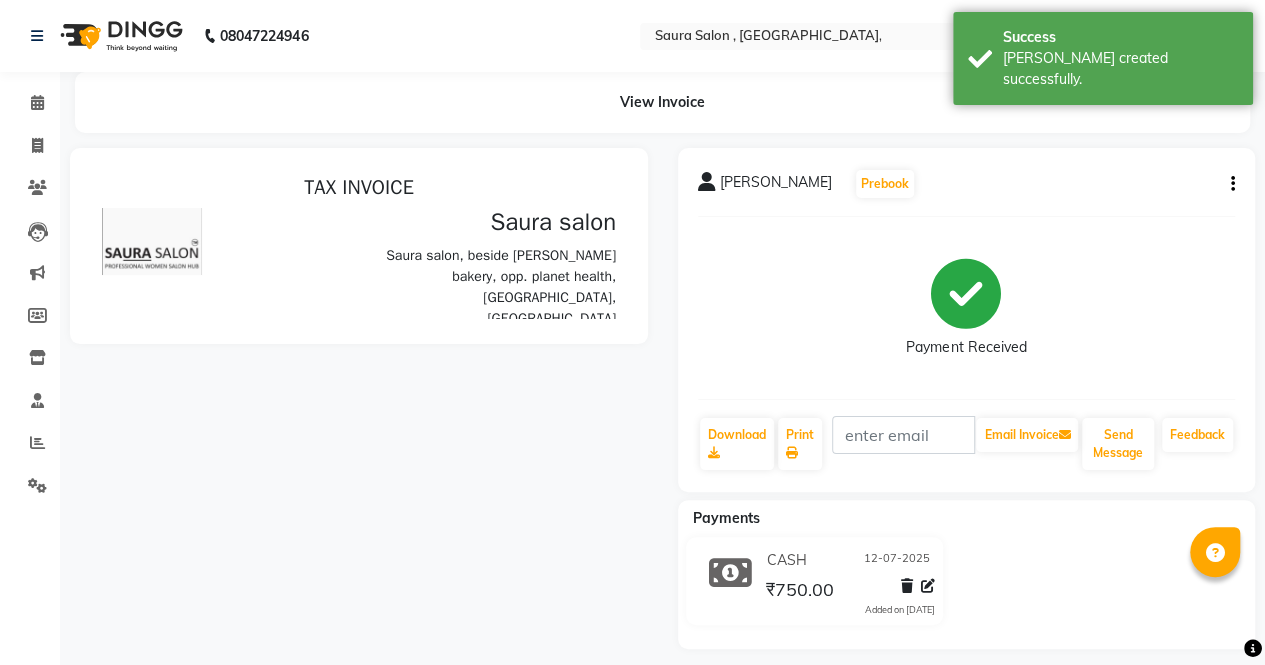 scroll, scrollTop: 0, scrollLeft: 0, axis: both 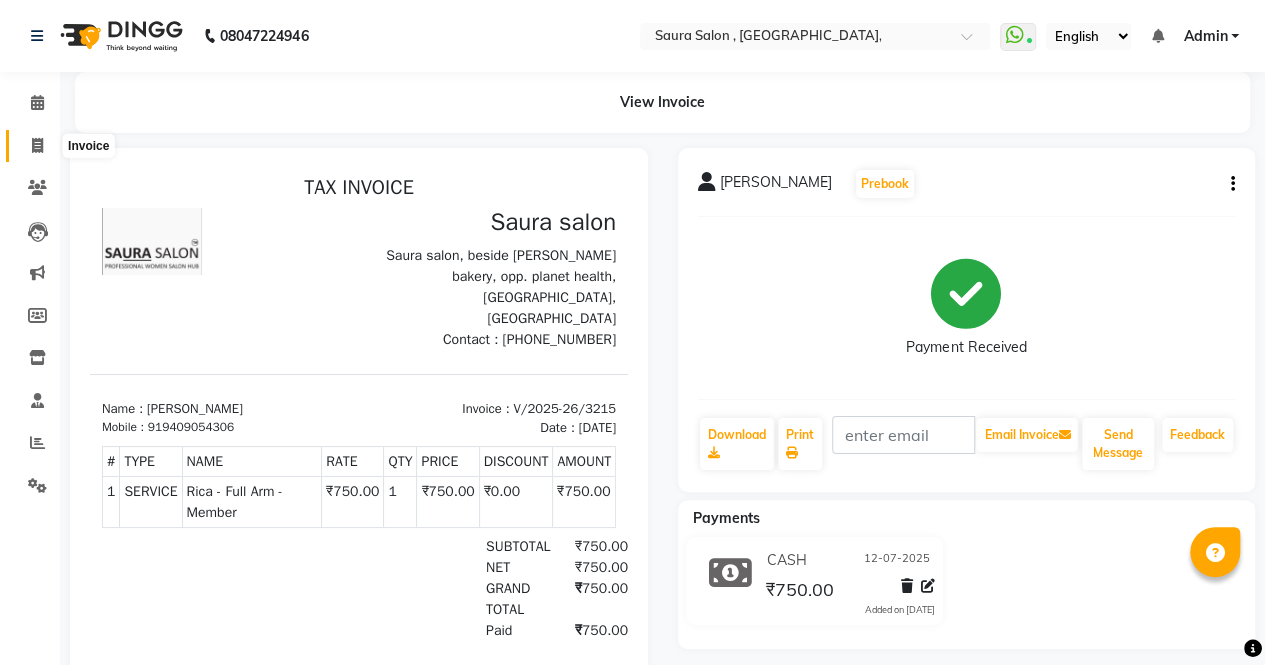 click 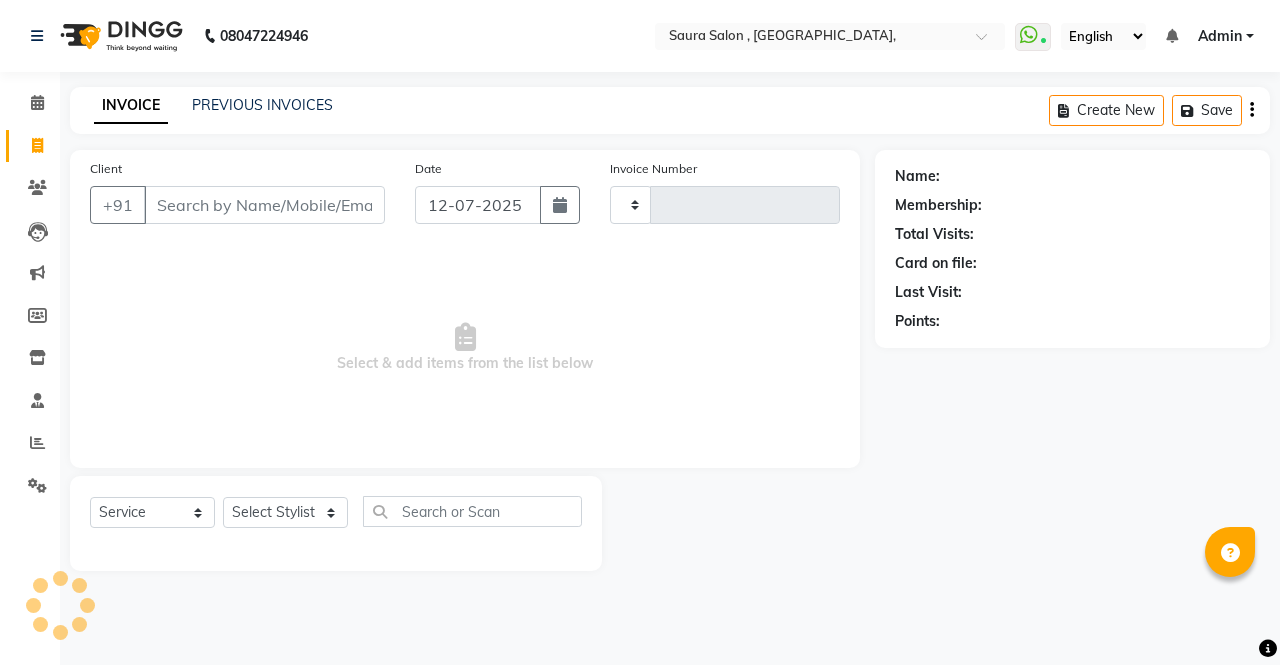 type on "3216" 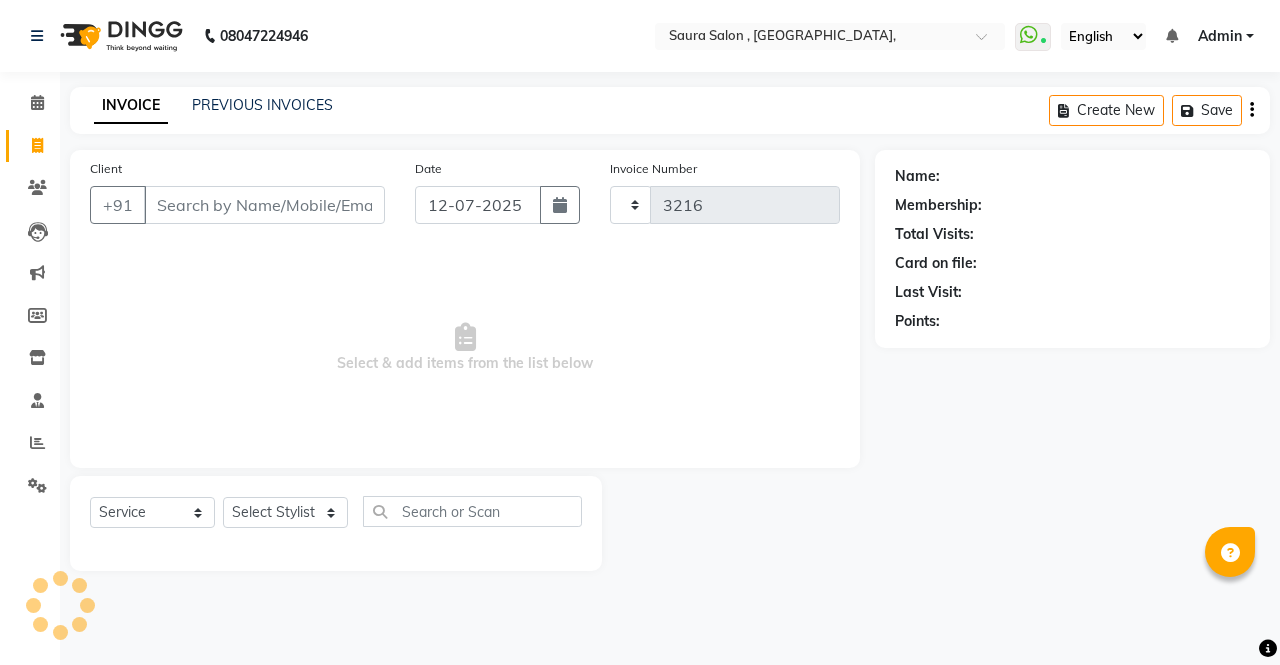 select on "6963" 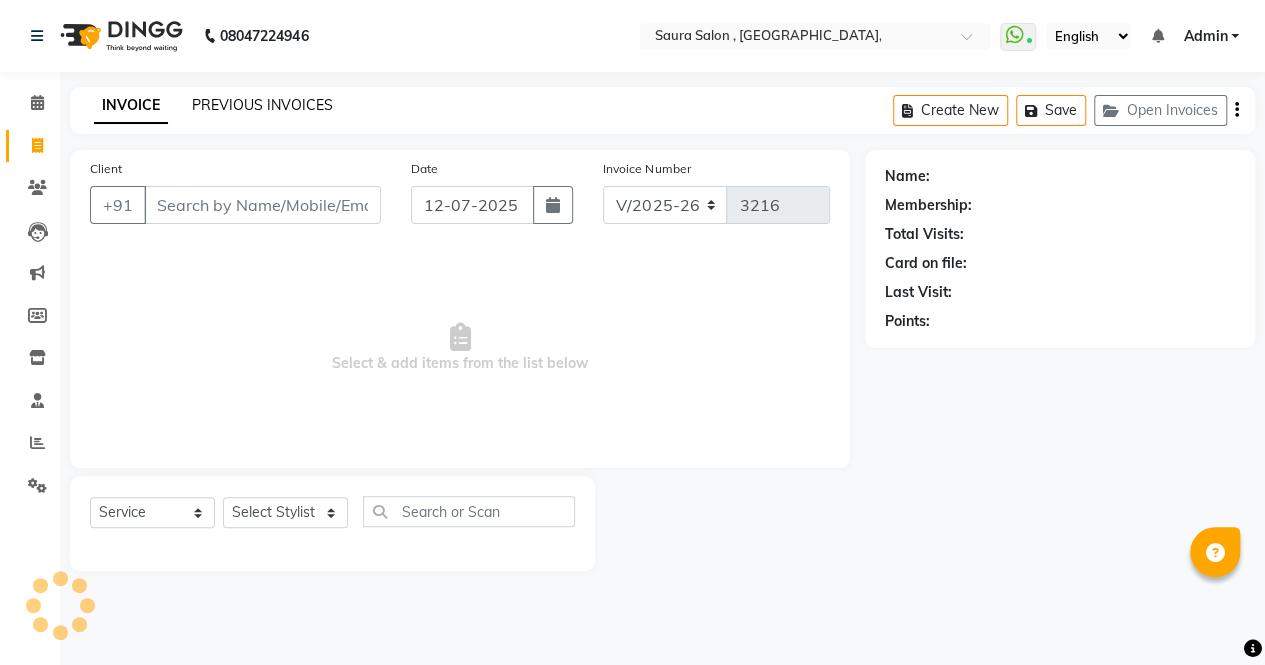 select on "57428" 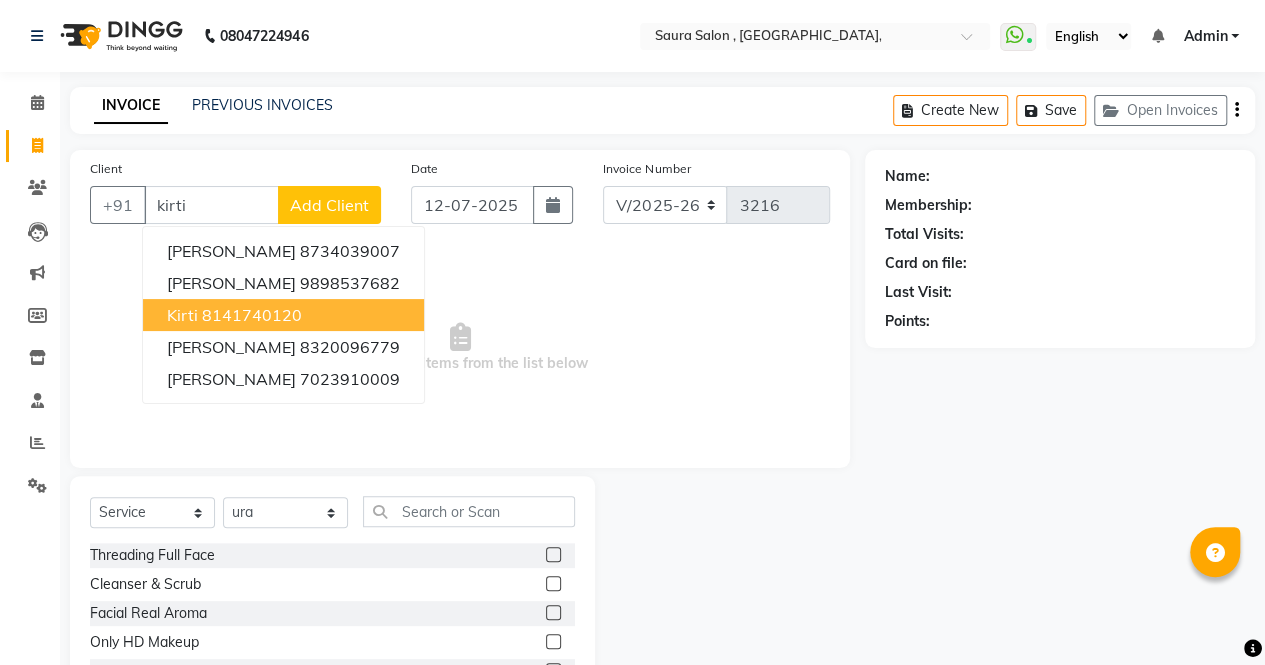 click on "8141740120" at bounding box center [252, 315] 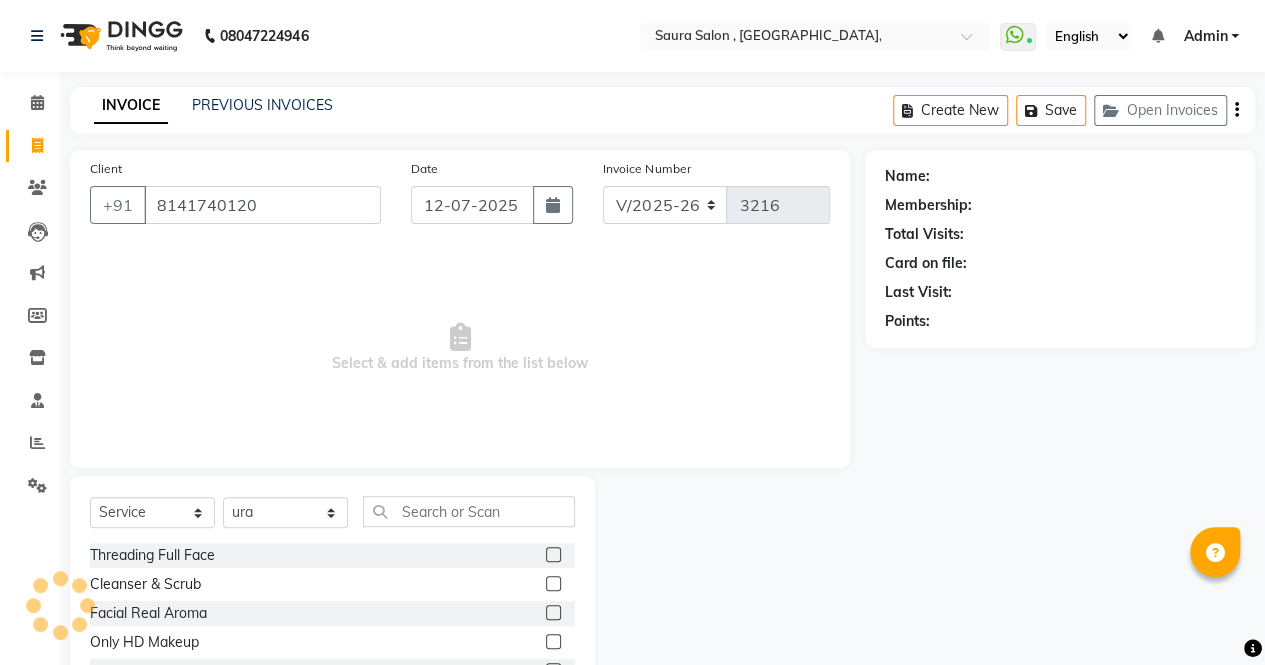type on "8141740120" 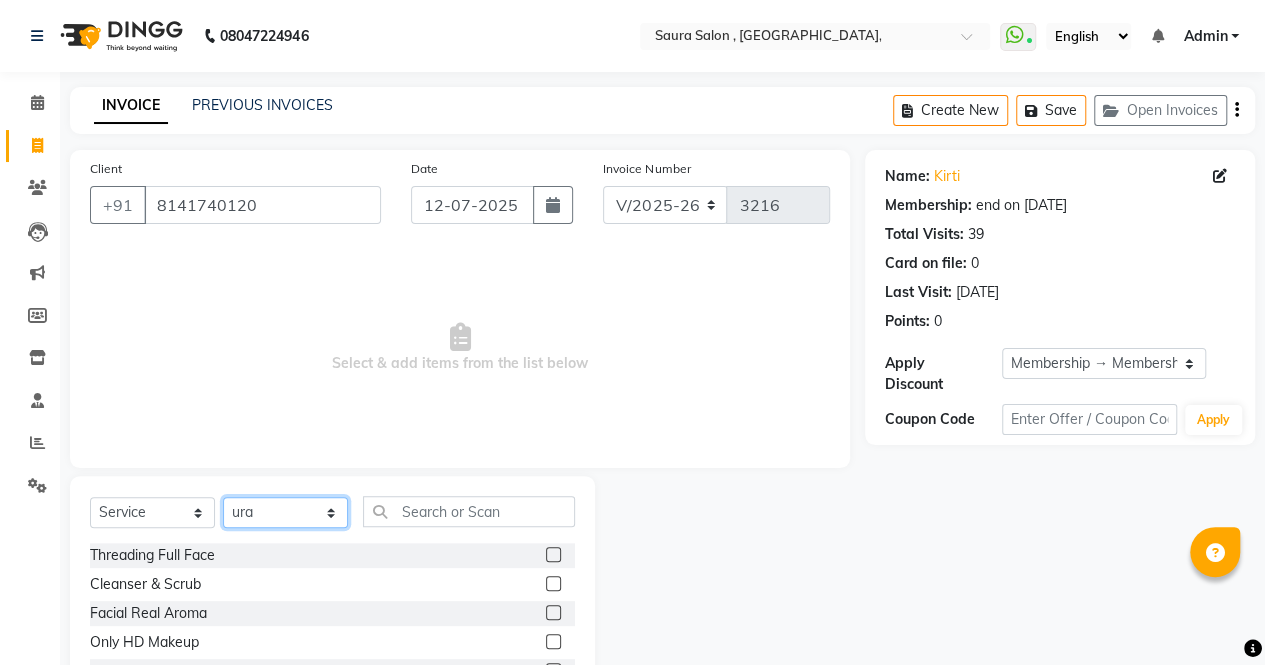 click on "Select Stylist archana  asha  chetna  deepika prajapati jagruti payal riddhi khandala shanti  sona  ura usha di vaishali vaishnavi  vidhi" 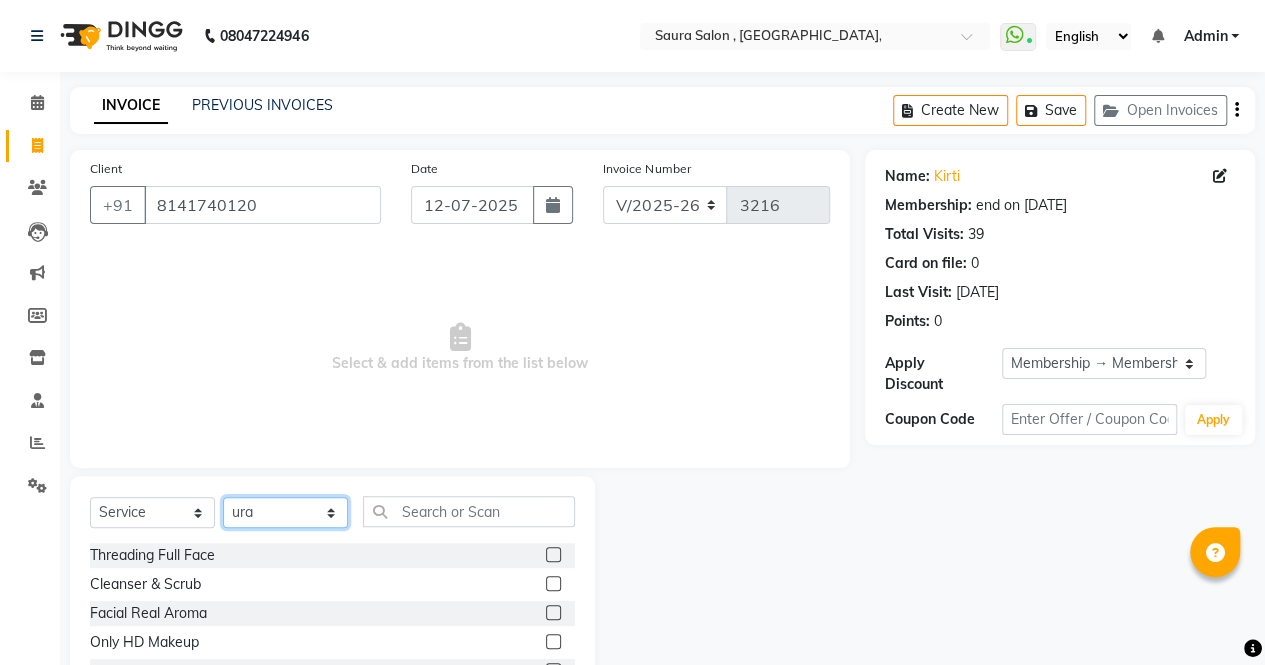 select on "56817" 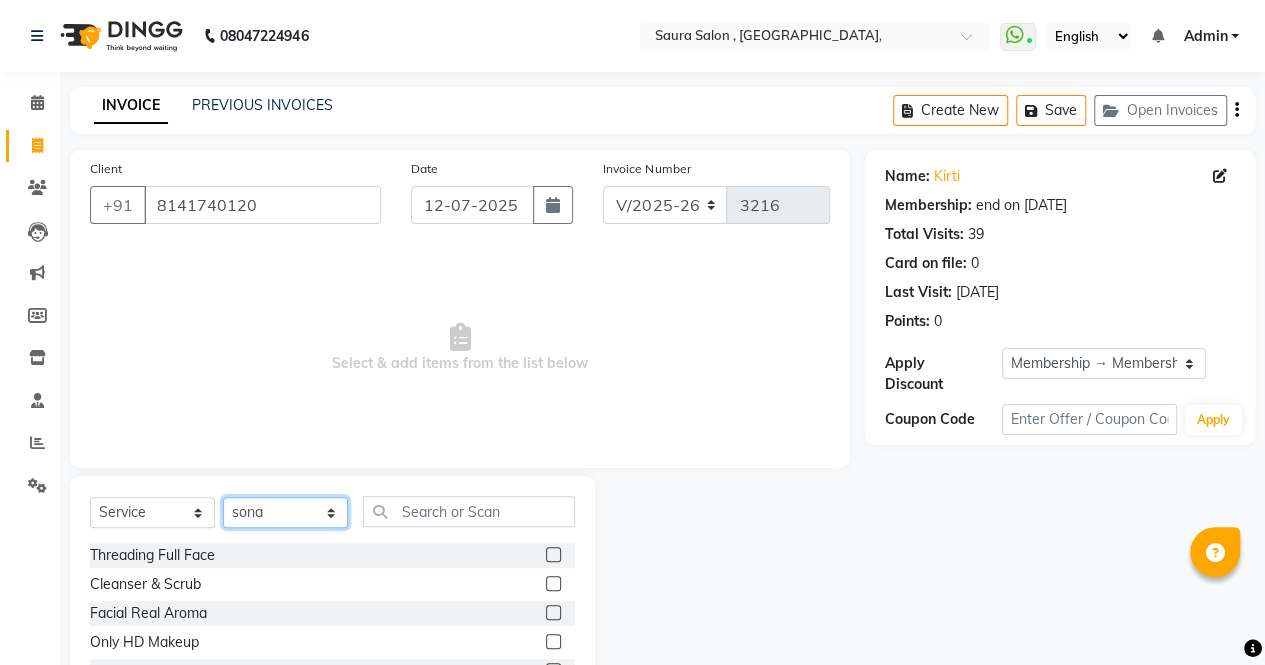 click on "Select Stylist archana  asha  chetna  deepika prajapati jagruti payal riddhi khandala shanti  sona  ura usha di vaishali vaishnavi  vidhi" 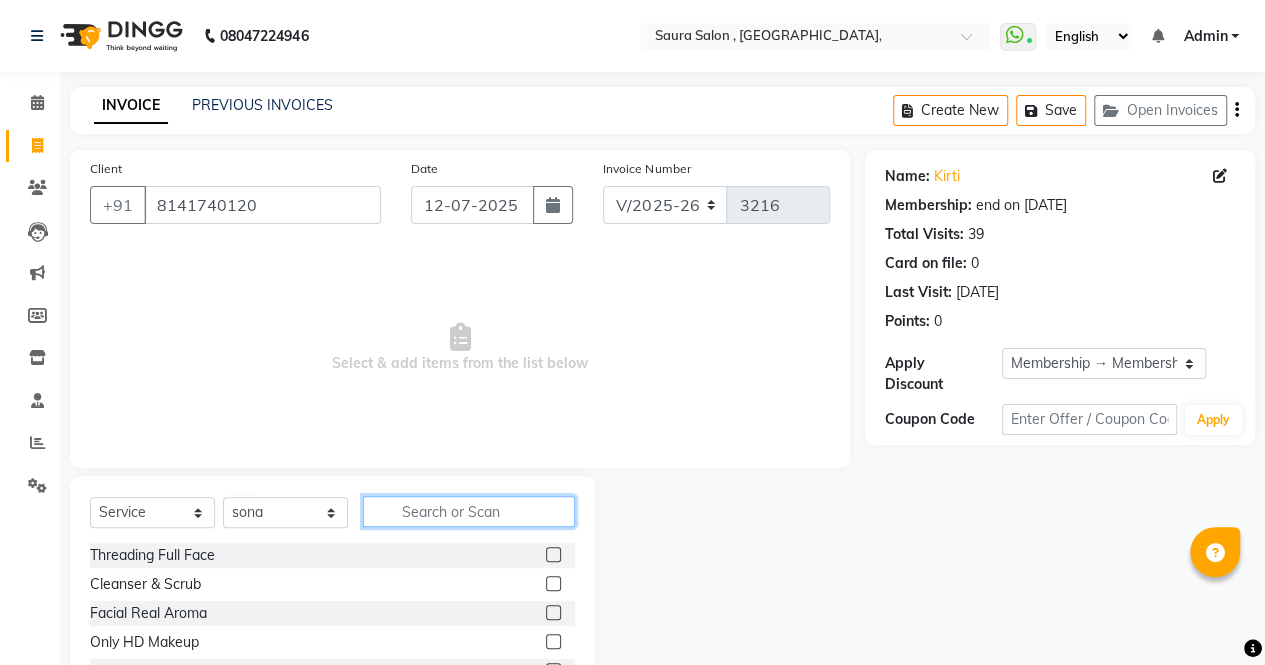 click 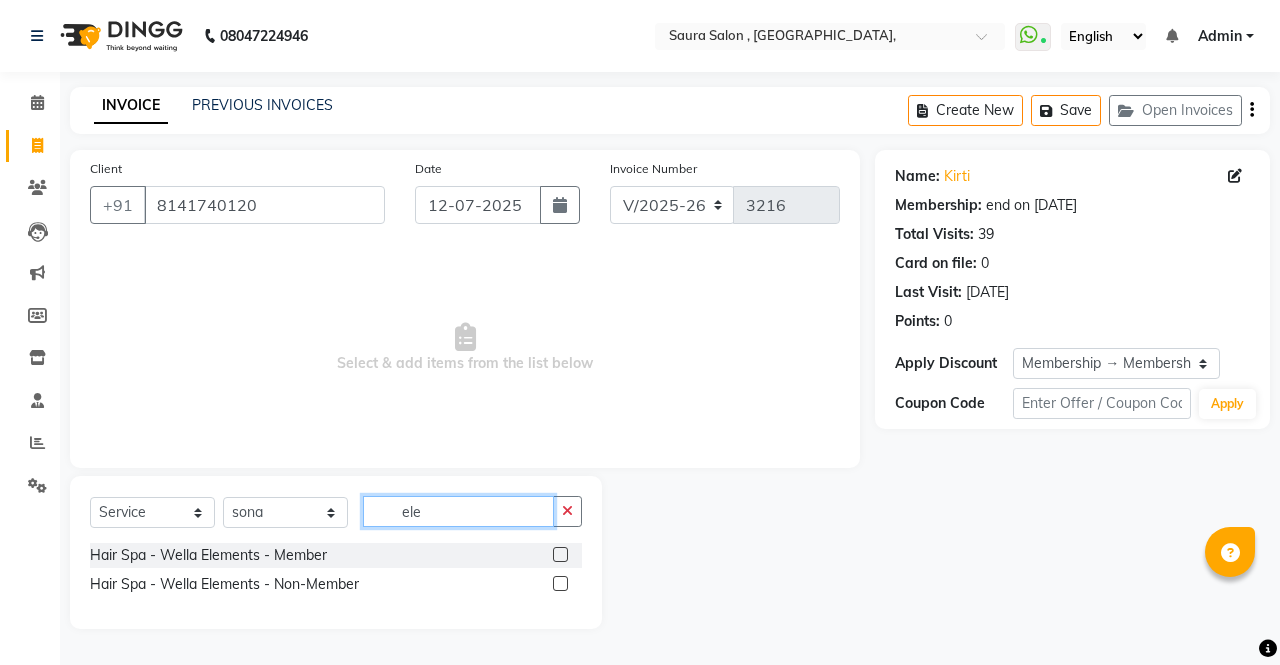 type 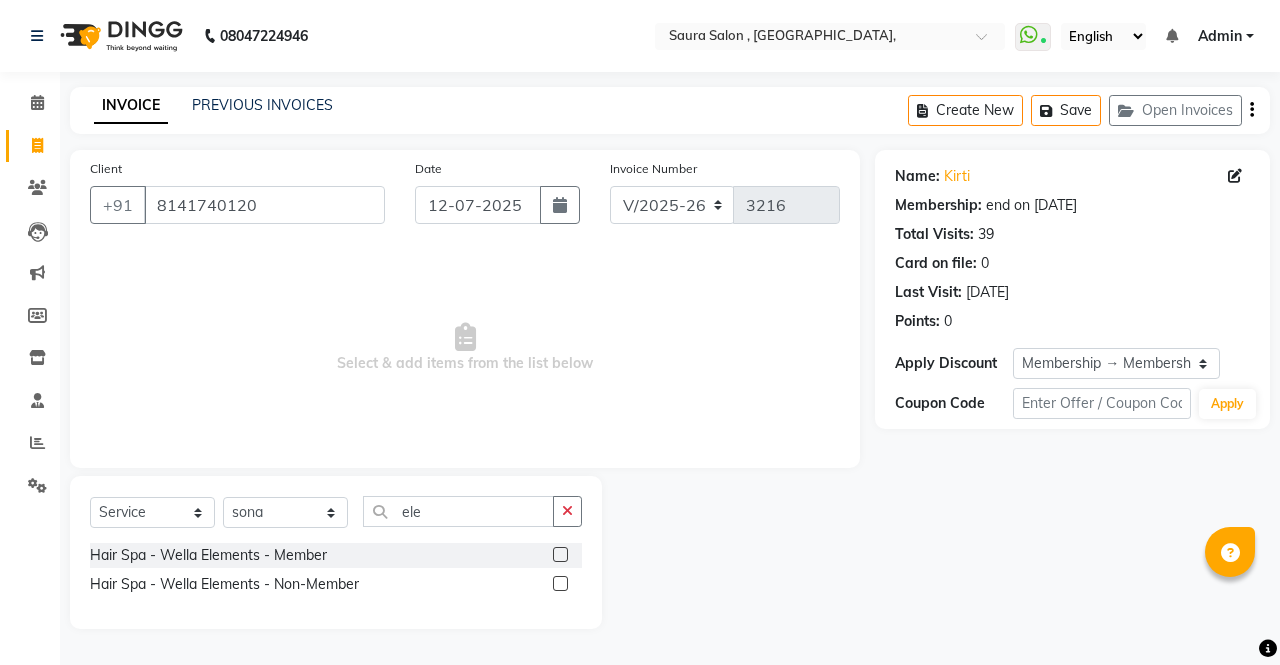 click 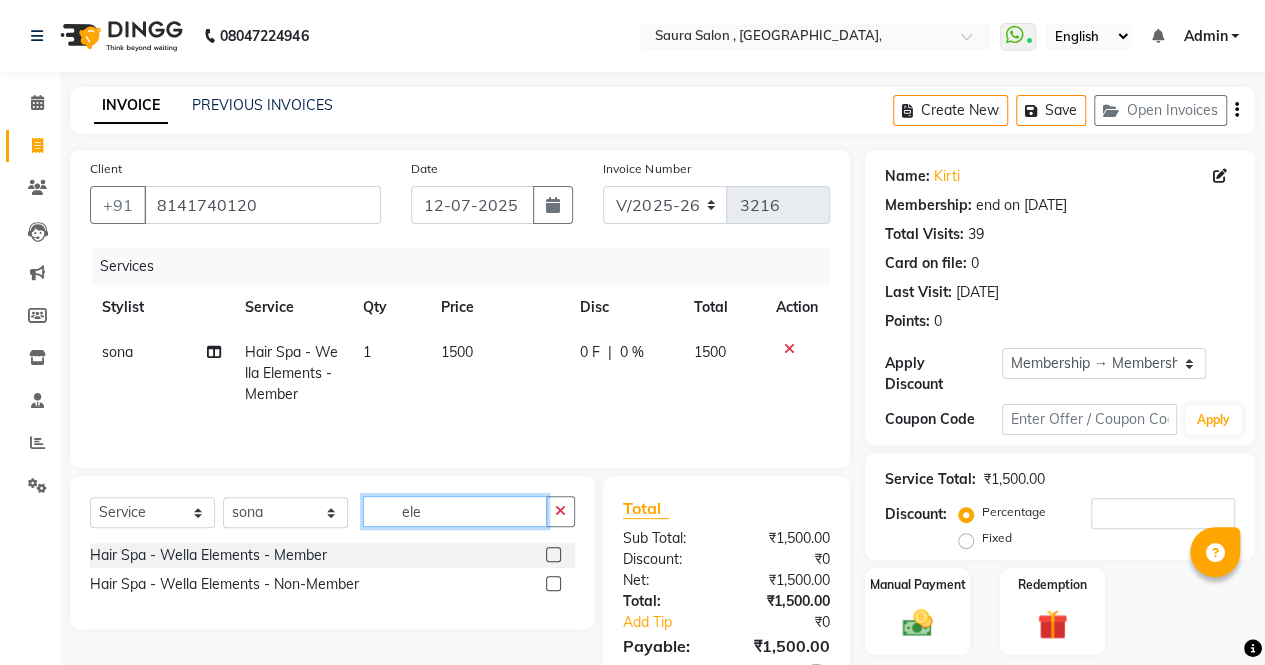 click on "ele" 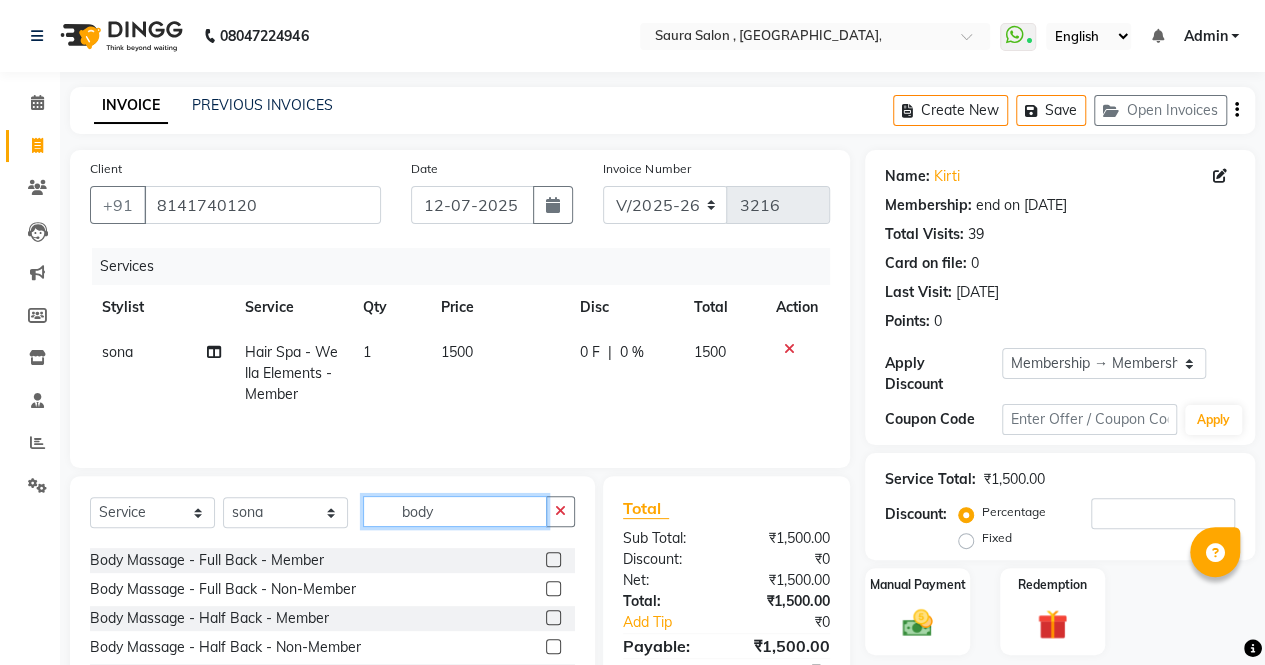 scroll, scrollTop: 406, scrollLeft: 0, axis: vertical 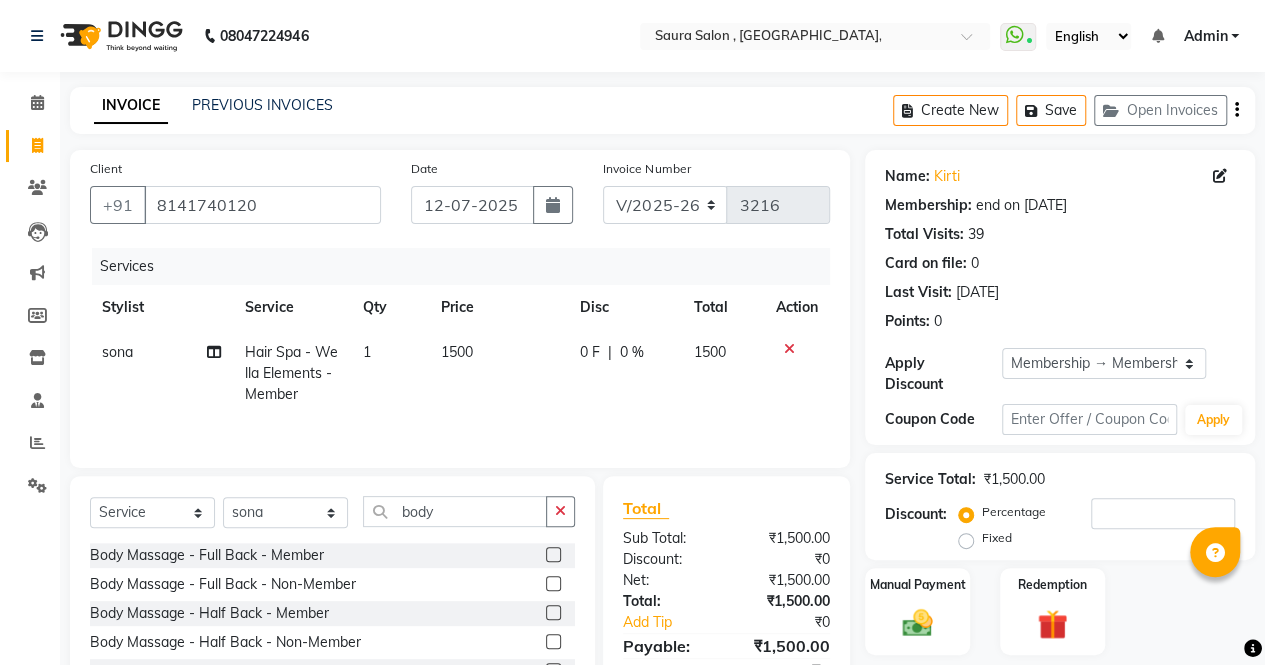 click on "Body Massage - Half Back - Member" 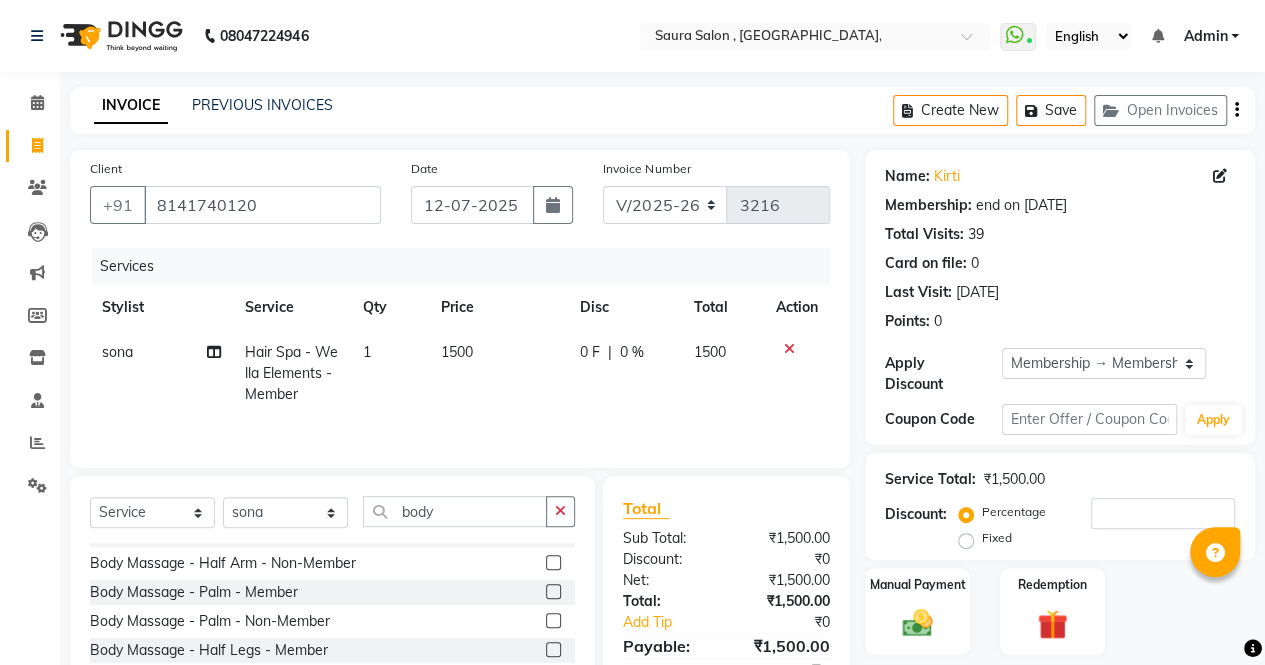 scroll, scrollTop: 612, scrollLeft: 0, axis: vertical 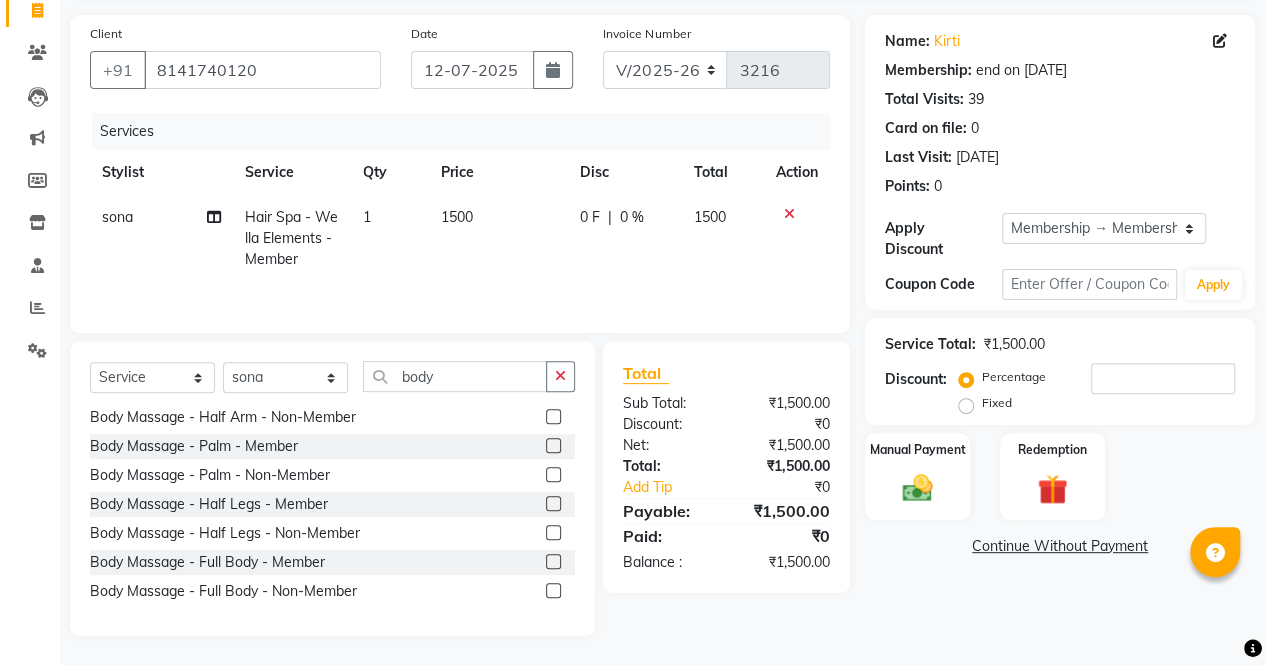 click 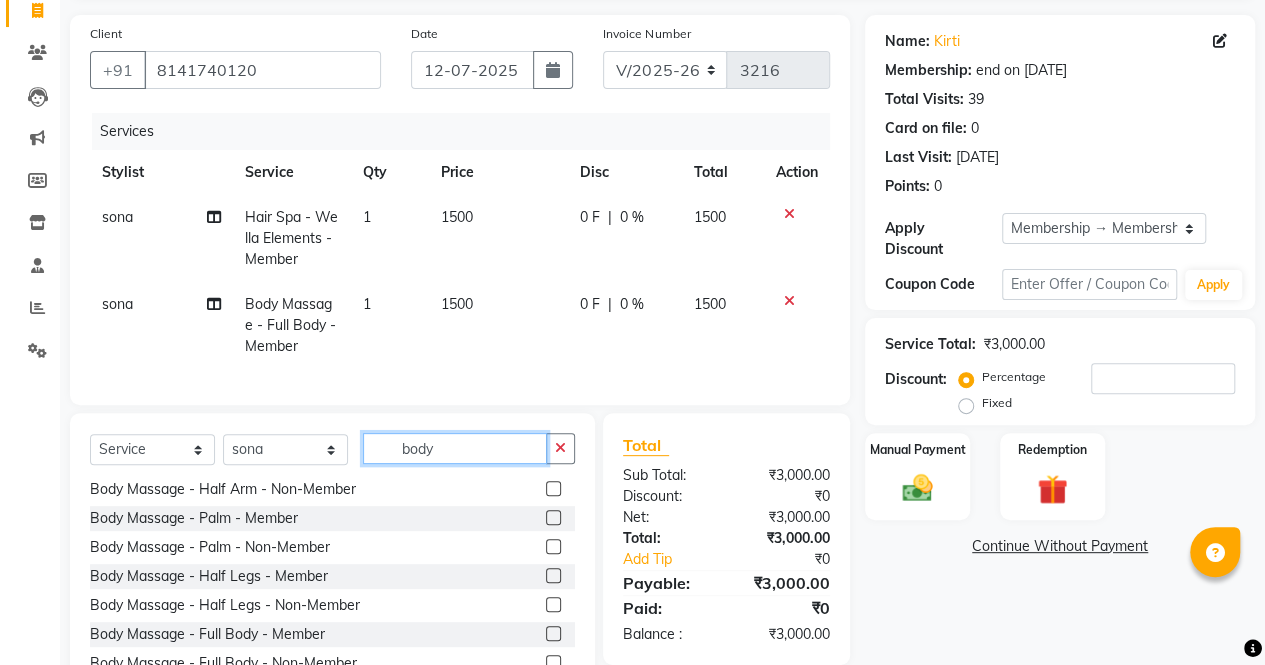 click on "body" 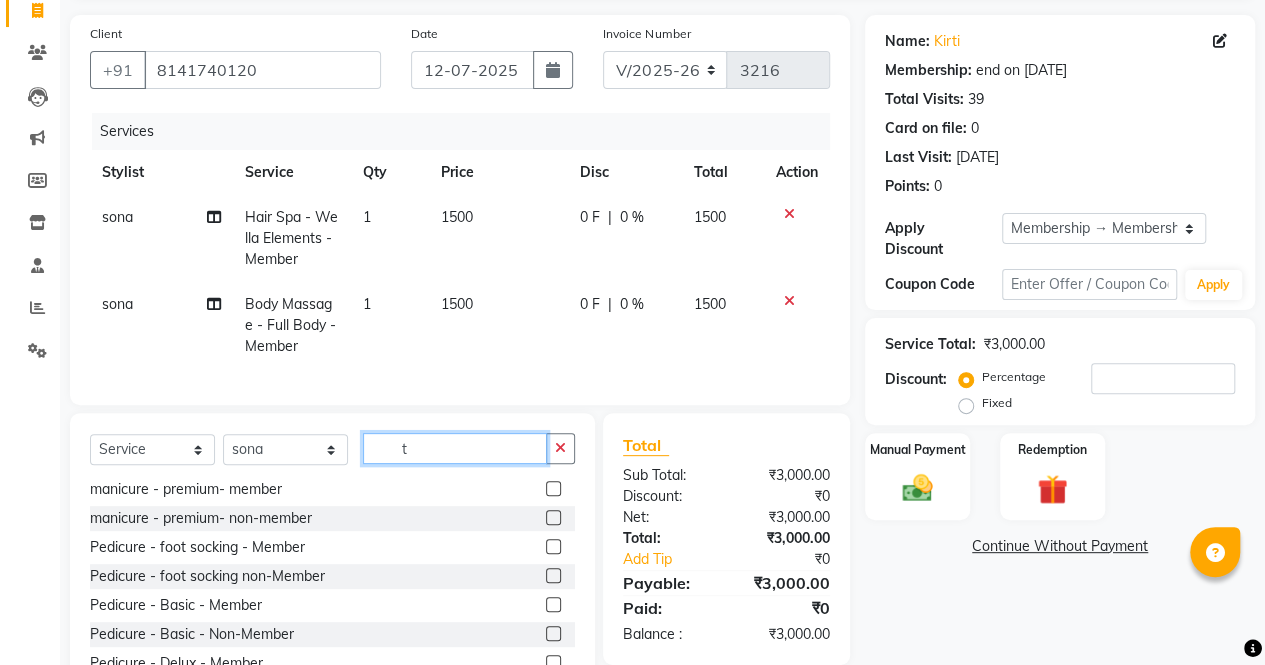 scroll, scrollTop: 176, scrollLeft: 0, axis: vertical 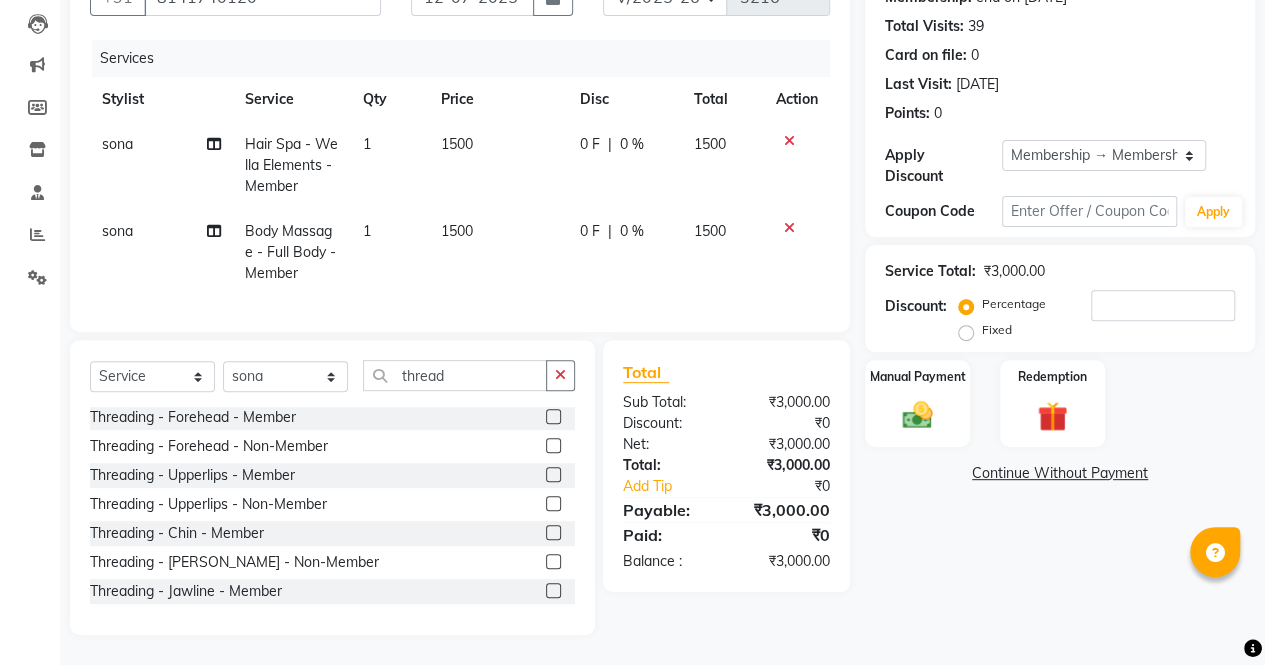 click 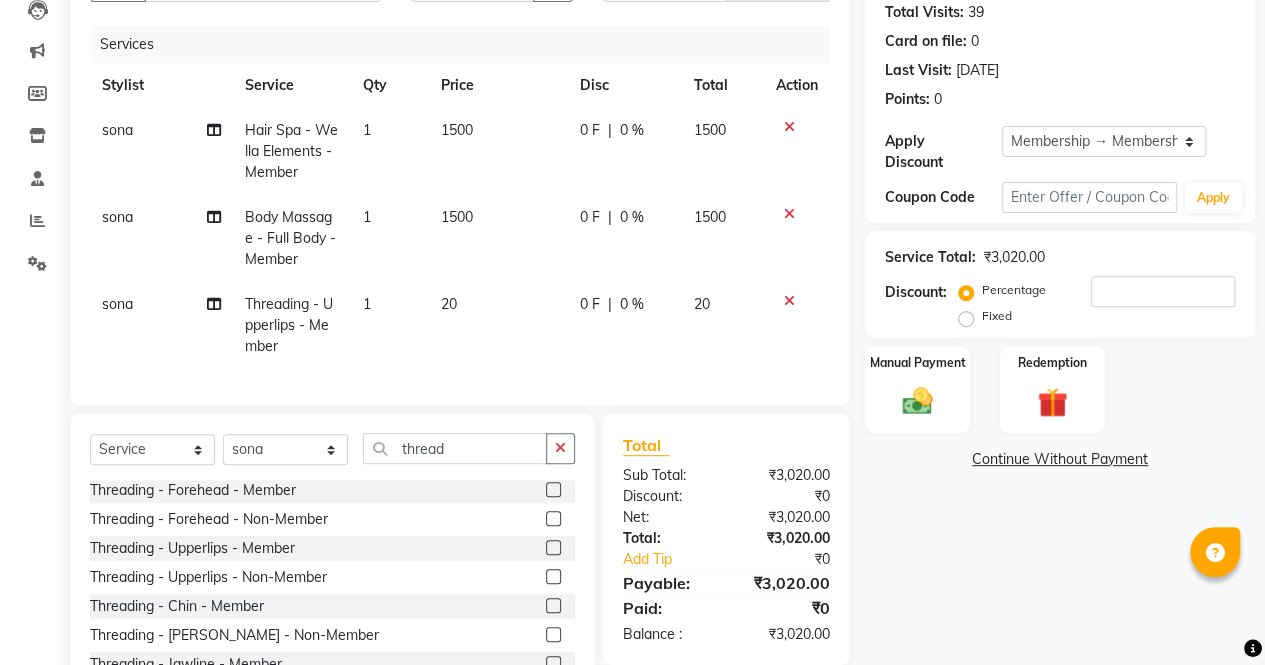 click 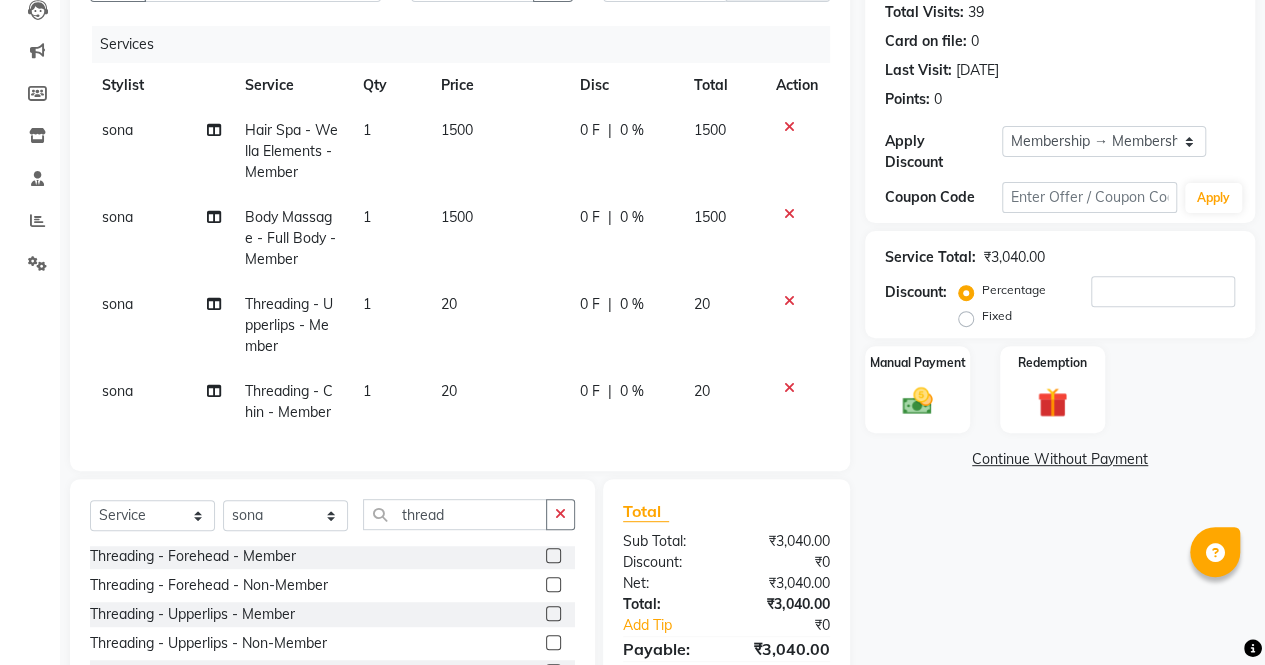 click on "1500" 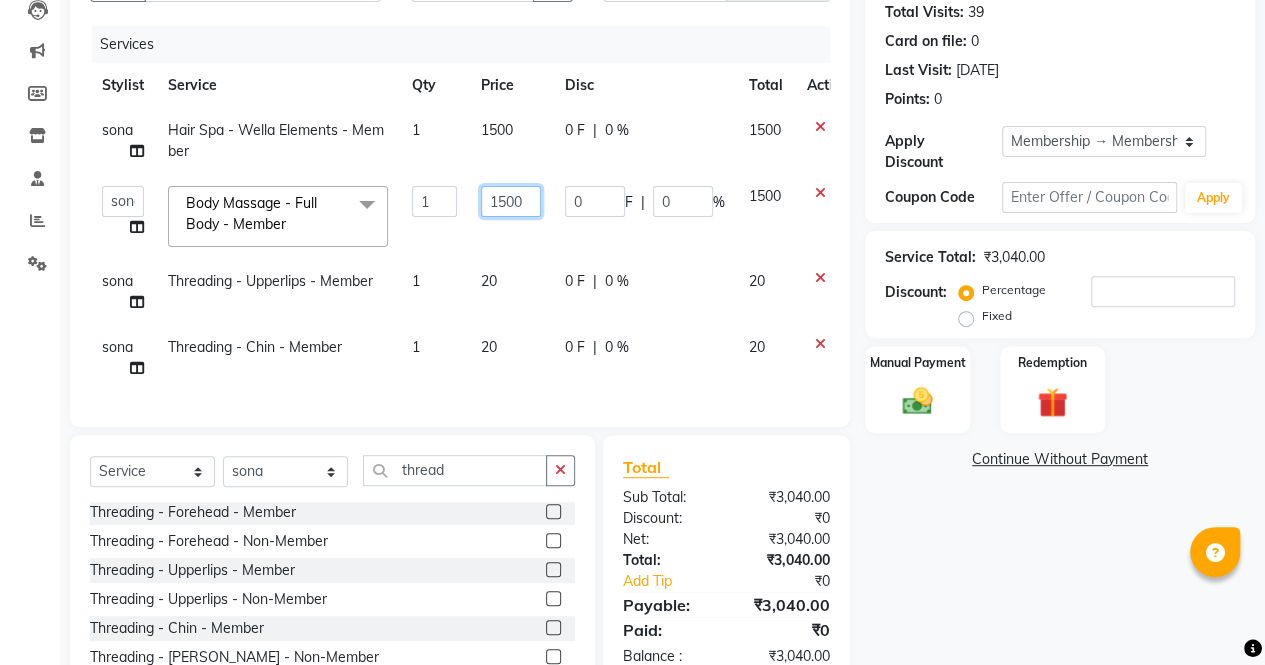 click on "1500" 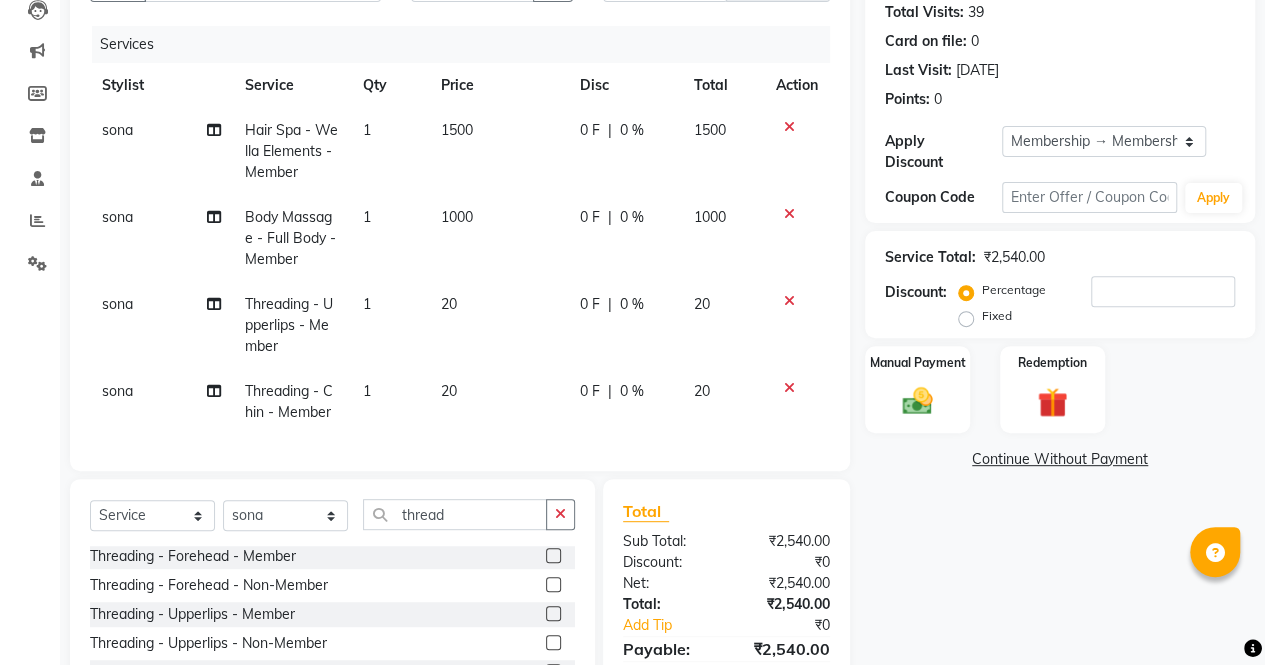 click on "Name: Kirti  Membership: end on 06-08-2025 Total Visits:  39 Card on file:  0 Last Visit:   27-06-2025 Points:   0  Apply Discount Select Membership → Membership Coupon Code Apply Service Total:  ₹2,540.00  Discount:  Percentage   Fixed  Manual Payment Redemption  Continue Without Payment" 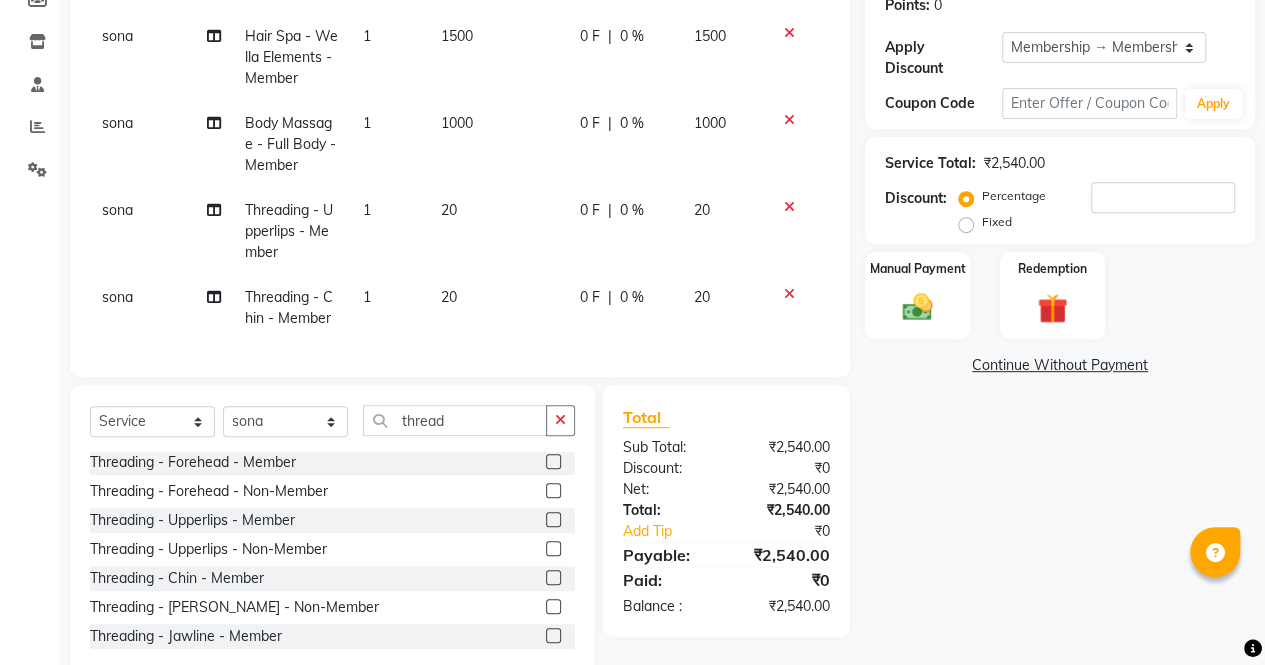 scroll, scrollTop: 375, scrollLeft: 0, axis: vertical 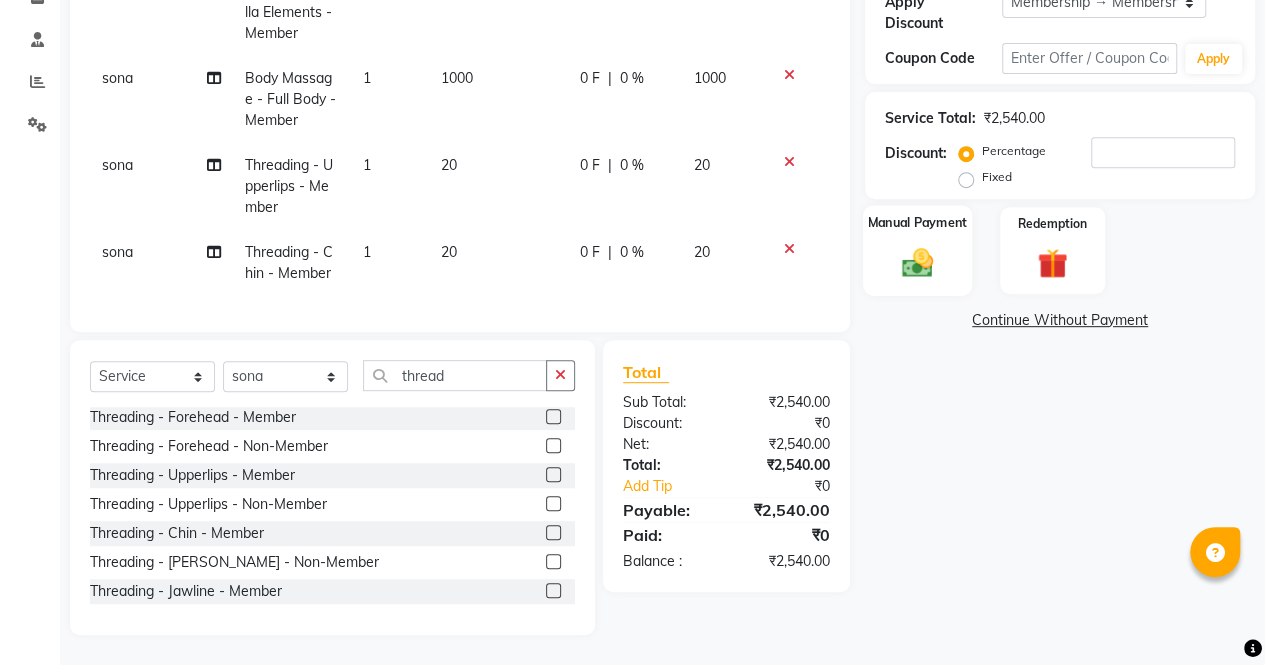 click 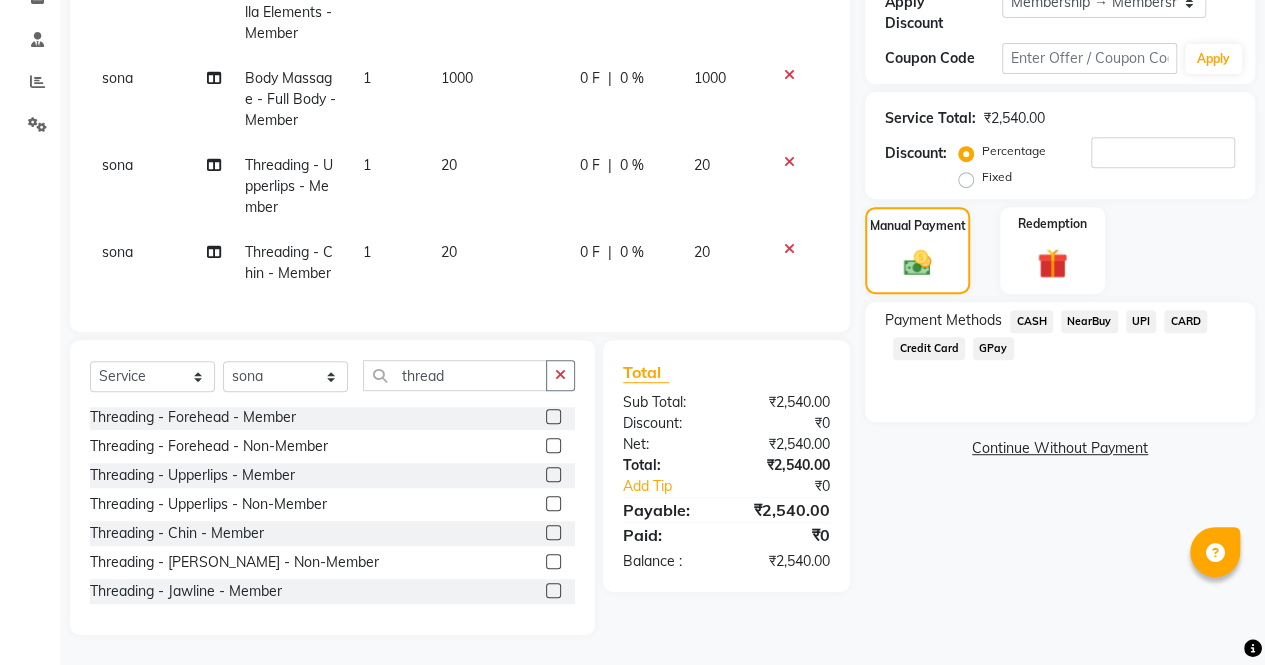 click on "Credit Card" 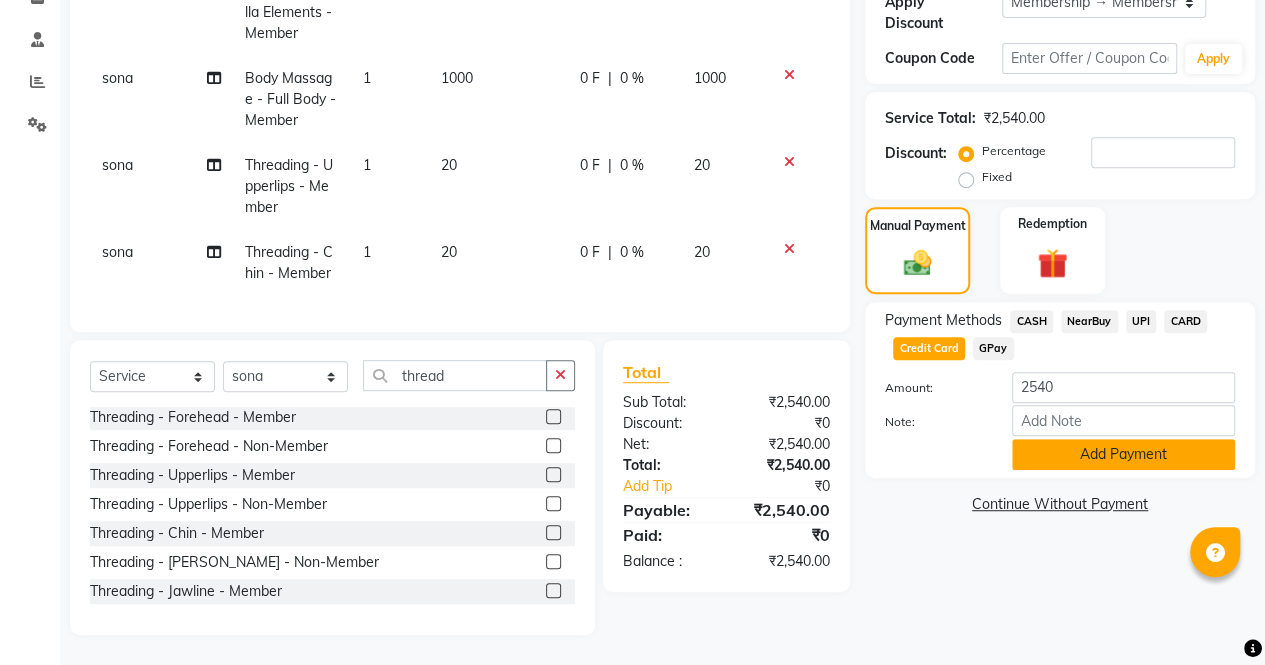 click on "Add Payment" 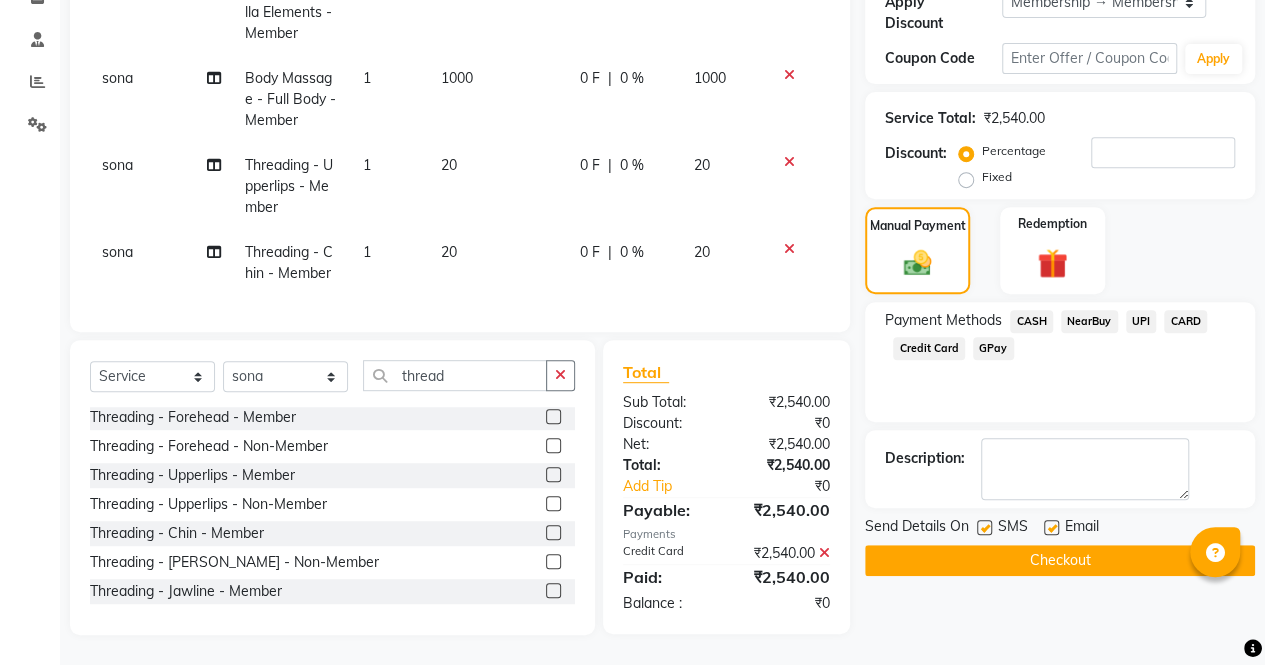 click on "Checkout" 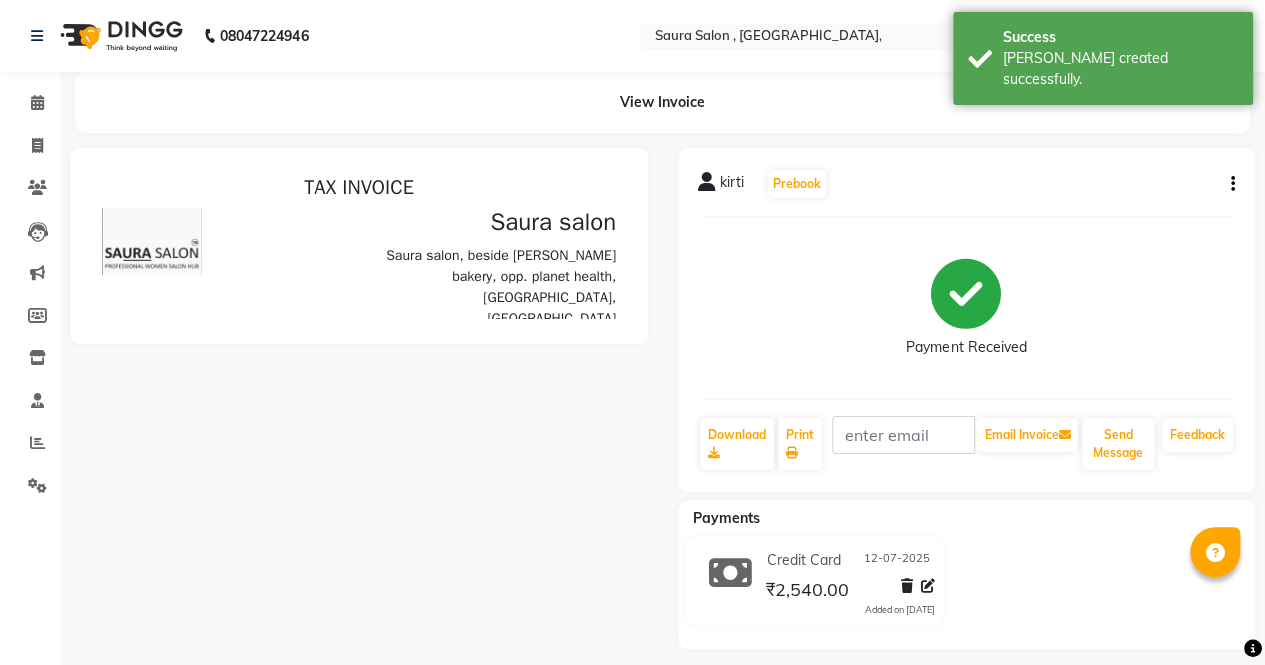 scroll, scrollTop: 0, scrollLeft: 0, axis: both 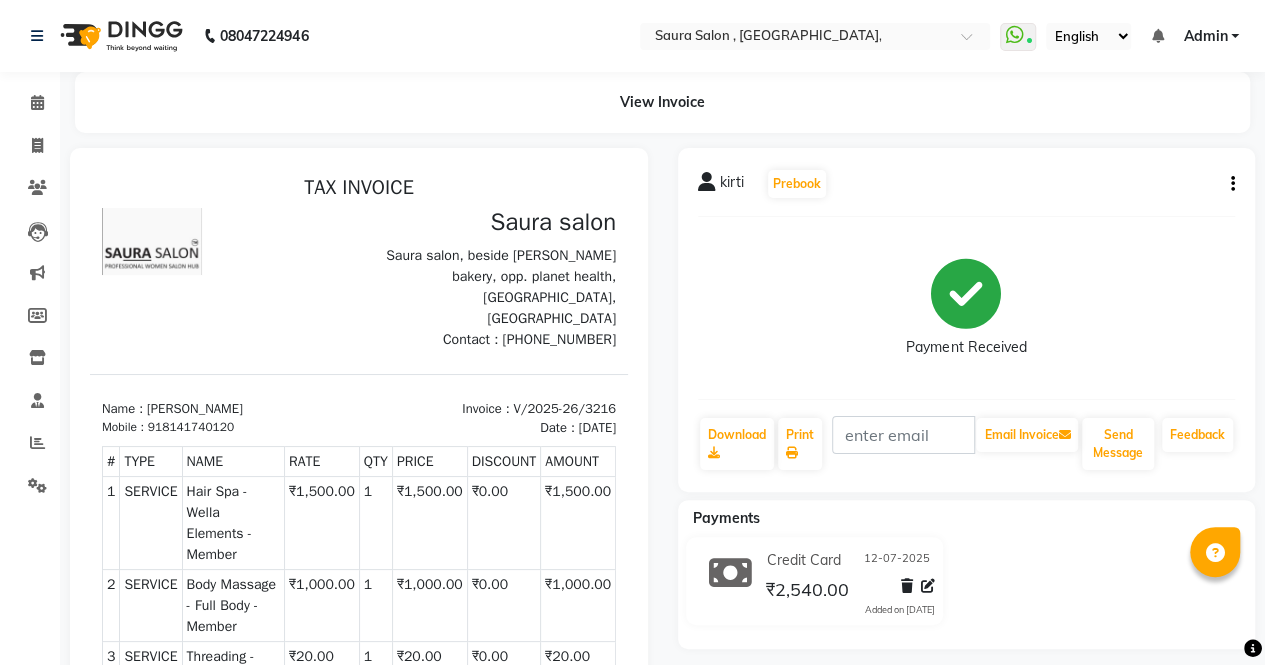 click on "kirti   Prebook   Payment Received  Download  Print   Email Invoice   Send Message Feedback" 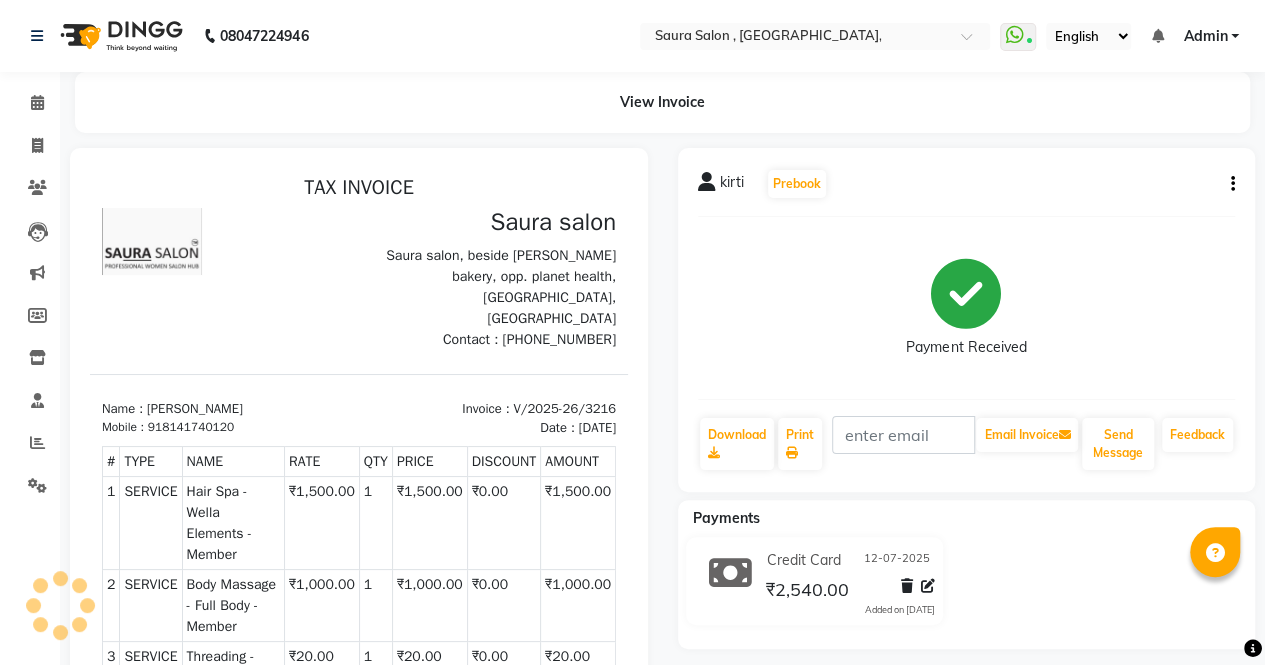 click 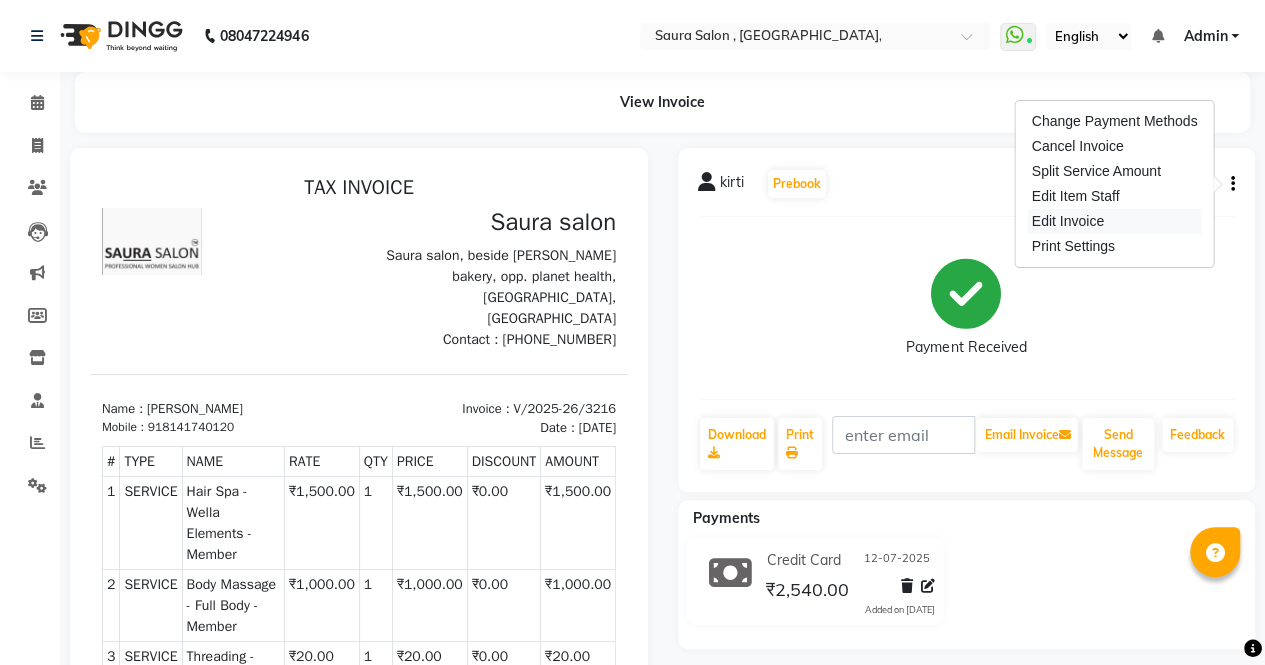 click on "Edit Invoice" at bounding box center (1115, 221) 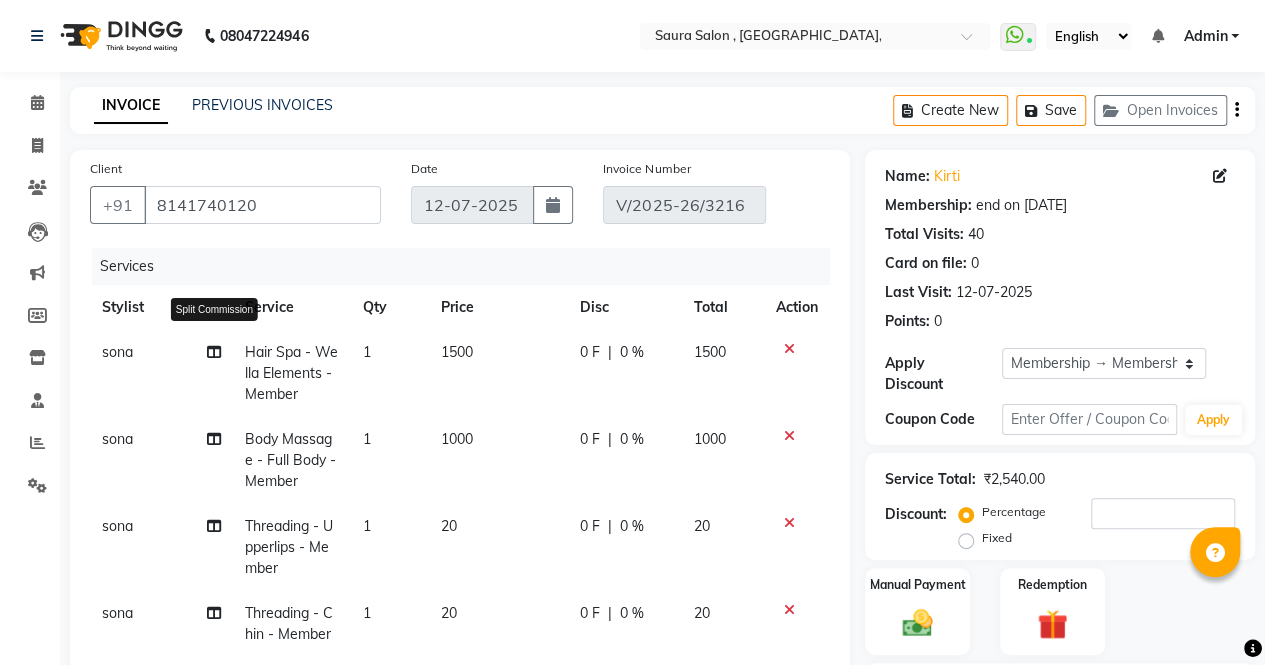 click 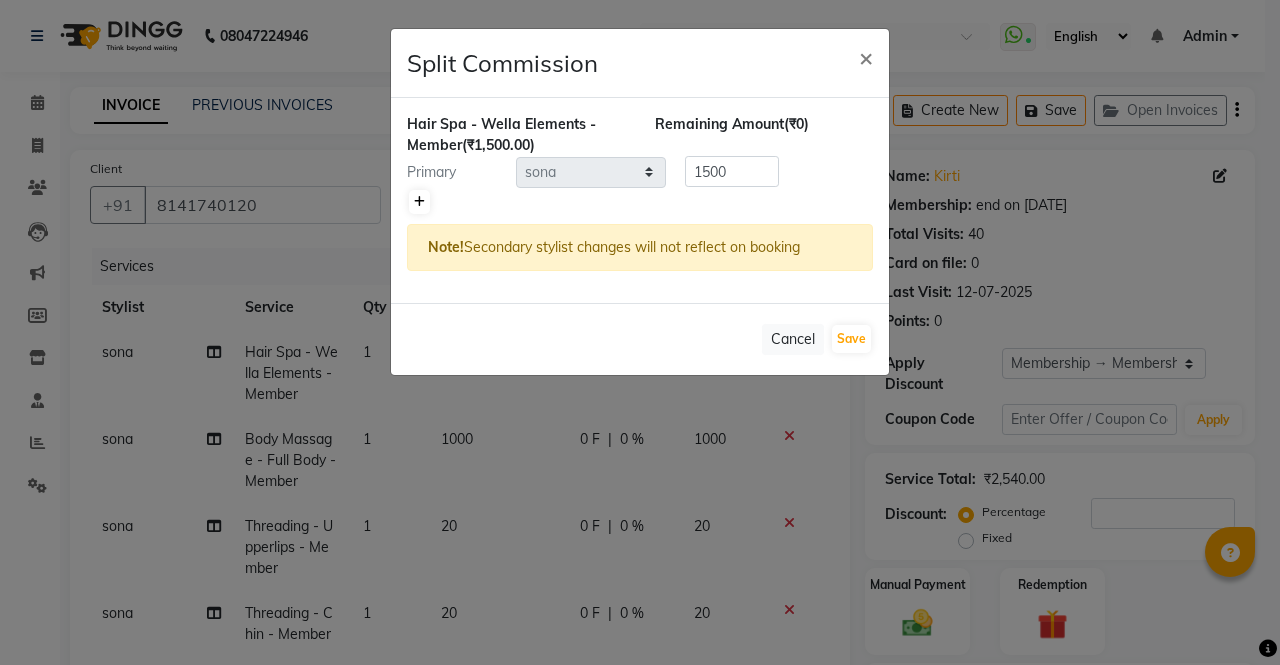 click 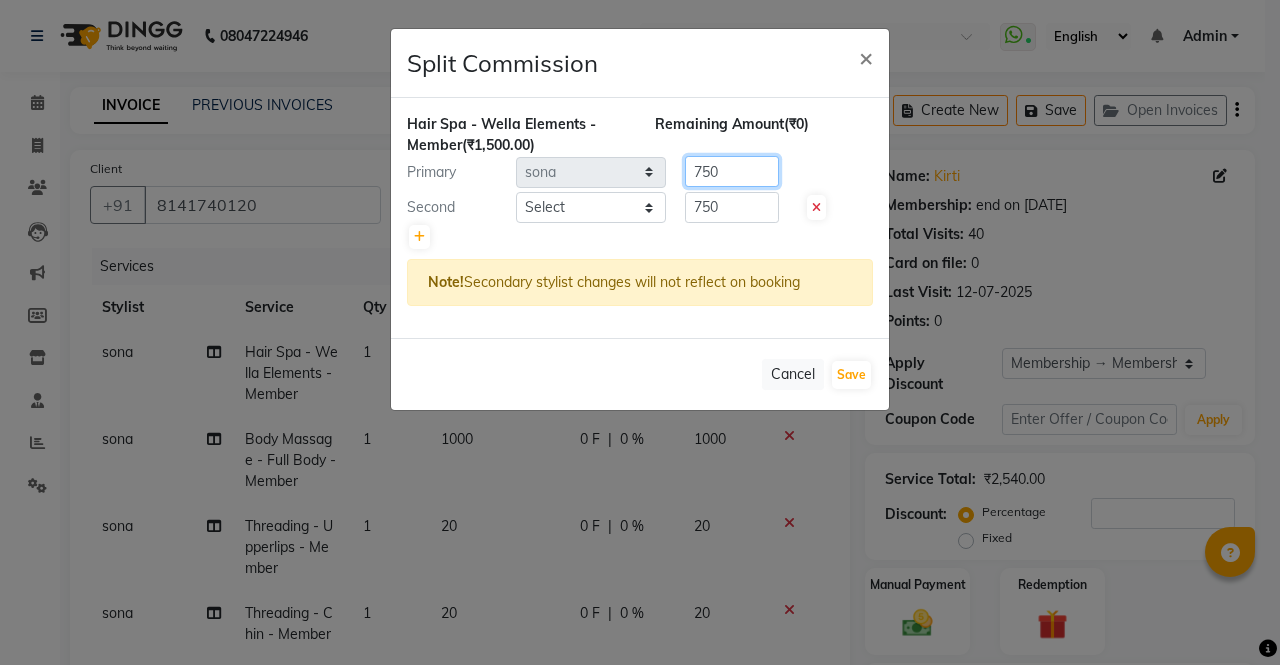 click on "750" 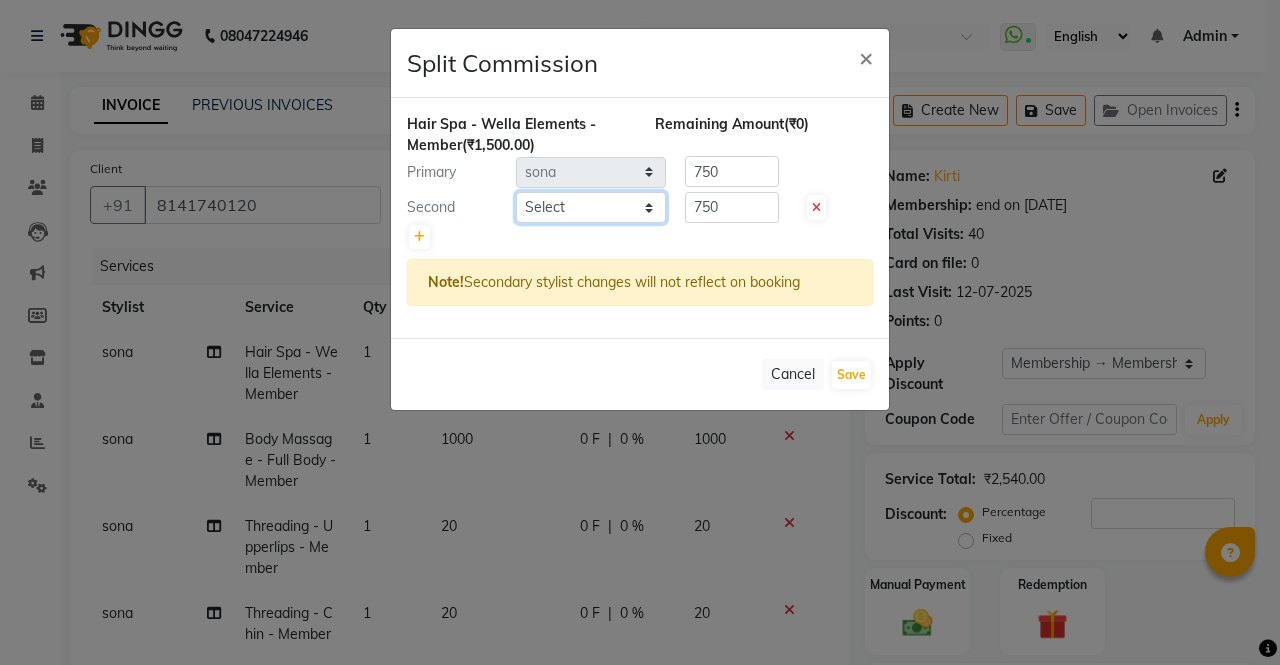click on "Select  archana    asha    chetna    deepika prajapati   jagruti   payal   riddhi khandala   shanti    sona    ura   usha di   vaishali   vaishnavi    vidhi" 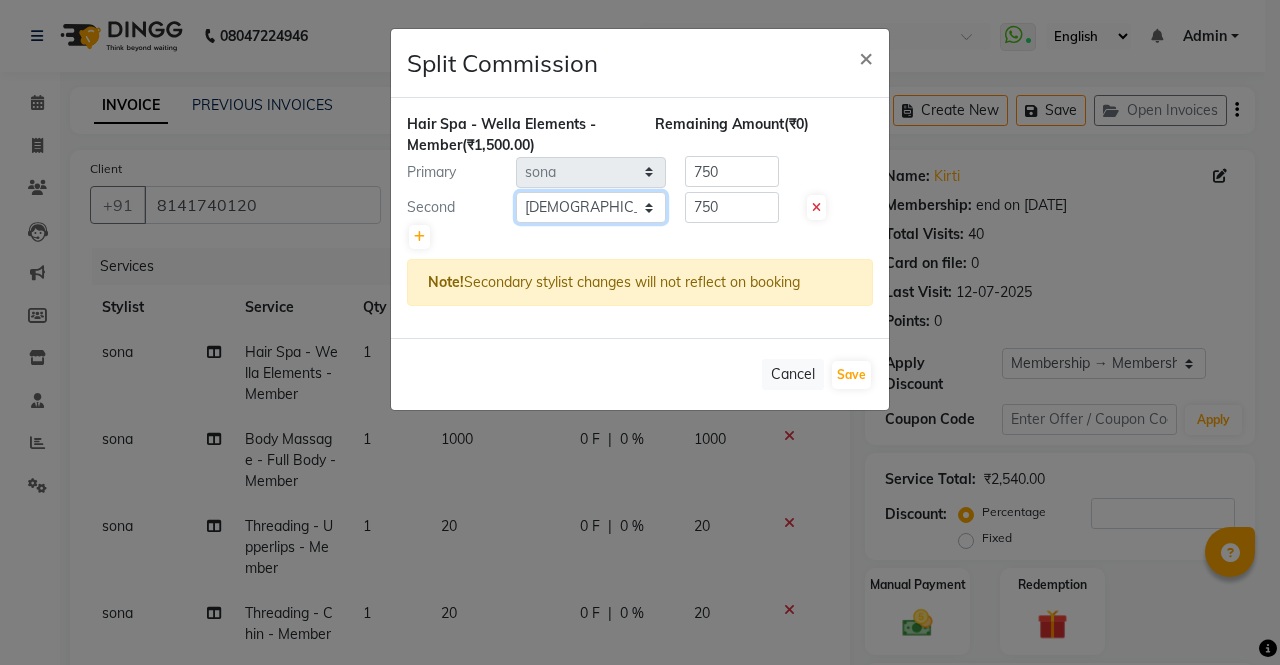 click on "Select  archana    asha    chetna    deepika prajapati   jagruti   payal   riddhi khandala   shanti    sona    ura   usha di   vaishali   vaishnavi    vidhi" 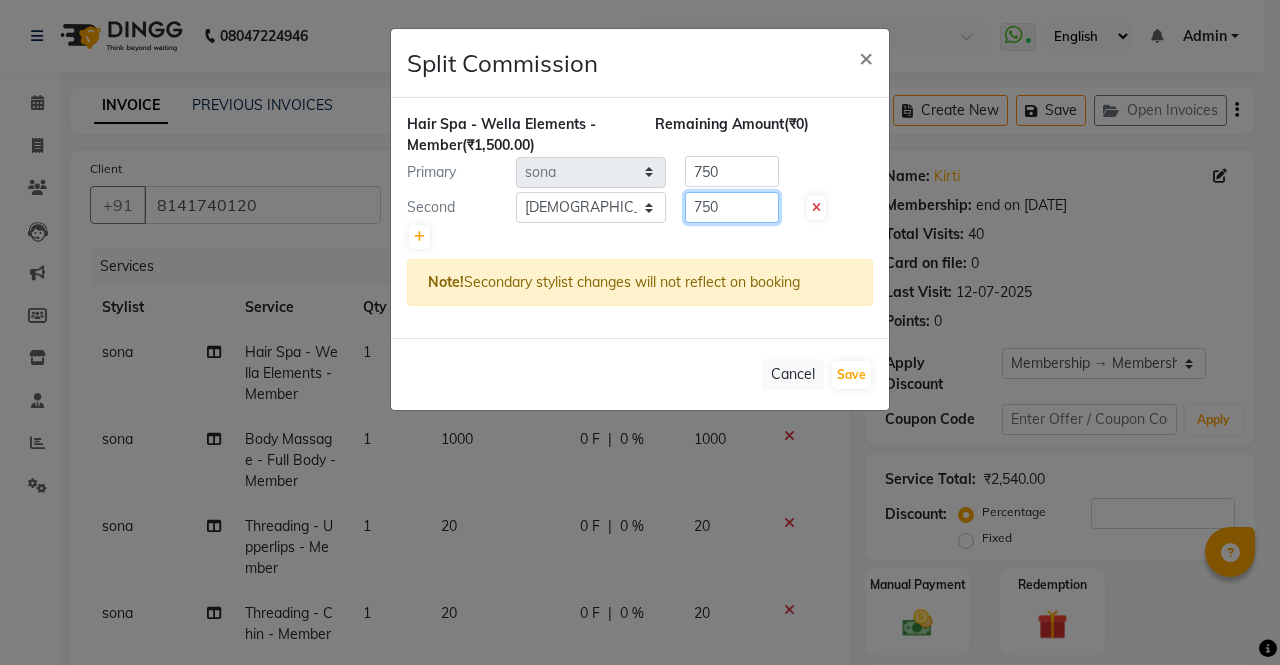 click on "750" 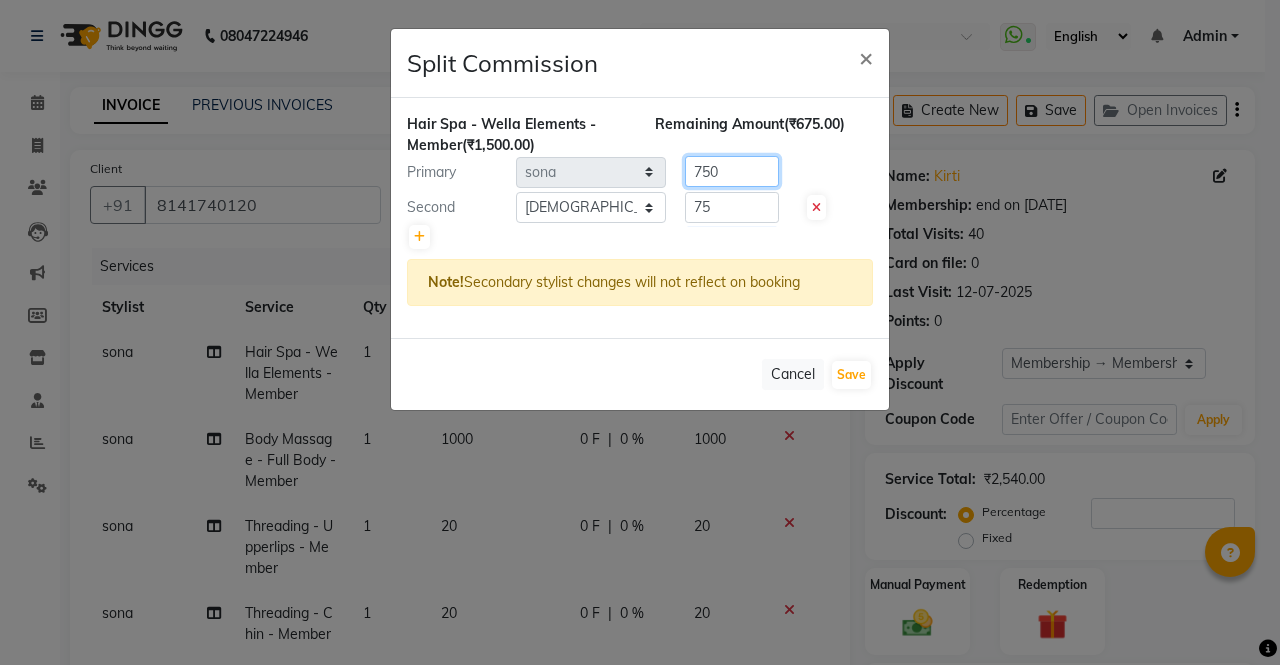 click on "750" 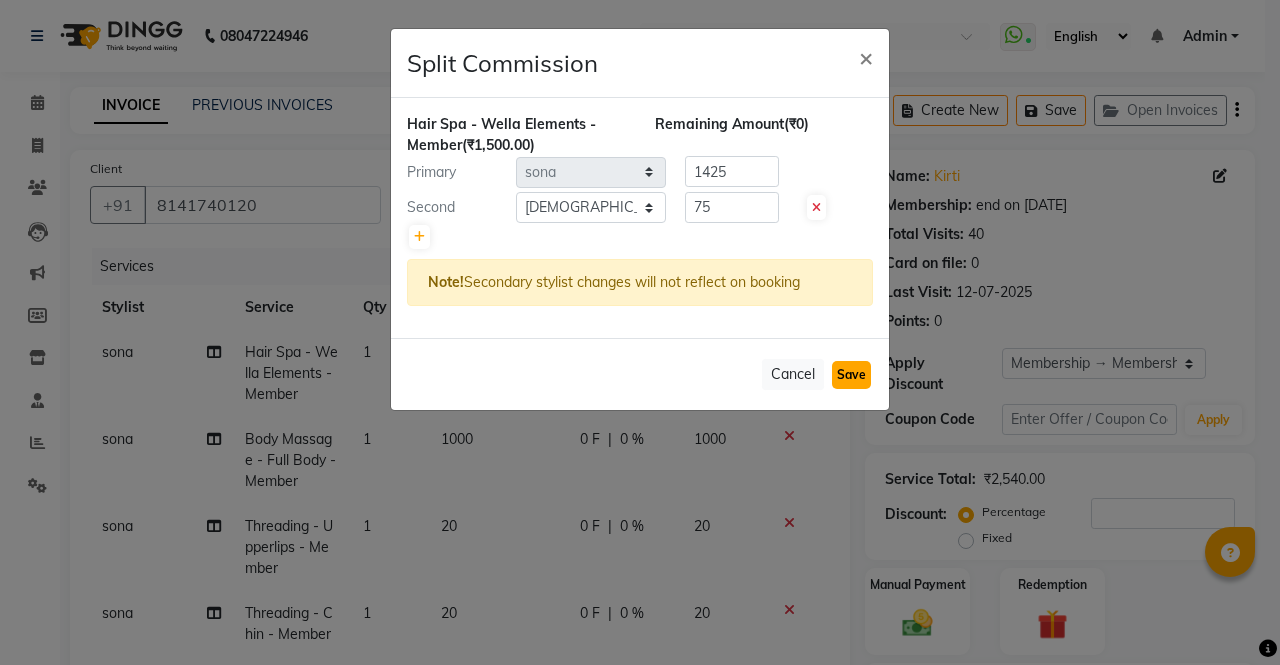 click on "Save" 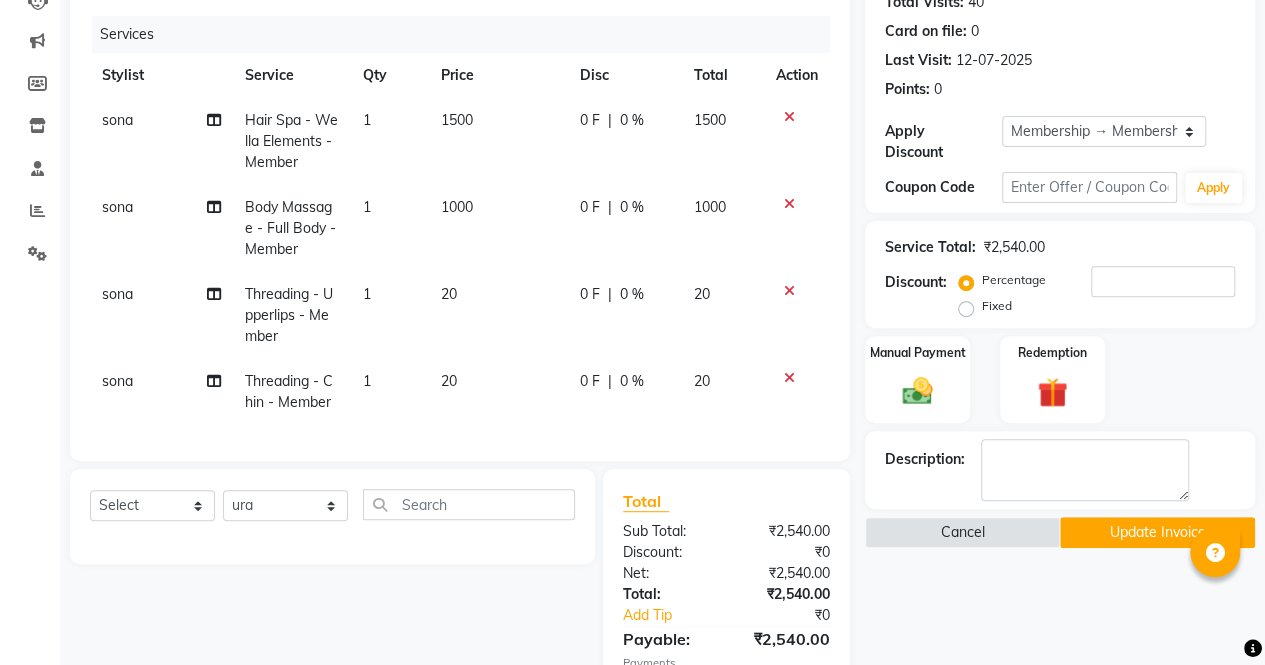 scroll, scrollTop: 373, scrollLeft: 0, axis: vertical 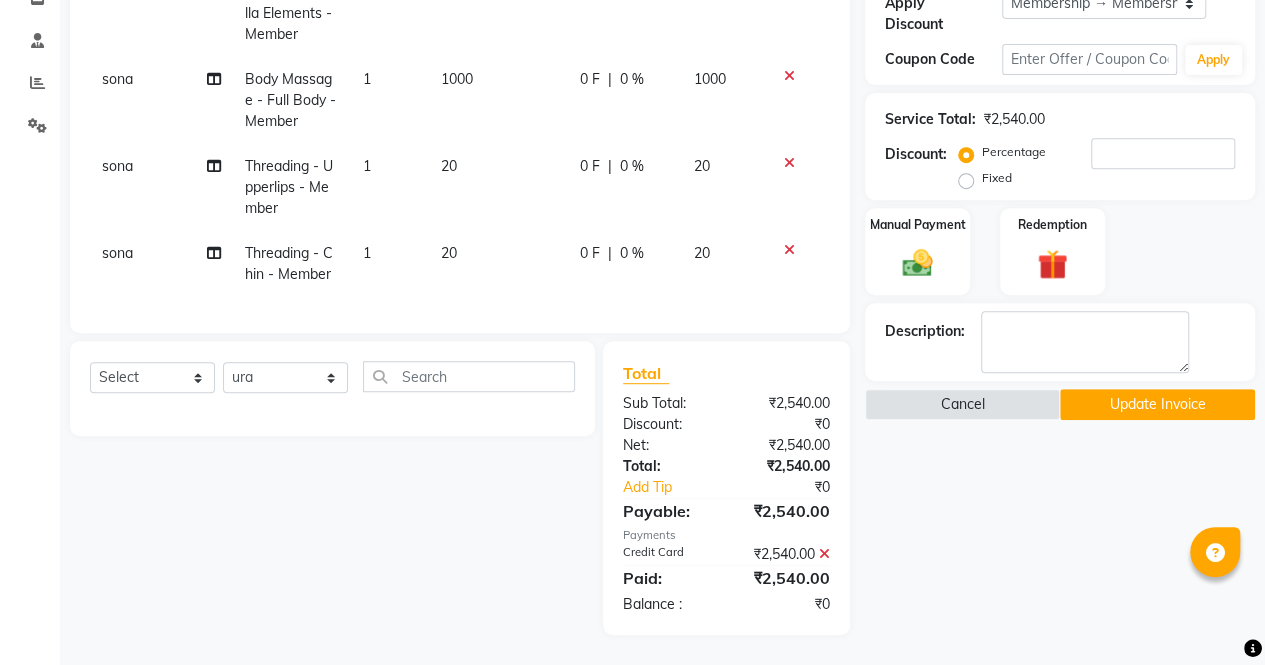 click on "Update Invoice" 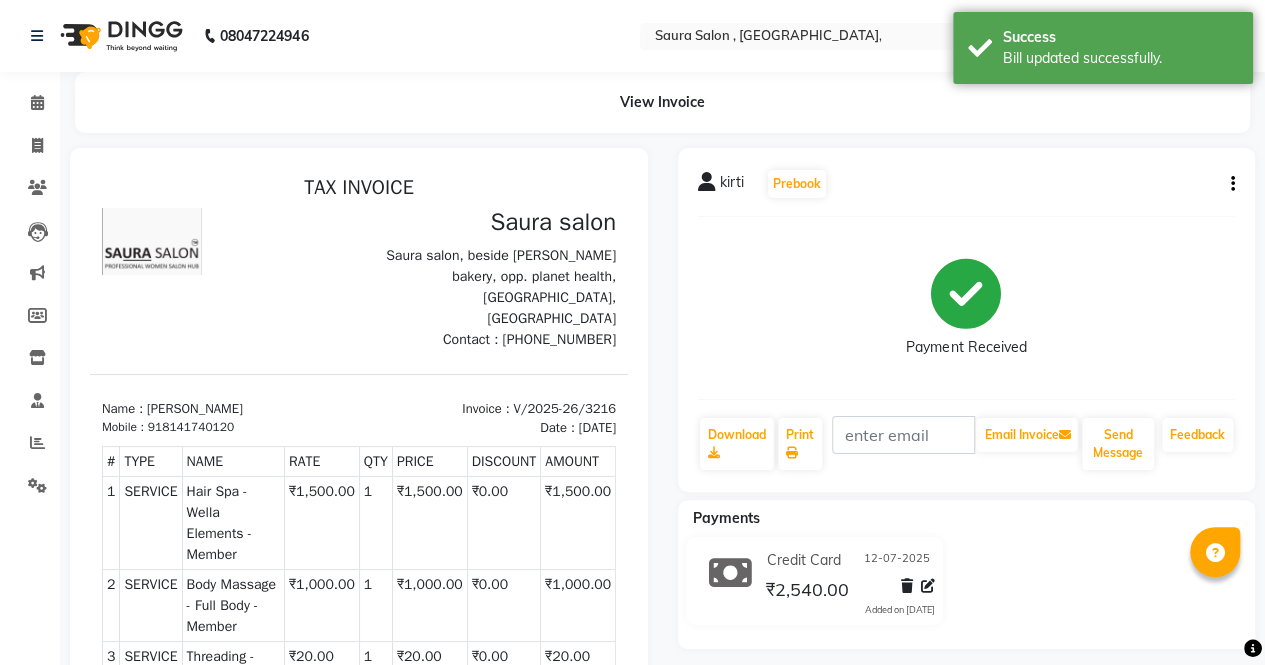 scroll, scrollTop: 0, scrollLeft: 0, axis: both 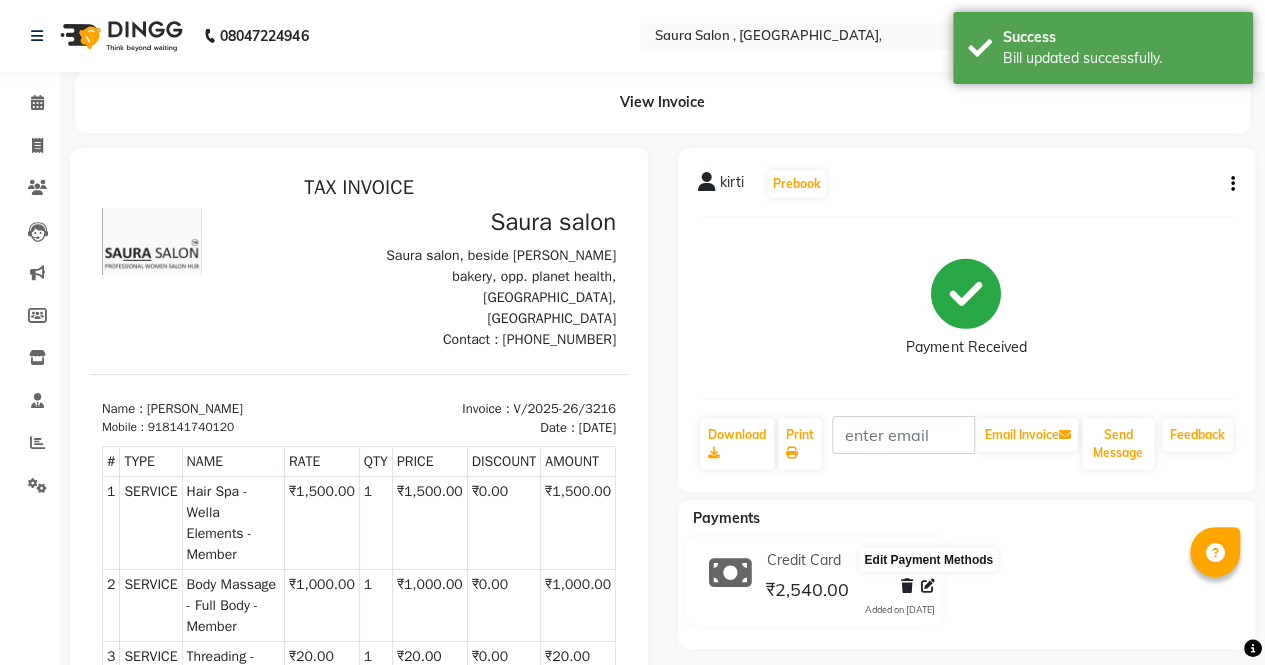 click 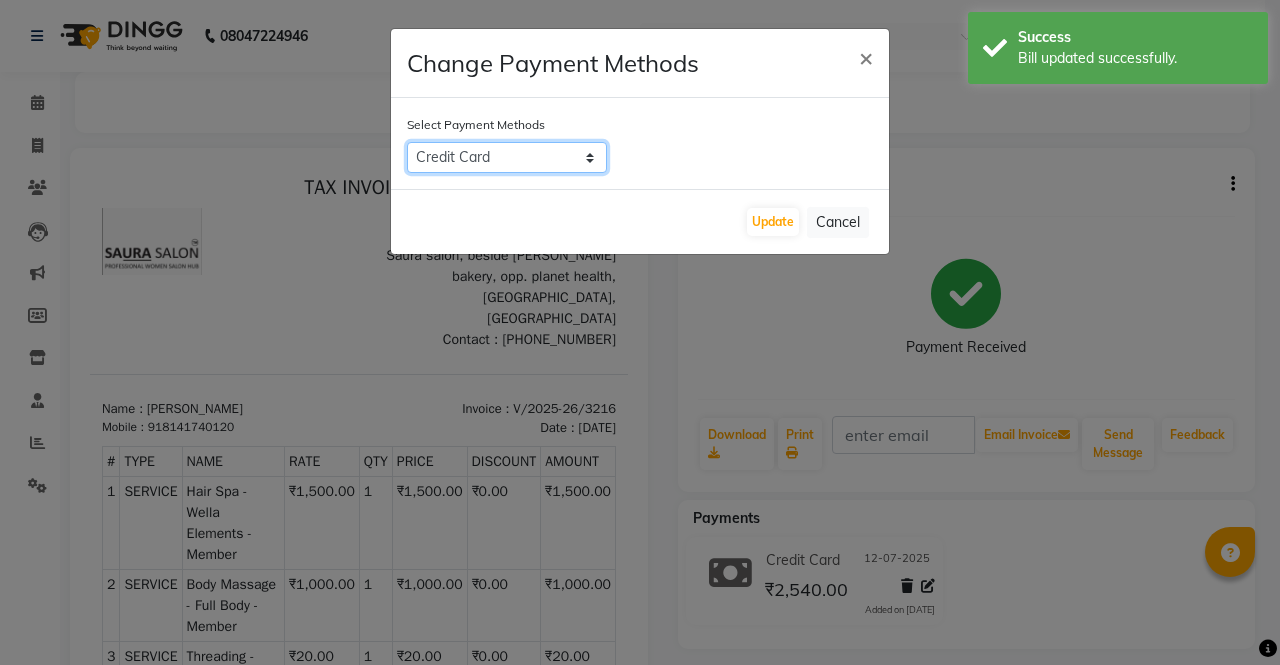 click on "CASH   NearBuy   UPI   CARD   Credit Card   GPay" 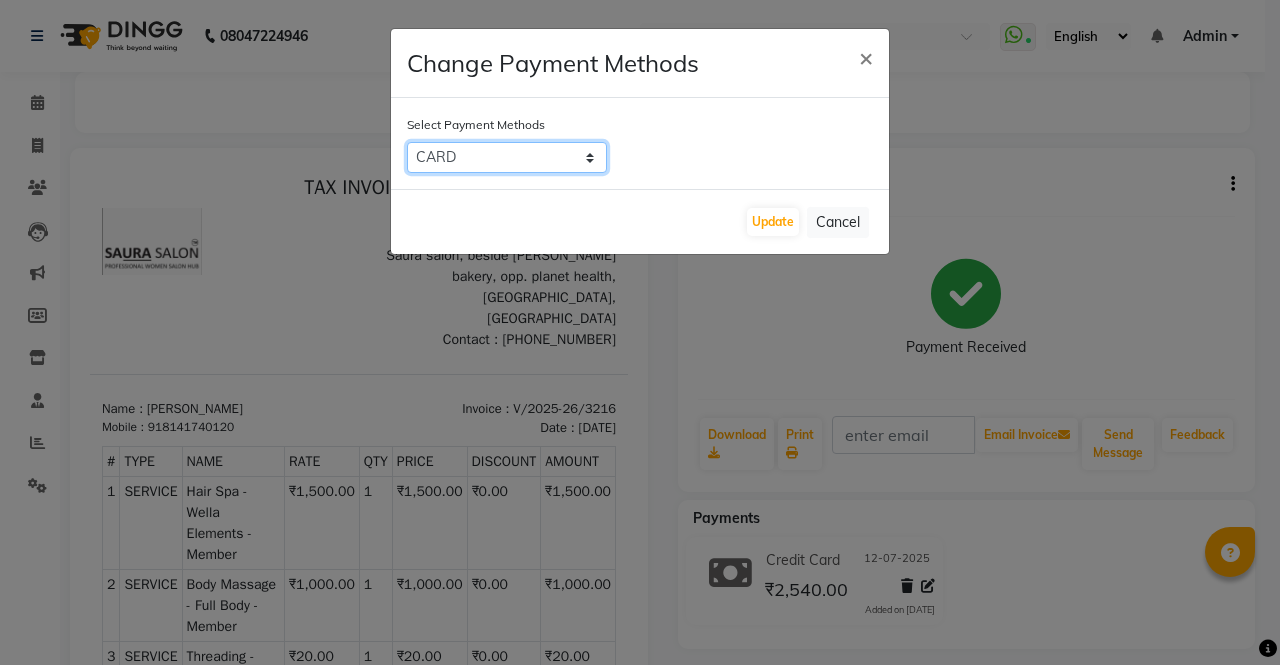 click on "CASH   NearBuy   UPI   CARD   Credit Card   GPay" 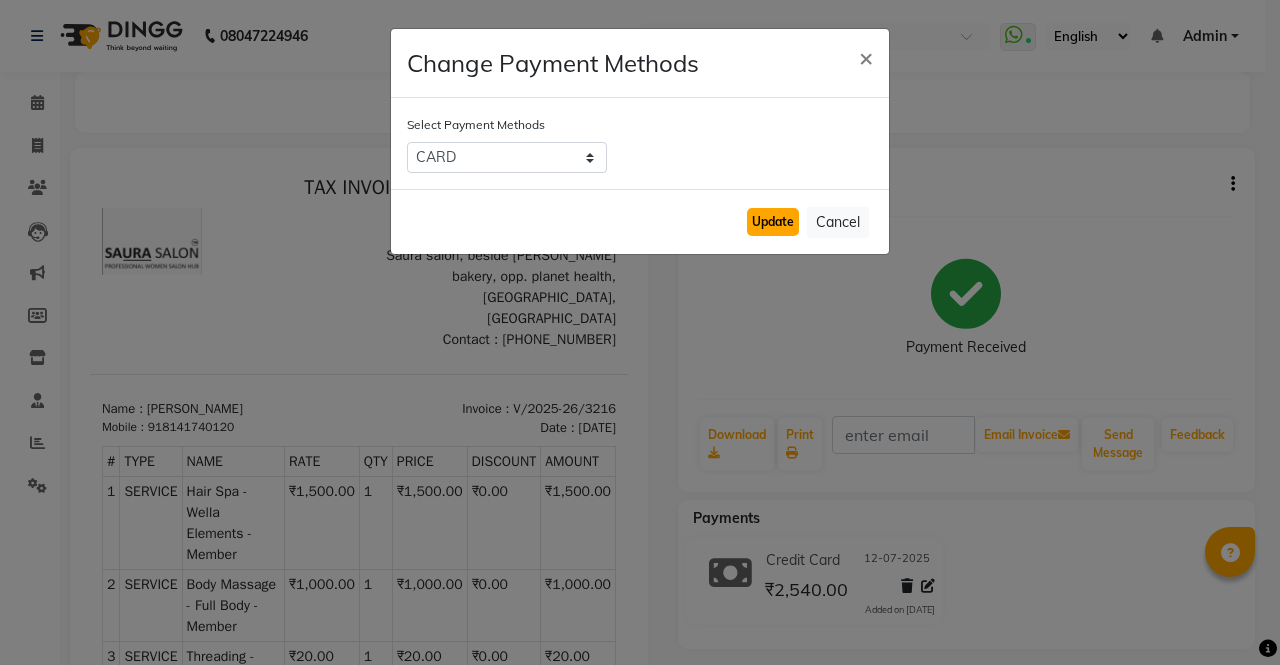 click on "Update" 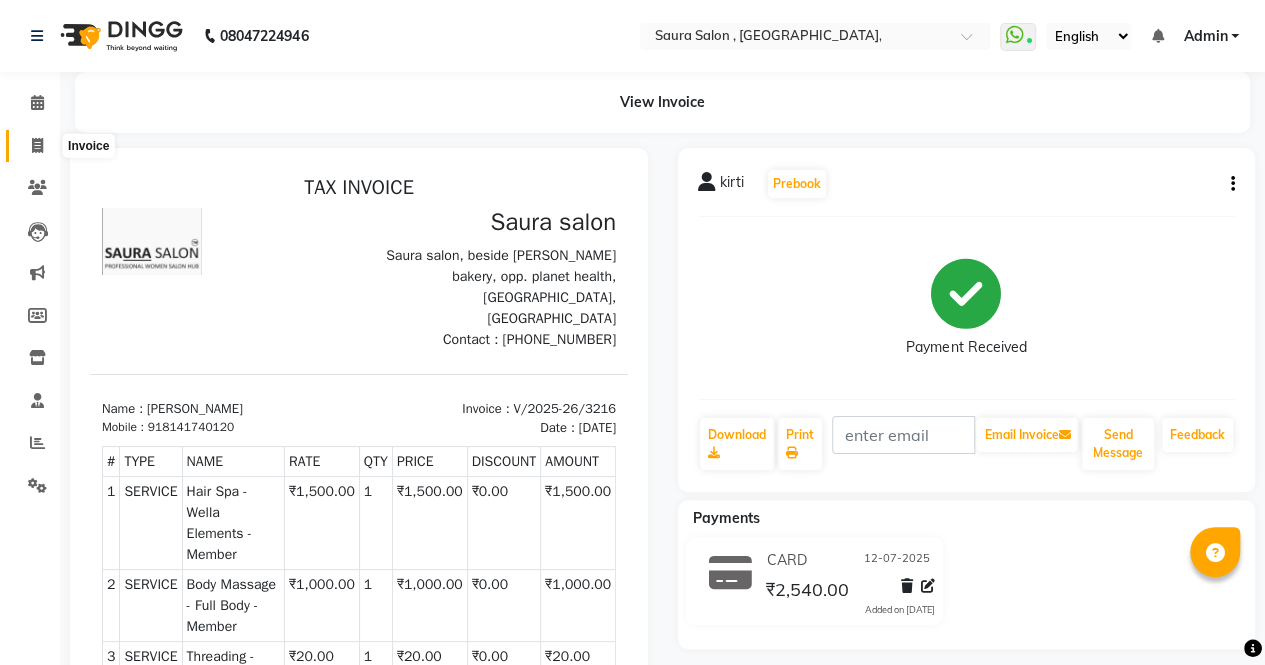 click 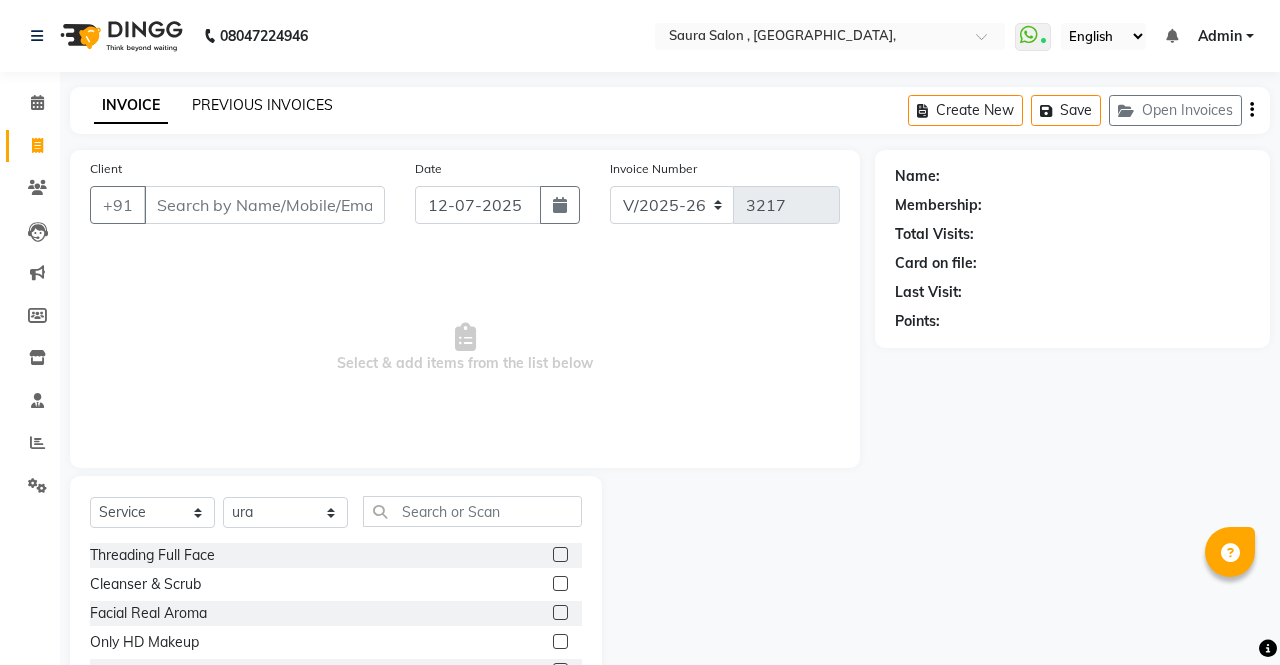 click on "PREVIOUS INVOICES" 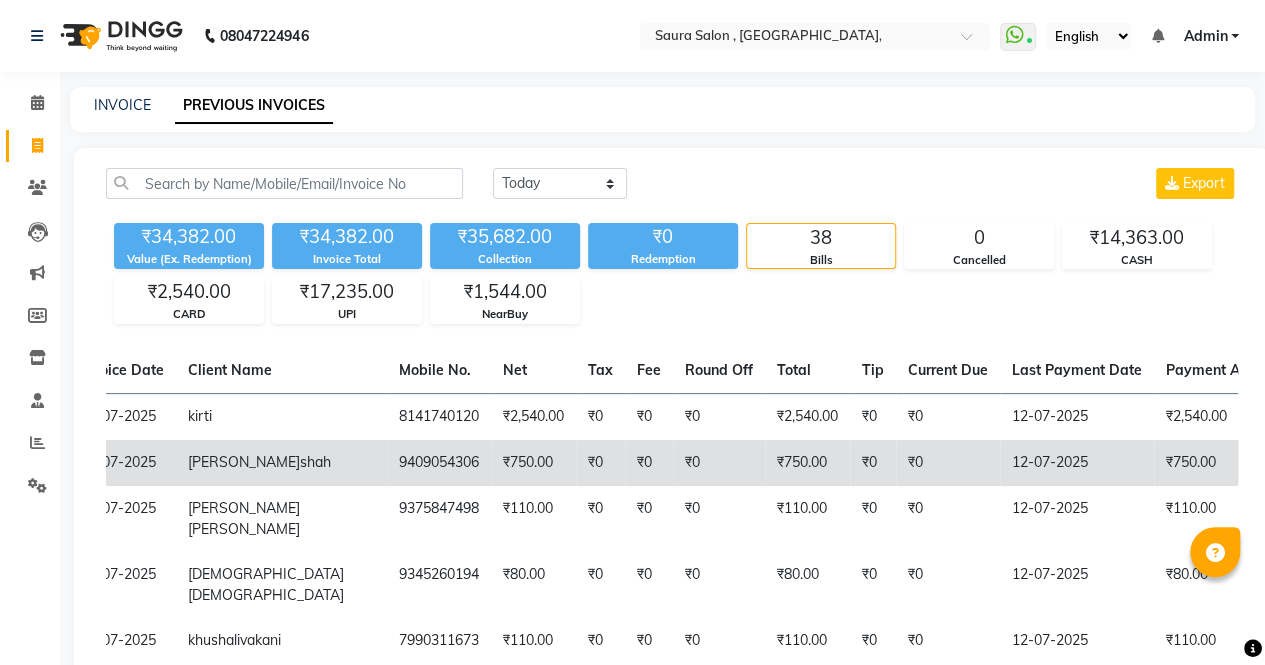 scroll, scrollTop: 0, scrollLeft: 152, axis: horizontal 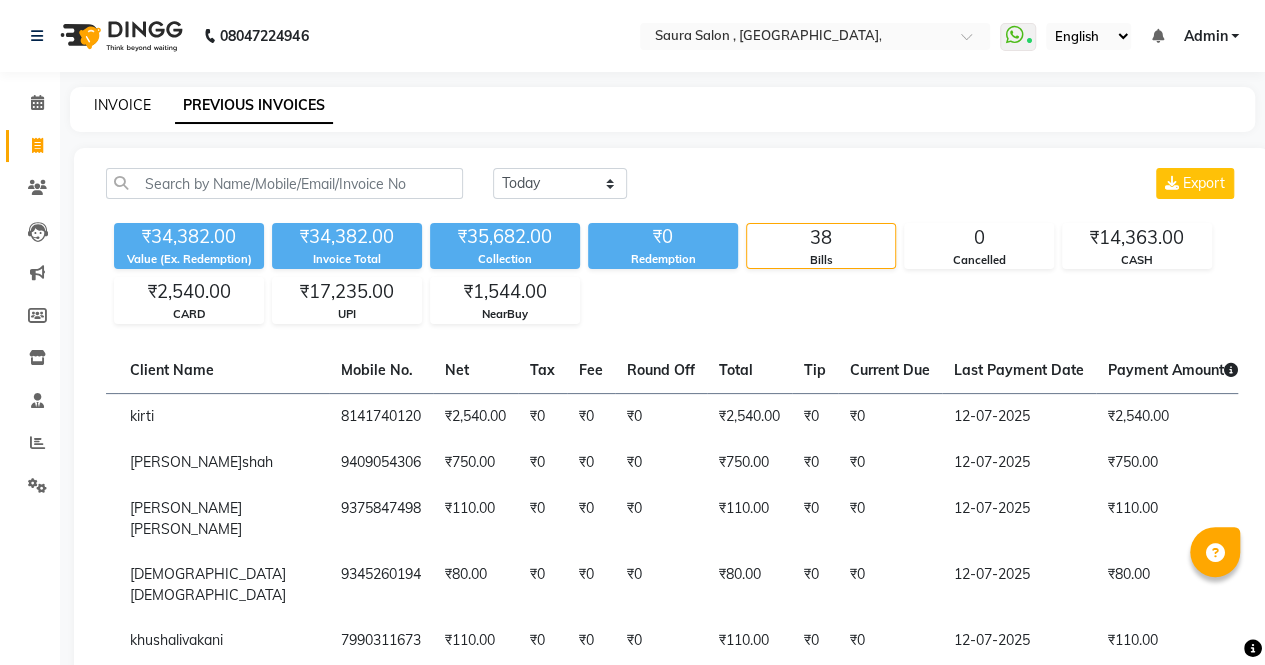 click on "INVOICE" 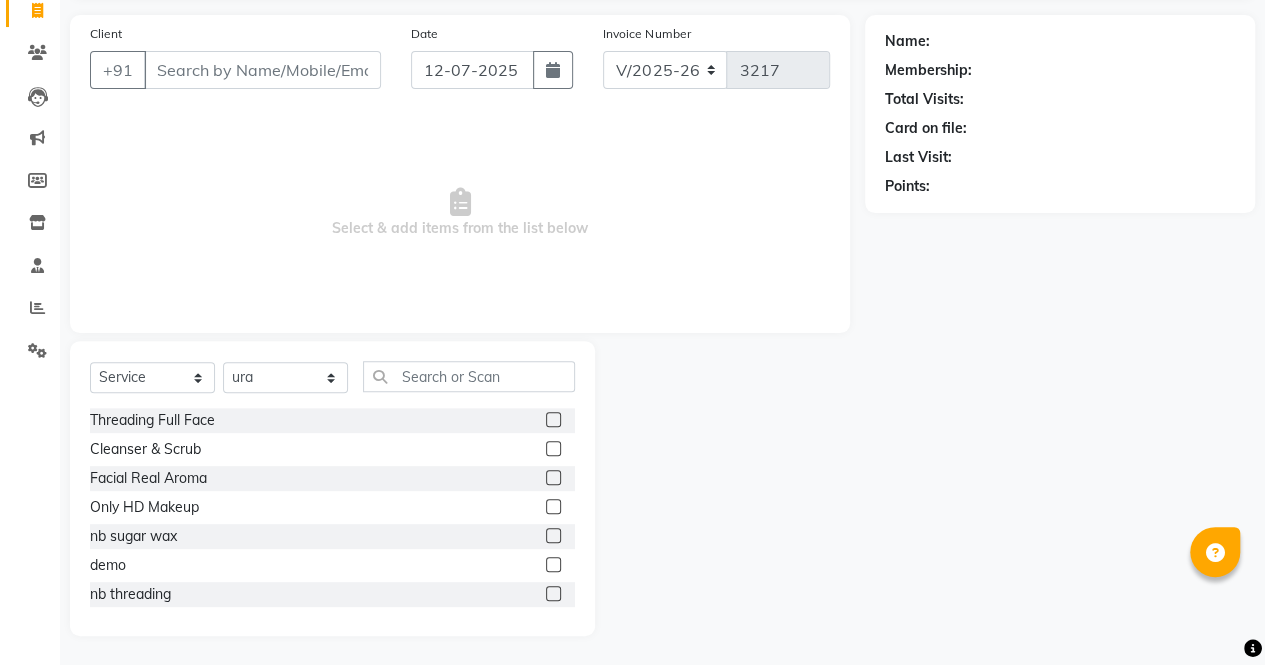 scroll, scrollTop: 0, scrollLeft: 0, axis: both 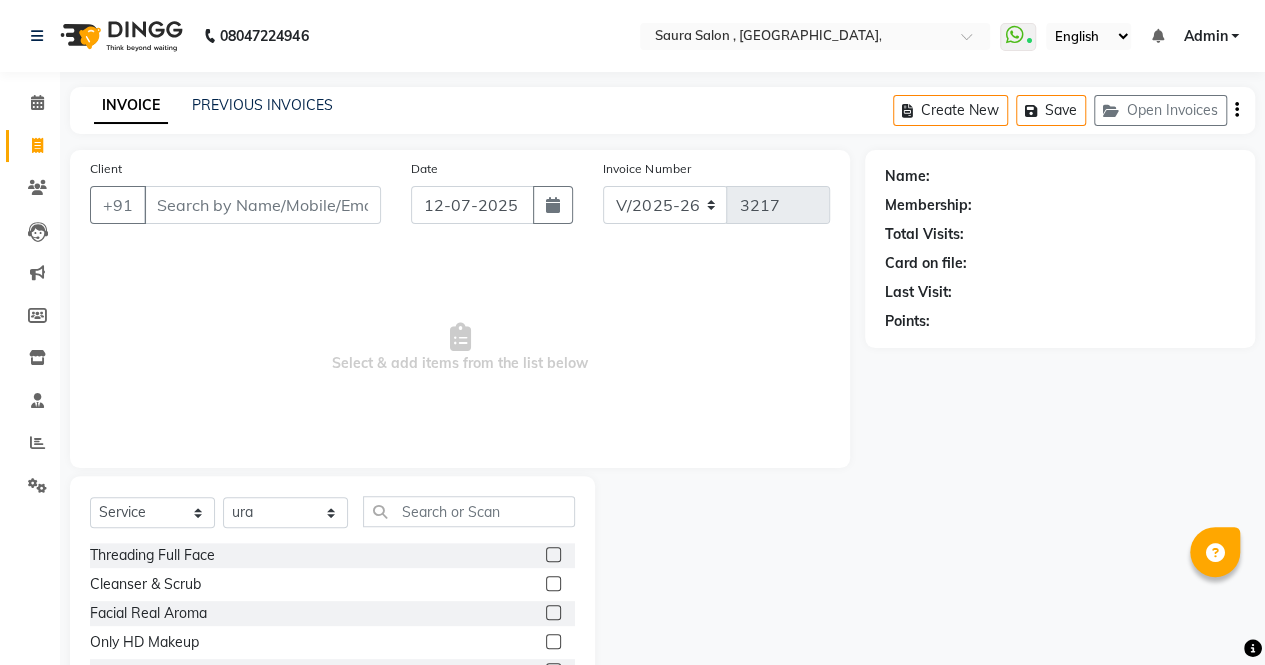 click on "Client" at bounding box center [262, 205] 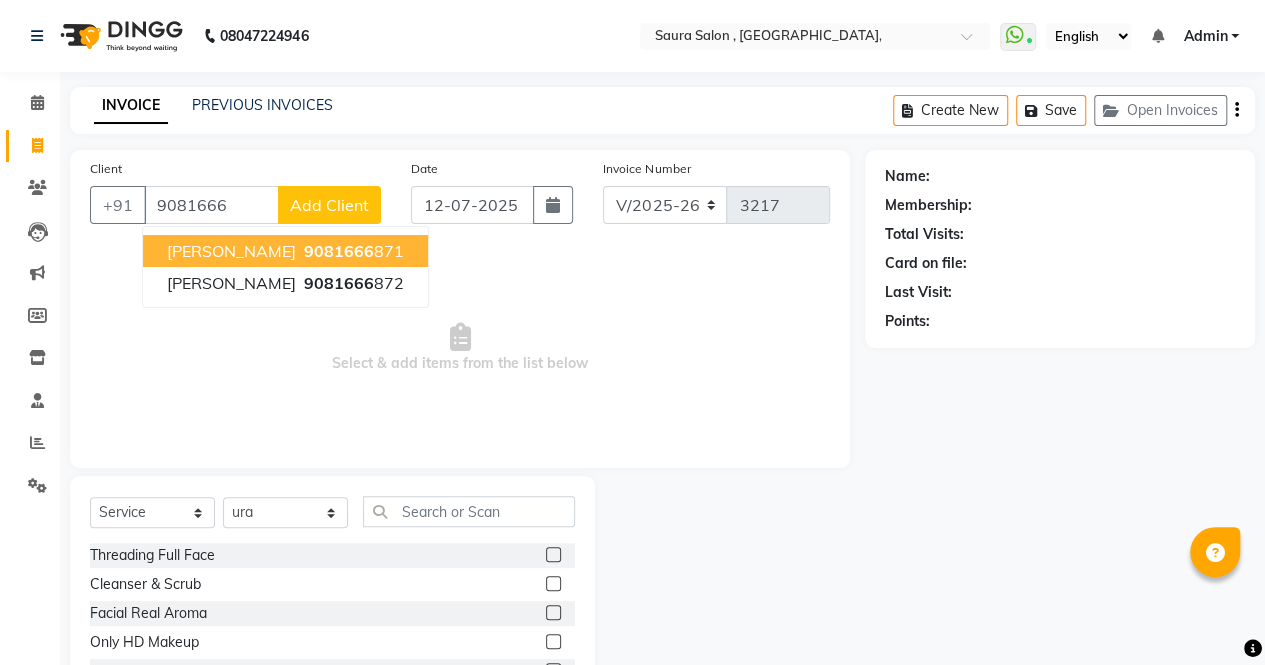 click on "riddhi chotai" at bounding box center (231, 251) 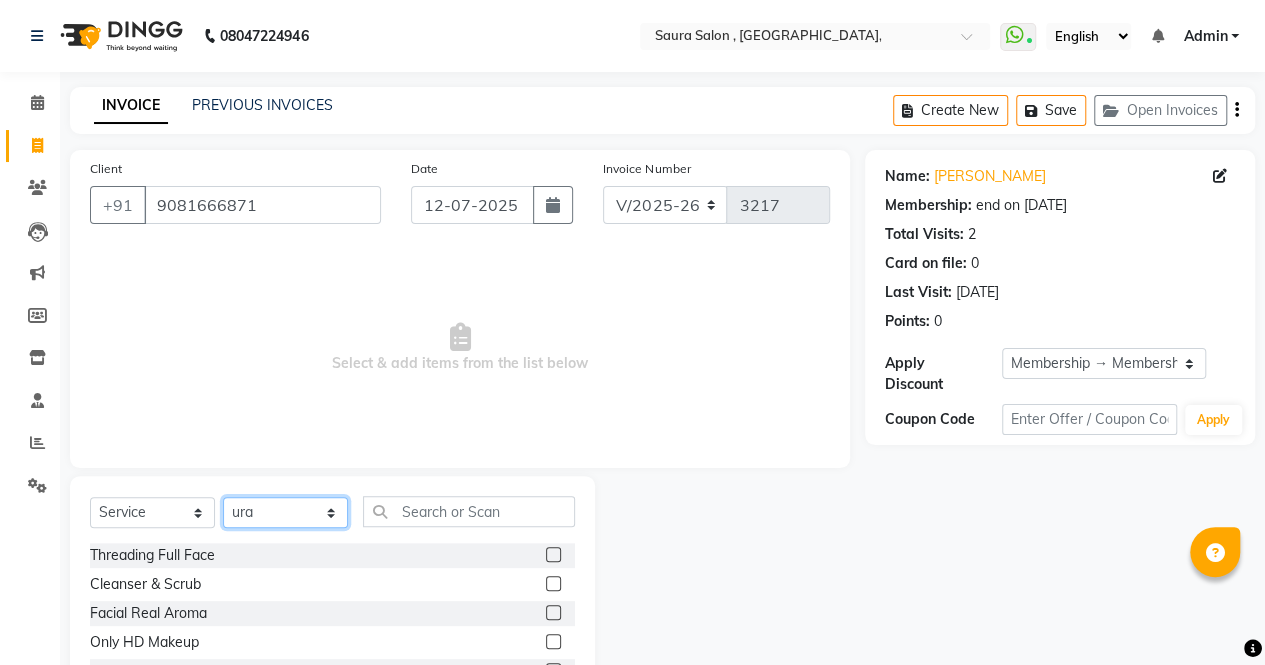 click on "Select Stylist archana  asha  chetna  deepika prajapati jagruti payal riddhi khandala shanti  sona  ura usha di vaishali vaishnavi  vidhi" 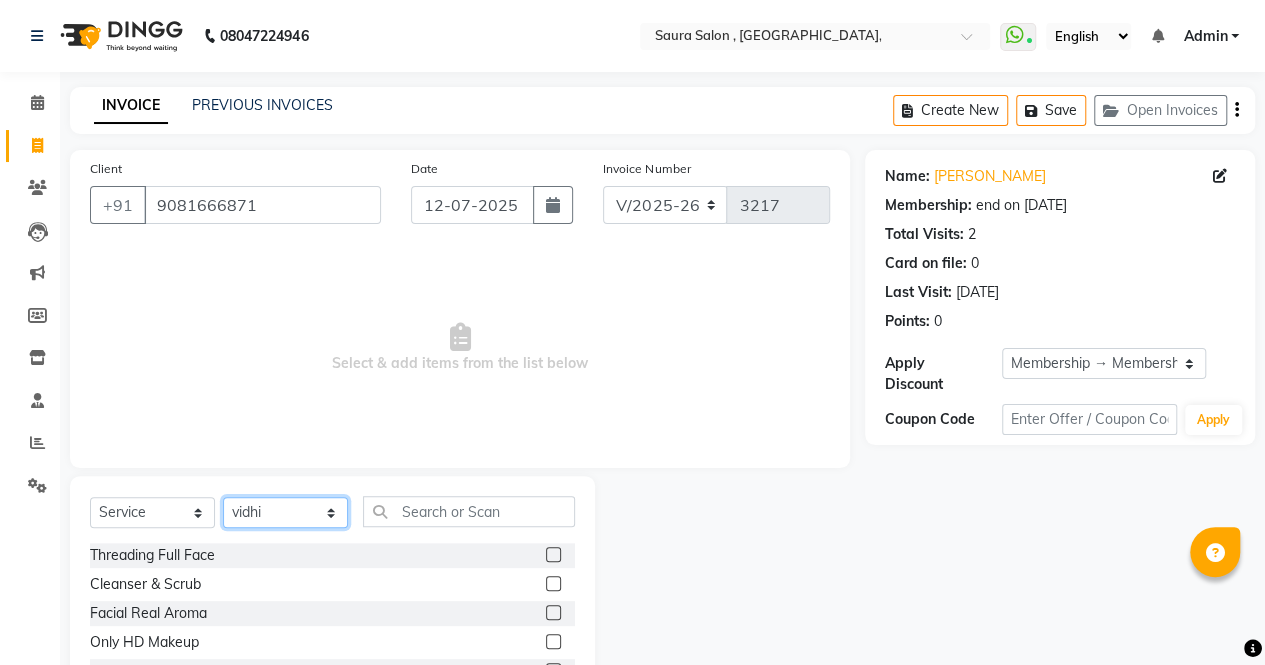 click on "Select Stylist archana  asha  chetna  deepika prajapati jagruti payal riddhi khandala shanti  sona  ura usha di vaishali vaishnavi  vidhi" 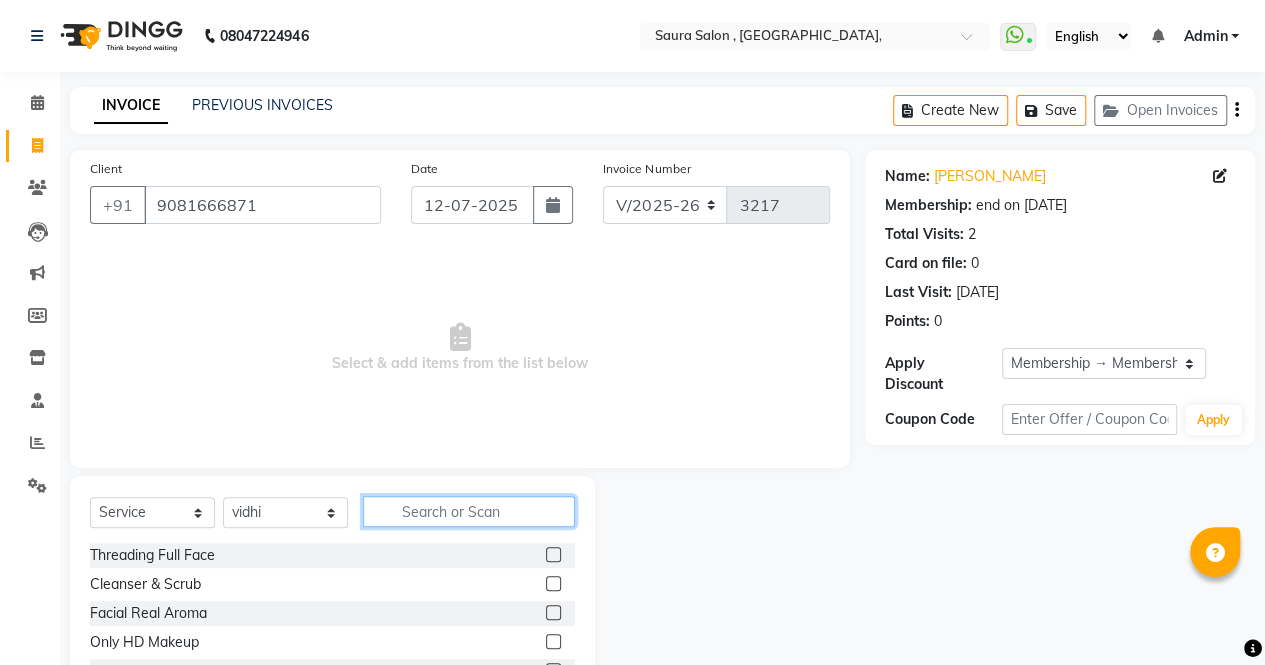 click 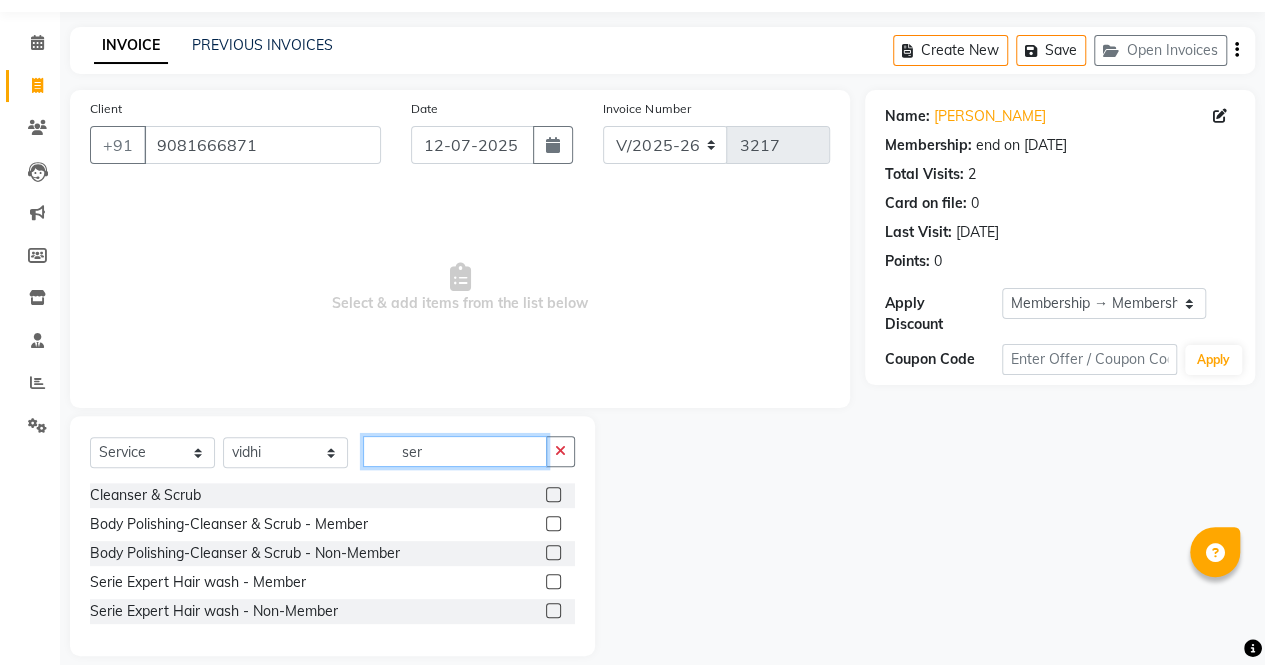 scroll, scrollTop: 61, scrollLeft: 0, axis: vertical 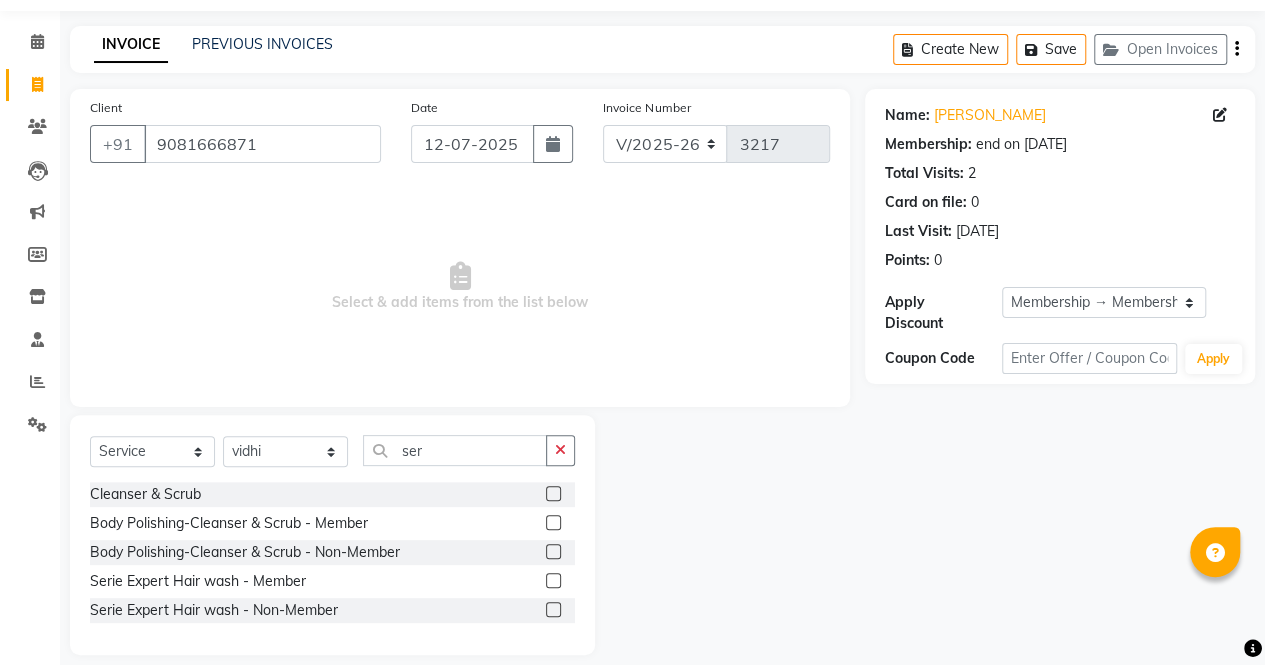 click 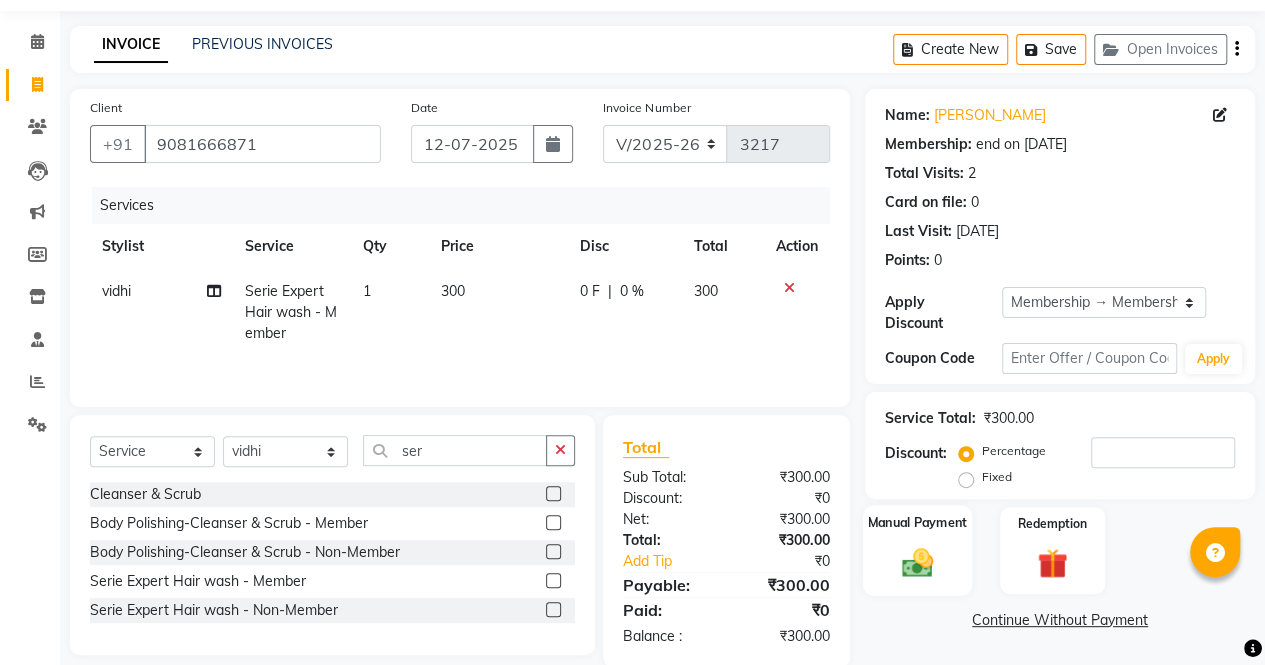 click on "Manual Payment" 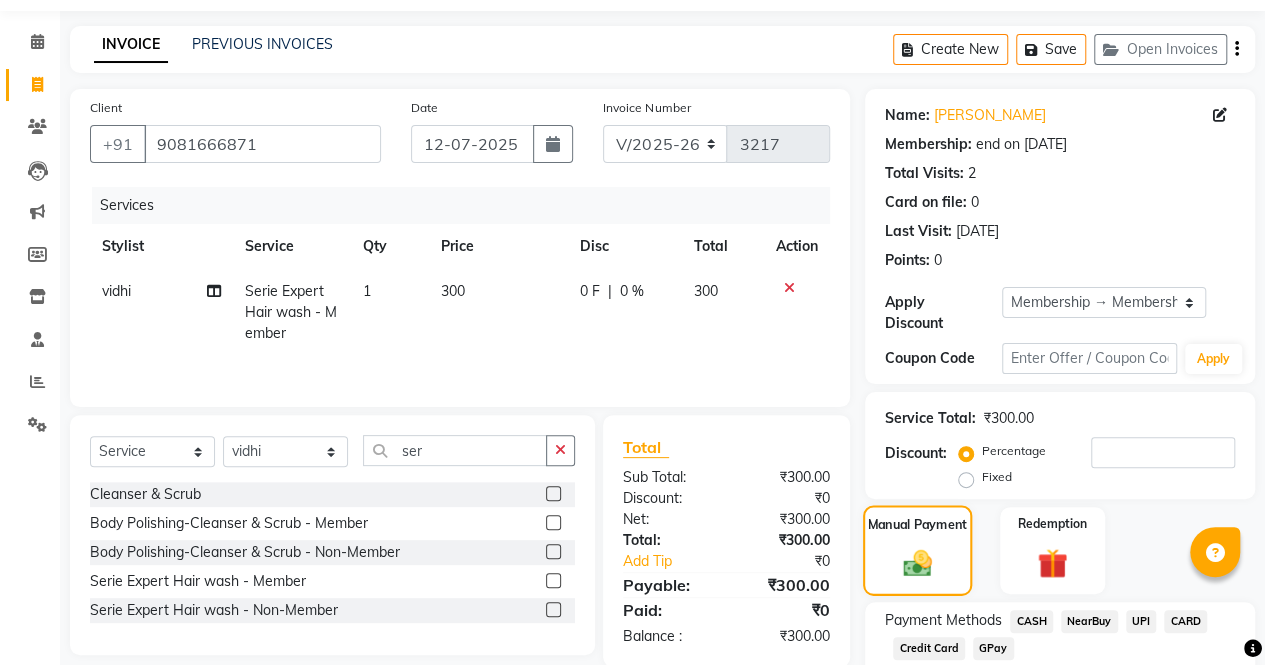 scroll, scrollTop: 188, scrollLeft: 0, axis: vertical 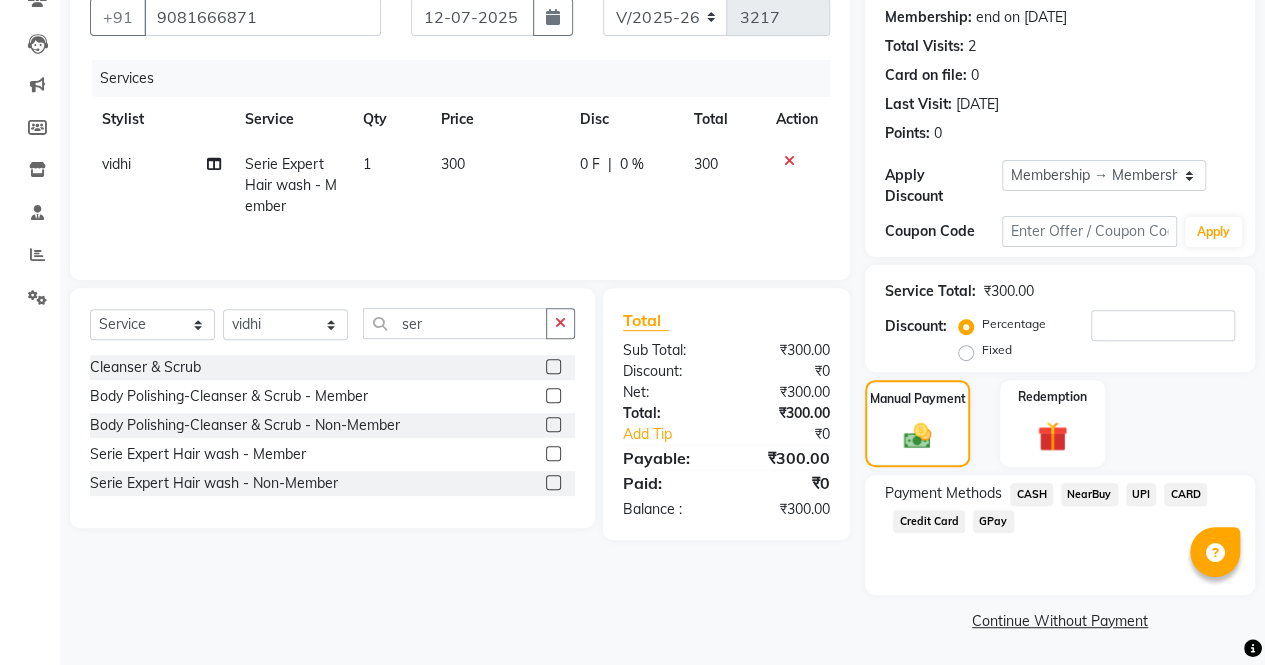click on "CASH" 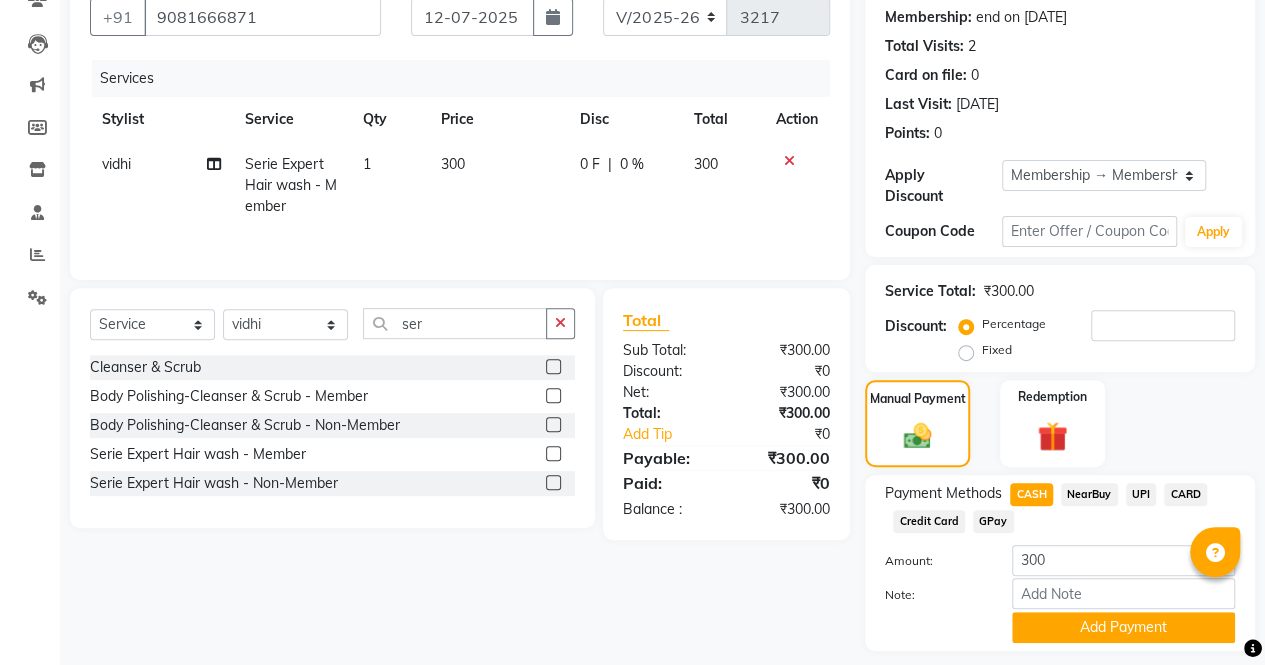 scroll, scrollTop: 244, scrollLeft: 0, axis: vertical 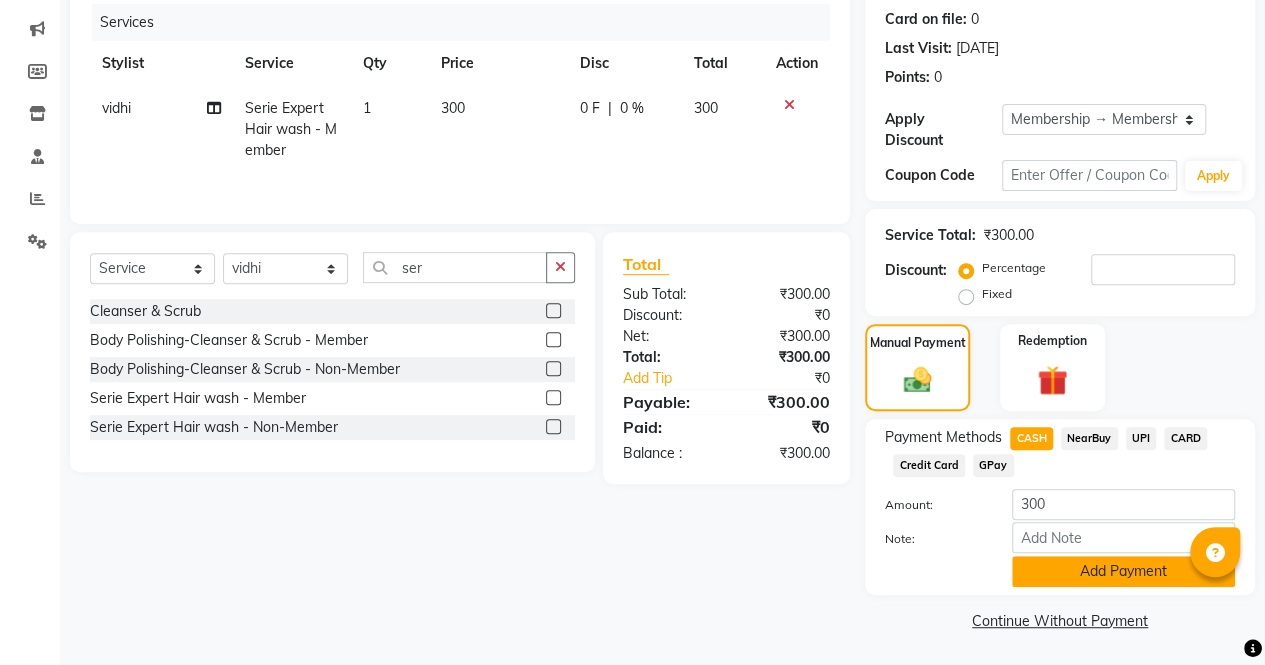 click on "Add Payment" 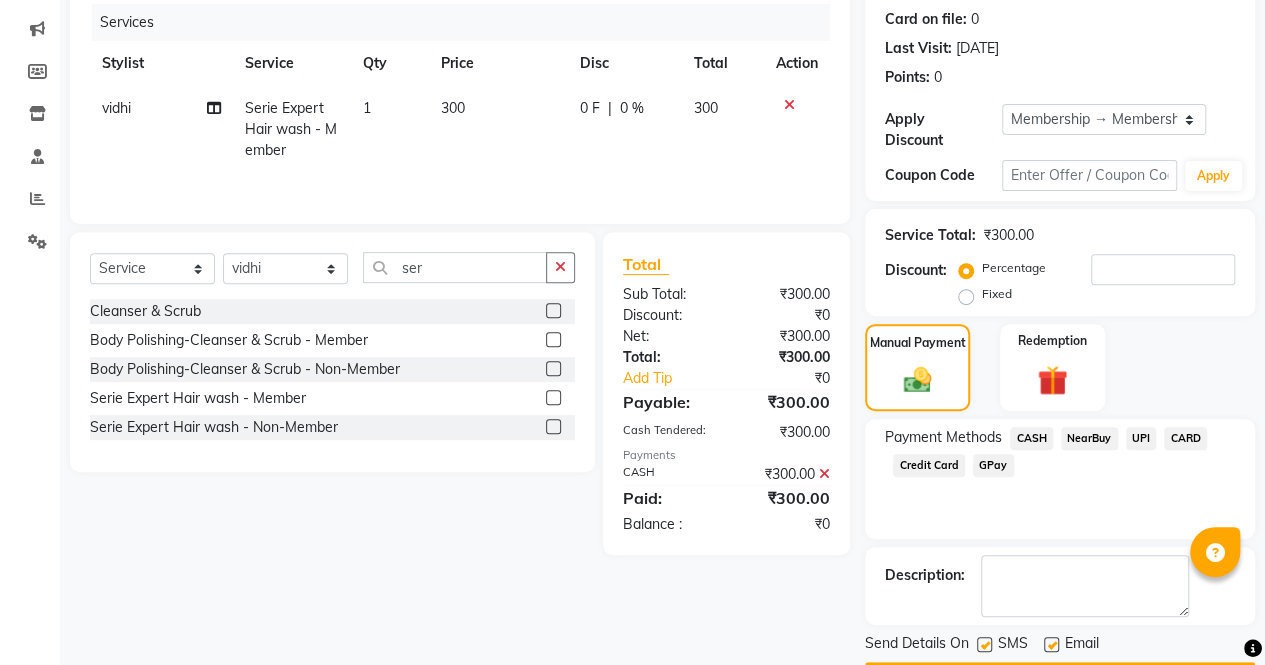 scroll, scrollTop: 300, scrollLeft: 0, axis: vertical 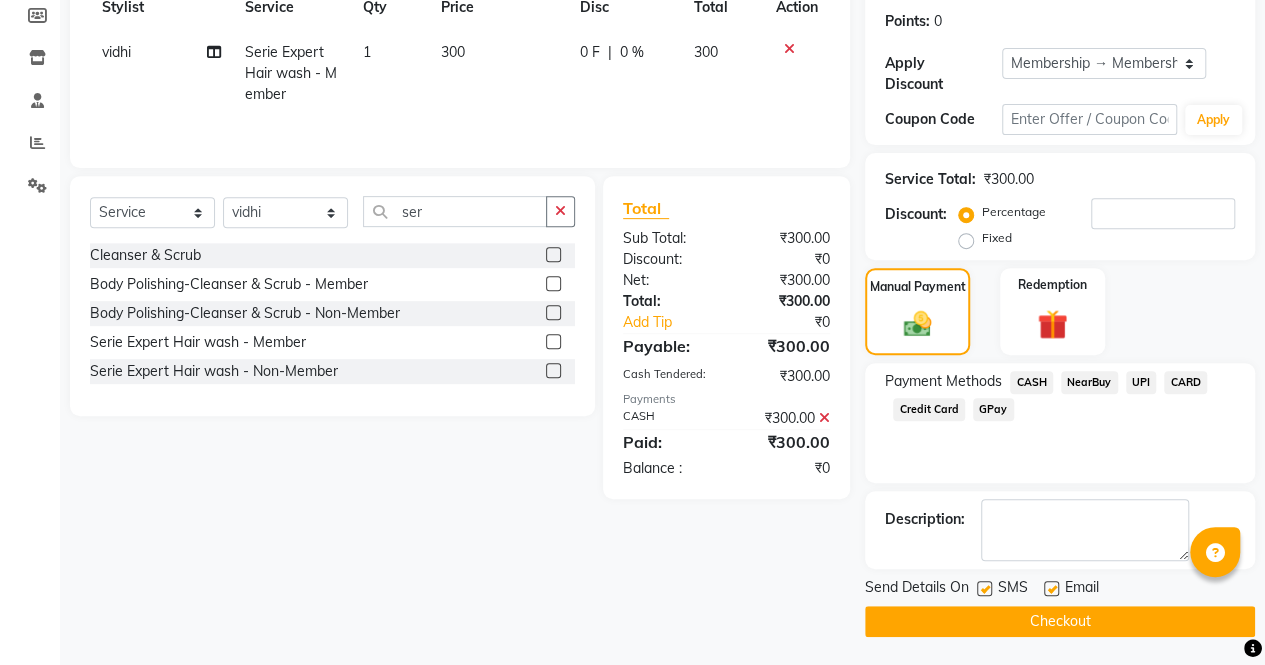 click on "Checkout" 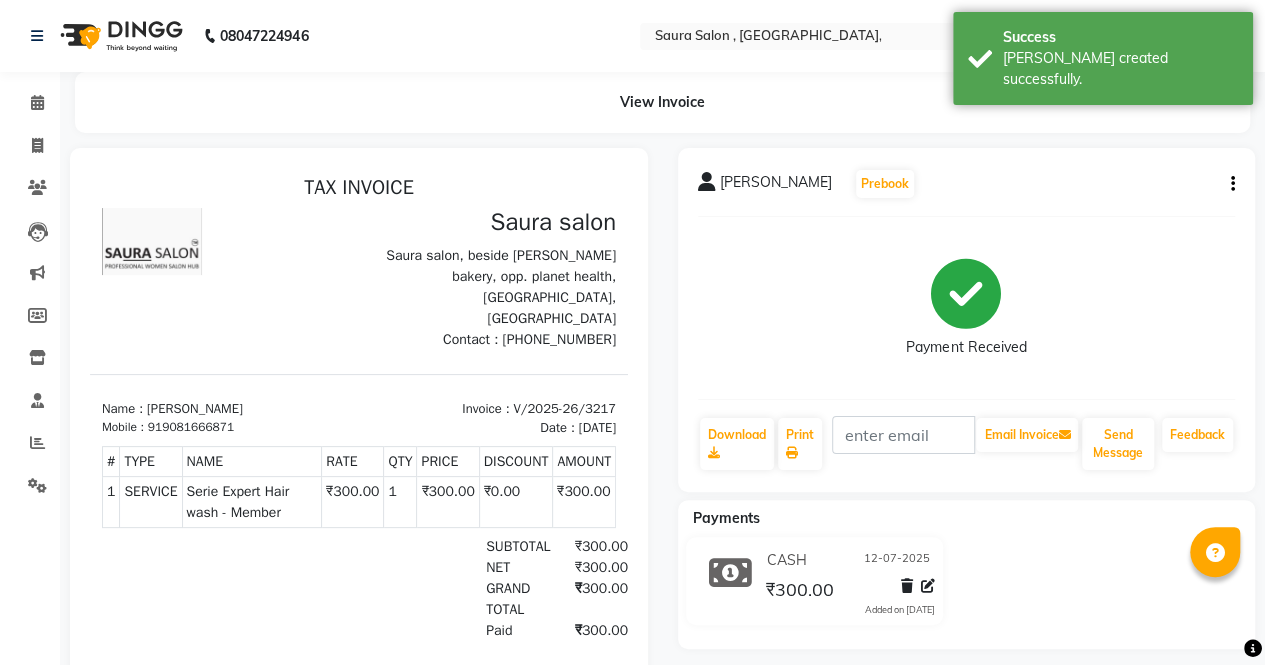 scroll, scrollTop: 0, scrollLeft: 0, axis: both 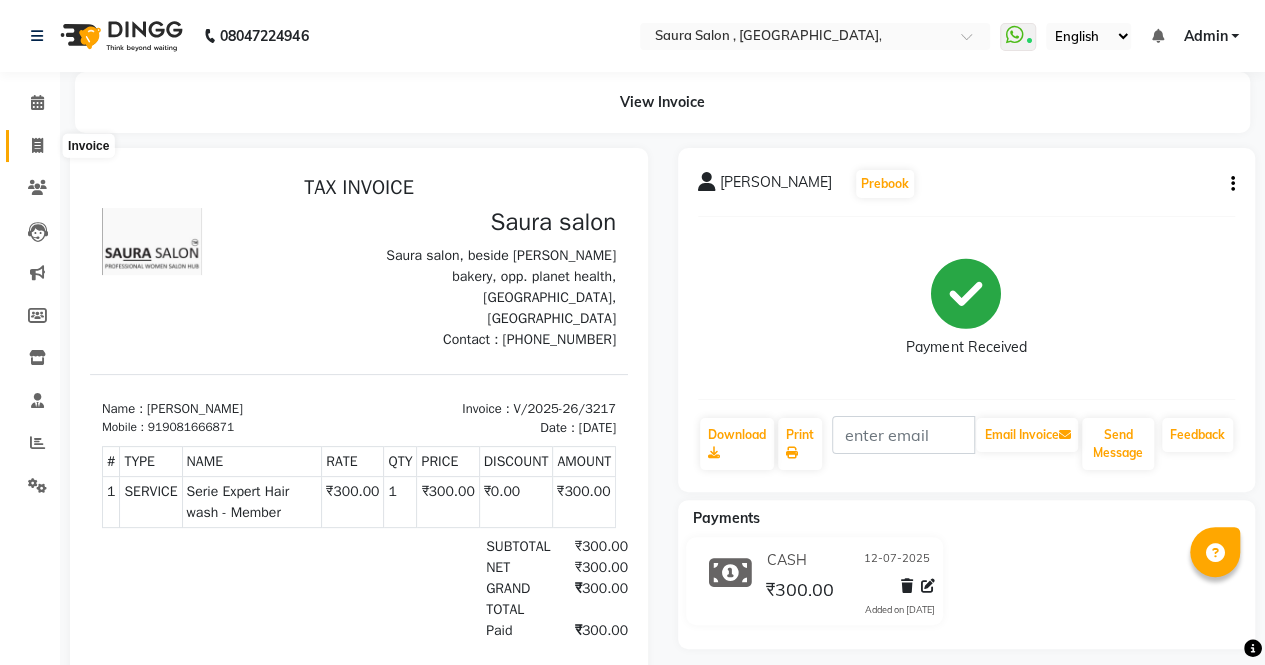 click 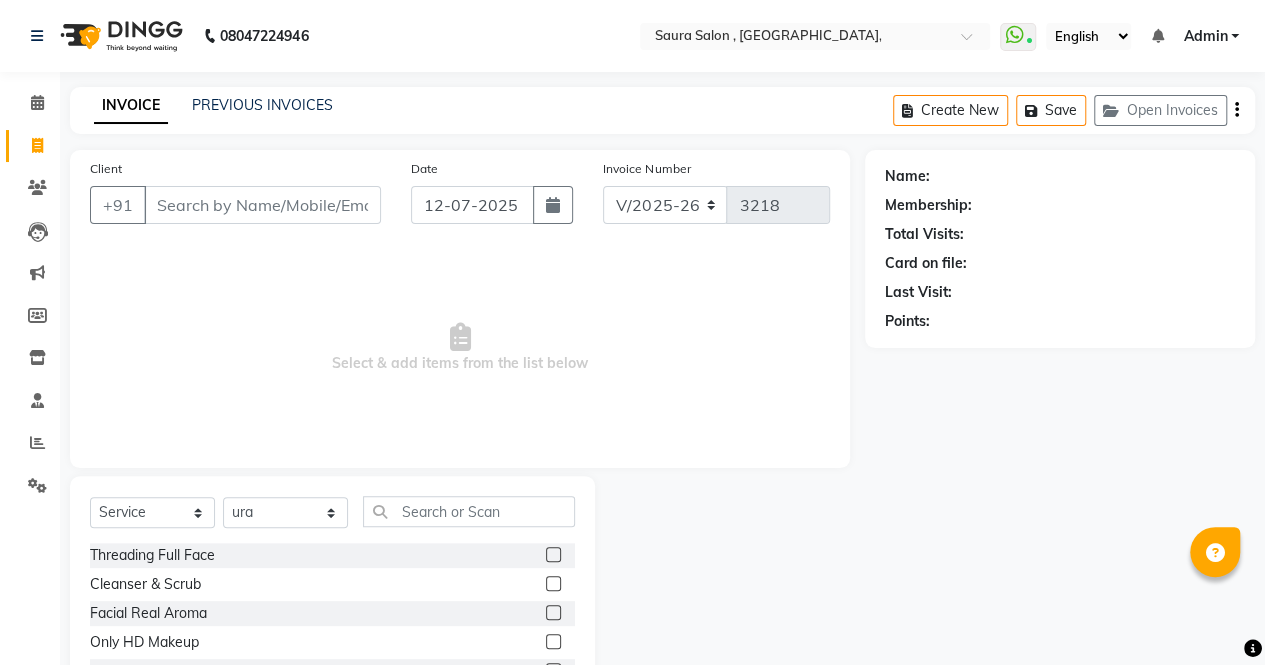 click on "Client" at bounding box center (262, 205) 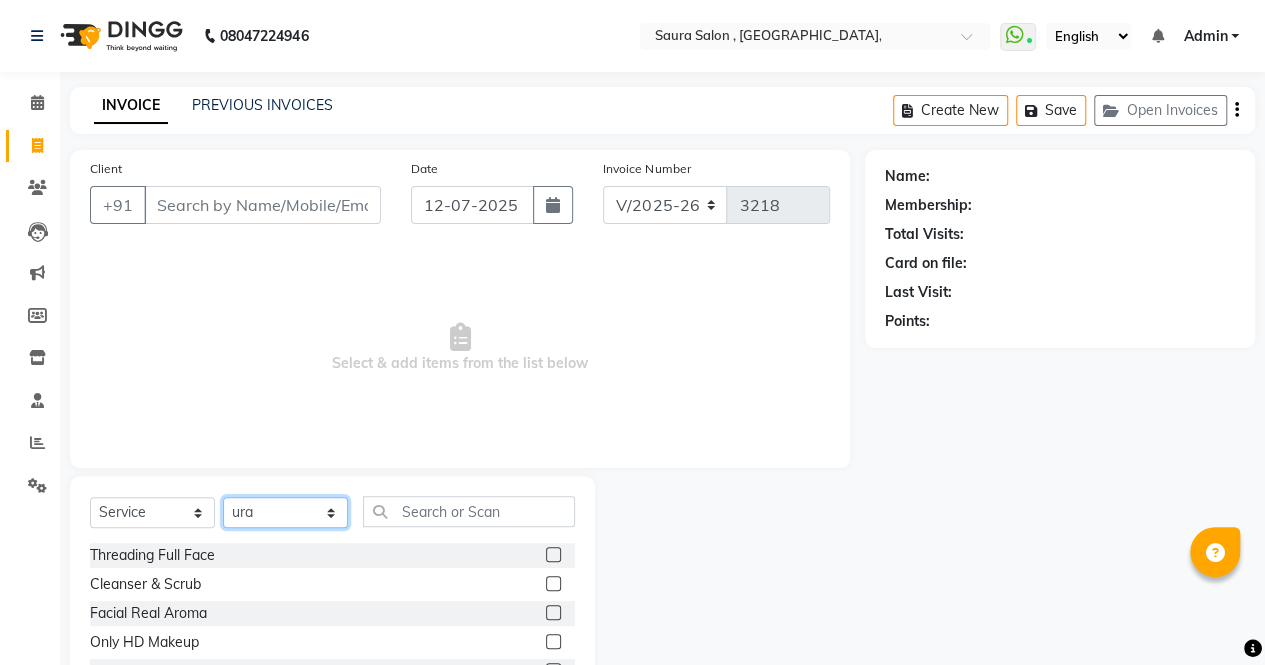 click on "Select Stylist archana  asha  chetna  deepika prajapati jagruti payal riddhi khandala shanti  sona  ura usha di vaishali vaishnavi  vidhi" 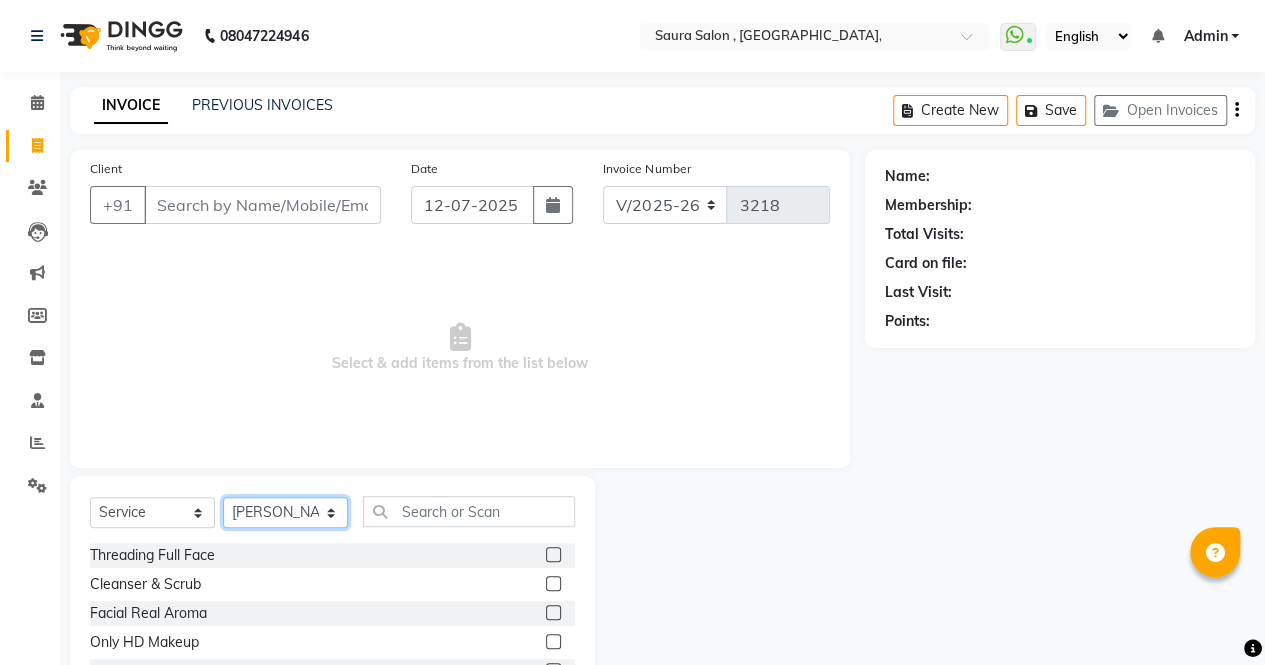 click on "Select Stylist archana  asha  chetna  deepika prajapati jagruti payal riddhi khandala shanti  sona  ura usha di vaishali vaishnavi  vidhi" 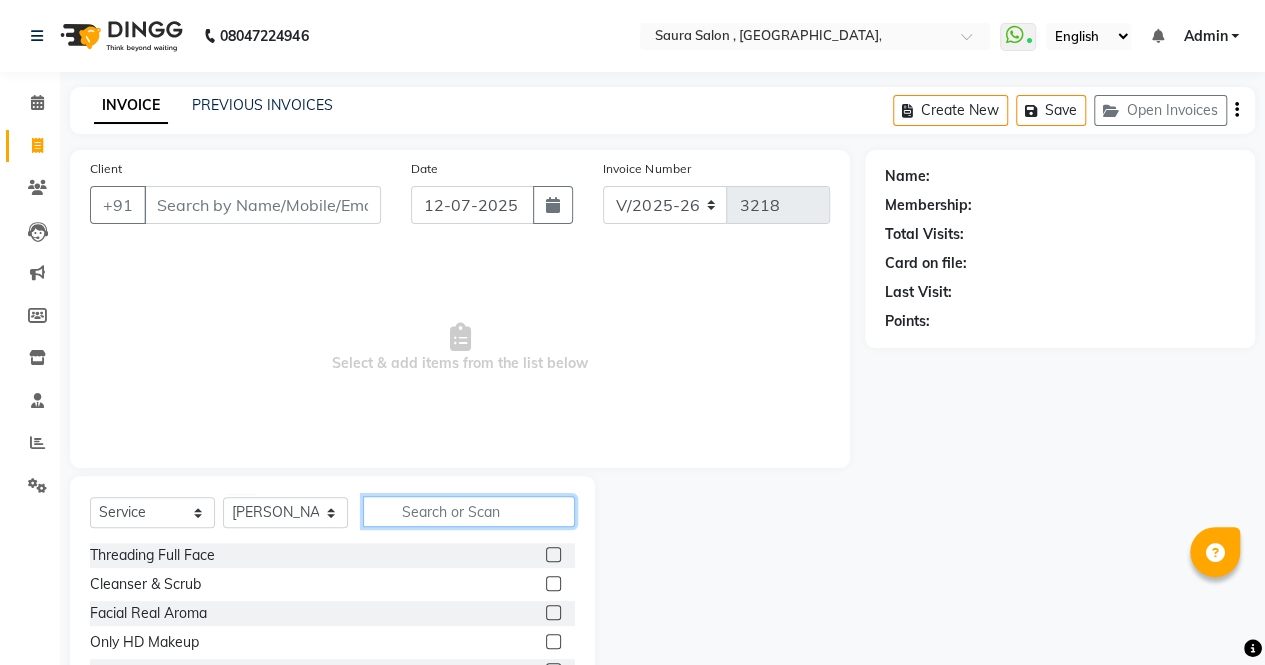 click 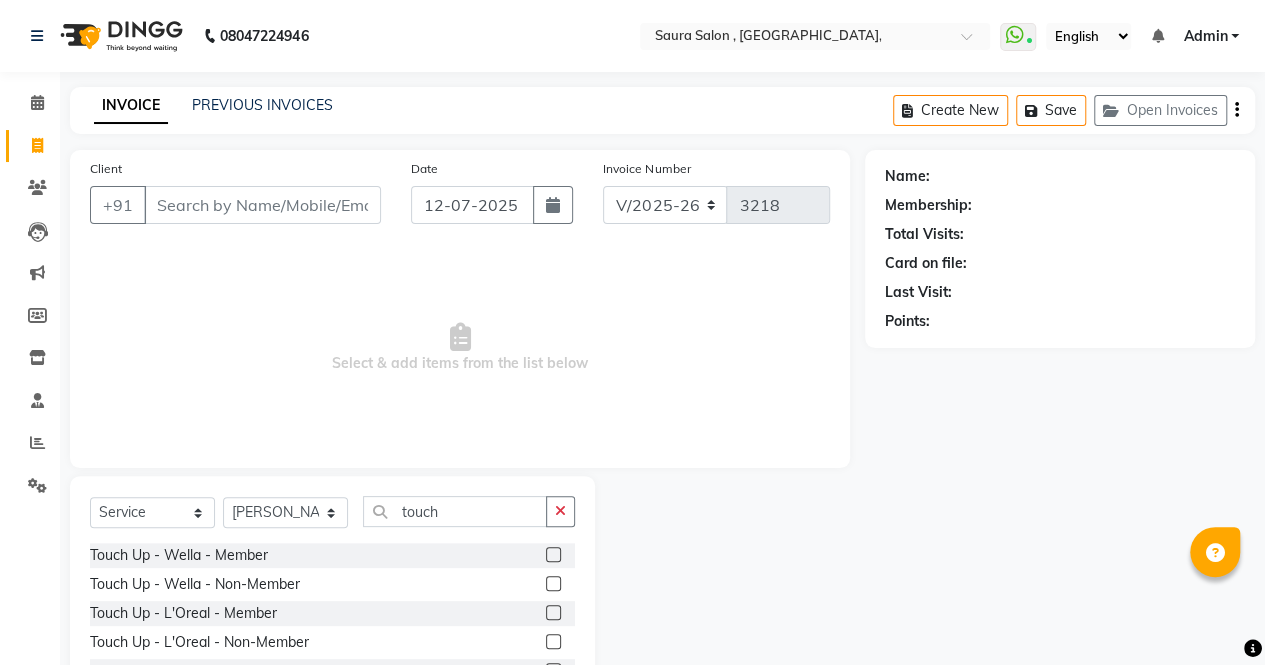 click 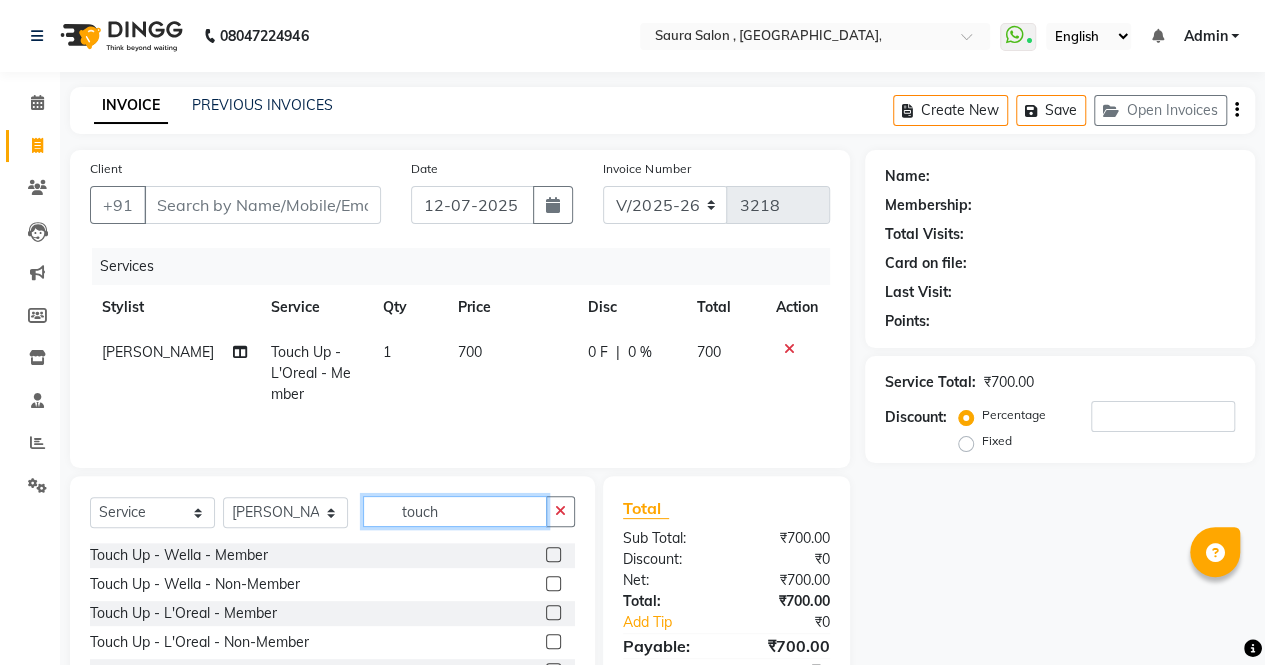 click on "touch" 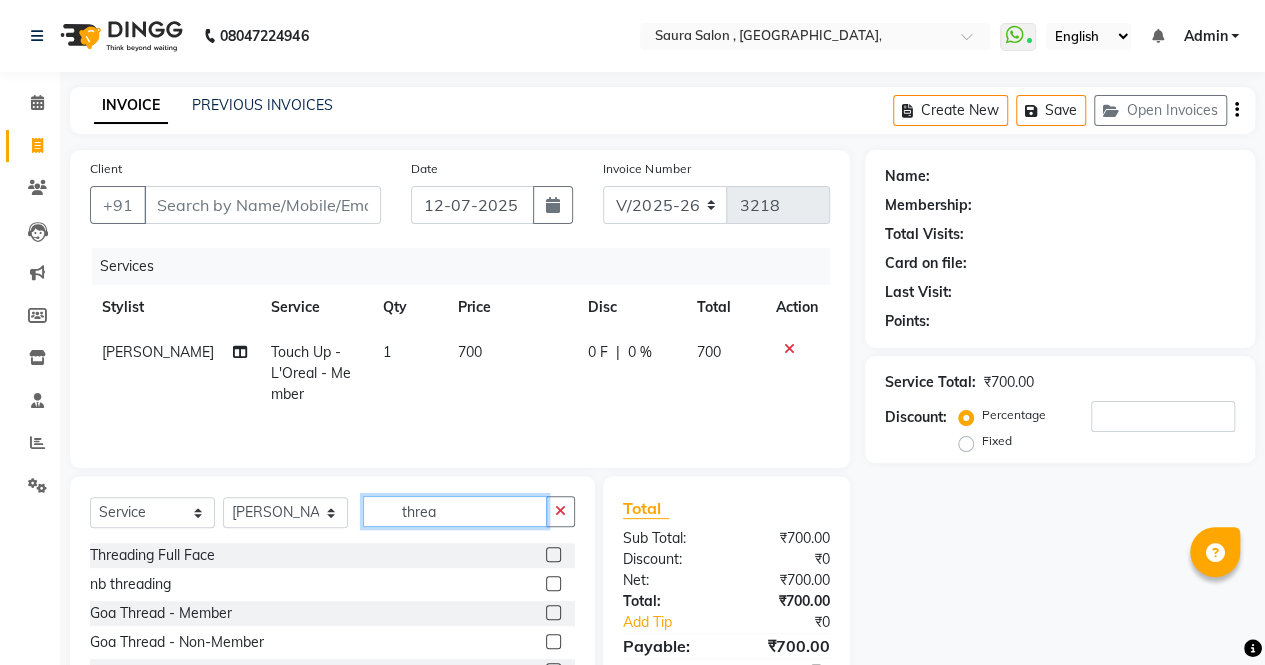 scroll, scrollTop: 135, scrollLeft: 0, axis: vertical 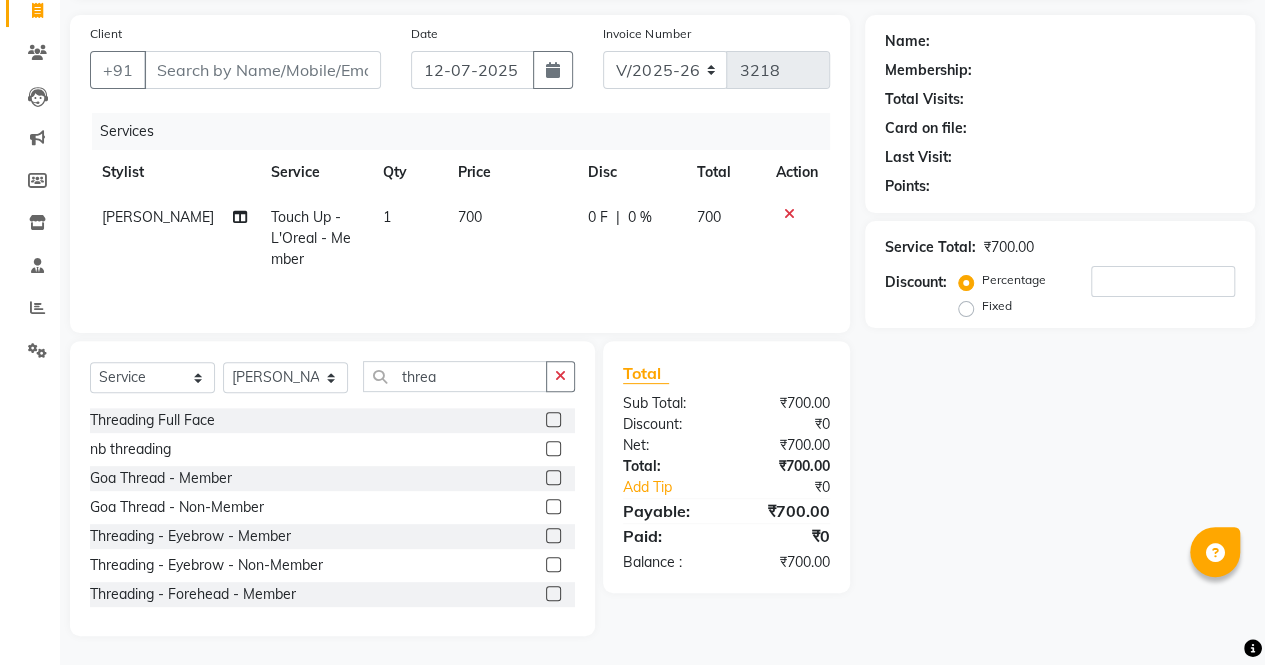 click 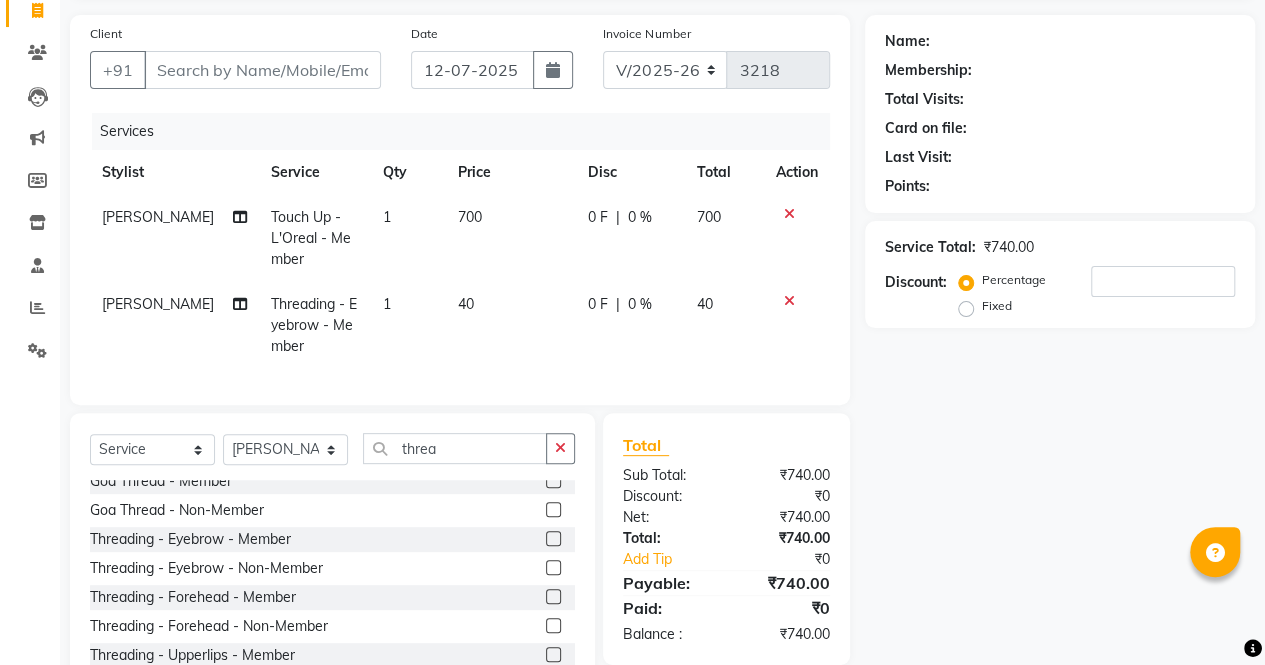 scroll, scrollTop: 85, scrollLeft: 0, axis: vertical 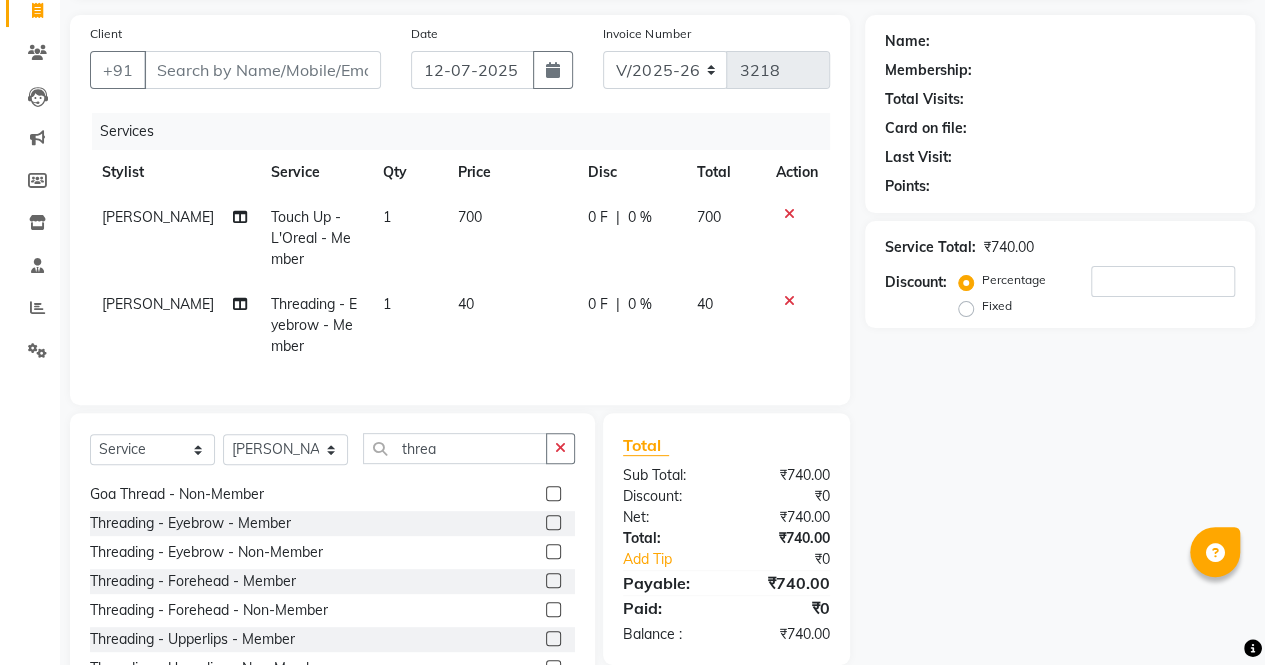 click 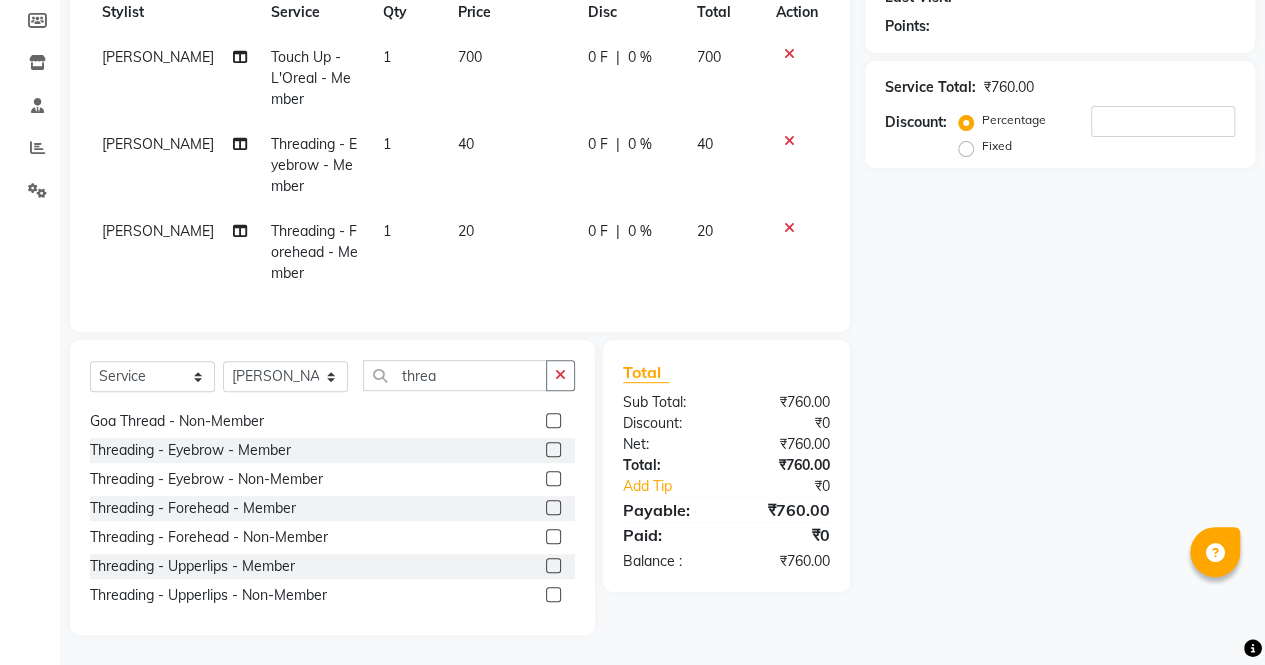 scroll, scrollTop: 309, scrollLeft: 0, axis: vertical 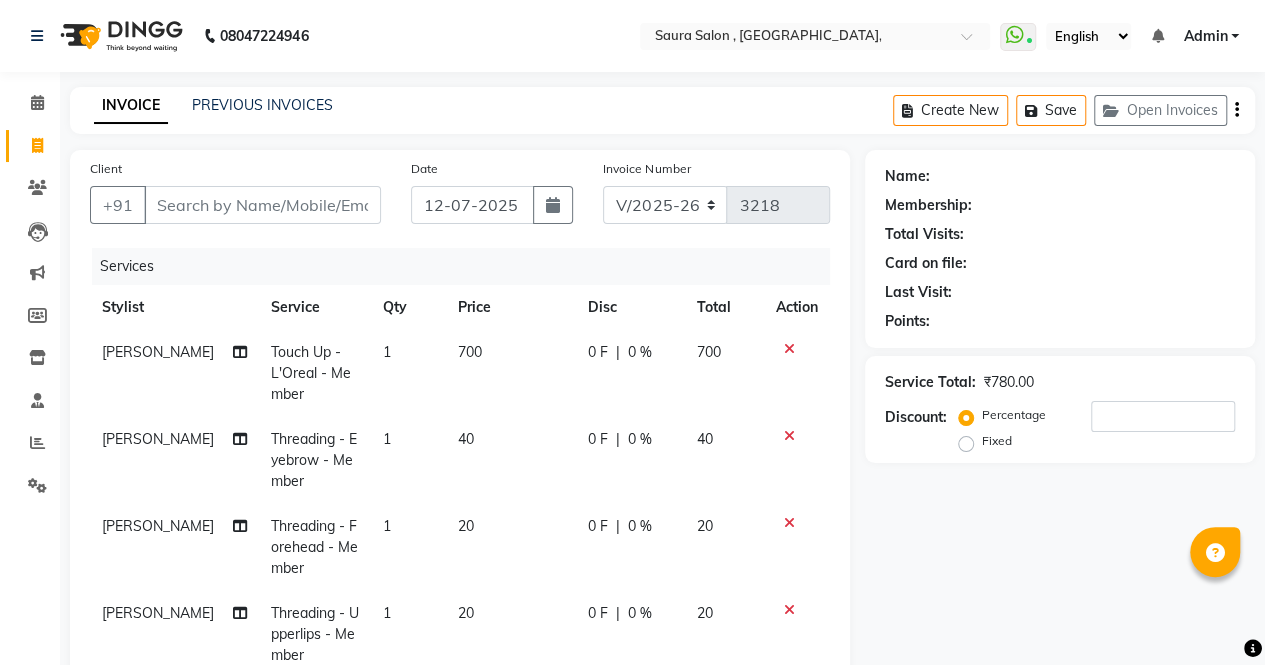 drag, startPoint x: 297, startPoint y: 176, endPoint x: 296, endPoint y: 195, distance: 19.026299 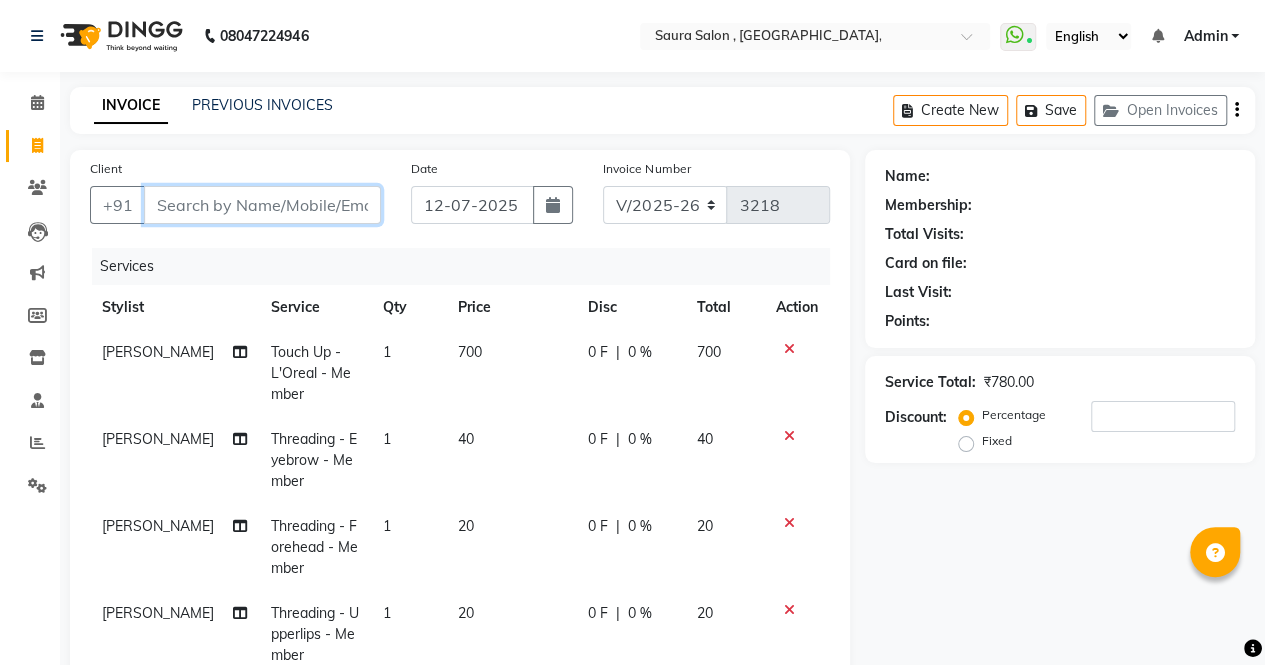 click on "Client" at bounding box center [262, 205] 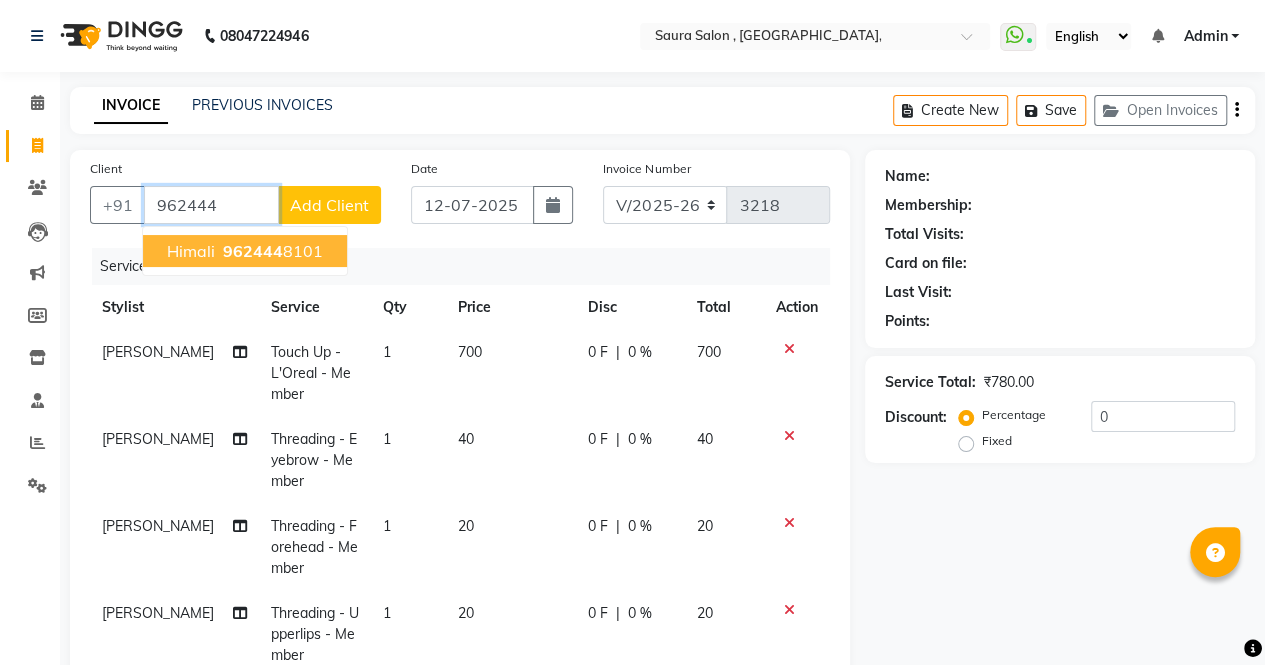 click on "962444 8101" at bounding box center [271, 251] 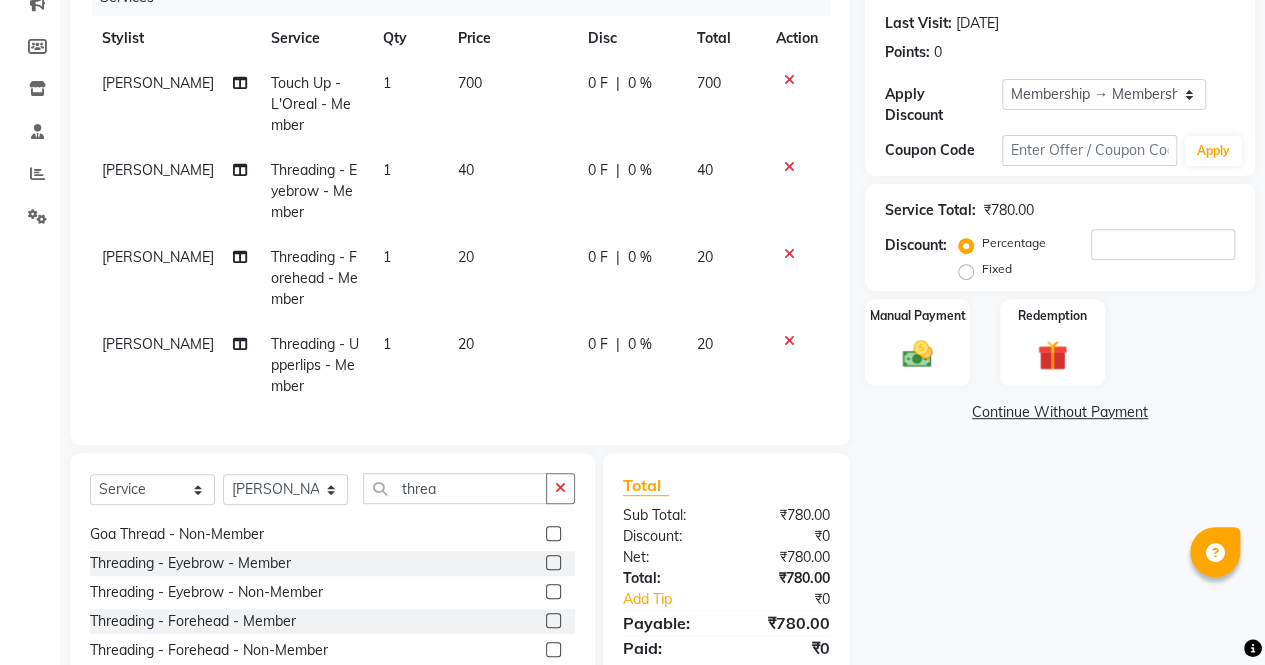 scroll, scrollTop: 277, scrollLeft: 0, axis: vertical 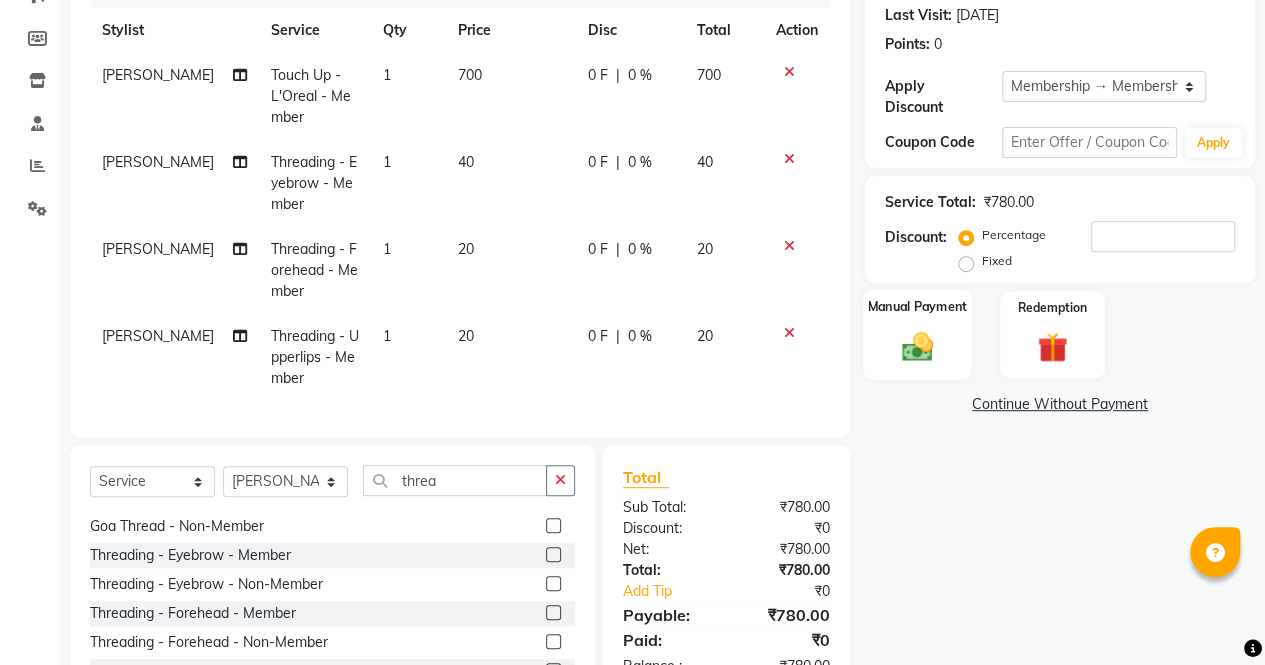 click 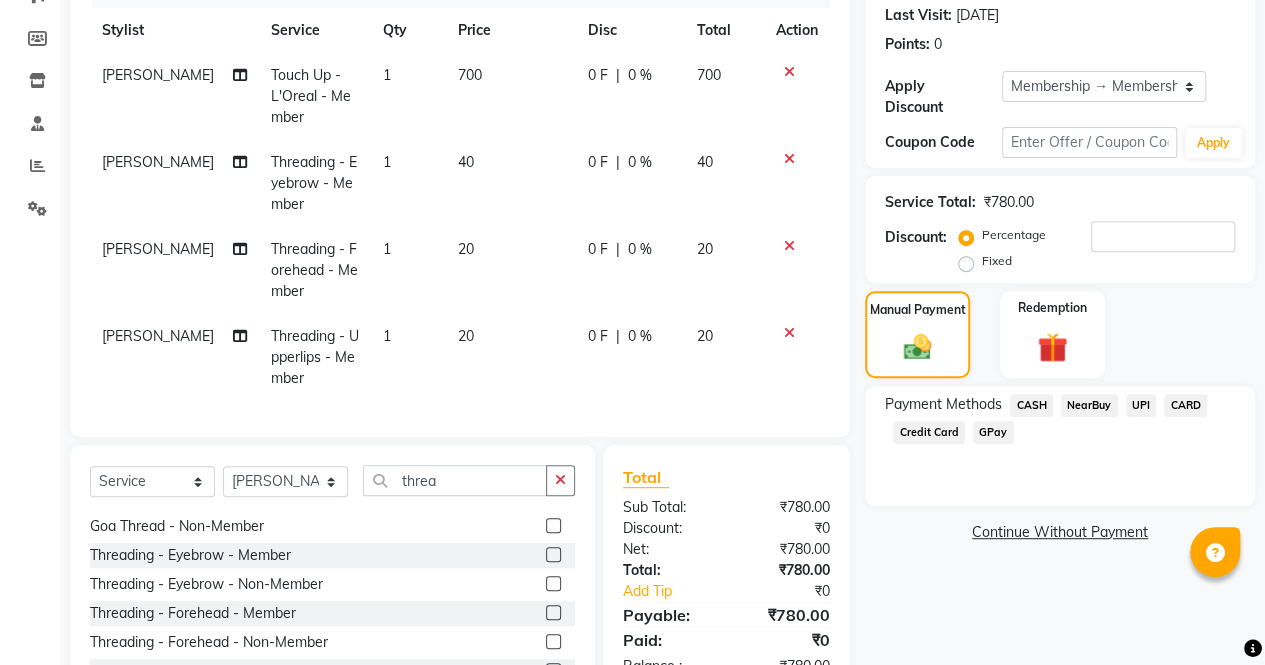 click on "CASH" 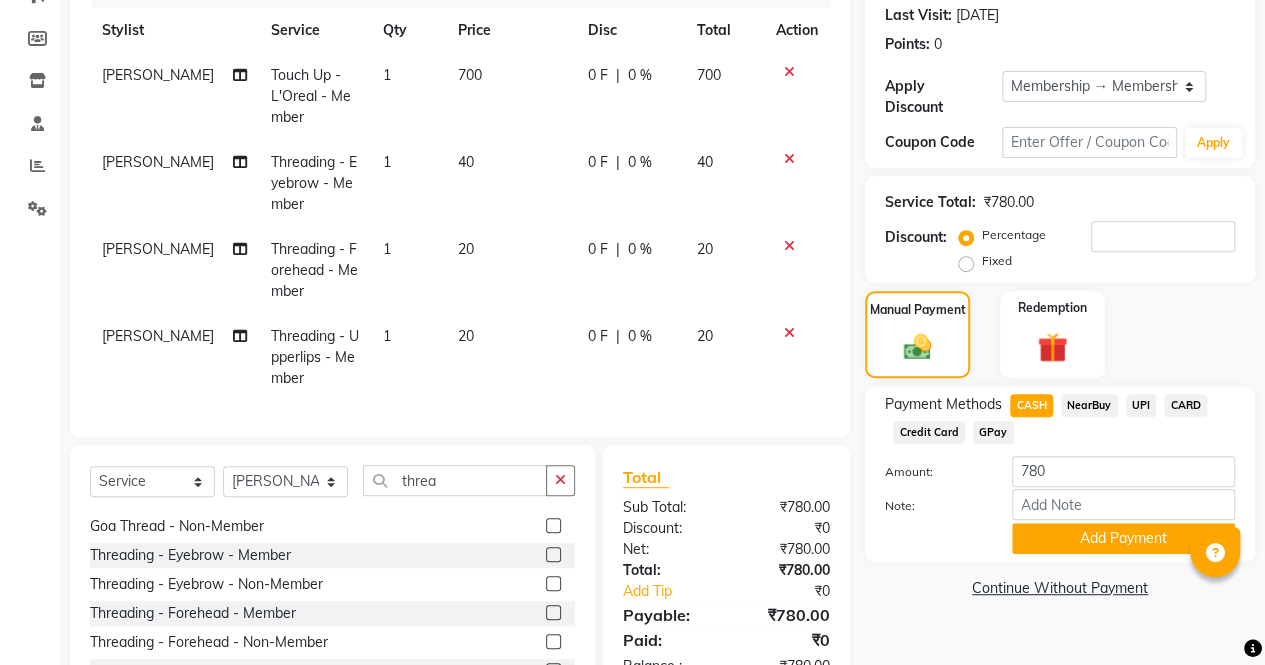 scroll, scrollTop: 396, scrollLeft: 0, axis: vertical 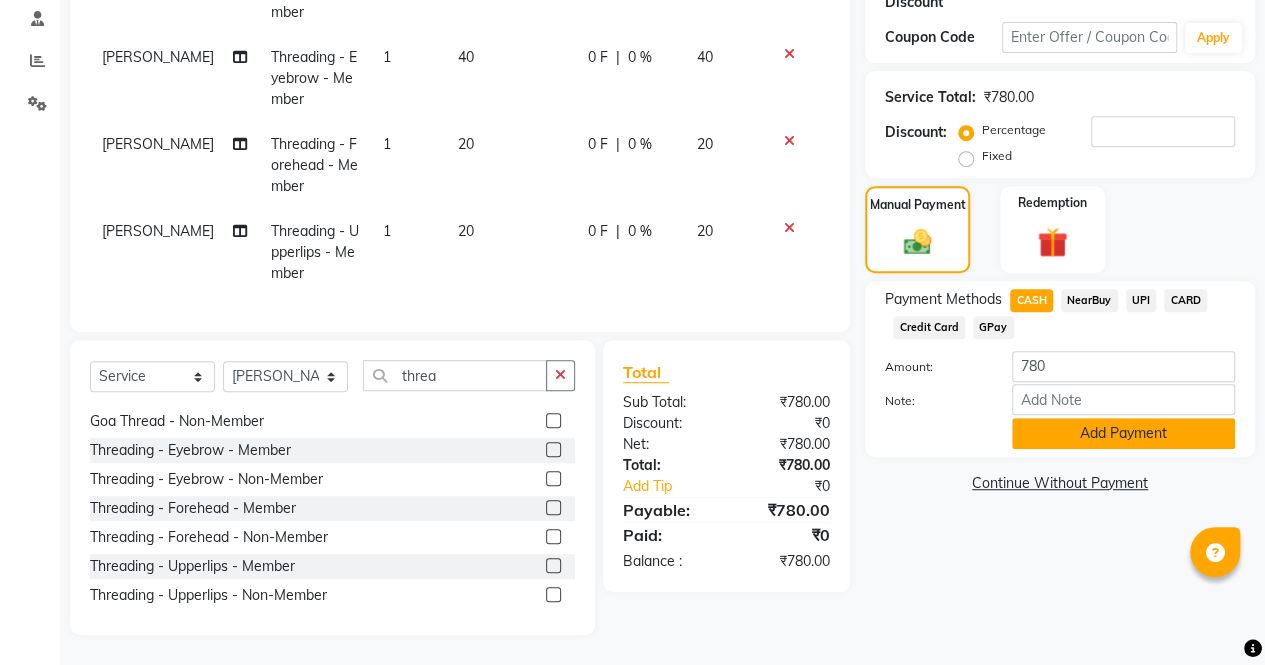 click on "Add Payment" 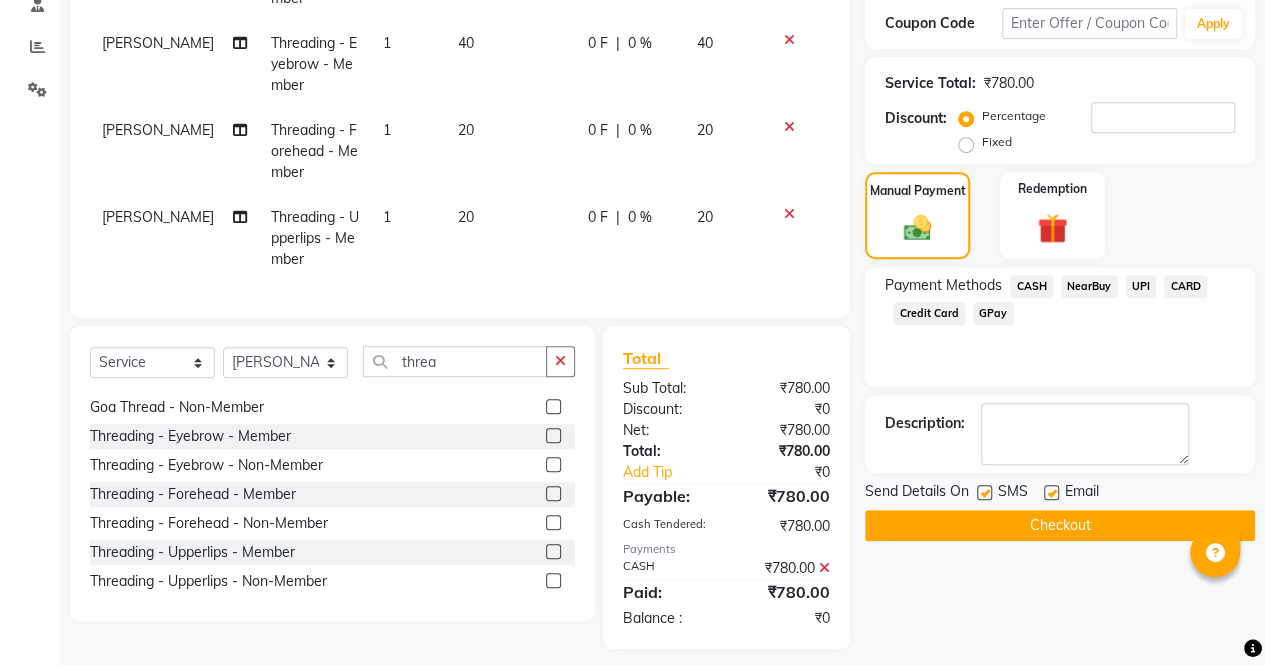 scroll, scrollTop: 423, scrollLeft: 0, axis: vertical 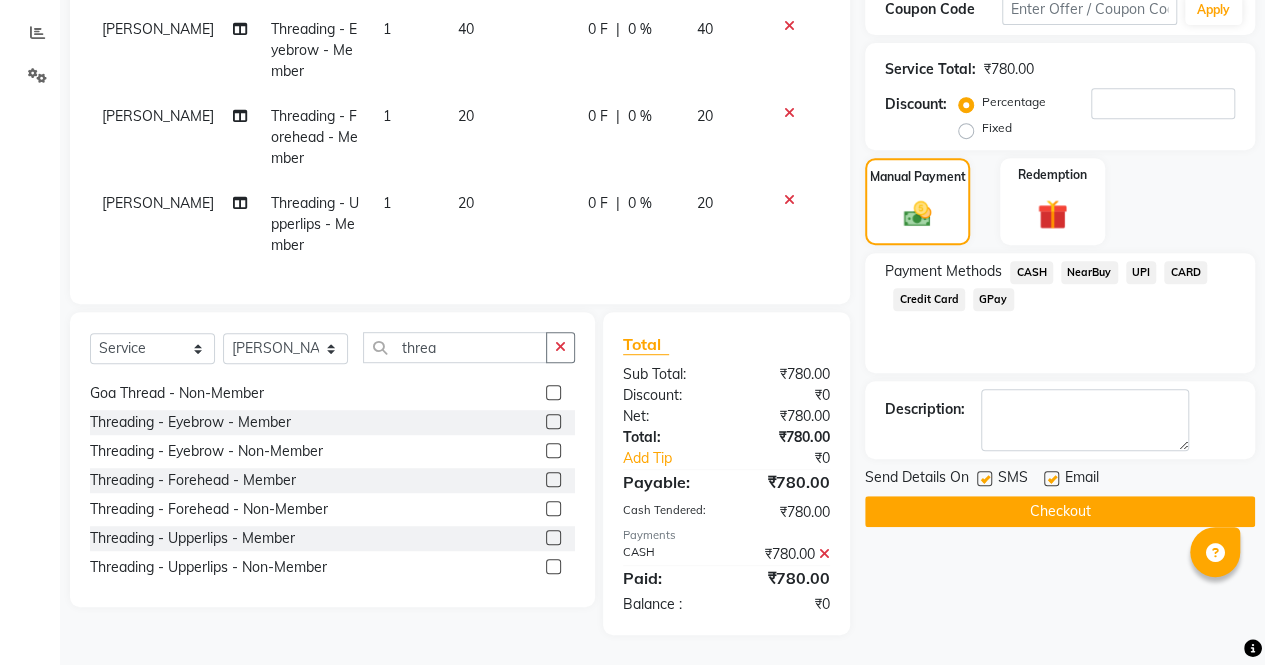 click on "Checkout" 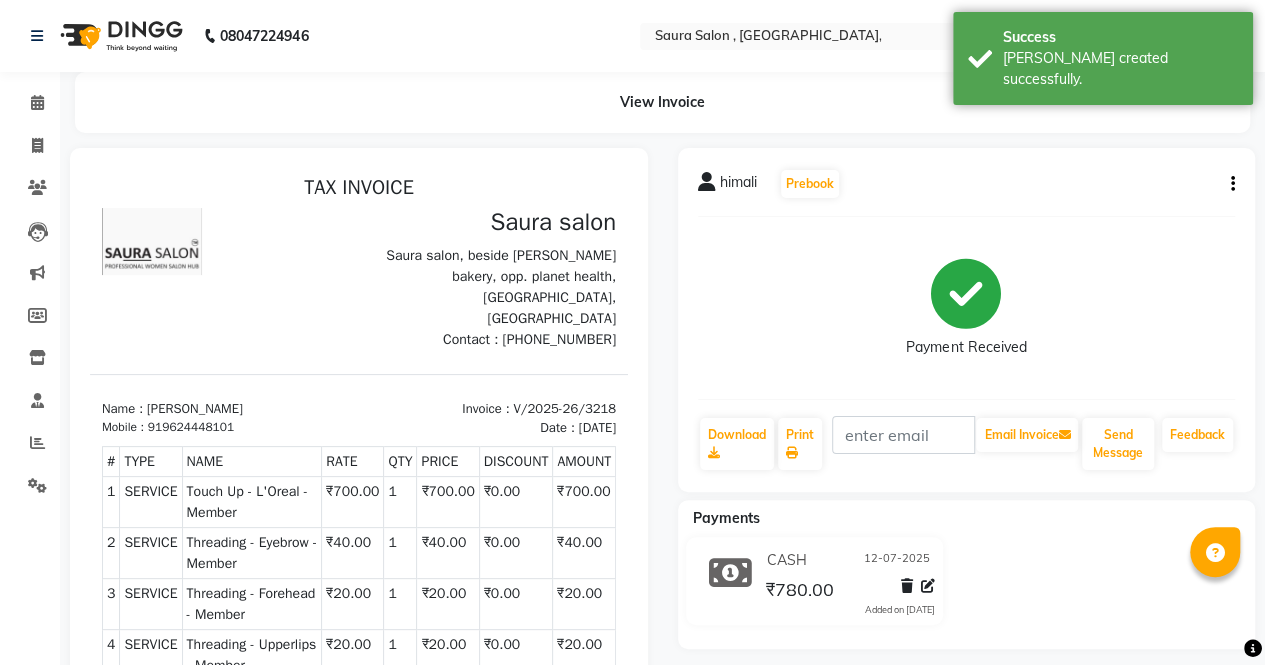 scroll, scrollTop: 0, scrollLeft: 0, axis: both 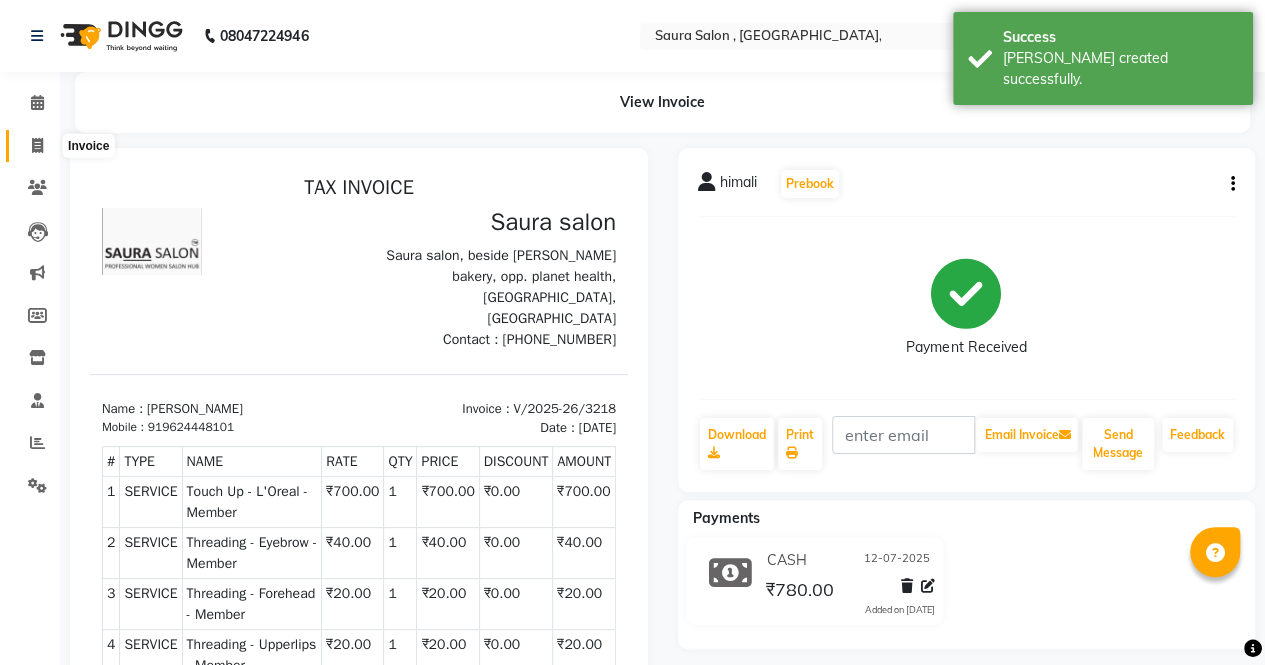 click 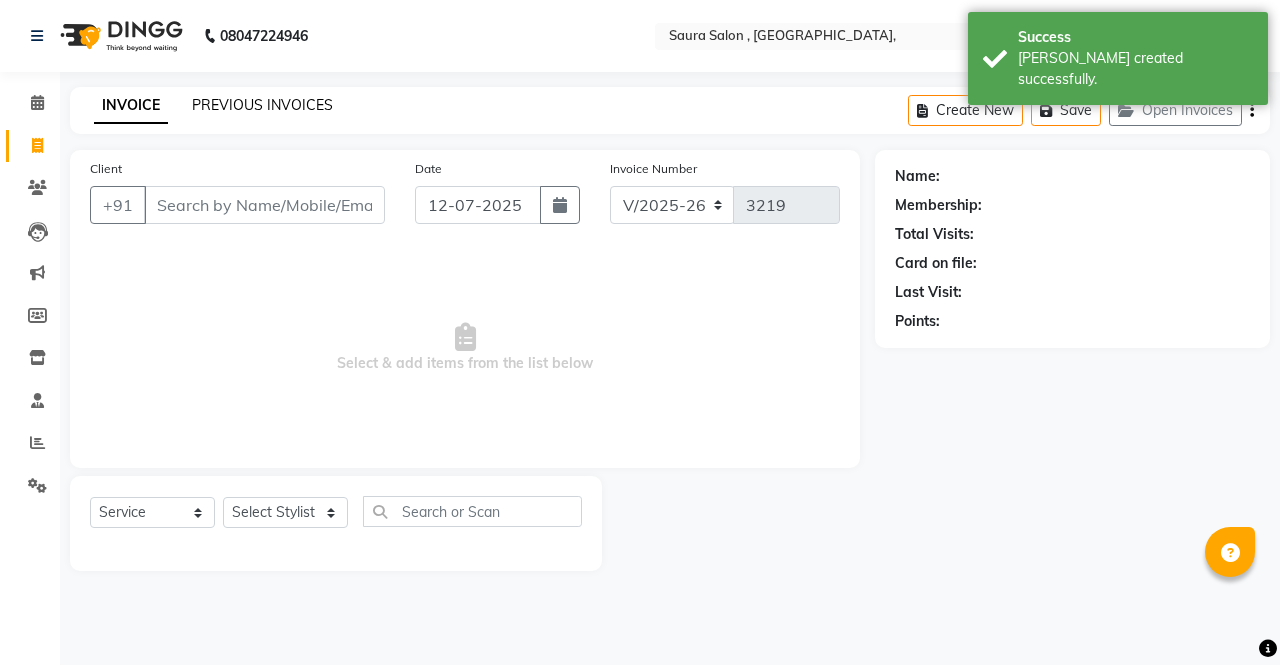 click on "PREVIOUS INVOICES" 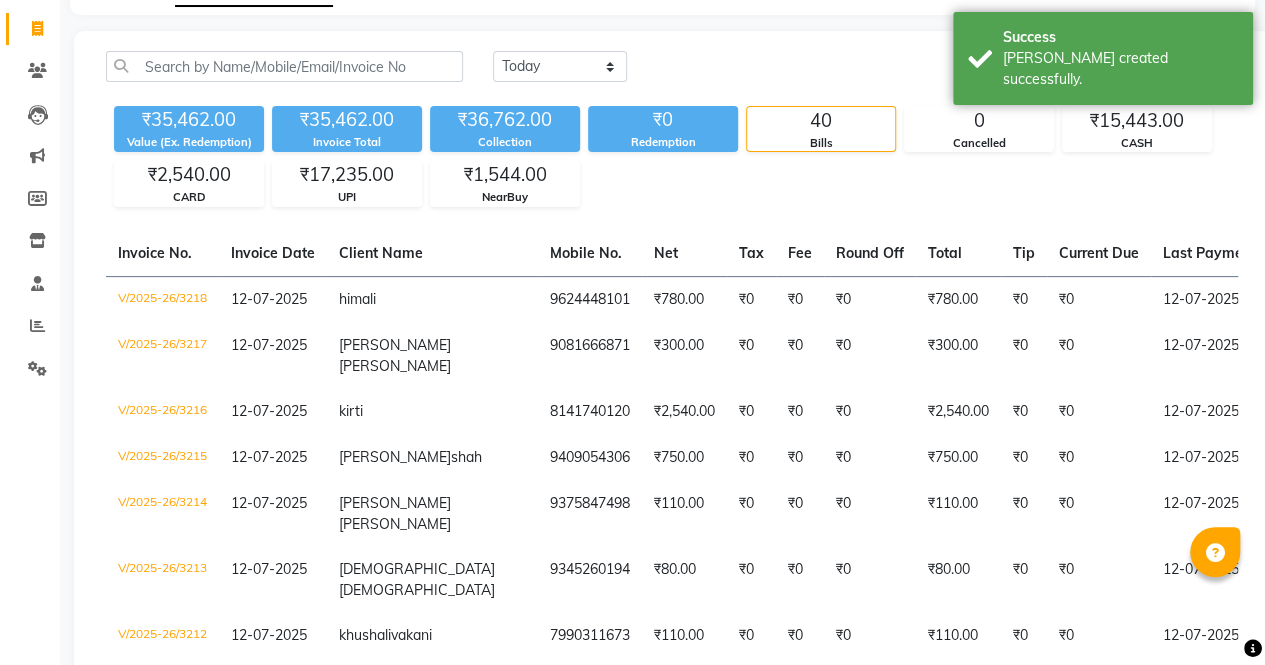 scroll, scrollTop: 122, scrollLeft: 0, axis: vertical 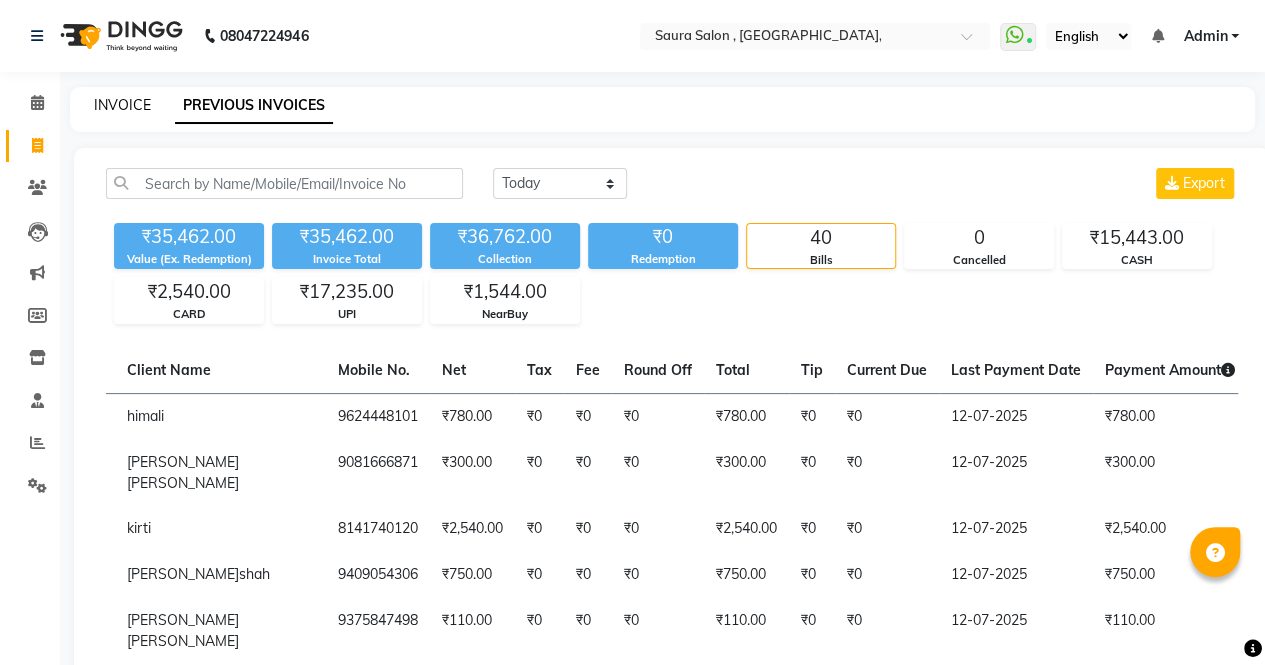 click on "INVOICE" 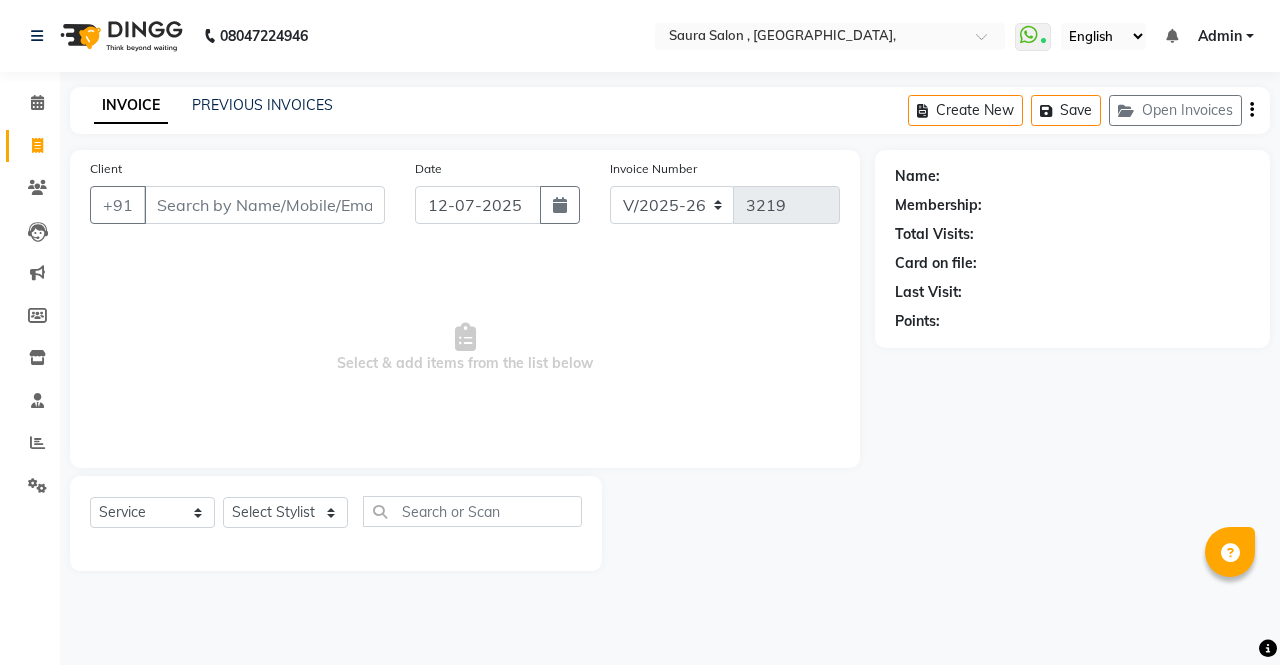 click on "Client" at bounding box center (264, 205) 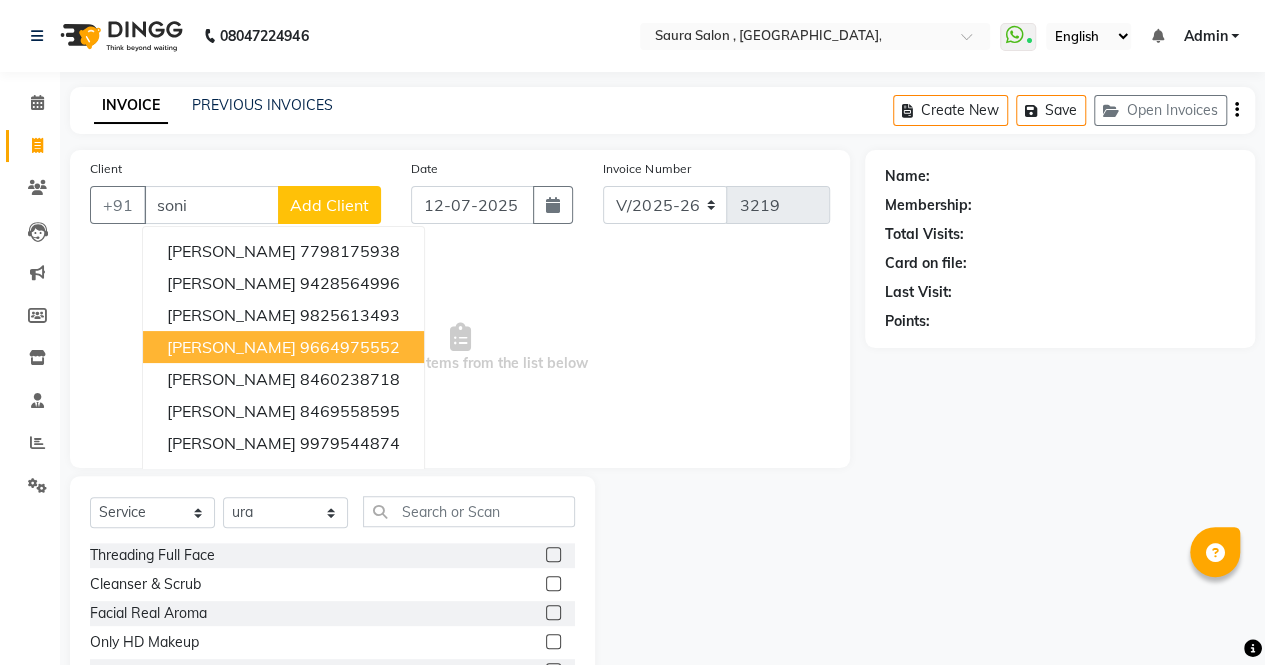 click on "9664975552" at bounding box center (350, 347) 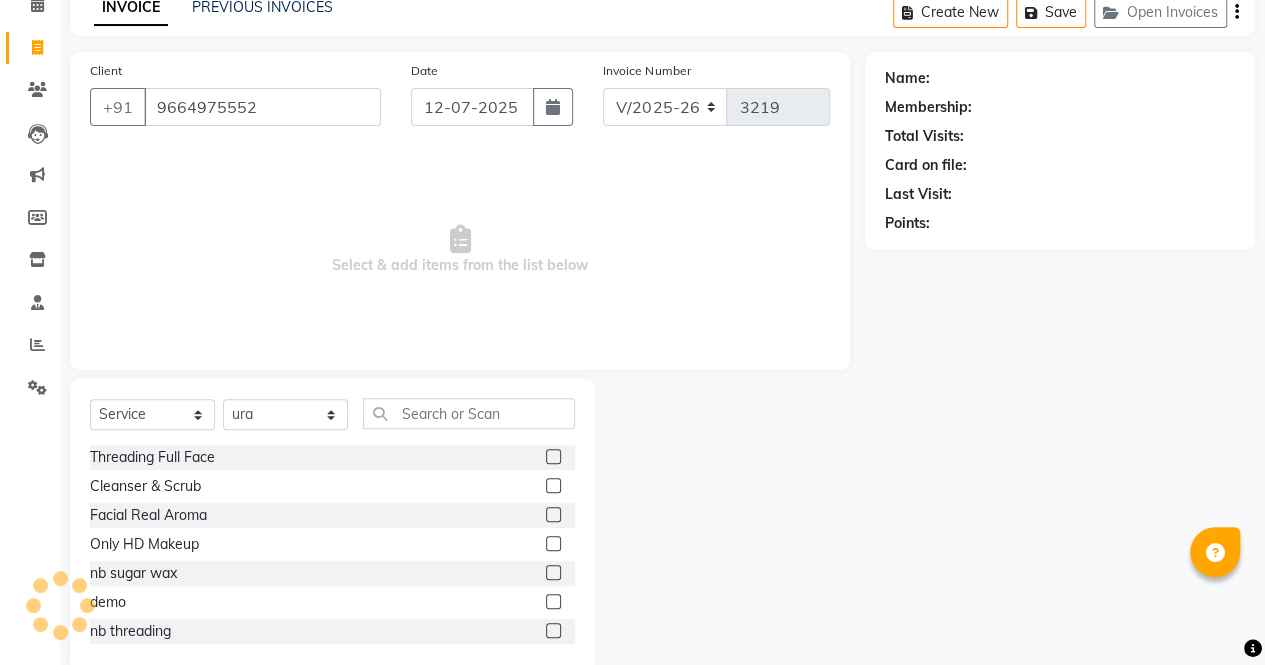 scroll, scrollTop: 135, scrollLeft: 0, axis: vertical 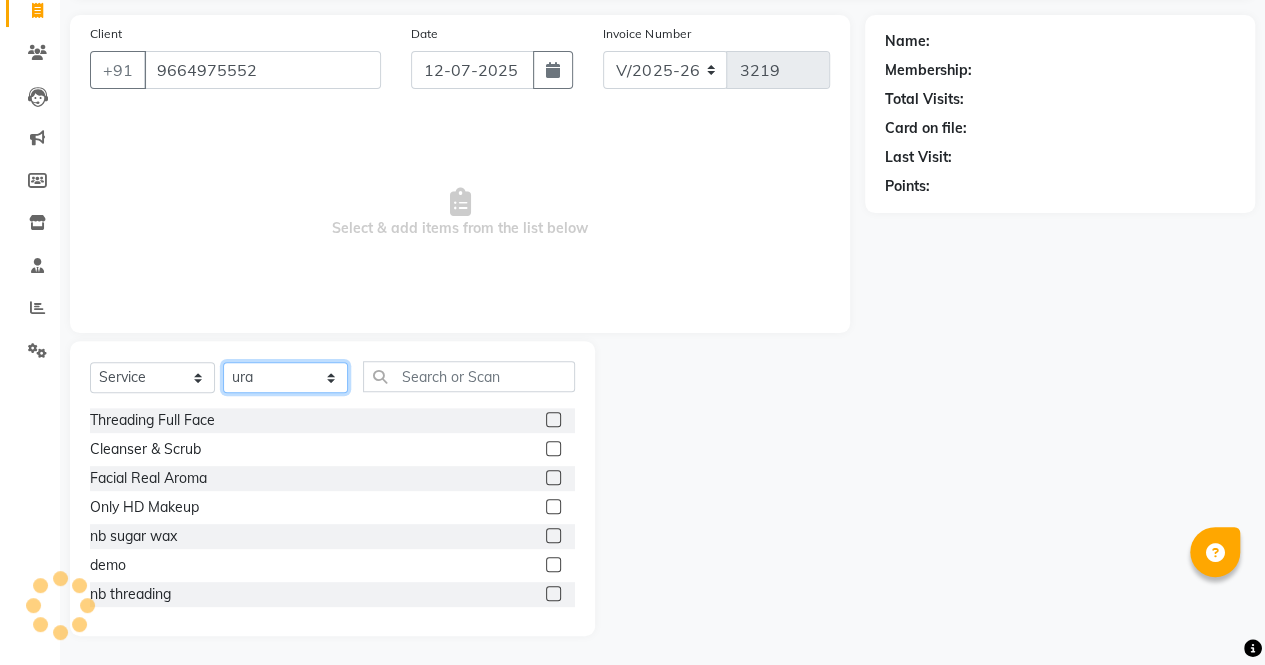 click on "Select Stylist archana  asha  chetna  deepika prajapati jagruti payal riddhi khandala shanti  sona  ura usha di vaishali vaishnavi  vidhi" 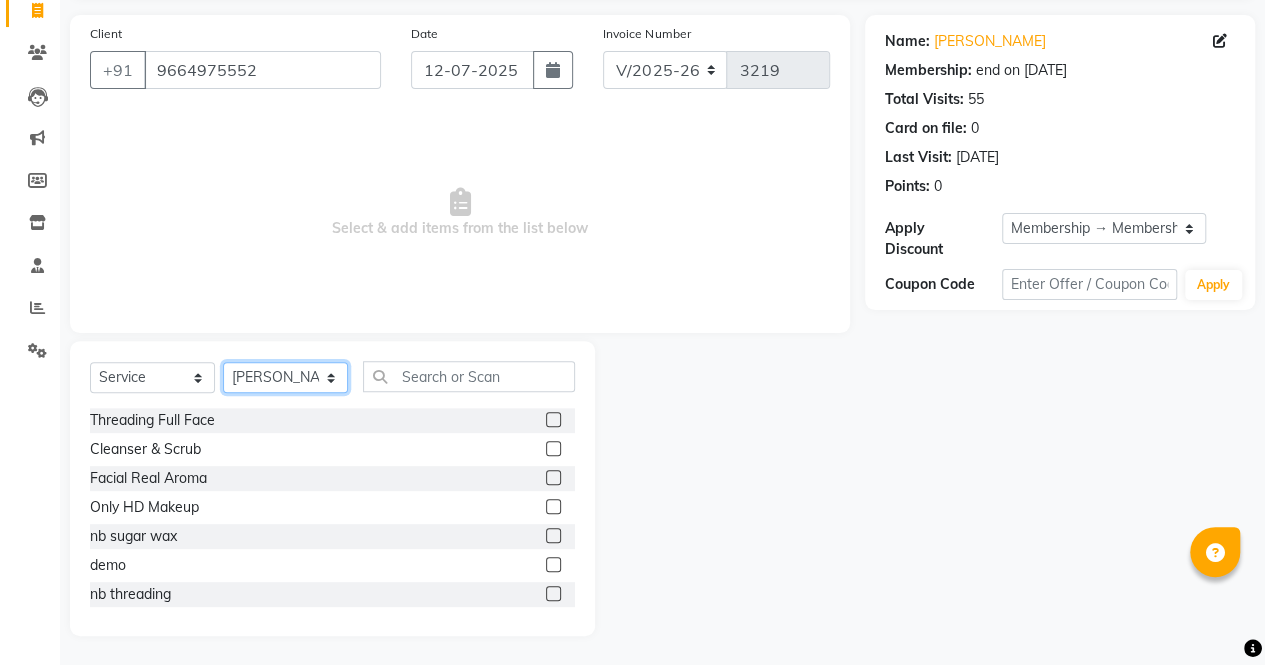 click on "Select Stylist archana  asha  chetna  deepika prajapati jagruti payal riddhi khandala shanti  sona  ura usha di vaishali vaishnavi  vidhi" 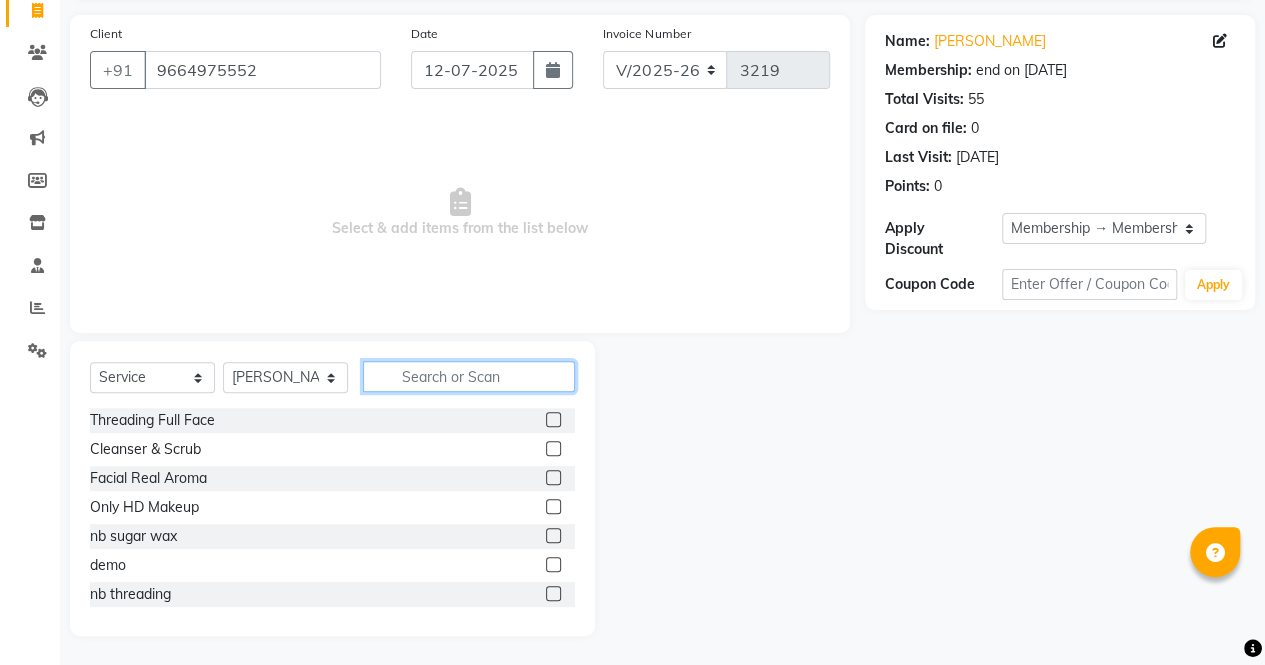 click 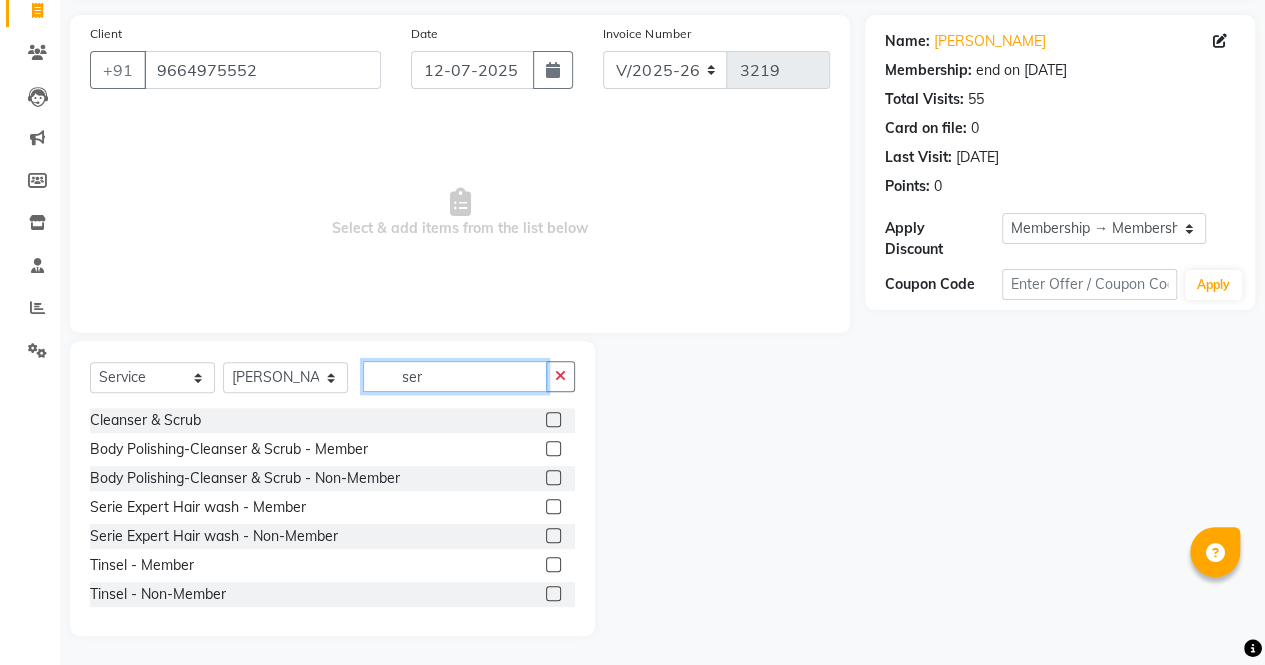 scroll, scrollTop: 80, scrollLeft: 0, axis: vertical 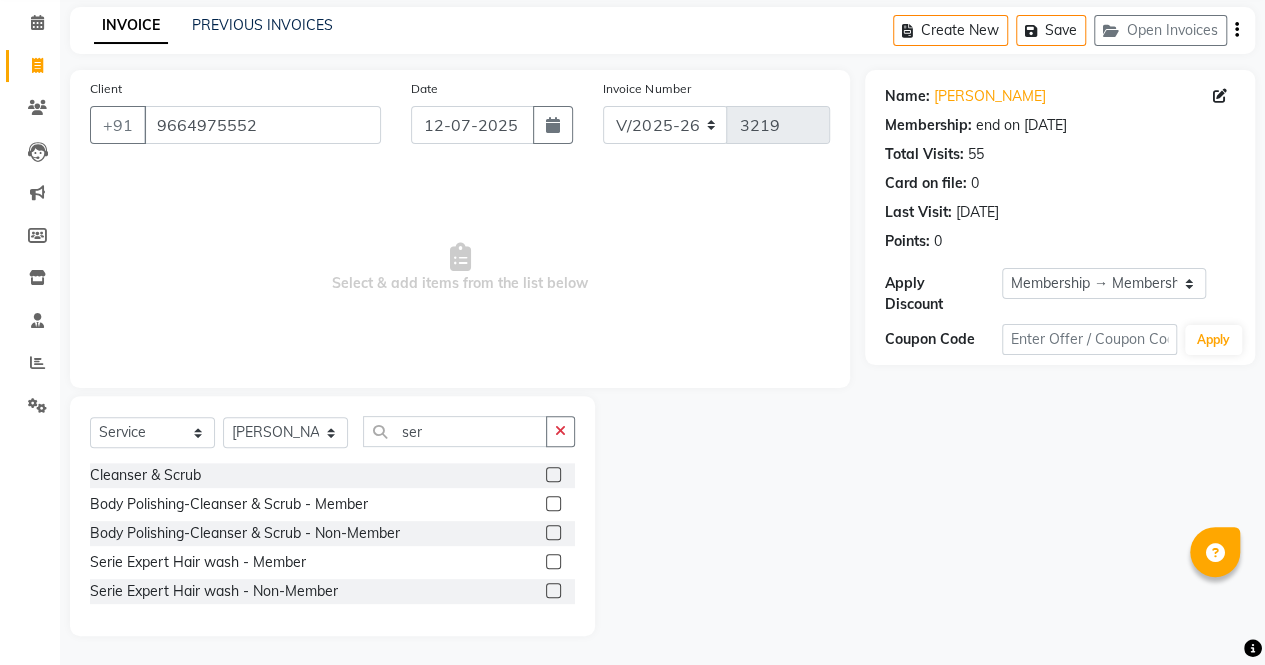 click 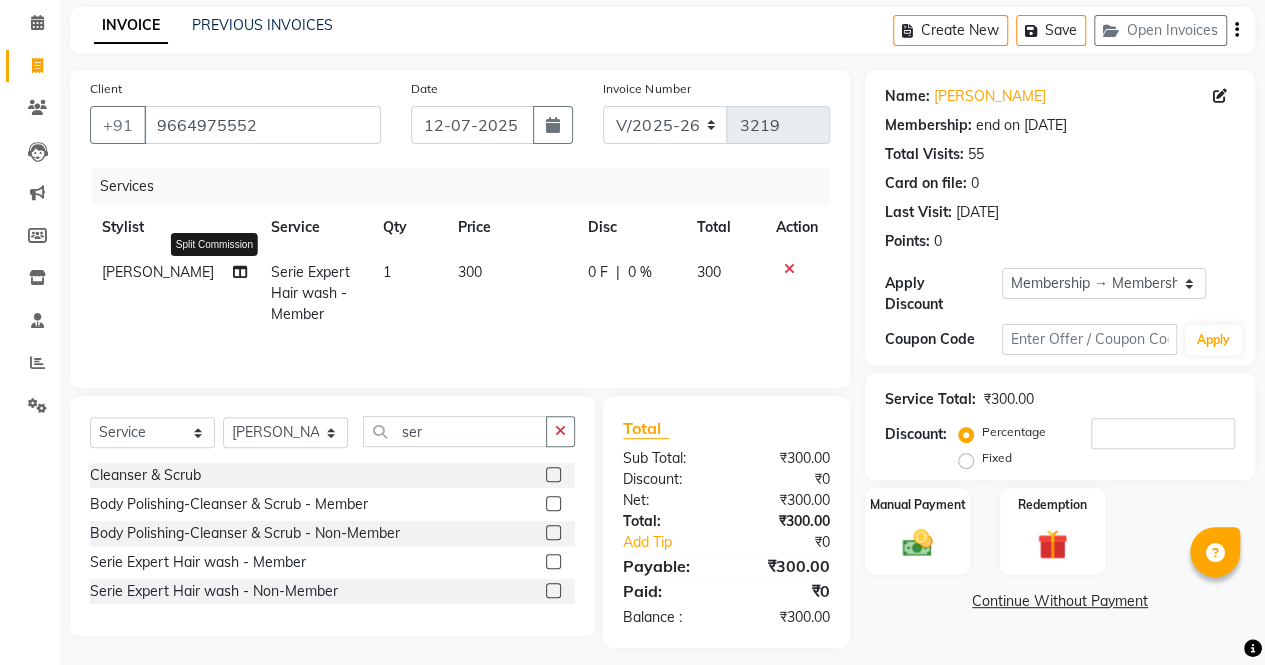 click 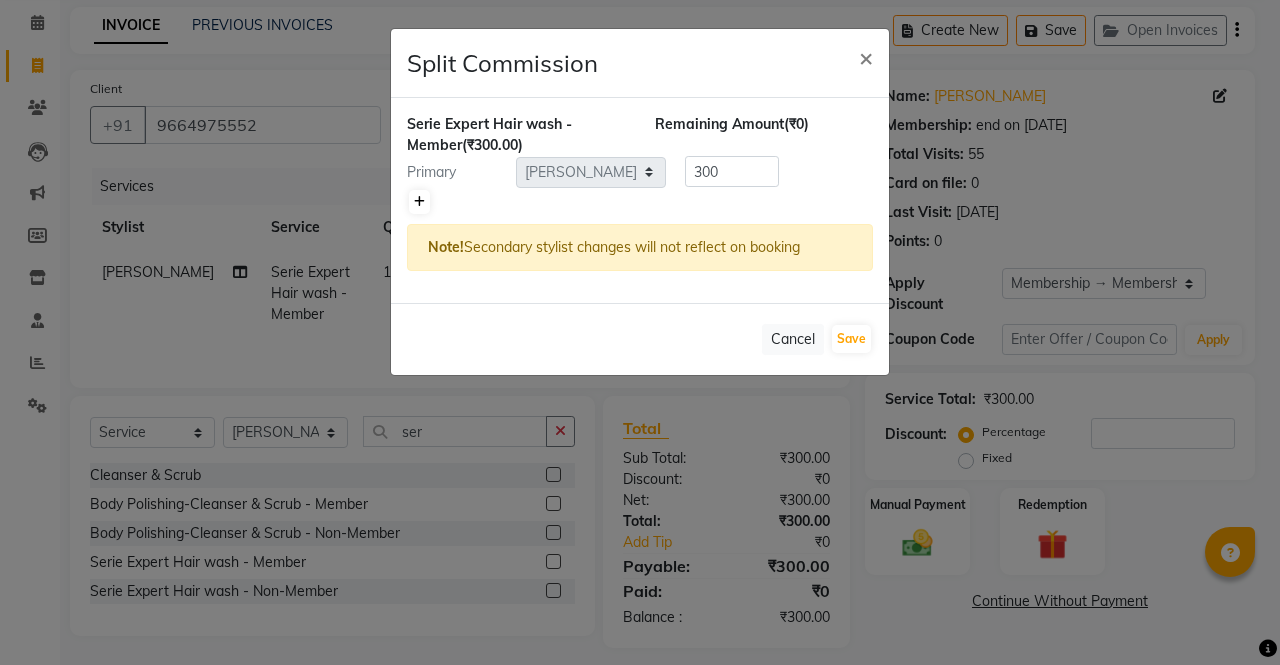 click 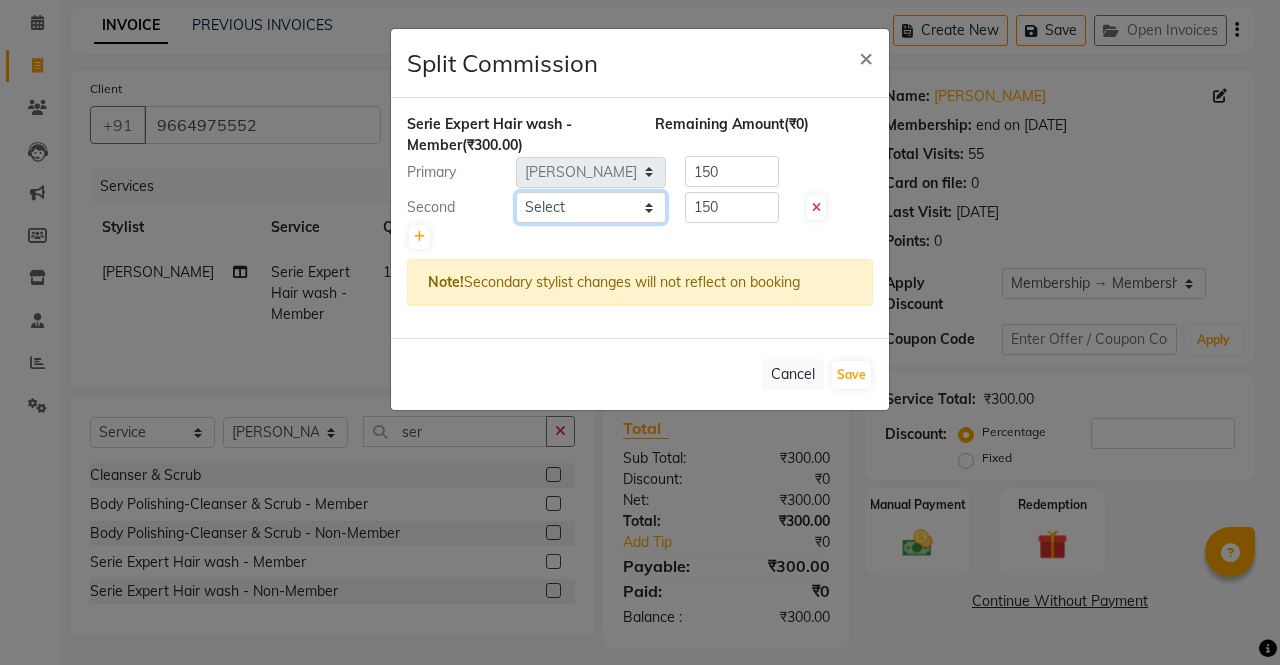 click on "Select  archana    asha    chetna    deepika prajapati   jagruti   payal   riddhi khandala   shanti    sona    ura   usha di   vaishali   vaishnavi    vidhi" 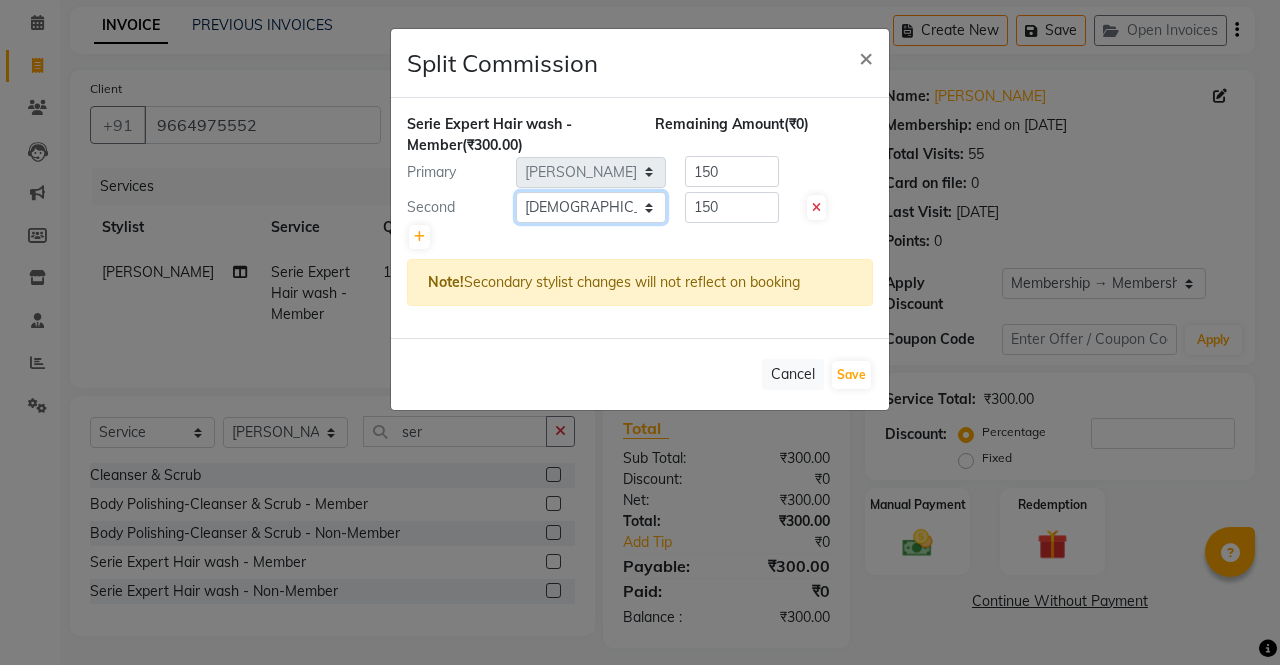 click on "Select  archana    asha    chetna    deepika prajapati   jagruti   payal   riddhi khandala   shanti    sona    ura   usha di   vaishali   vaishnavi    vidhi" 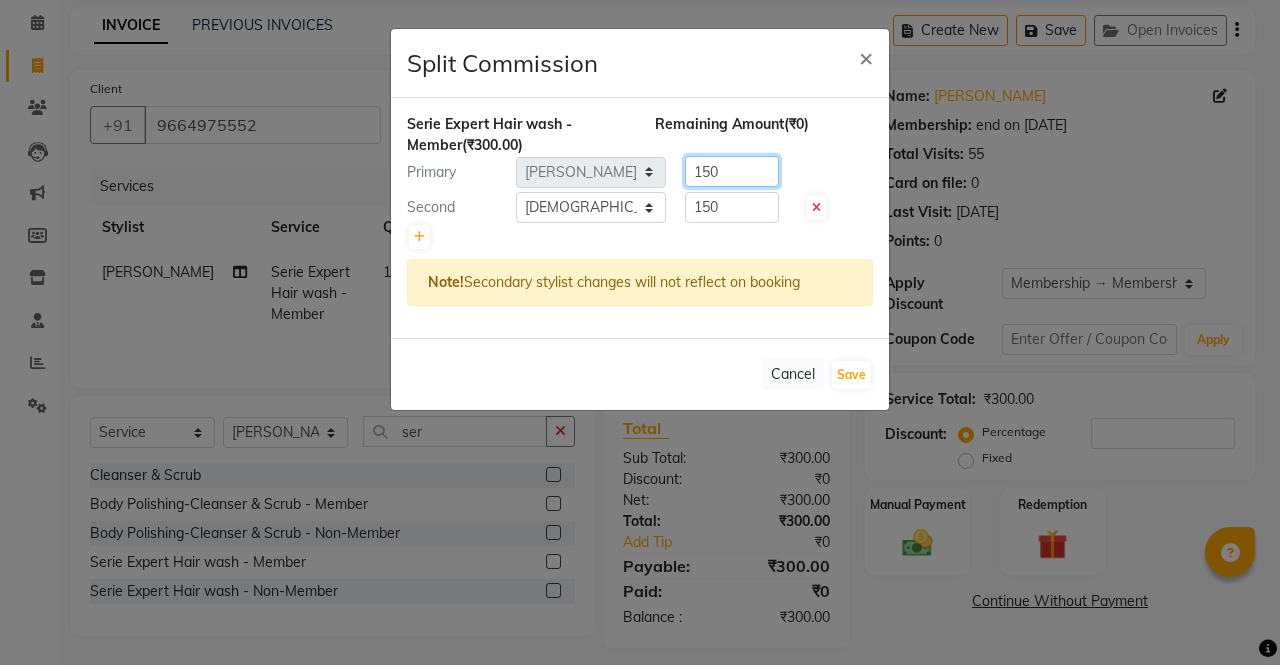 click on "150" 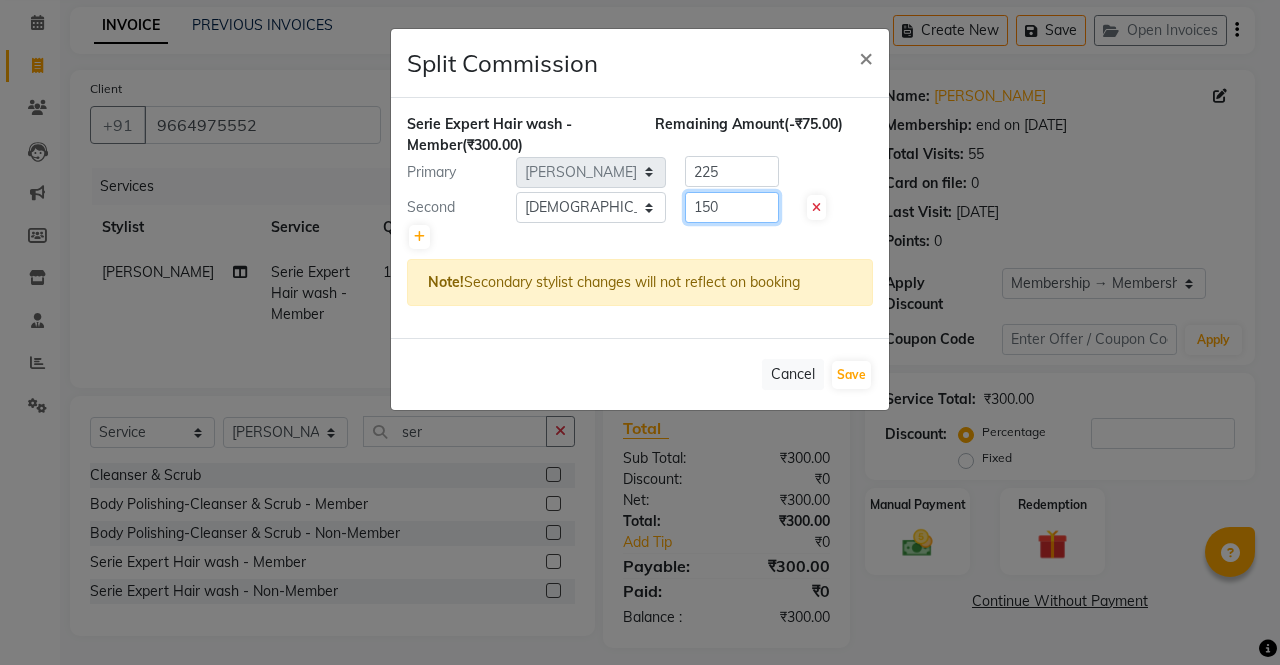 click on "150" 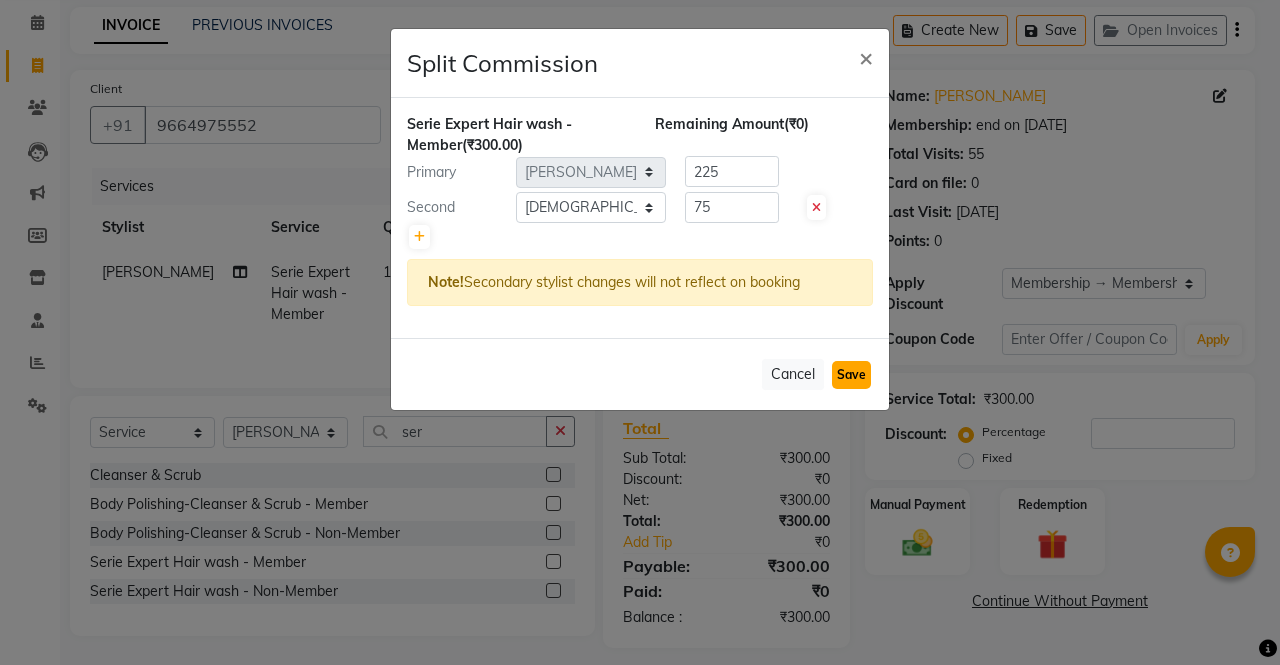click on "Save" 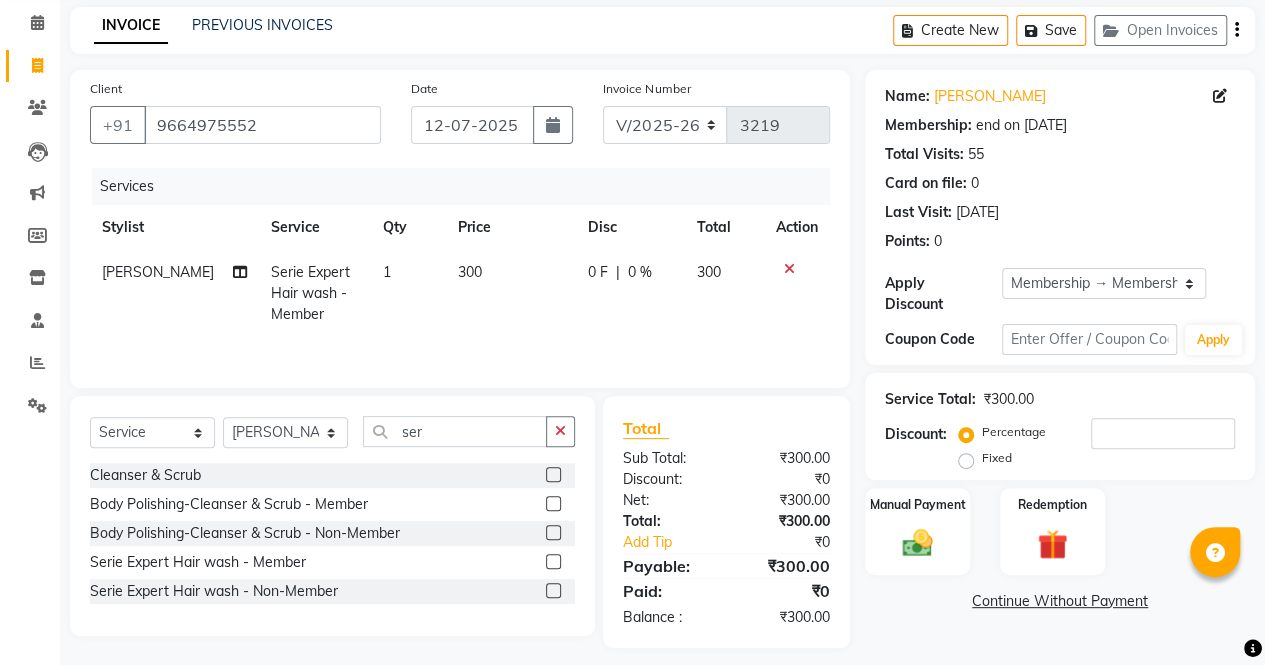 scroll, scrollTop: 92, scrollLeft: 0, axis: vertical 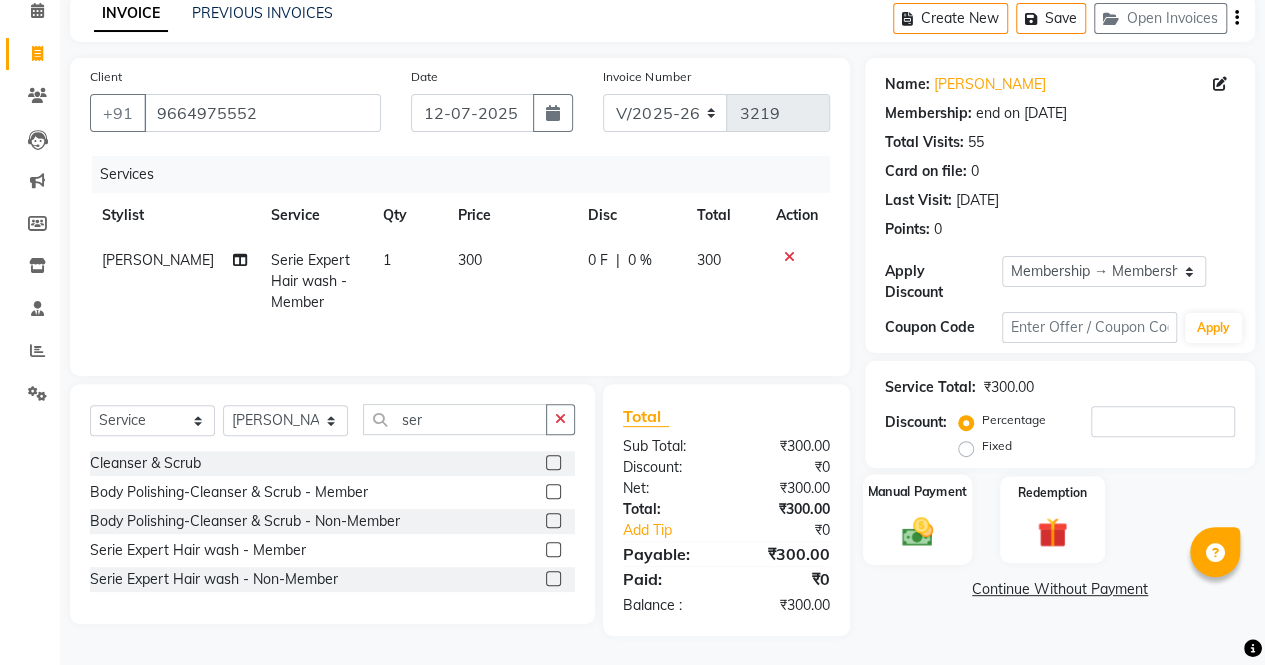 click 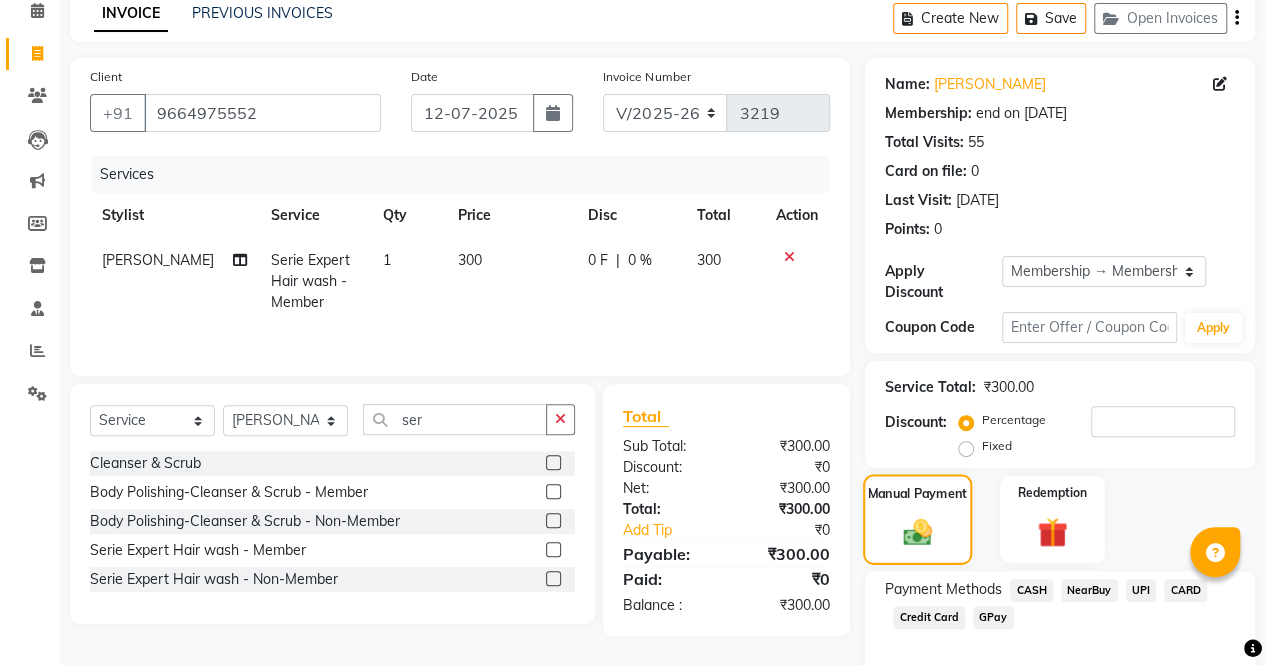 scroll, scrollTop: 188, scrollLeft: 0, axis: vertical 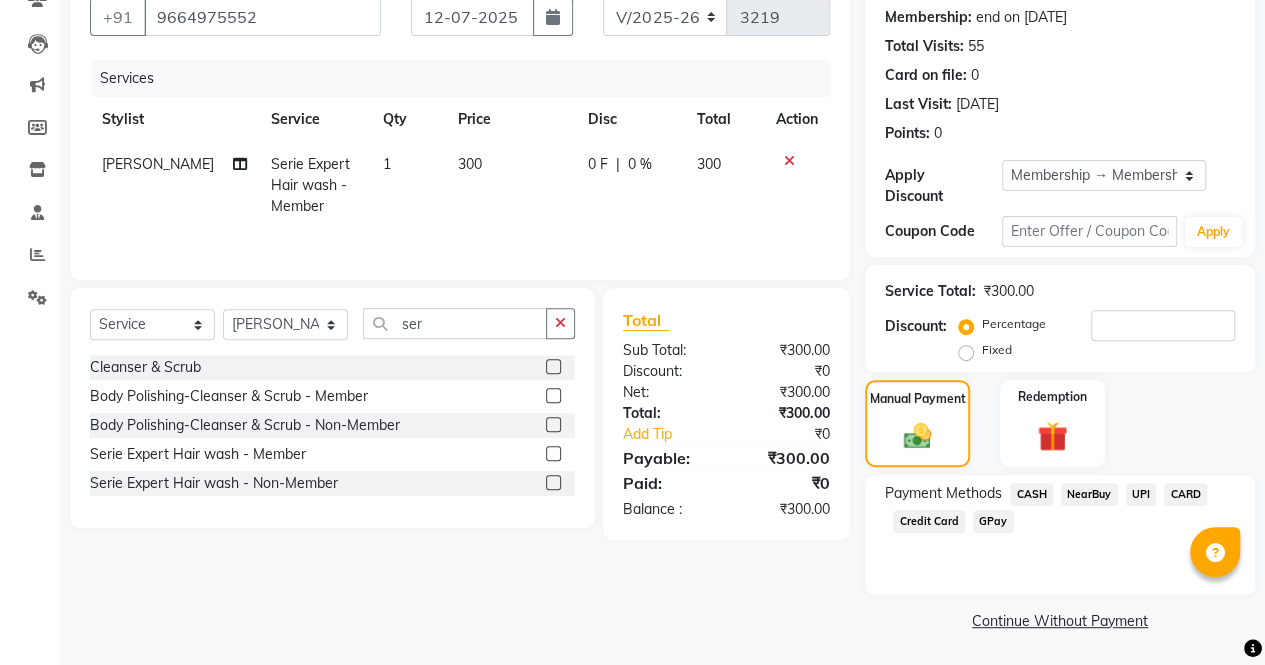 click on "CASH" 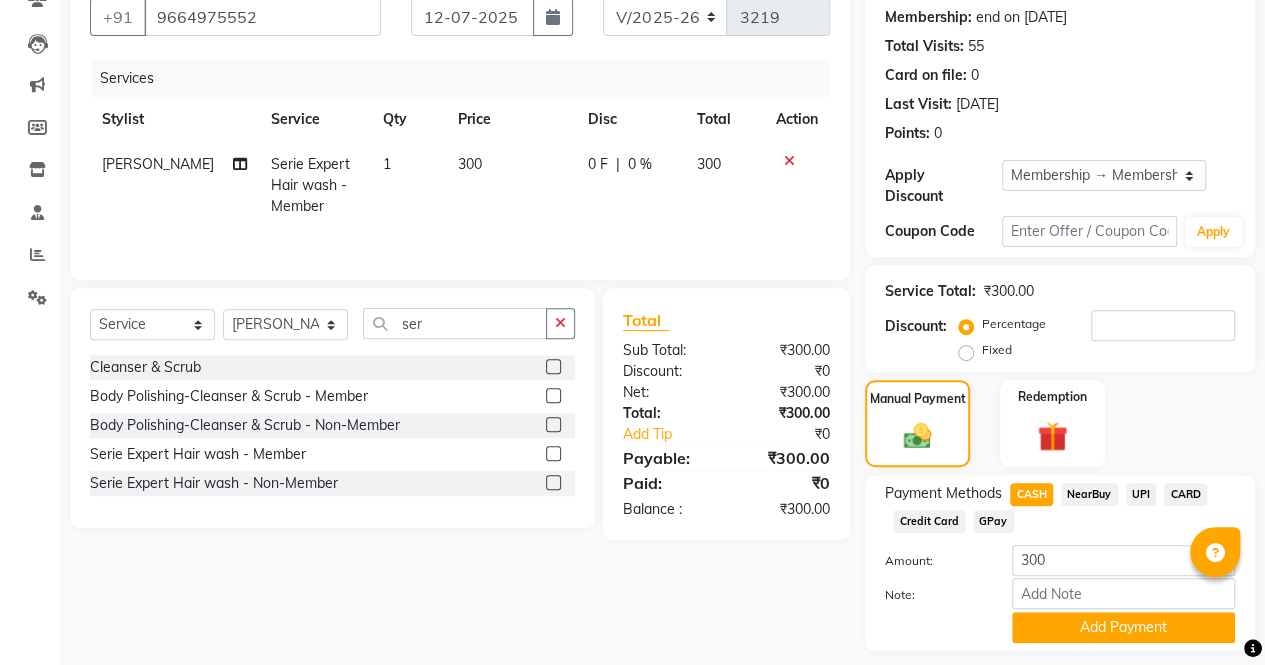 scroll, scrollTop: 244, scrollLeft: 0, axis: vertical 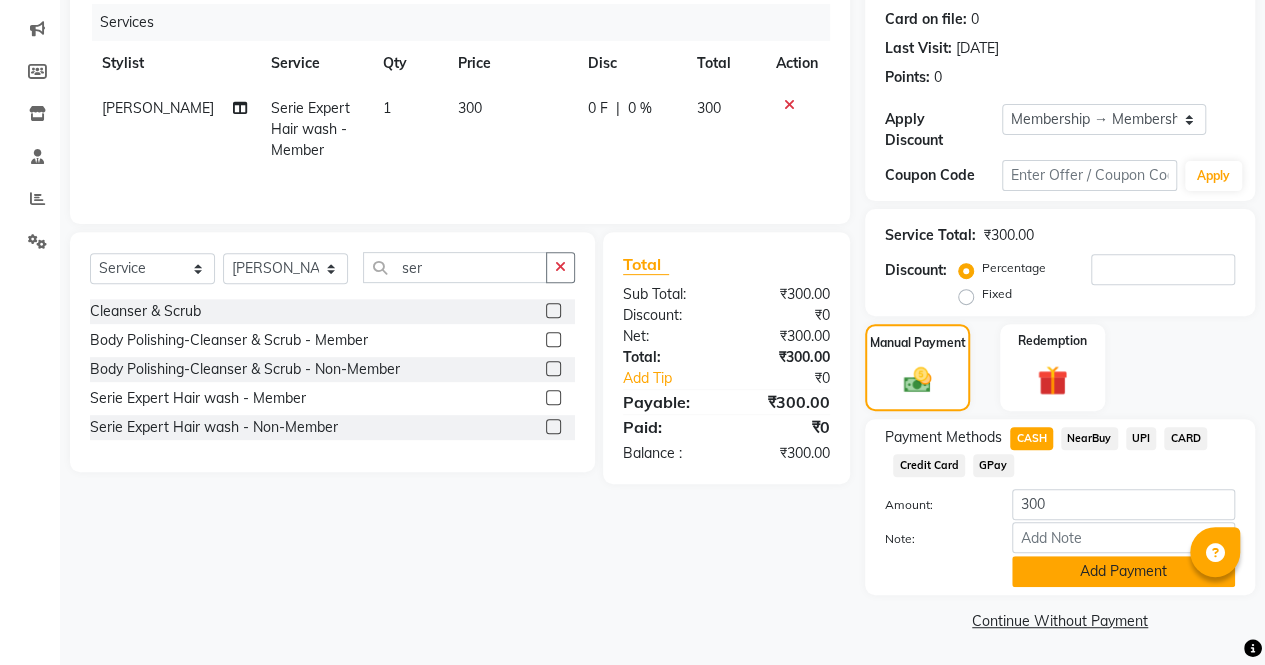 click on "Add Payment" 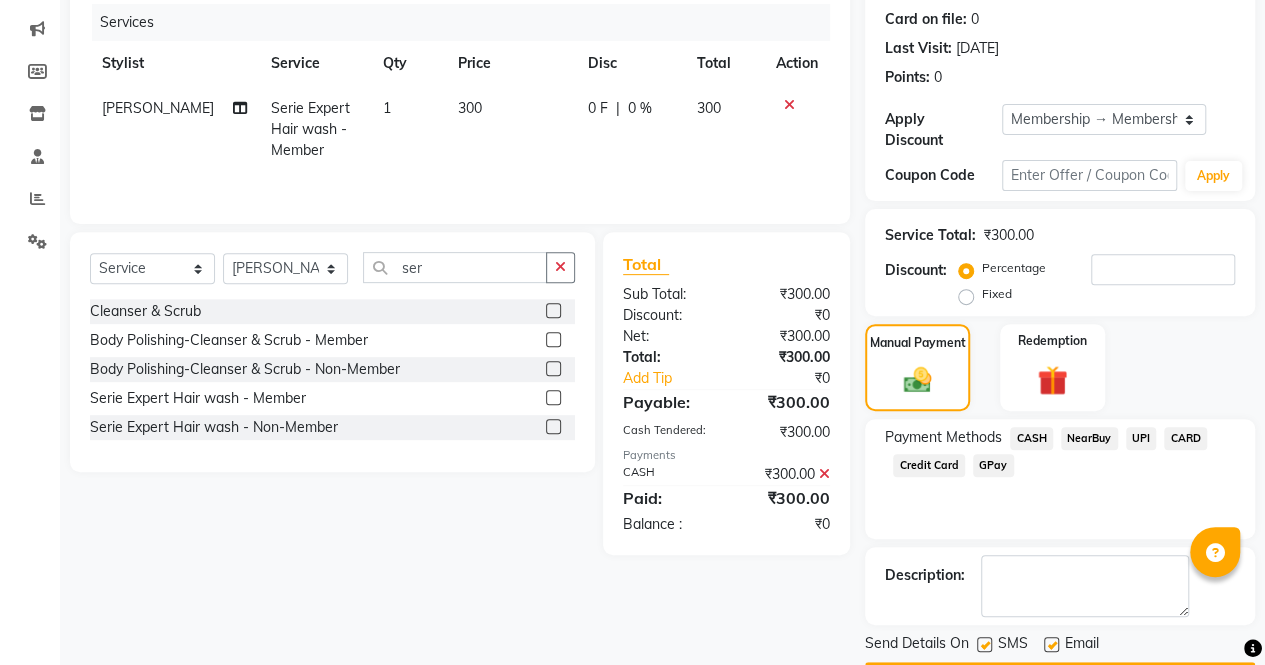scroll, scrollTop: 300, scrollLeft: 0, axis: vertical 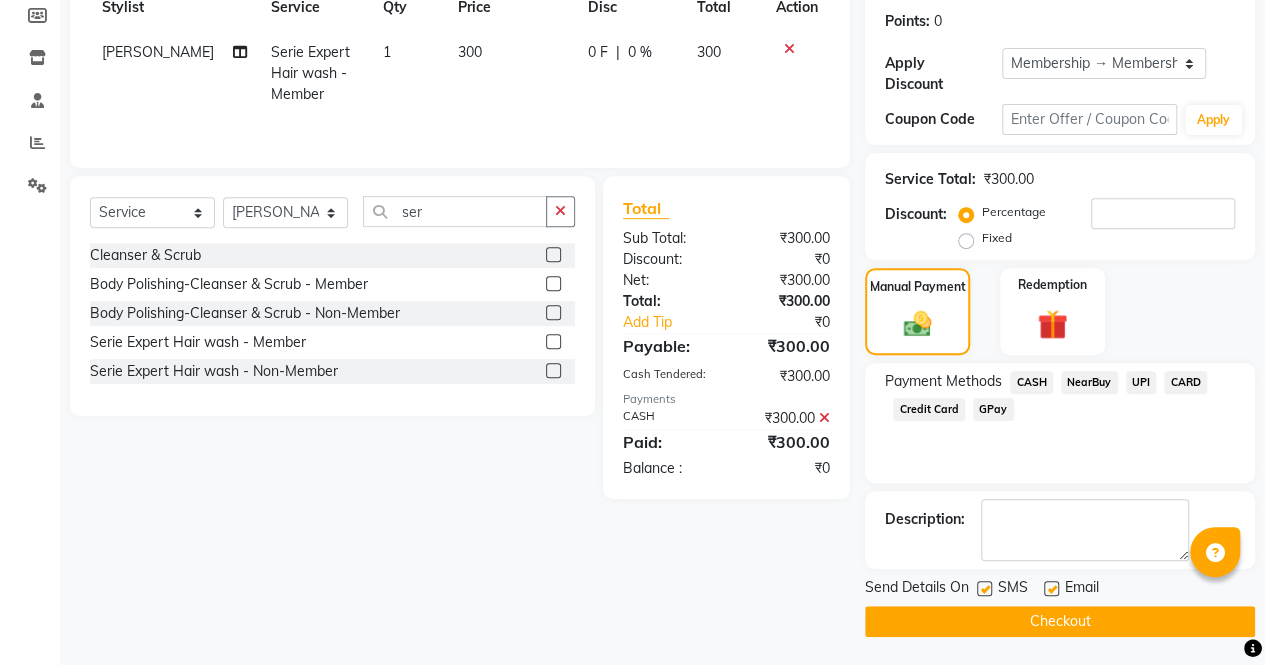 click on "Checkout" 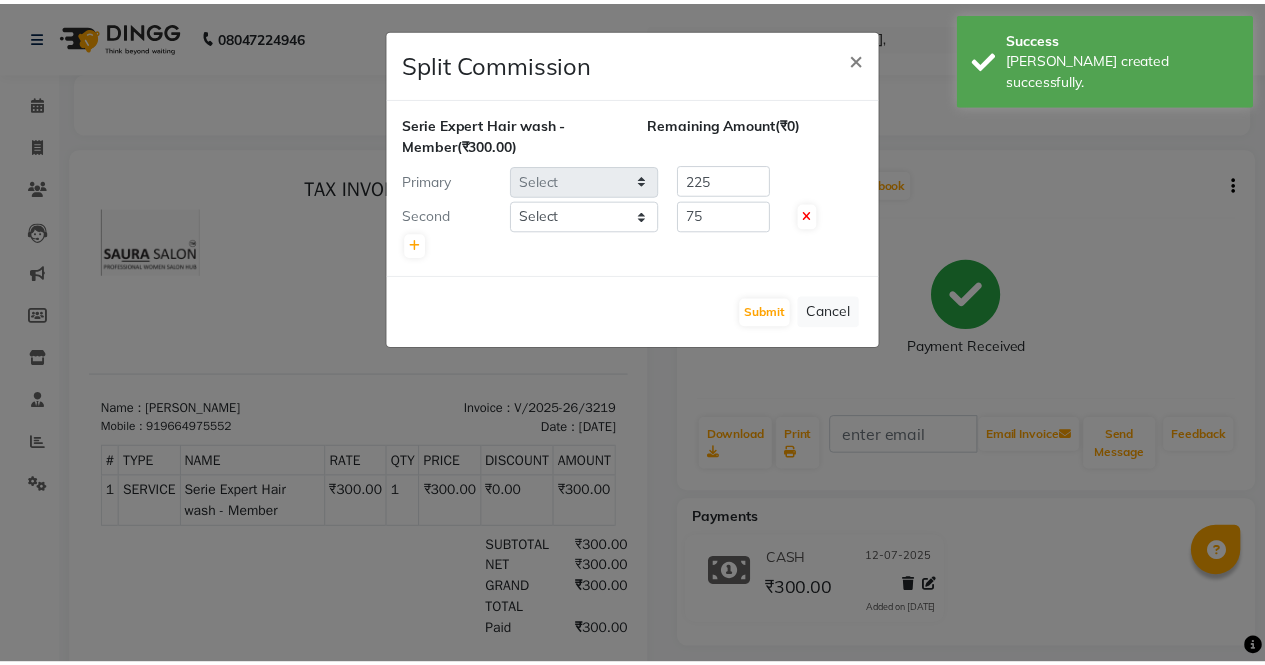 scroll, scrollTop: 0, scrollLeft: 0, axis: both 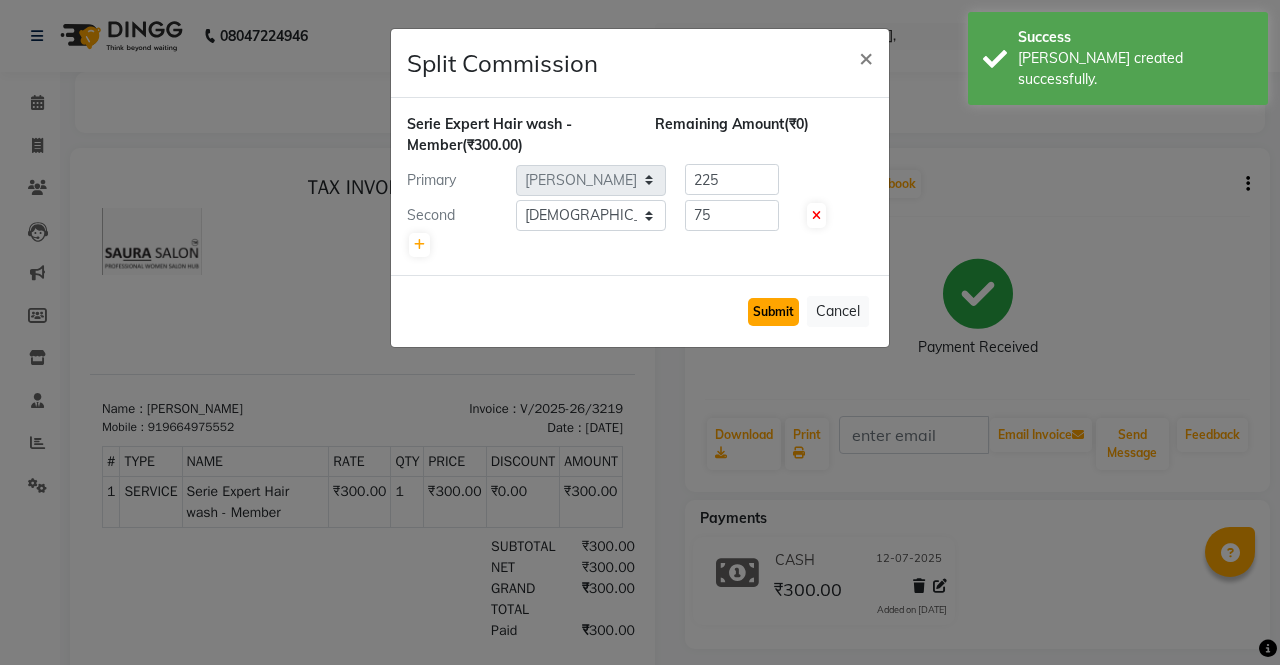 click on "Submit" 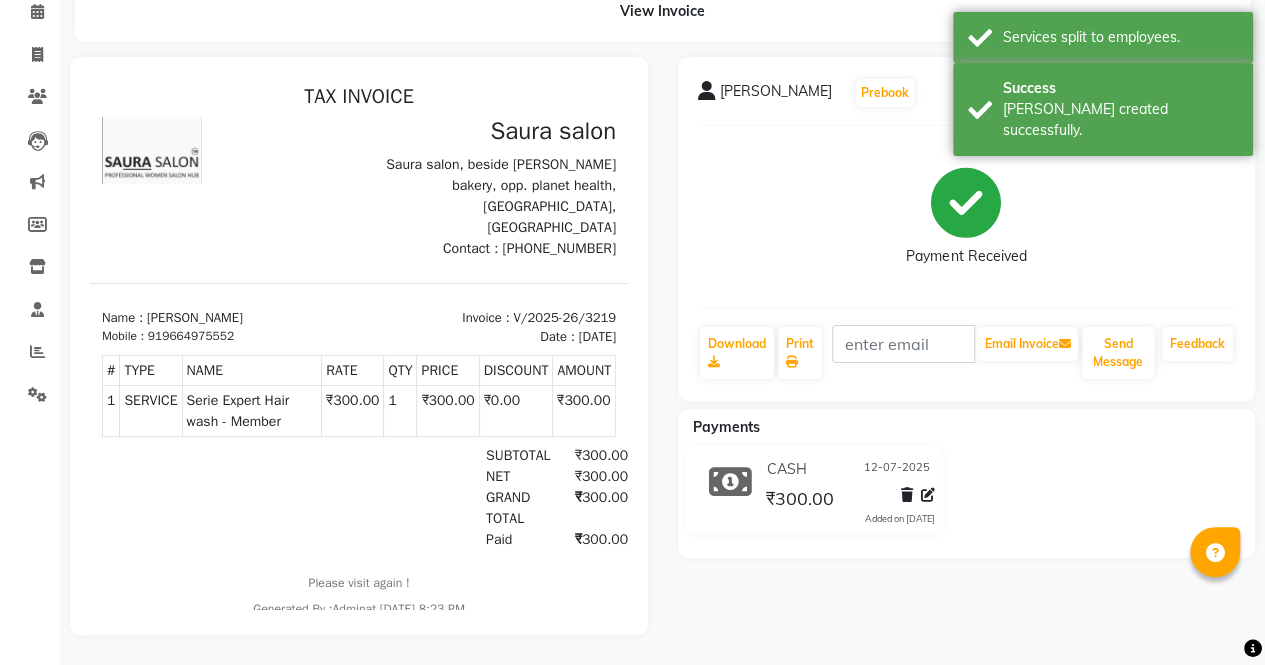 scroll, scrollTop: 0, scrollLeft: 0, axis: both 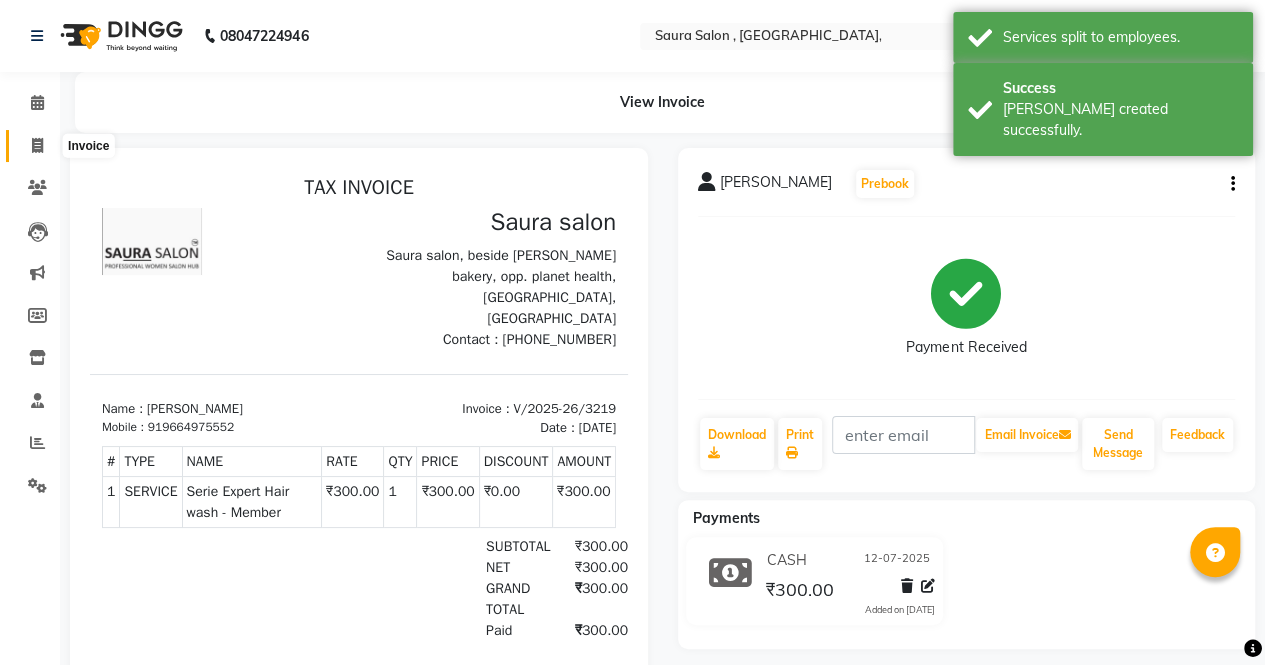 click 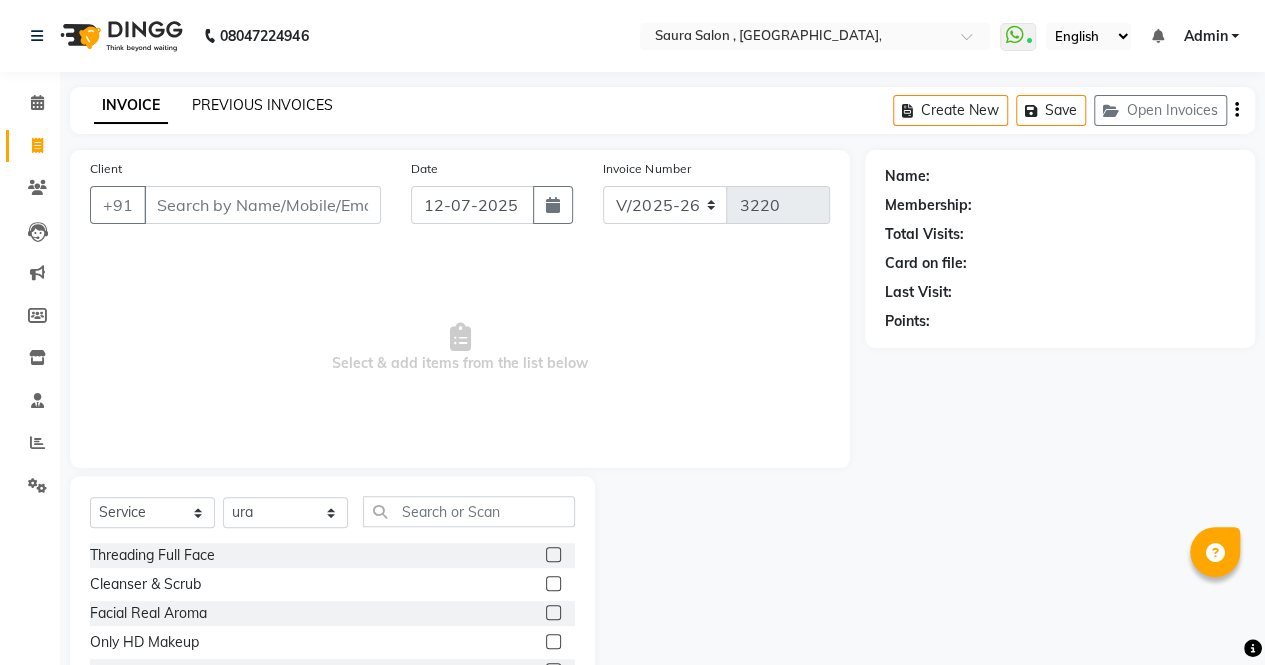 click on "PREVIOUS INVOICES" 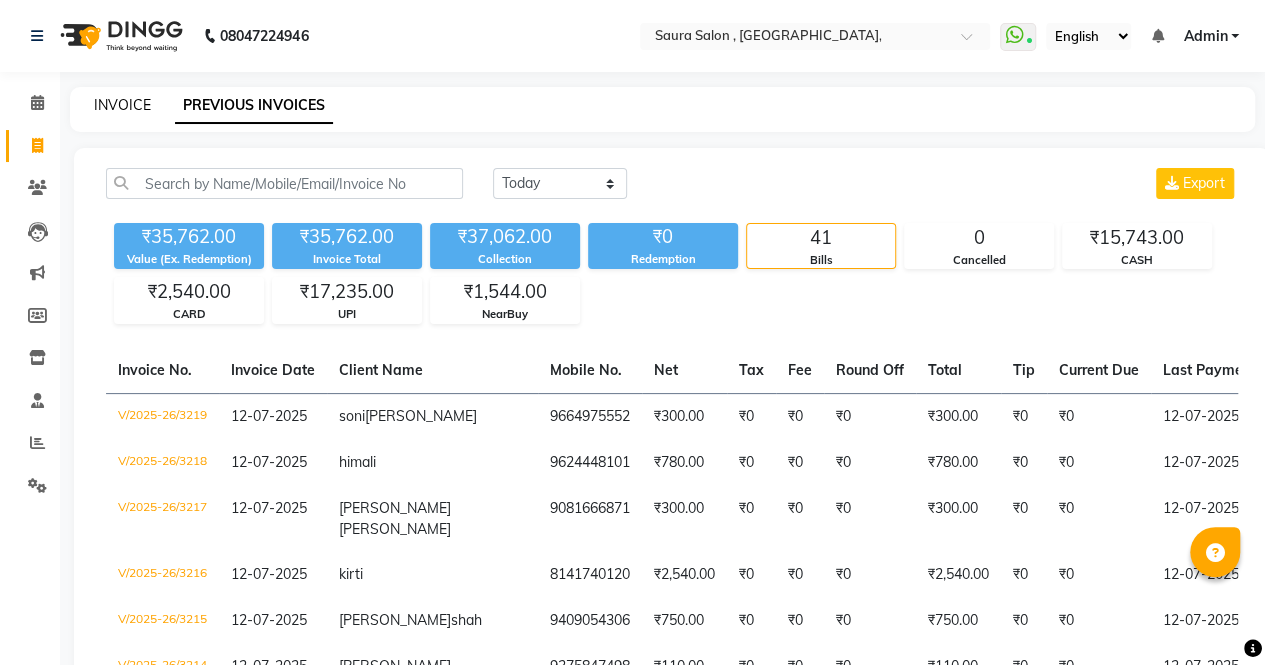 click on "INVOICE" 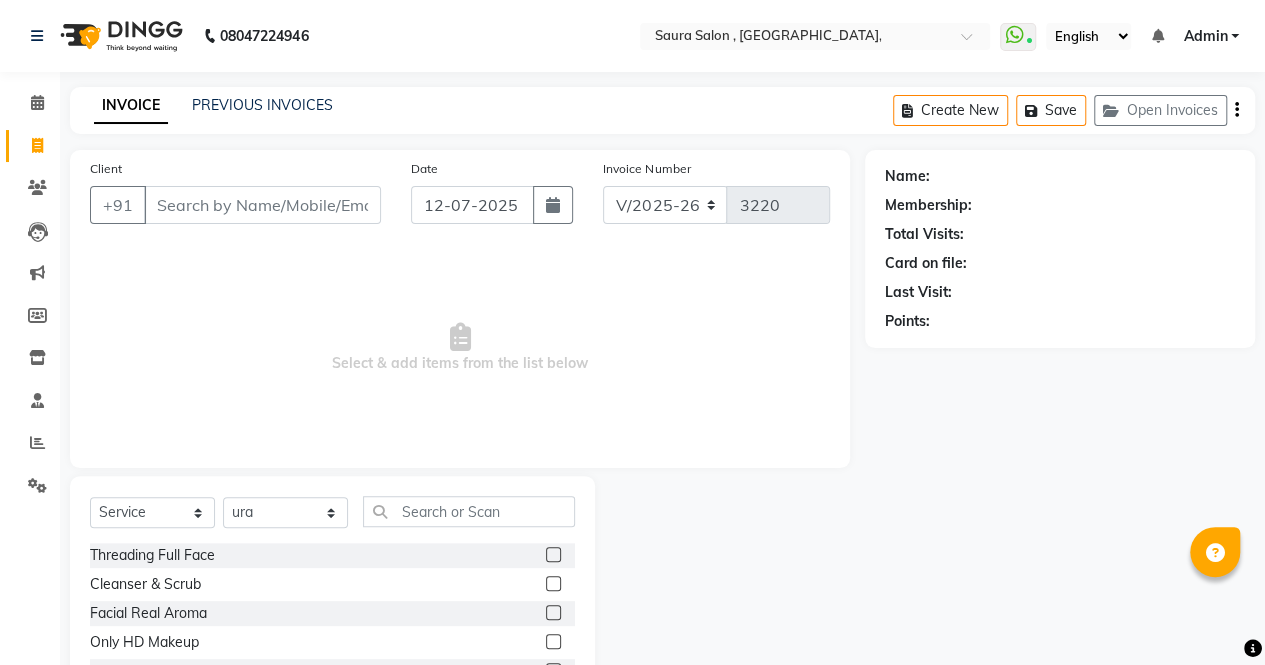 click on "Client" at bounding box center (262, 205) 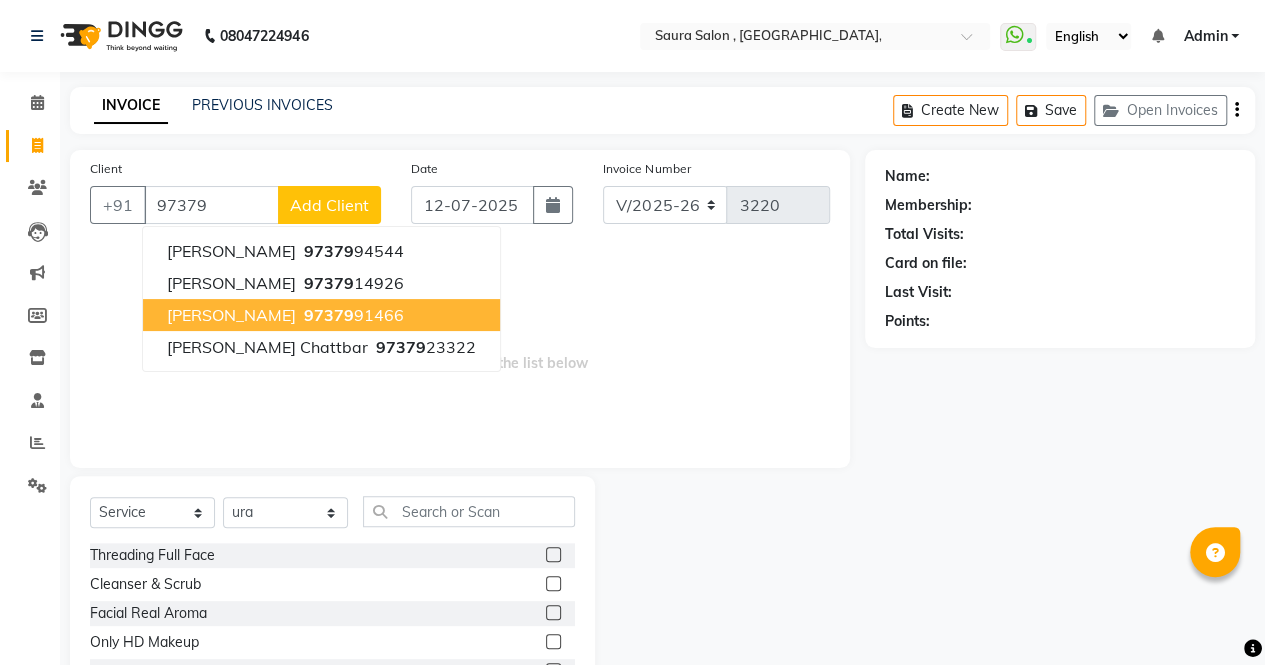 click on "vruti ranpura" at bounding box center (231, 315) 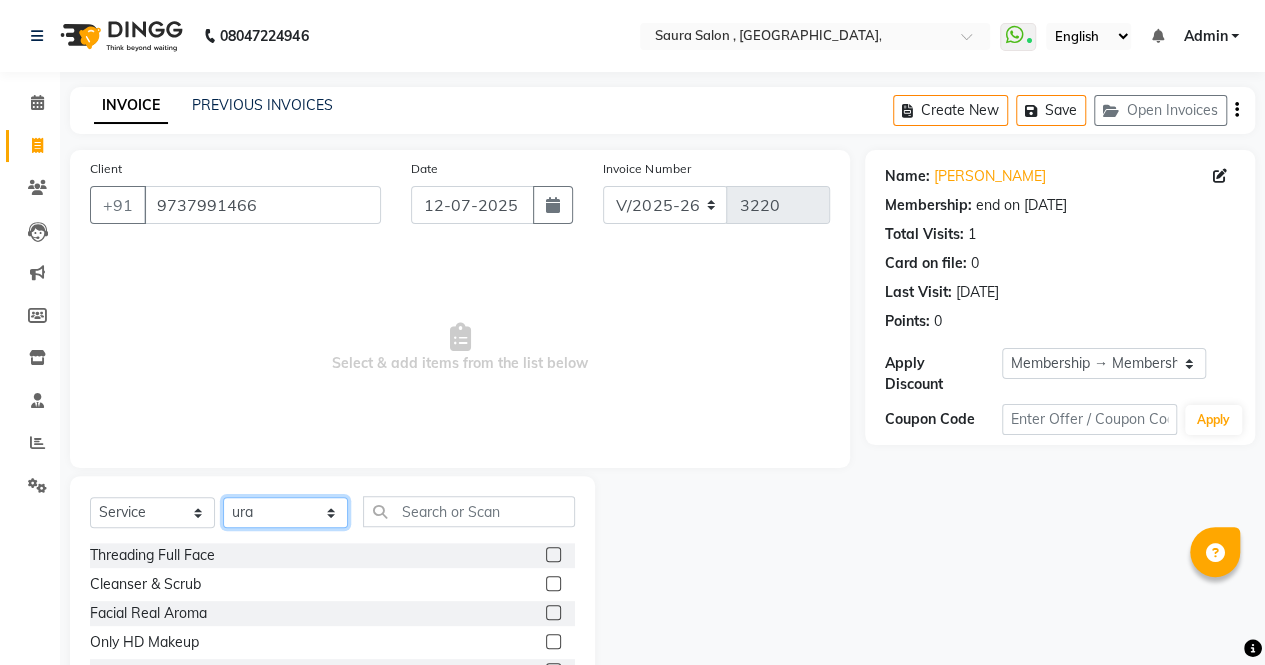 click on "Select Stylist archana  asha  chetna  deepika prajapati jagruti payal riddhi khandala shanti  sona  ura usha di vaishali vaishnavi  vidhi" 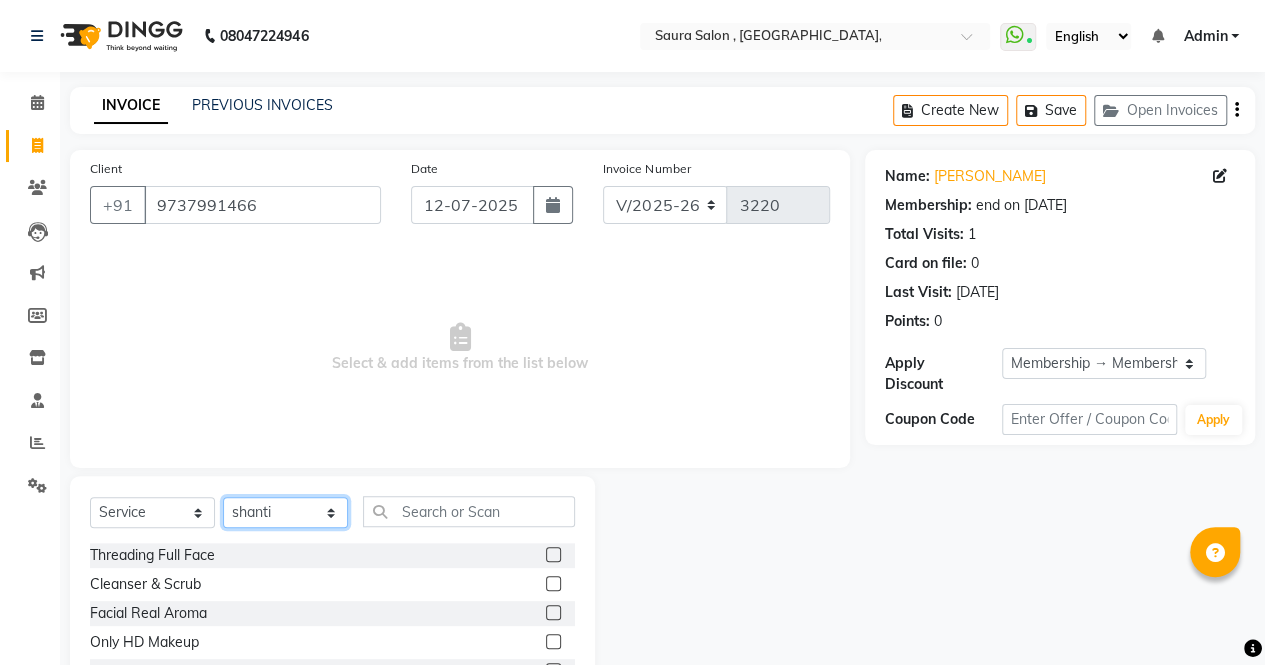 click on "Select Stylist archana  asha  chetna  deepika prajapati jagruti payal riddhi khandala shanti  sona  ura usha di vaishali vaishnavi  vidhi" 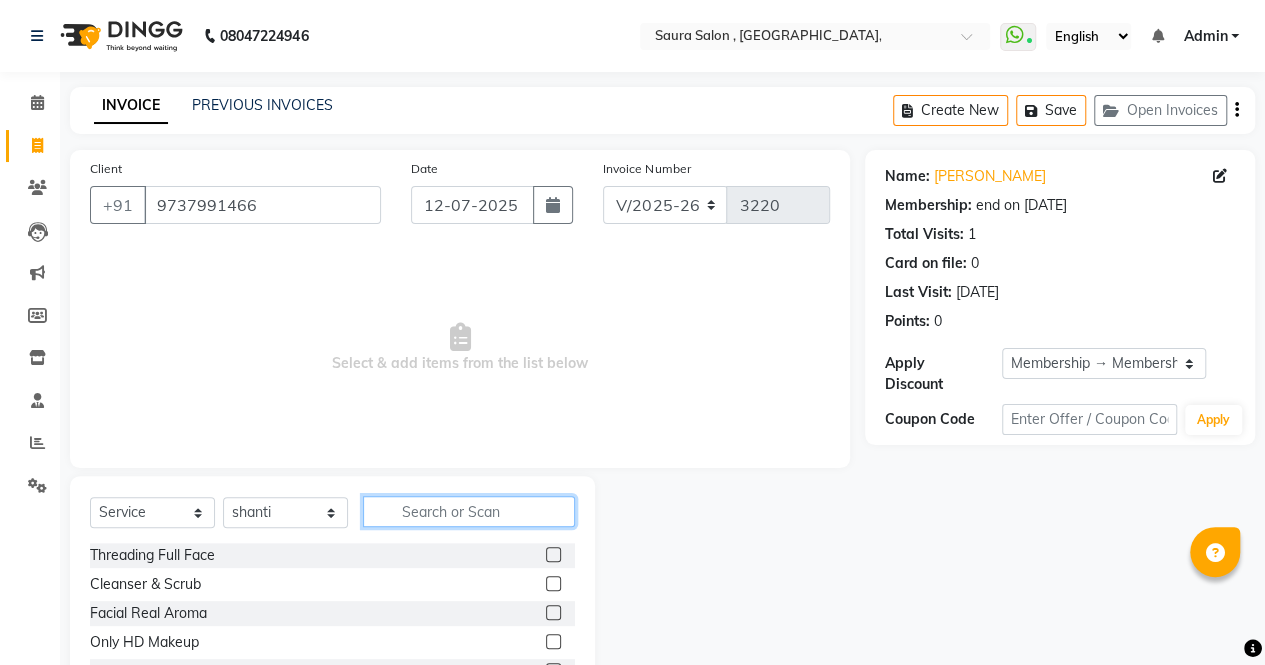 click 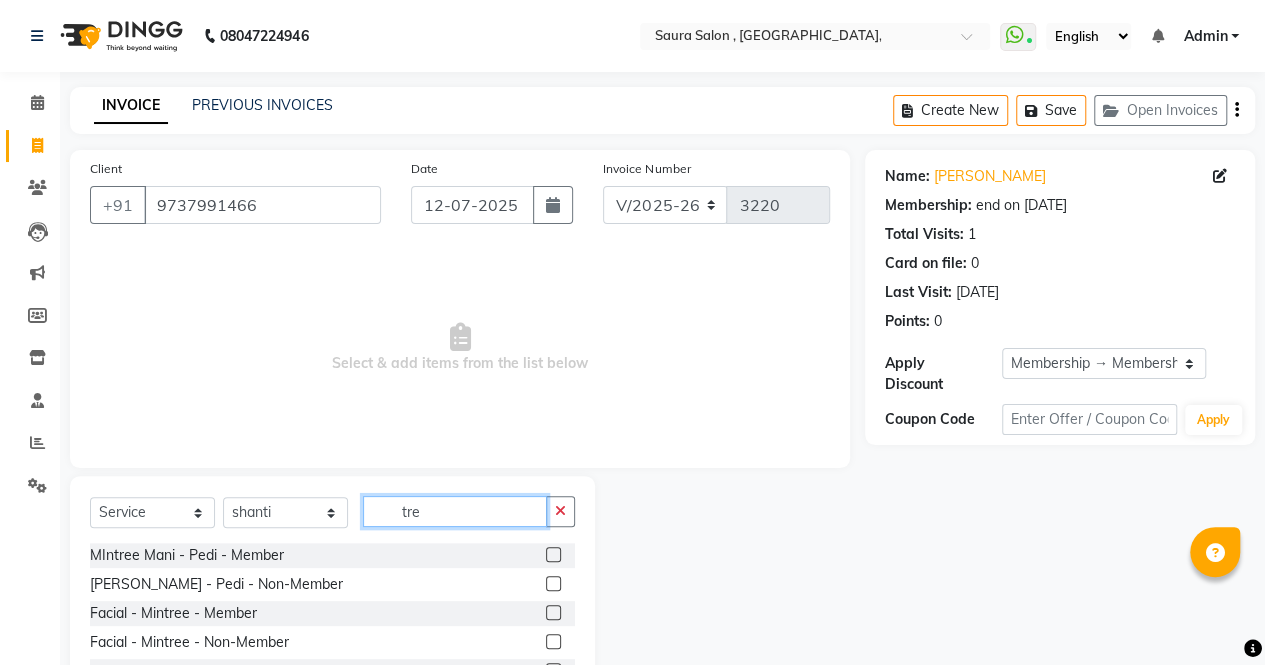 scroll, scrollTop: 135, scrollLeft: 0, axis: vertical 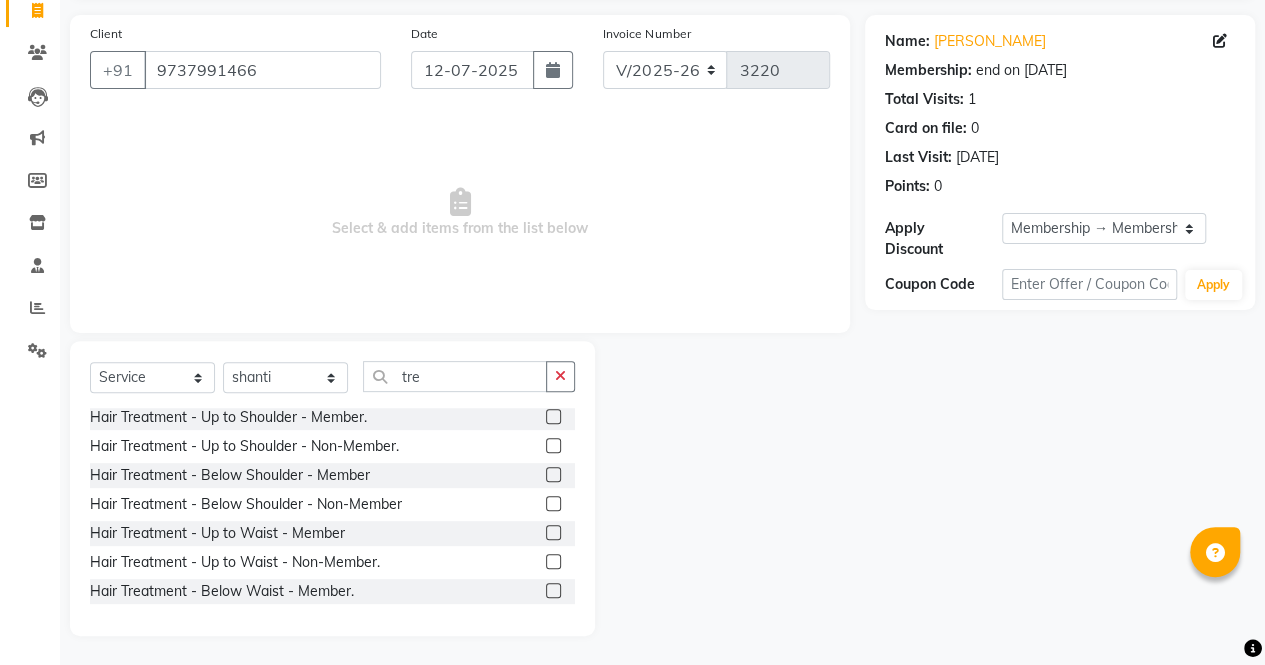 click 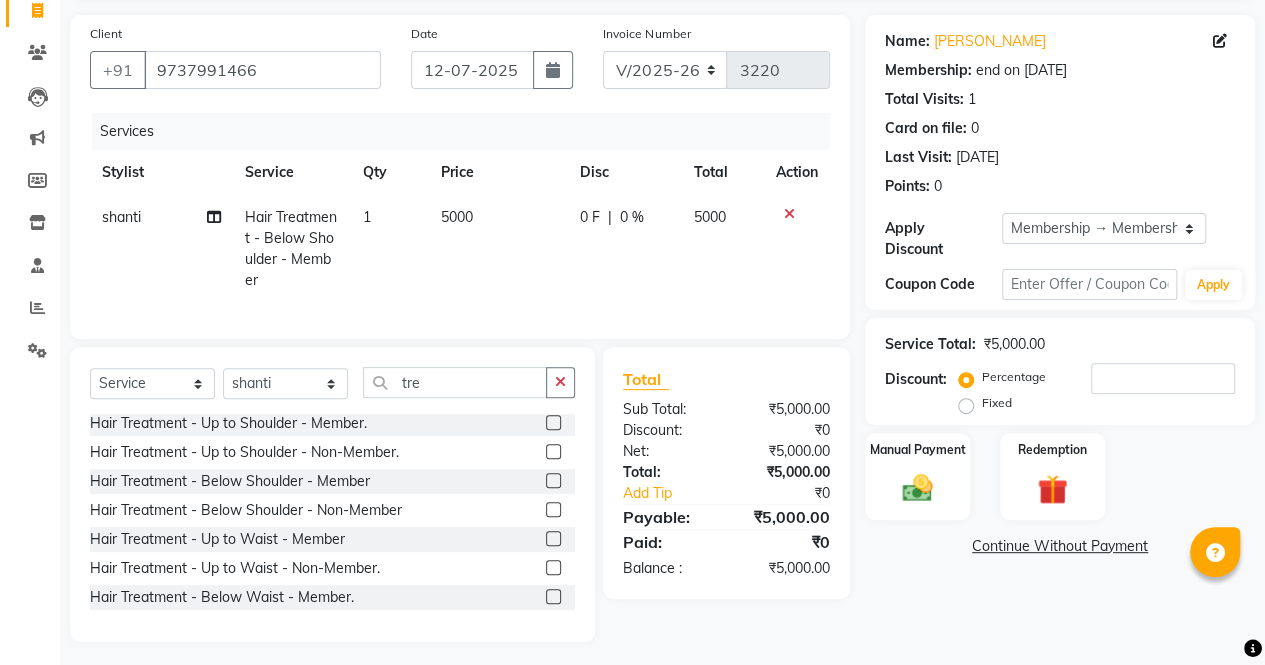click on "5000" 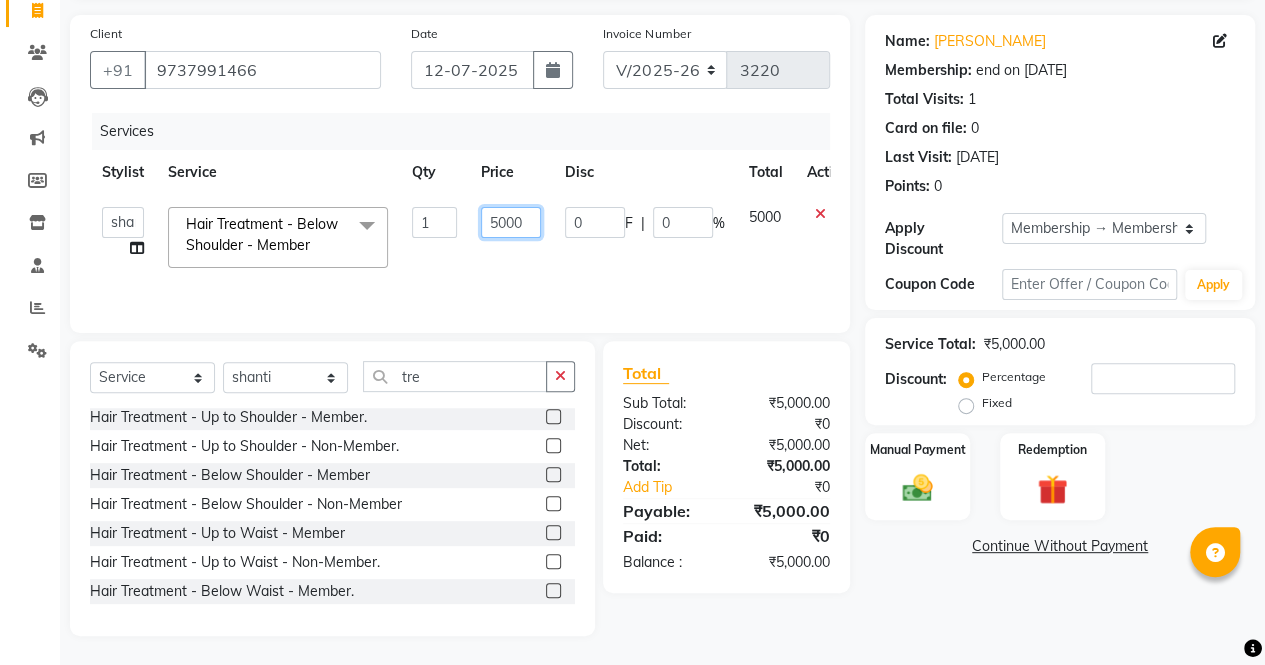 click on "5000" 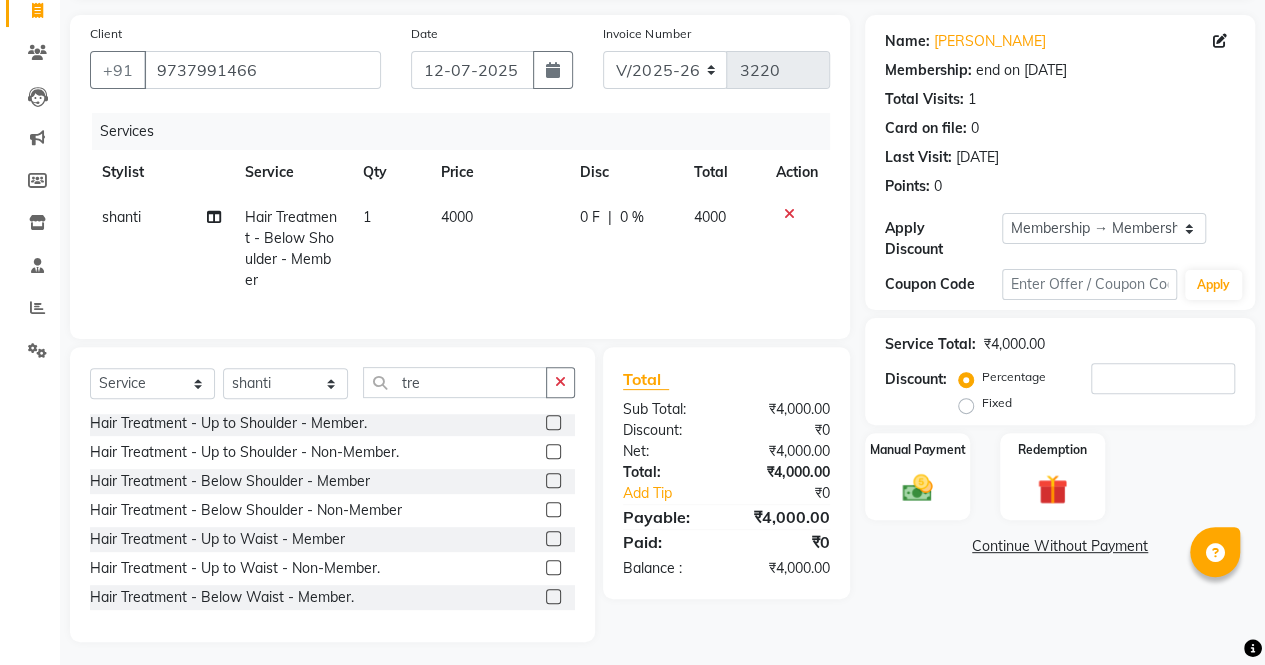 click on "4000" 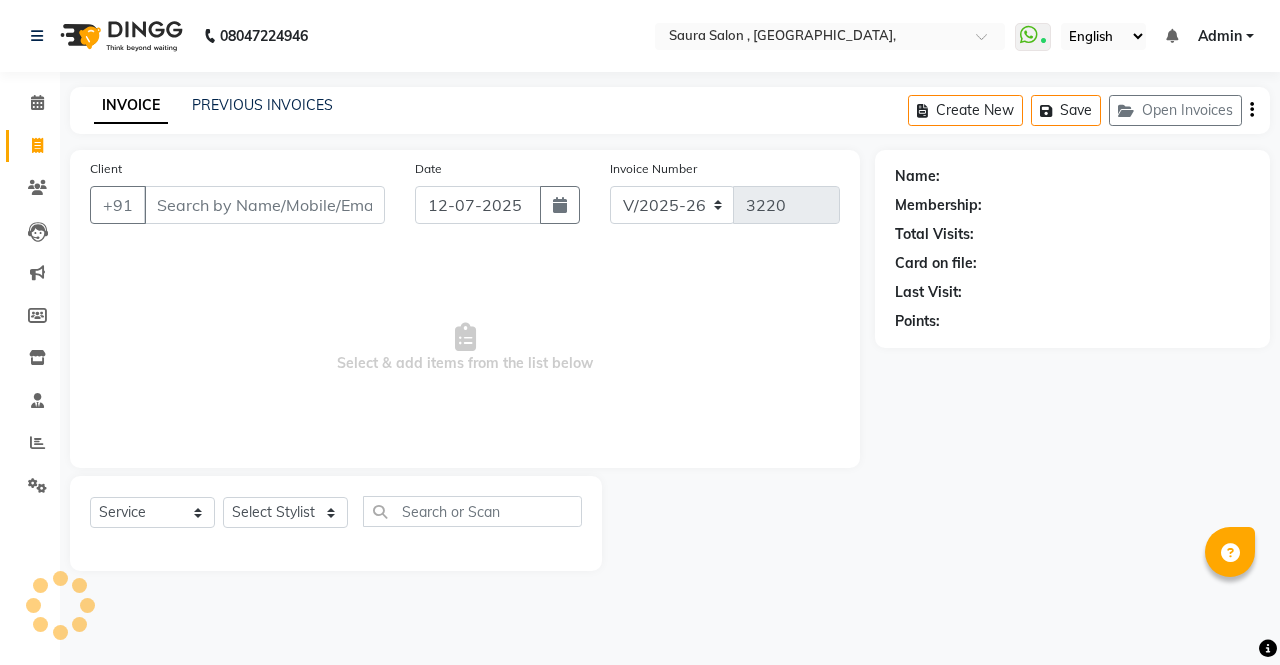 select on "6963" 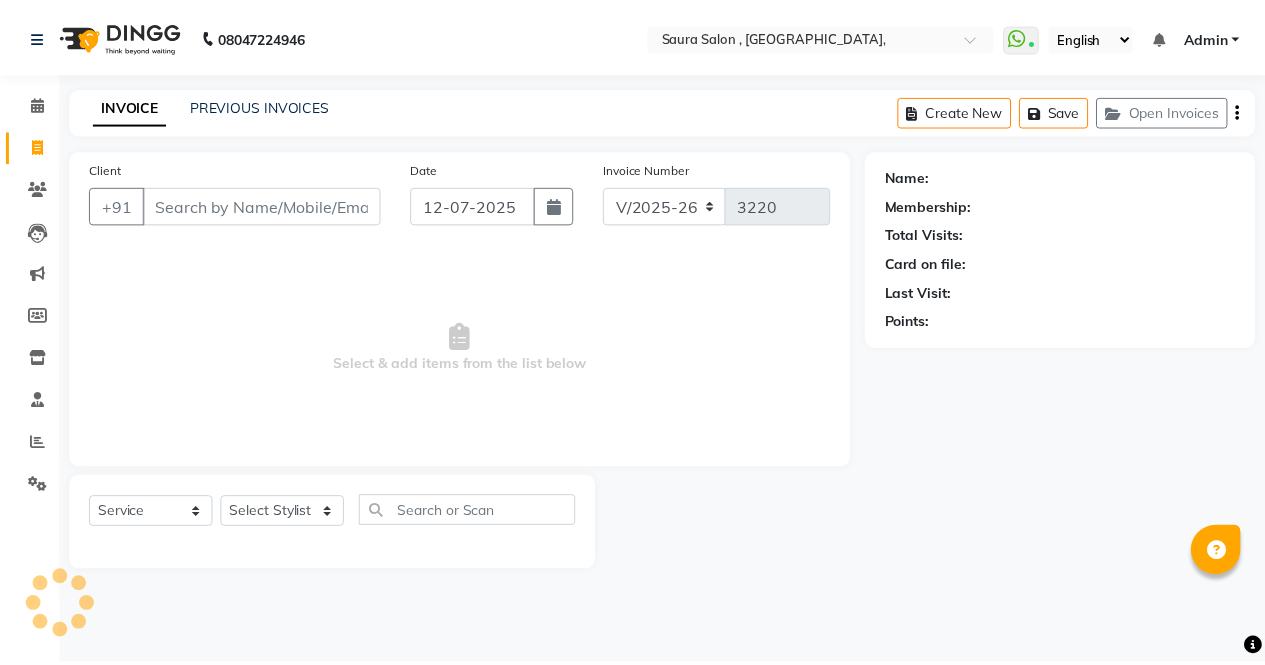 scroll, scrollTop: 0, scrollLeft: 0, axis: both 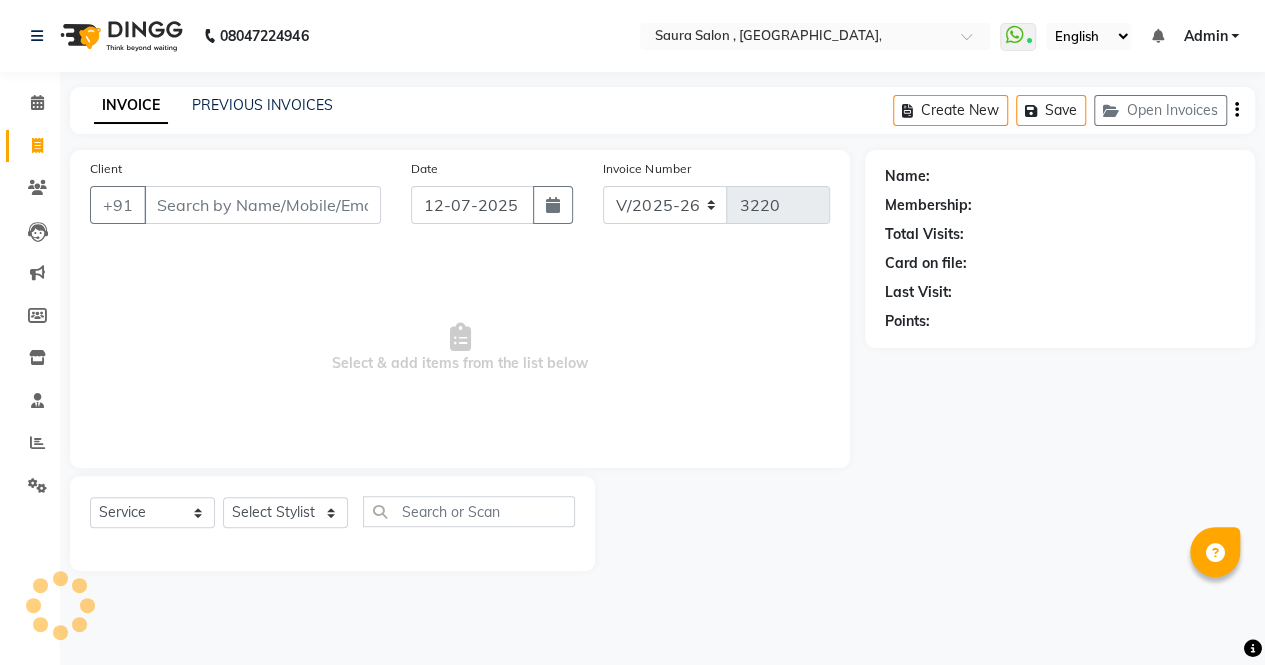 select on "57428" 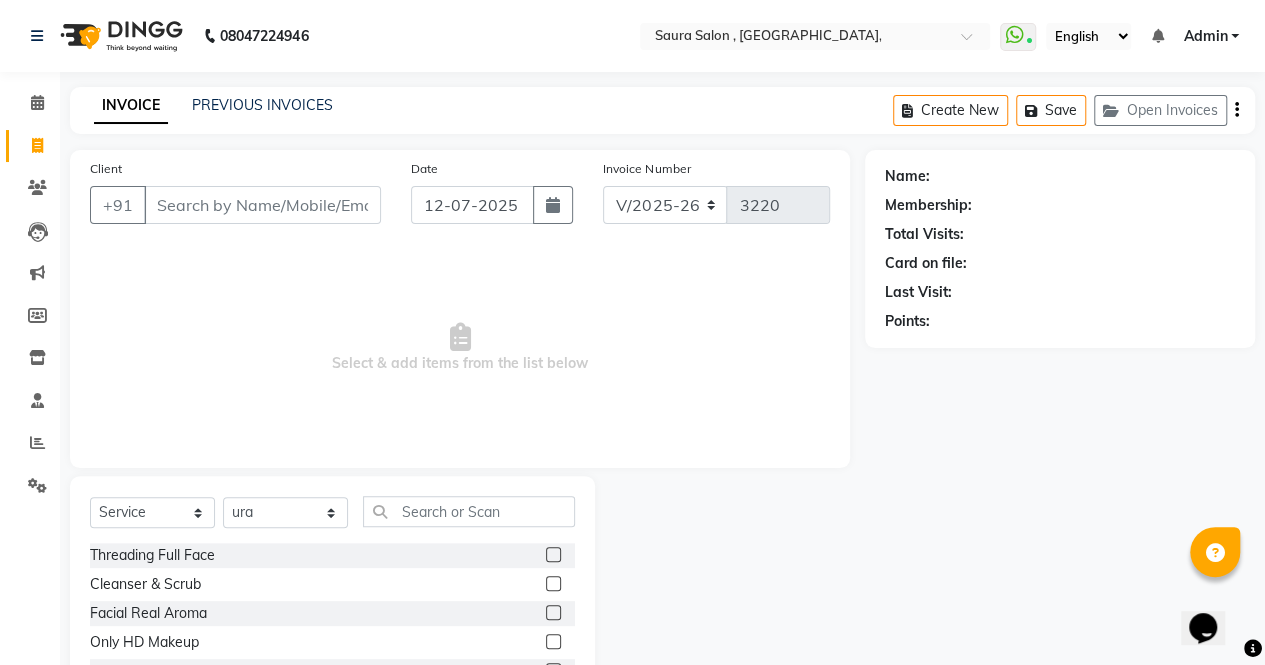 scroll, scrollTop: 0, scrollLeft: 0, axis: both 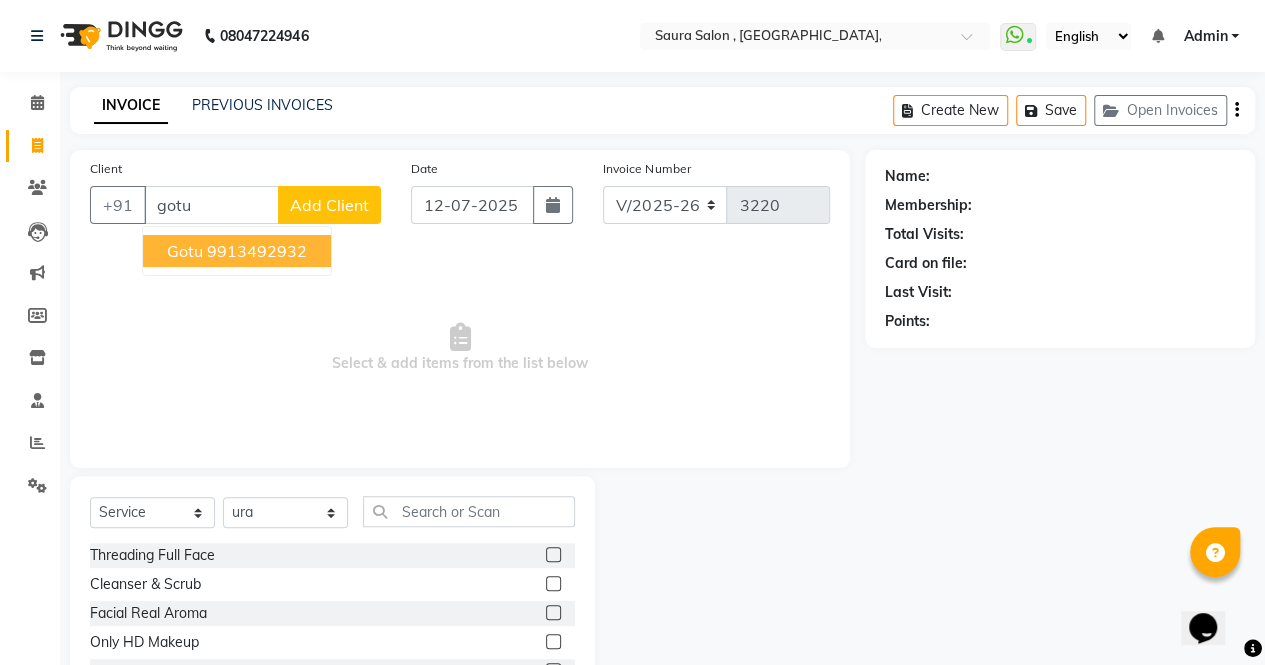 click on "9913492932" at bounding box center (257, 251) 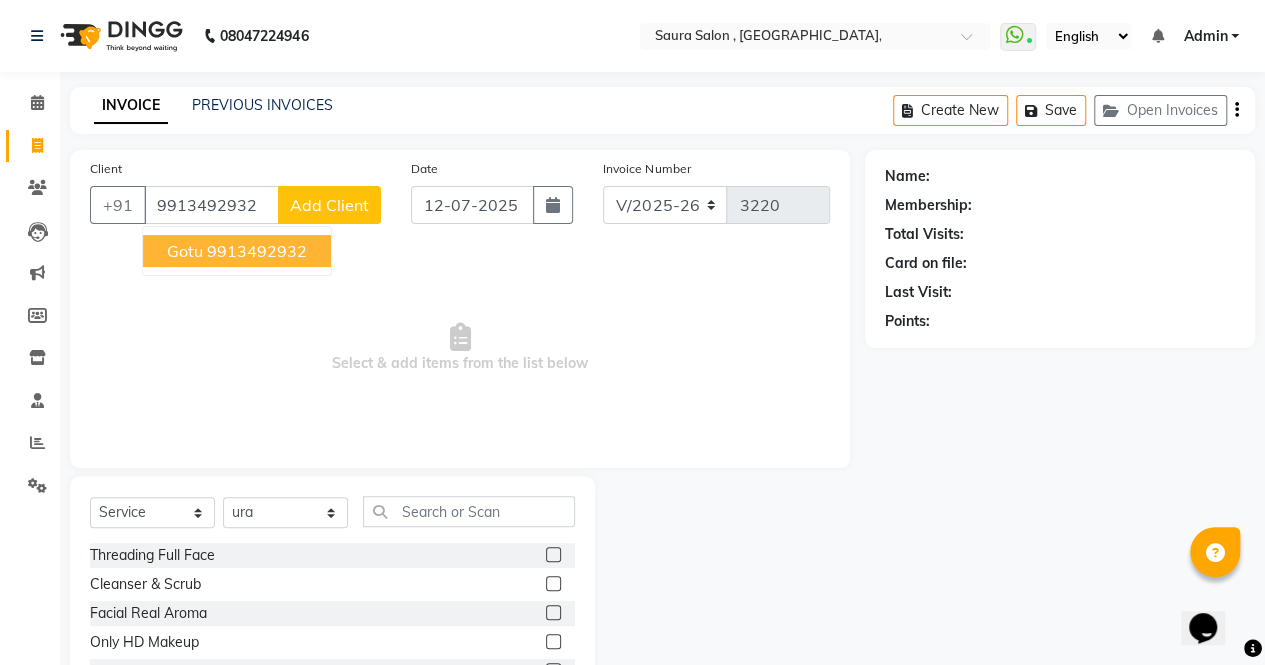 type on "9913492932" 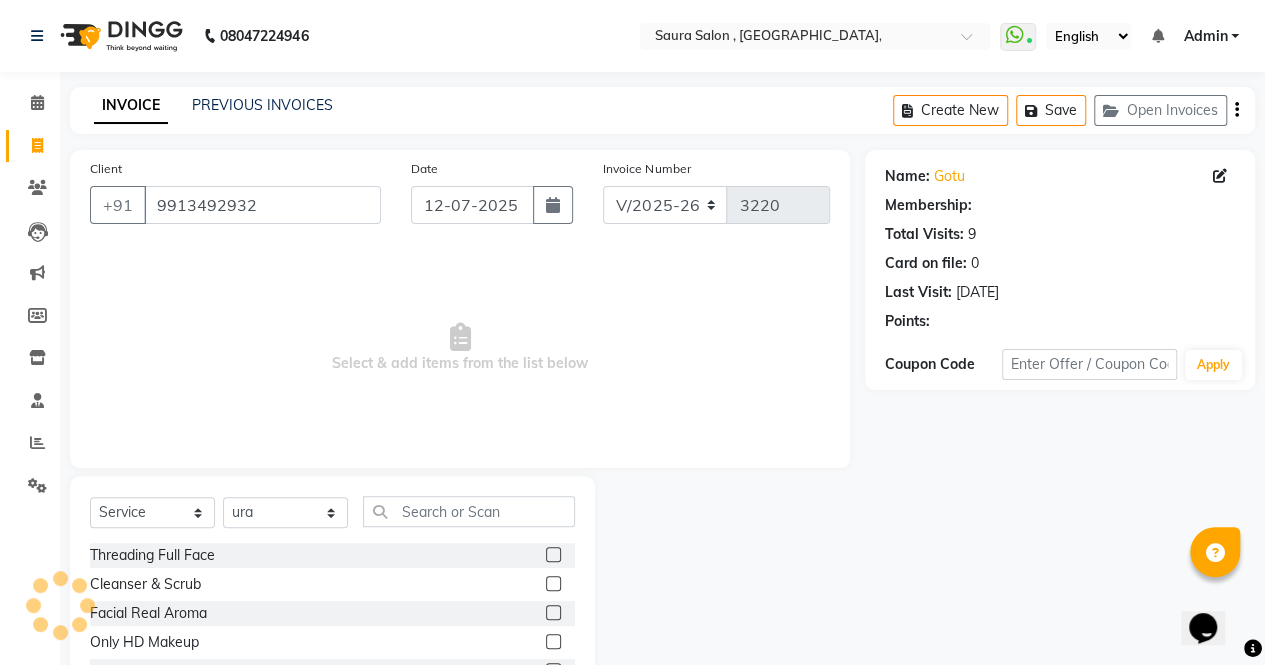 select on "1: Object" 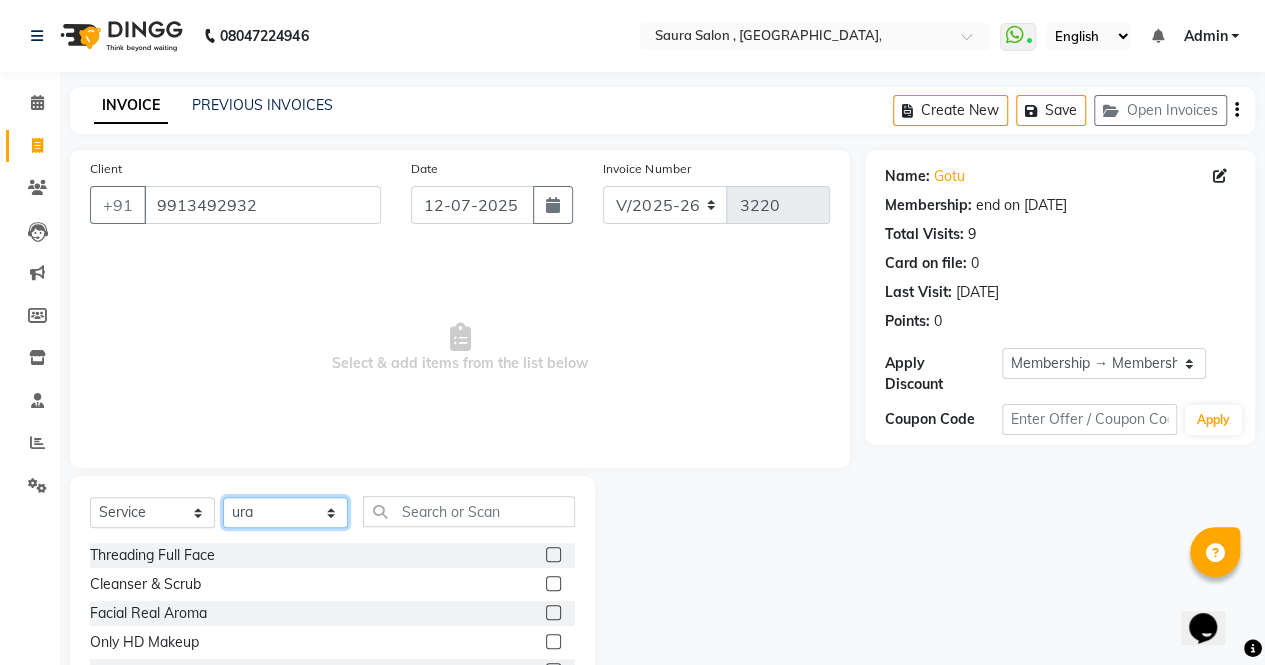 click on "Select Stylist archana  asha  [PERSON_NAME]  deepika [PERSON_NAME] [PERSON_NAME] [PERSON_NAME] khandala shanti  sona  ura usha di [PERSON_NAME]  [PERSON_NAME]" 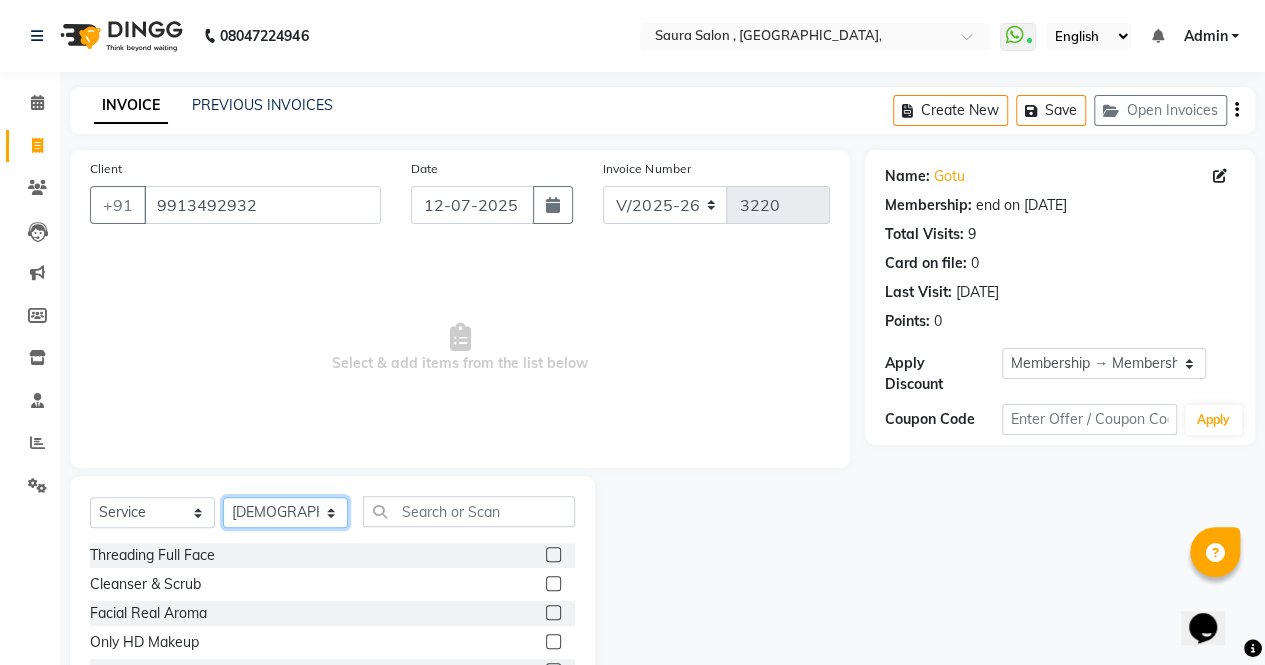 click on "Select Stylist archana  asha  [PERSON_NAME]  deepika [PERSON_NAME] [PERSON_NAME] [PERSON_NAME] khandala shanti  sona  ura usha di [PERSON_NAME]  [PERSON_NAME]" 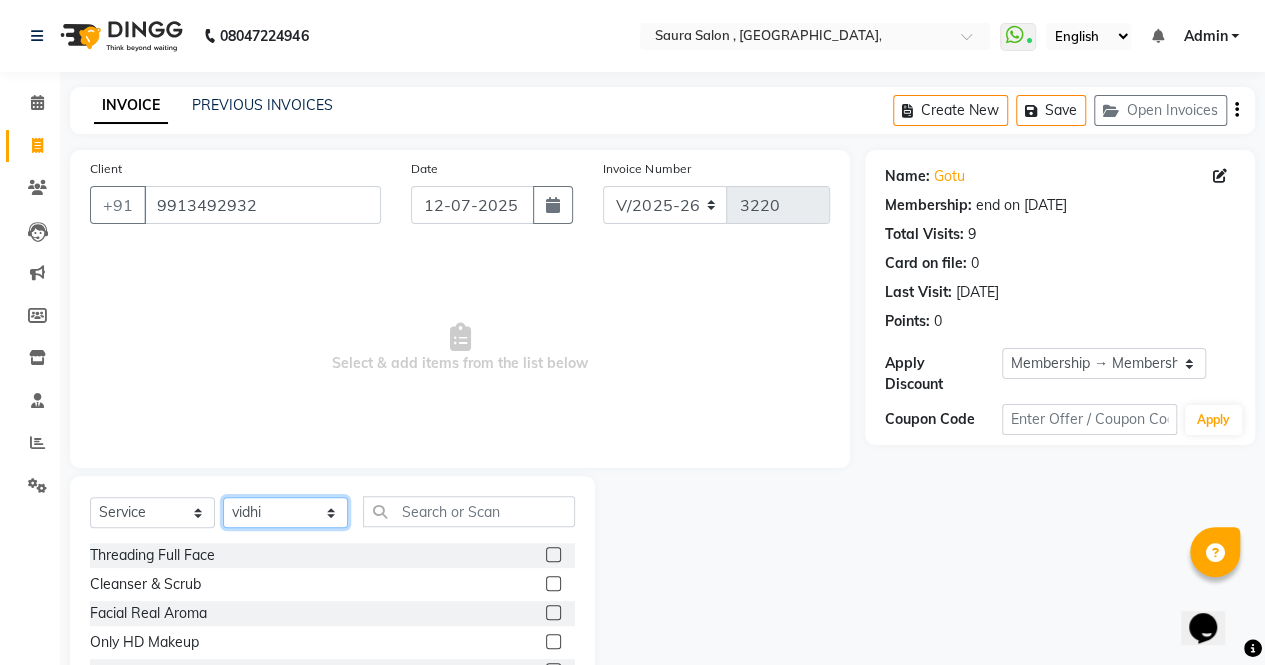 click on "Select Stylist archana  asha  [PERSON_NAME]  deepika [PERSON_NAME] [PERSON_NAME] [PERSON_NAME] khandala shanti  sona  ura usha di [PERSON_NAME]  [PERSON_NAME]" 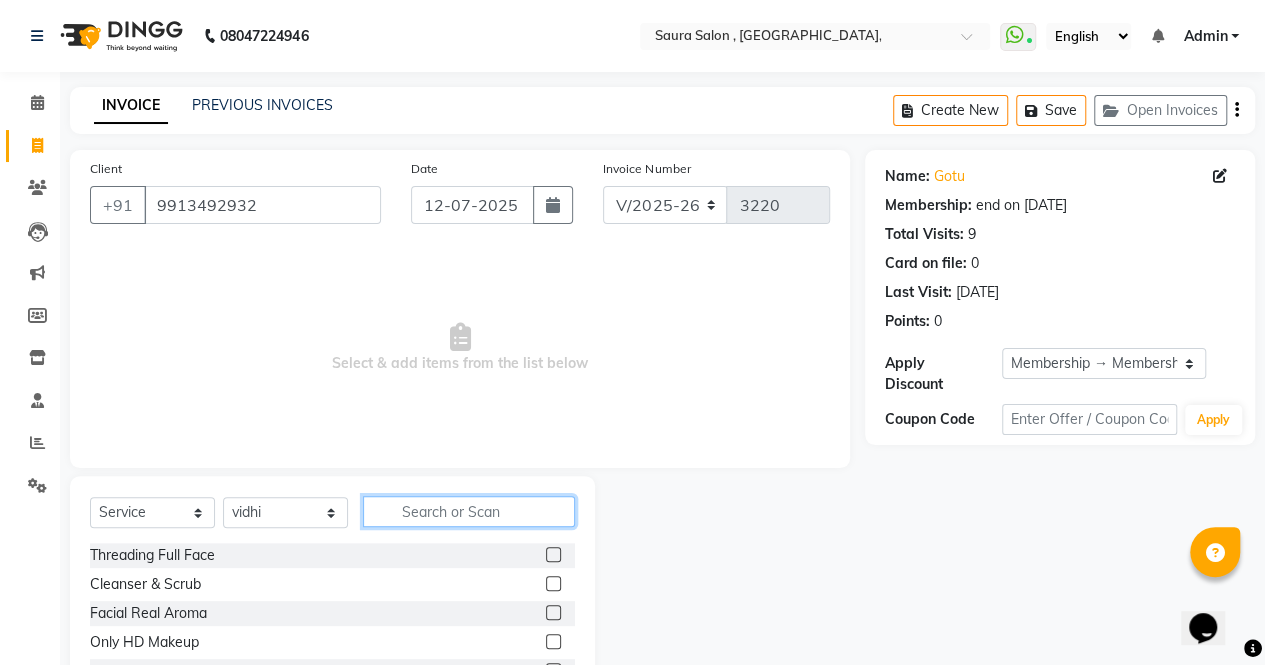 click 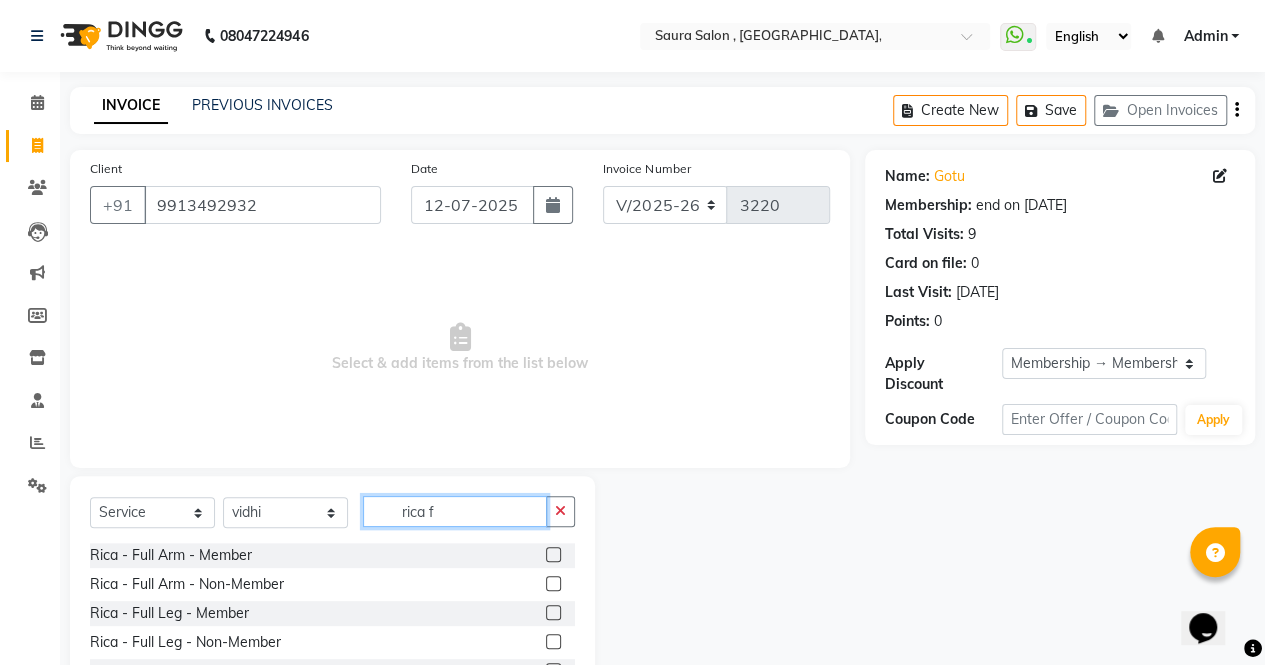 type on "rica f" 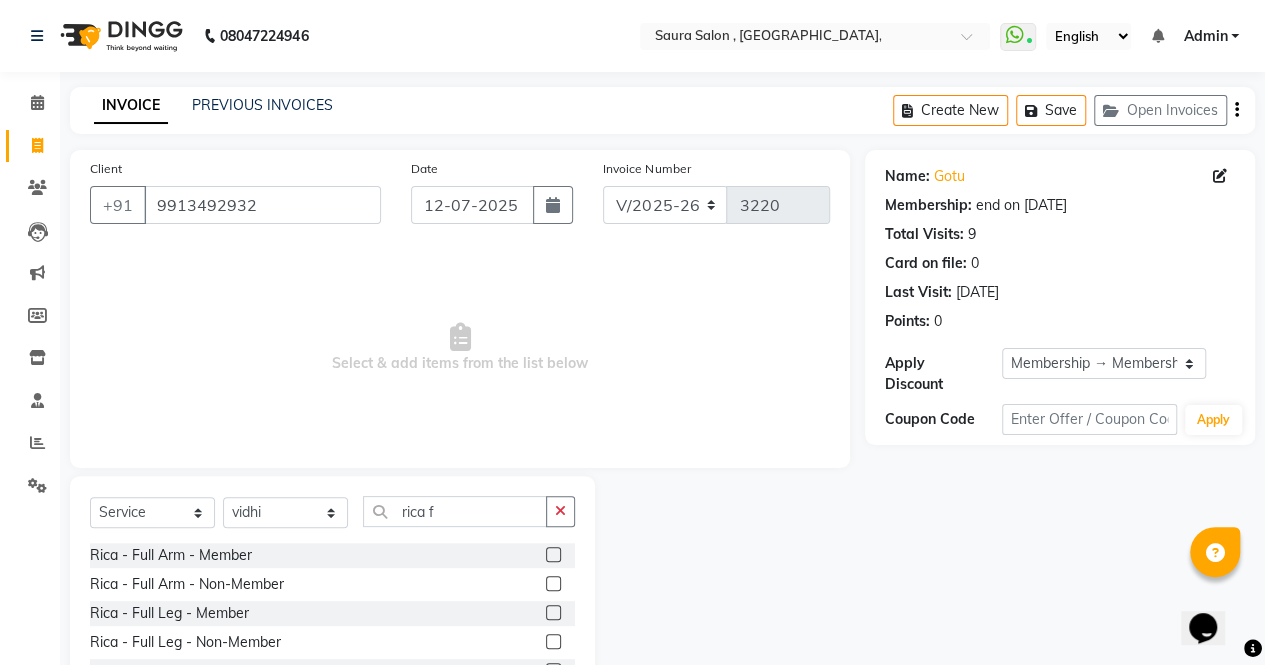click 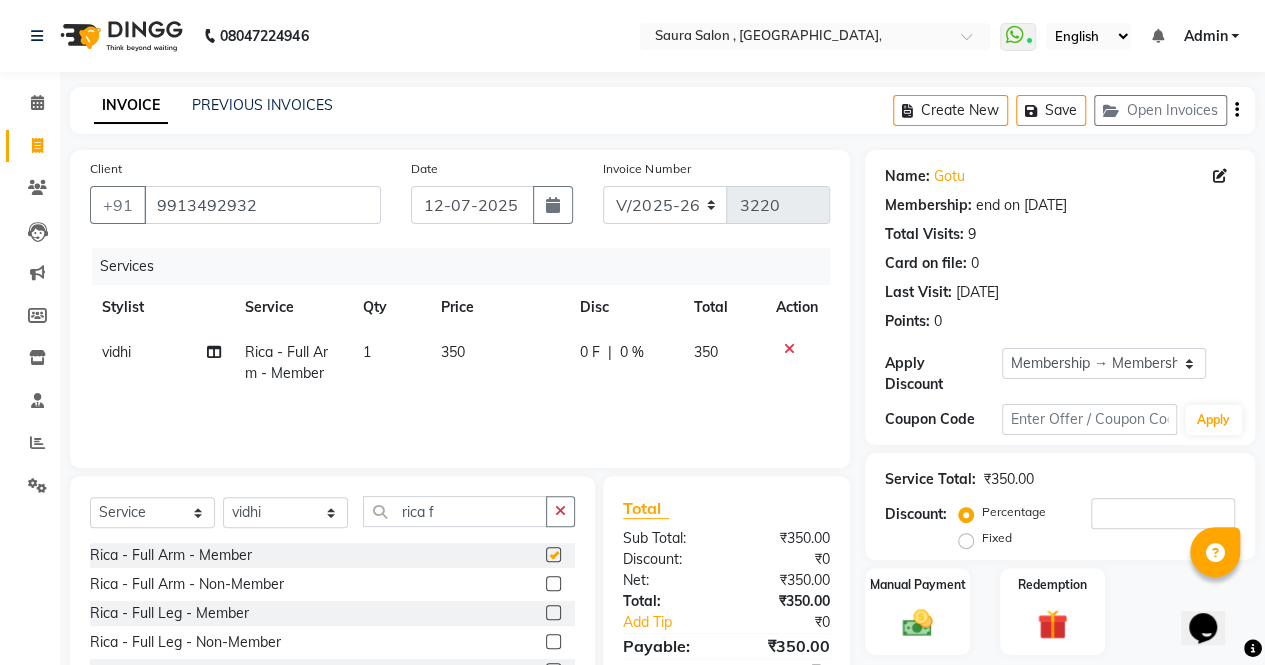 checkbox on "false" 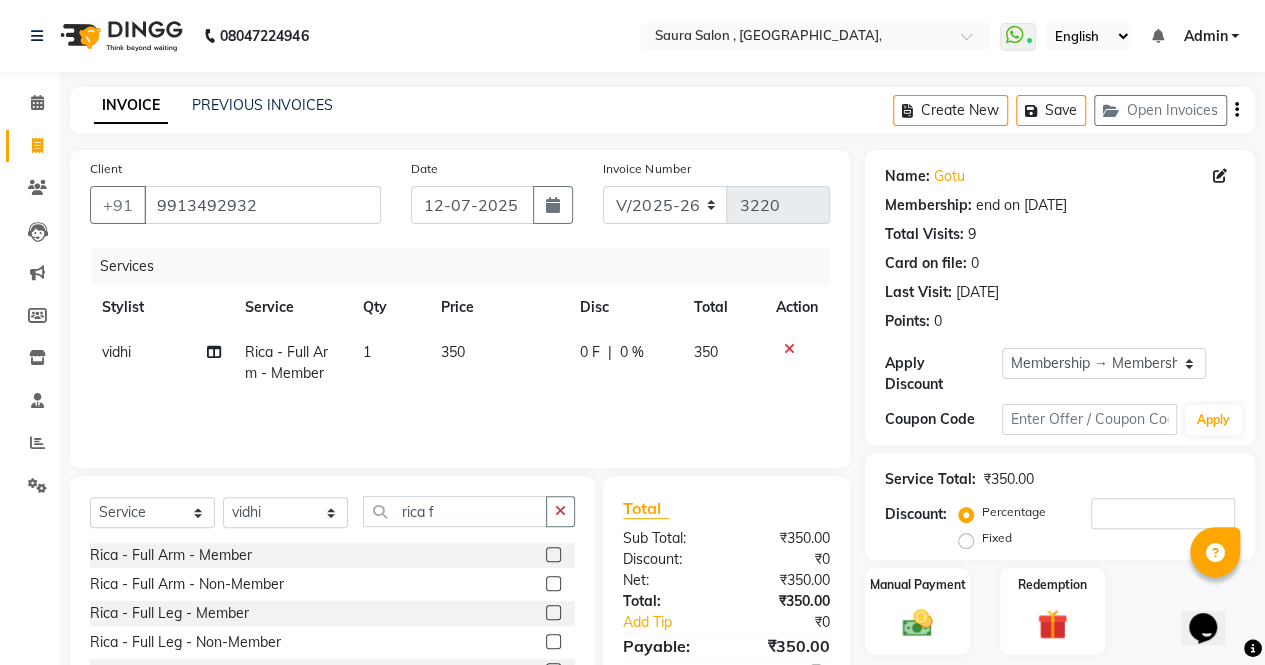 click on "350" 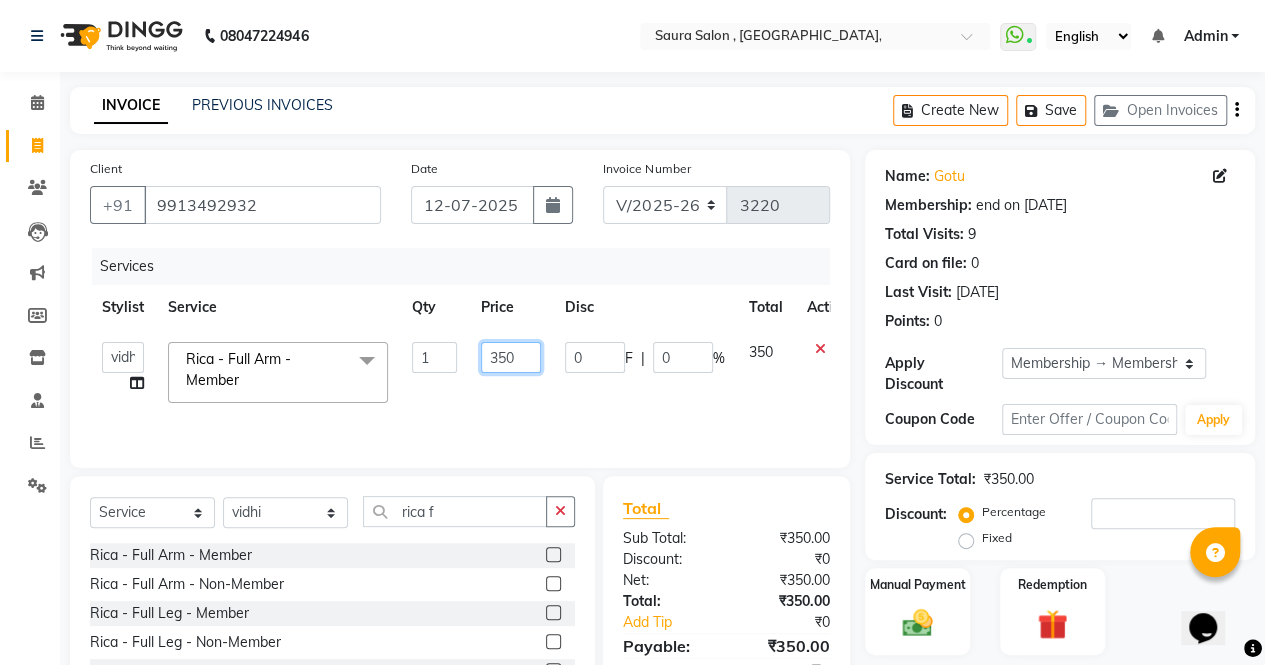 click on "350" 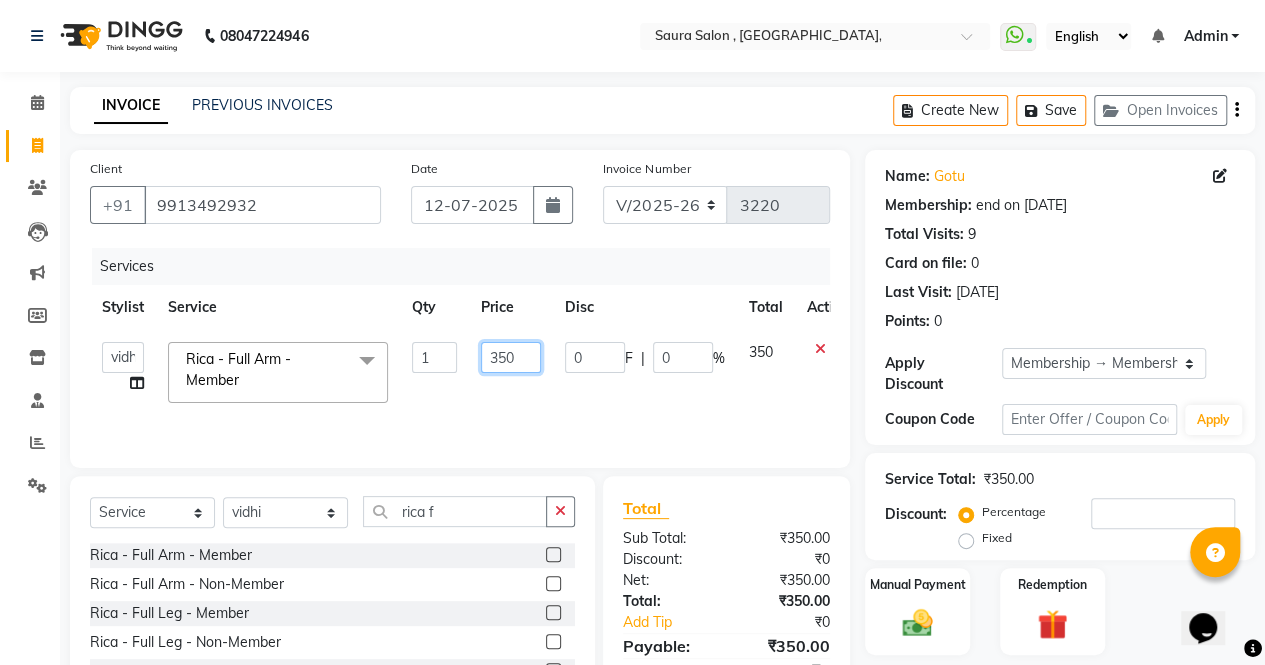 click on "350" 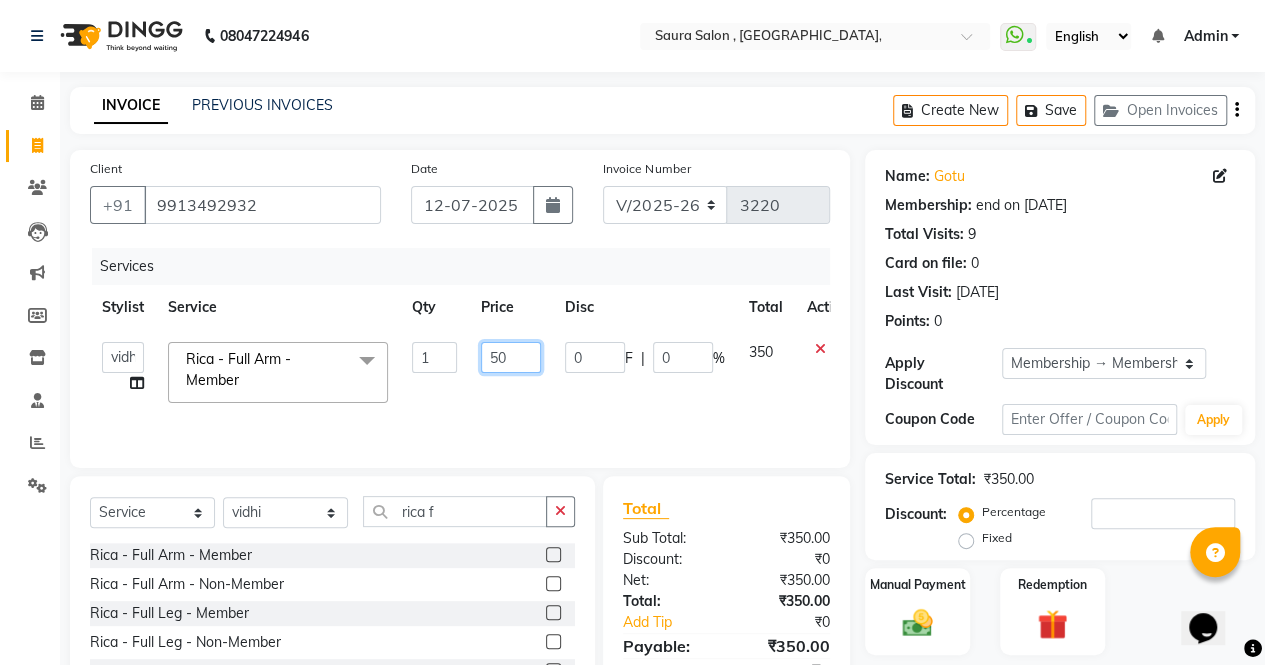 type on "750" 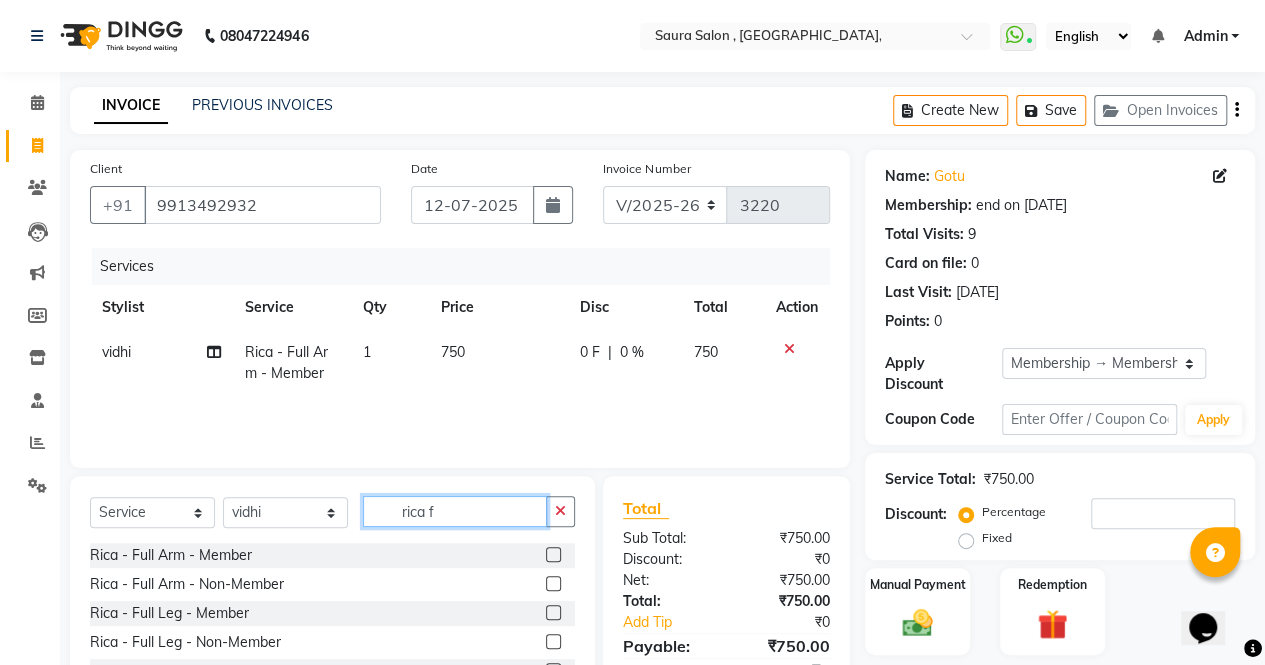 click on "rica f" 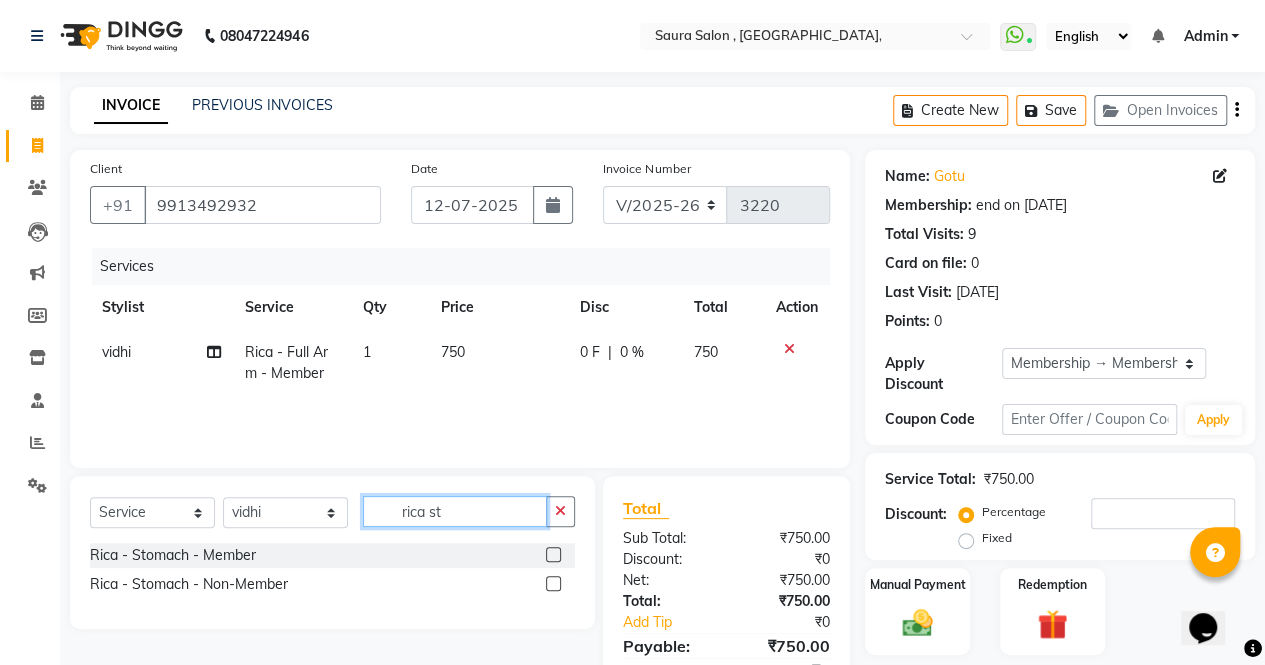 type on "rica st" 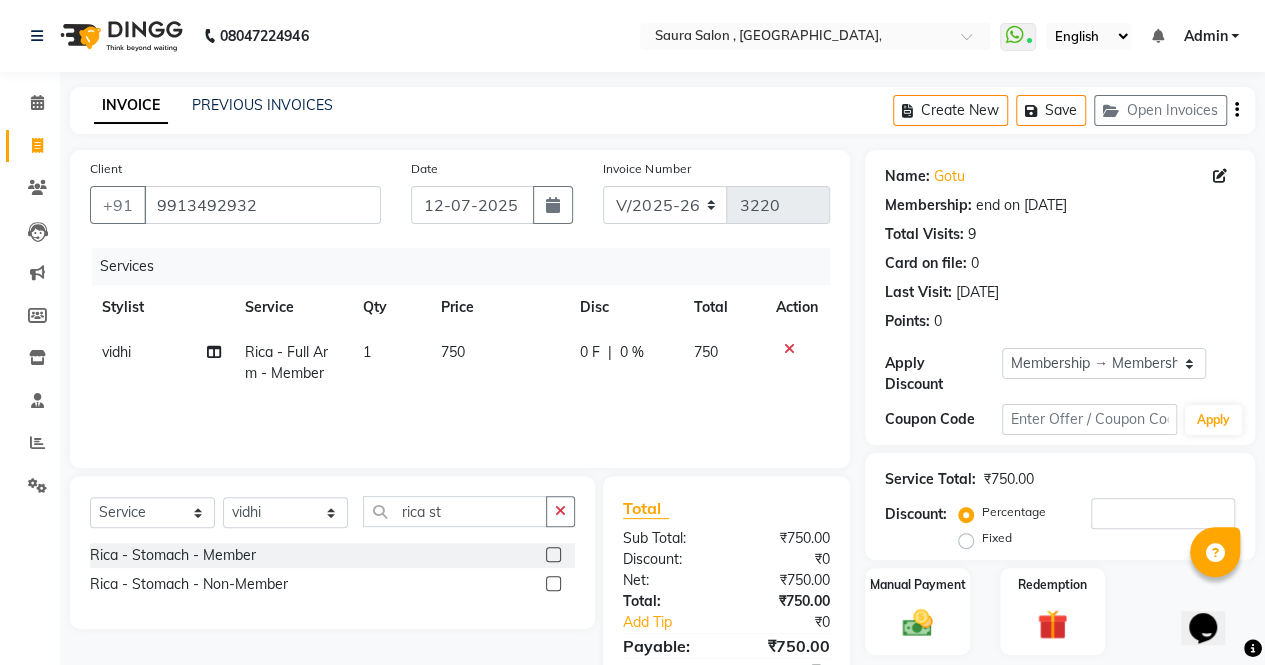 click 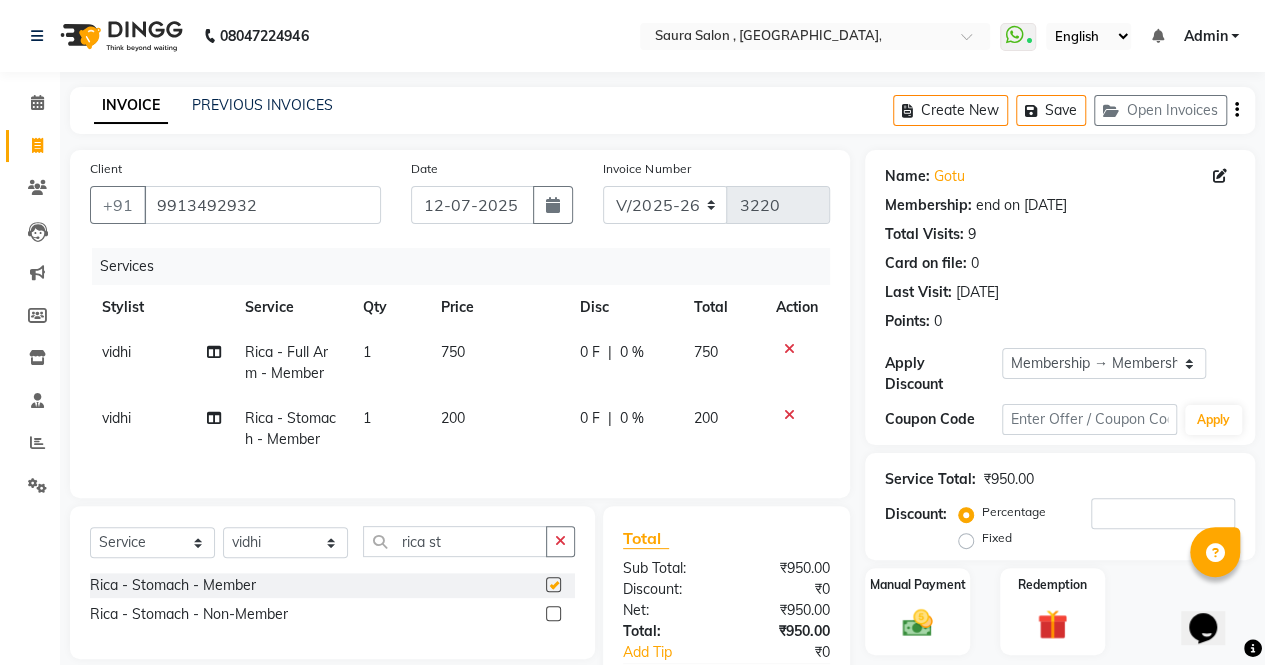 checkbox on "false" 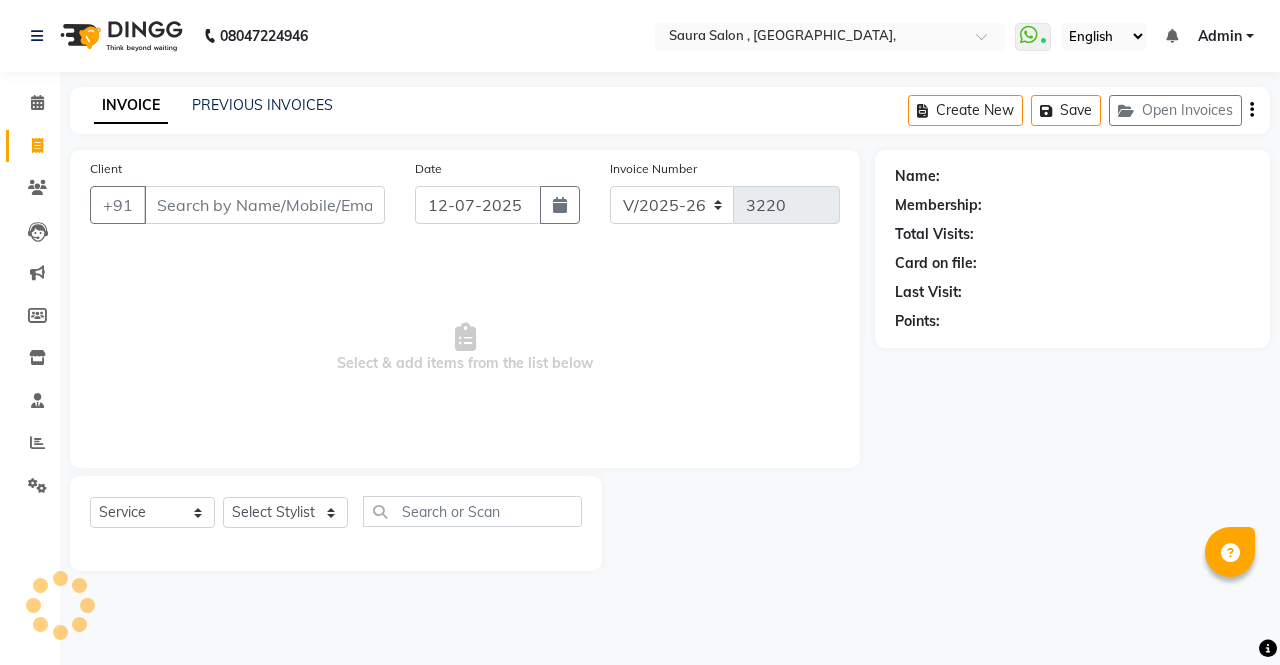 select on "6963" 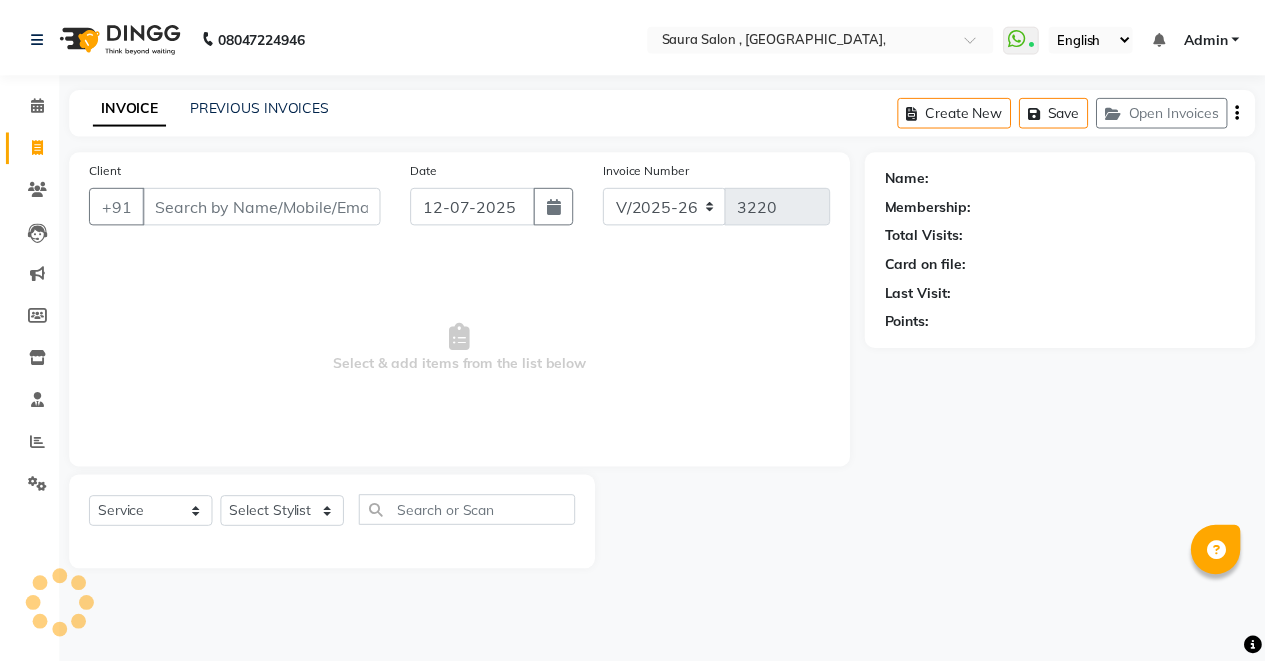 scroll, scrollTop: 0, scrollLeft: 0, axis: both 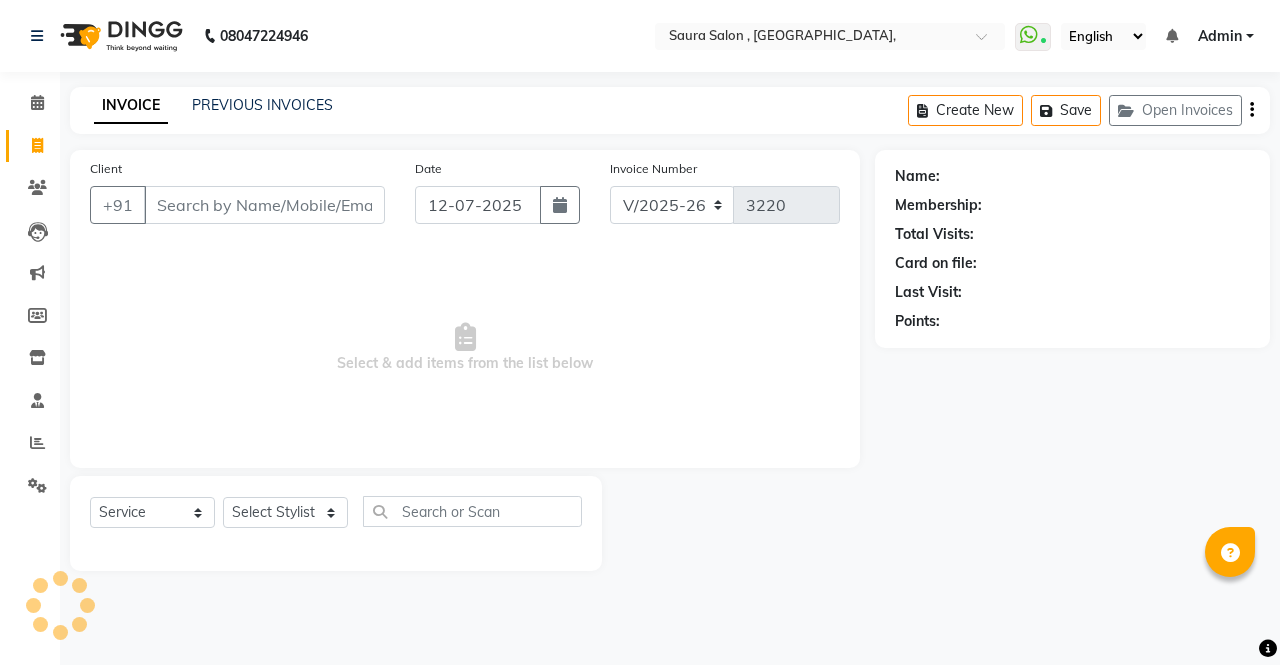 select on "57428" 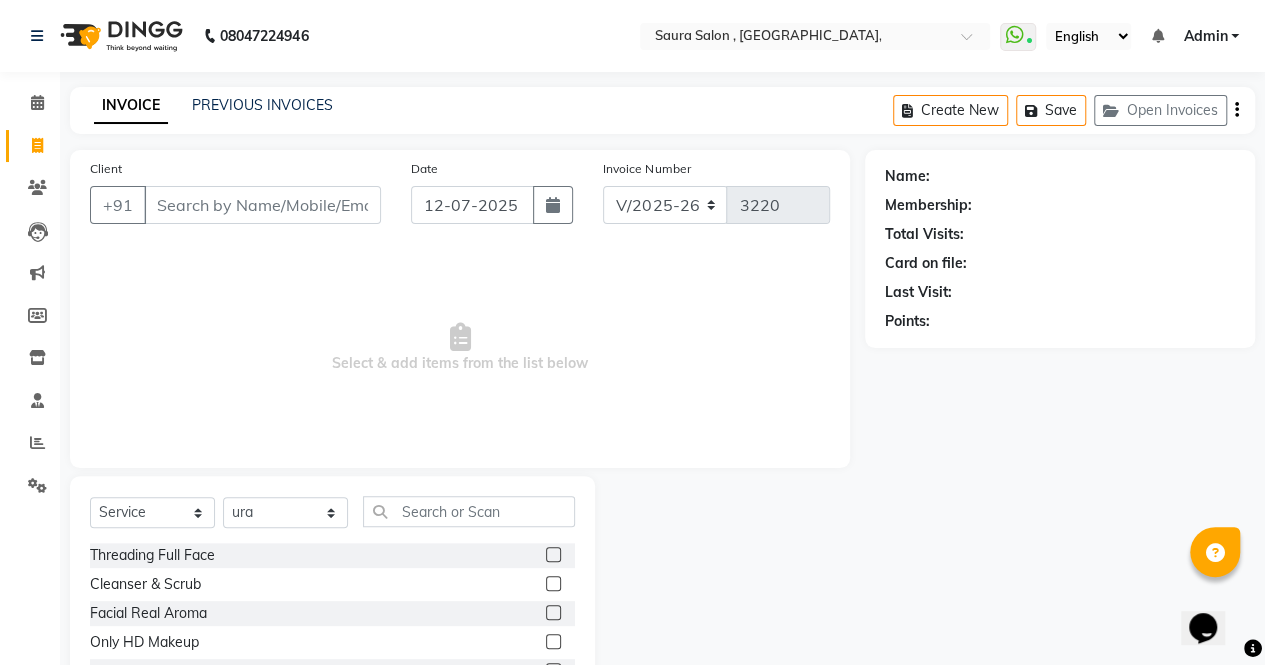 scroll, scrollTop: 0, scrollLeft: 0, axis: both 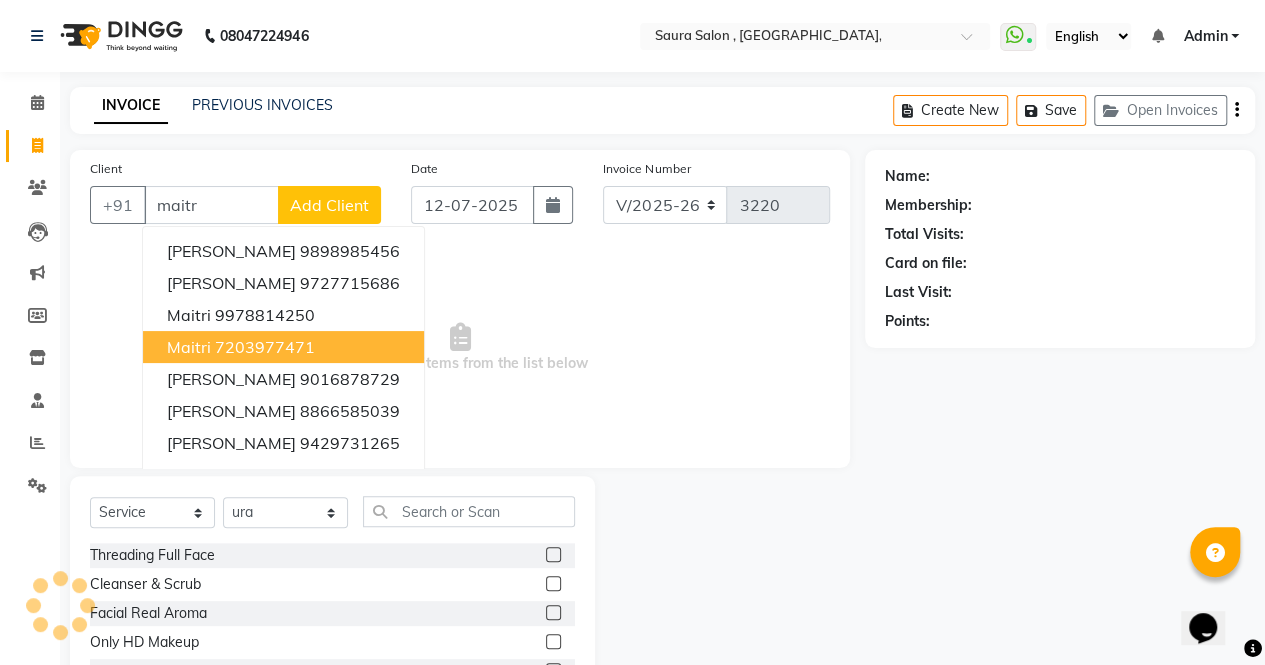 click on "7203977471" at bounding box center (265, 347) 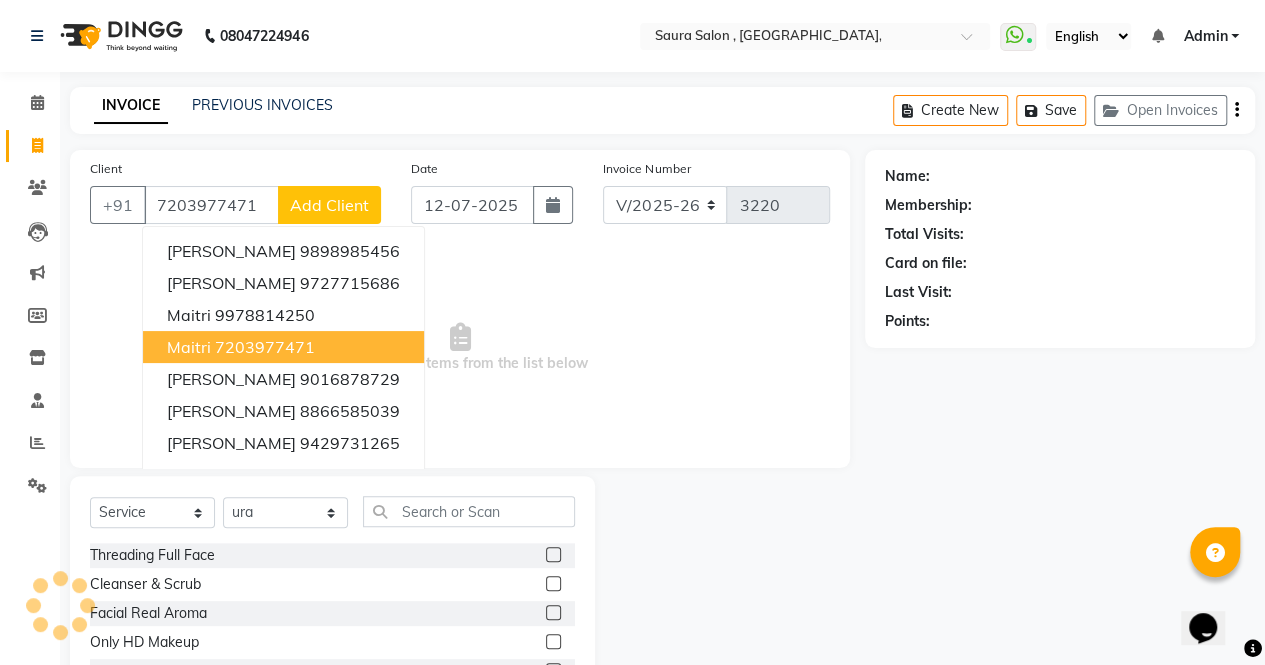 type on "7203977471" 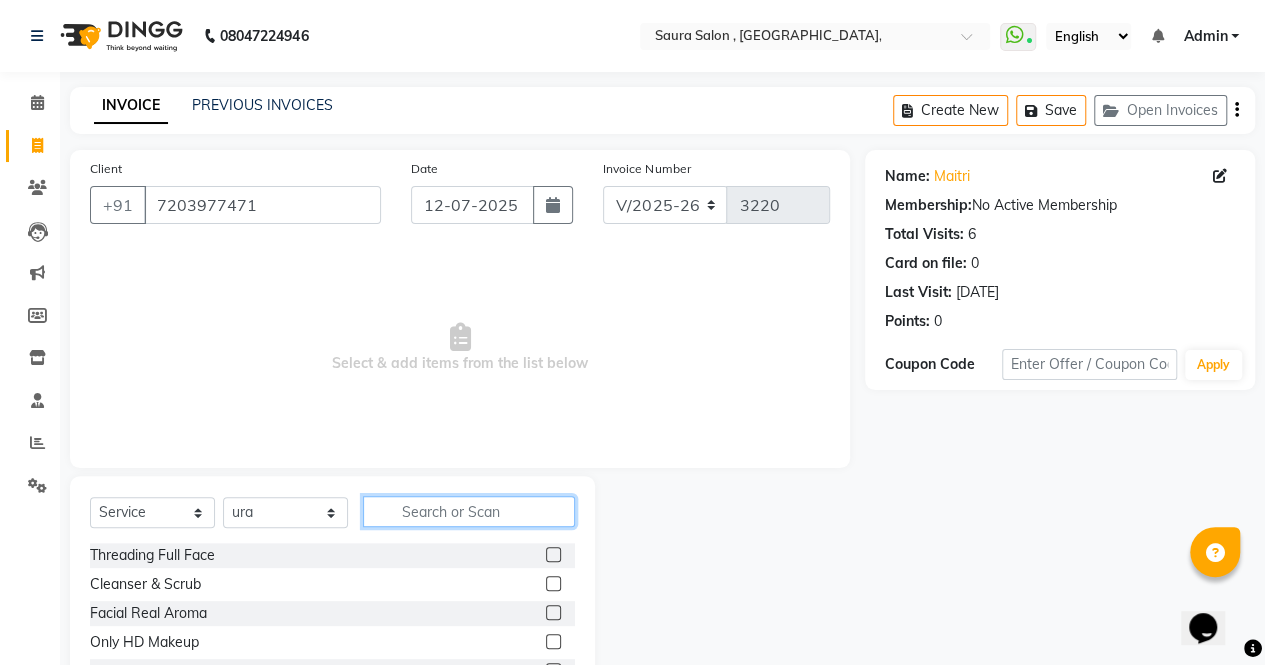 click 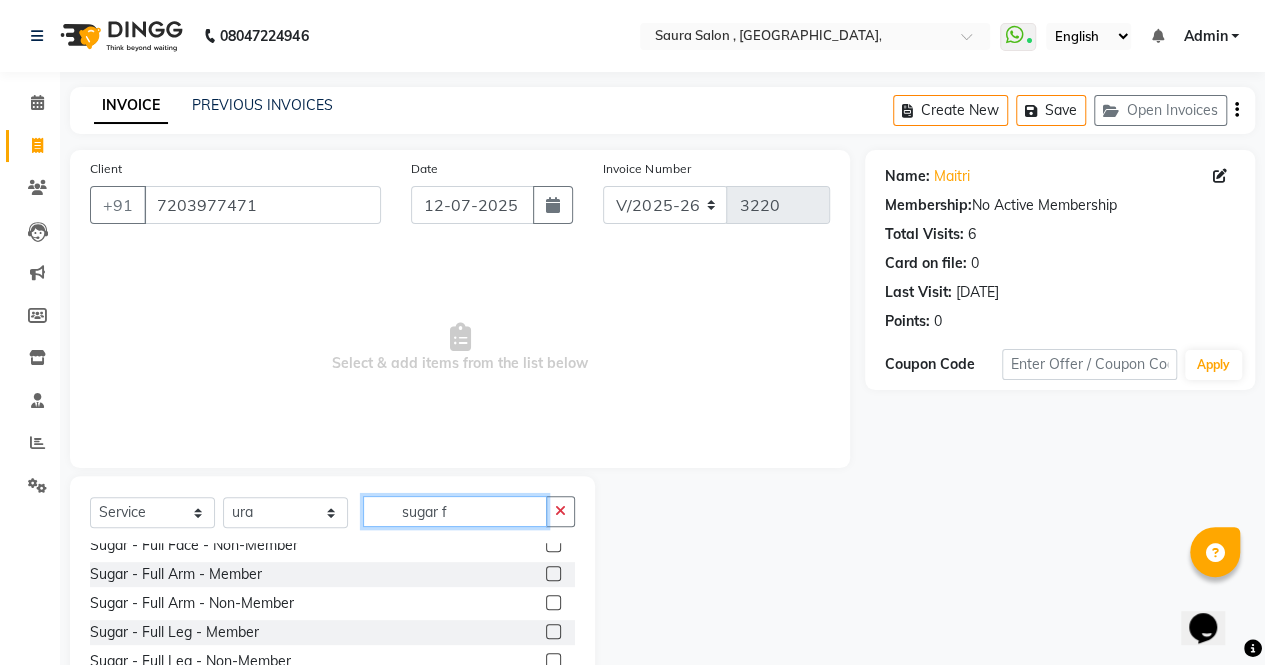 scroll, scrollTop: 99, scrollLeft: 0, axis: vertical 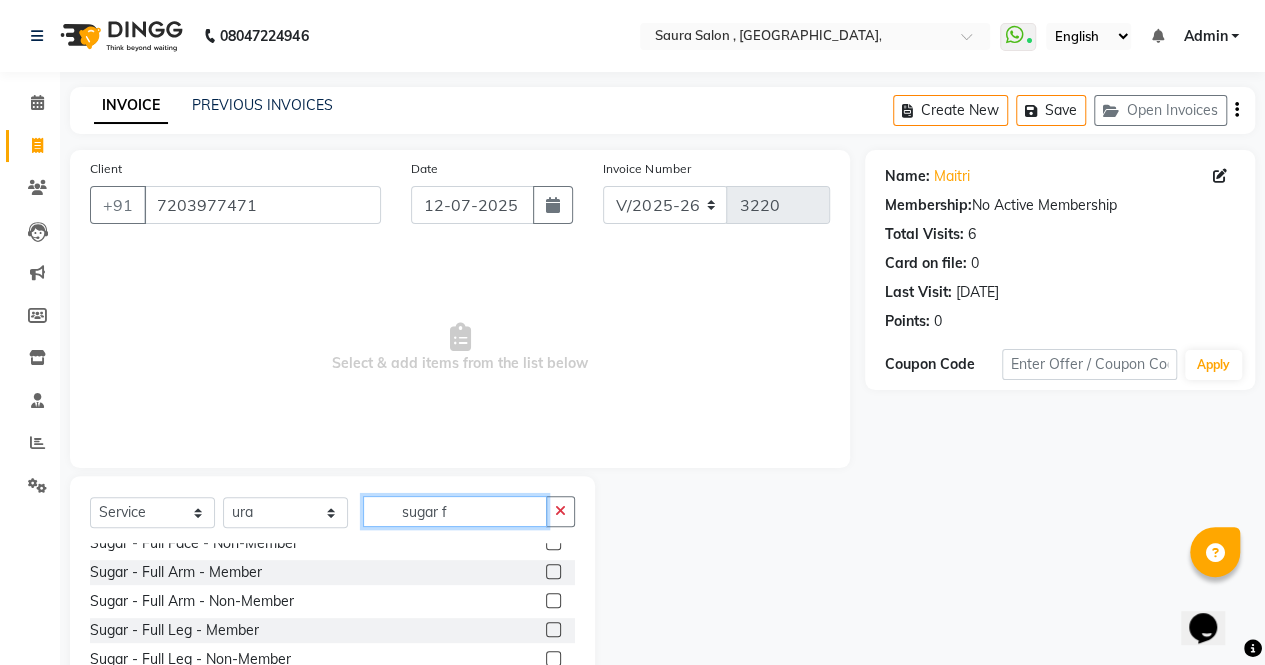 type on "sugar f" 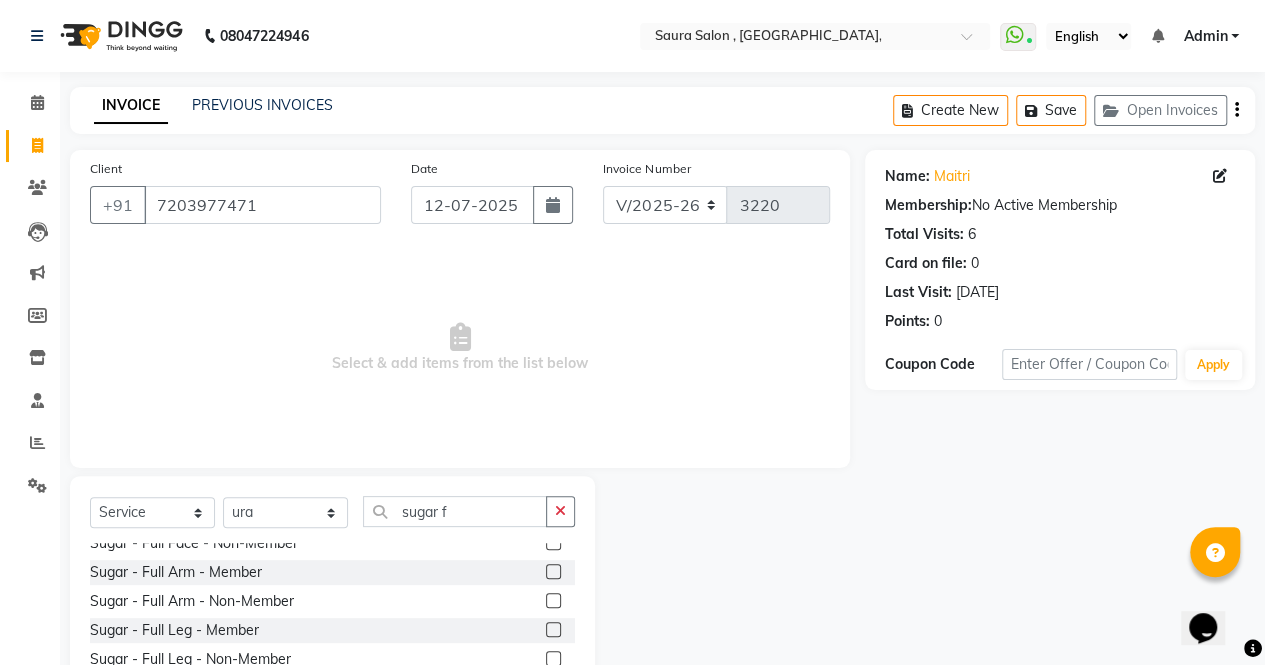 click 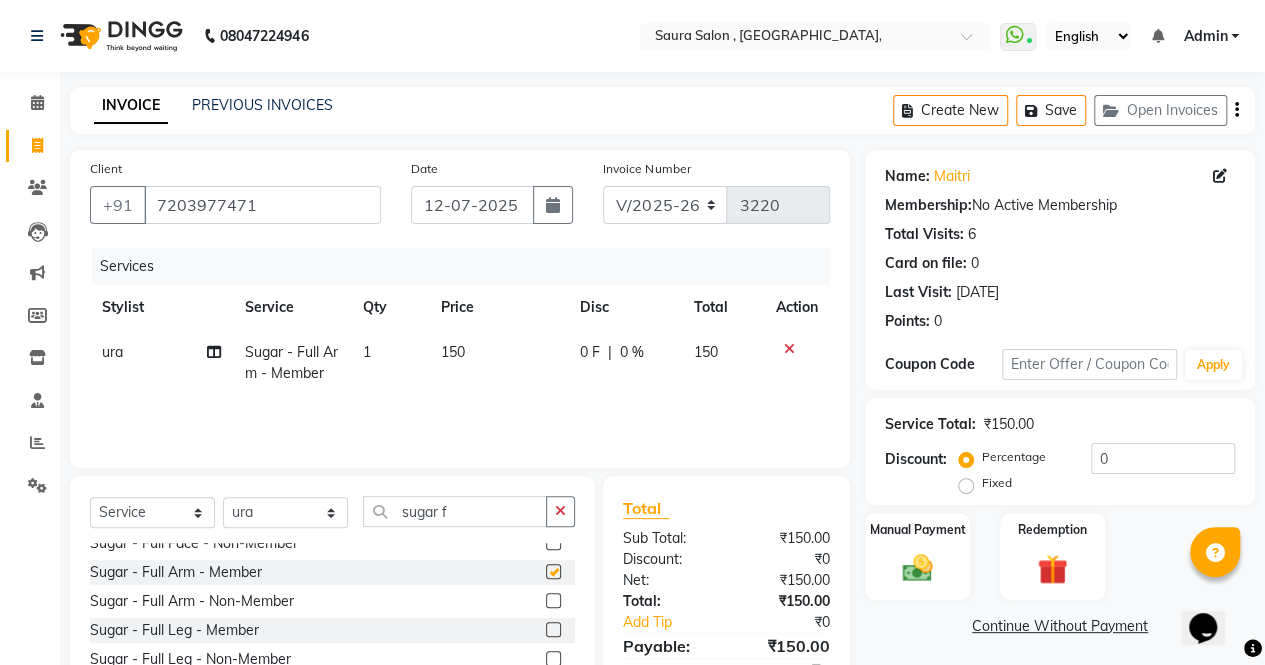 checkbox on "false" 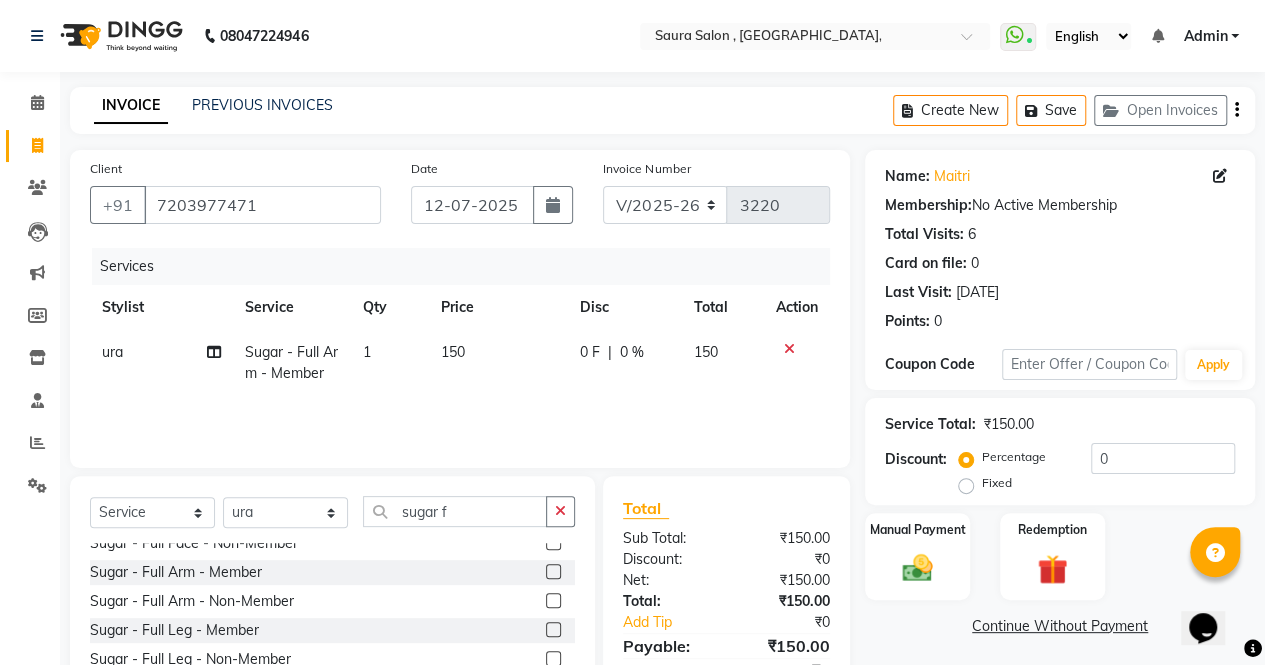 click on "150" 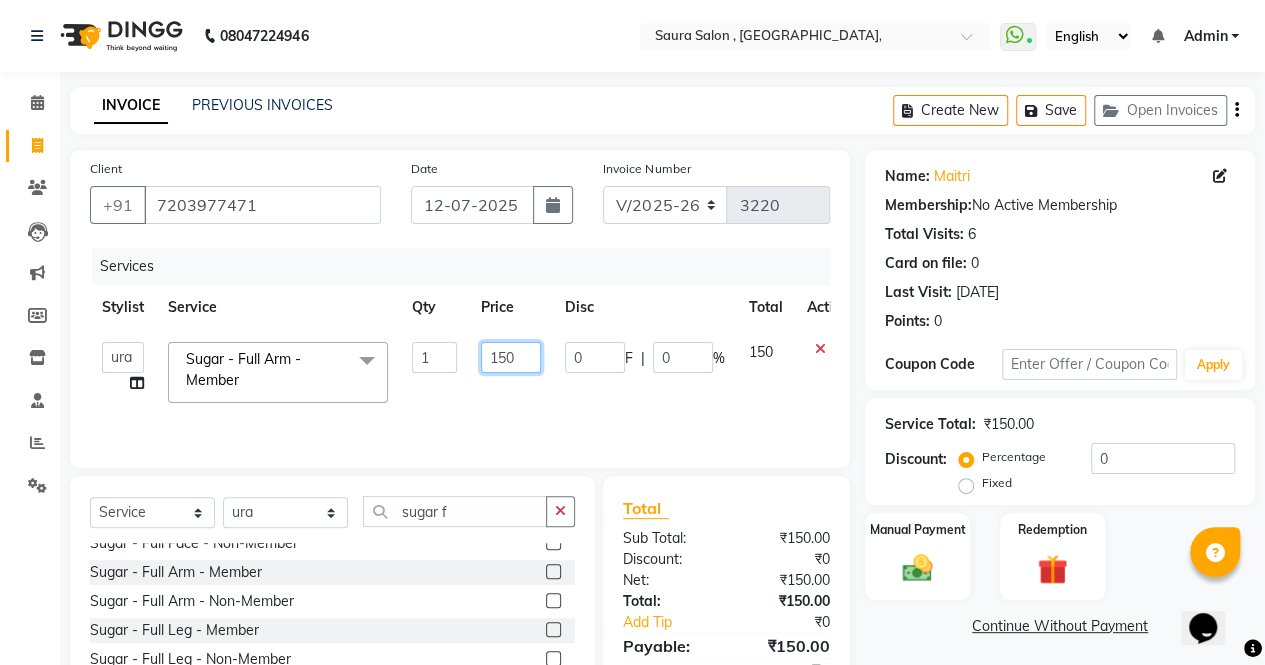 click on "150" 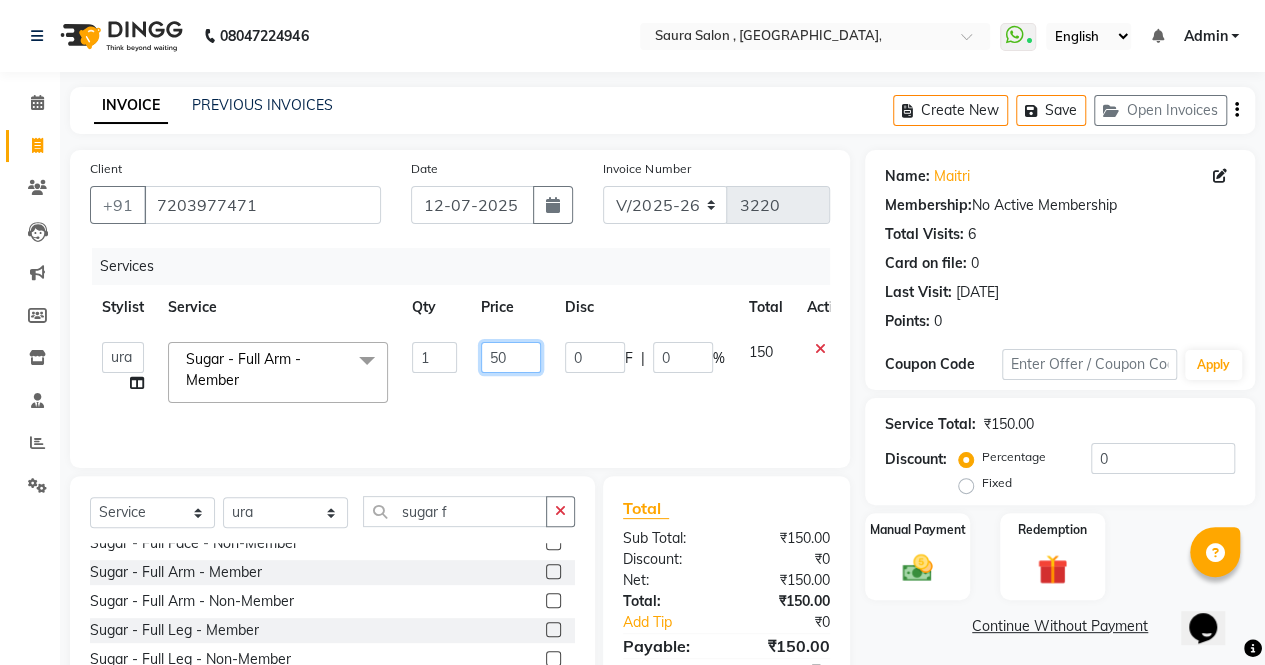 type on "350" 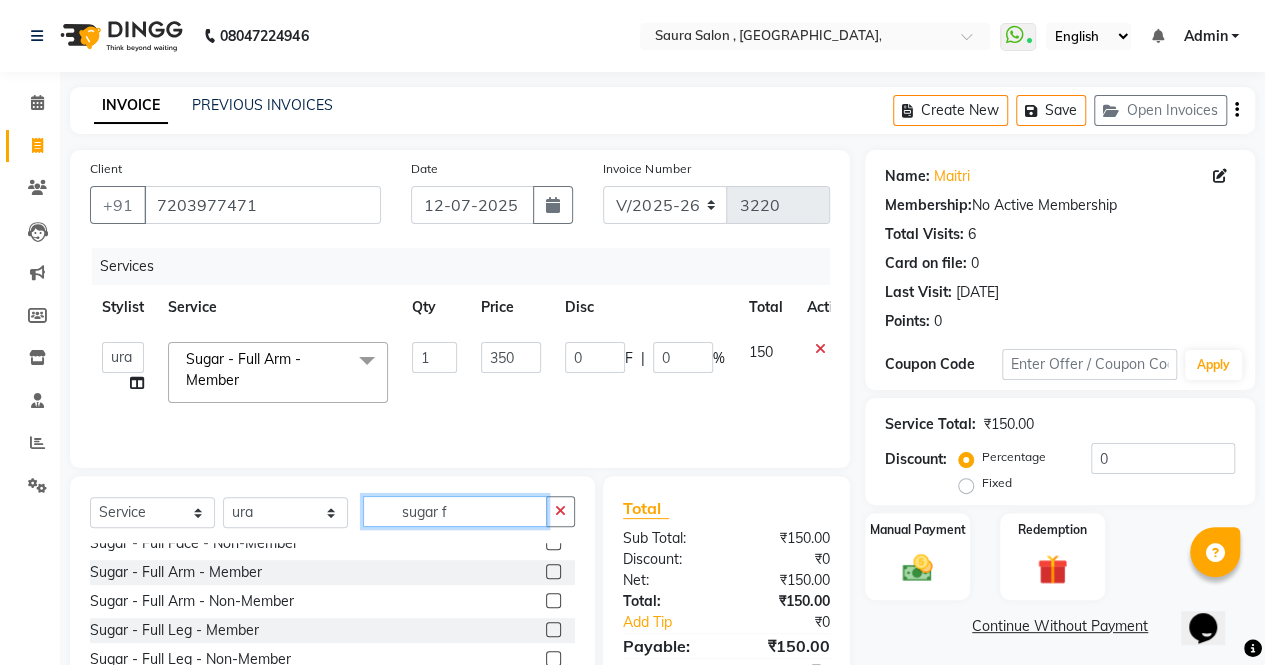 click on "sugar f" 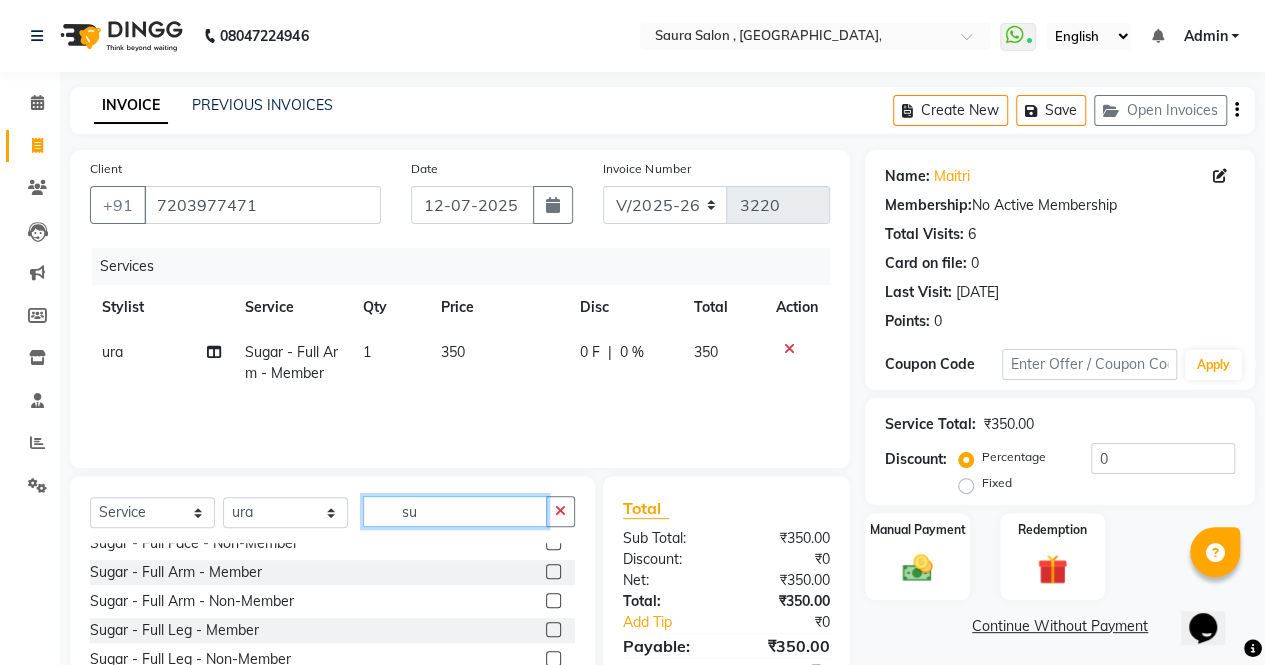 type on "s" 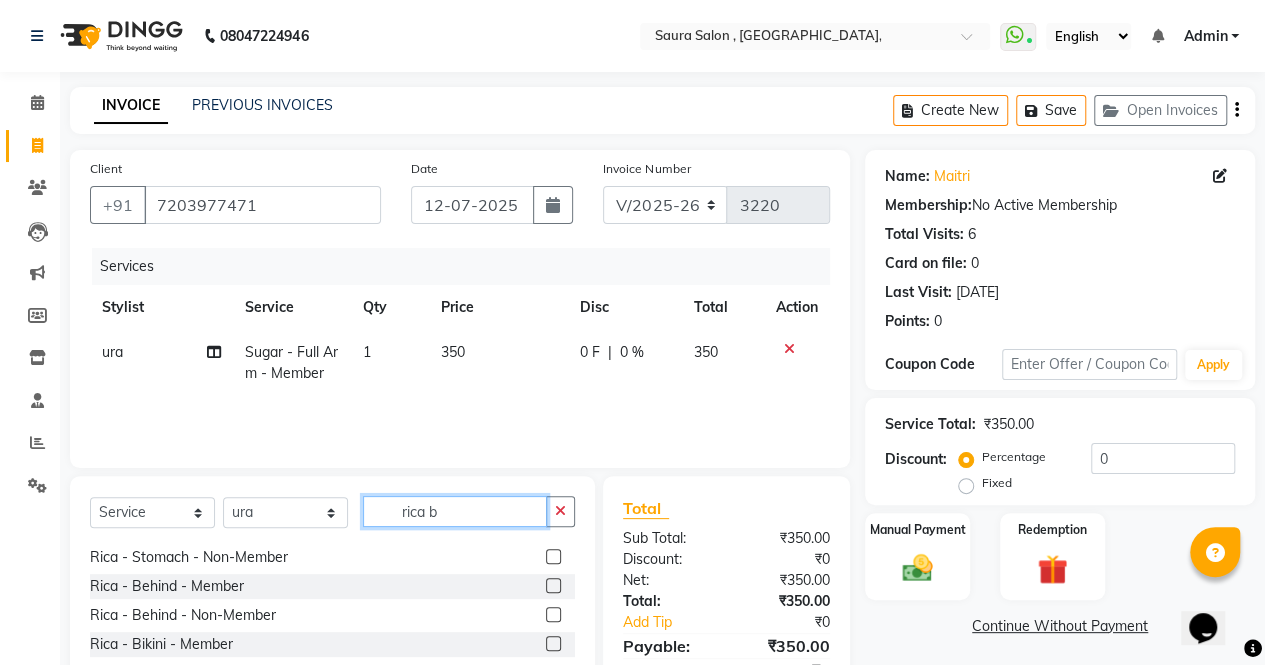 scroll, scrollTop: 756, scrollLeft: 0, axis: vertical 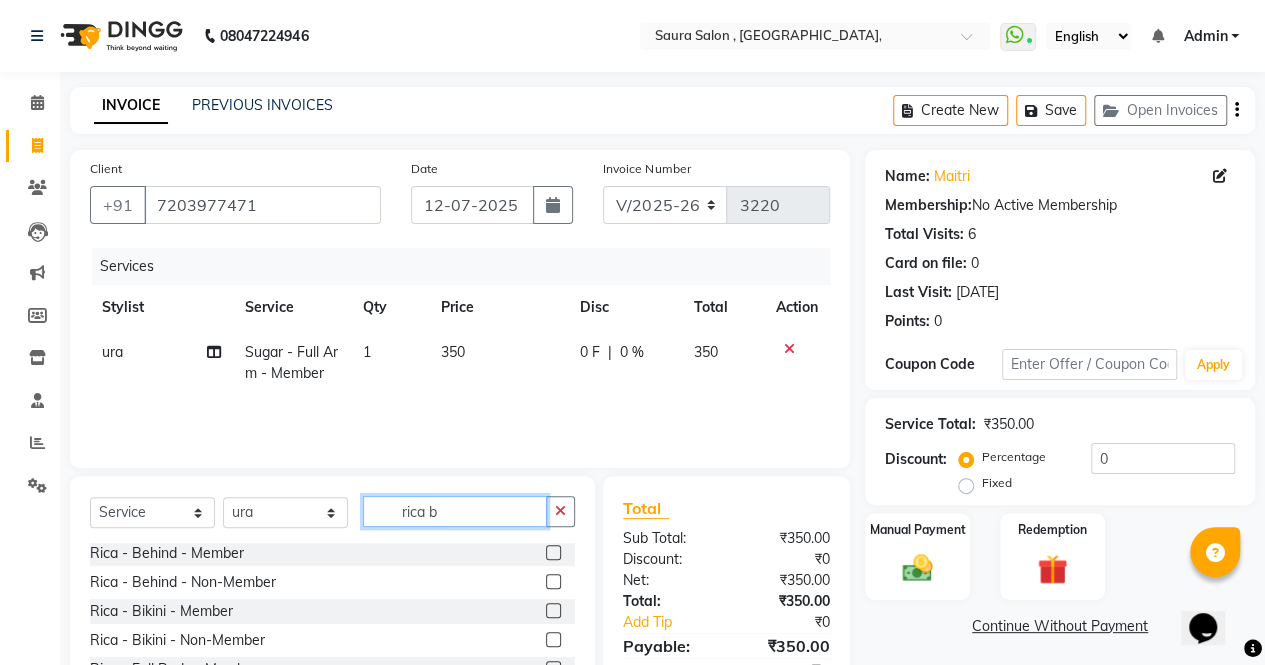 type on "rica b" 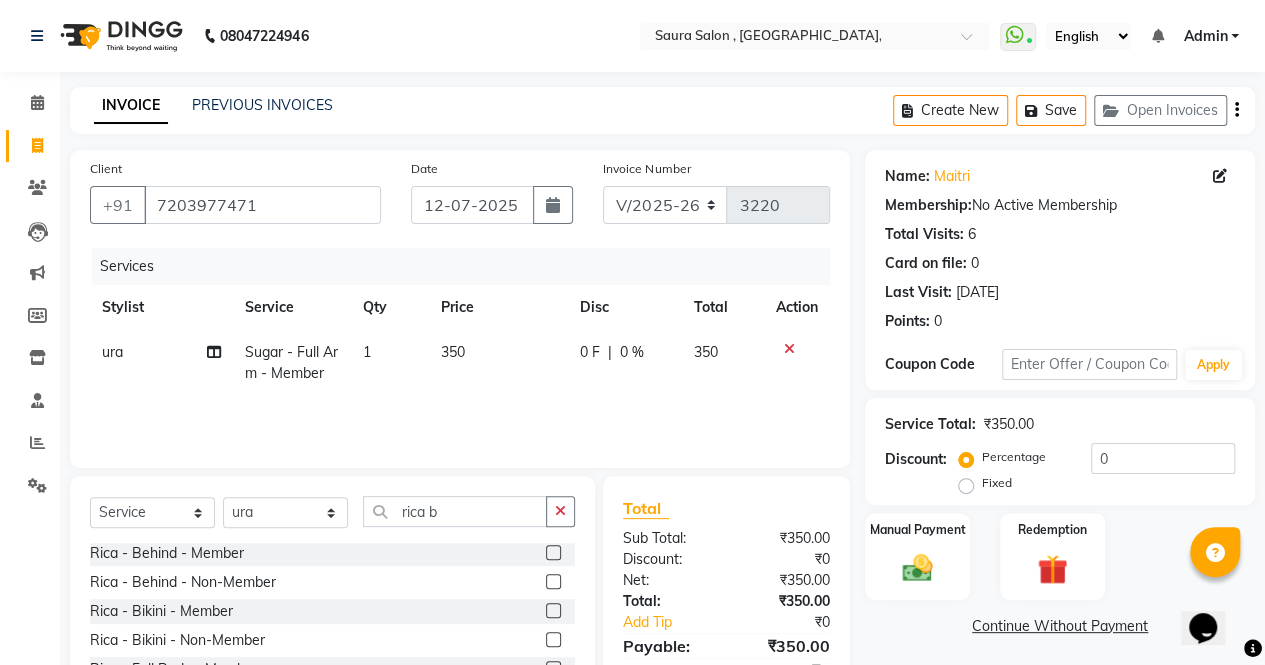 click 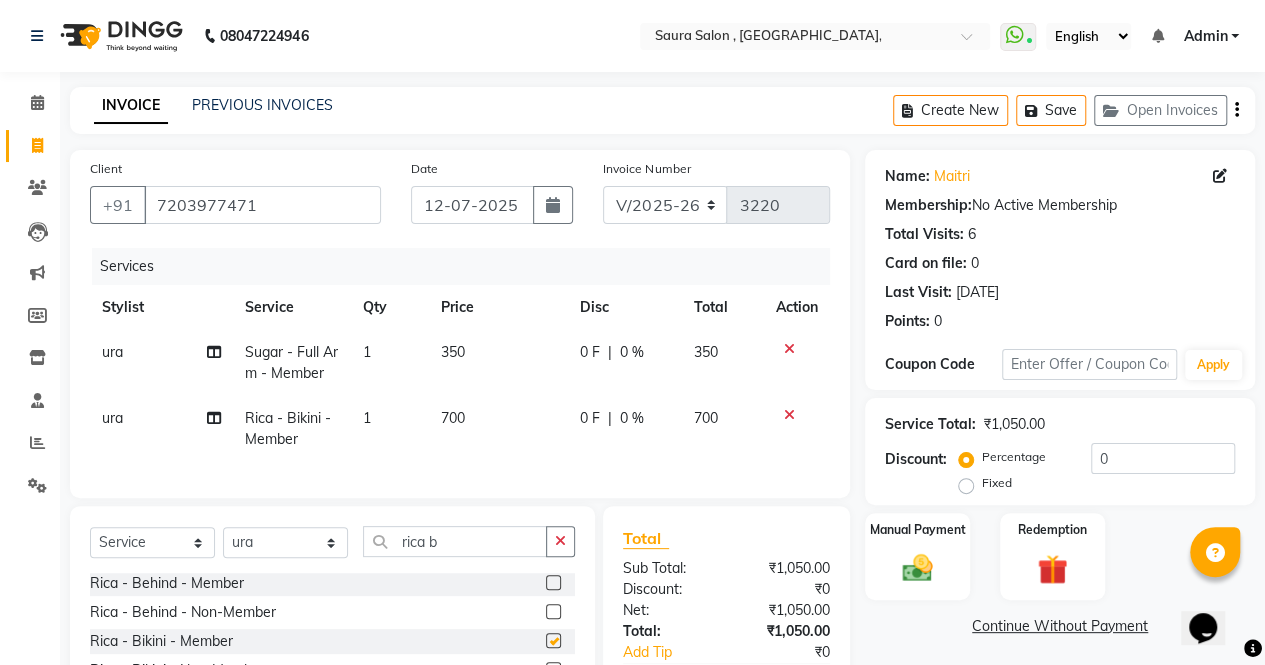 checkbox on "false" 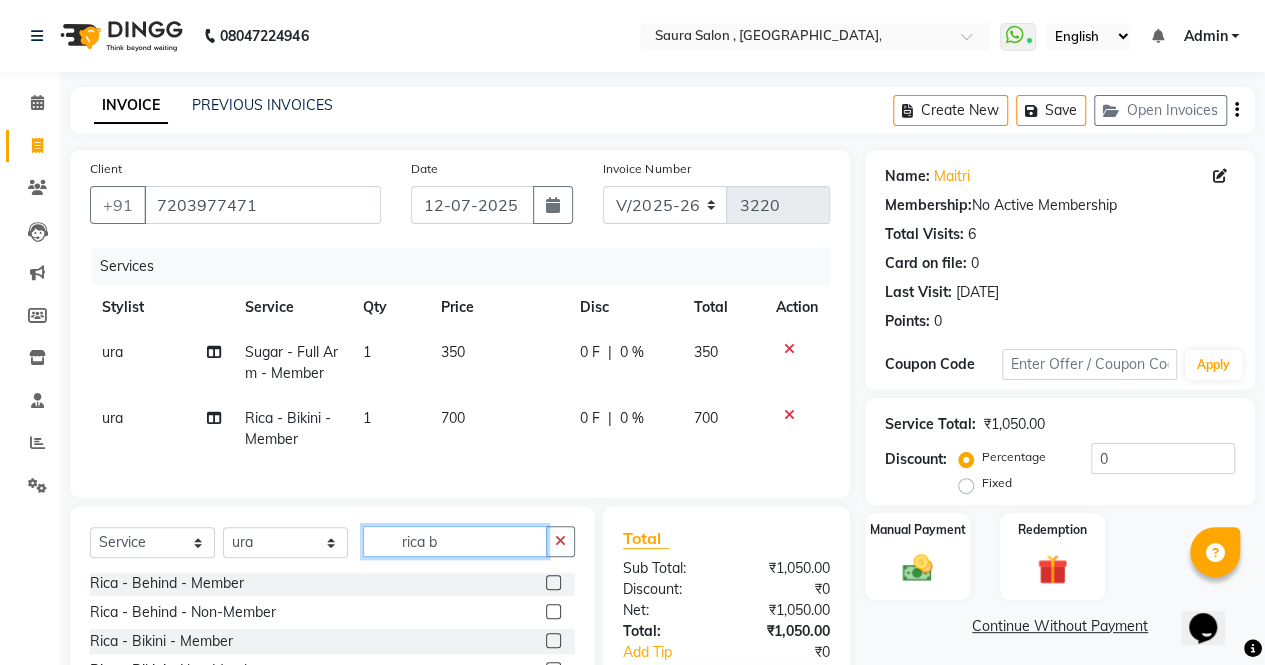 click on "rica b" 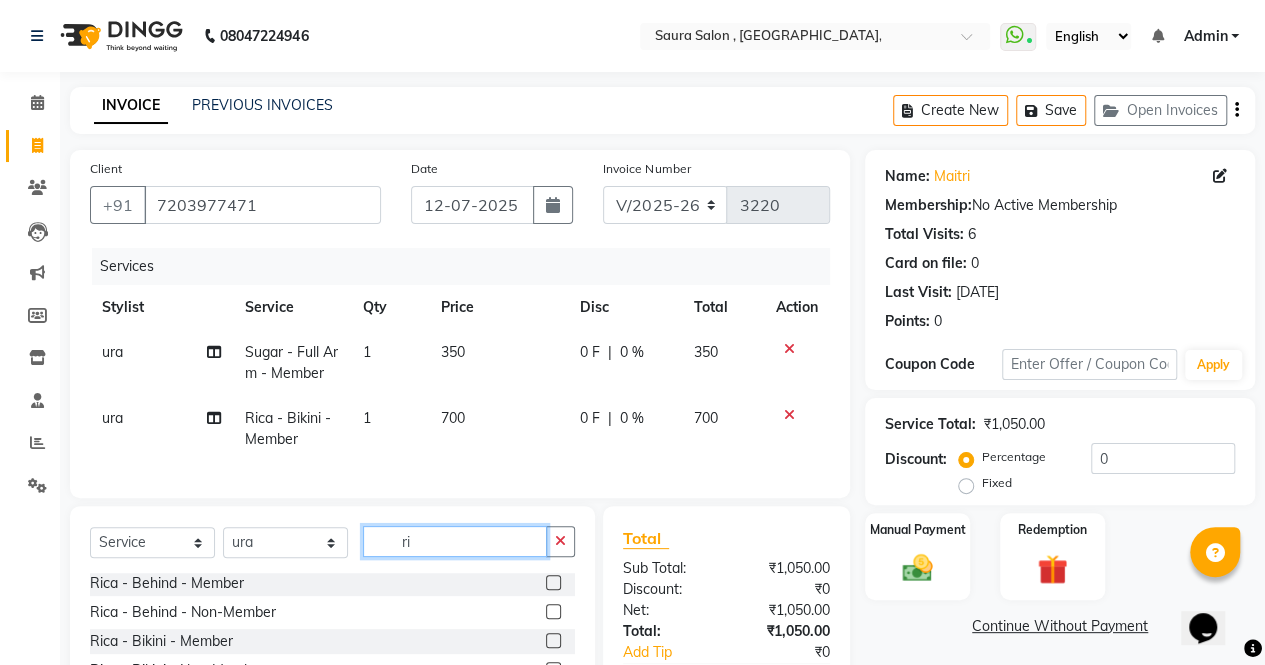 type on "r" 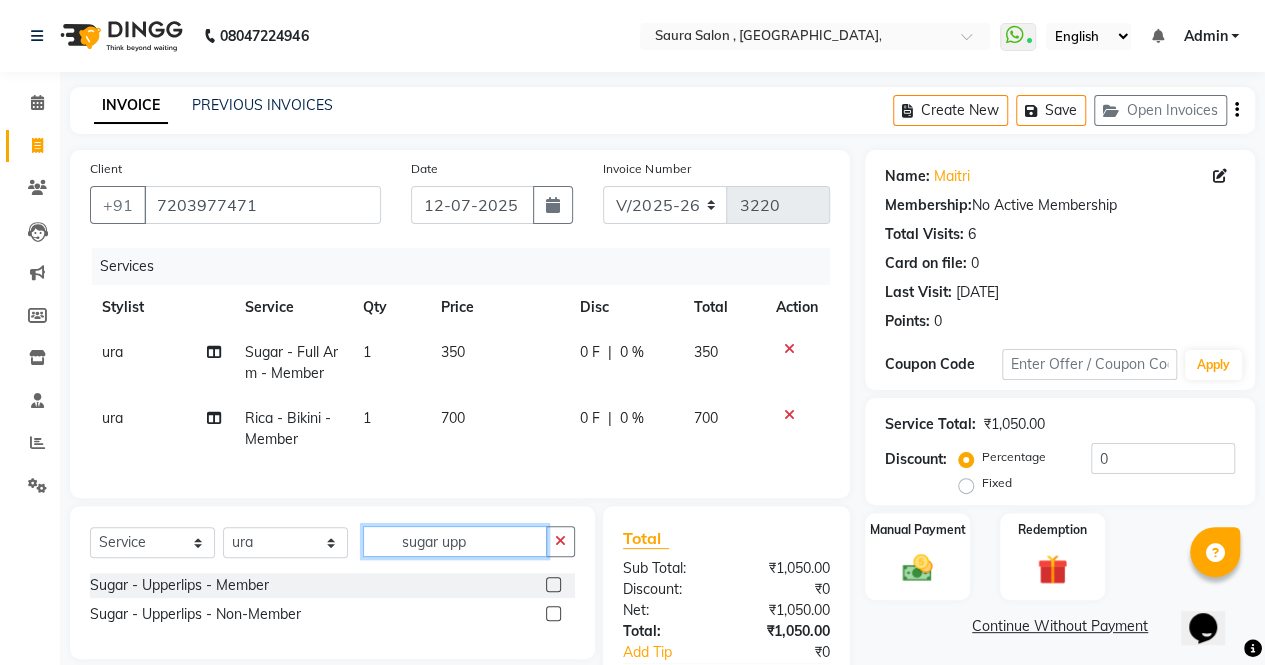 scroll, scrollTop: 0, scrollLeft: 0, axis: both 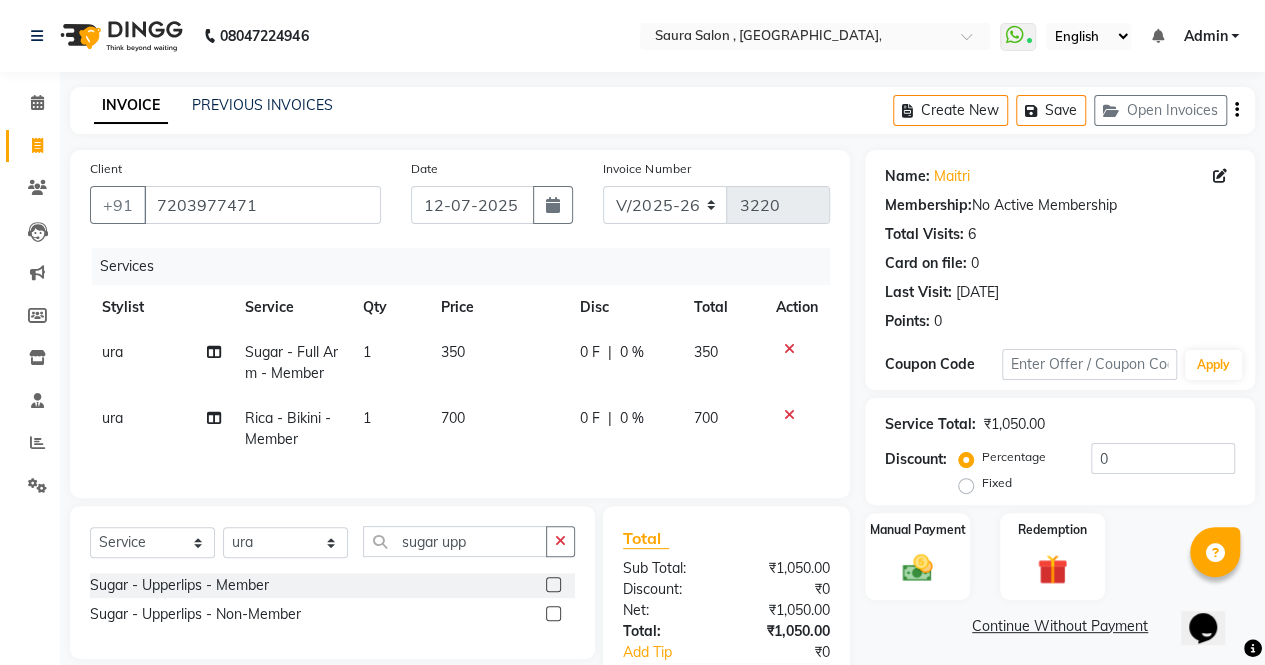 click 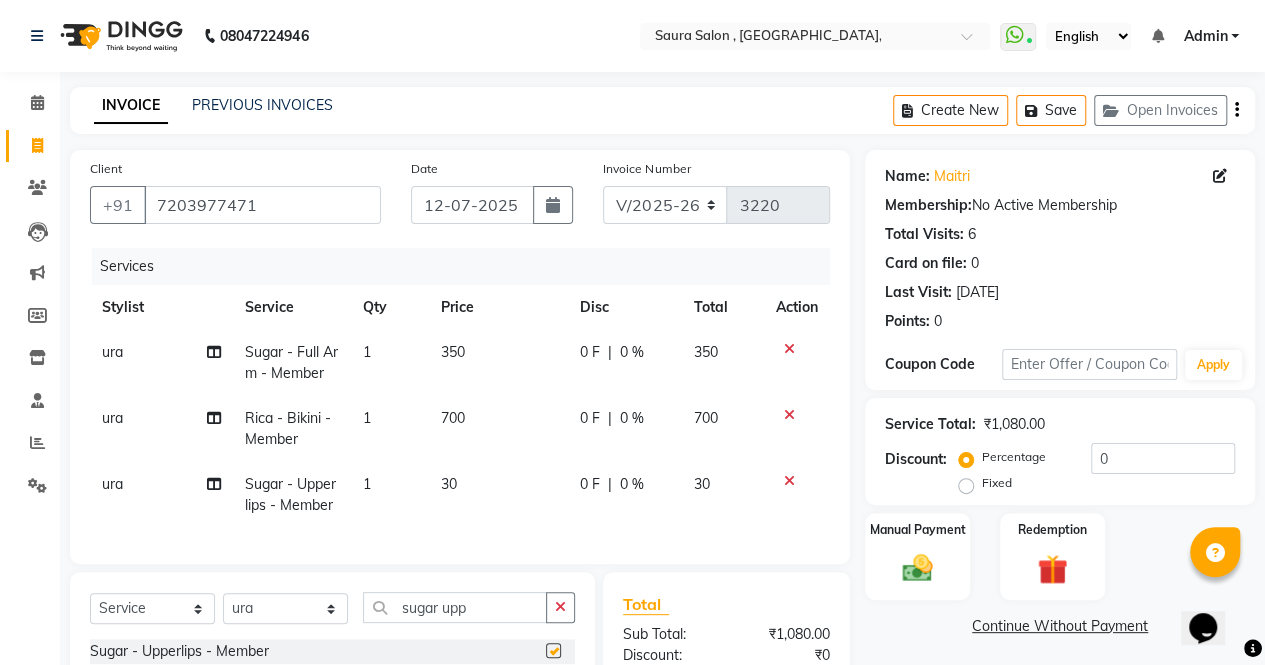 checkbox on "false" 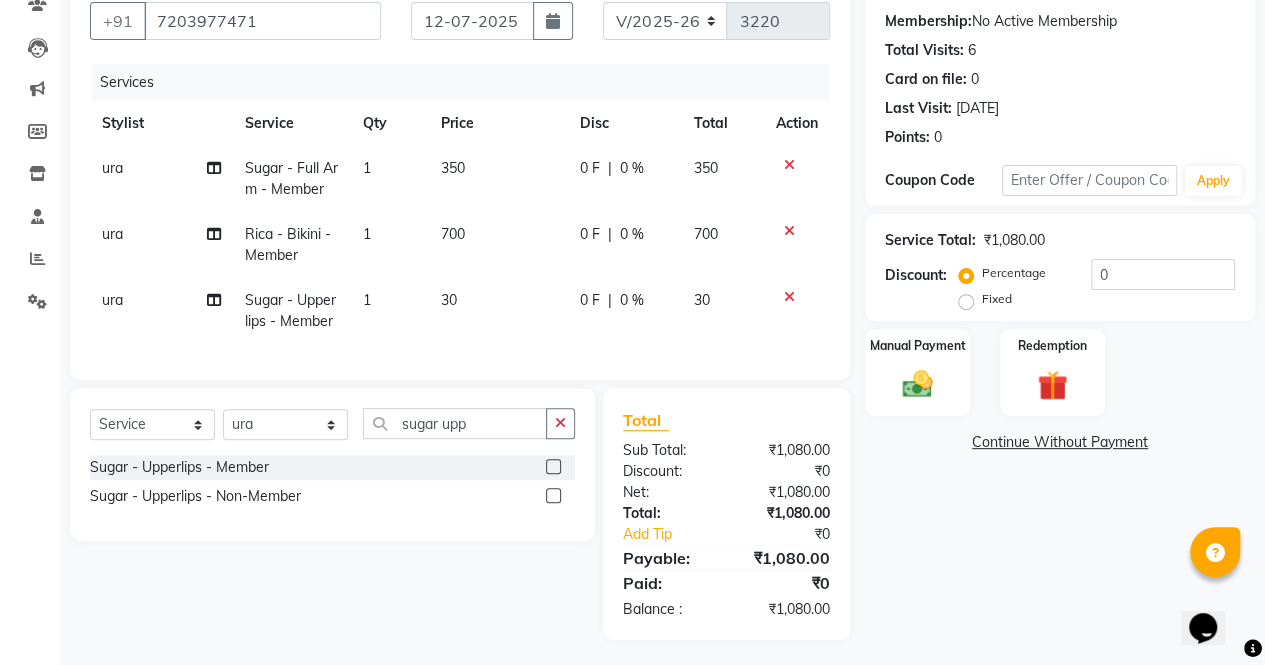scroll, scrollTop: 187, scrollLeft: 0, axis: vertical 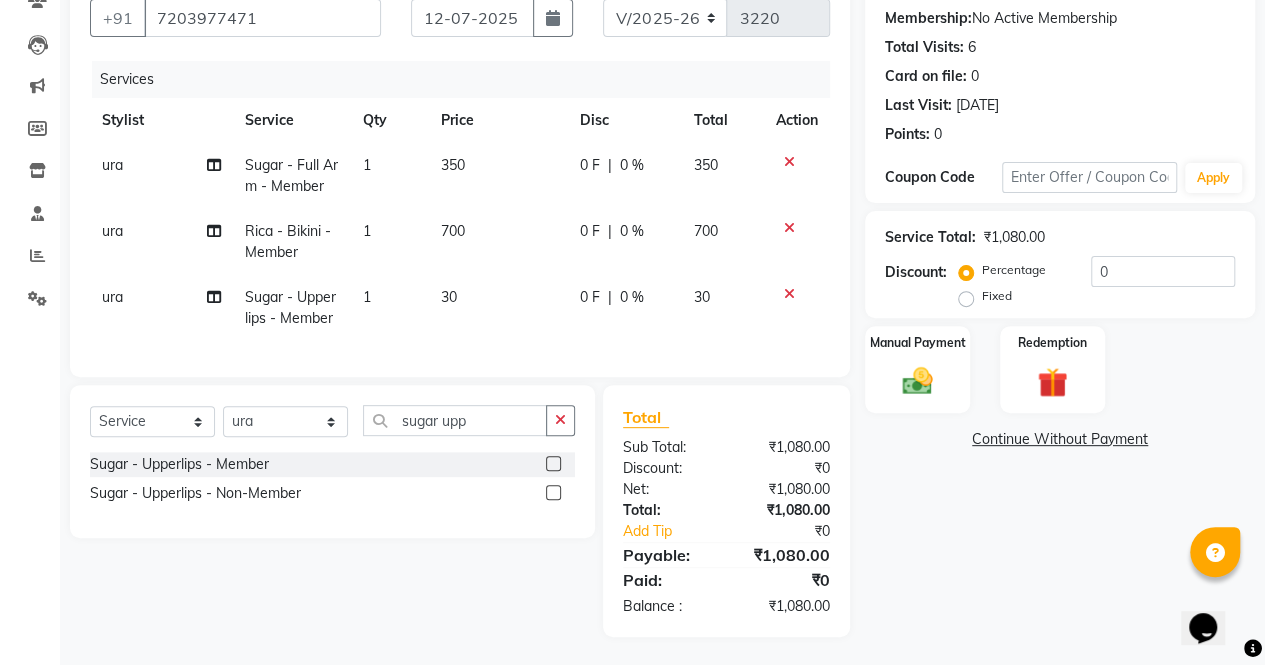 click on "ura" 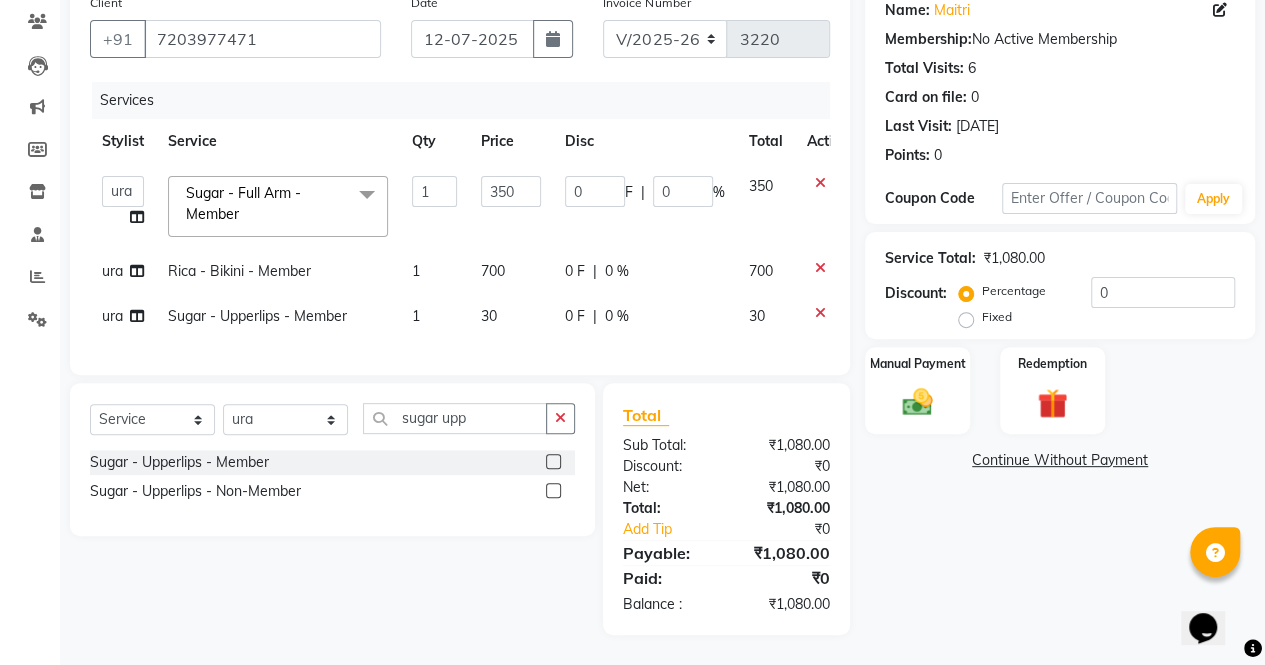 scroll, scrollTop: 178, scrollLeft: 0, axis: vertical 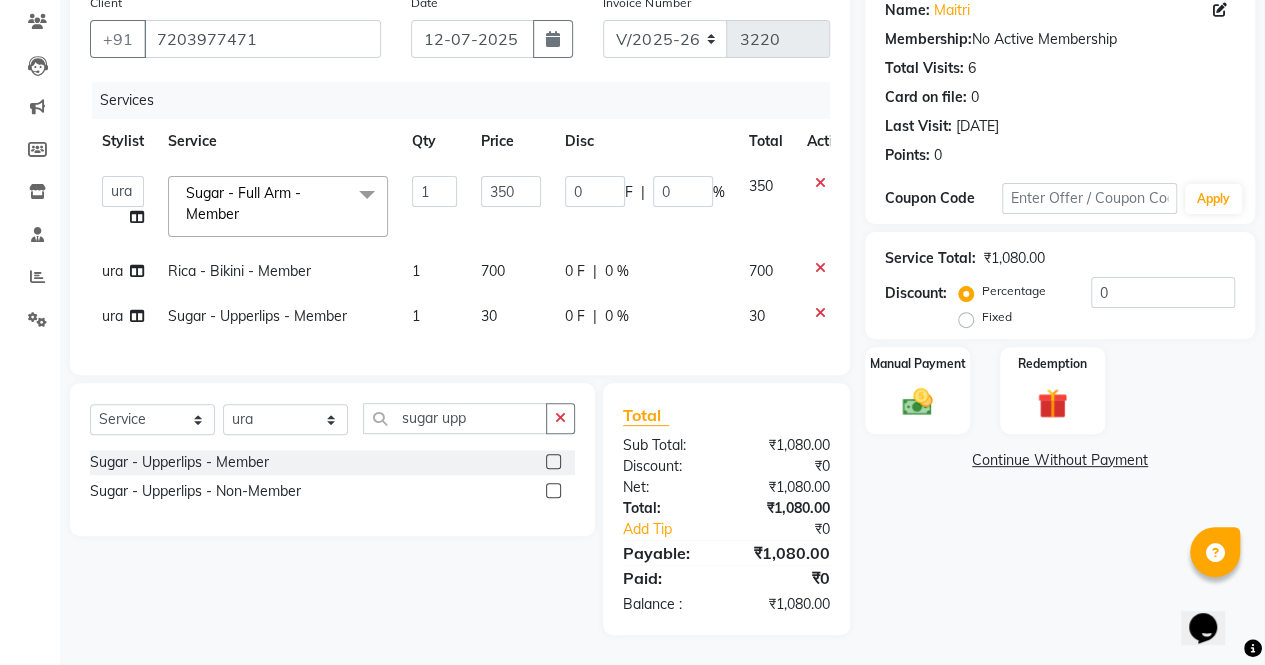 click on "archana    asha    chetna    deepika prajapati   jagruti   payal   riddhi khandala   shanti    sona    ura   usha di   vaishali   vaishnavi    vidhi" 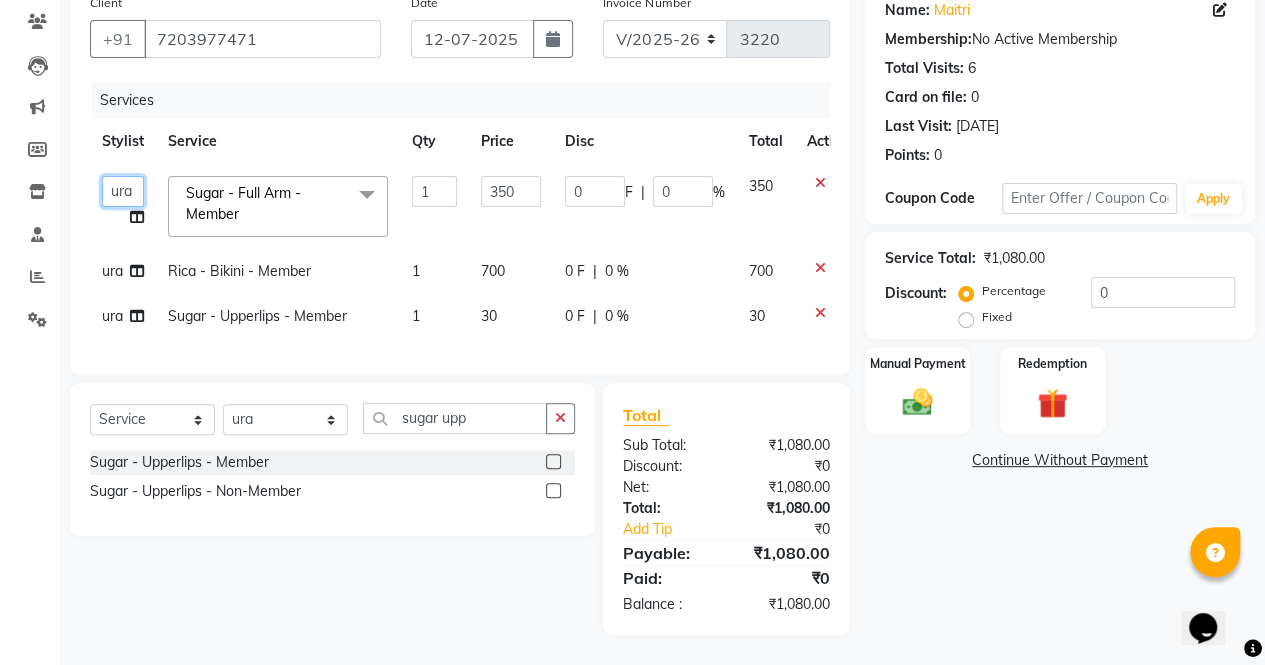 click on "archana    asha    chetna    deepika prajapati   jagruti   payal   riddhi khandala   shanti    sona    ura   usha di   vaishali   vaishnavi    vidhi" 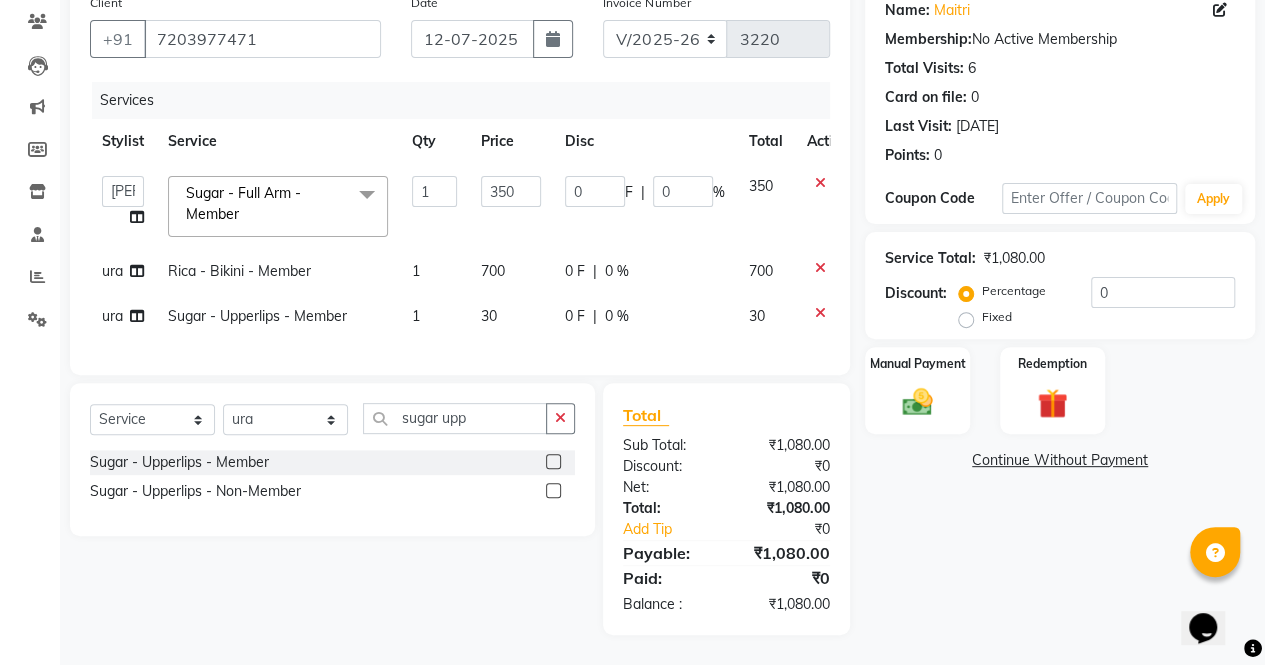 select on "76377" 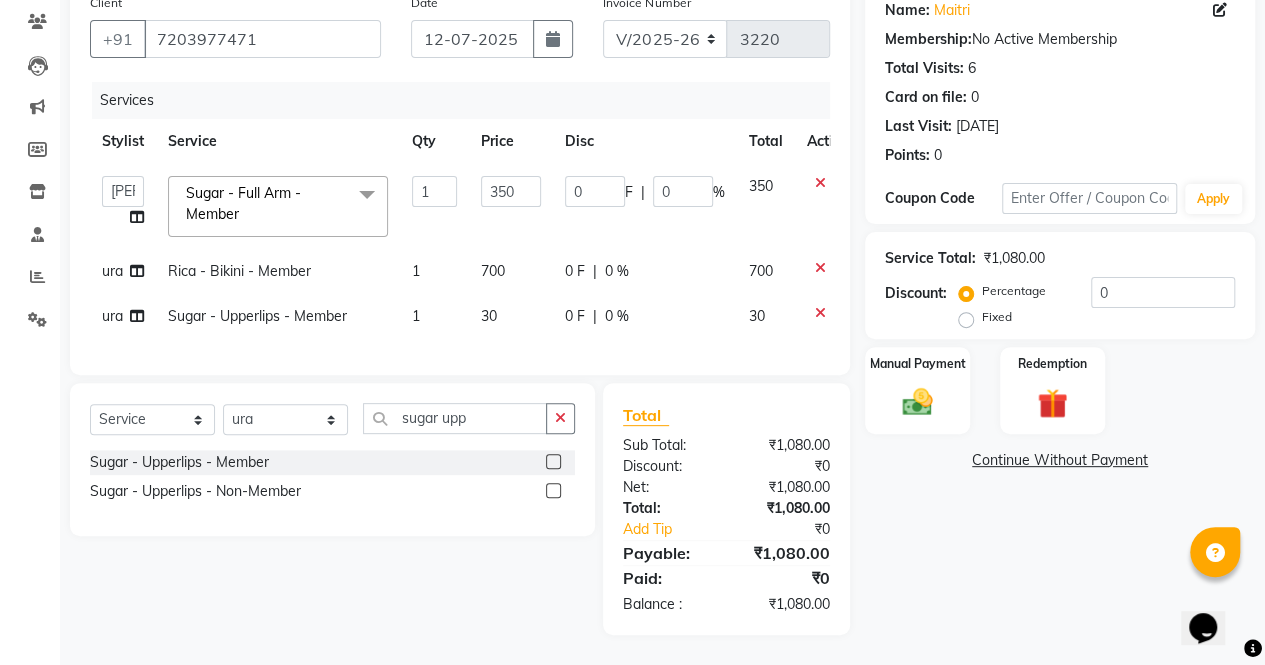 click on "ura" 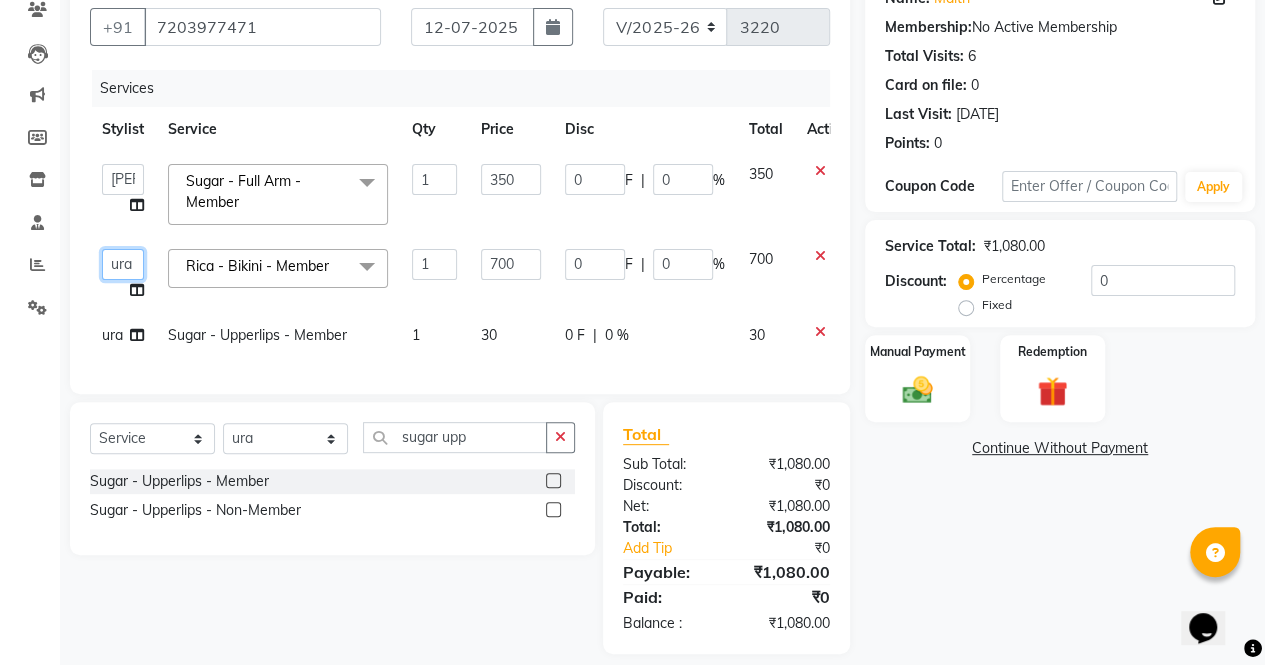 click on "archana    asha    chetna    deepika prajapati   jagruti   payal   riddhi khandala   shanti    sona    ura   usha di   vaishali   vaishnavi    vidhi" 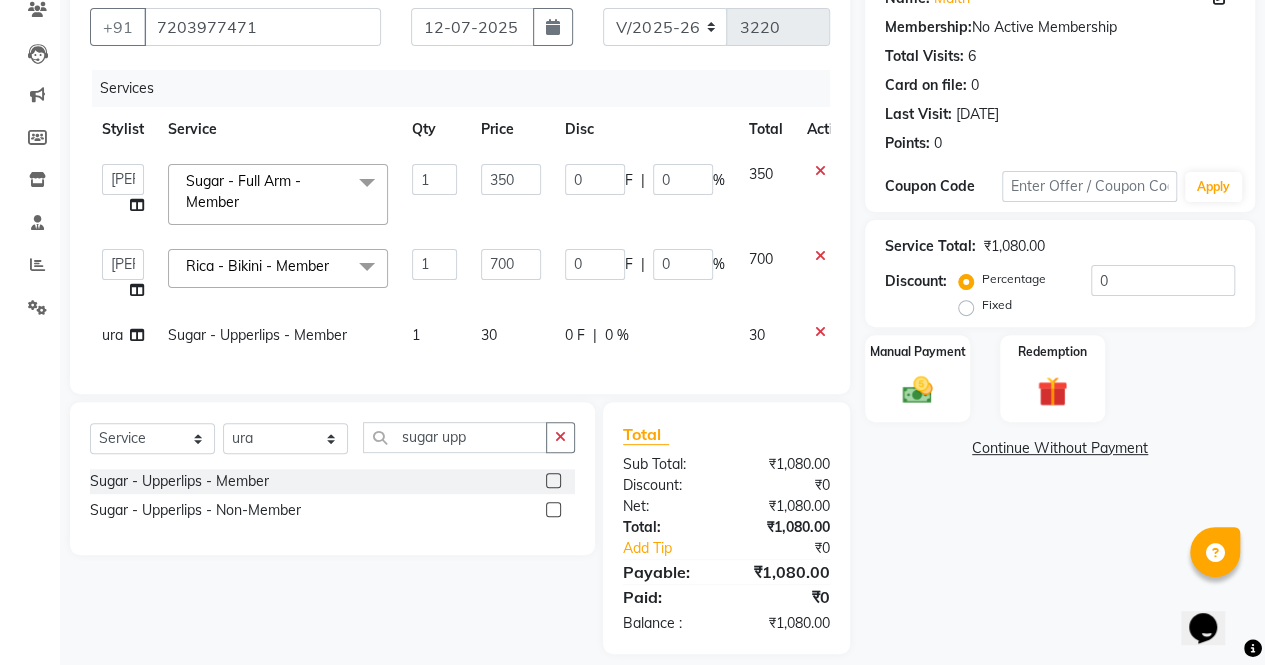 select on "76377" 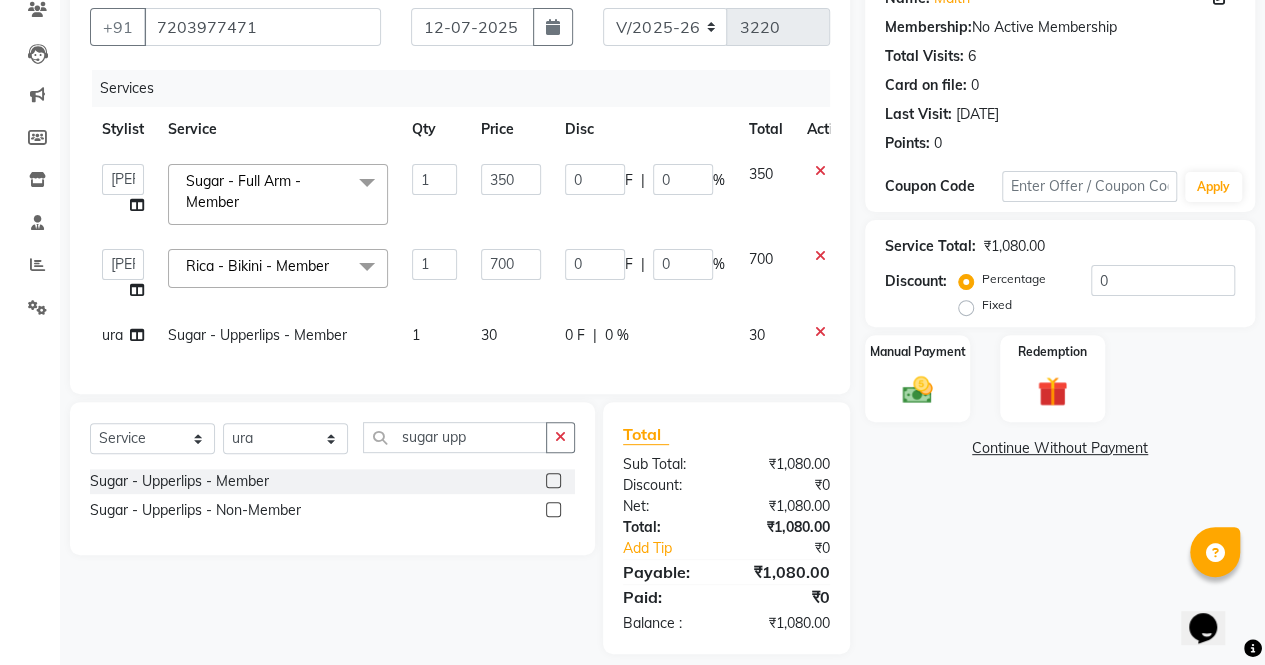 click on "ura" 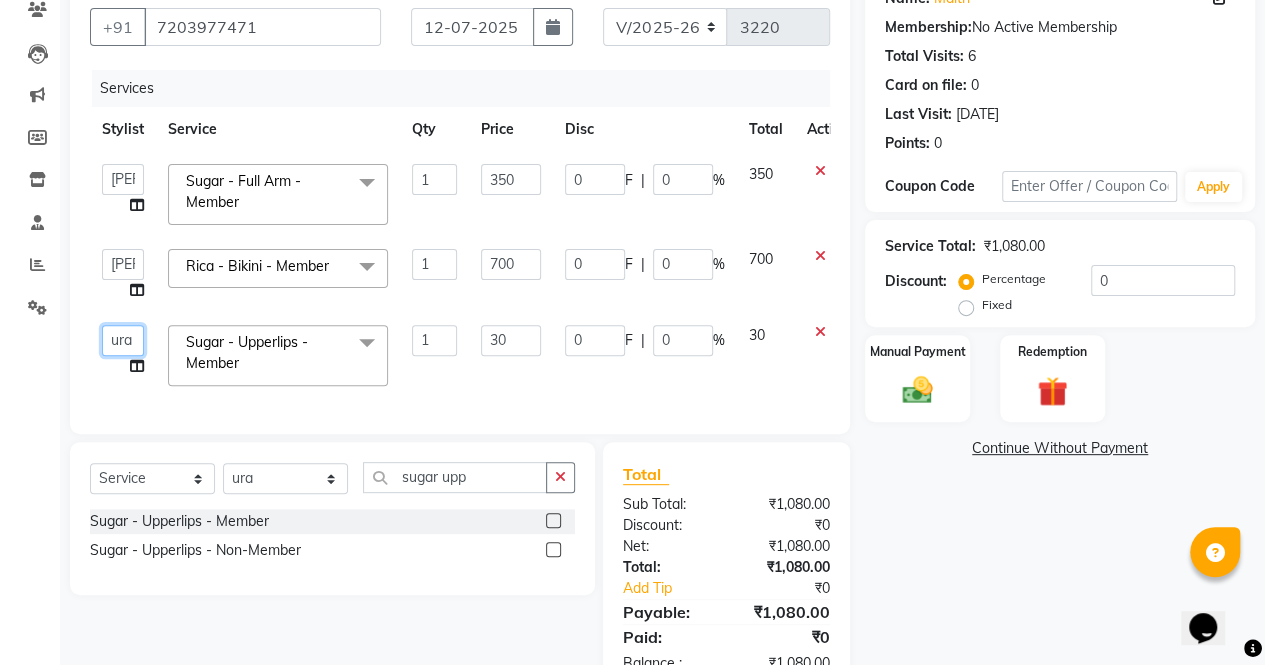 click on "archana    asha    chetna    deepika prajapati   jagruti   payal   riddhi khandala   shanti    sona    ura   usha di   vaishali   vaishnavi    vidhi" 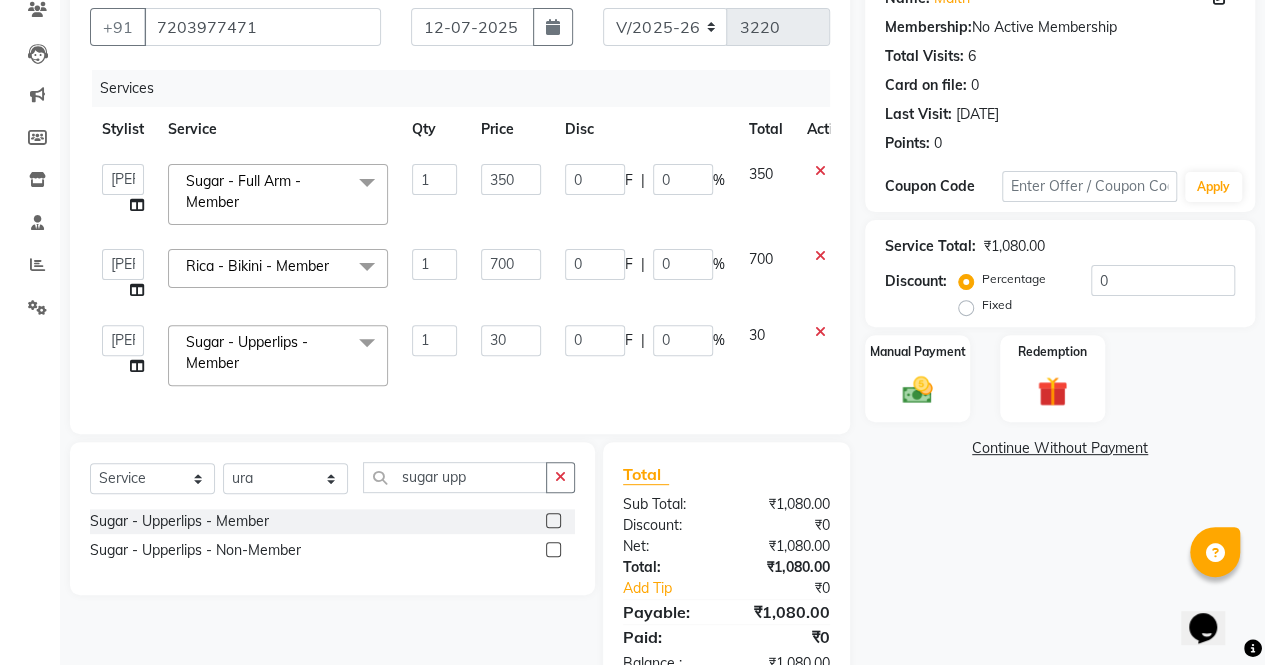 select on "76377" 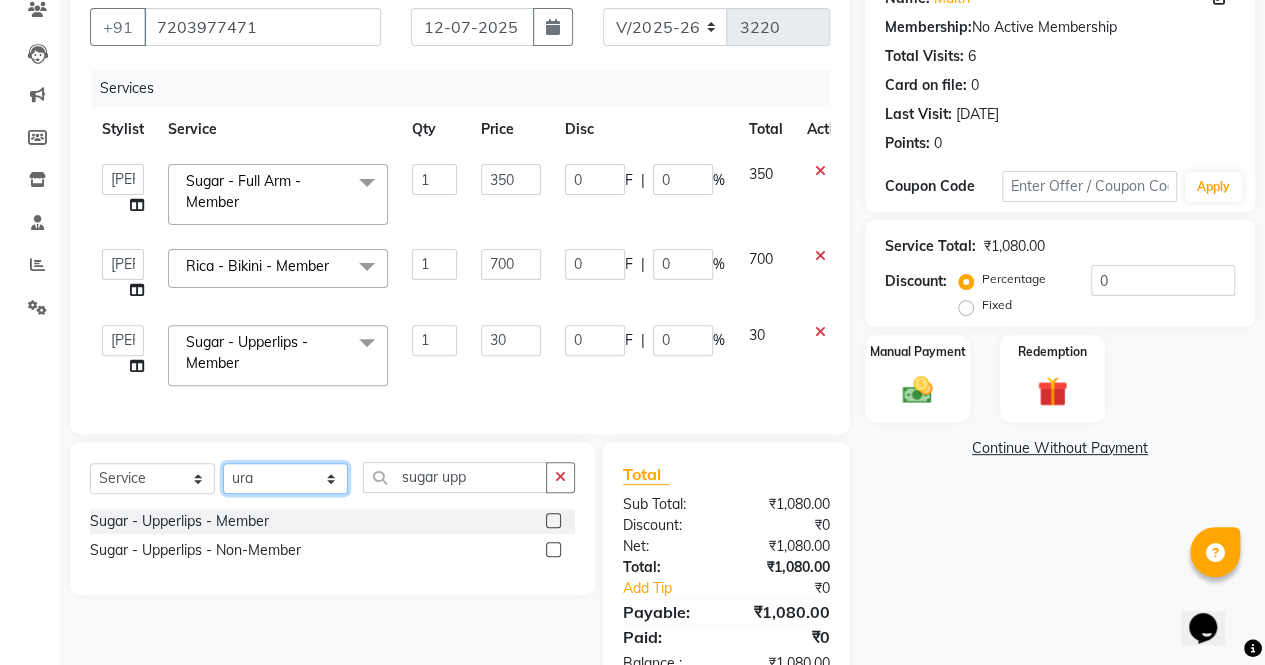 click on "Select Stylist archana  asha  chetna  deepika prajapati jagruti payal riddhi khandala shanti  sona  ura usha di vaishali vaishnavi  vidhi" 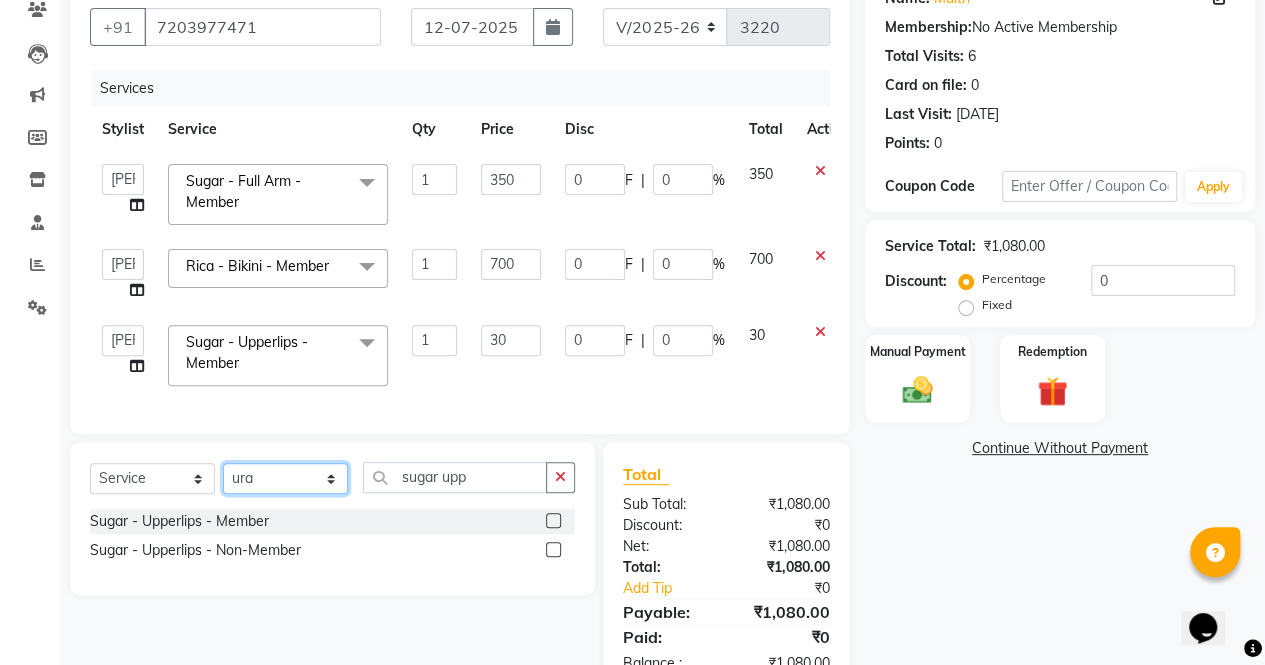 select on "56832" 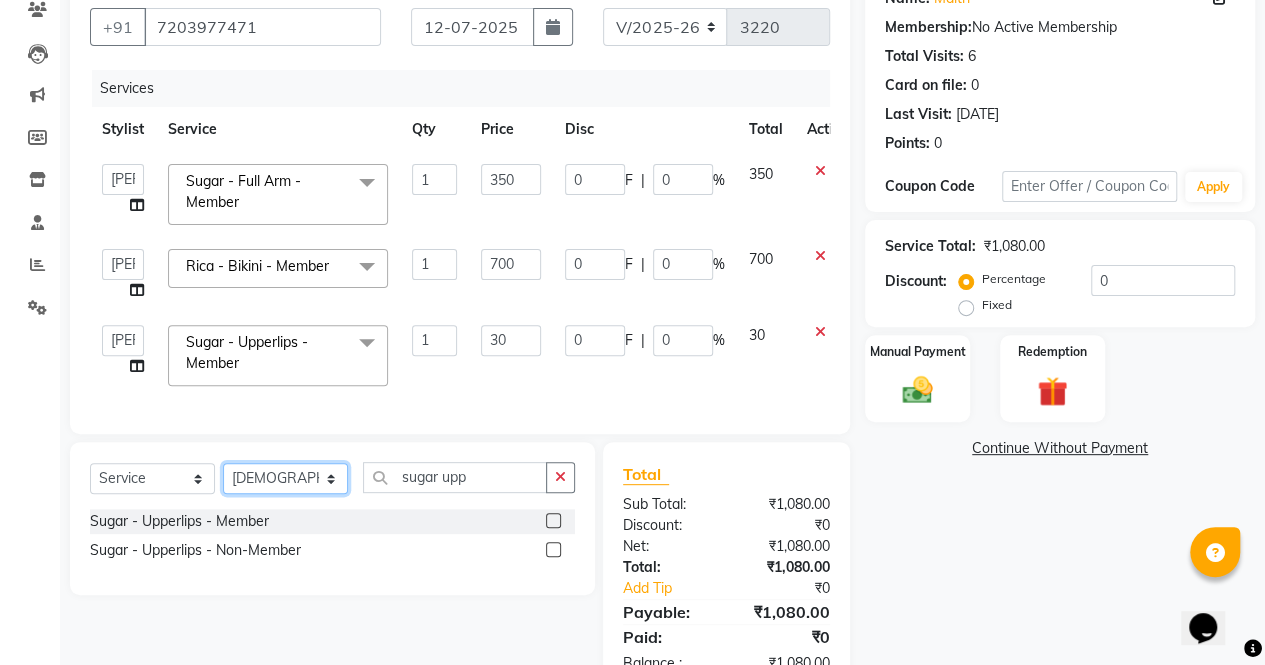 click on "Select Stylist archana  asha  chetna  deepika prajapati jagruti payal riddhi khandala shanti  sona  ura usha di vaishali vaishnavi  vidhi" 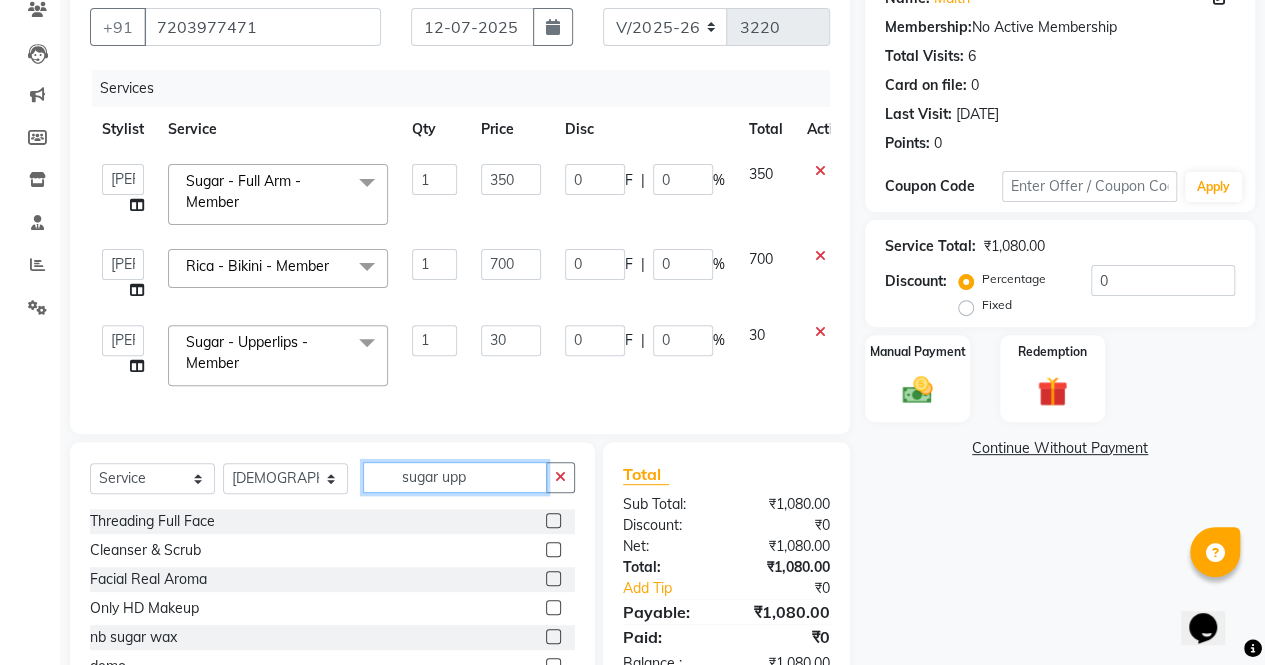 click on "sugar upp" 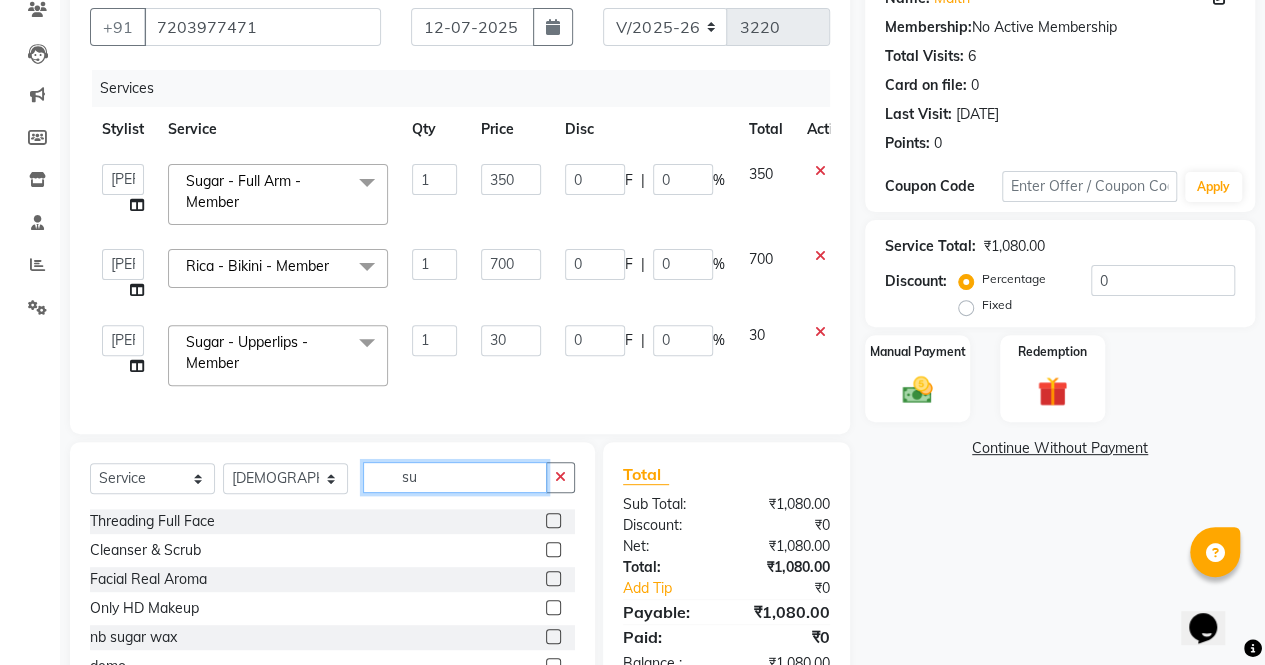 type on "s" 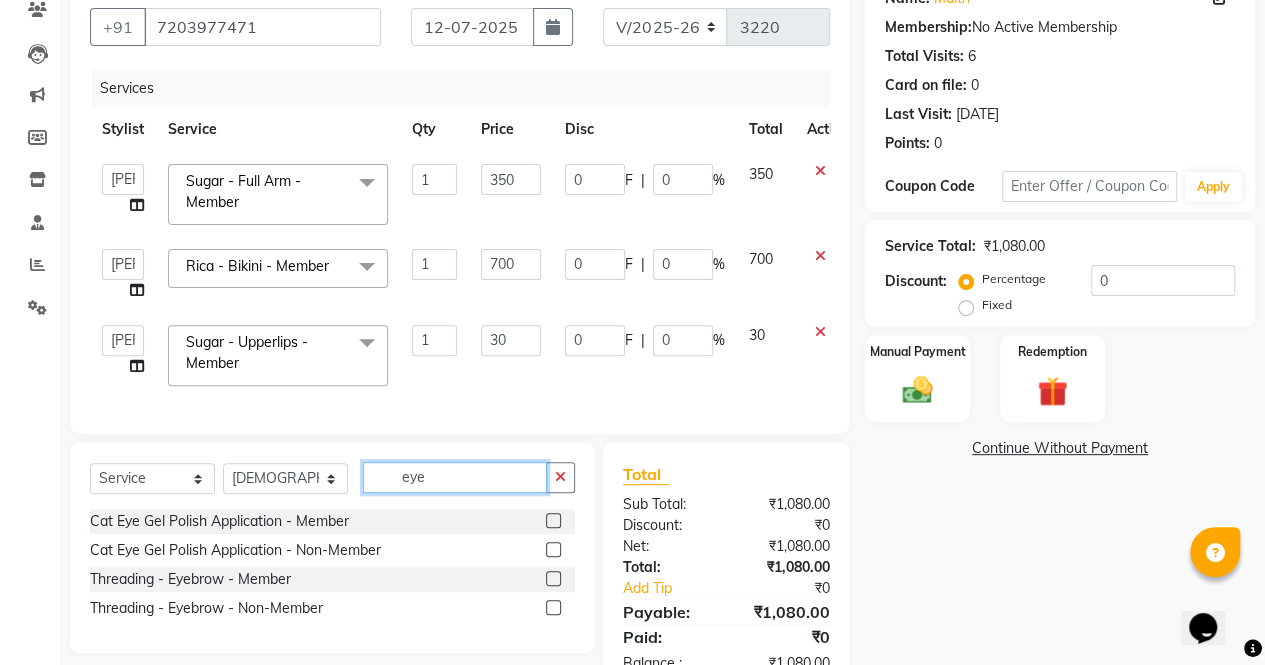 type on "eye" 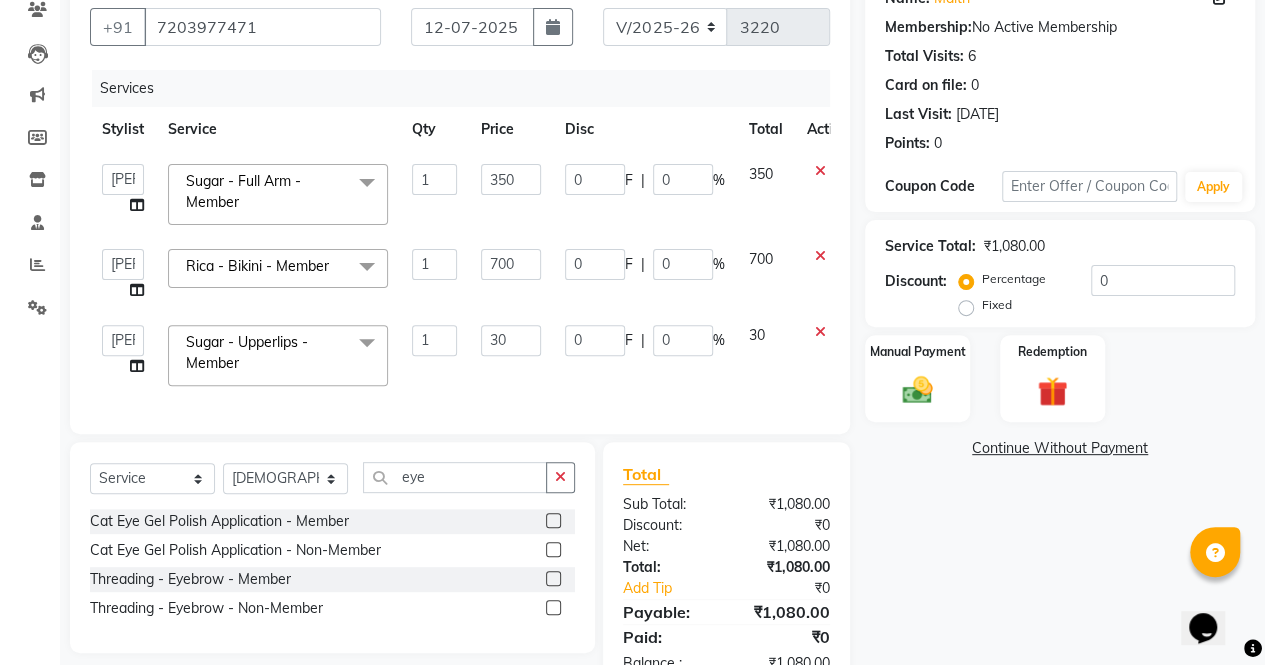 click 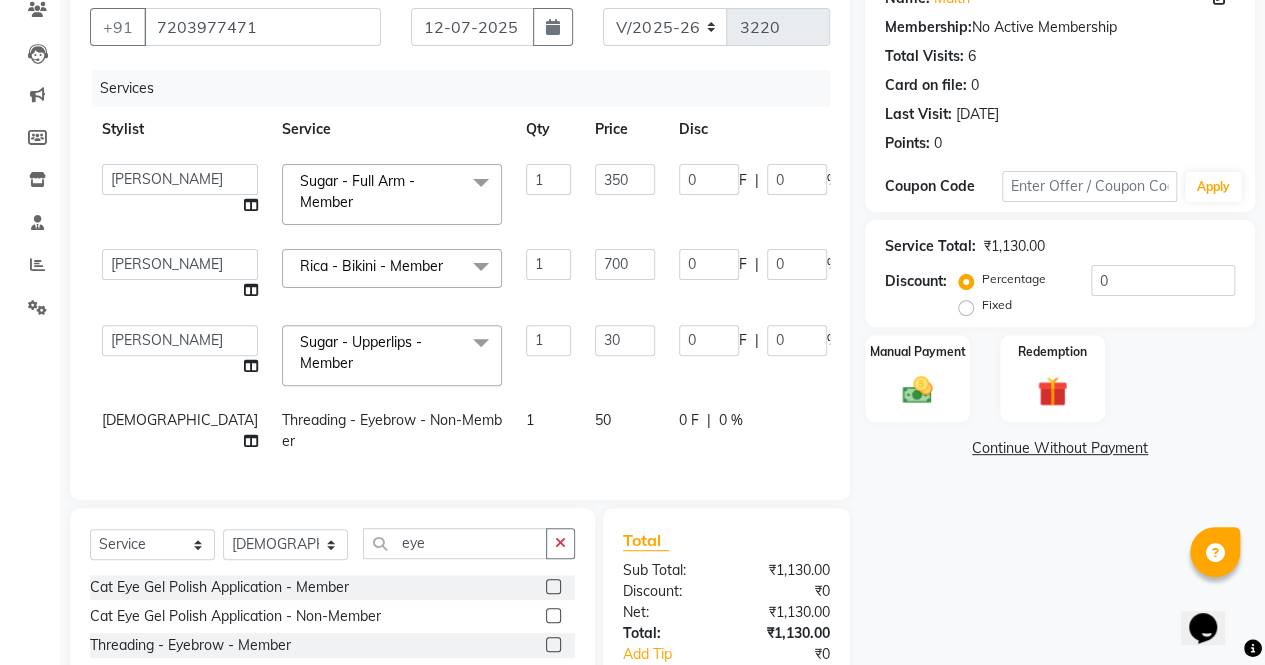 checkbox on "false" 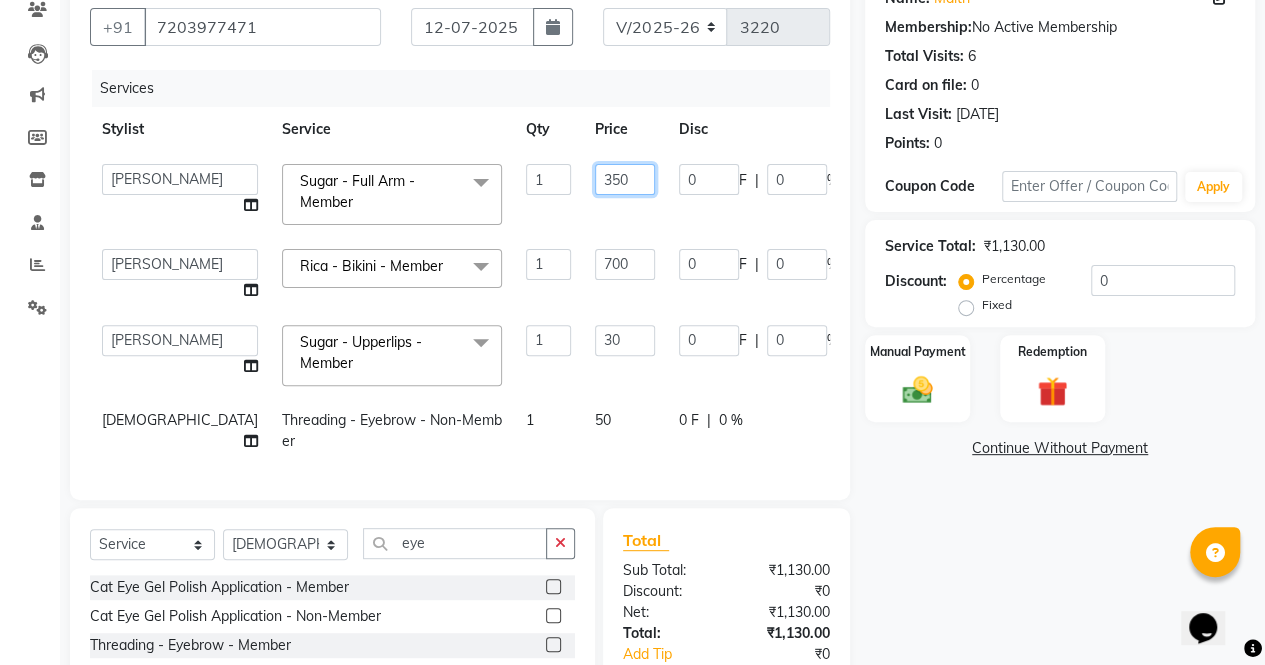 click on "350" 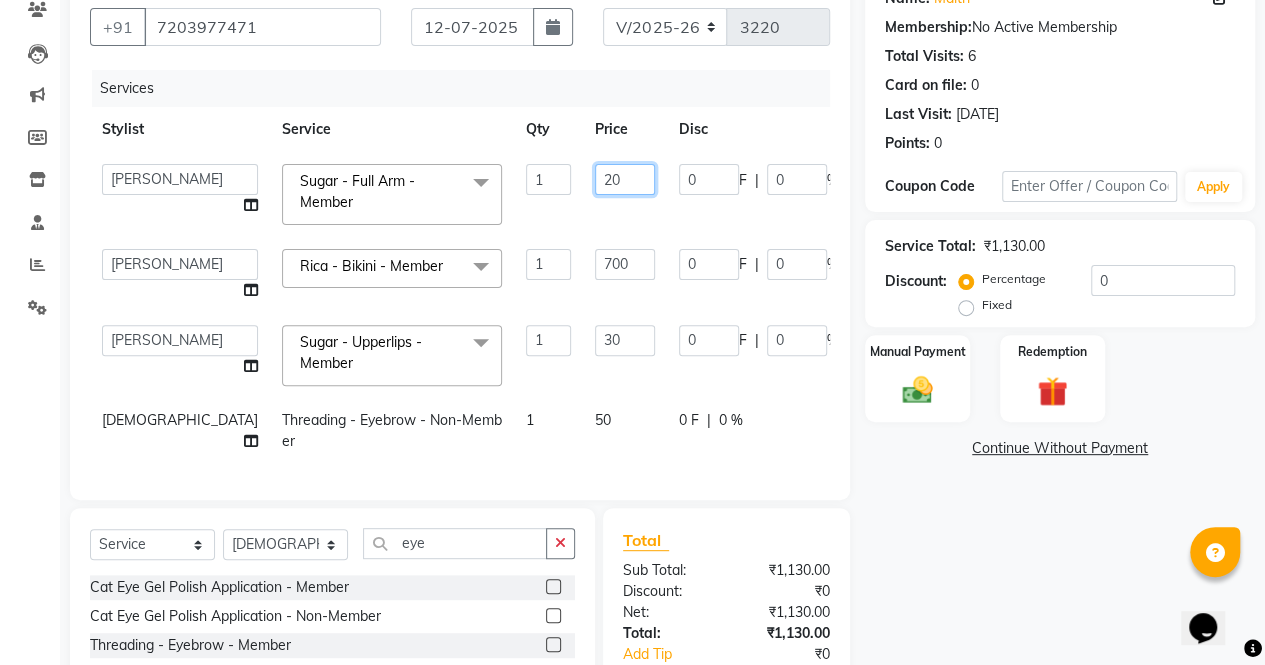 type on "200" 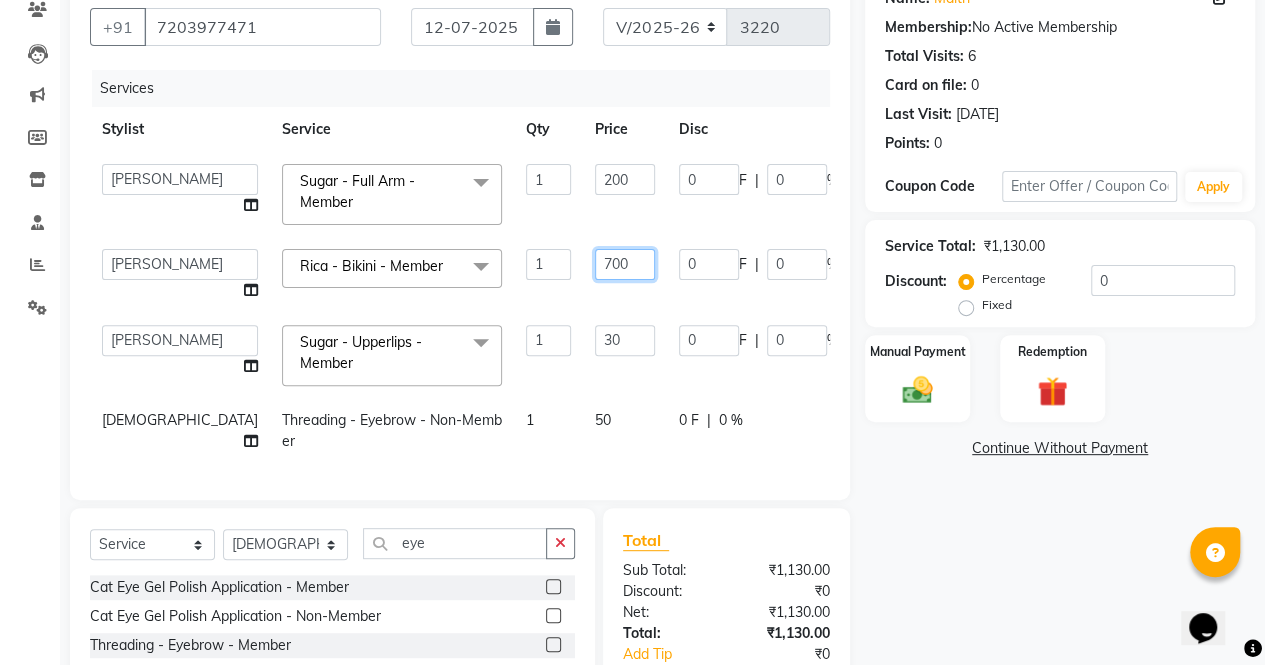 click on "700" 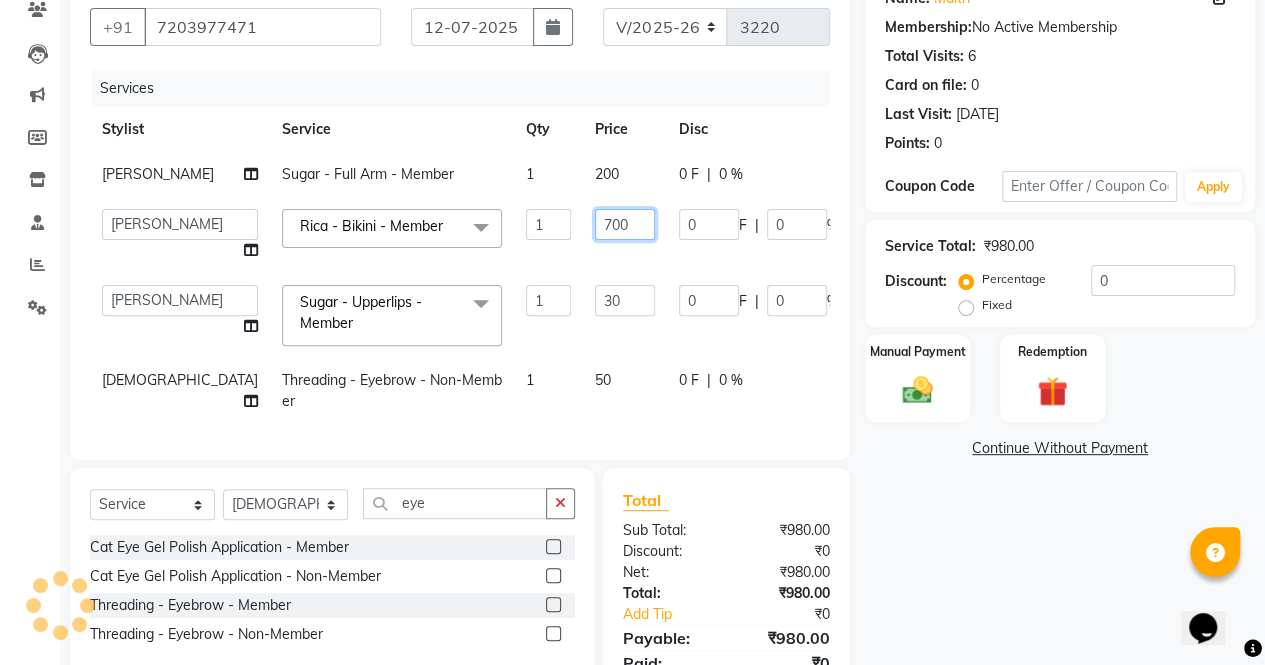 click on "700" 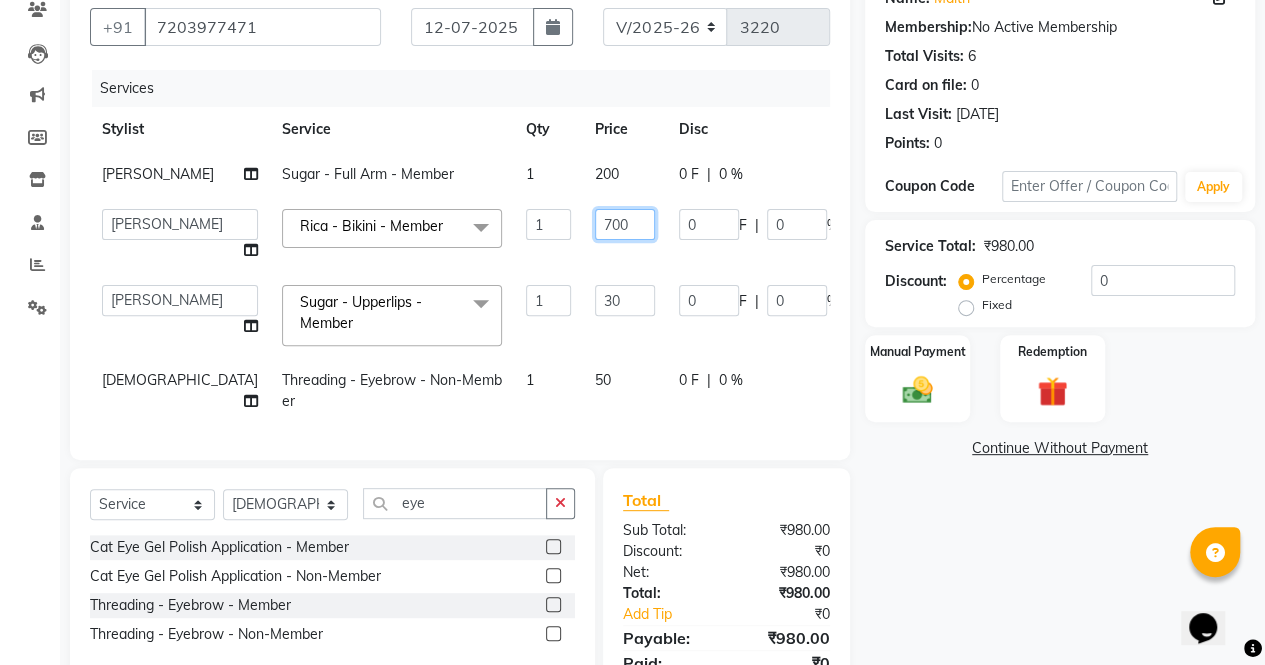 click on "700" 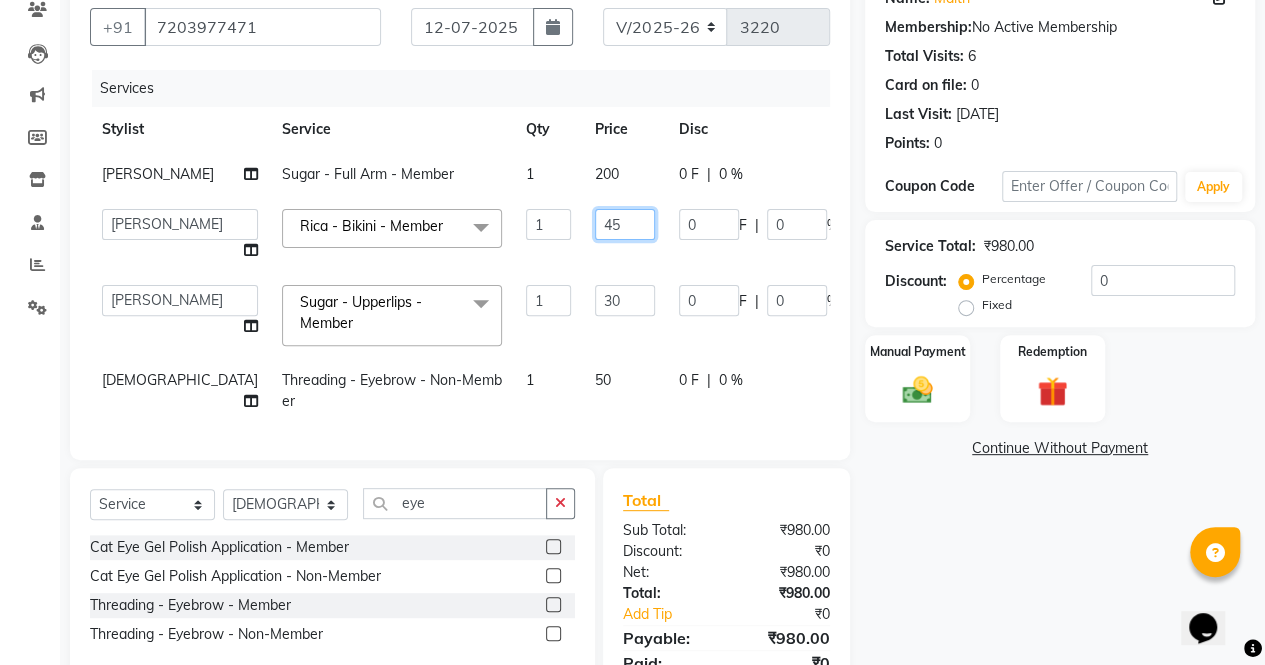 type on "450" 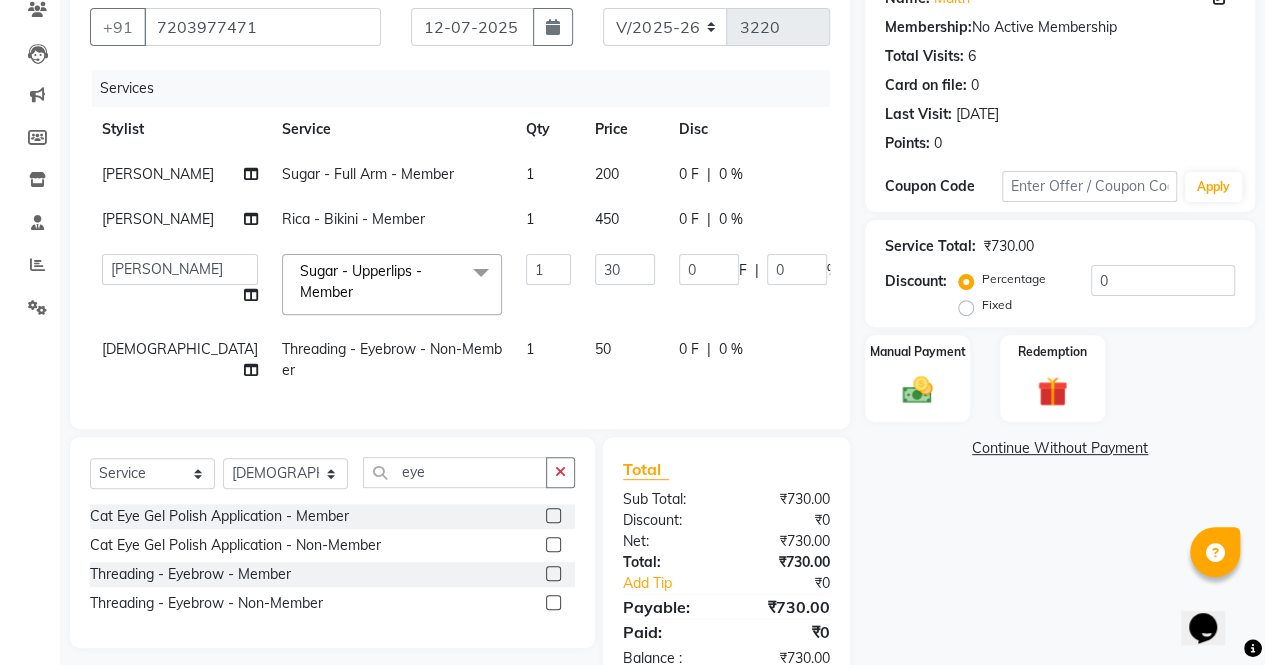 click on "30" 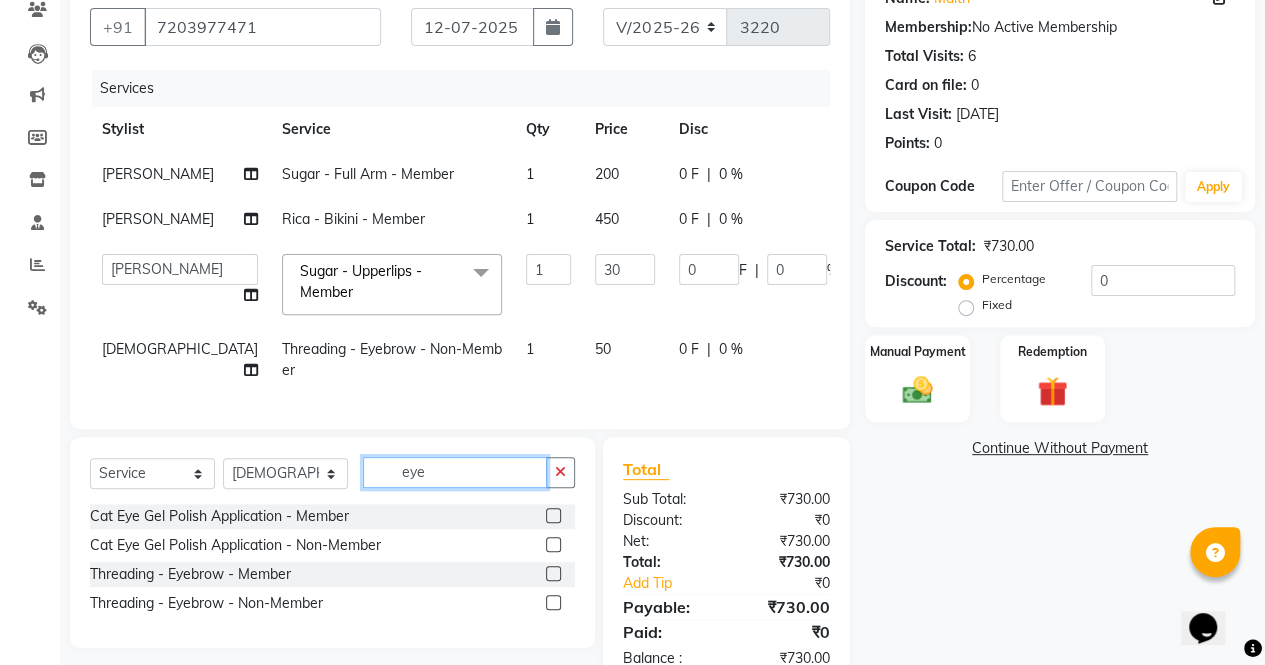click on "eye" 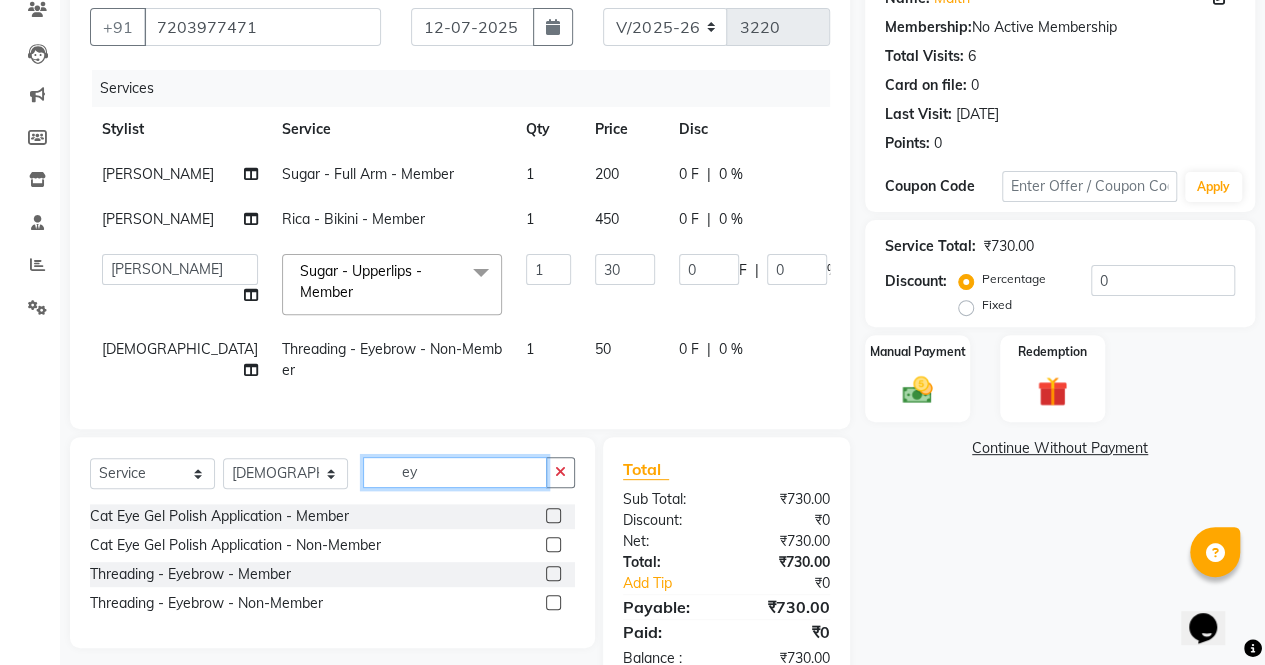 type on "e" 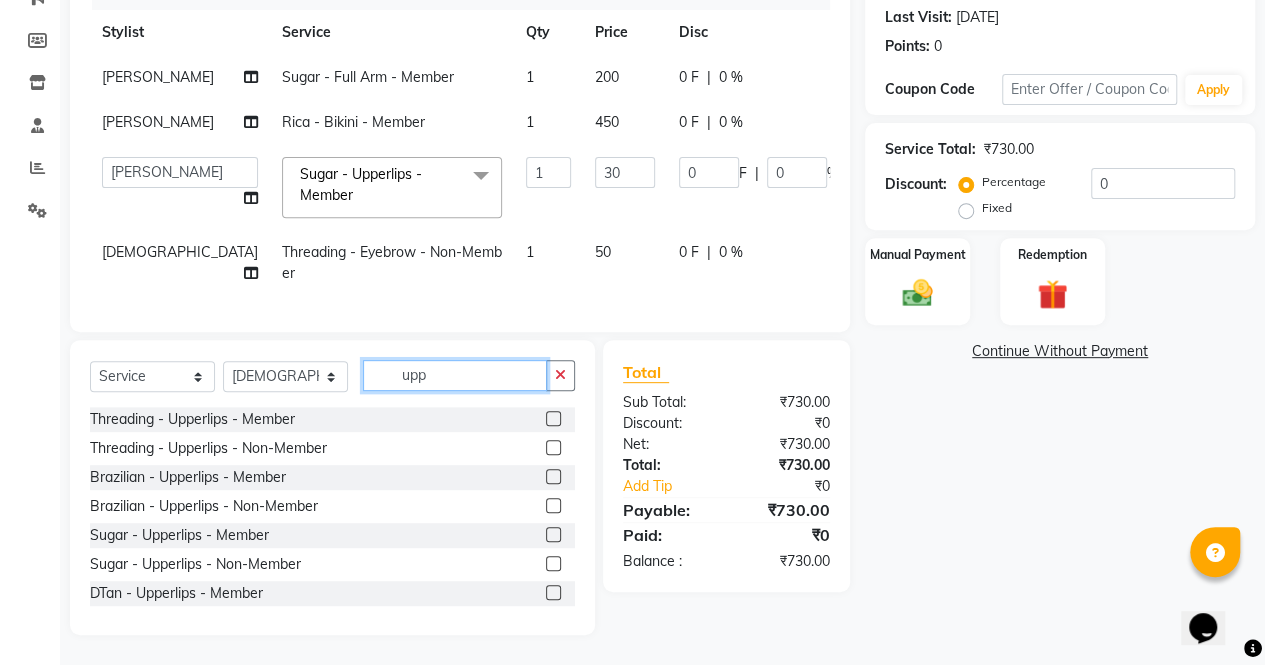 scroll, scrollTop: 296, scrollLeft: 0, axis: vertical 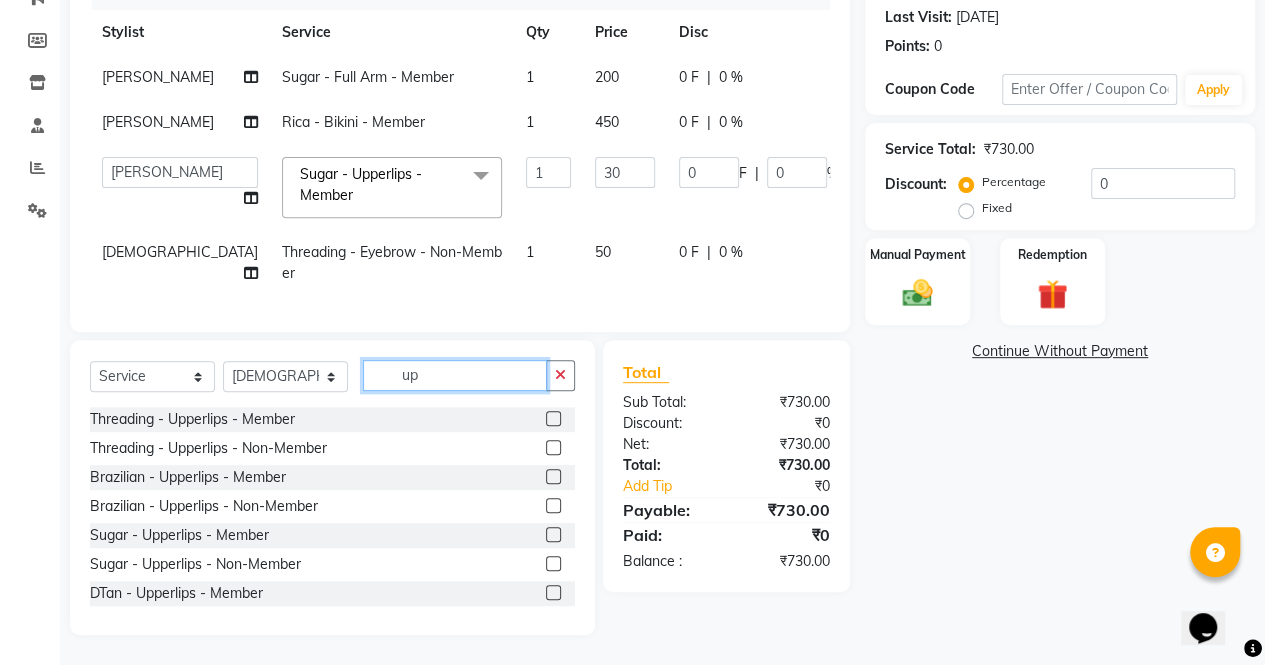 type on "u" 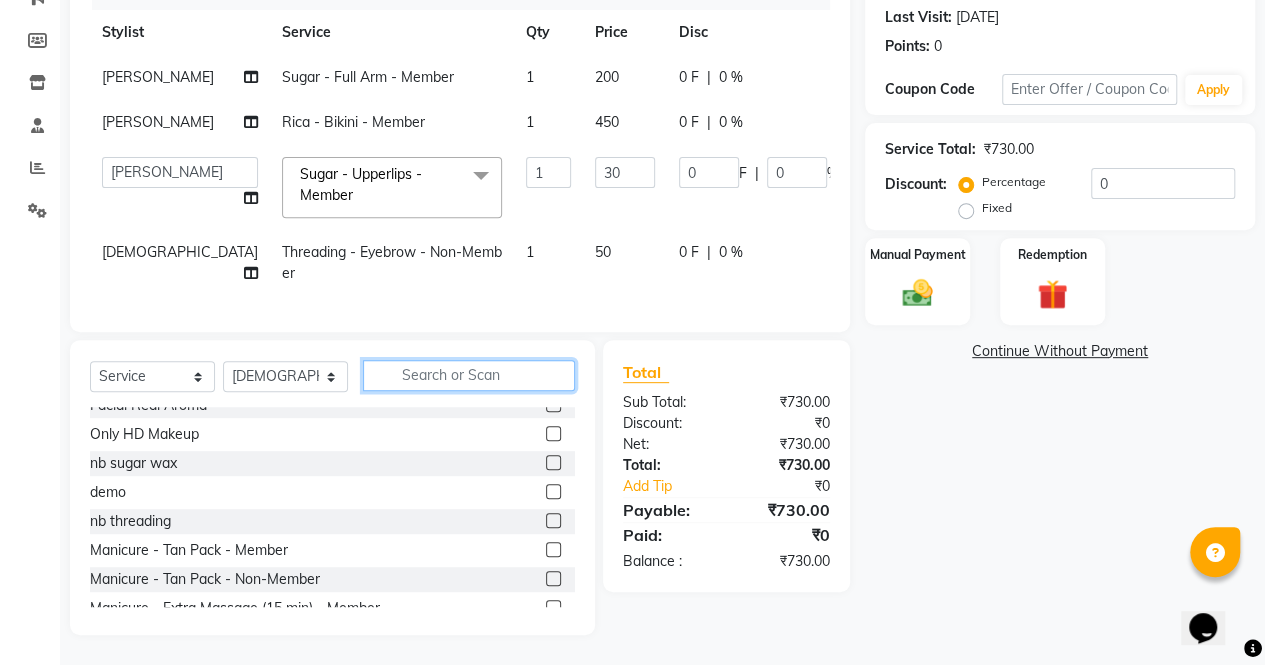 scroll, scrollTop: 0, scrollLeft: 0, axis: both 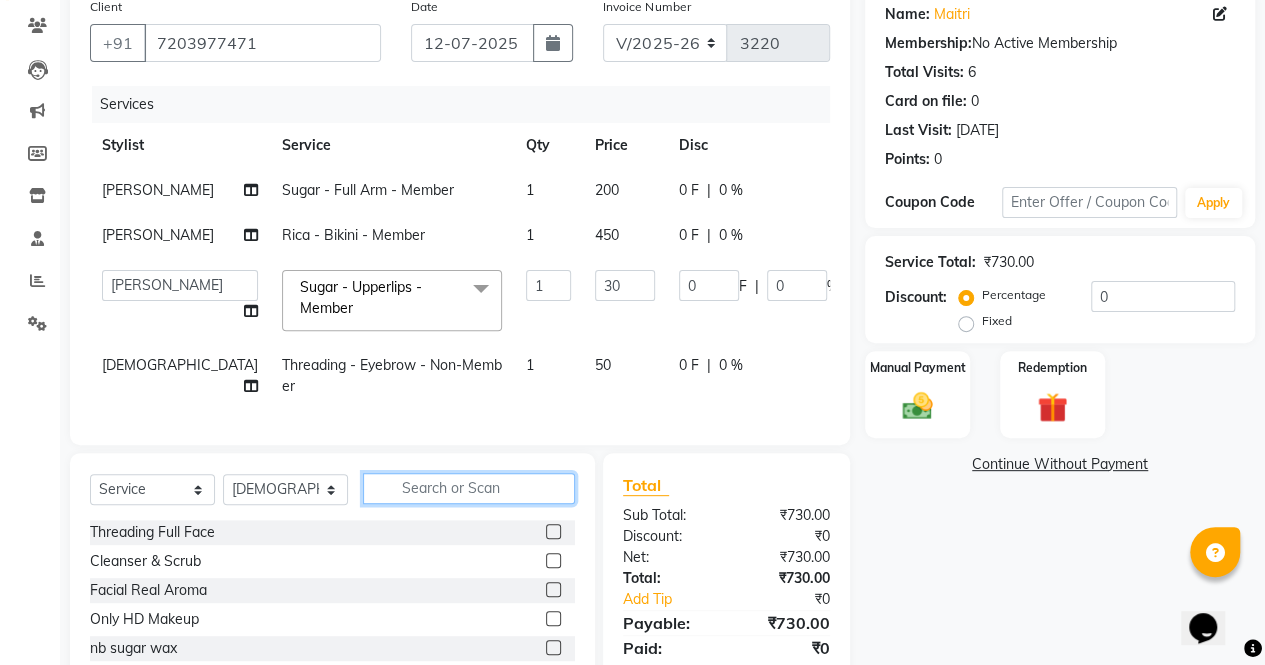 type 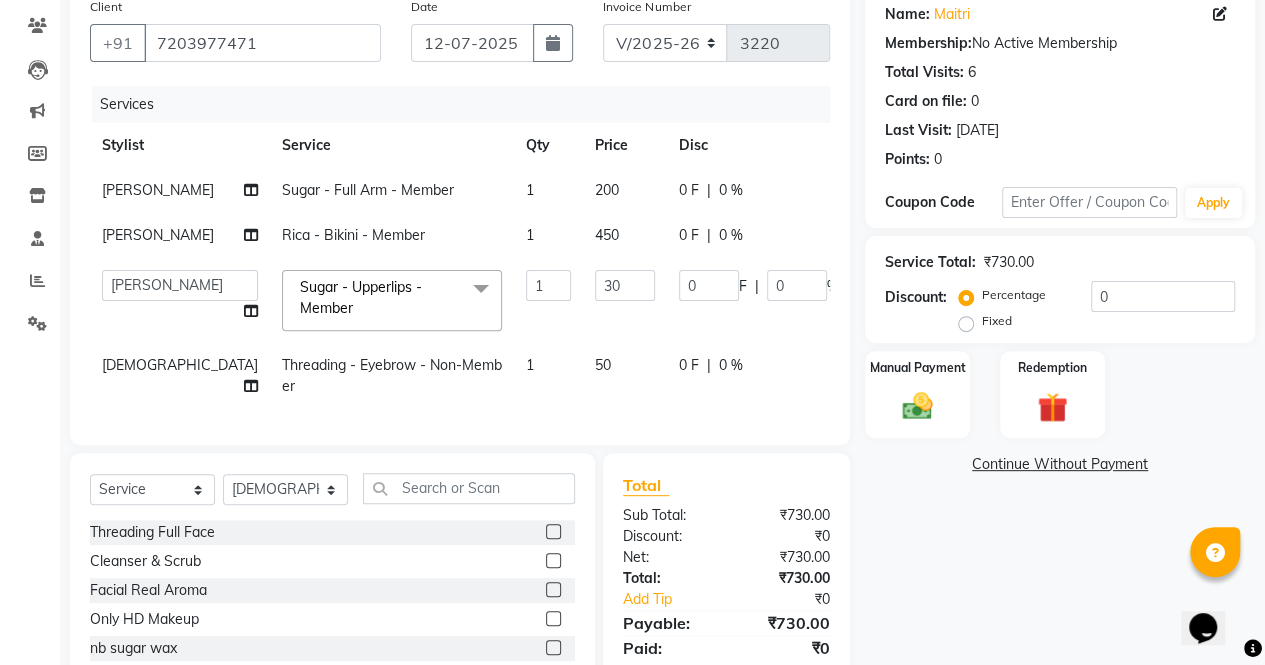 click on "450" 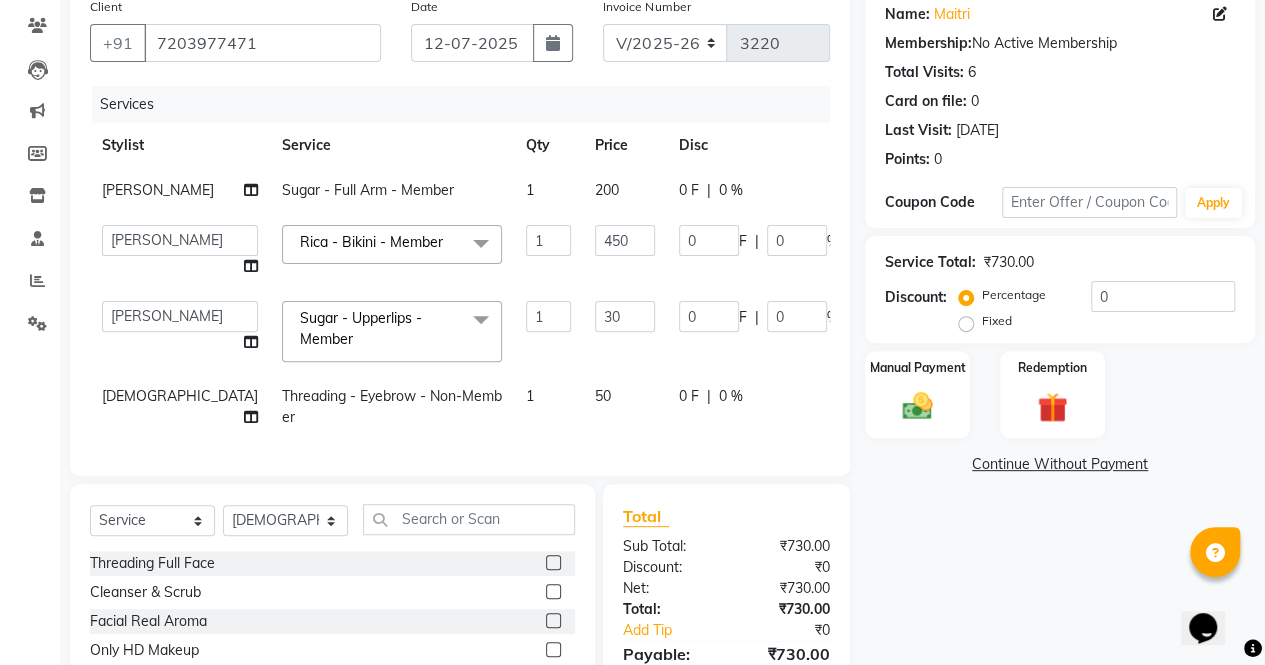click on "450" 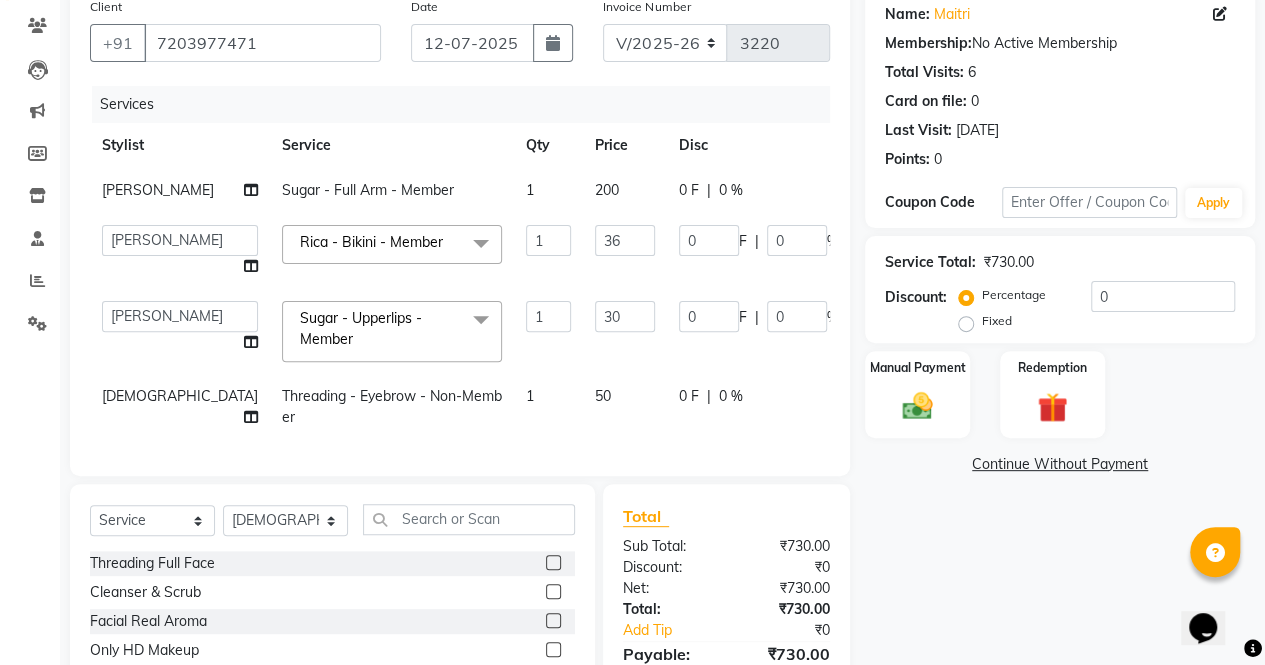 type on "360" 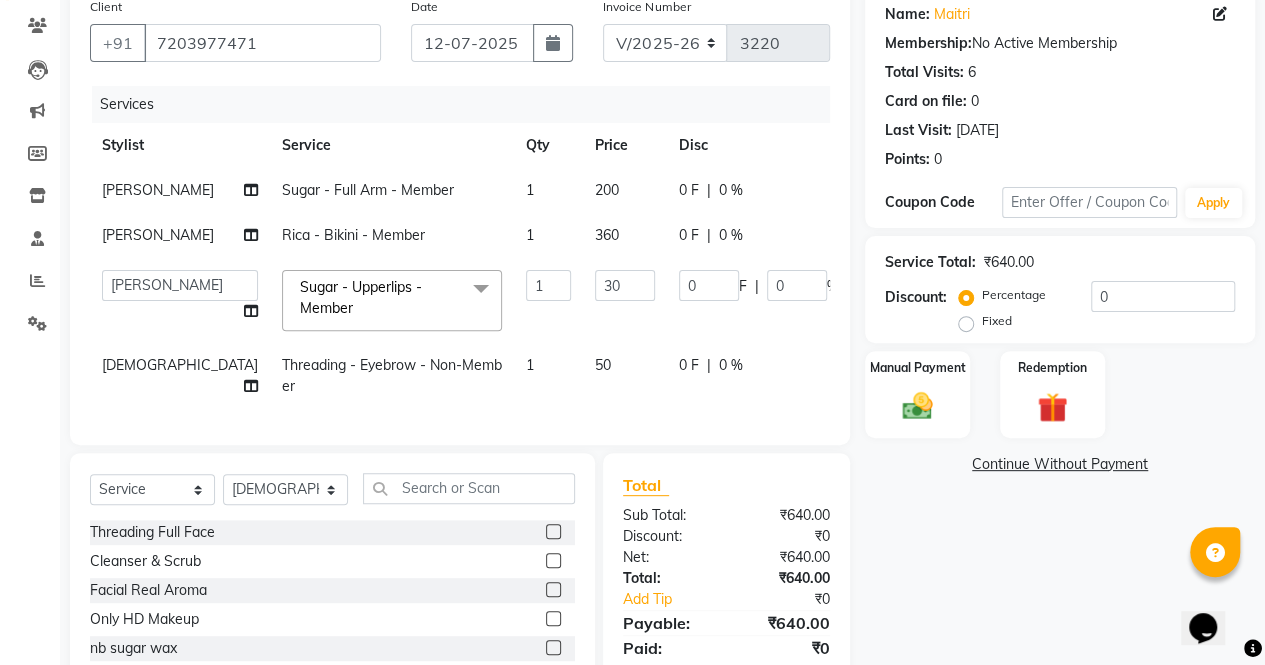 click on "Name: Maitri  Membership:  No Active Membership  Total Visits:  6 Card on file:  0 Last Visit:   30-05-2025 Points:   0  Coupon Code Apply Service Total:  ₹640.00  Discount:  Percentage   Fixed  0 Manual Payment Redemption  Continue Without Payment" 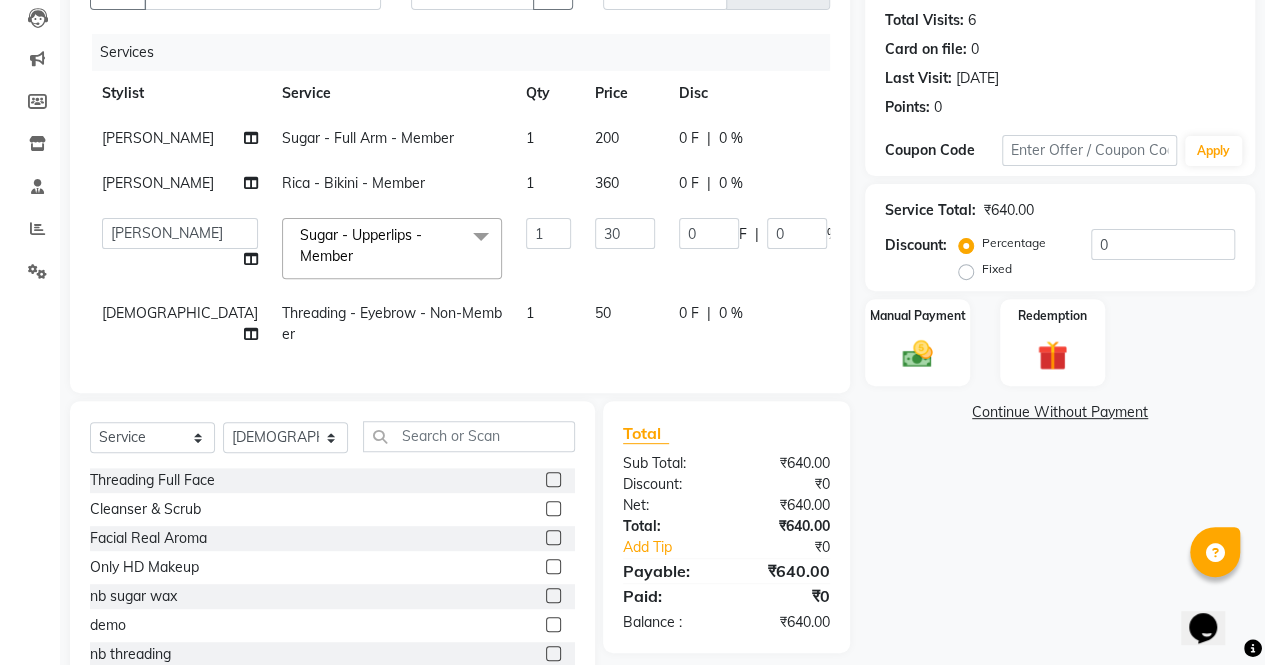 scroll, scrollTop: 236, scrollLeft: 0, axis: vertical 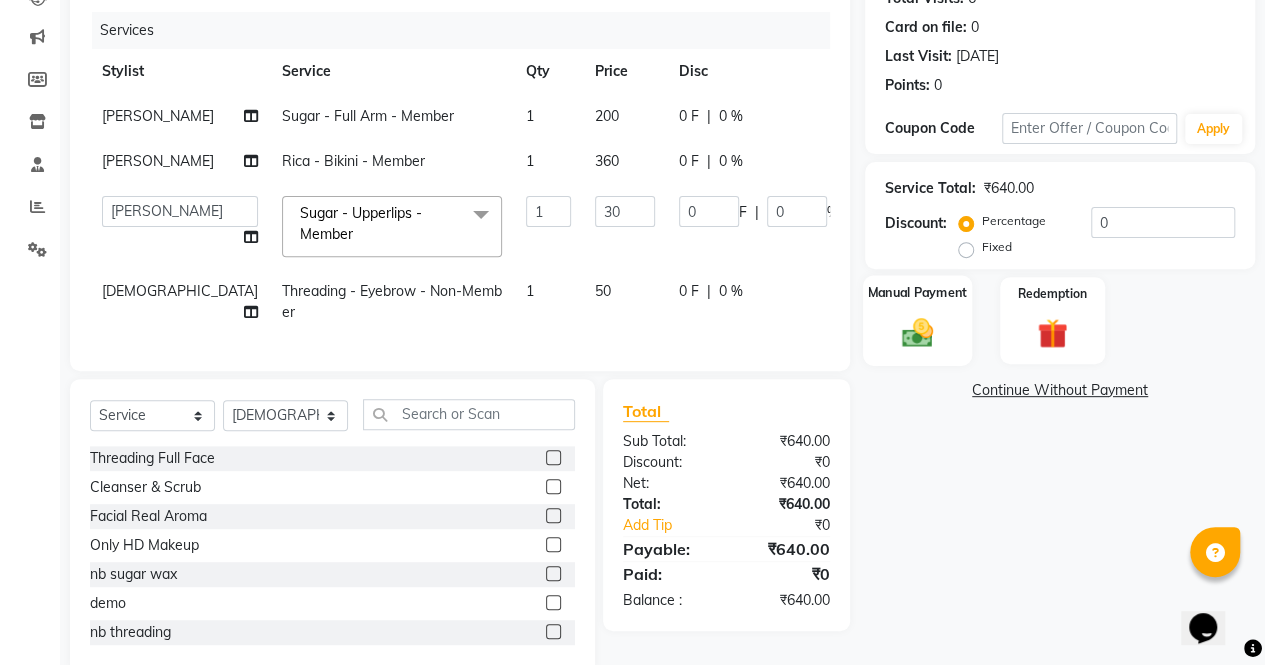 click 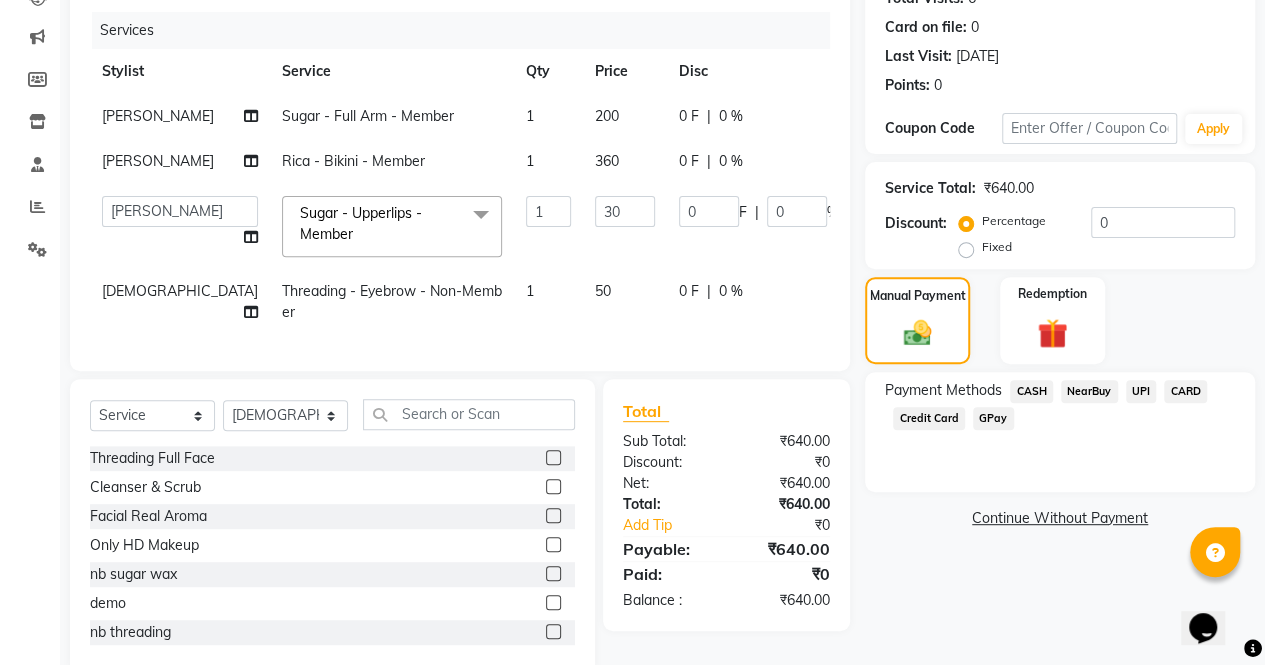 click on "NearBuy" 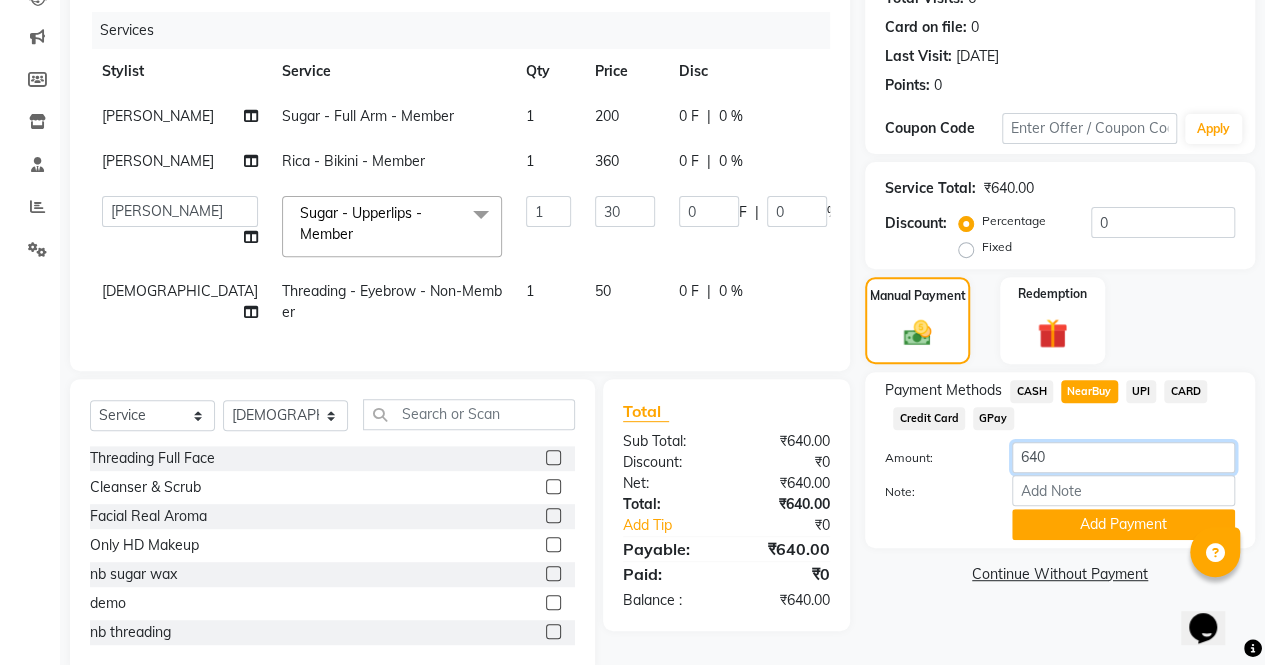 click on "640" 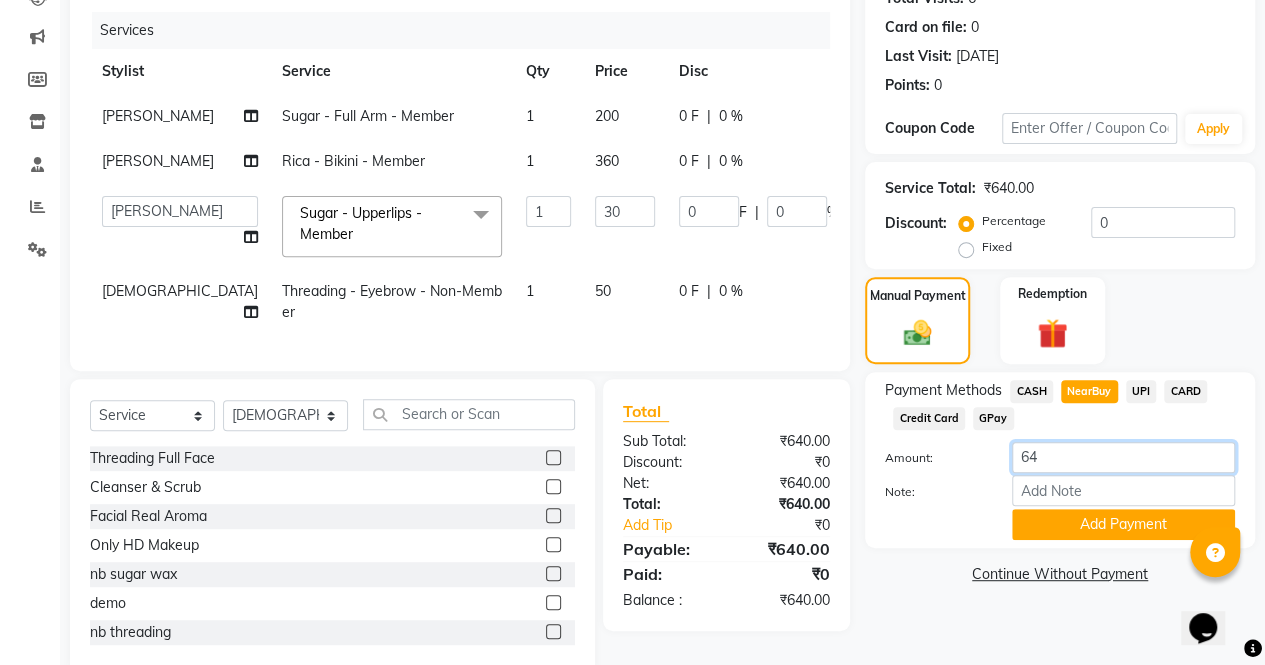 type on "6" 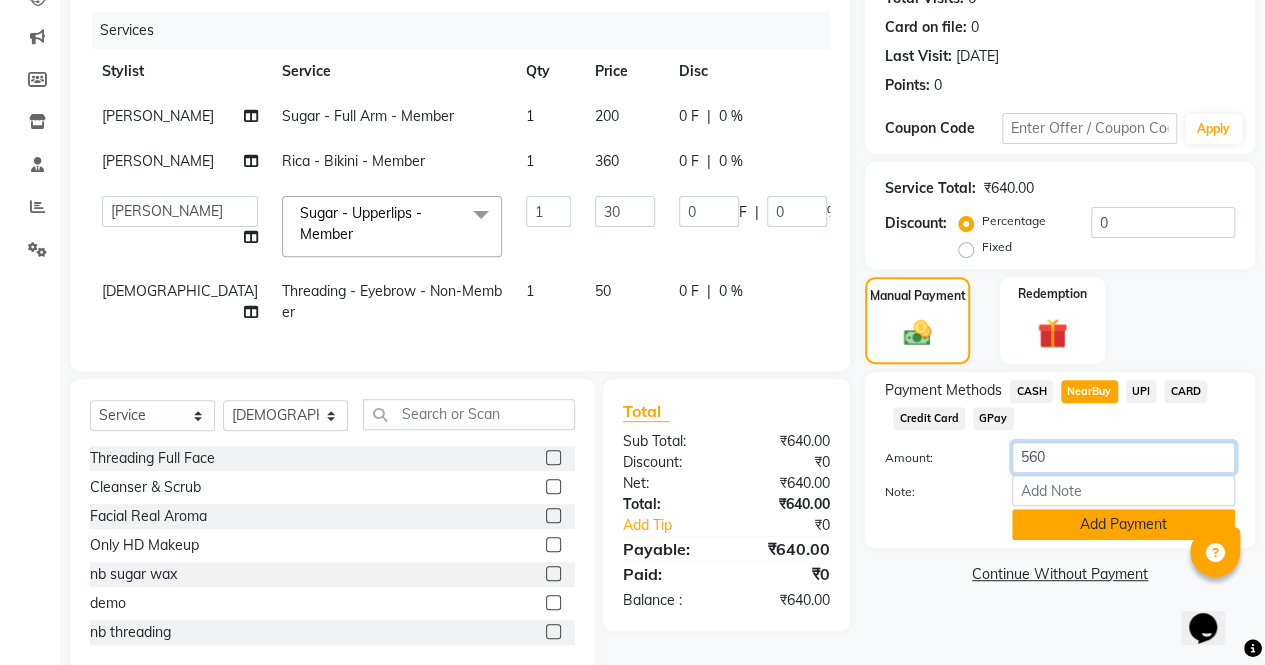 type on "560" 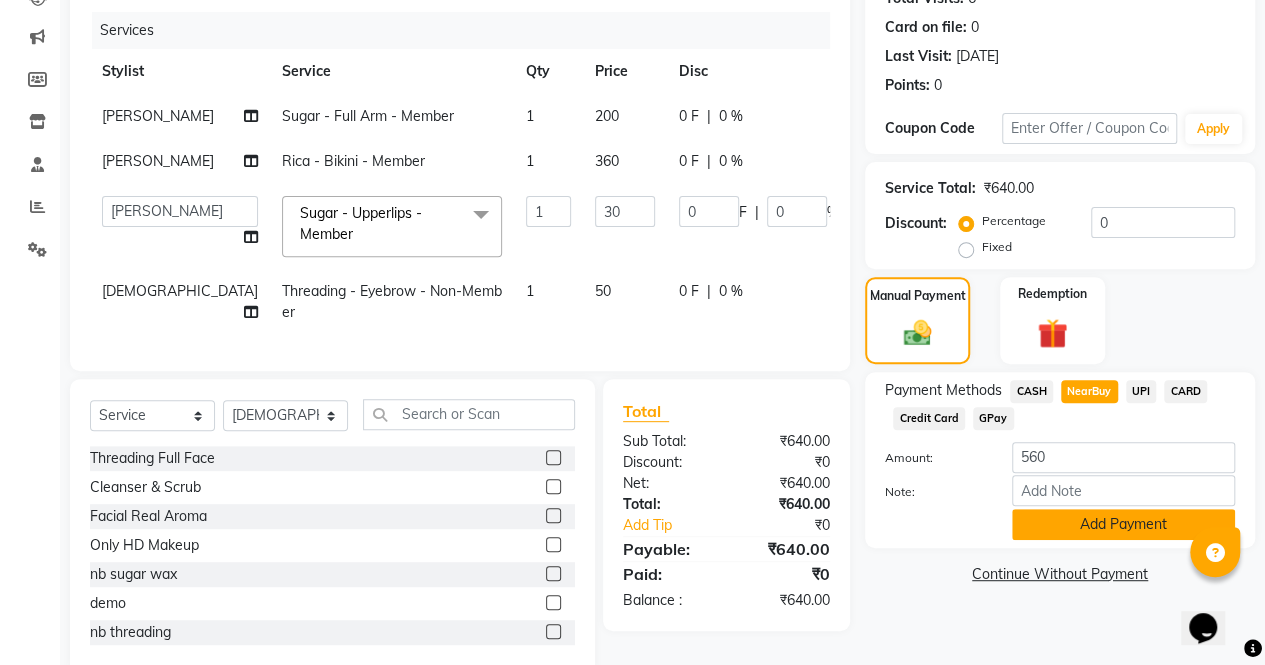 click on "Add Payment" 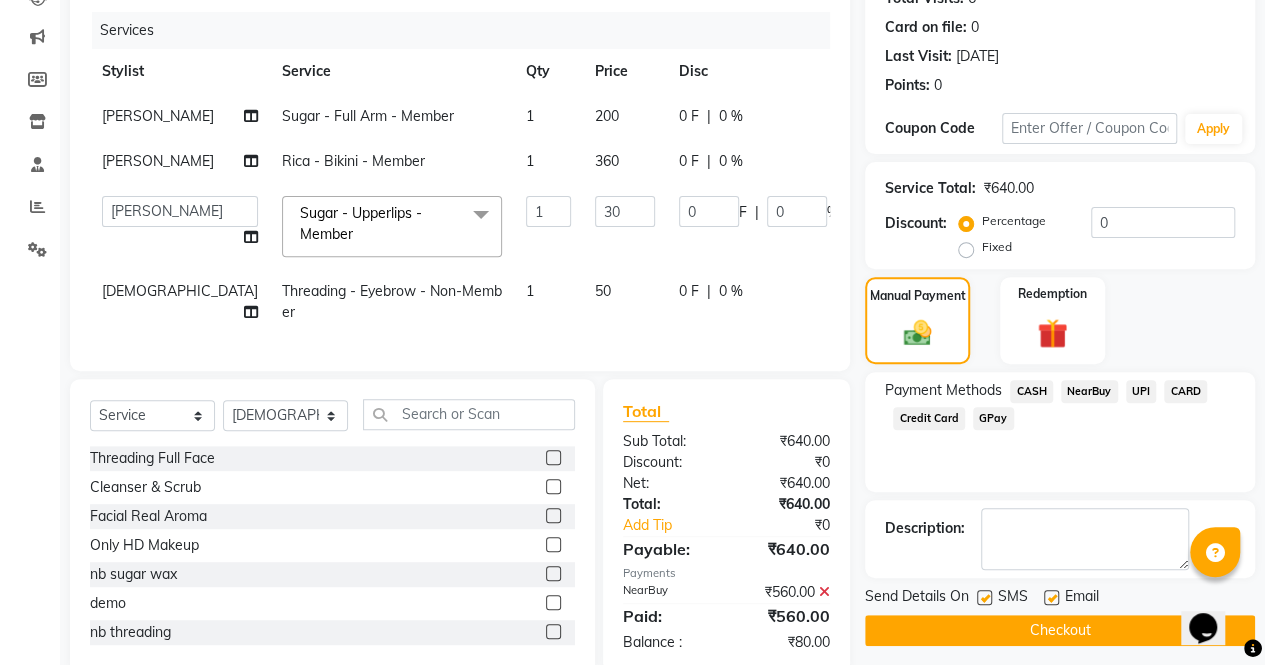 click on "CASH" 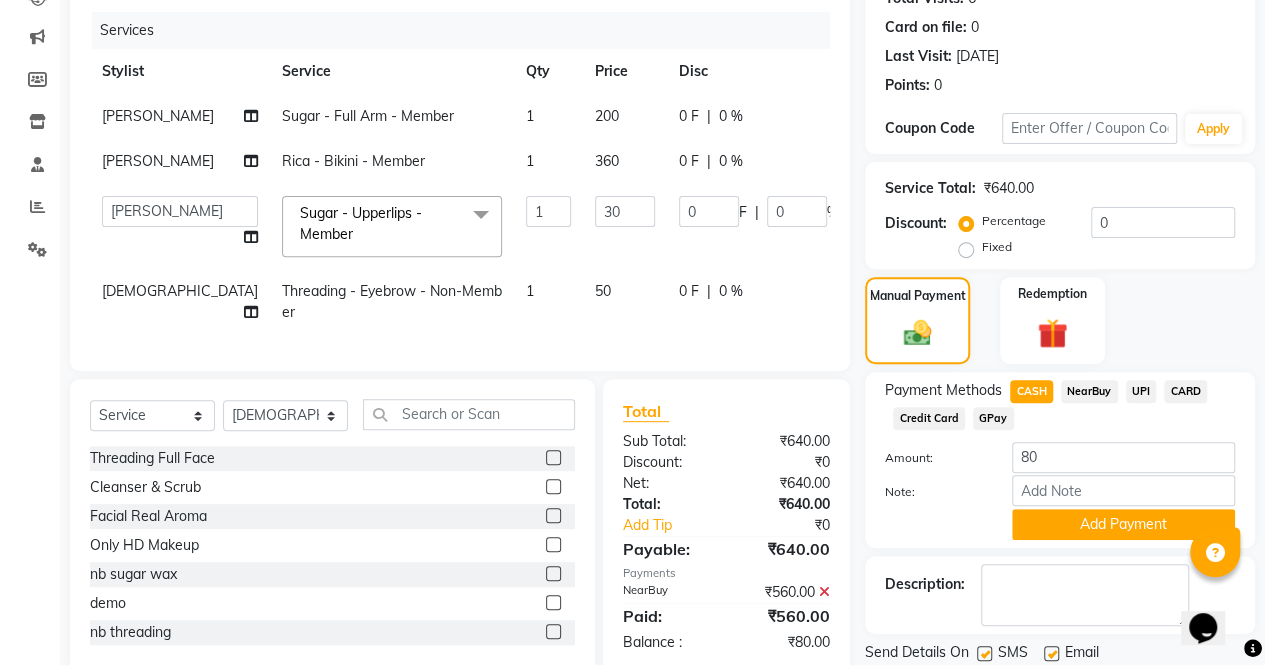 drag, startPoint x: 1022, startPoint y: 389, endPoint x: 1138, endPoint y: 407, distance: 117.388245 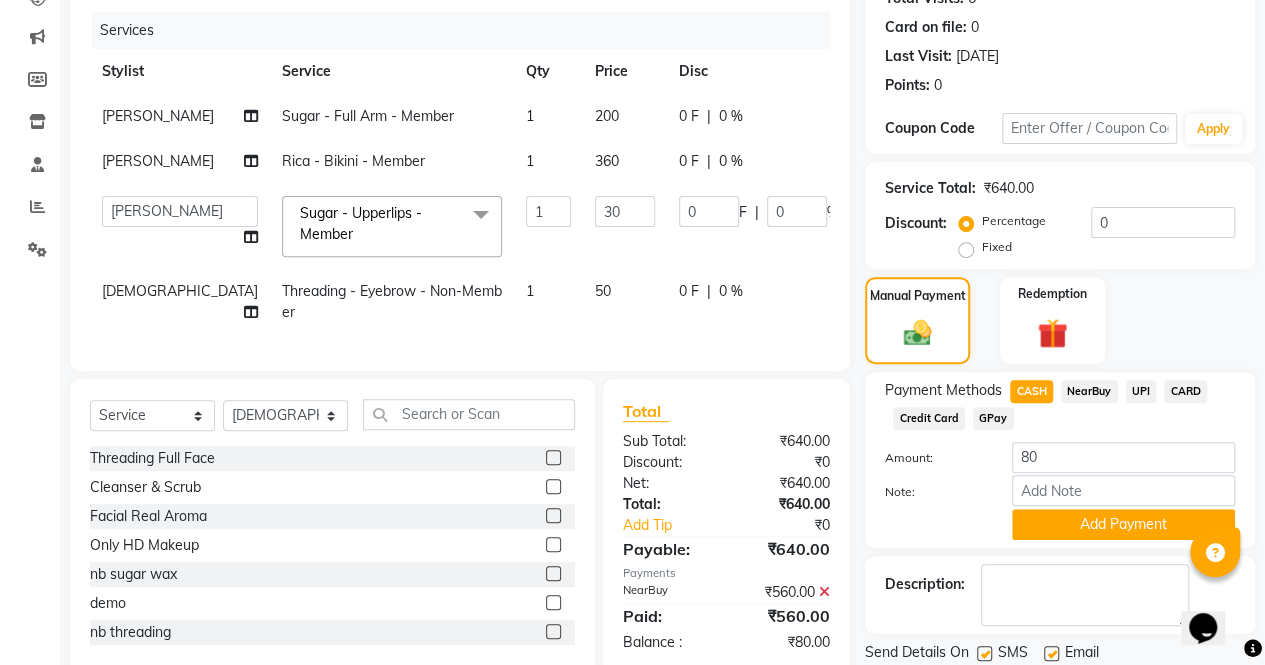 click on "Payment Methods  CASH   NearBuy   UPI   CARD   Credit Card   GPay" 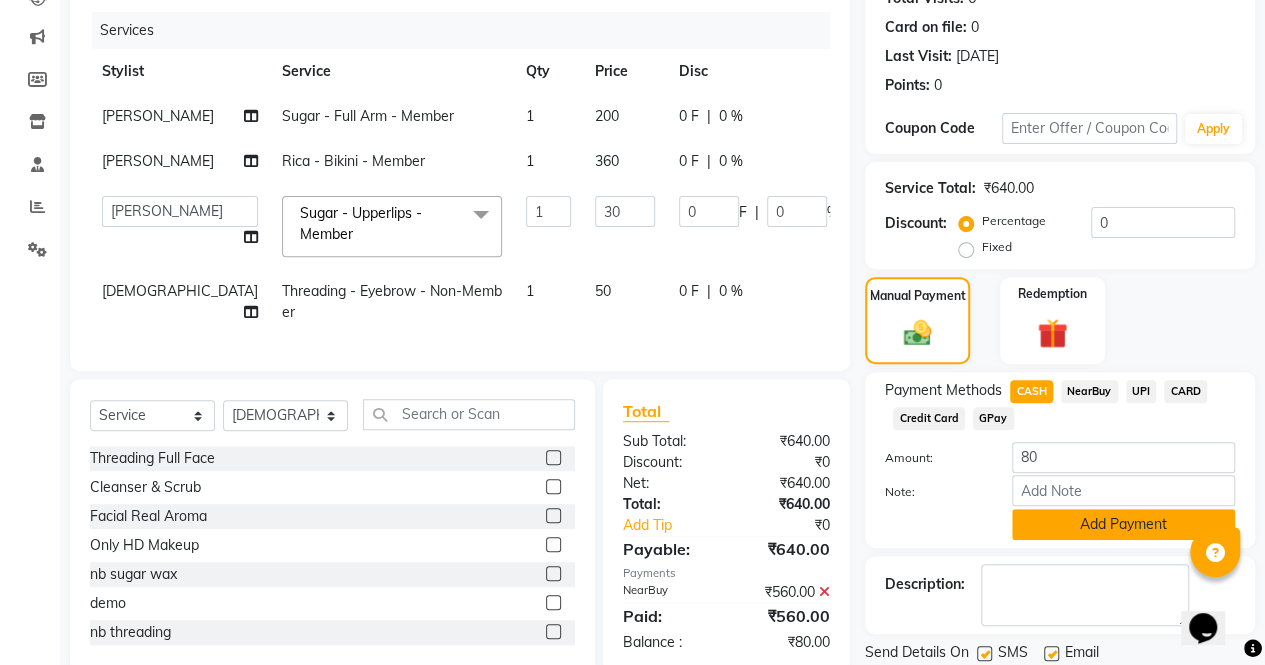 click on "Add Payment" 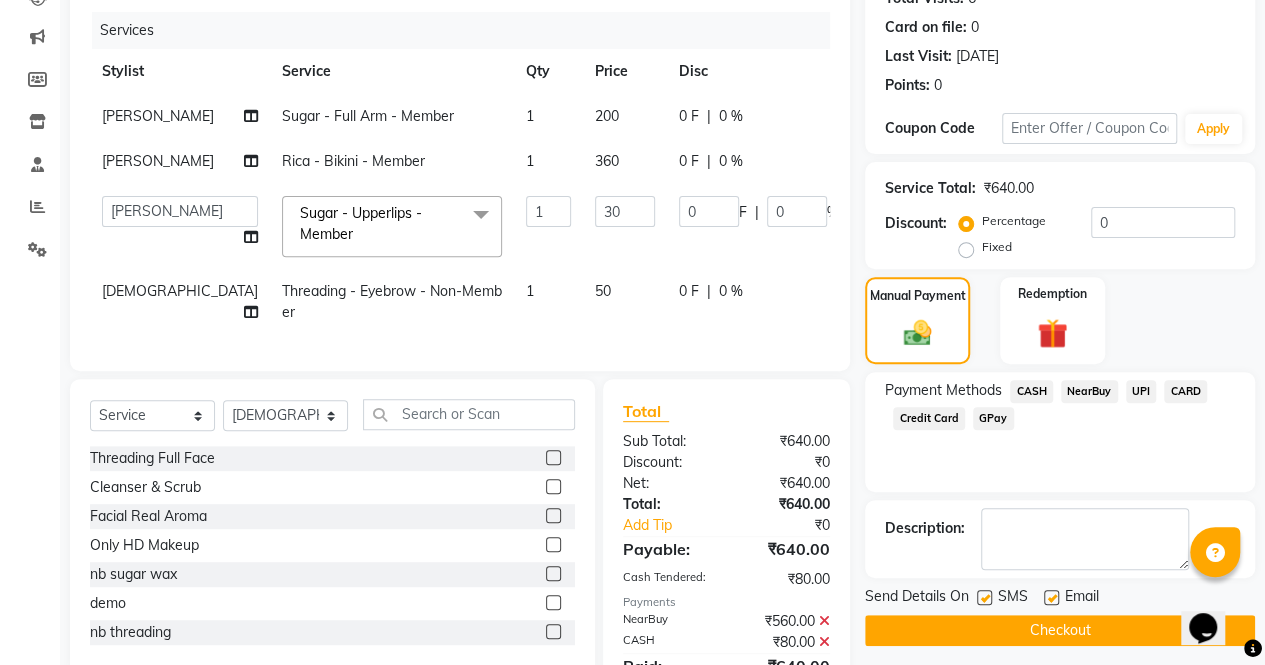 scroll, scrollTop: 420, scrollLeft: 0, axis: vertical 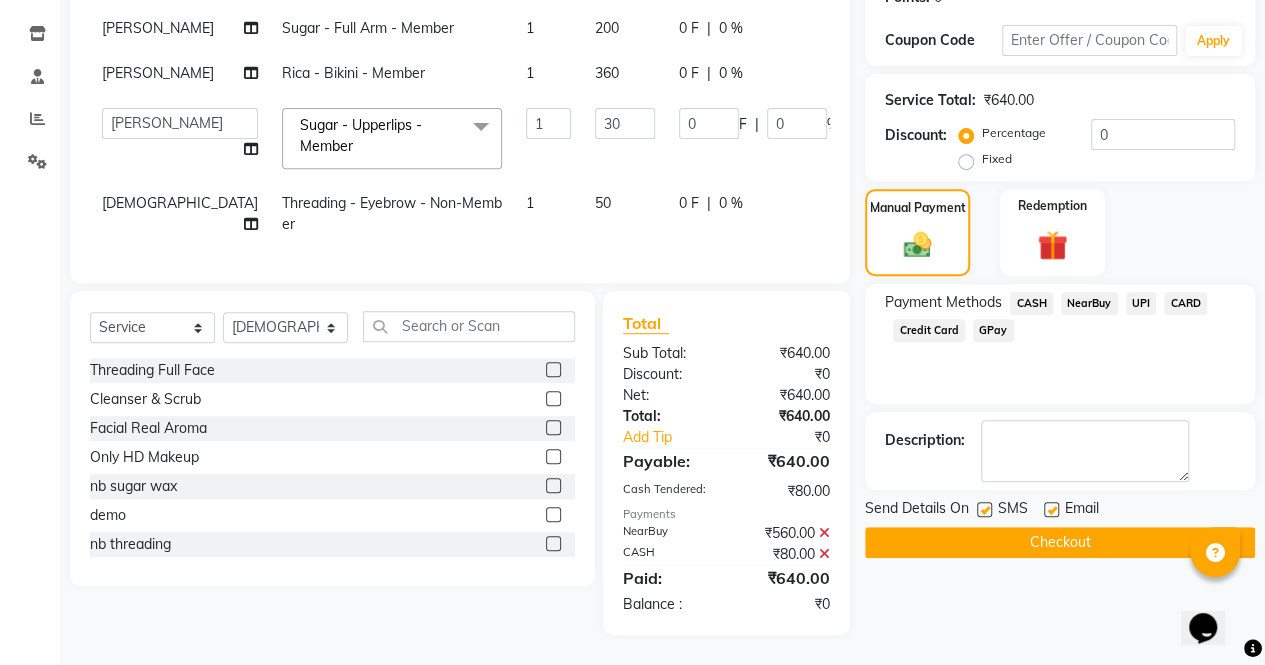 click on "Payment Methods  CASH   NearBuy   UPI   CARD   Credit Card   GPay" 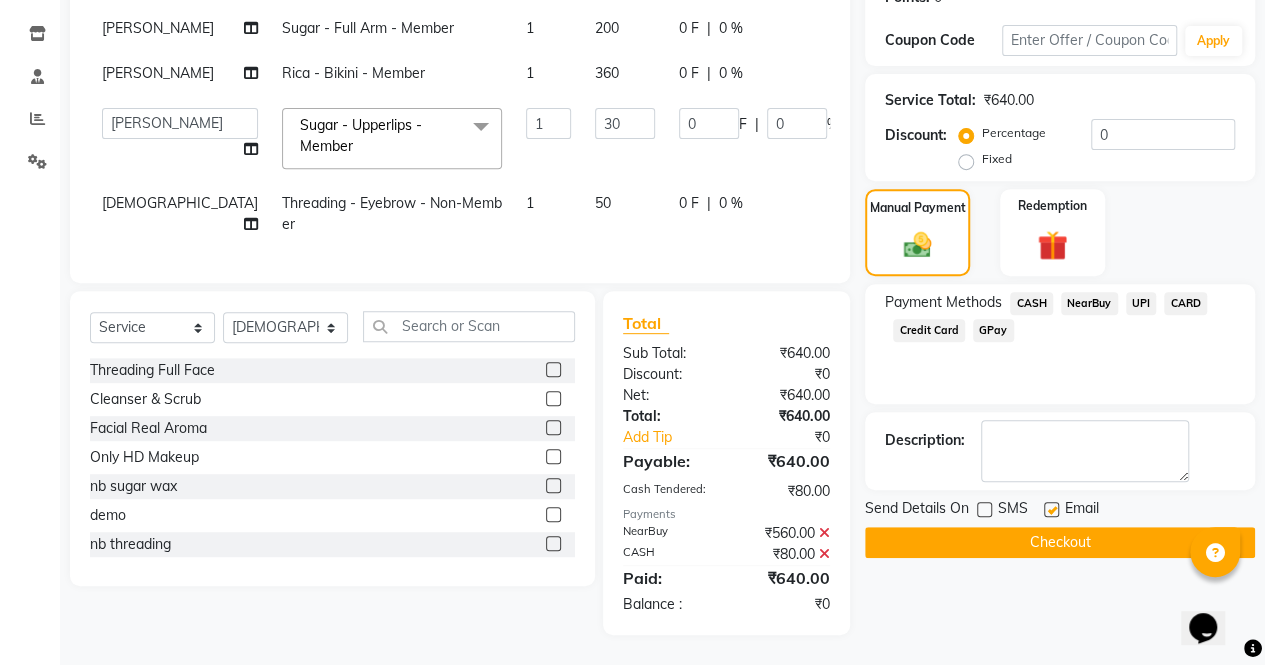 click 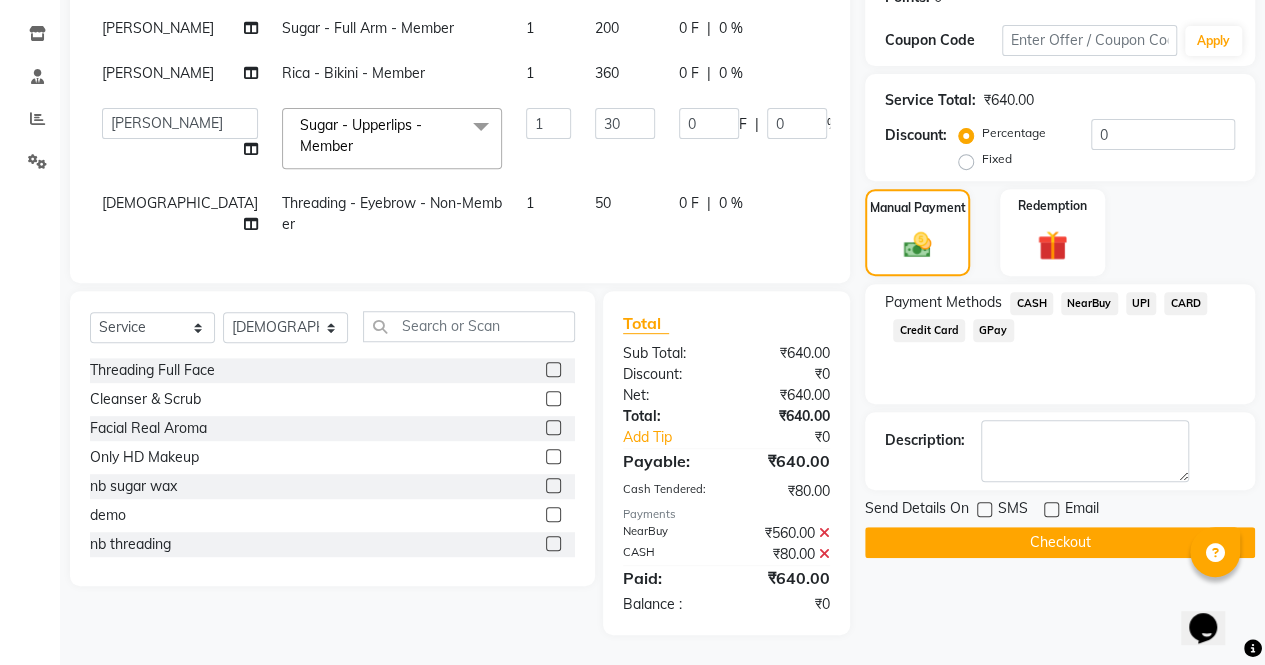 click on "Checkout" 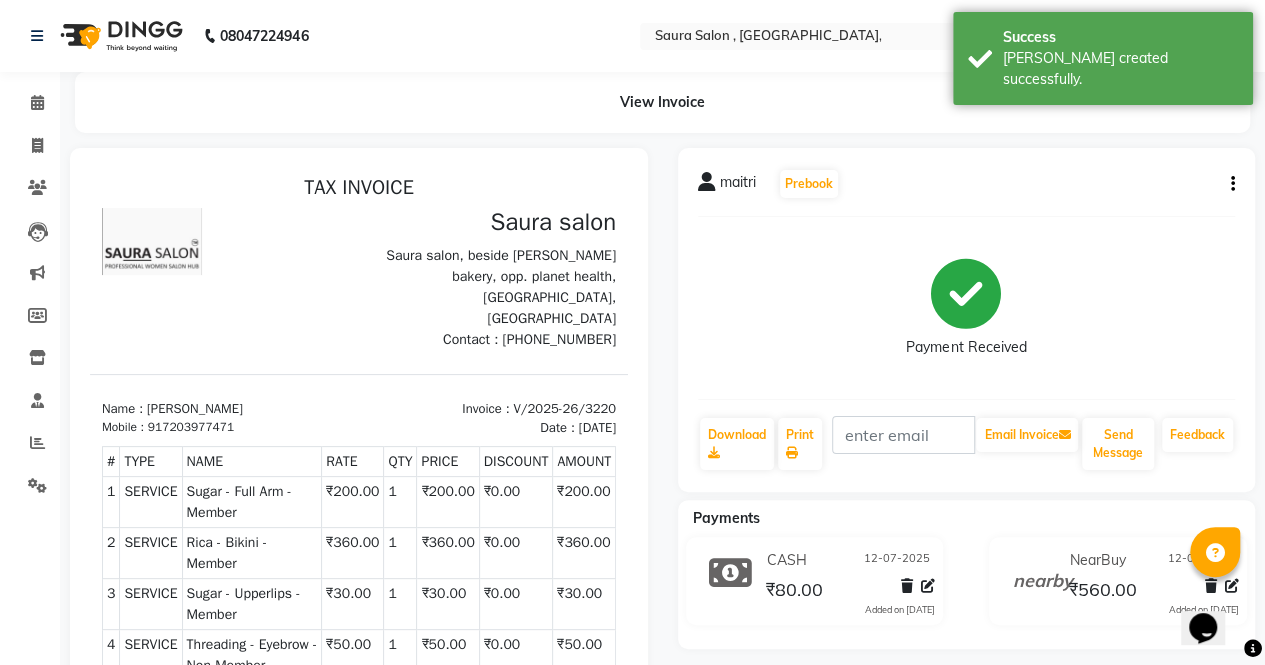scroll, scrollTop: 0, scrollLeft: 0, axis: both 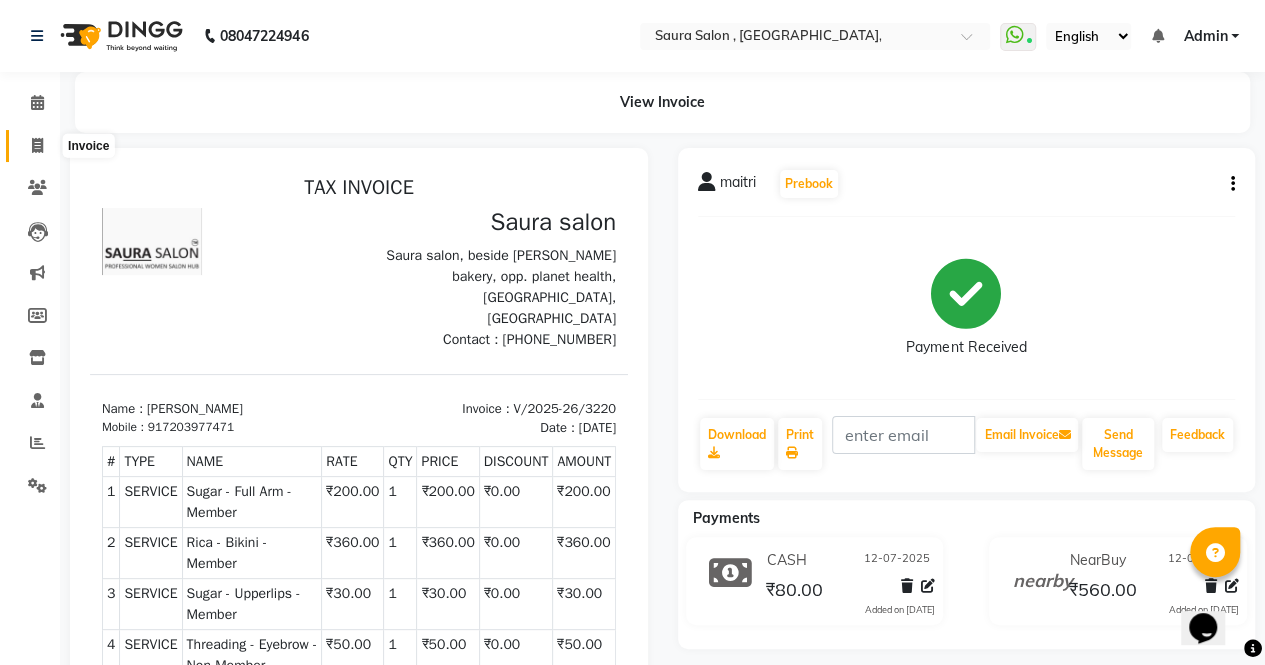 click 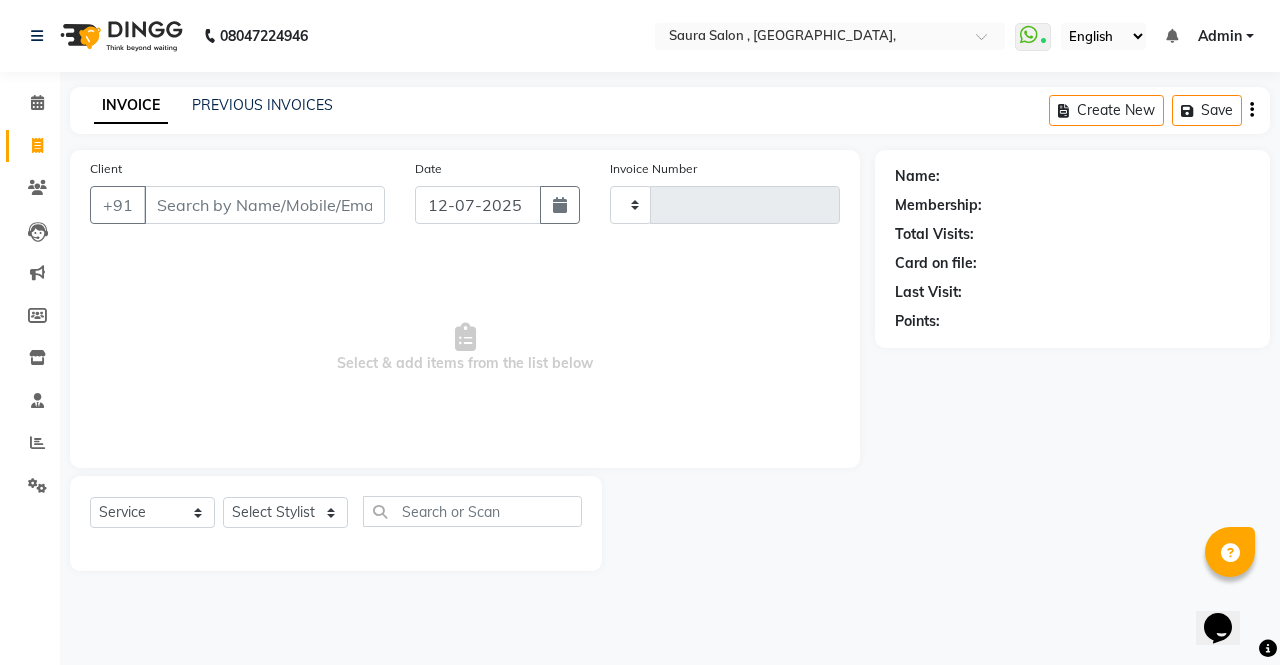 type on "3221" 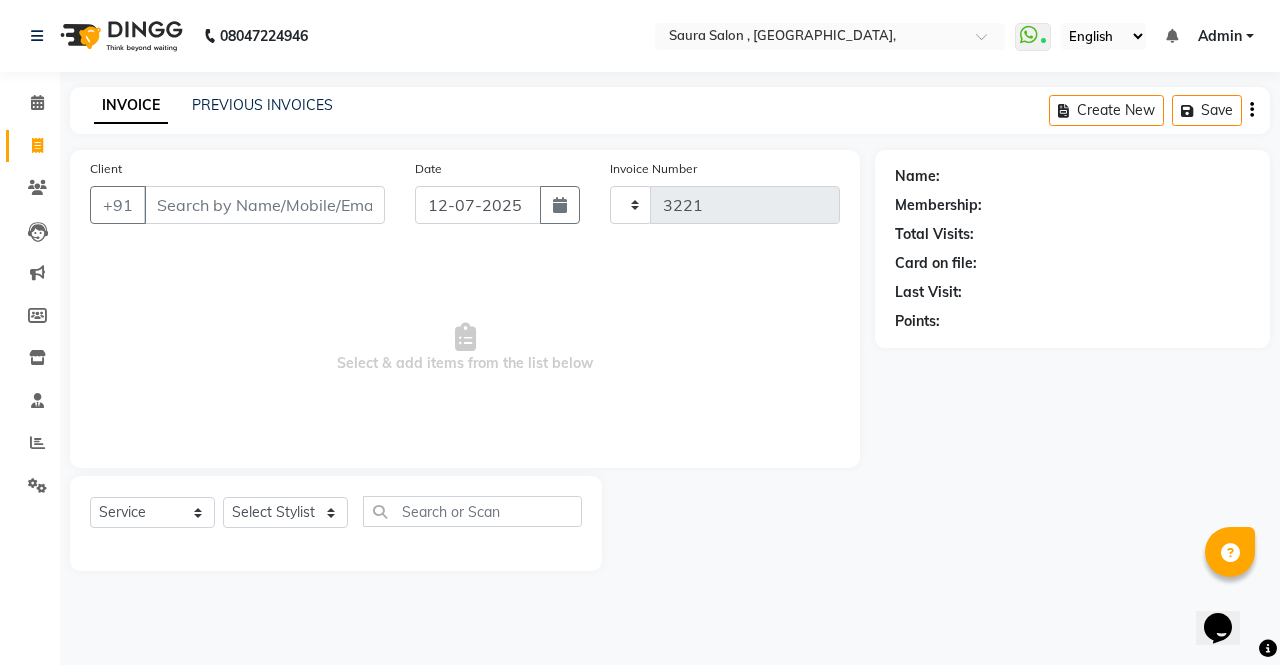 select on "6963" 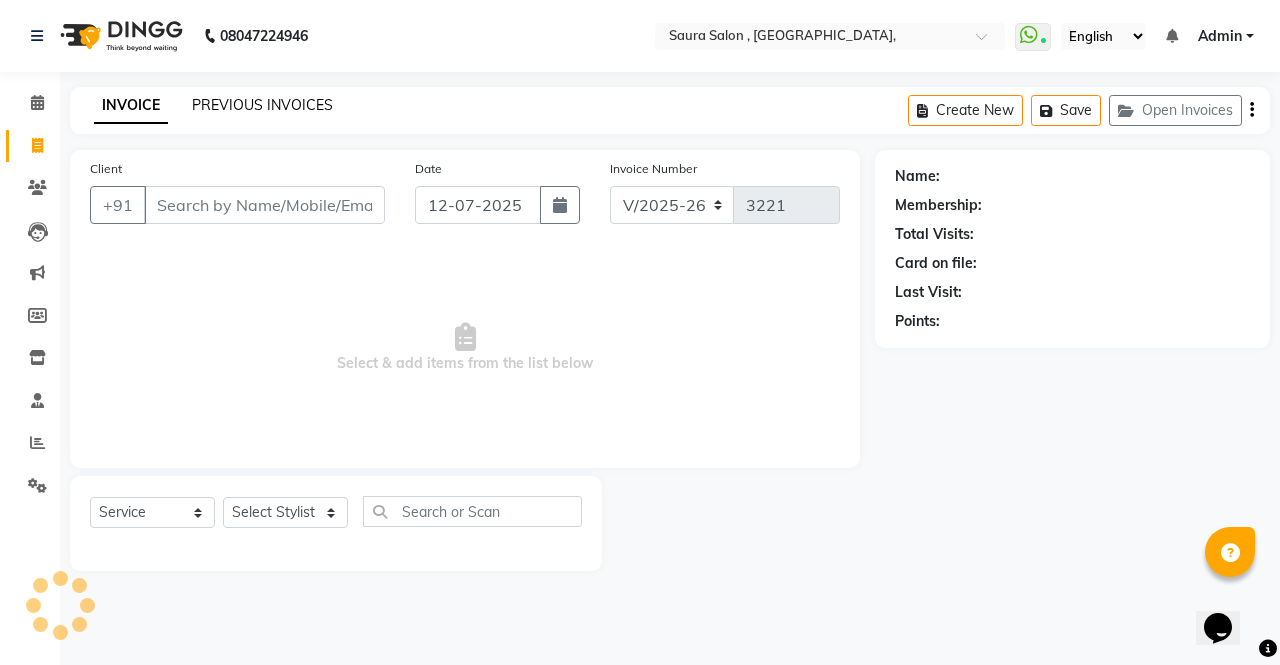 select on "57428" 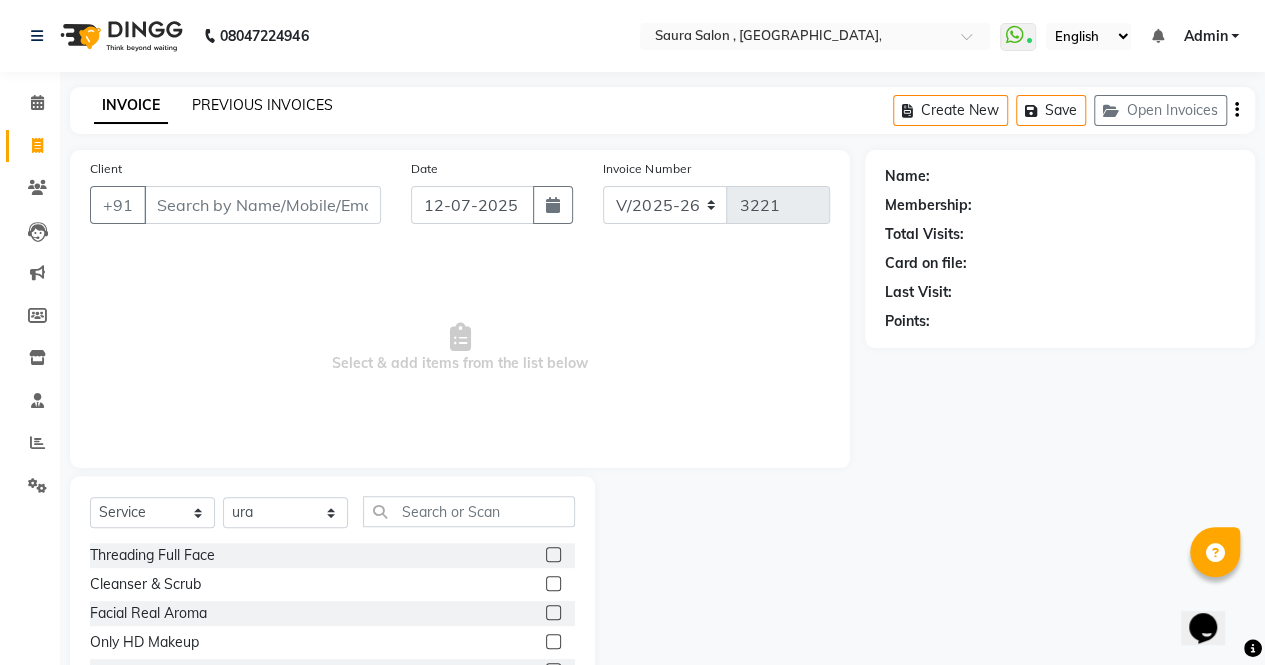 click on "PREVIOUS INVOICES" 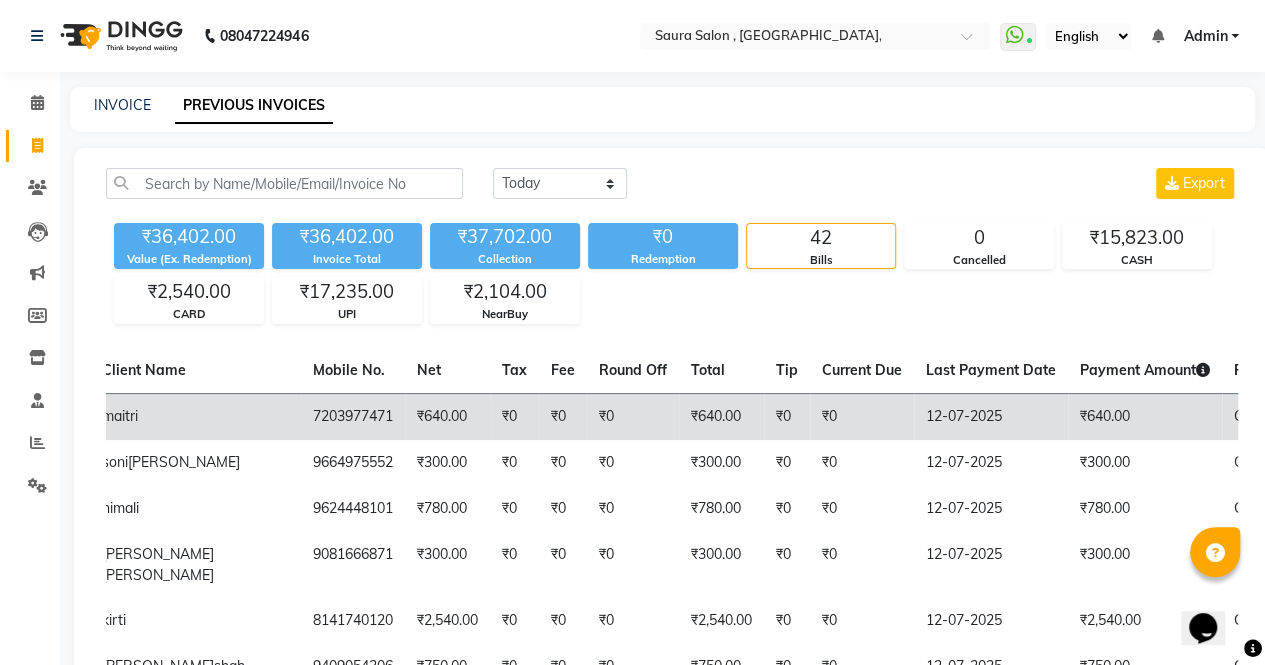 scroll, scrollTop: 0, scrollLeft: 238, axis: horizontal 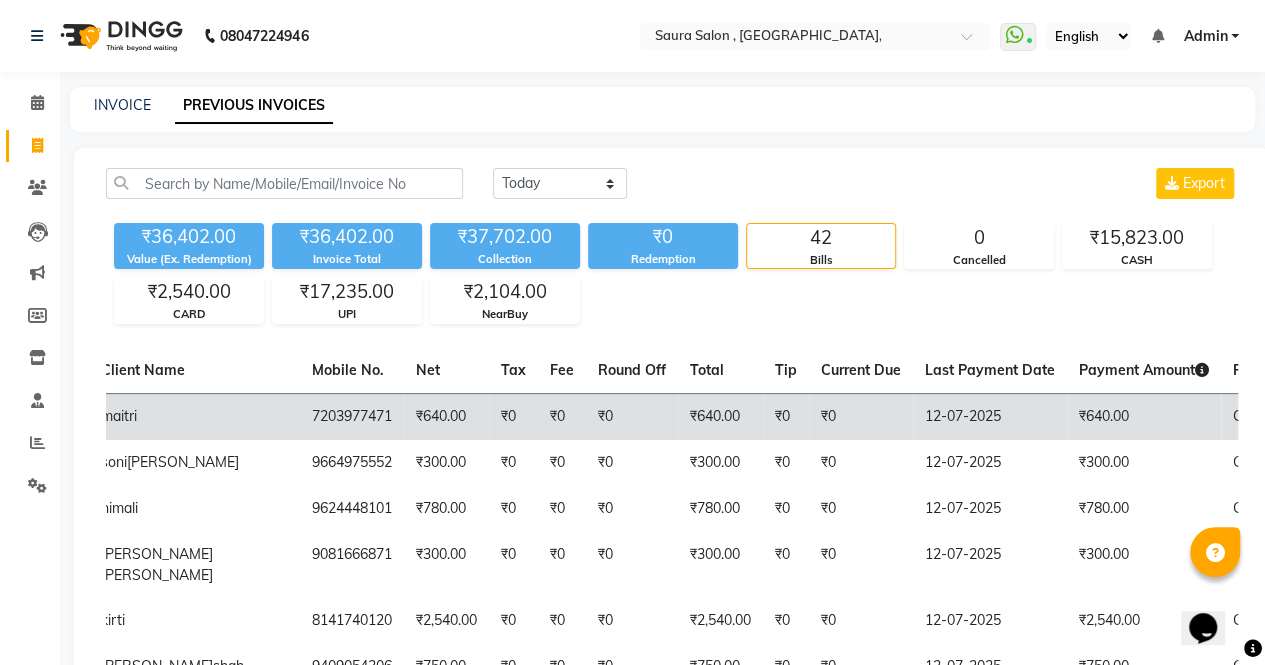 click on "₹0" 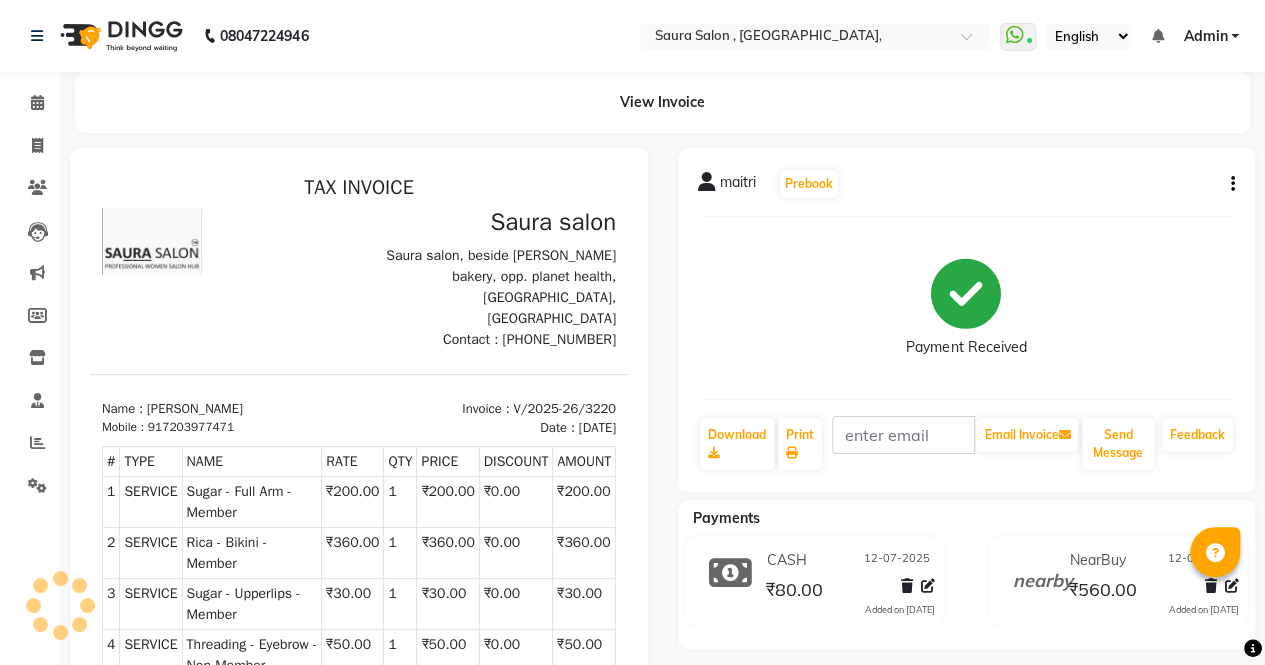 scroll, scrollTop: 0, scrollLeft: 0, axis: both 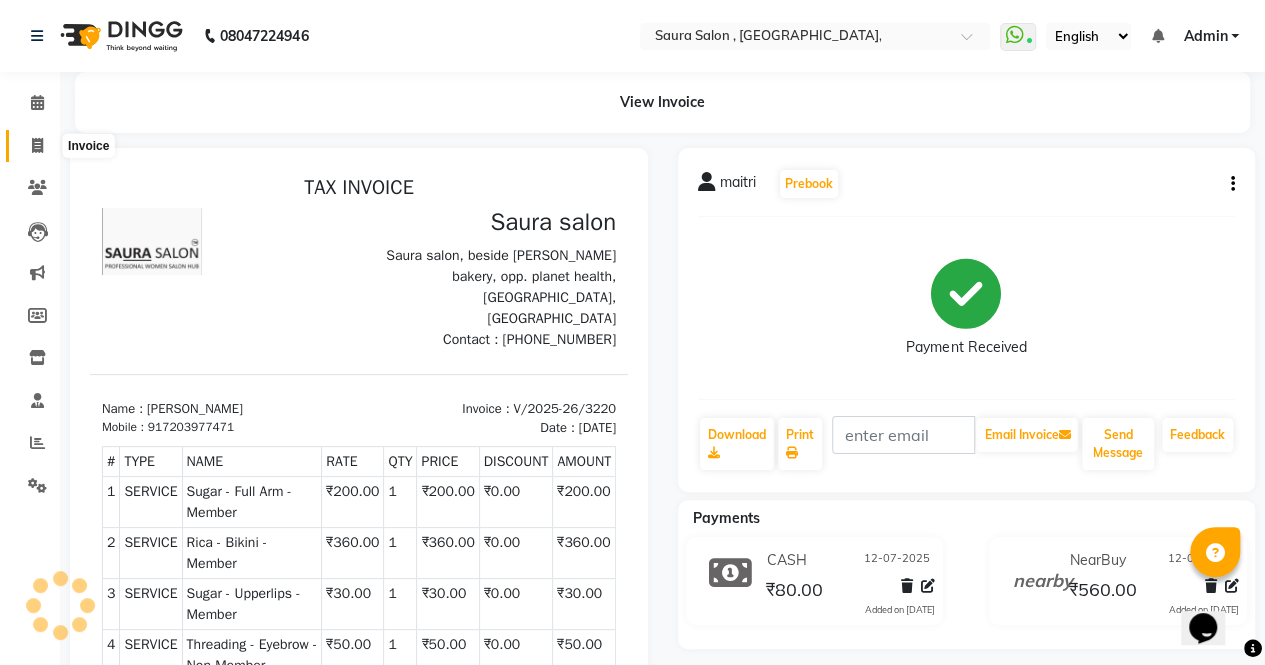 click 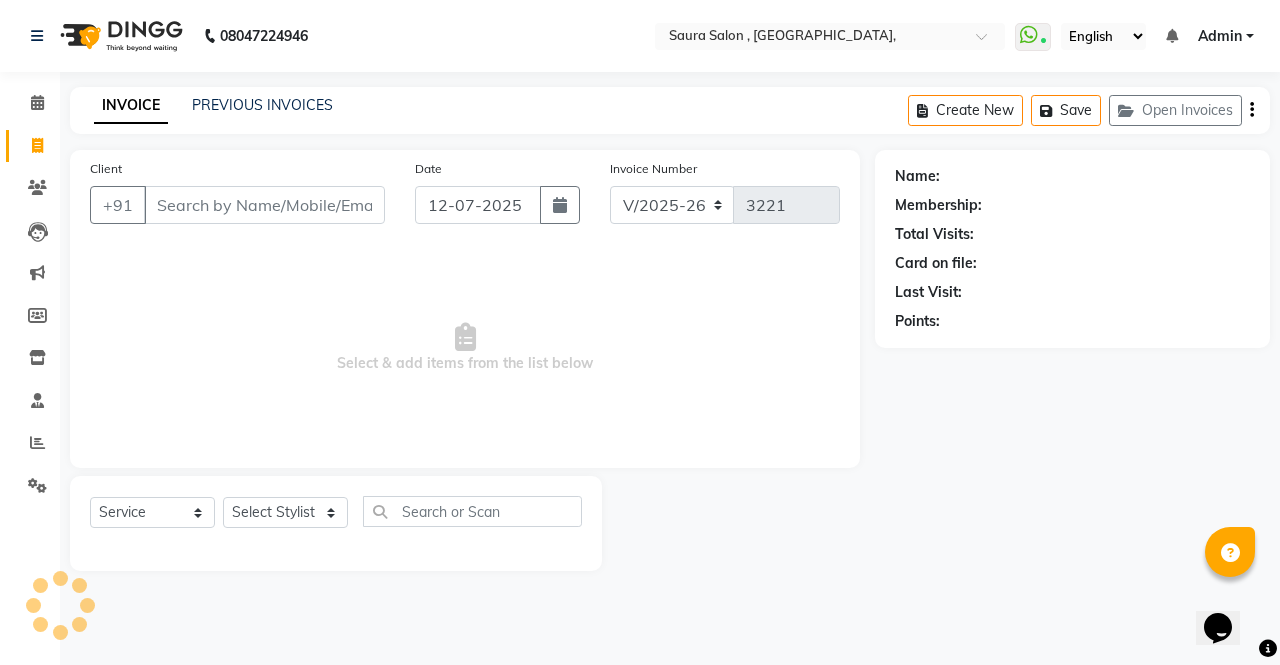 select on "57428" 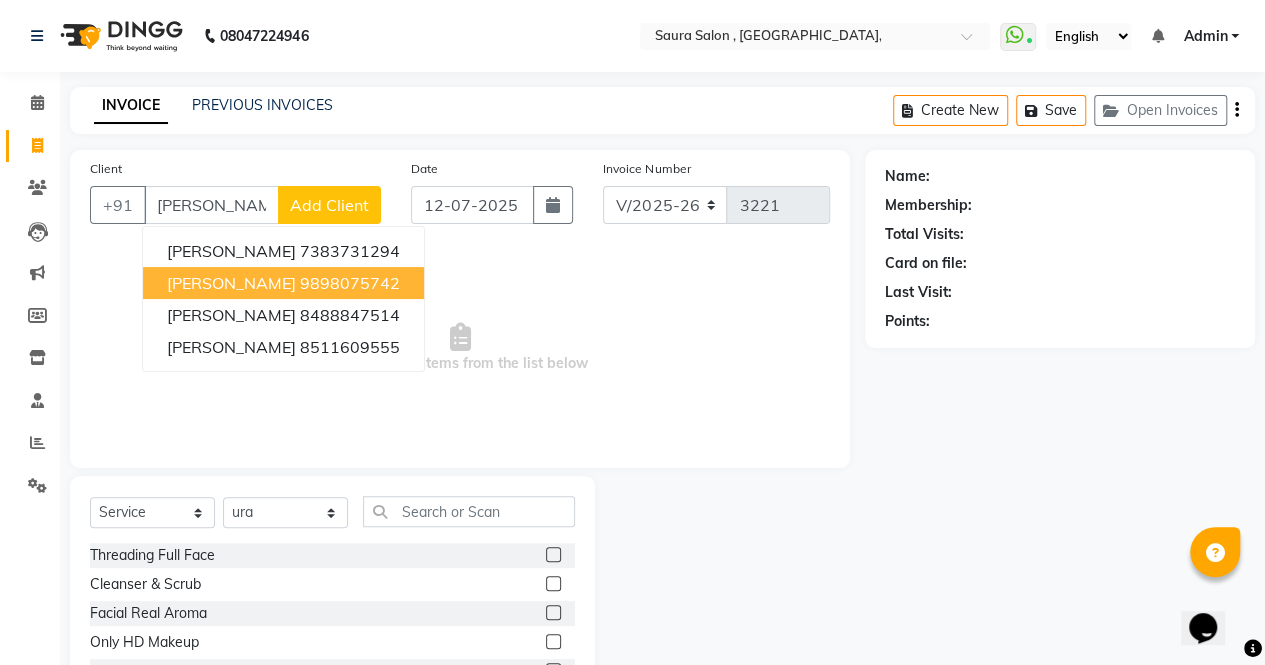 click on "9898075742" at bounding box center (350, 283) 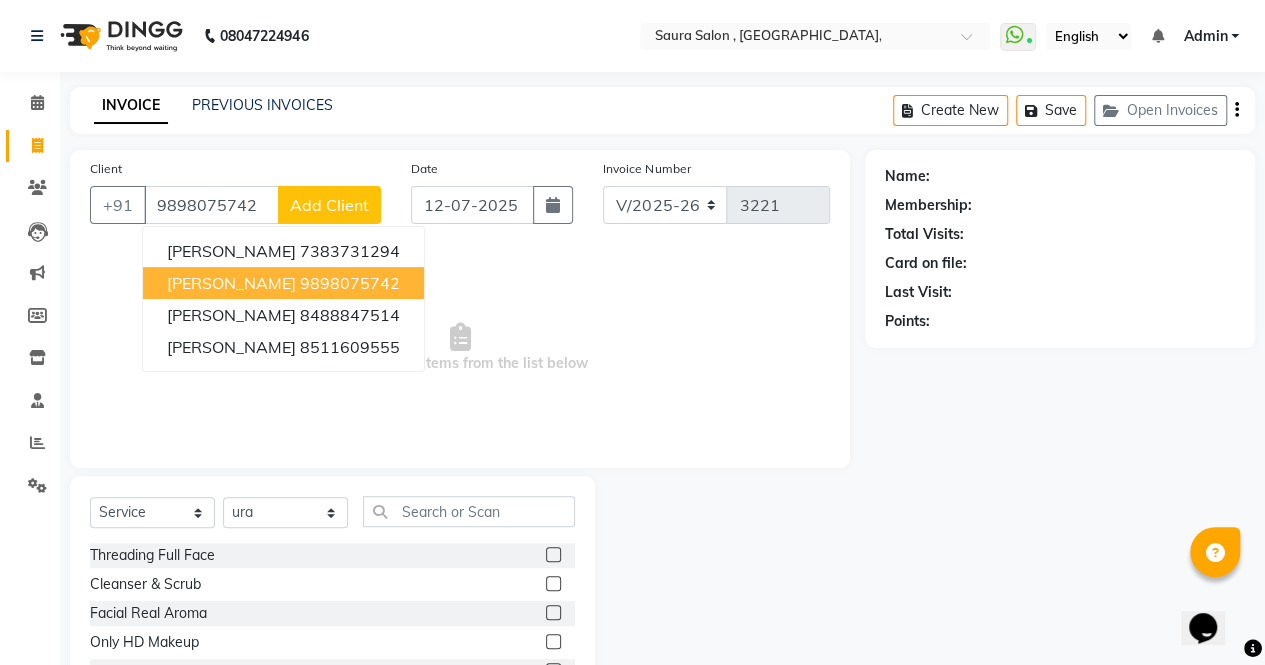 type on "9898075742" 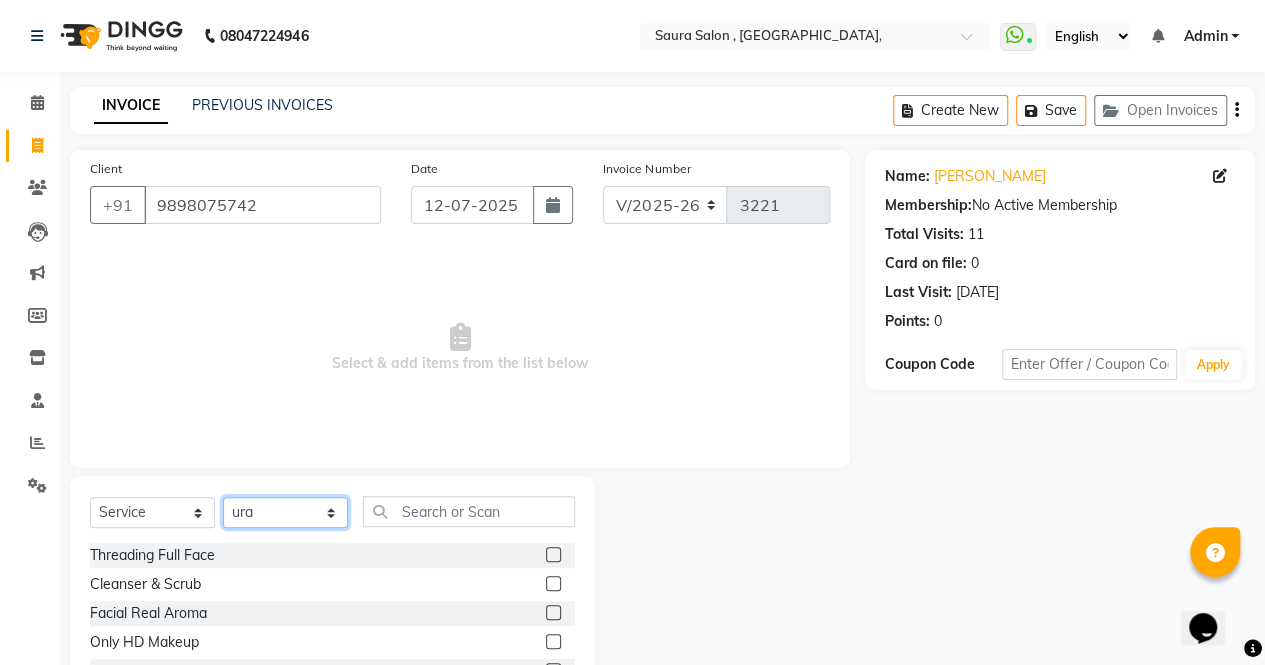 click on "Select Stylist archana  asha  [PERSON_NAME]  deepika [PERSON_NAME] [PERSON_NAME] [PERSON_NAME] khandala shanti  sona  ura usha di [PERSON_NAME]  [PERSON_NAME]" 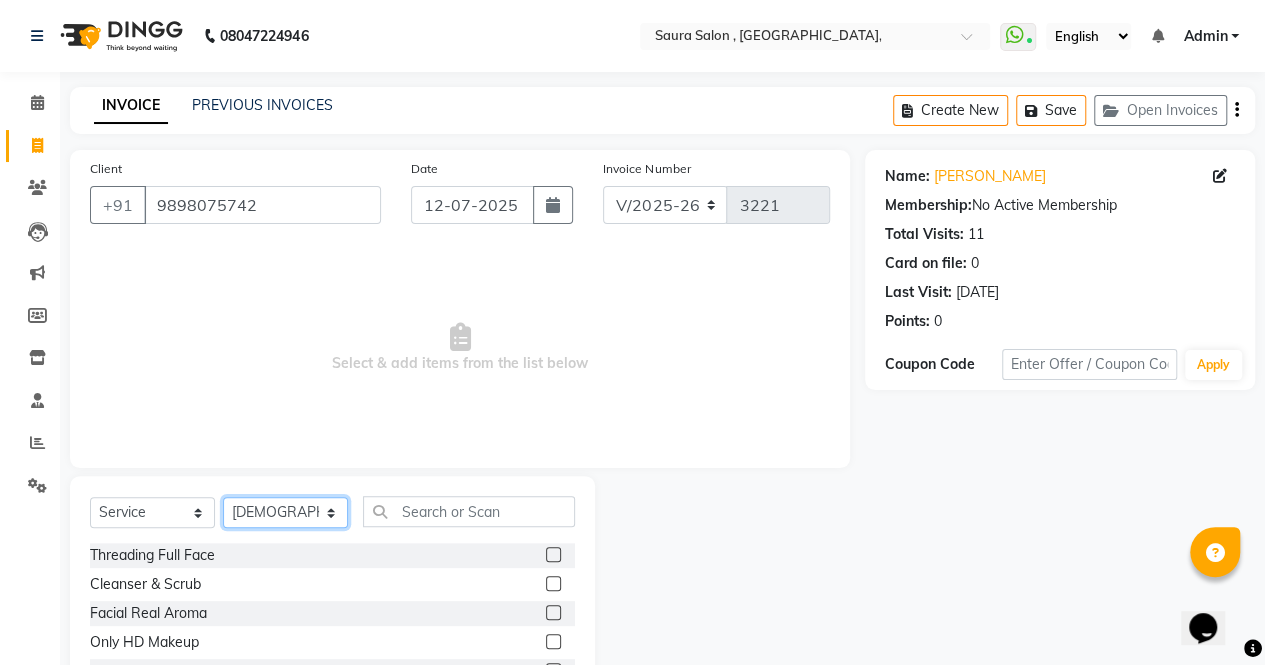 click on "Select Stylist archana  asha  [PERSON_NAME]  deepika [PERSON_NAME] [PERSON_NAME] [PERSON_NAME] khandala shanti  sona  ura usha di [PERSON_NAME]  [PERSON_NAME]" 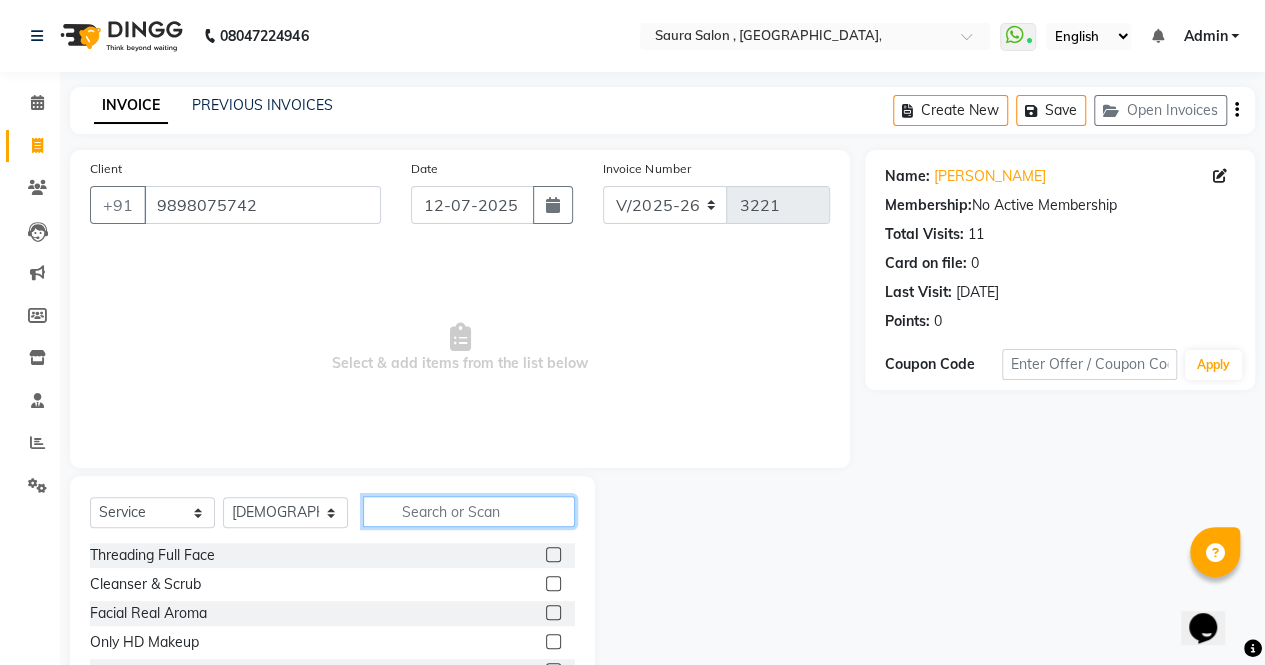 click 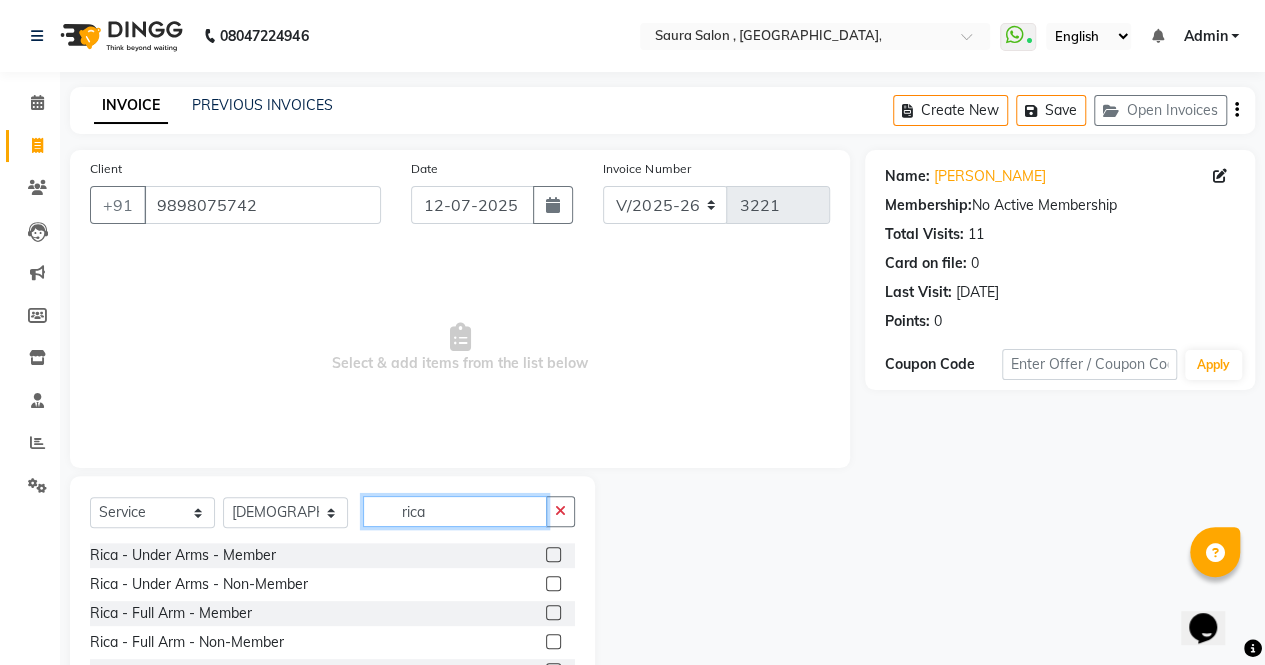 type on "rica" 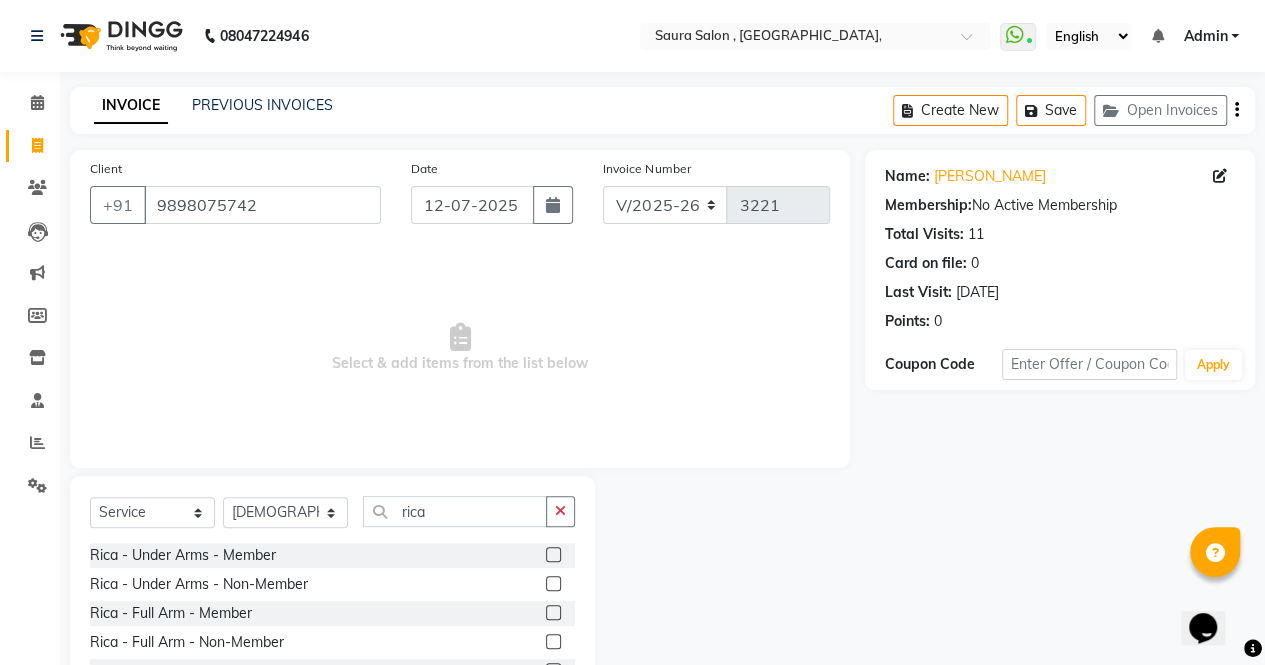 click 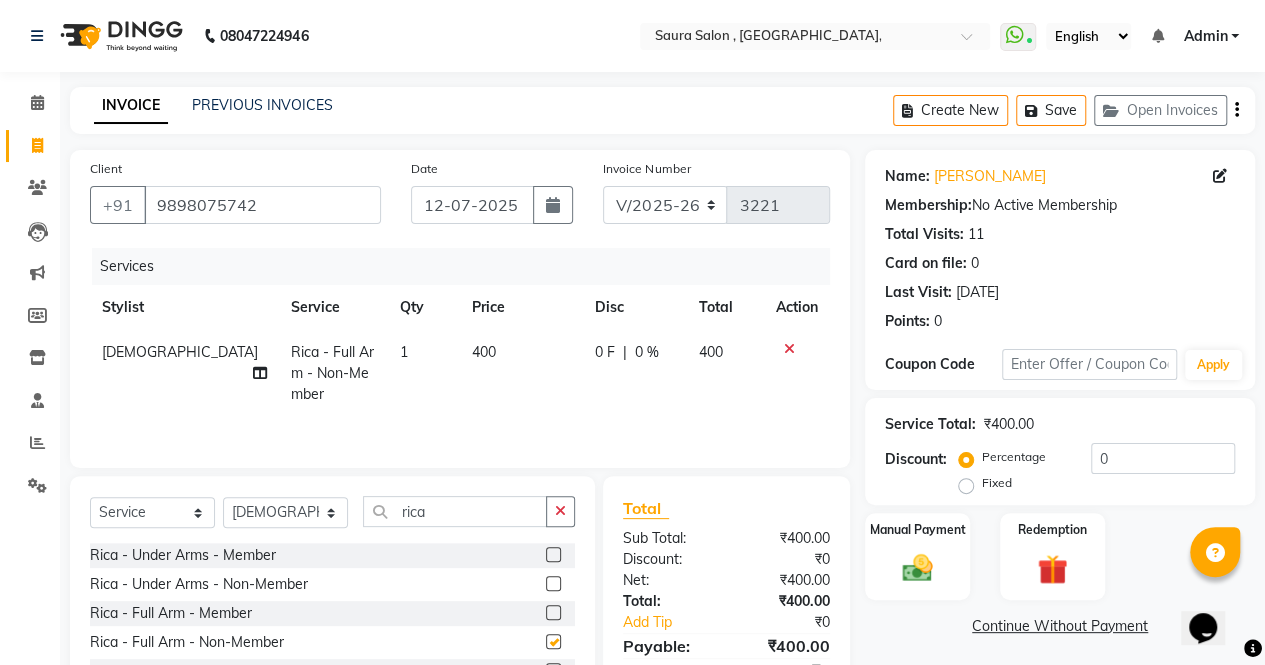 checkbox on "false" 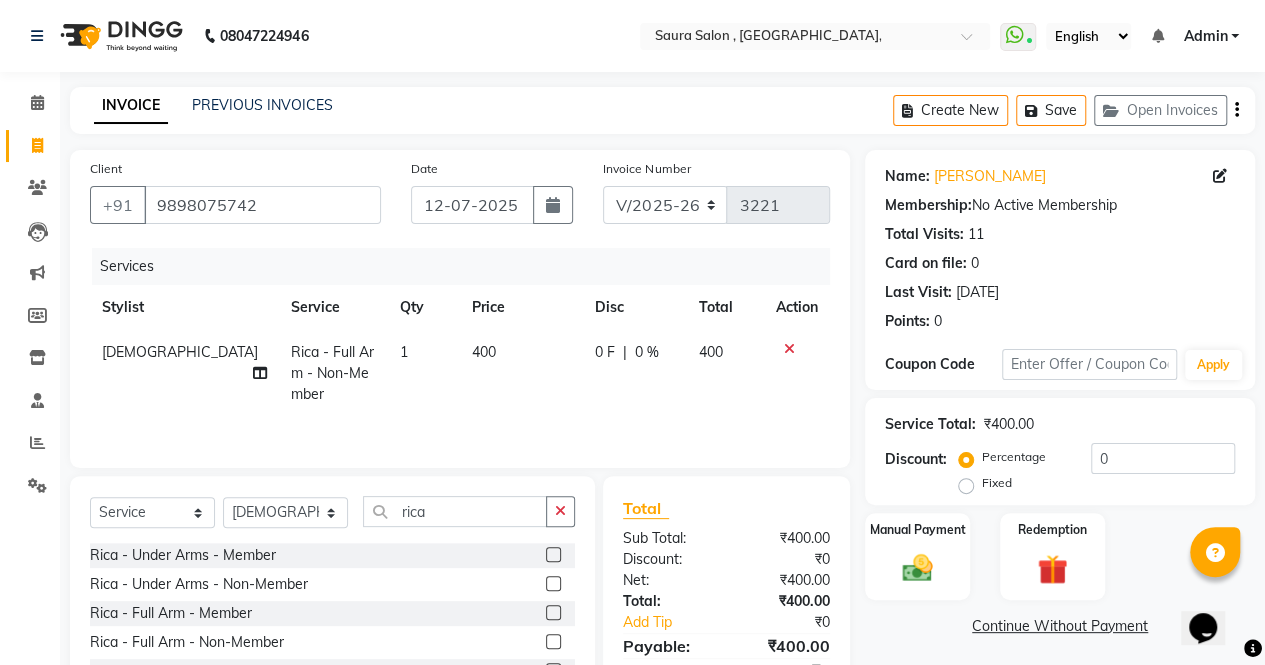 click 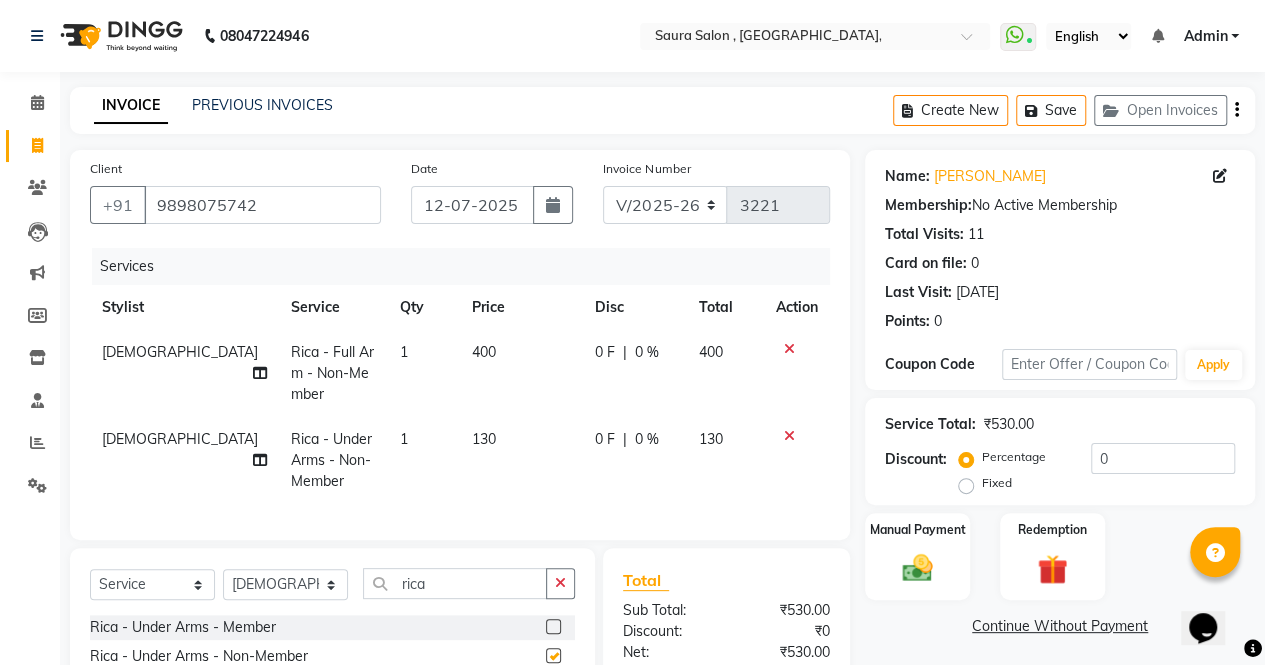 checkbox on "false" 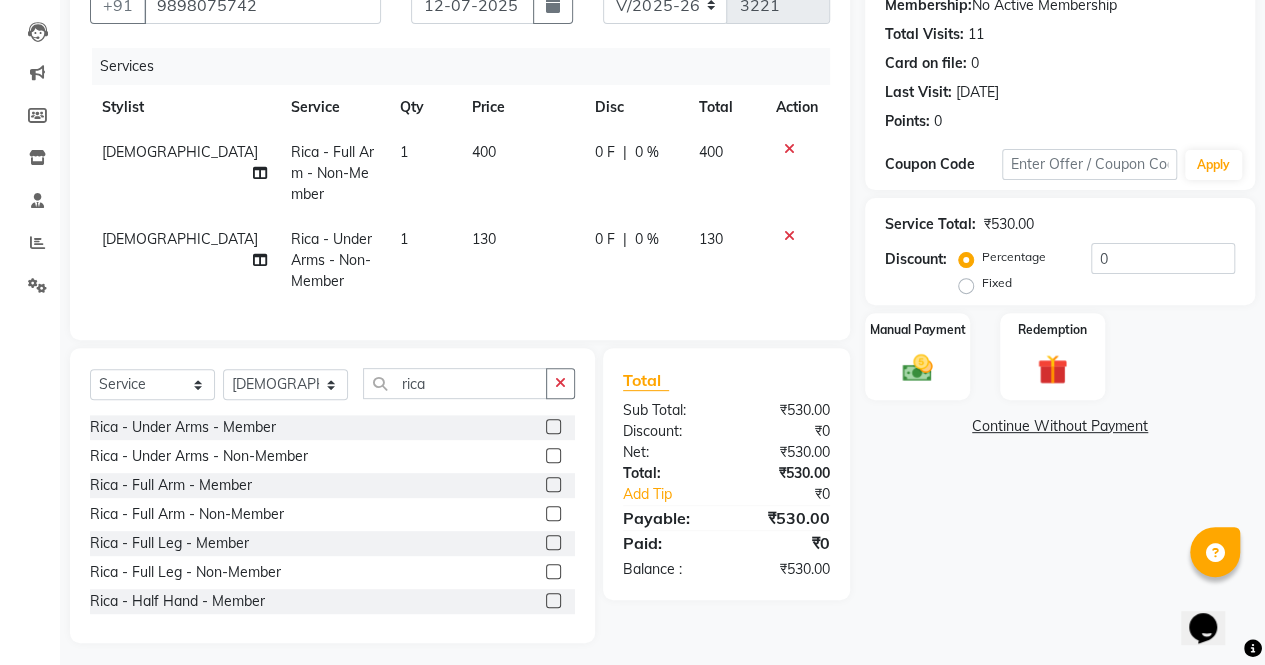 scroll, scrollTop: 201, scrollLeft: 0, axis: vertical 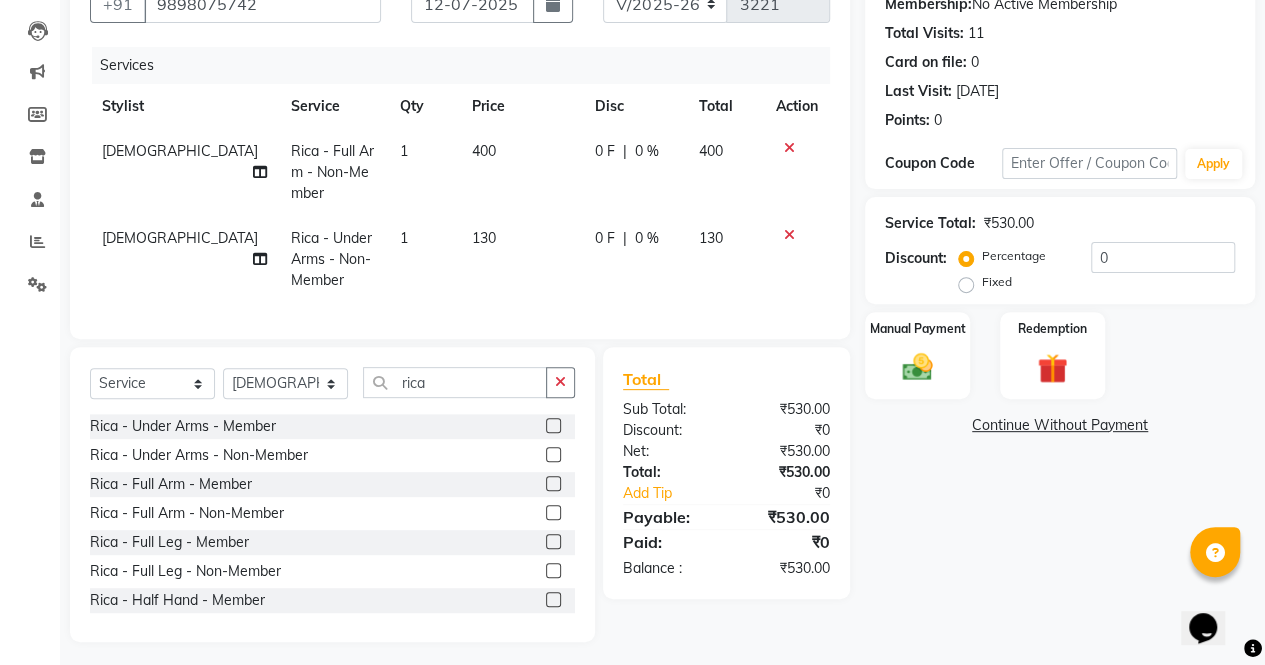 click 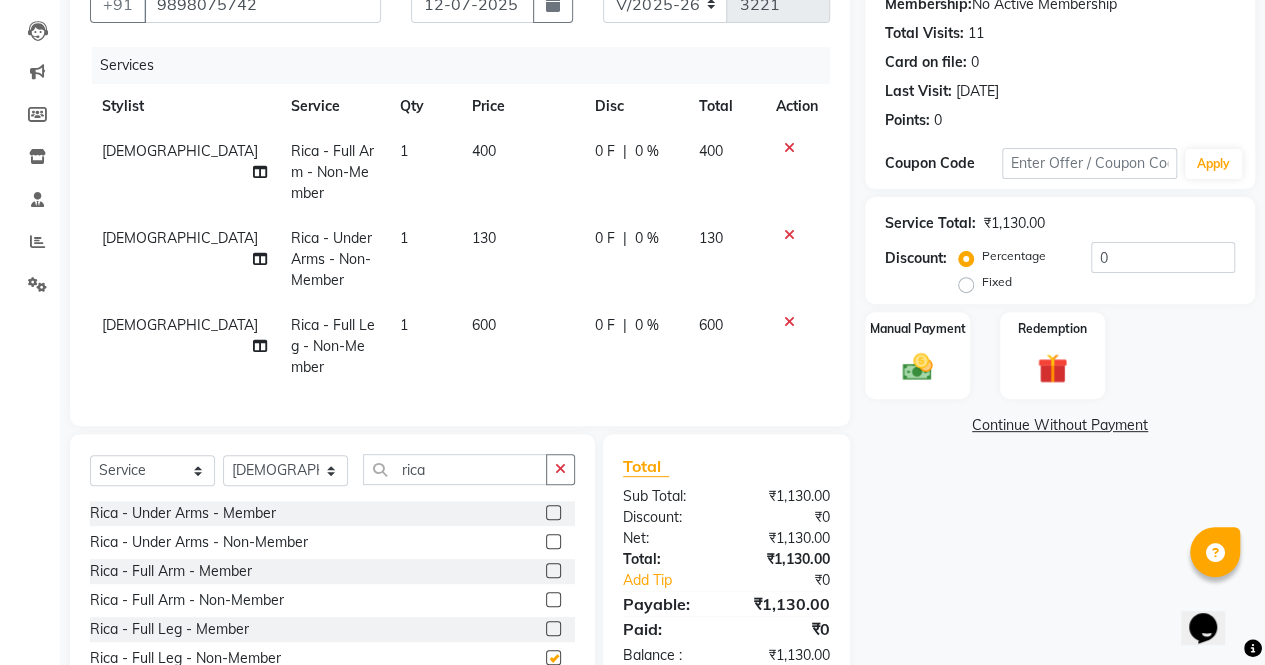 checkbox on "false" 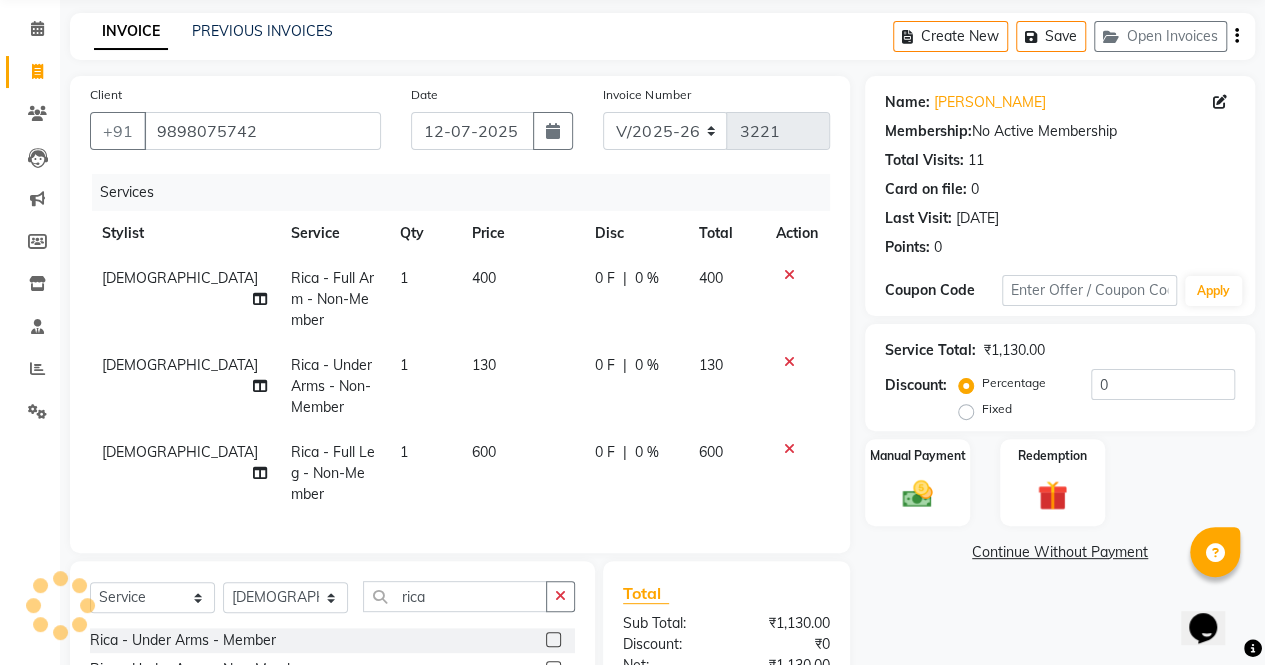 scroll, scrollTop: 73, scrollLeft: 0, axis: vertical 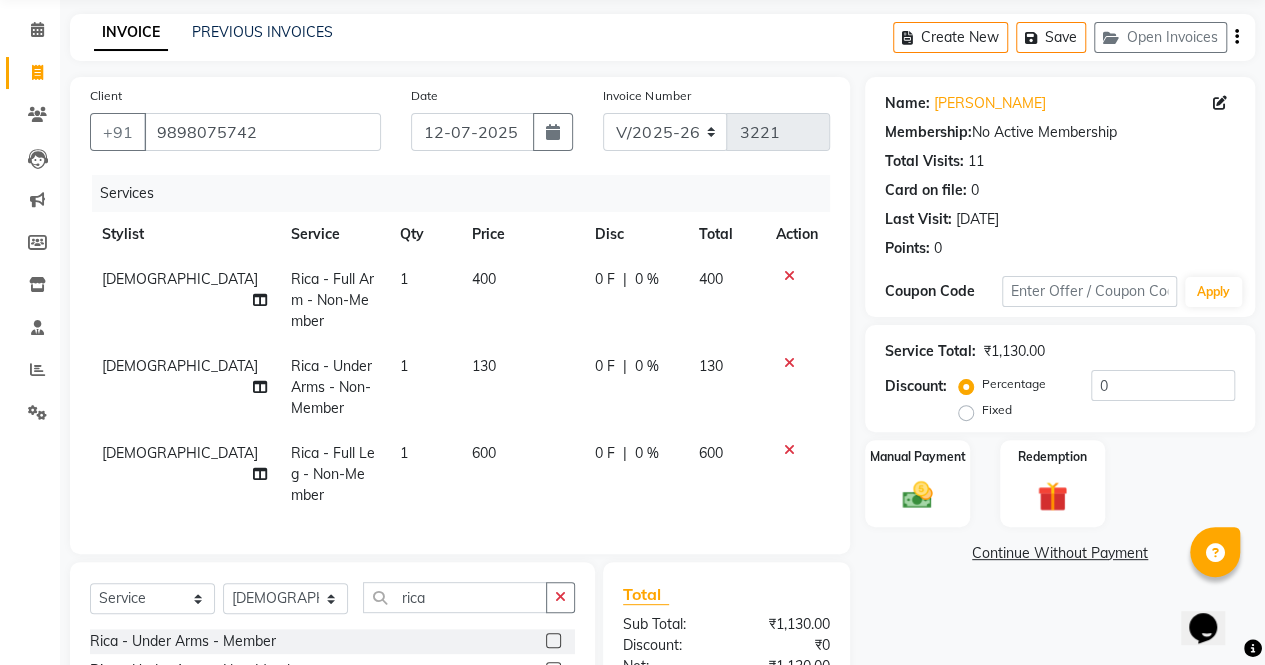 click 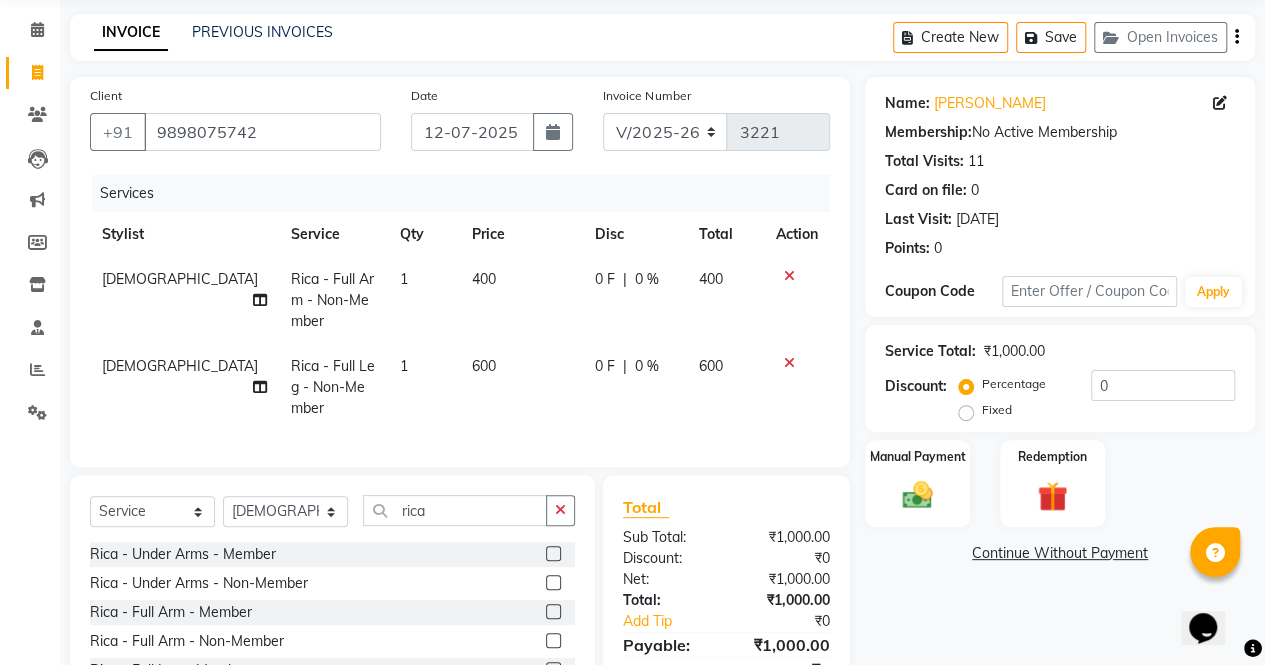 click 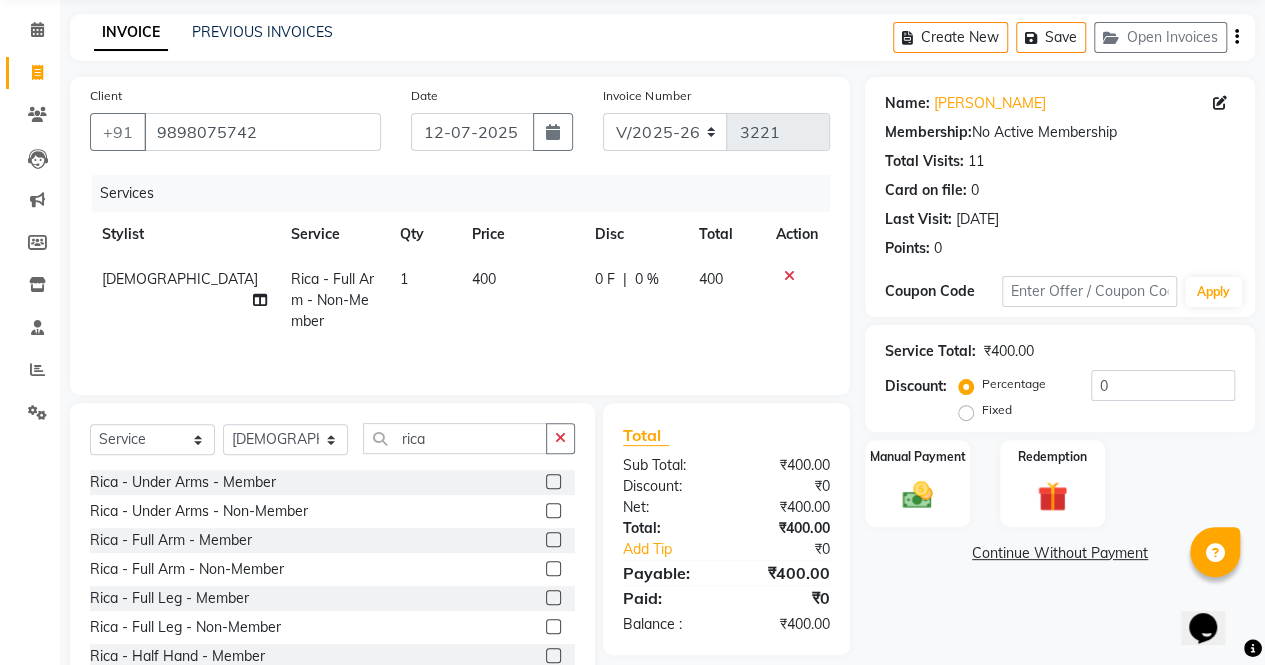 click on "400" 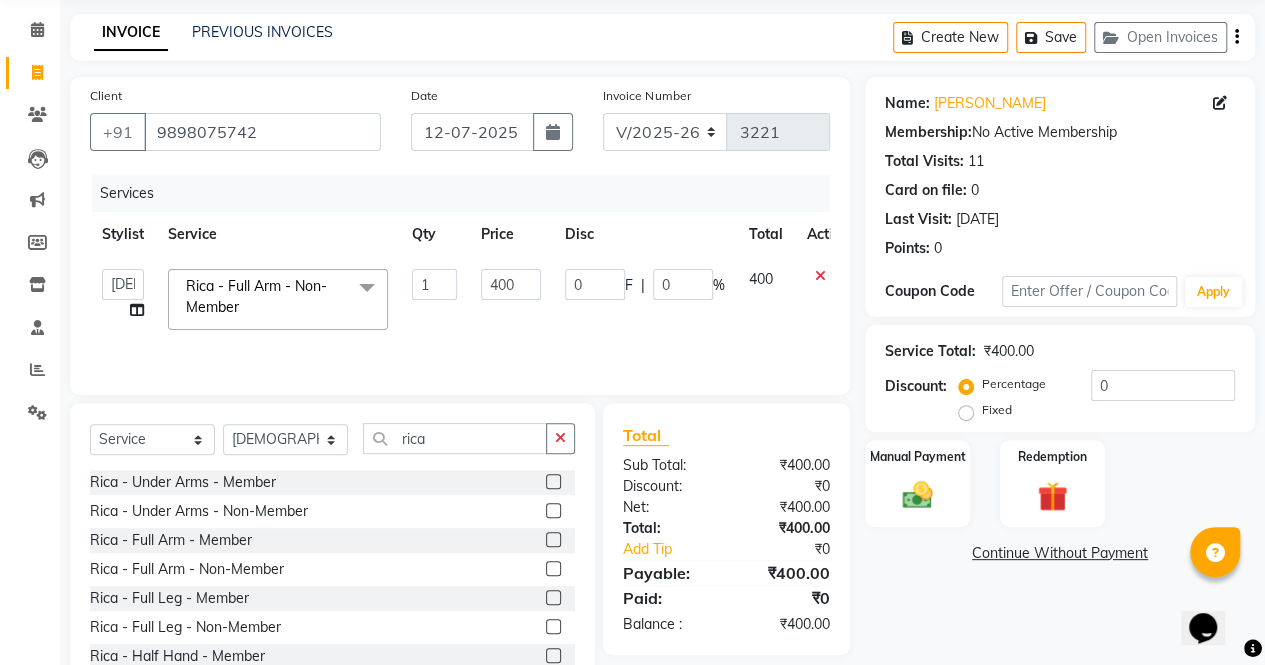 click on "1" 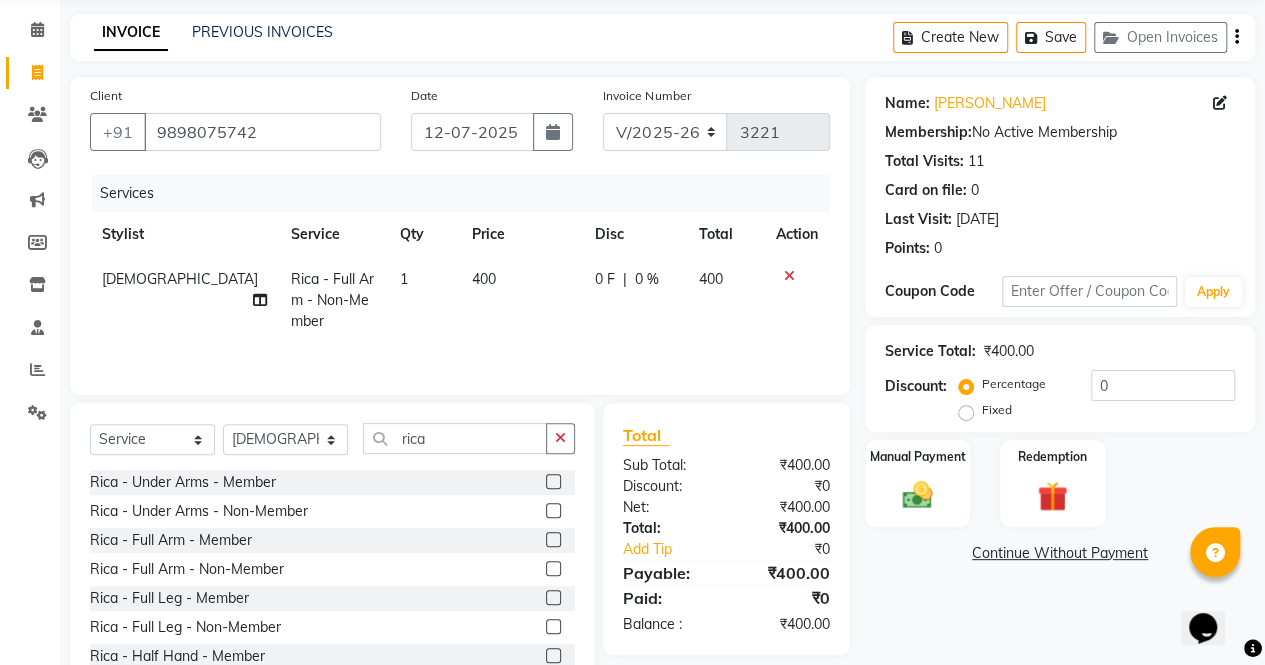 click on "400" 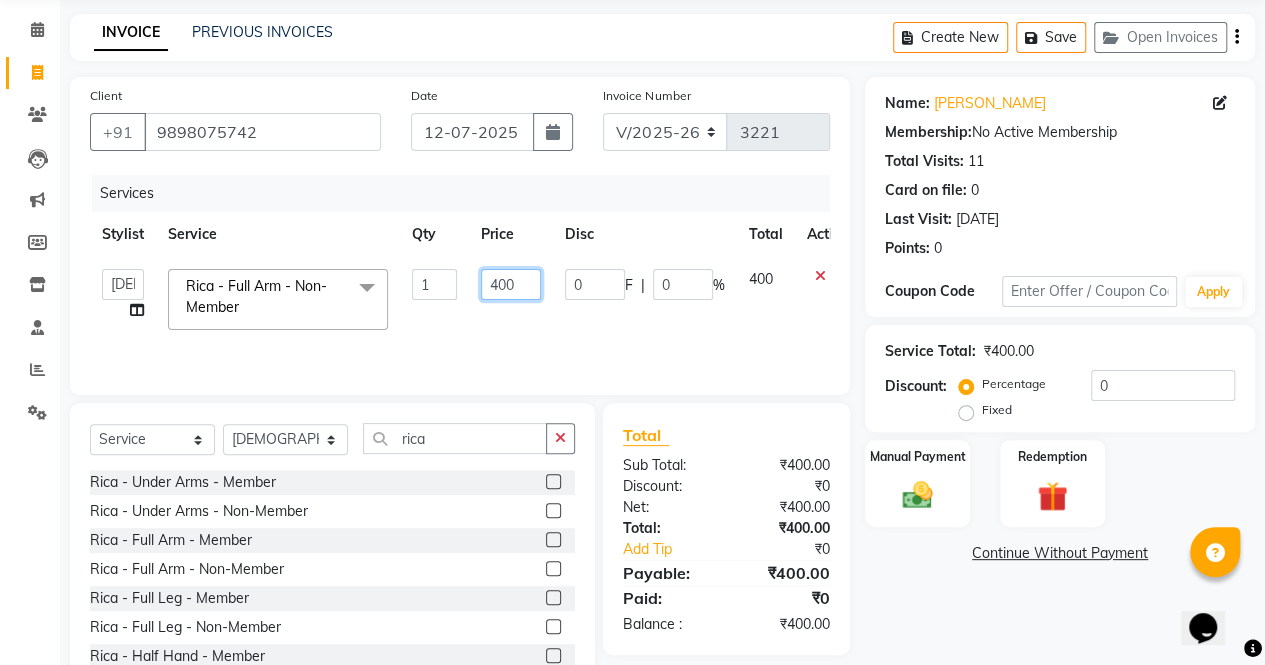 click on "400" 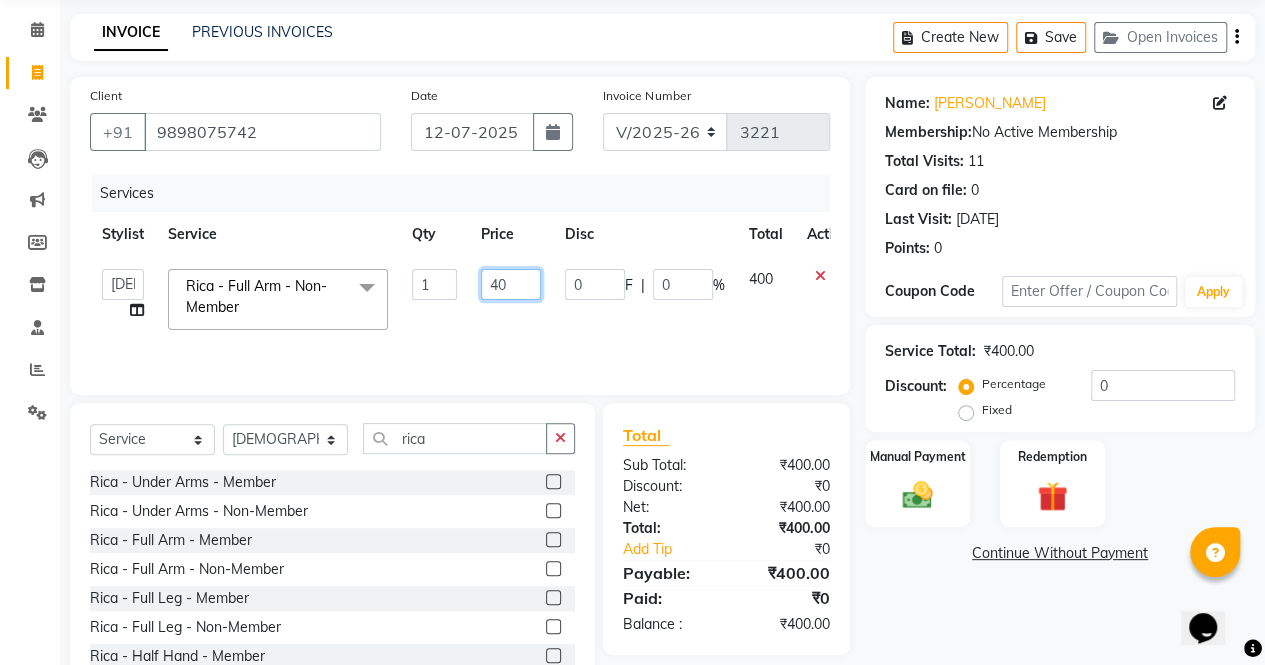 type on "4" 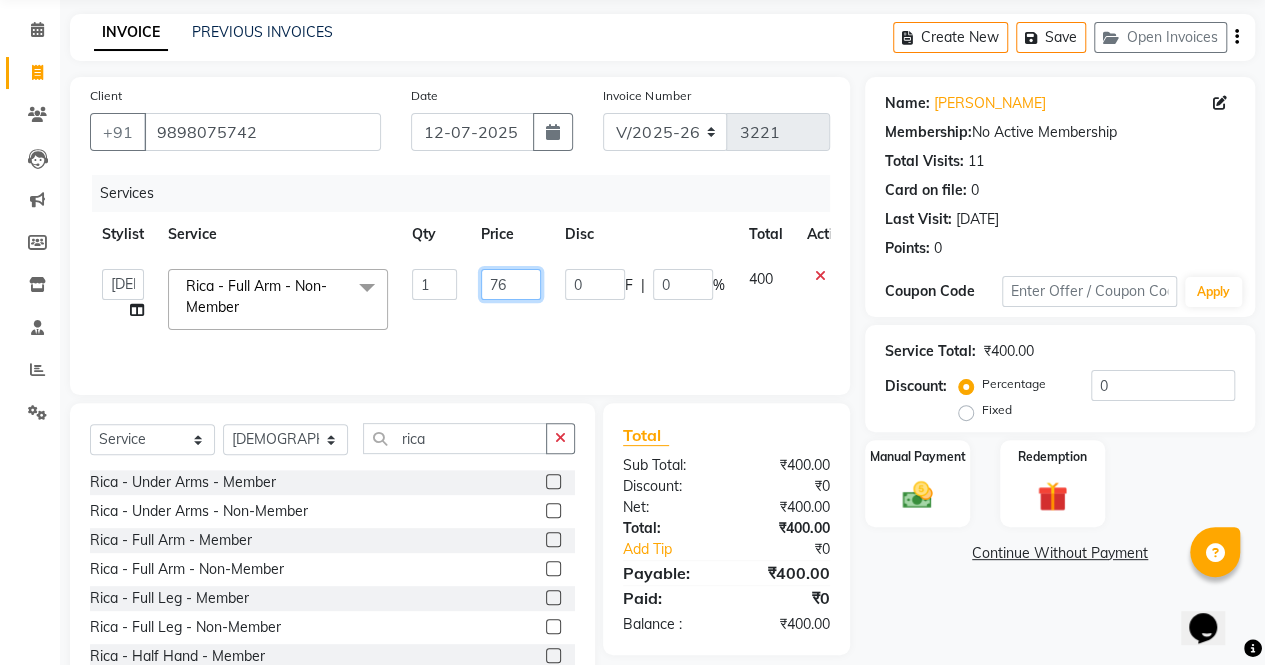 type on "760" 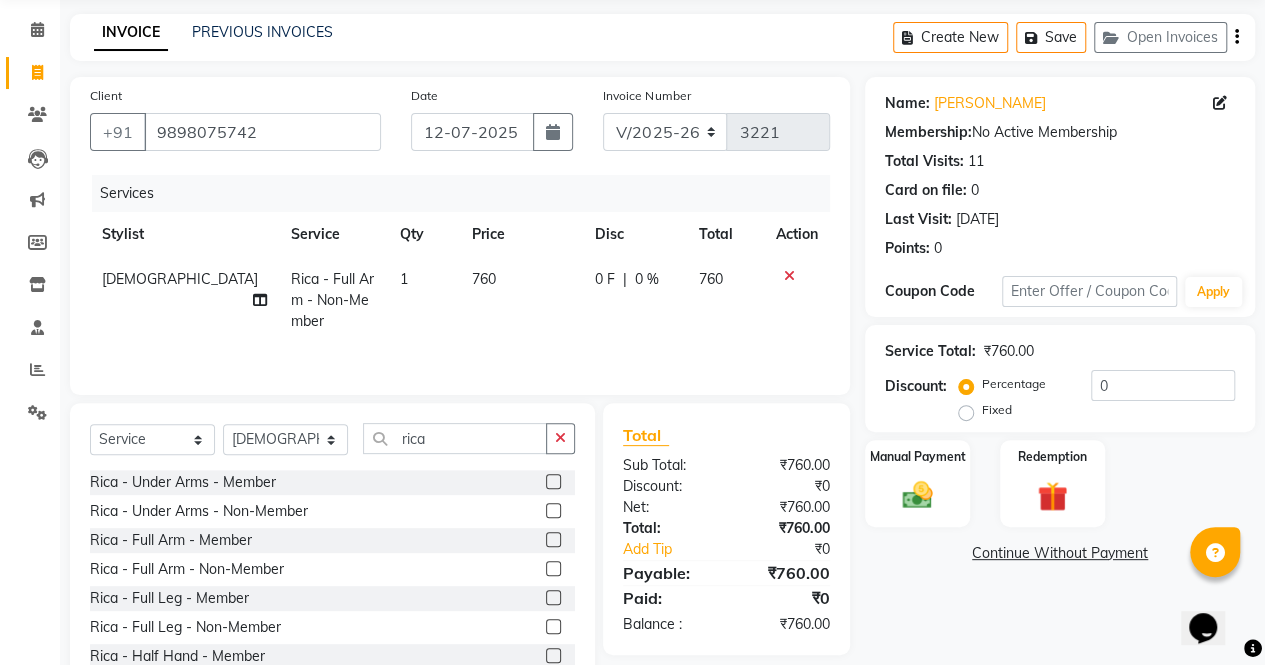 click on "Name: Snehal  Membership:  No Active Membership  Total Visits:  11 Card on file:  0 Last Visit:   15-06-2025 Points:   0  Coupon Code Apply Service Total:  ₹760.00  Discount:  Percentage   Fixed  0 Manual Payment Redemption  Continue Without Payment" 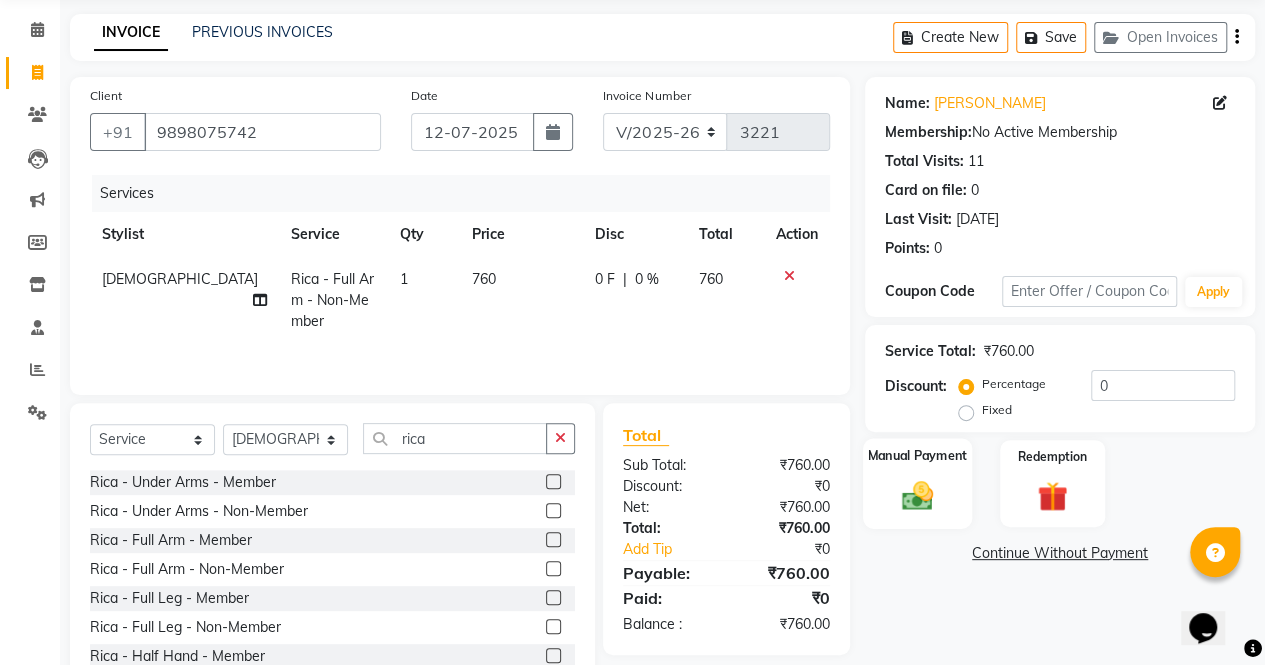 click 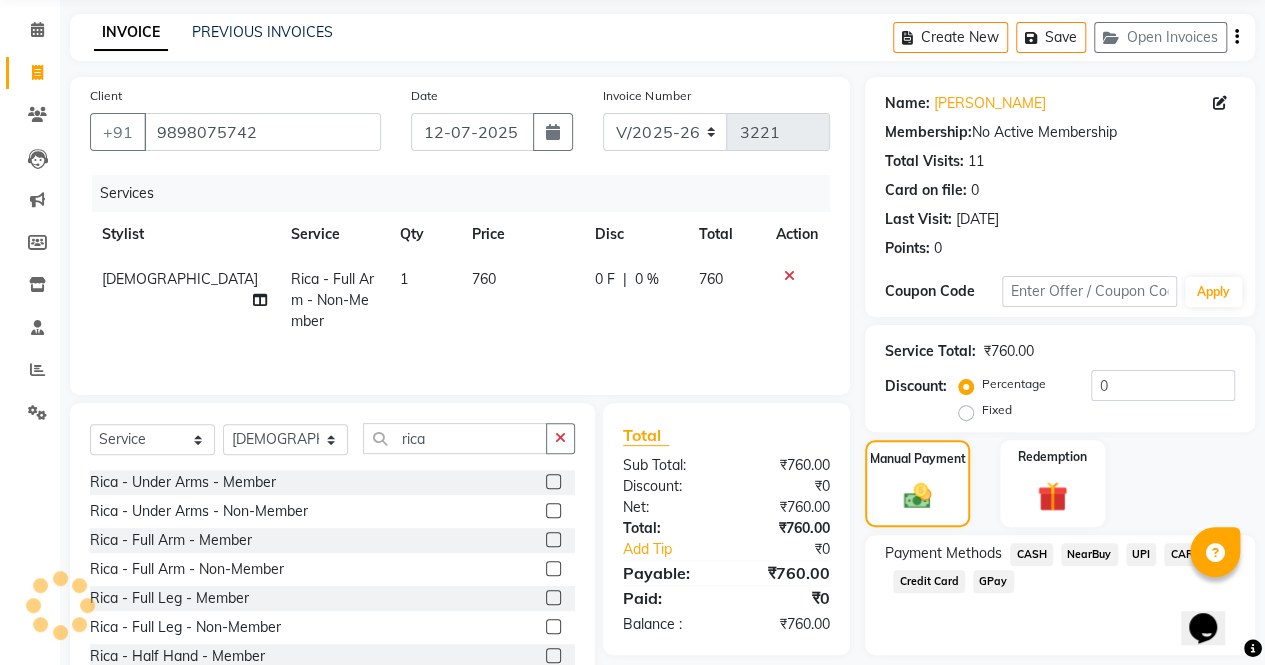 click on "NearBuy" 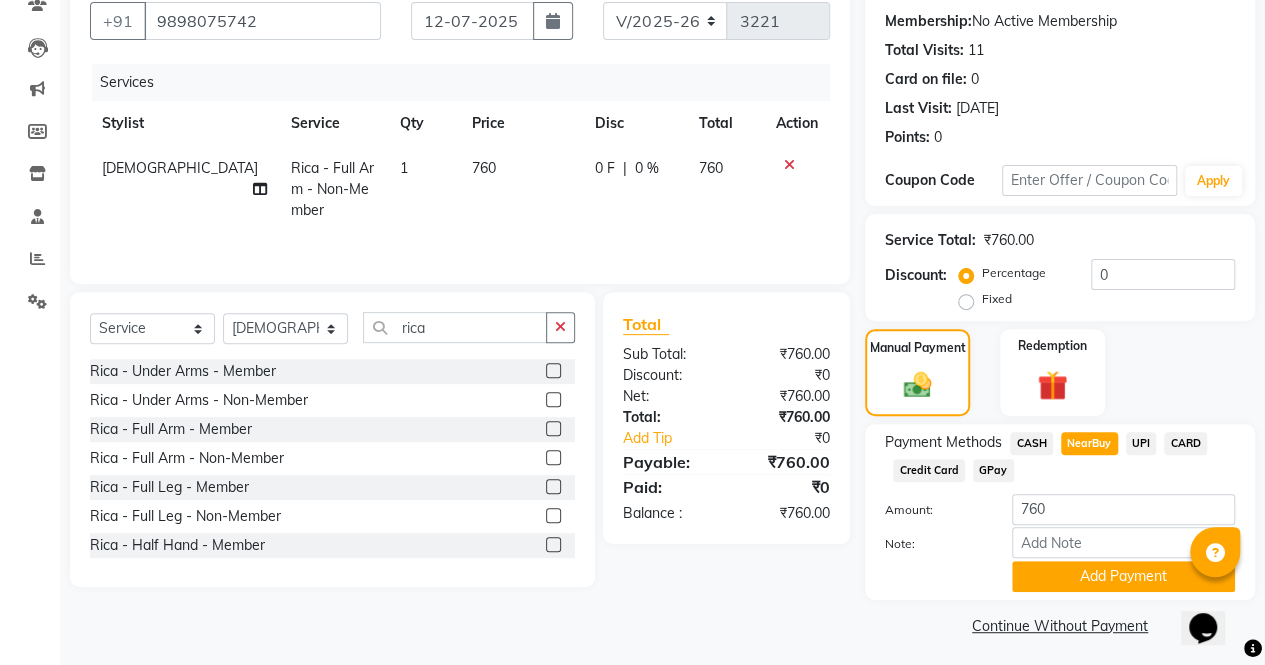 scroll, scrollTop: 188, scrollLeft: 0, axis: vertical 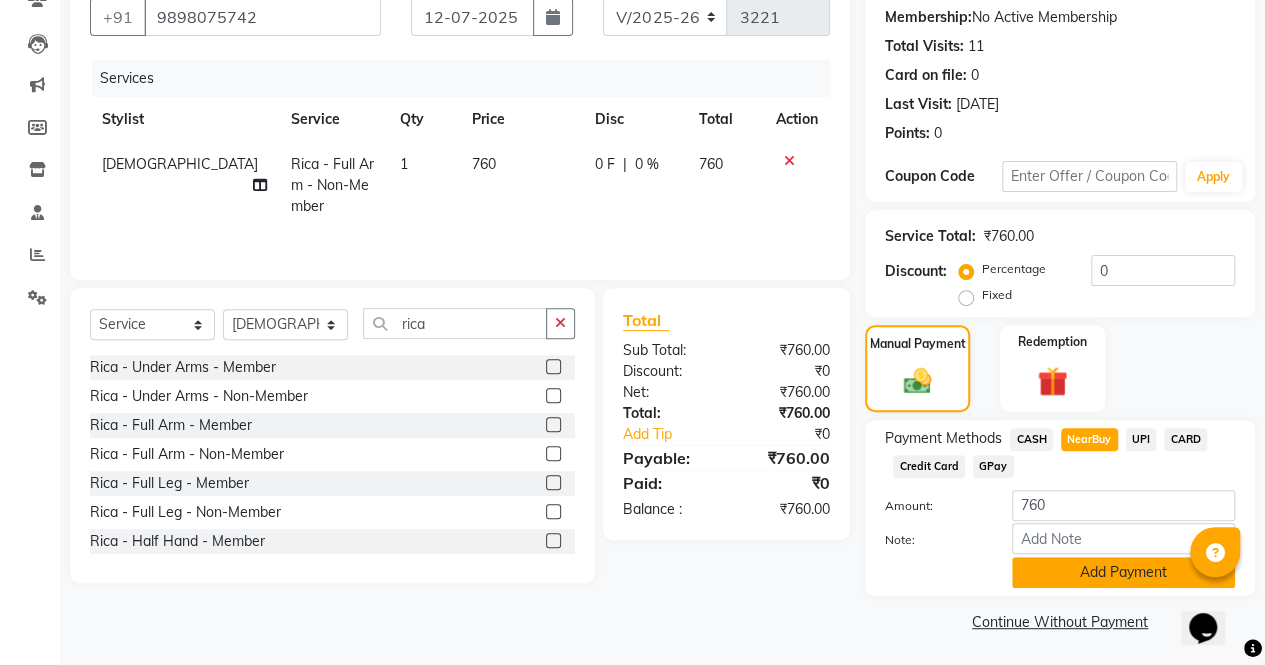 click on "Add Payment" 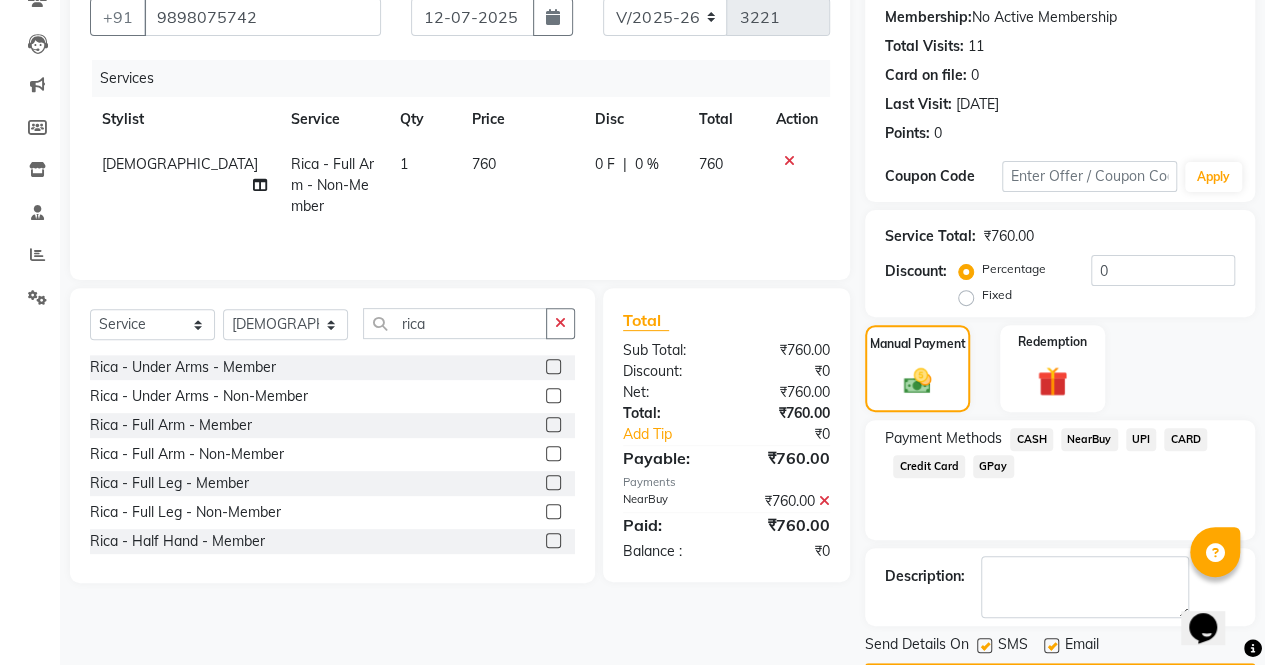 scroll, scrollTop: 244, scrollLeft: 0, axis: vertical 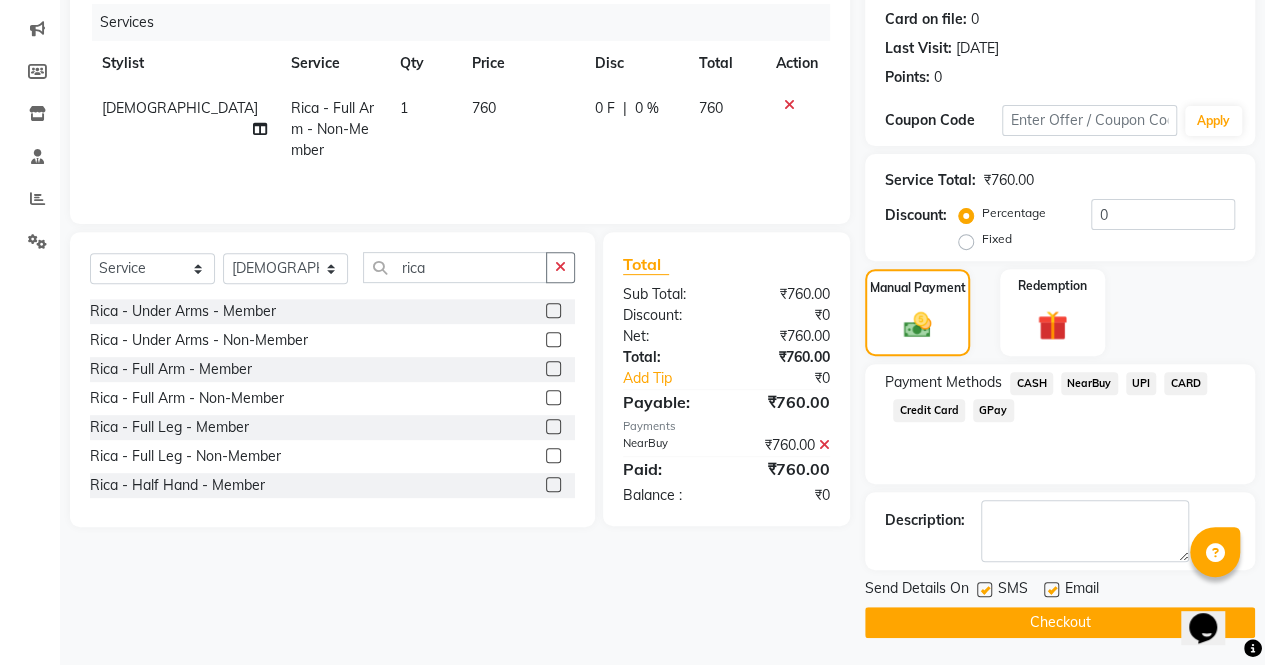 click on "Checkout" 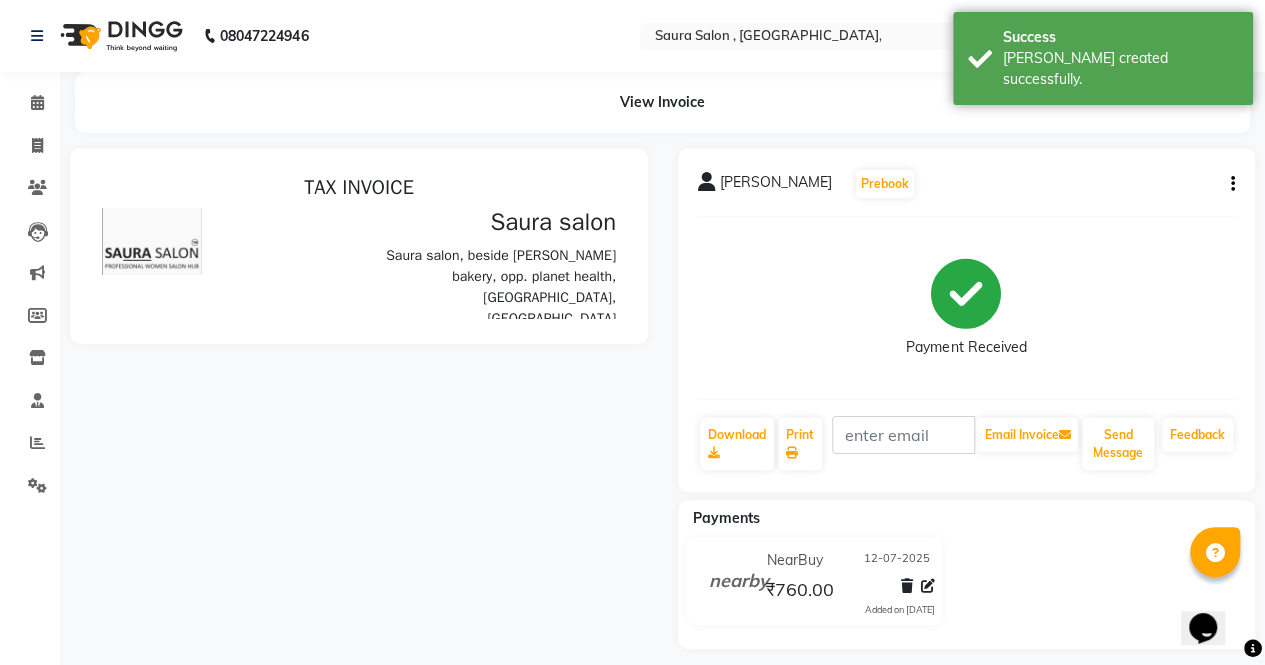 scroll, scrollTop: 0, scrollLeft: 0, axis: both 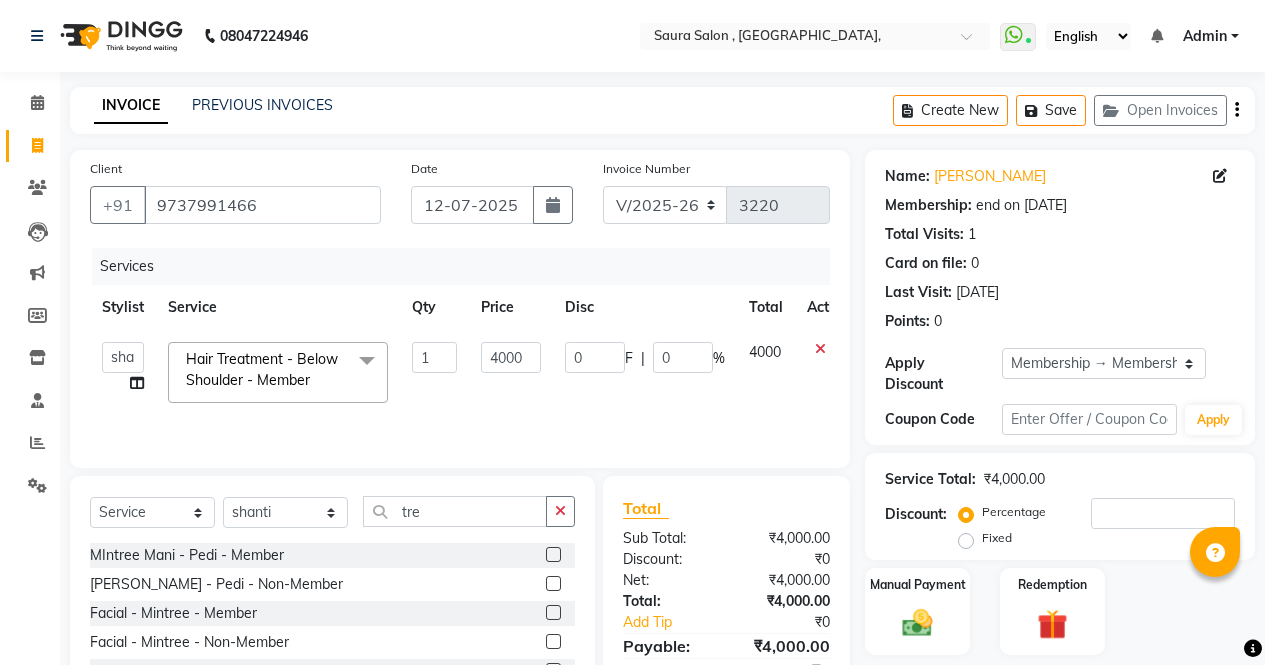 select on "6963" 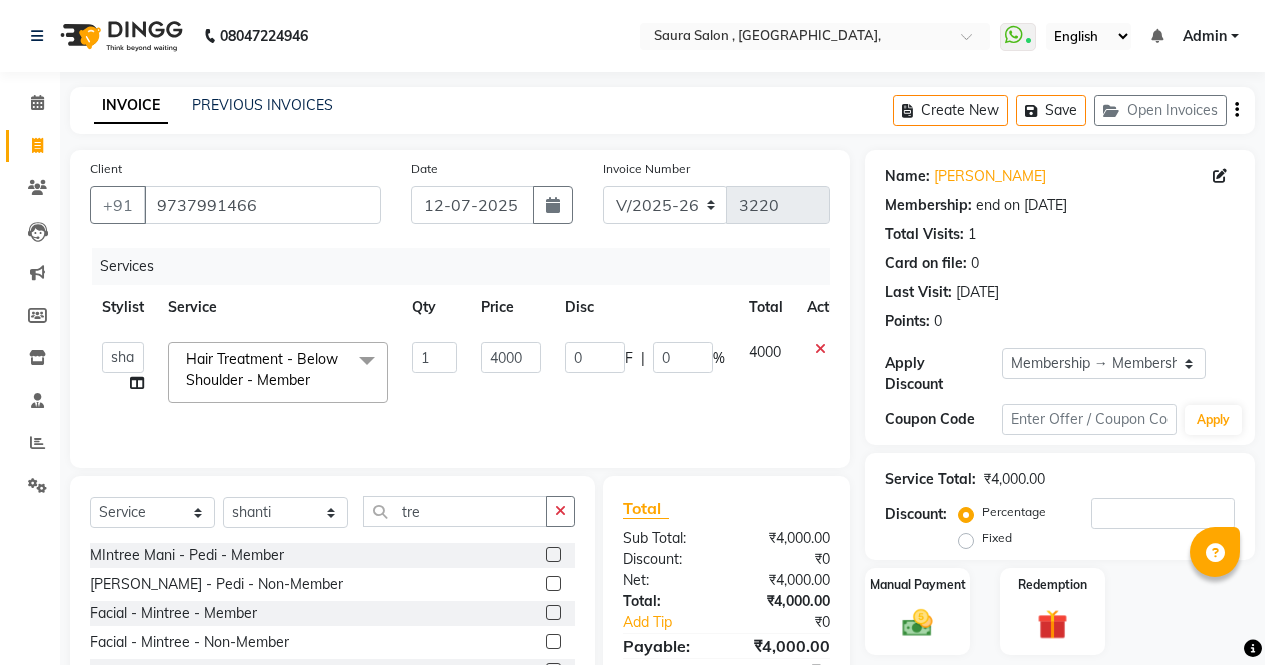 scroll, scrollTop: 135, scrollLeft: 0, axis: vertical 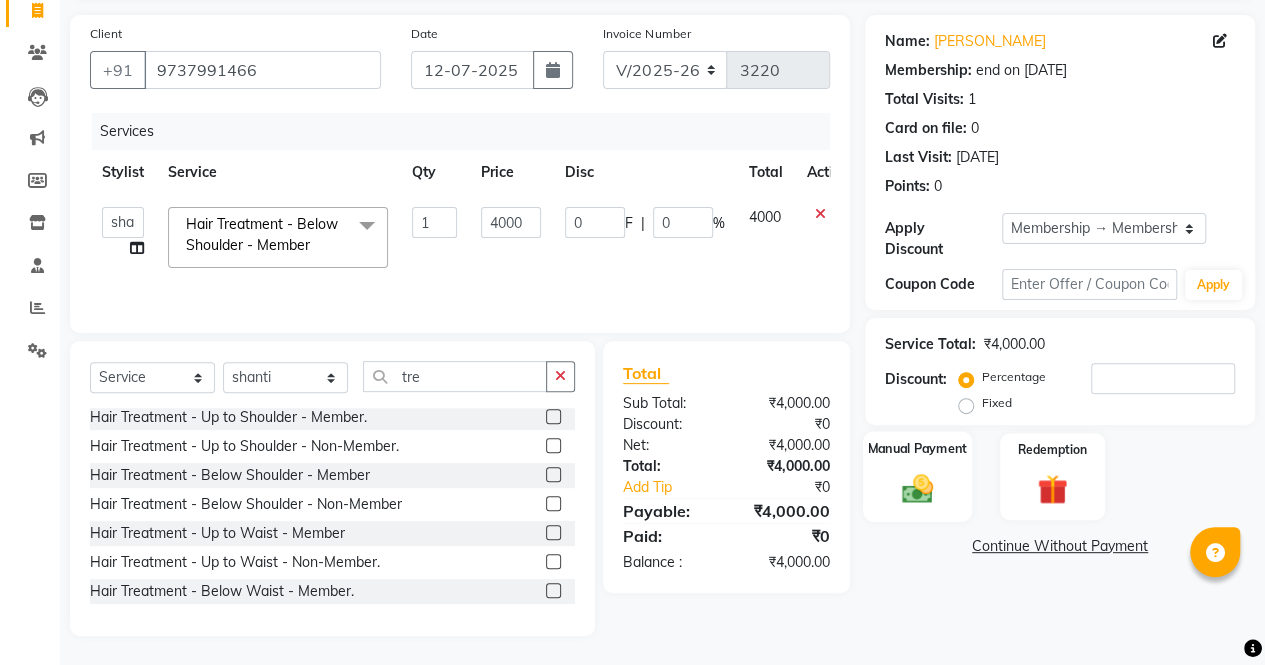 click 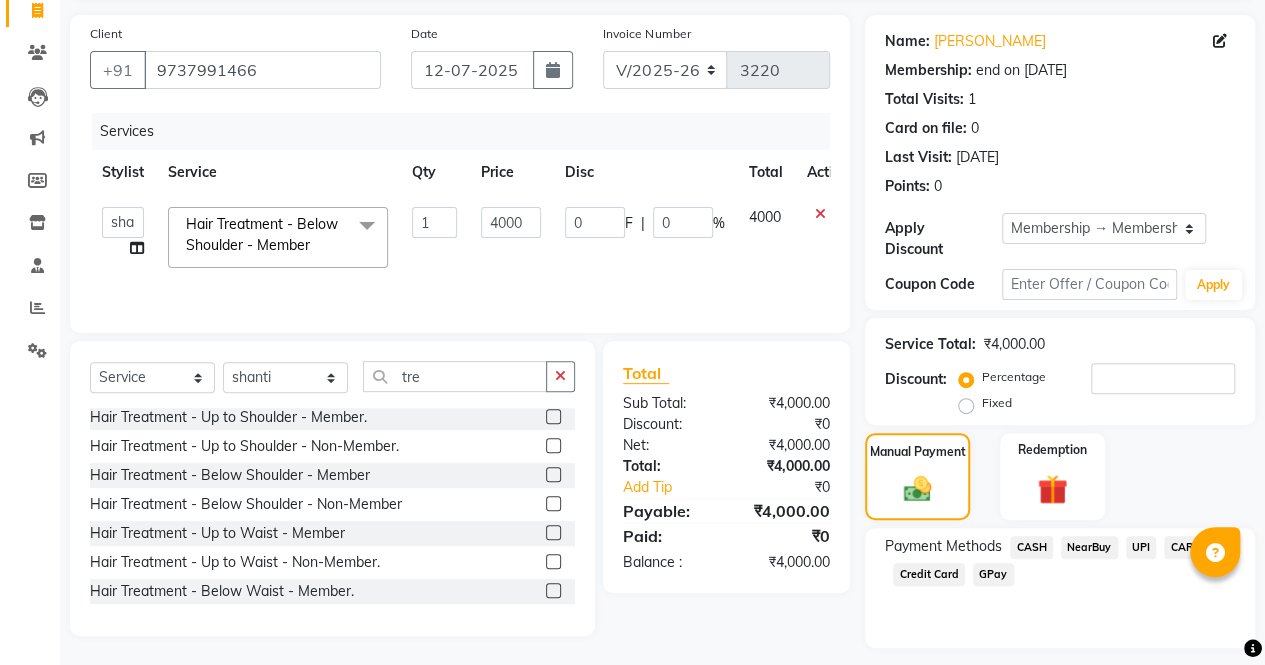 click on "UPI" 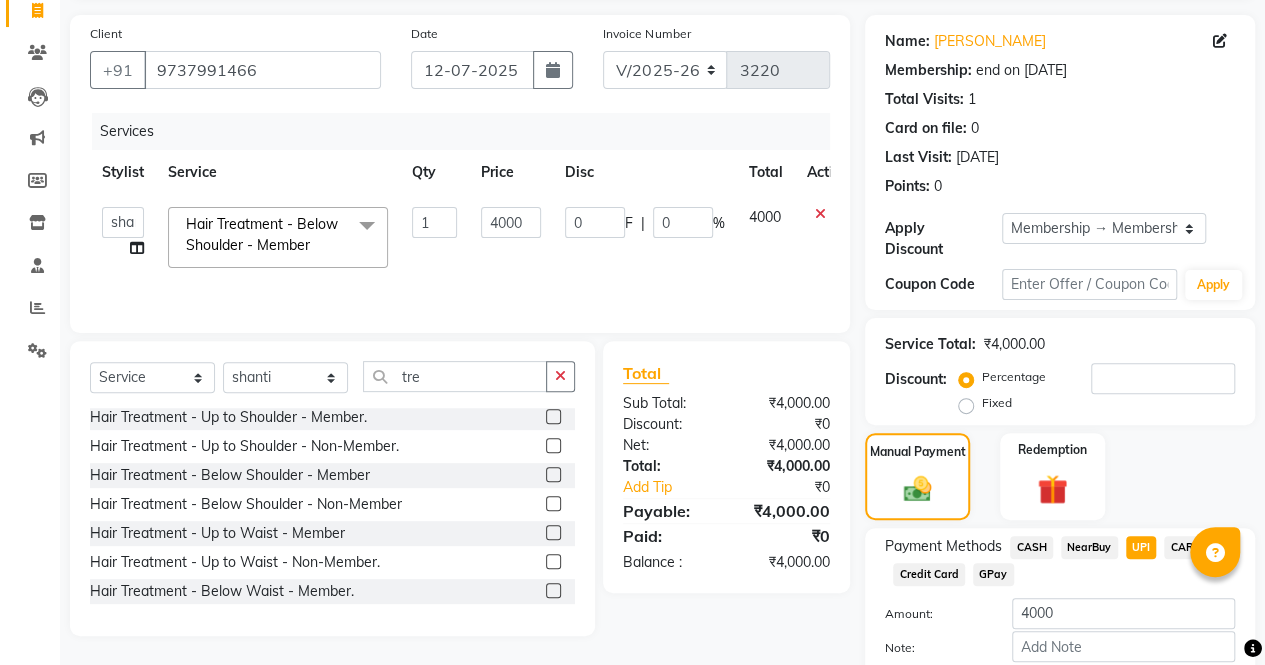 scroll, scrollTop: 244, scrollLeft: 0, axis: vertical 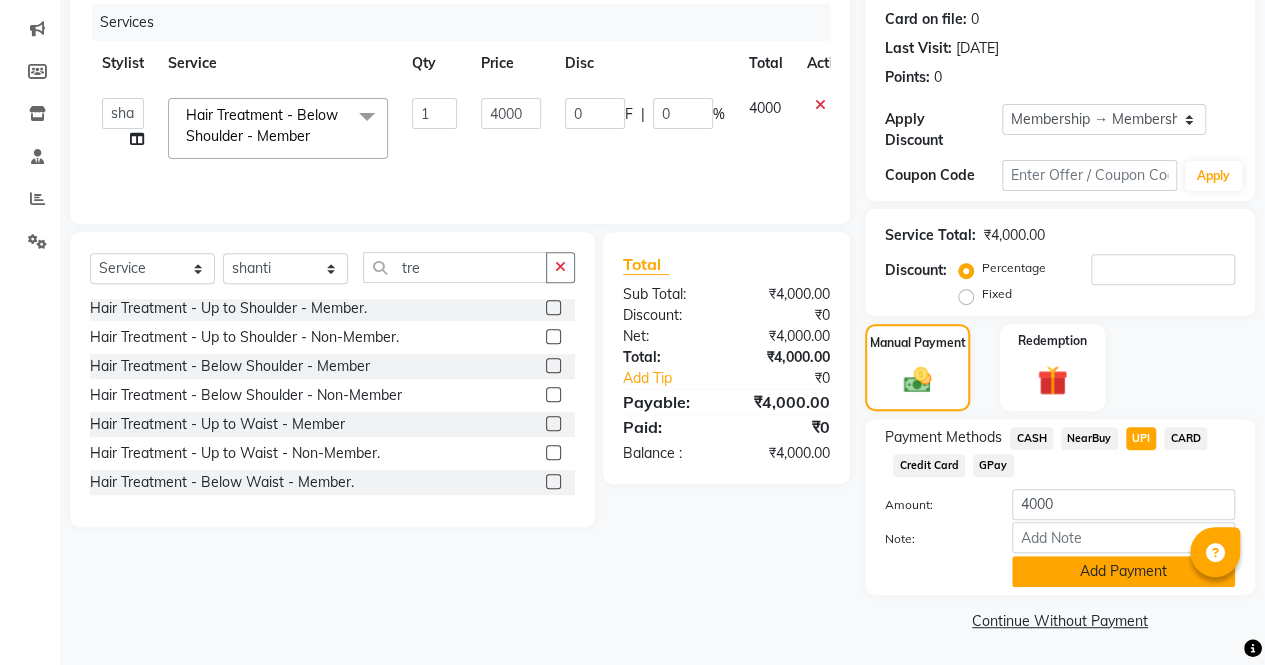 click on "Add Payment" 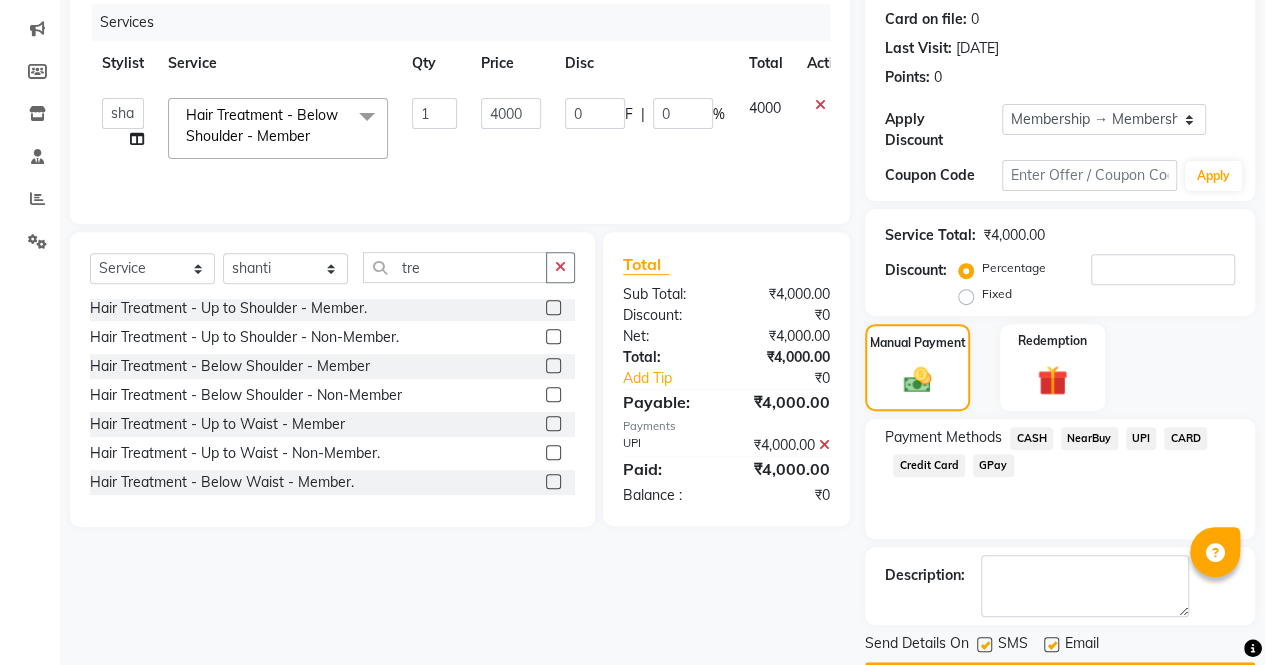 scroll, scrollTop: 300, scrollLeft: 0, axis: vertical 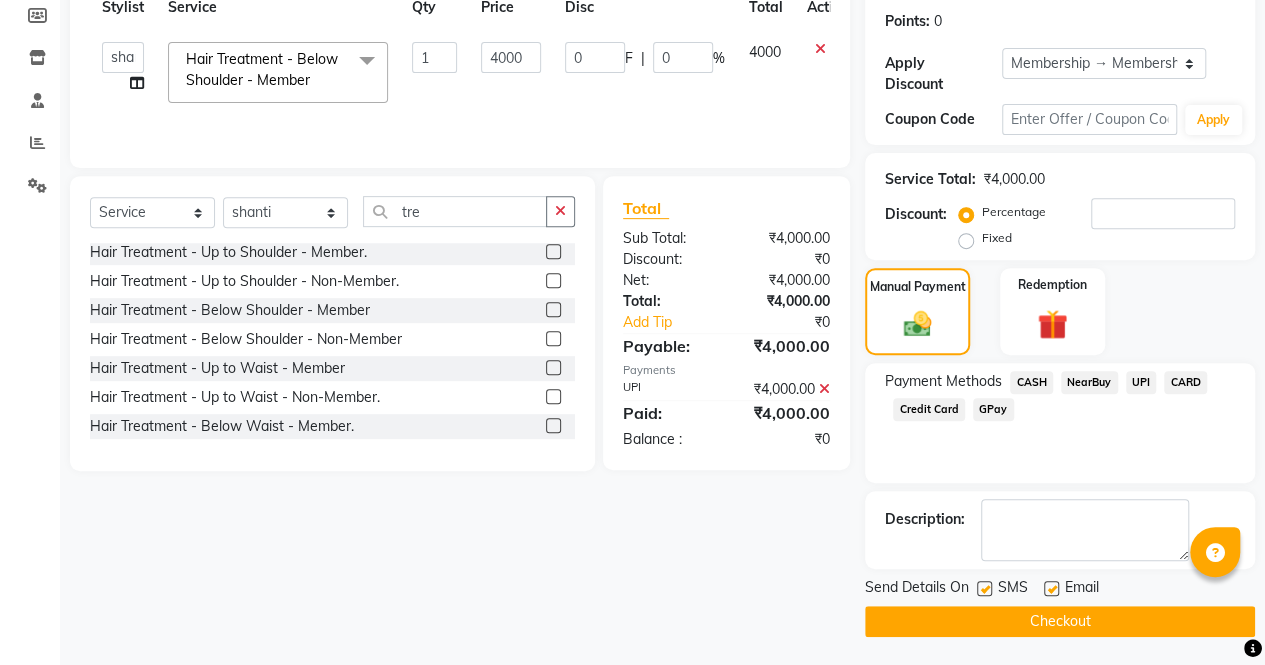 click on "Checkout" 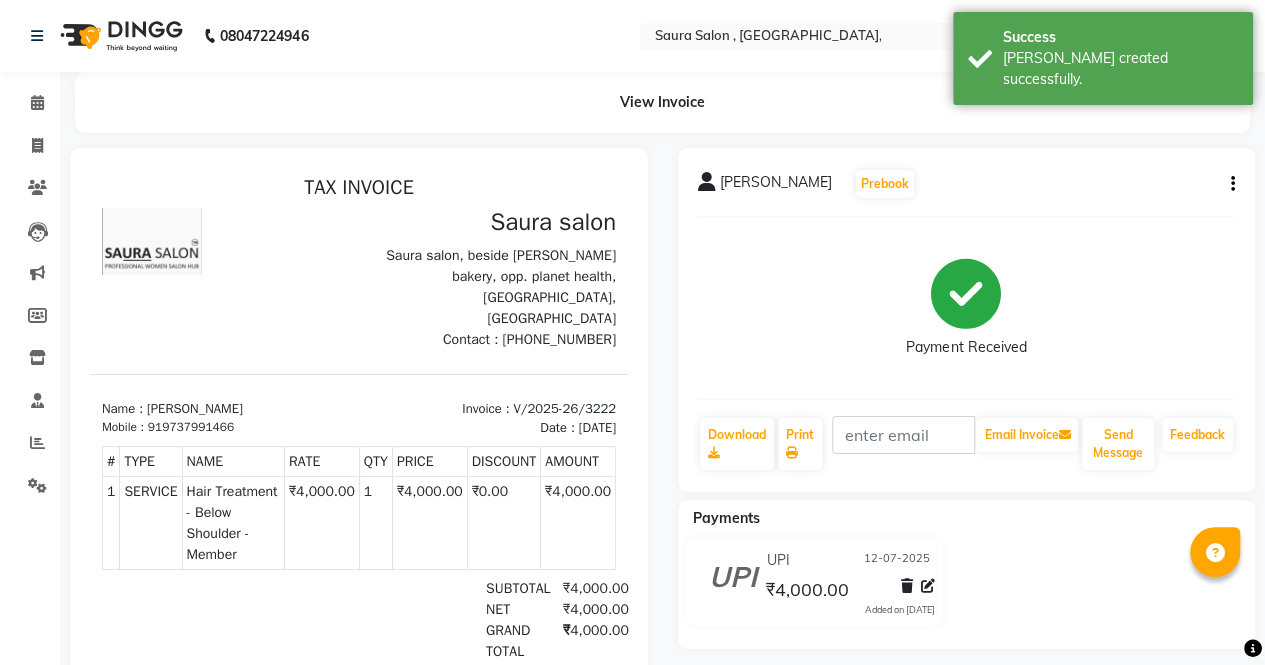 scroll, scrollTop: 0, scrollLeft: 0, axis: both 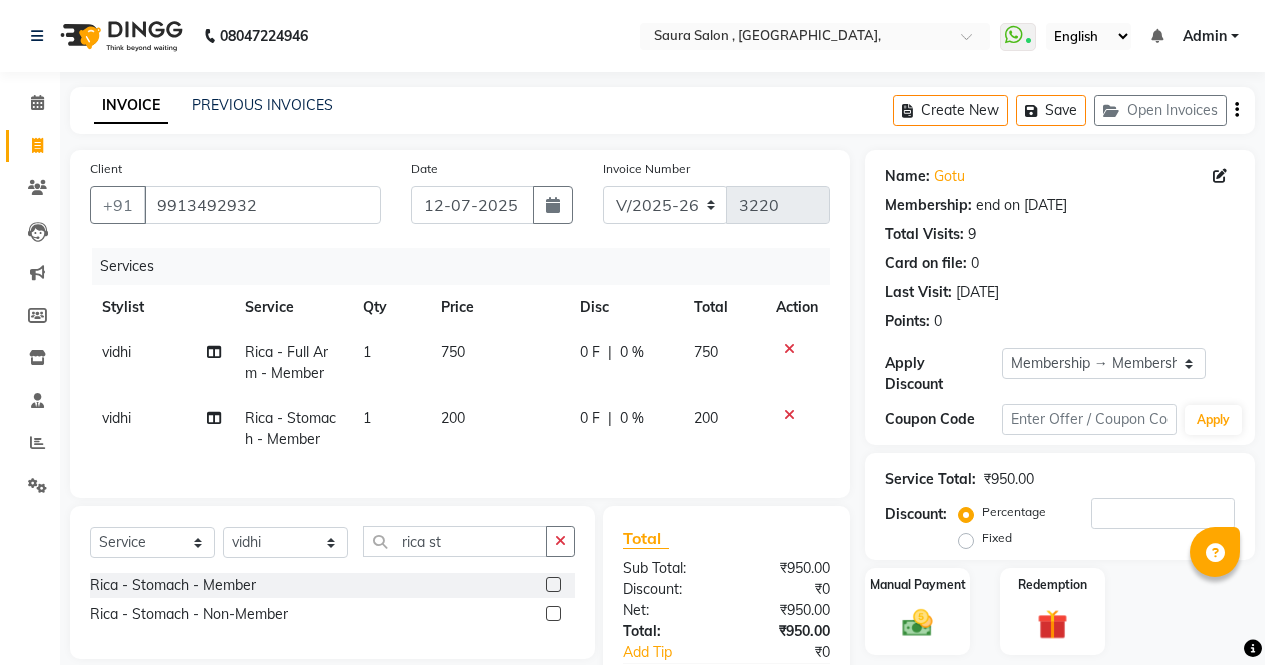 select on "6963" 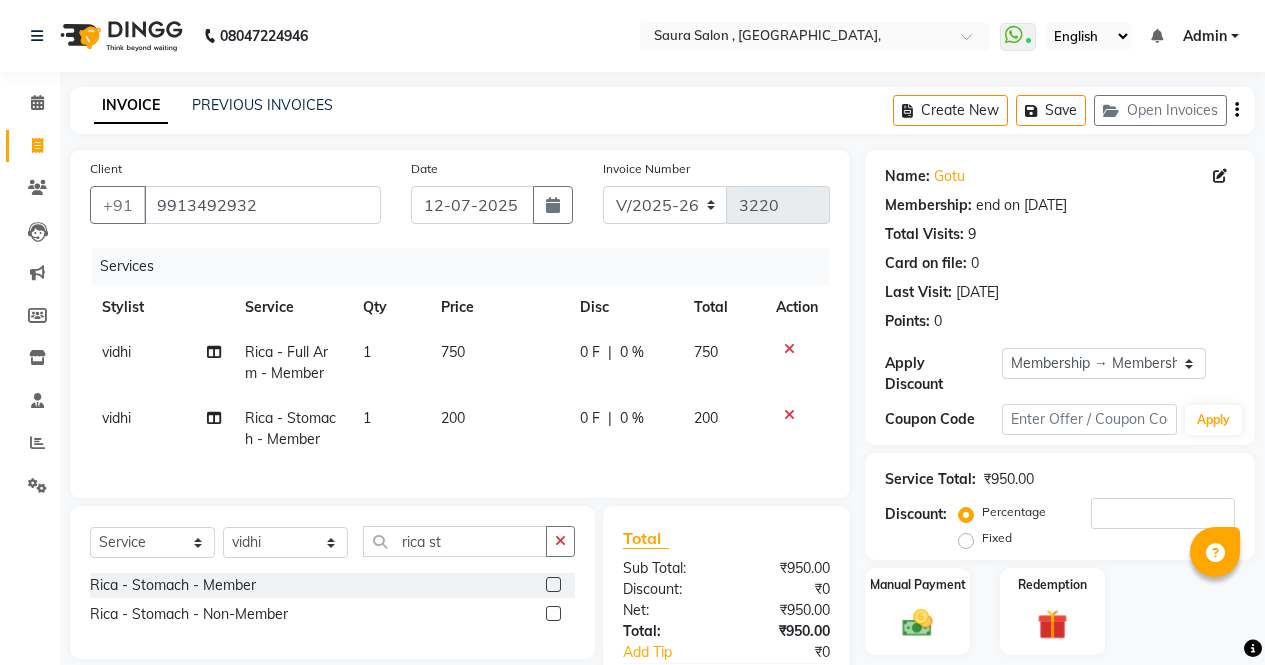 scroll, scrollTop: 0, scrollLeft: 0, axis: both 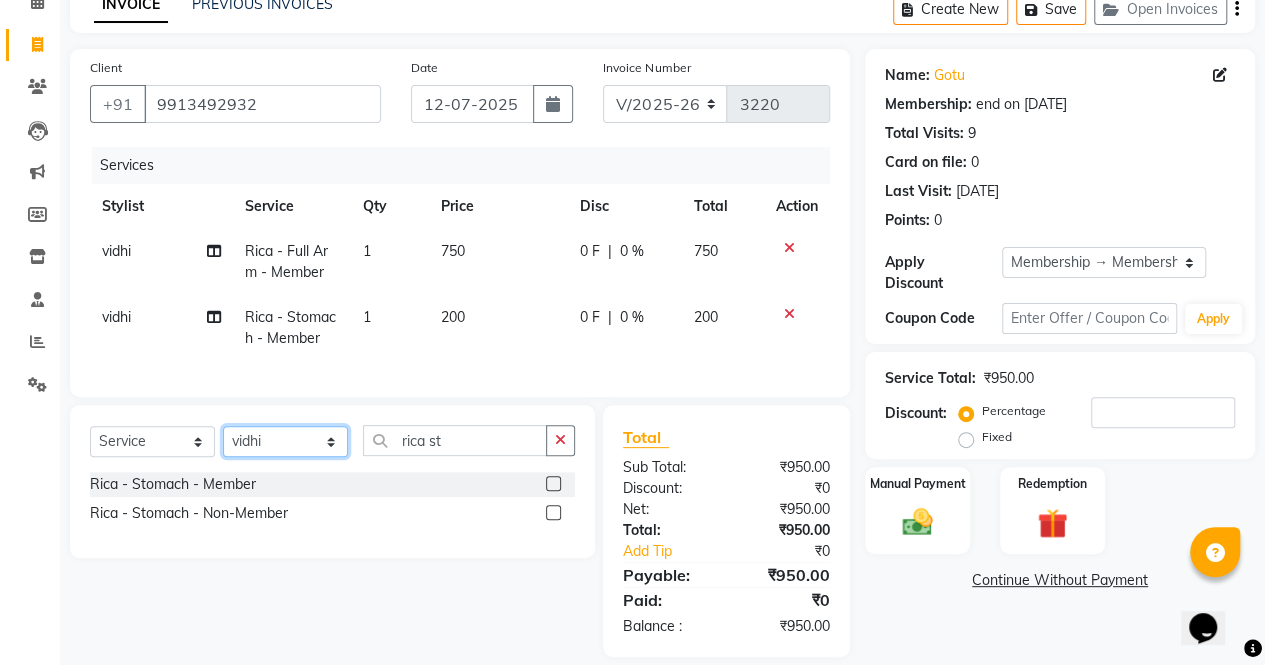 click on "Select Stylist archana  asha  [PERSON_NAME]  deepika [PERSON_NAME] [PERSON_NAME] [PERSON_NAME] khandala shanti  sona  ura usha di [PERSON_NAME]  [PERSON_NAME]" 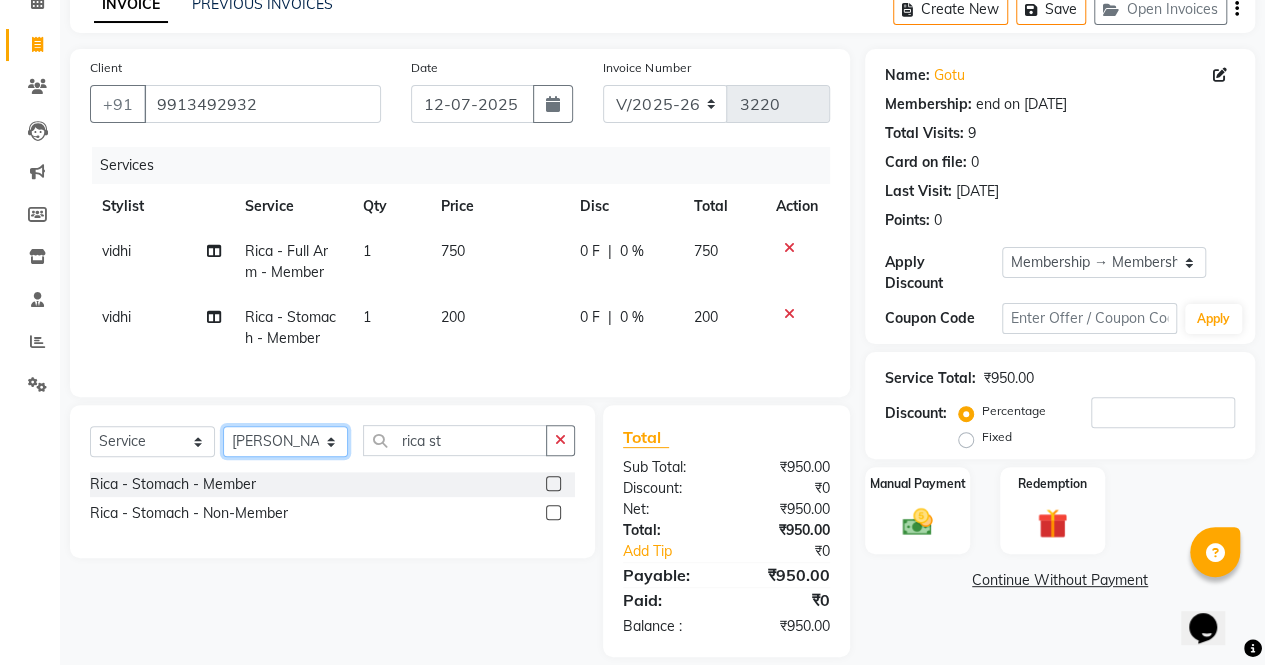 click on "Select Stylist archana  asha  [PERSON_NAME]  deepika [PERSON_NAME] [PERSON_NAME] [PERSON_NAME] khandala shanti  sona  ura usha di [PERSON_NAME]  [PERSON_NAME]" 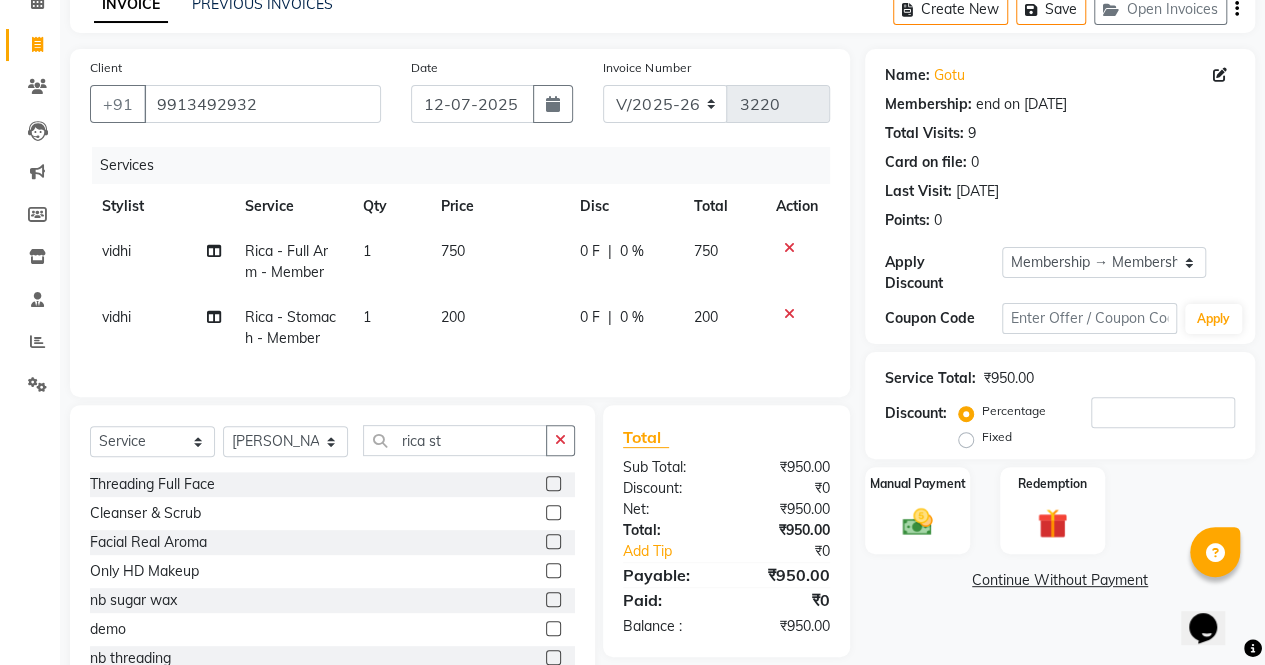 click on "Select  Service  Product  Membership  Package Voucher Prepaid Gift Card  Select Stylist archana  asha  [PERSON_NAME]  deepika [PERSON_NAME] [PERSON_NAME] [PERSON_NAME] khandala shanti  sona  ura usha di [PERSON_NAME]  [PERSON_NAME]  rica st Threading Full Face  Cleanser & Scrub  Facial Real Aroma   Only HD Makeup  nb sugar wax  demo  nb threading   Manicure - Tan Pack - Member  Manicure - Tan Pack - Non-Member  Manicure - Extra Massage (15 min) - Member  Manicure - Extra Massage (15 min) - Non-Member  manicure - foot socking - member  manicure - foot socking - non member  manicure - basic - member  manicure - basic - non-member  manicure - delux - member   manicure - delux - non-member  manicure - organic spa - member   manicure - organic spa - non-member   manicure - pedilogix - member   manicure - pedilogix - non-member   manicure - premium- member   manicure - premium- non-member   Pedicure - foot socking - Member  Pedicure - foot socking non-Member  Pedicure - Basic - Member  Pedicure - Basic - Non-Member  Fringe - Member" 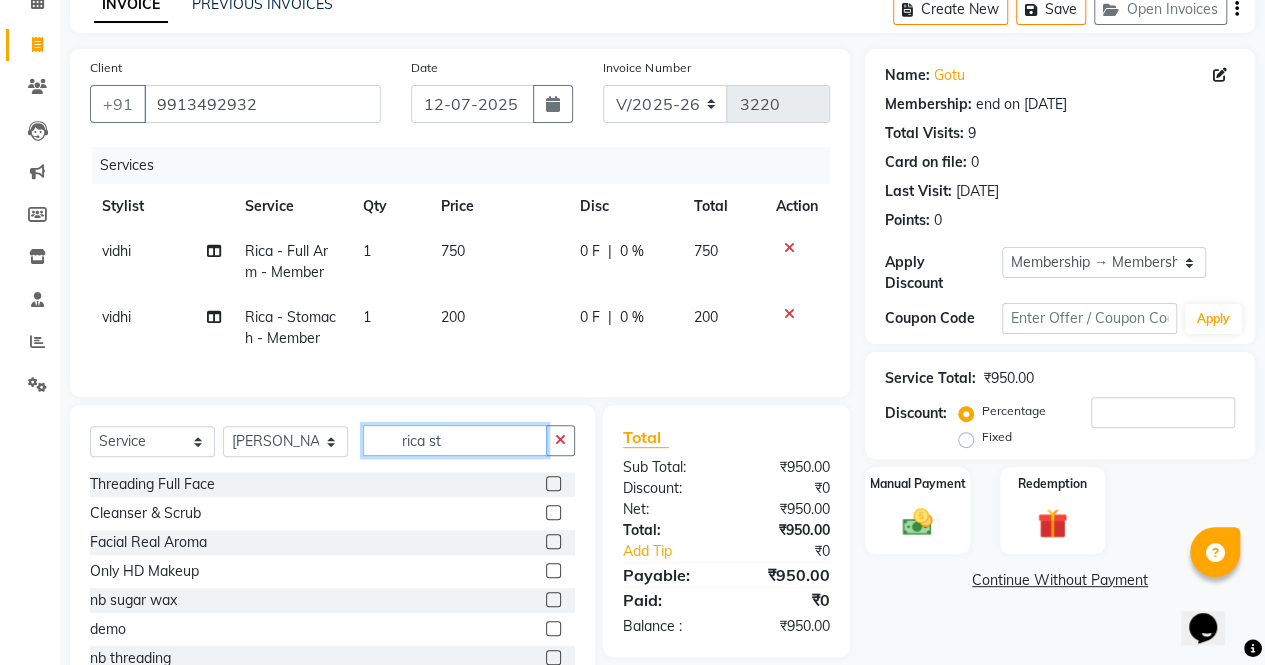 click on "rica st" 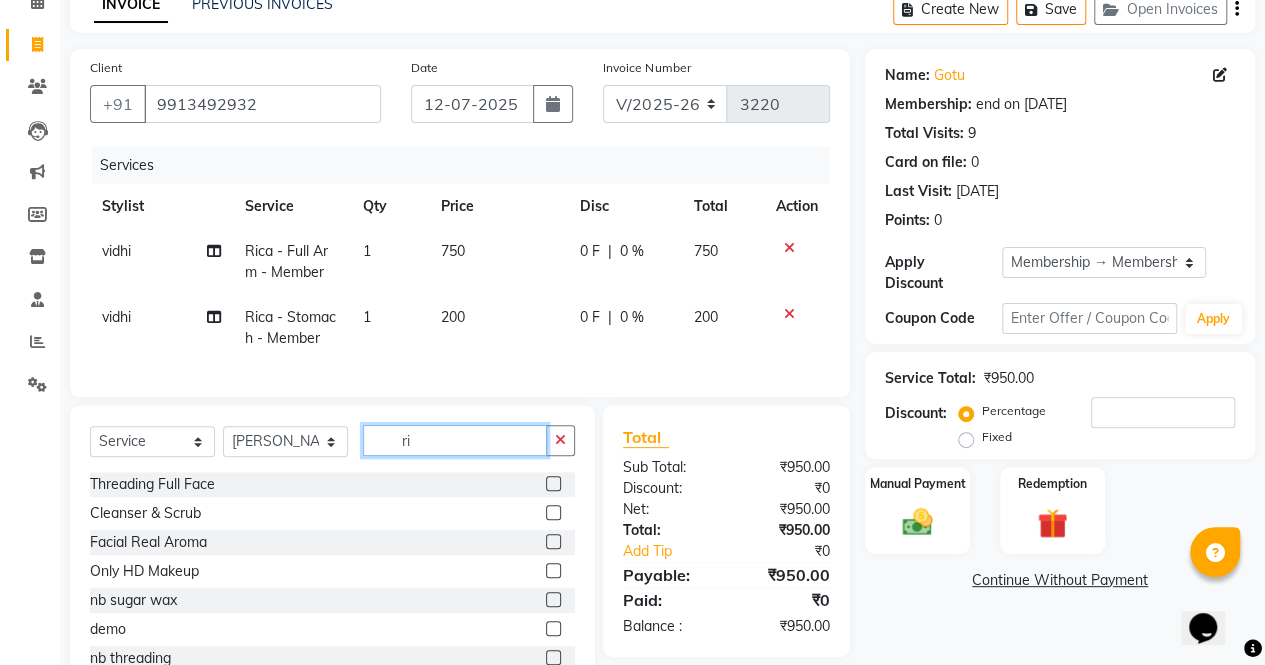 type on "r" 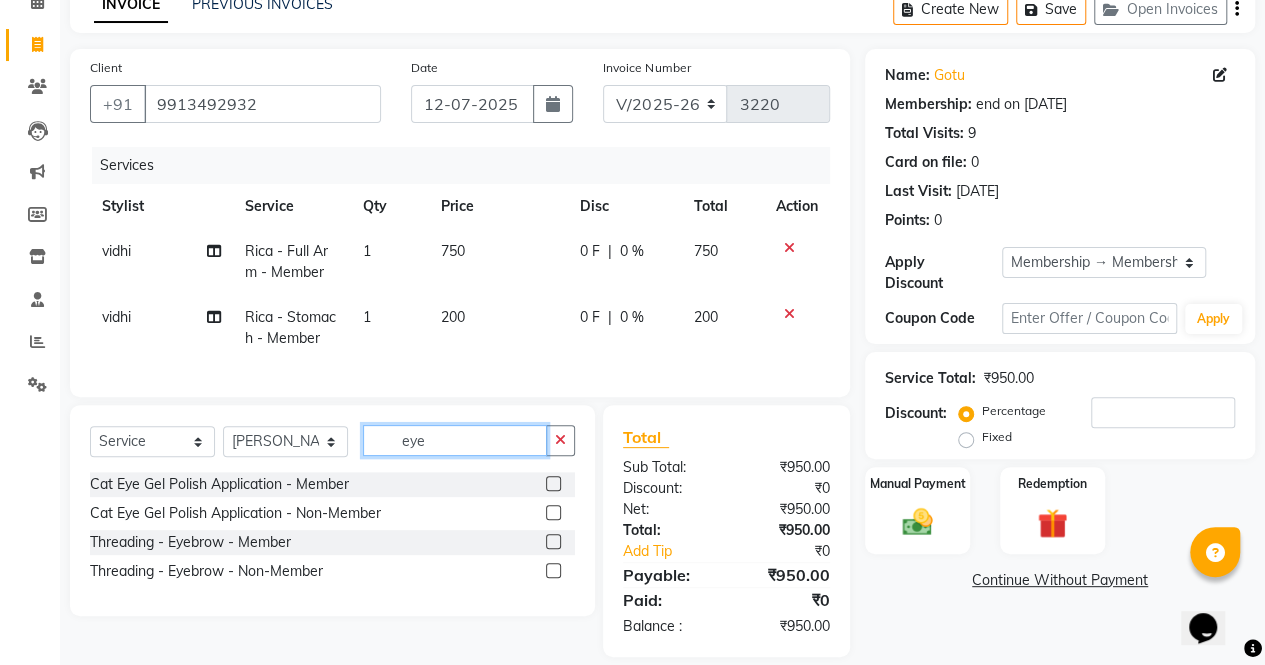 type on "eye" 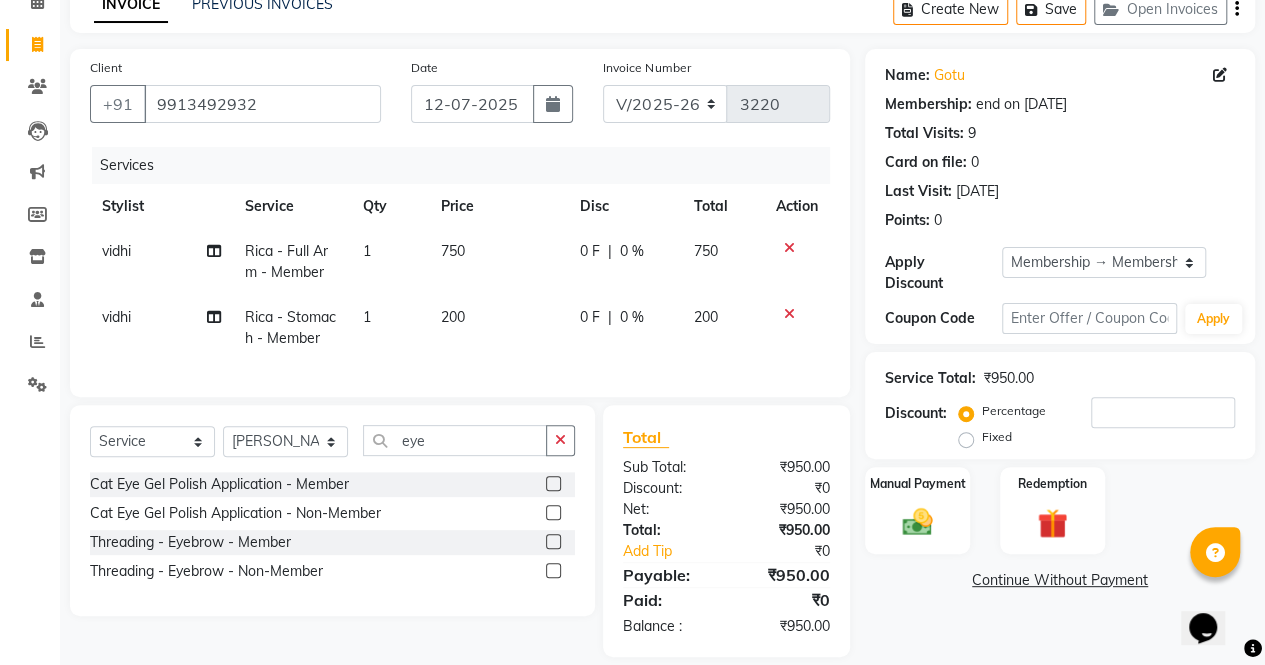 click 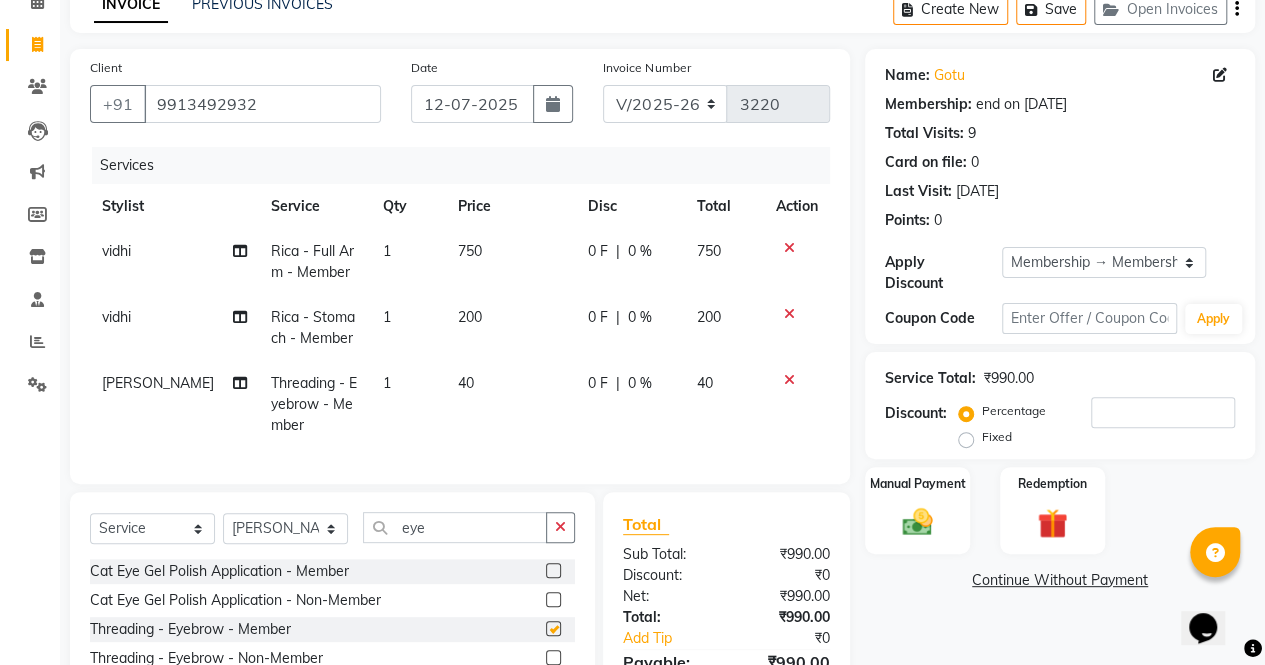 checkbox on "false" 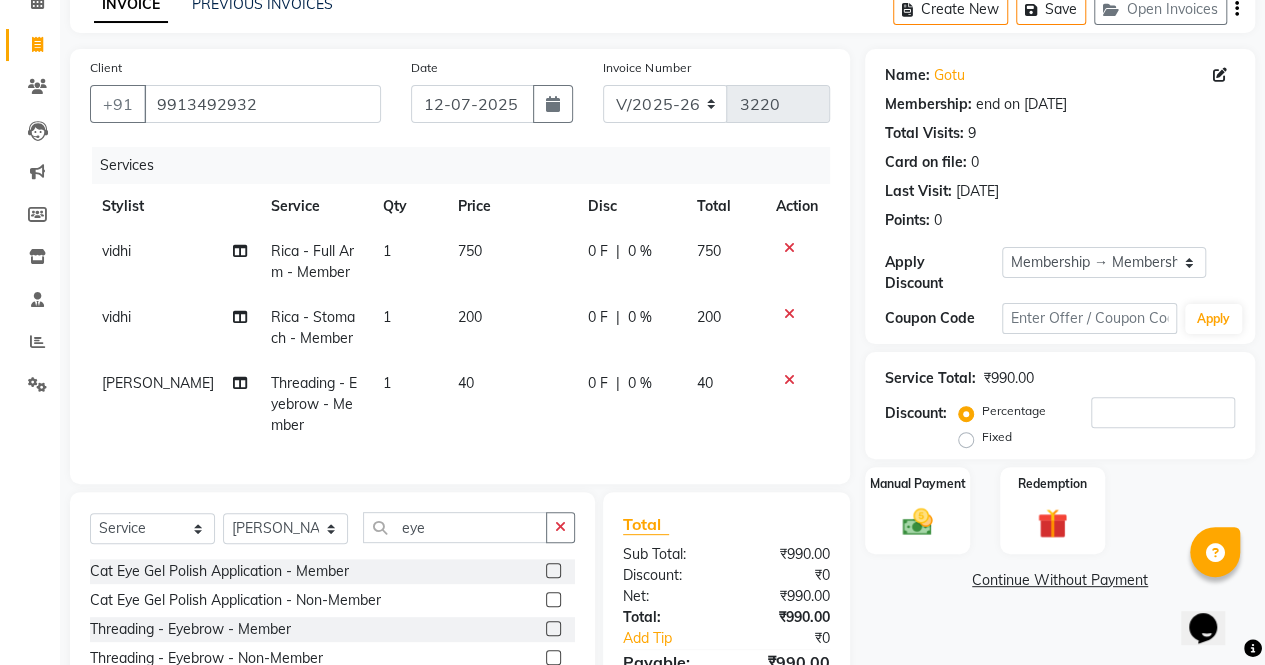 click on "Name: Gotu  Membership: end on [DATE] Total Visits:  9 Card on file:  0 Last Visit:   [DATE] Points:   0  Apply Discount Select Membership → Membership Coupon Code Apply Service Total:  ₹990.00  Discount:  Percentage   Fixed  Manual Payment Redemption  Continue Without Payment" 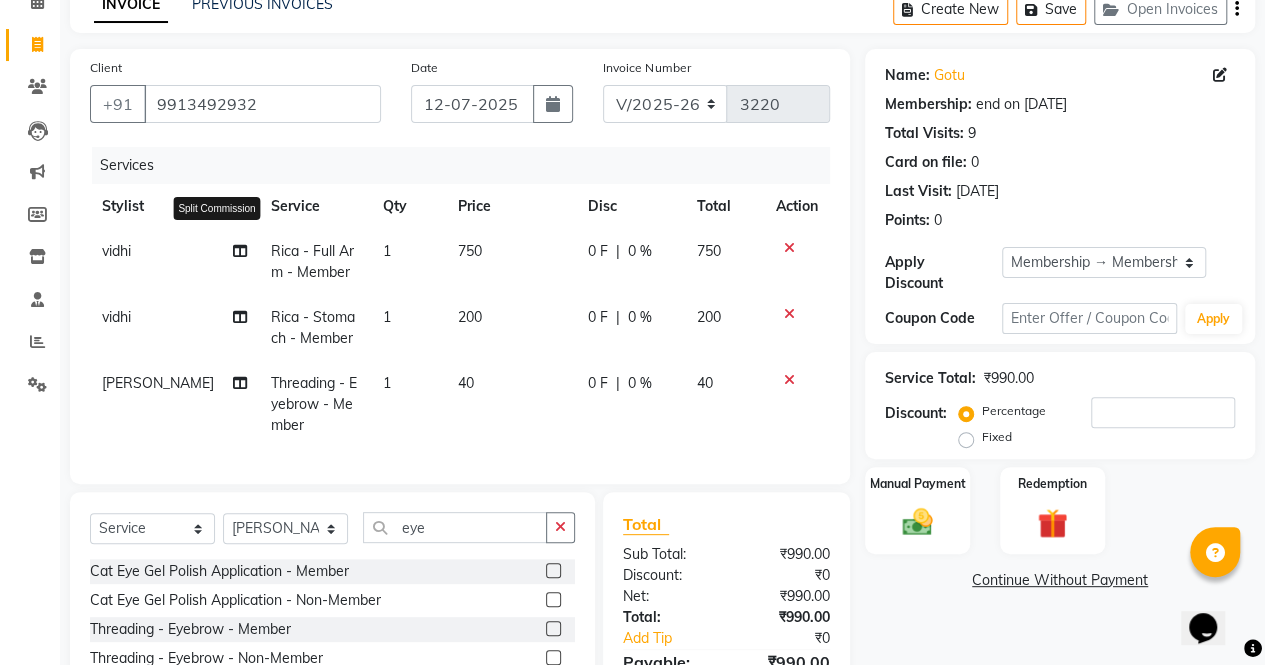 click 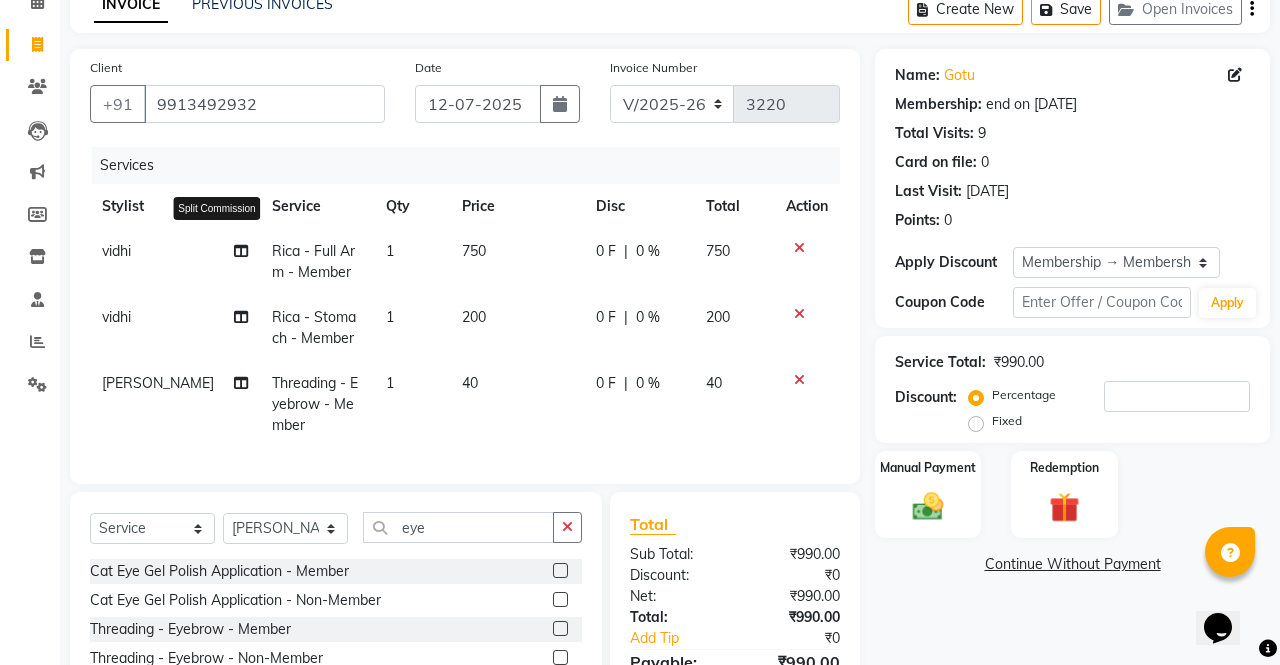 select on "67661" 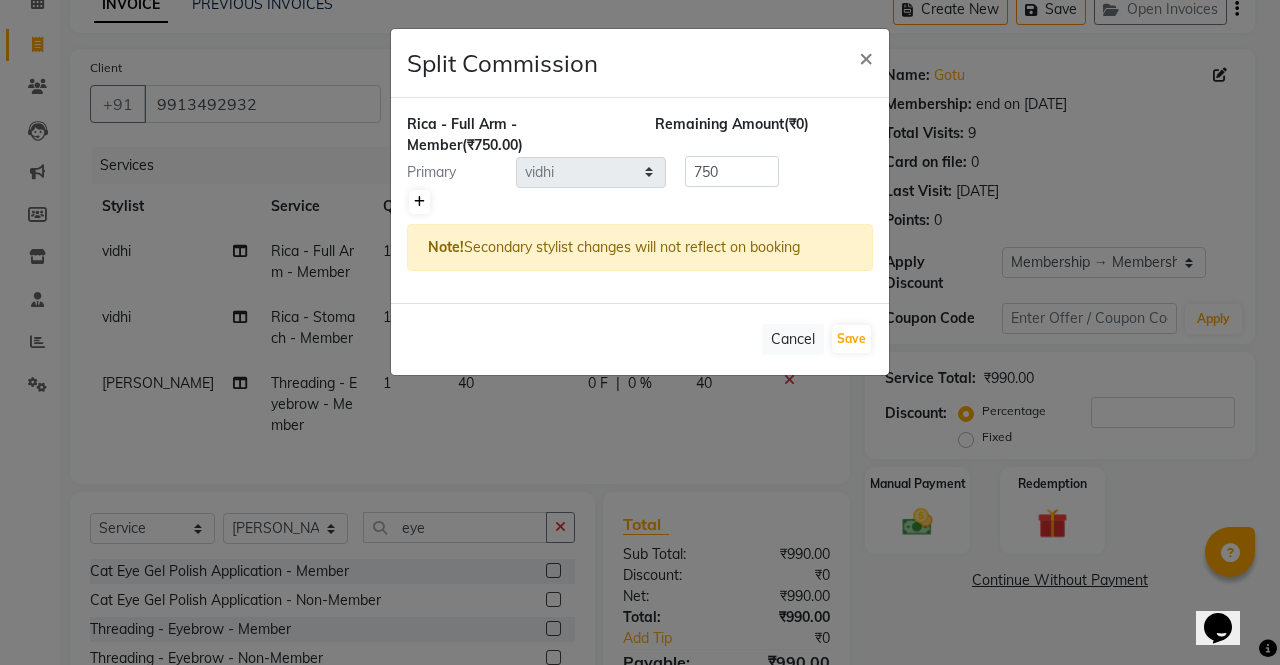 click 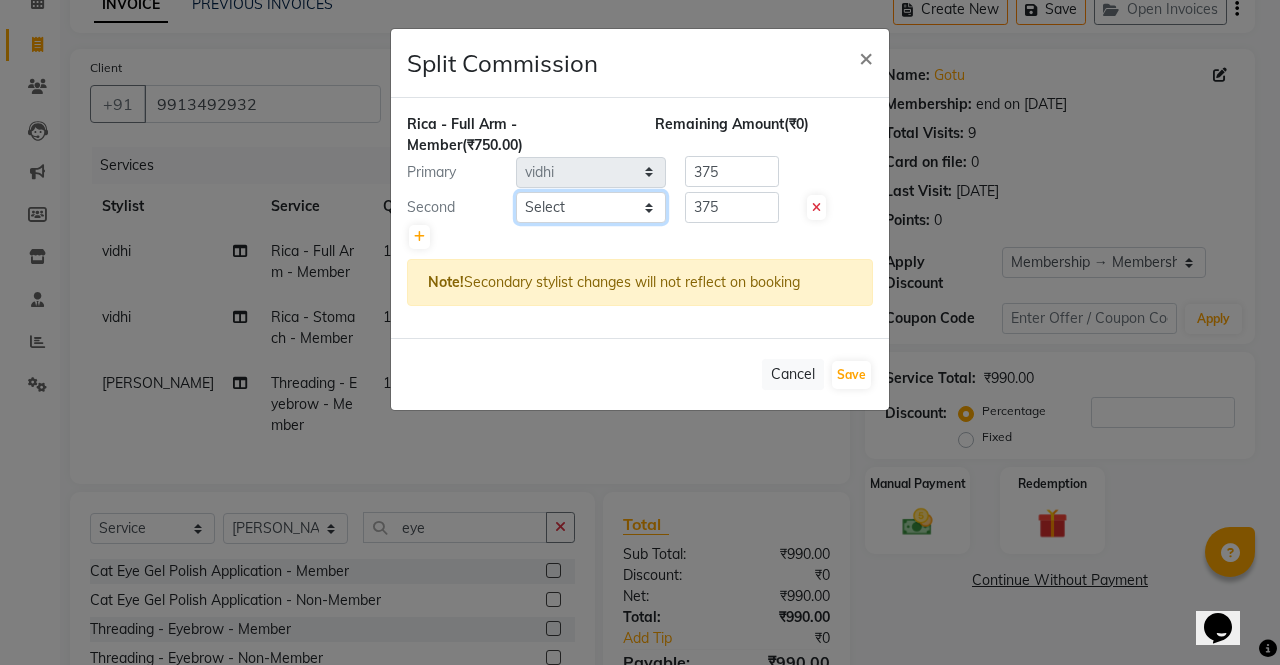 click on "Select  archana    asha    [PERSON_NAME]    deepika [PERSON_NAME]   [PERSON_NAME]   [PERSON_NAME] khandala   shanti    sona    ura   usha di   [PERSON_NAME]    [PERSON_NAME]" 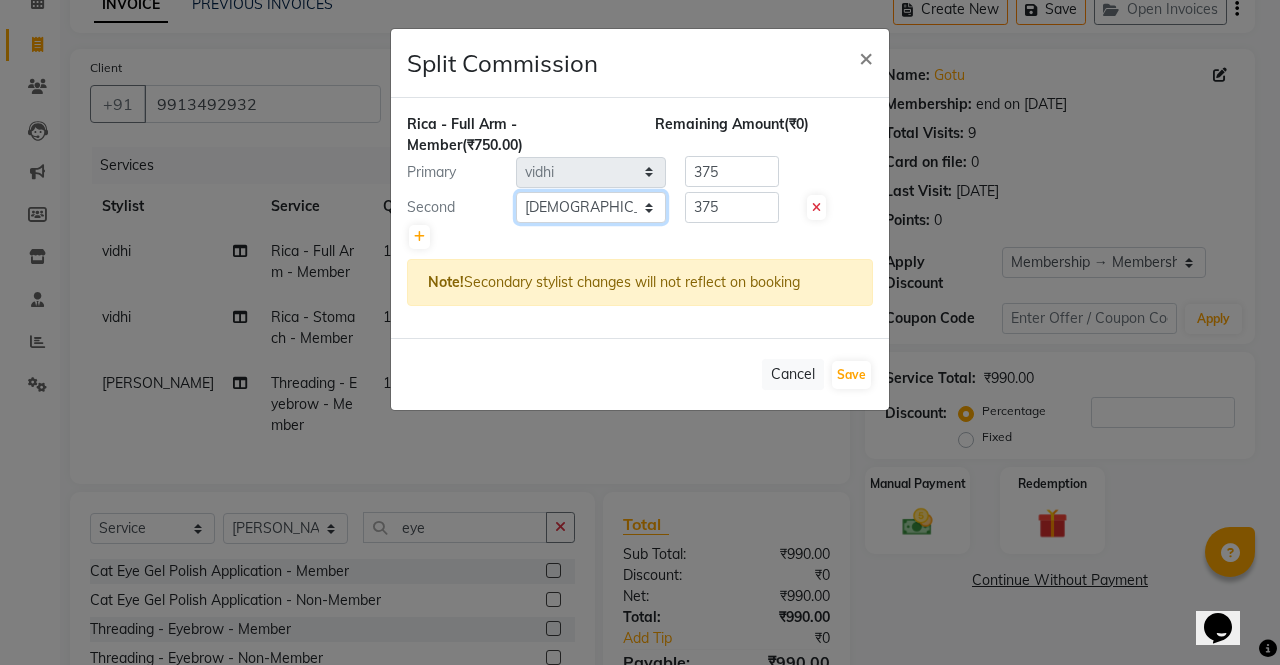click on "Select  archana    asha    [PERSON_NAME]    deepika [PERSON_NAME]   [PERSON_NAME]   [PERSON_NAME] khandala   shanti    sona    ura   usha di   [PERSON_NAME]    [PERSON_NAME]" 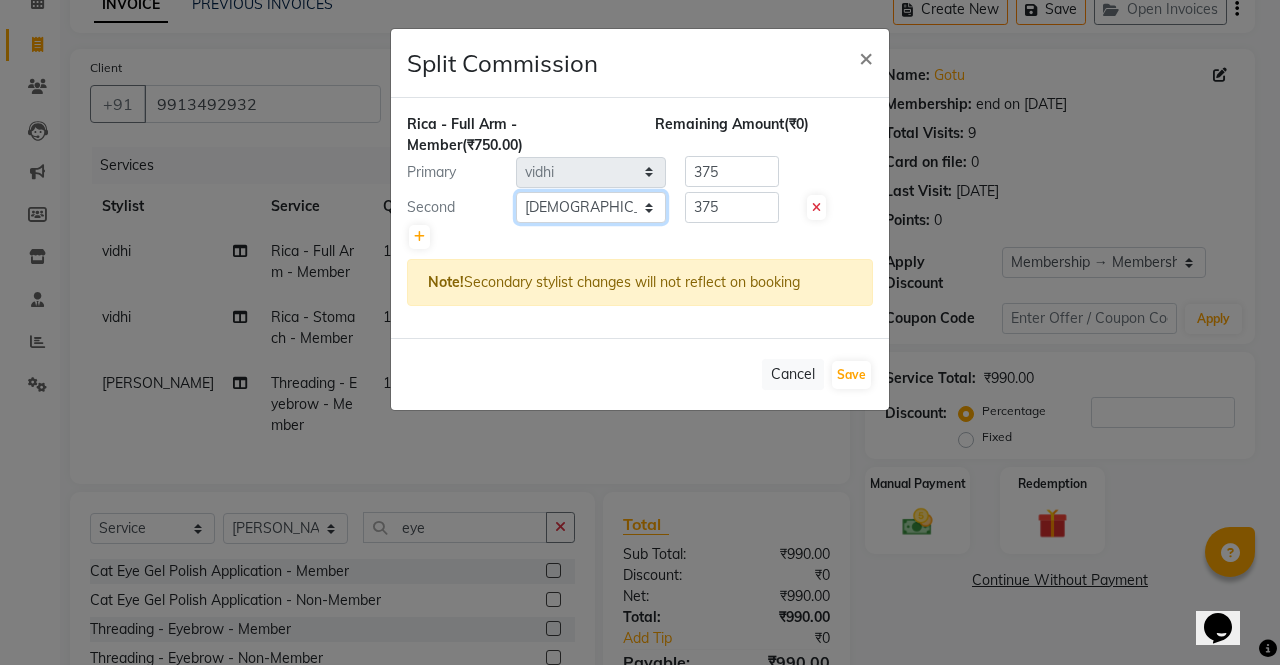 click on "Select  archana    asha    chetna    deepika prajapati   jagruti   payal   riddhi khandala   shanti    sona    ura   usha di   vaishali   vaishnavi    vidhi" 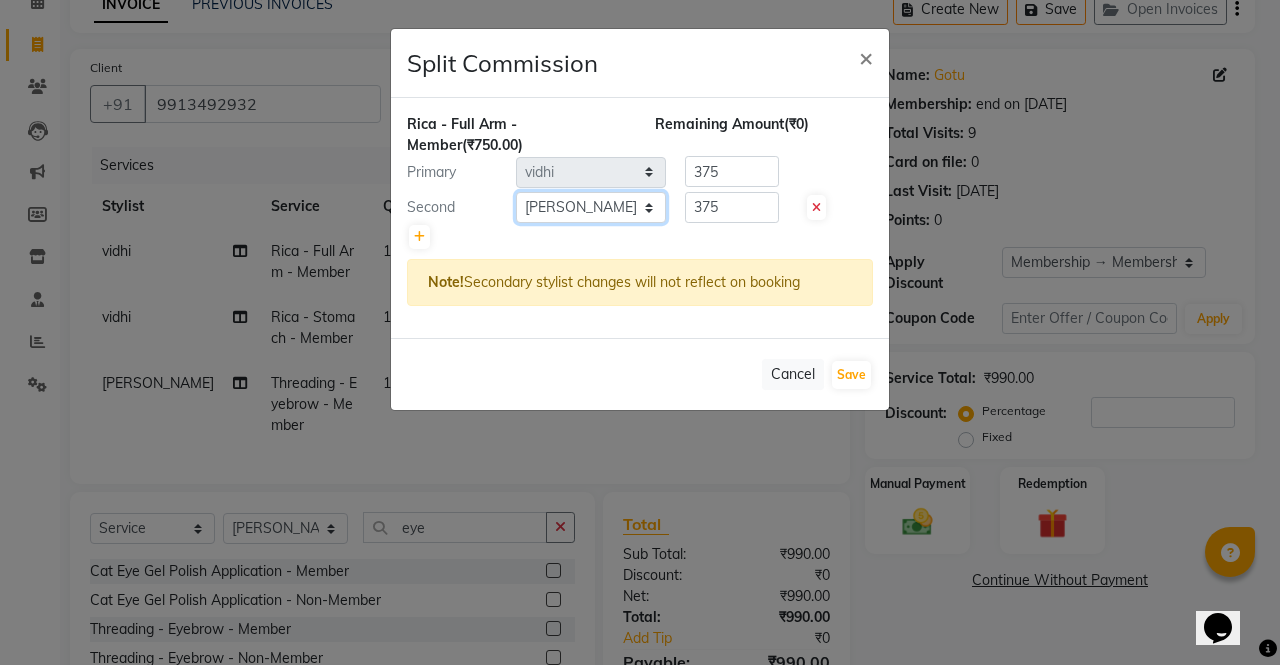 click on "Select  archana    asha    chetna    deepika prajapati   jagruti   payal   riddhi khandala   shanti    sona    ura   usha di   vaishali   vaishnavi    vidhi" 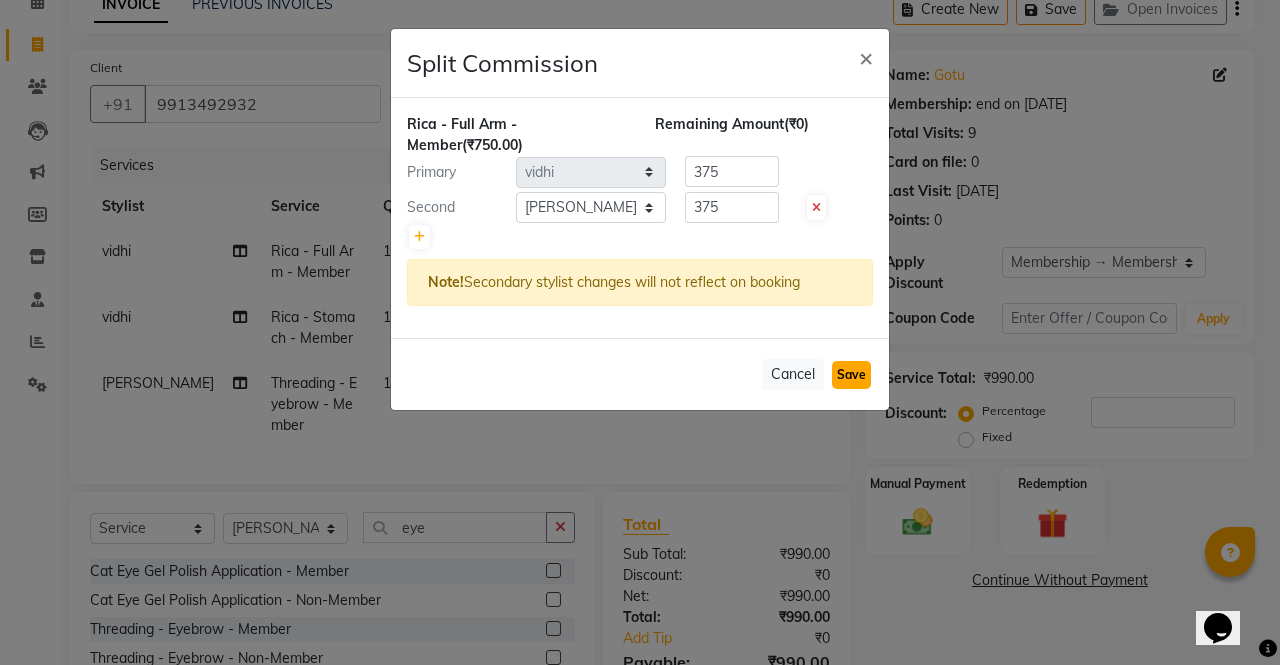 click on "Save" 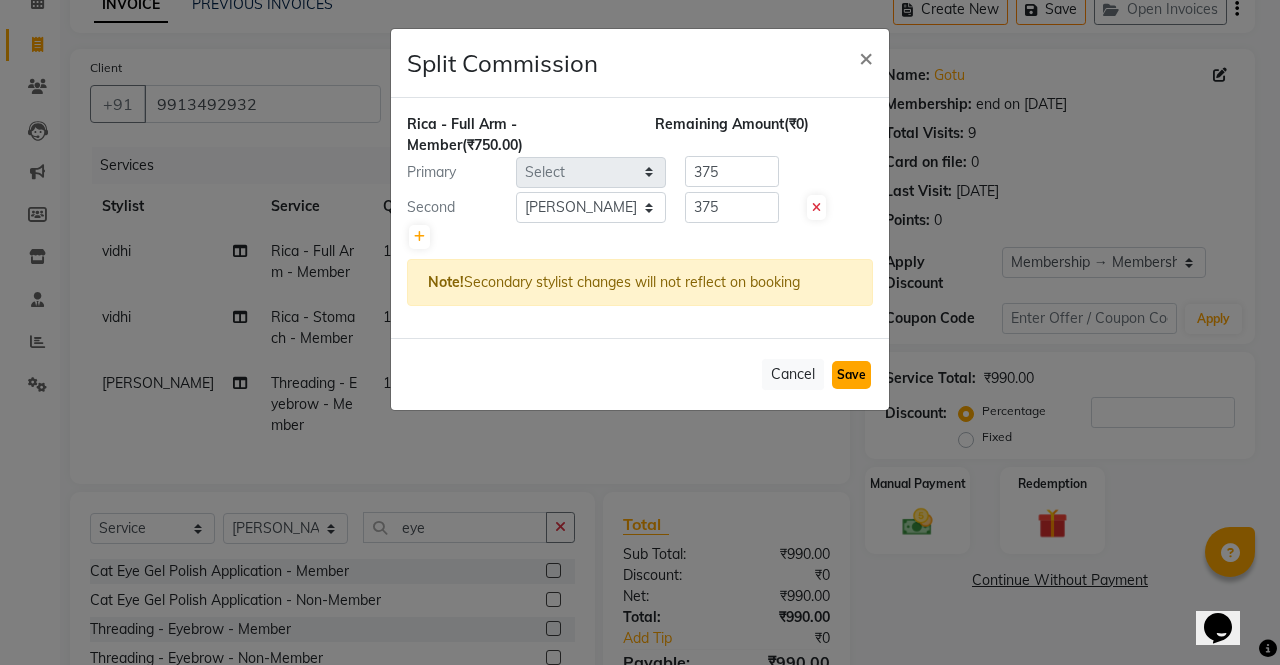 type 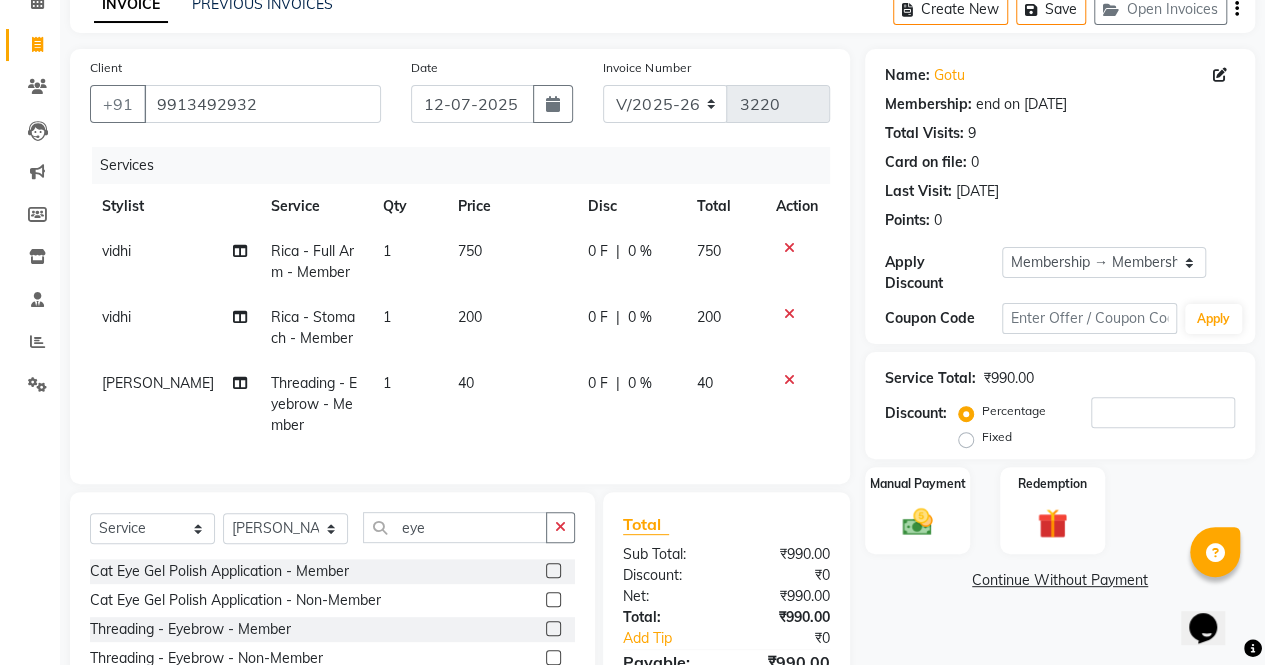 click on "vidhi" 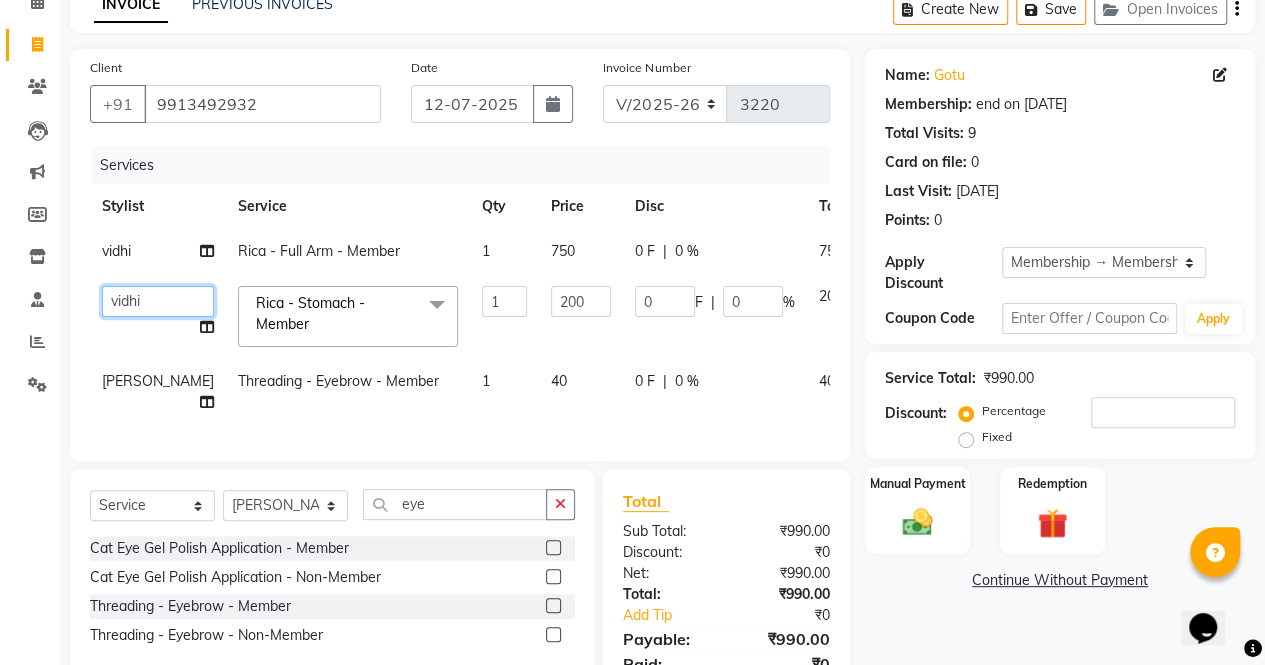 click on "archana    asha    chetna    deepika prajapati   jagruti   payal   riddhi khandala   shanti    sona    ura   usha di   vaishali   vaishnavi    vidhi" 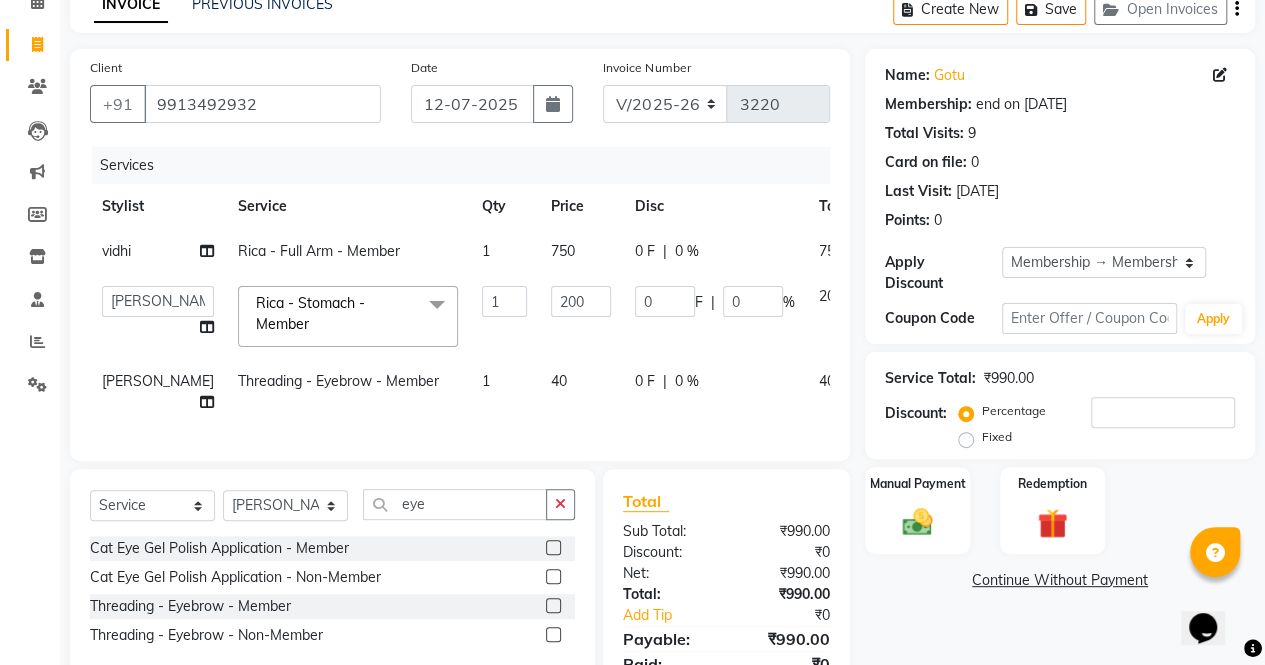 select on "56807" 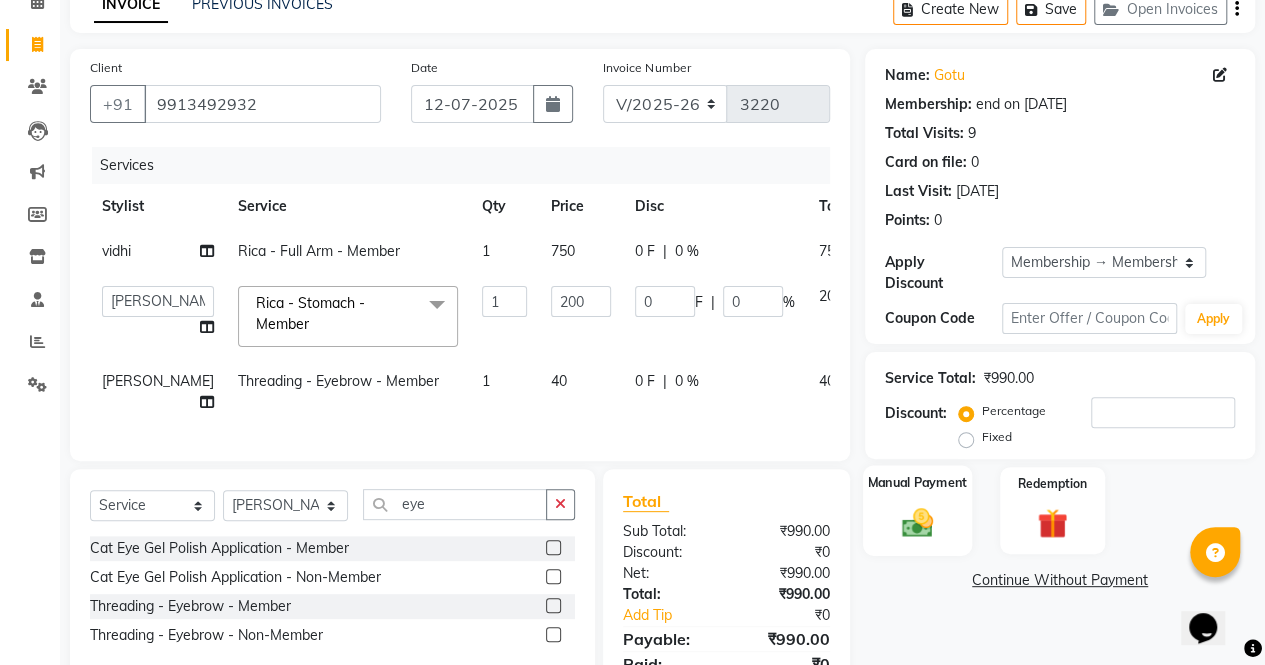click 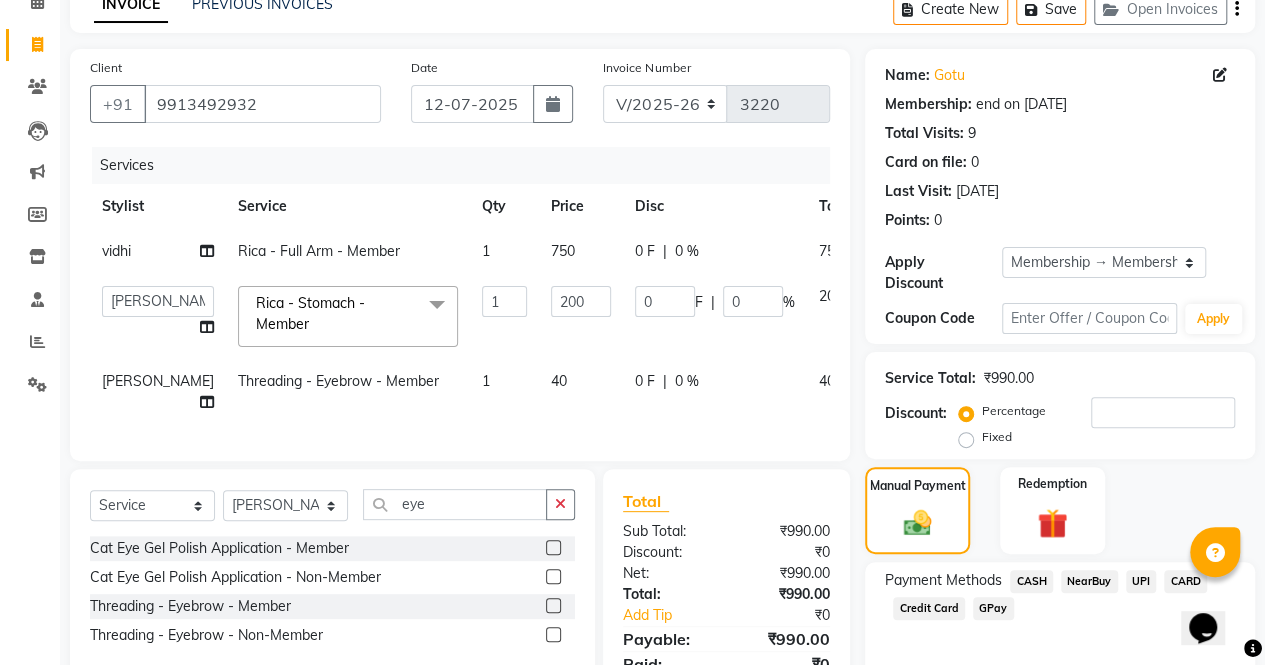 click on "UPI" 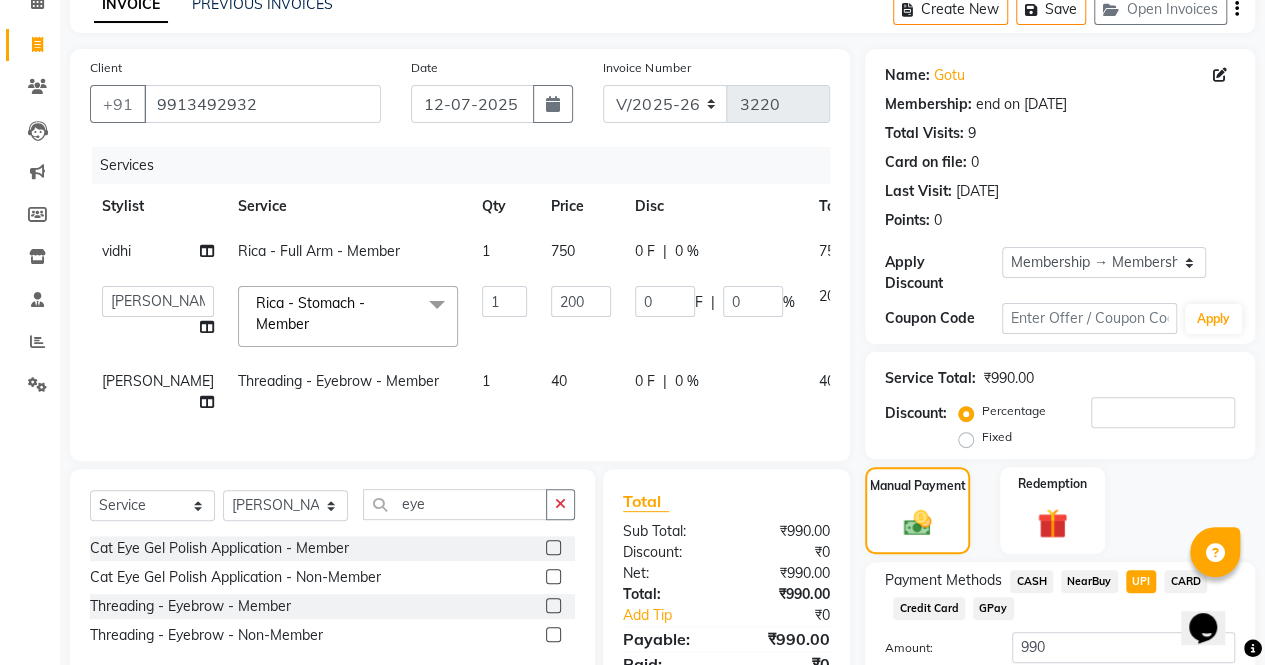 scroll, scrollTop: 244, scrollLeft: 0, axis: vertical 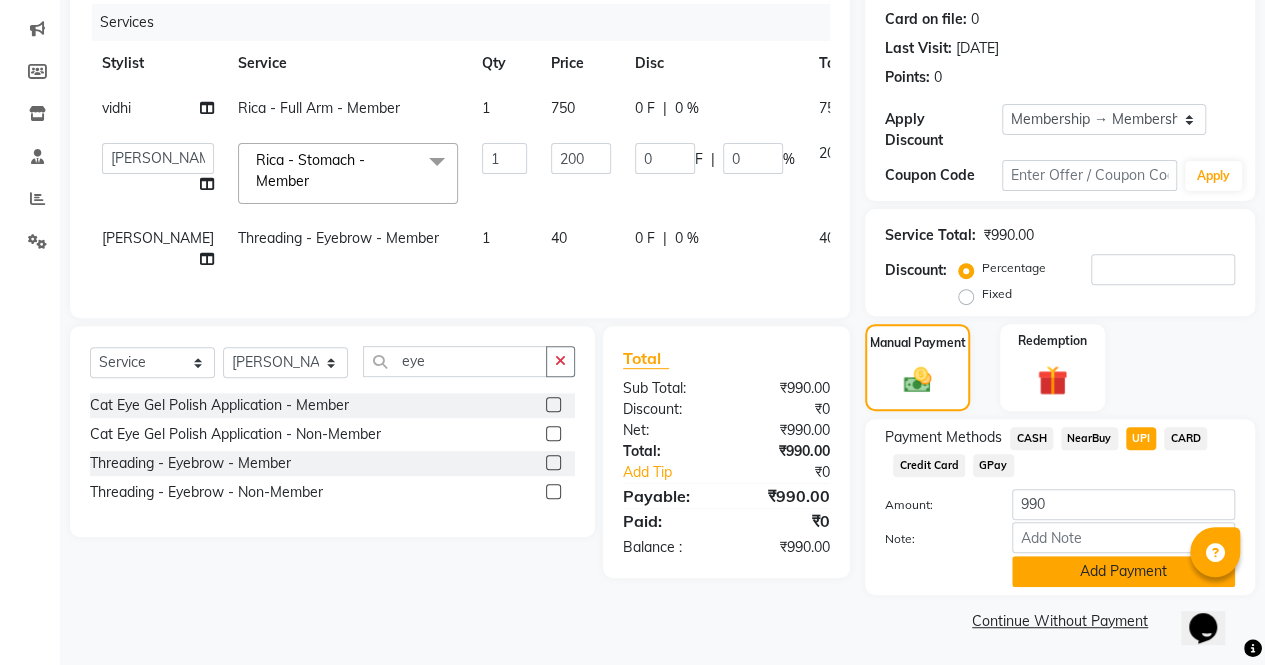 click on "Add Payment" 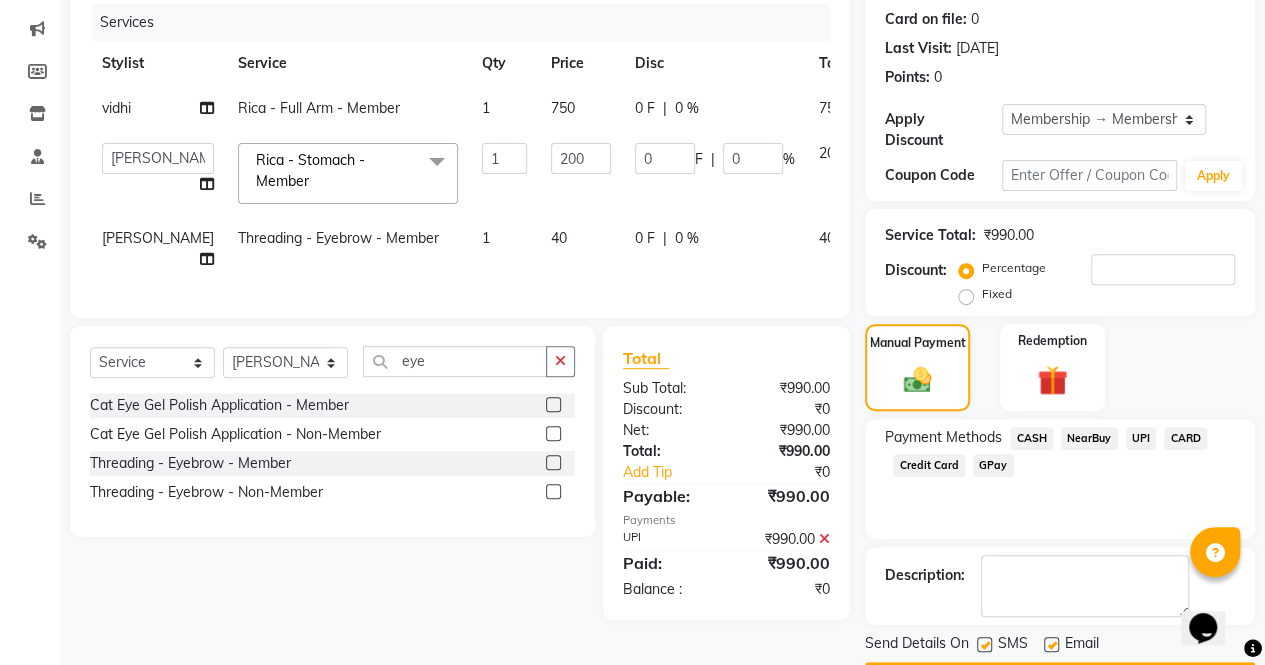 scroll, scrollTop: 300, scrollLeft: 0, axis: vertical 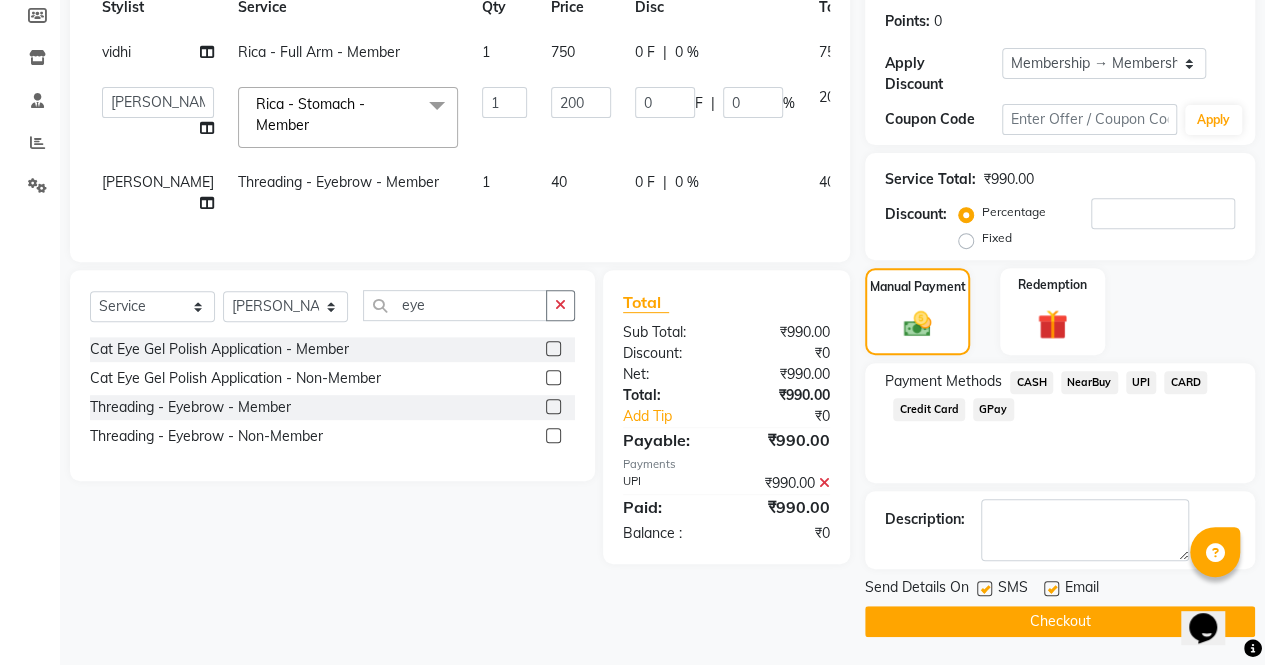 click on "Checkout" 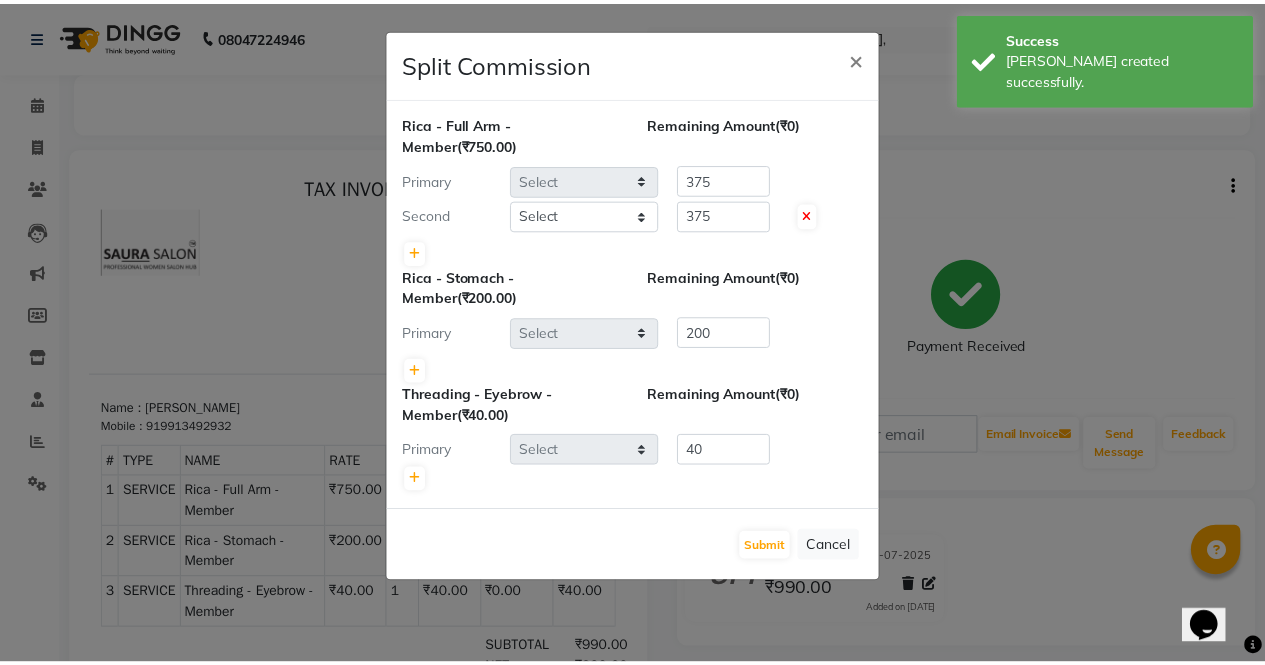 scroll, scrollTop: 0, scrollLeft: 0, axis: both 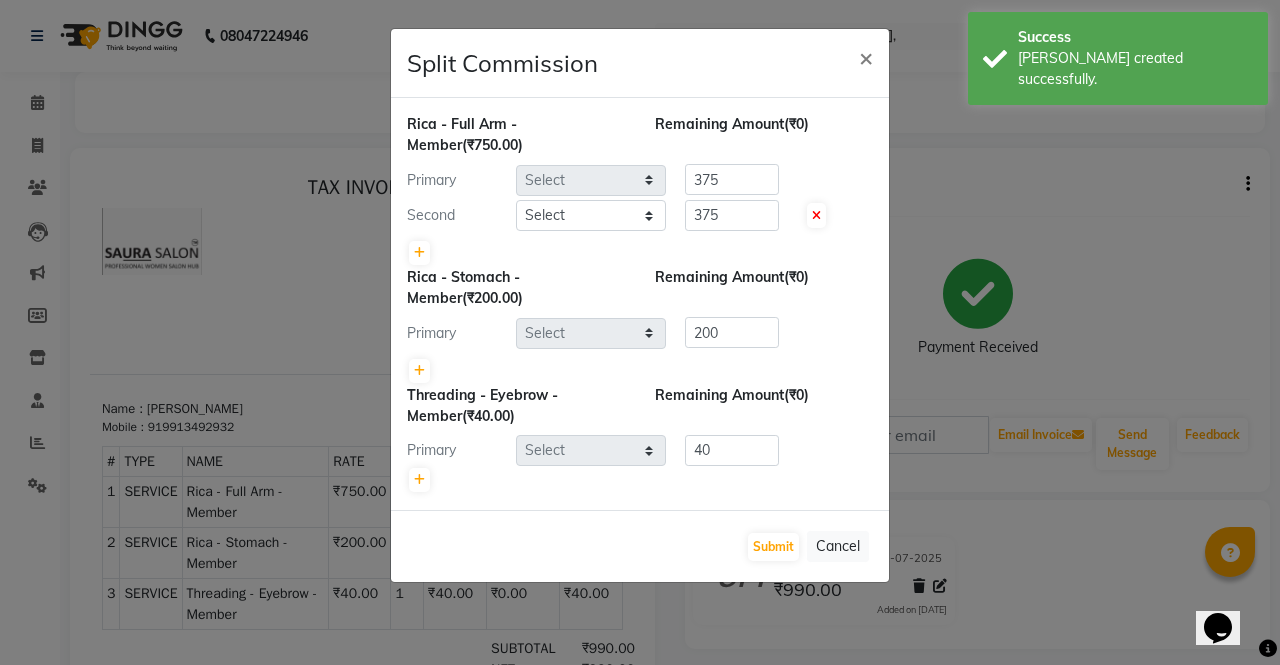 select on "67661" 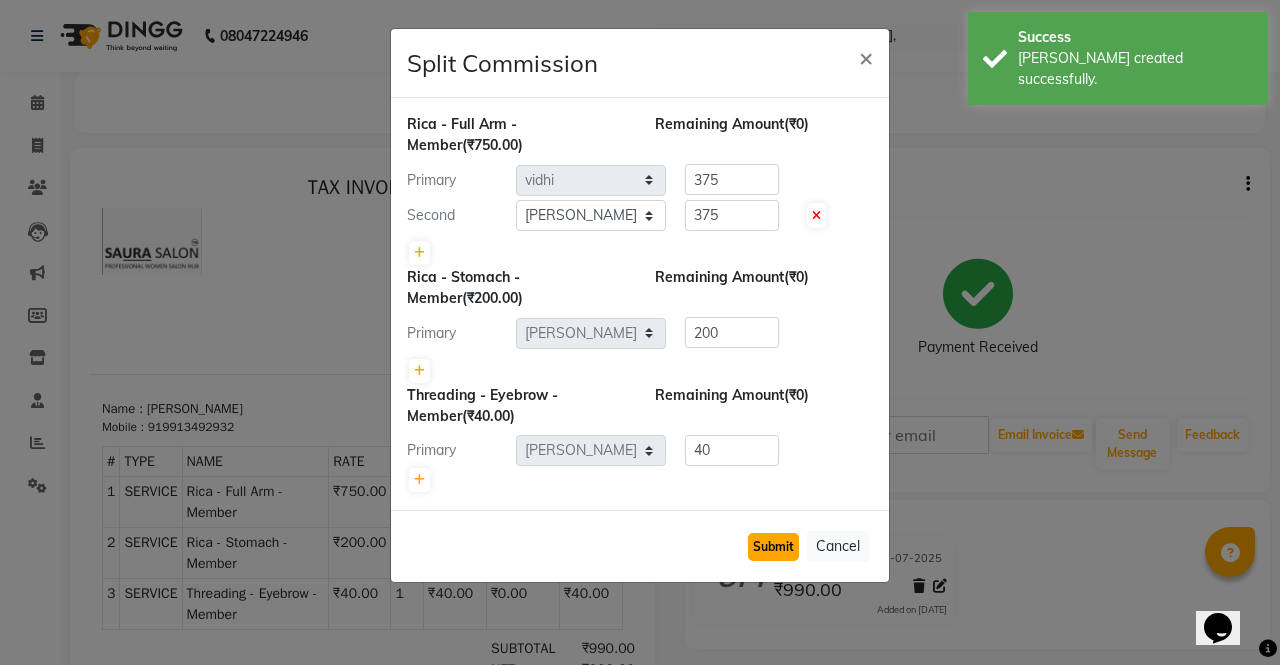 click on "Submit" 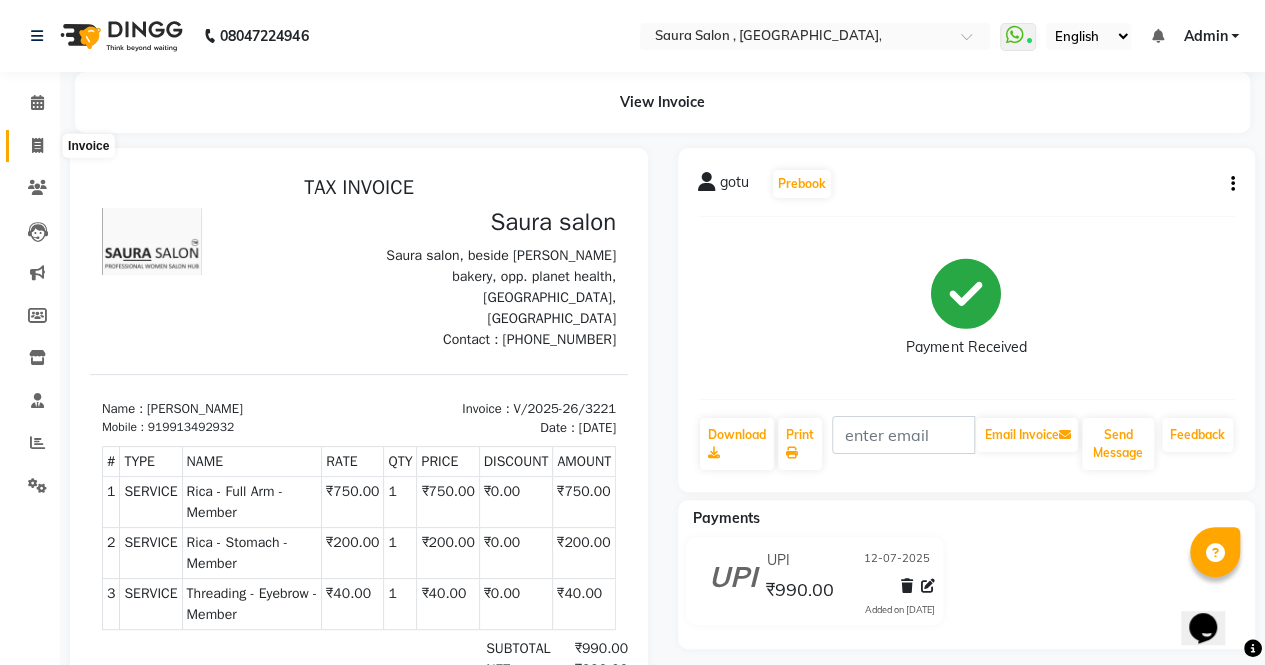 click 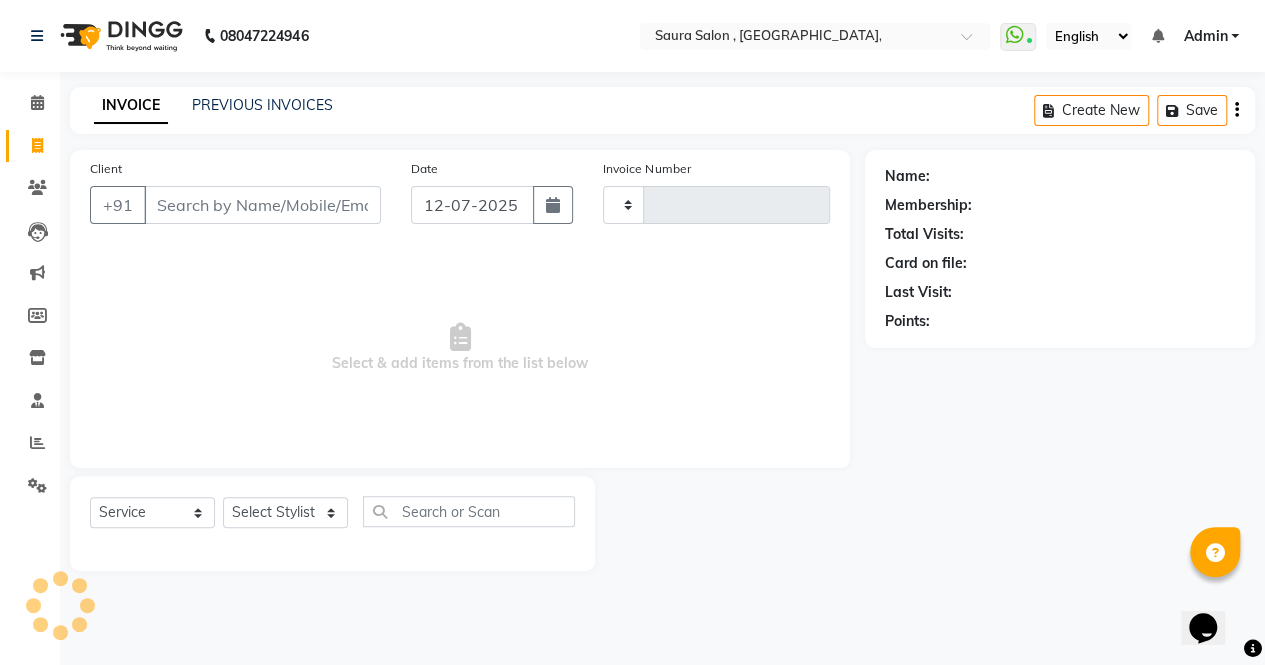 type on "3222" 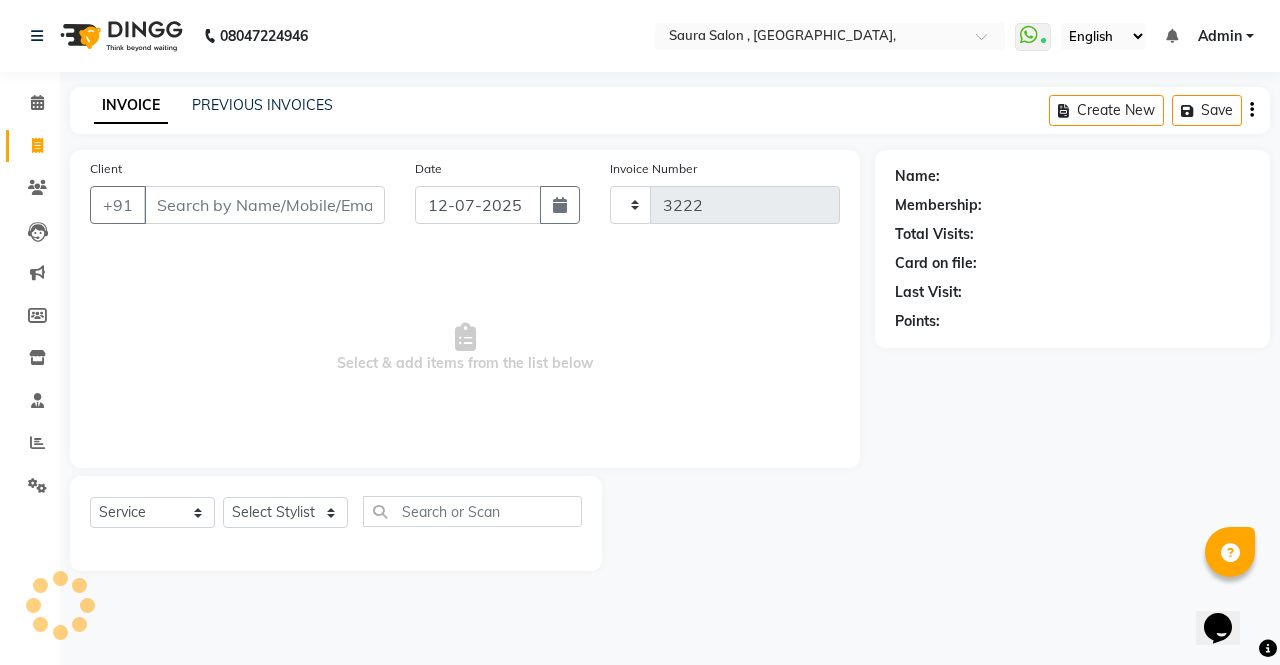 select on "6963" 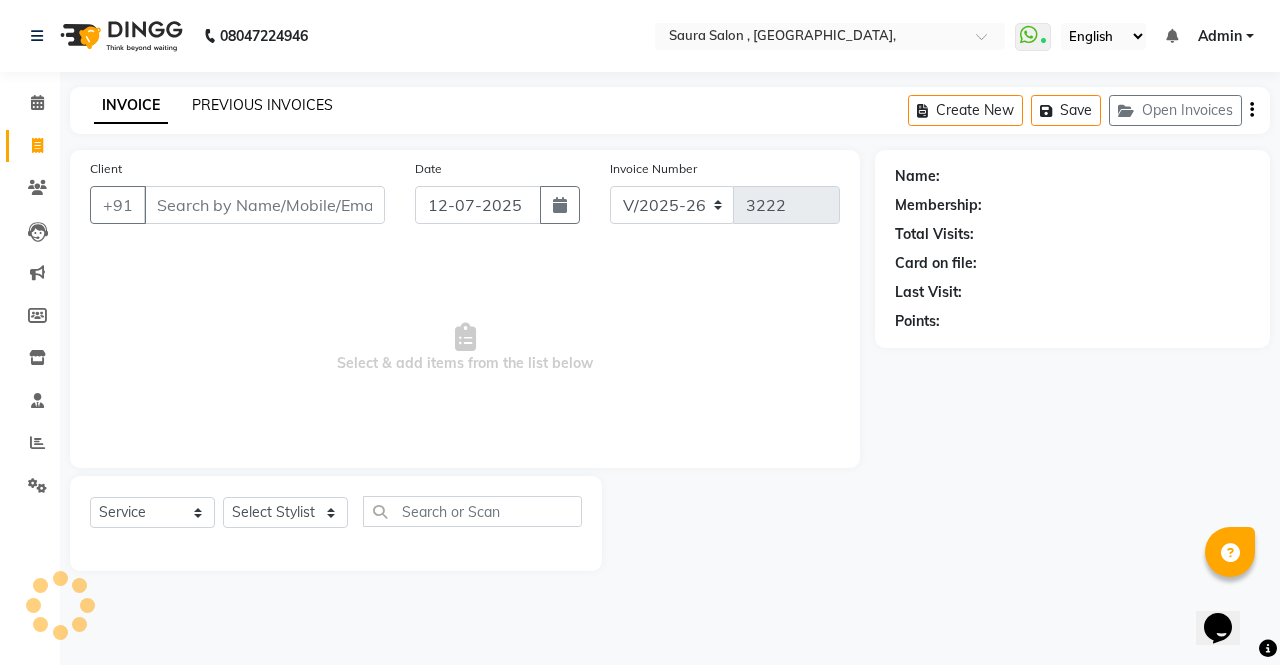 select on "57428" 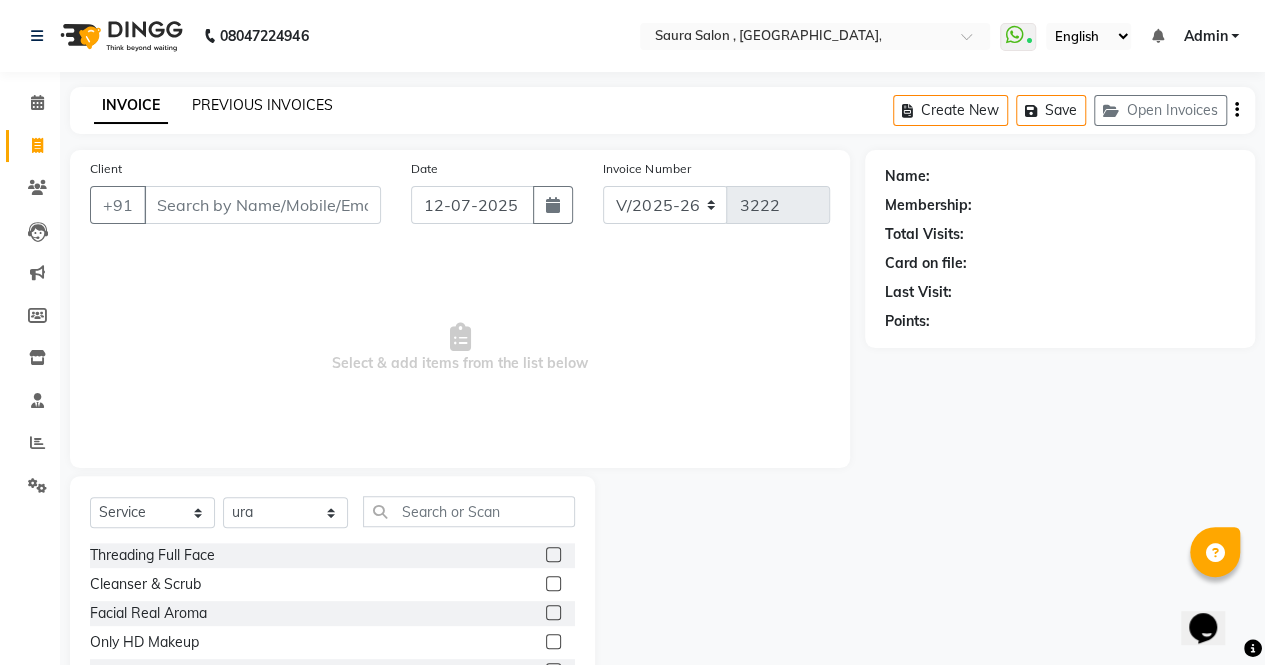 click on "PREVIOUS INVOICES" 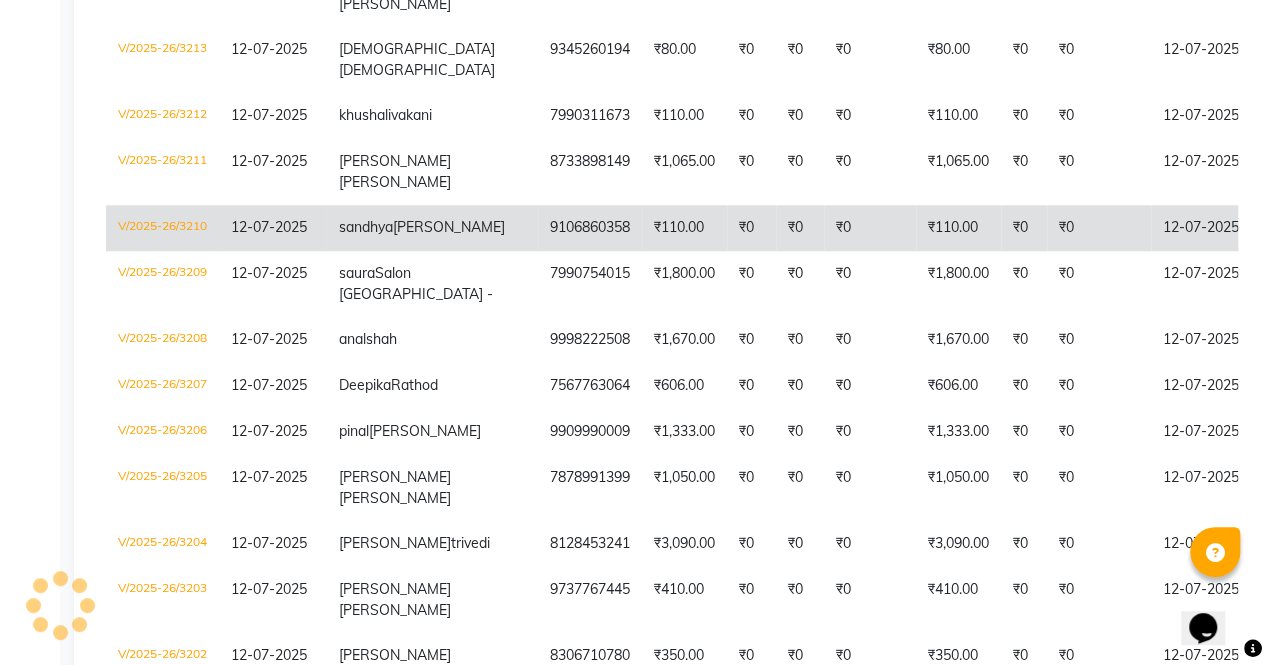 scroll, scrollTop: 799, scrollLeft: 0, axis: vertical 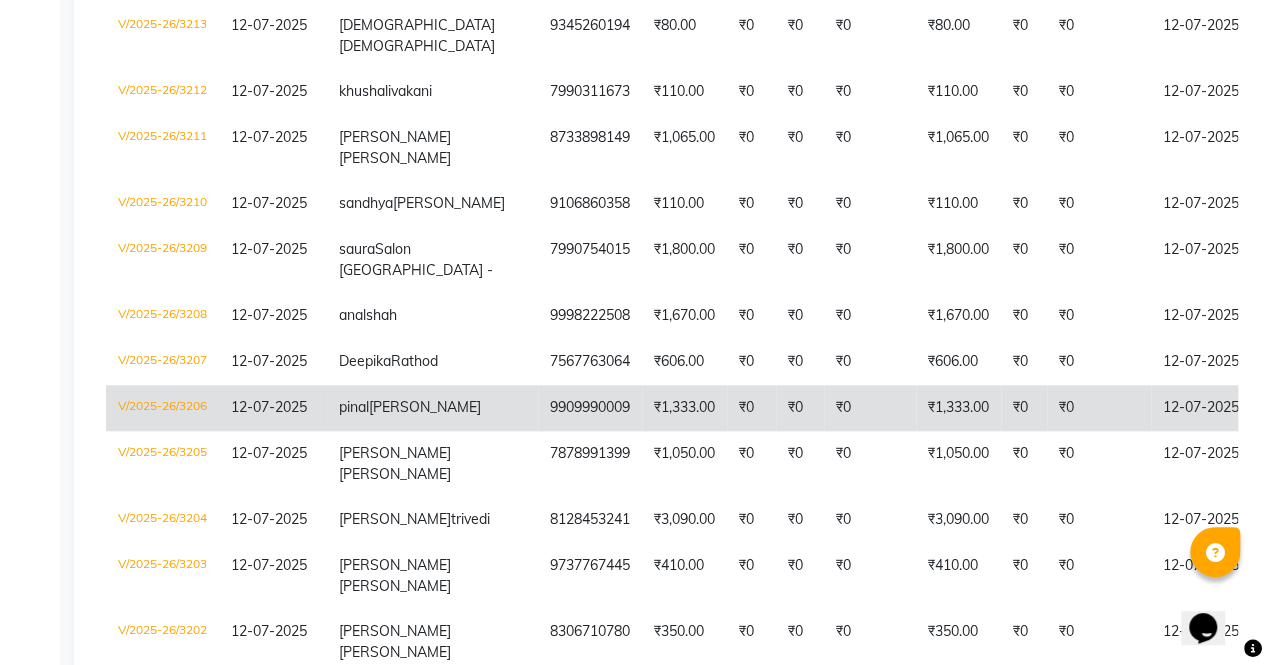 click on "9909990009" 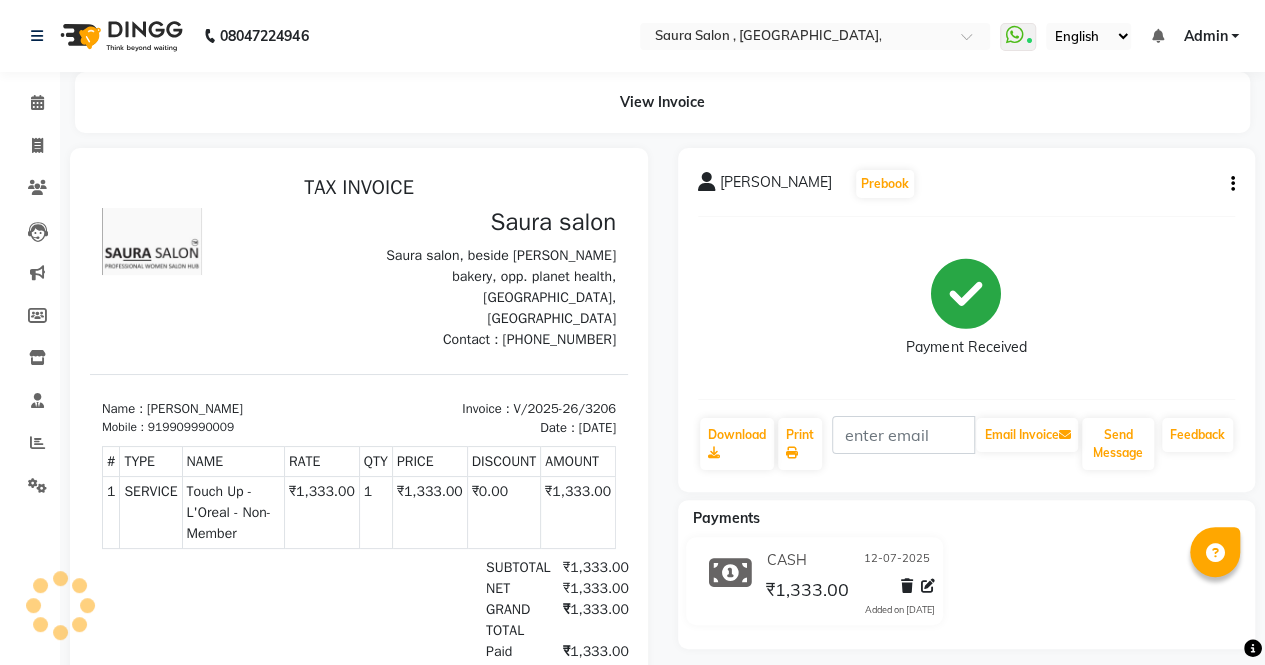 scroll, scrollTop: 0, scrollLeft: 0, axis: both 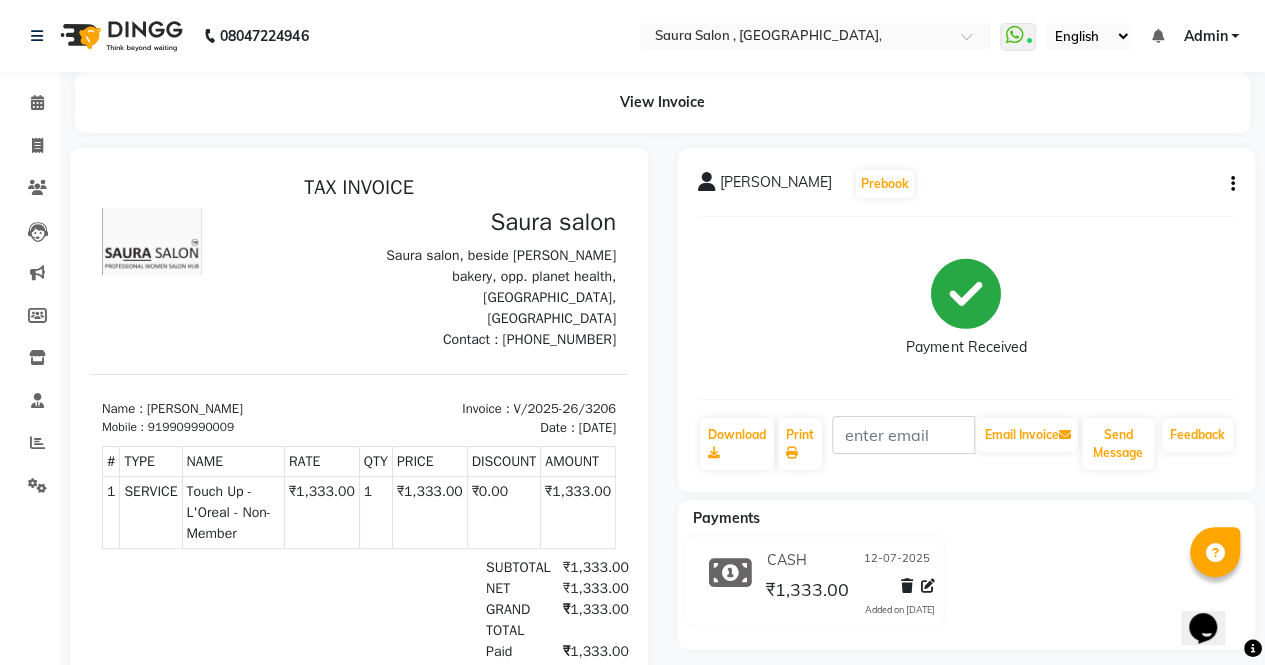 click 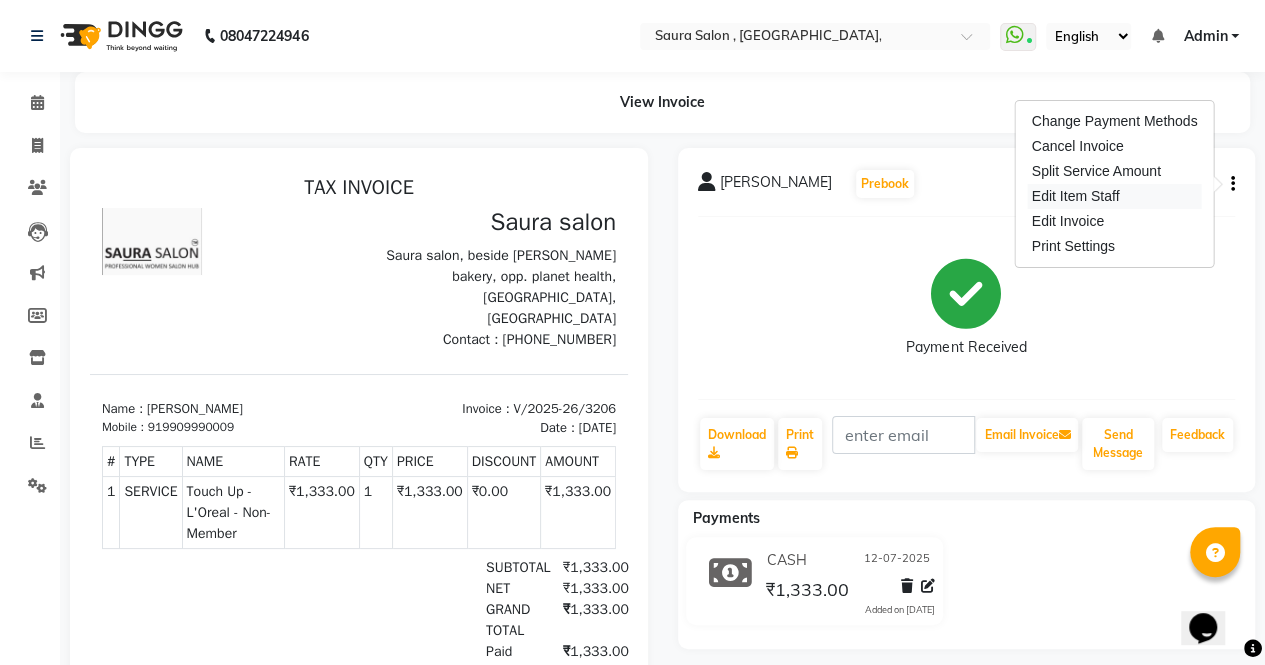 click on "Edit Item Staff" at bounding box center (1115, 196) 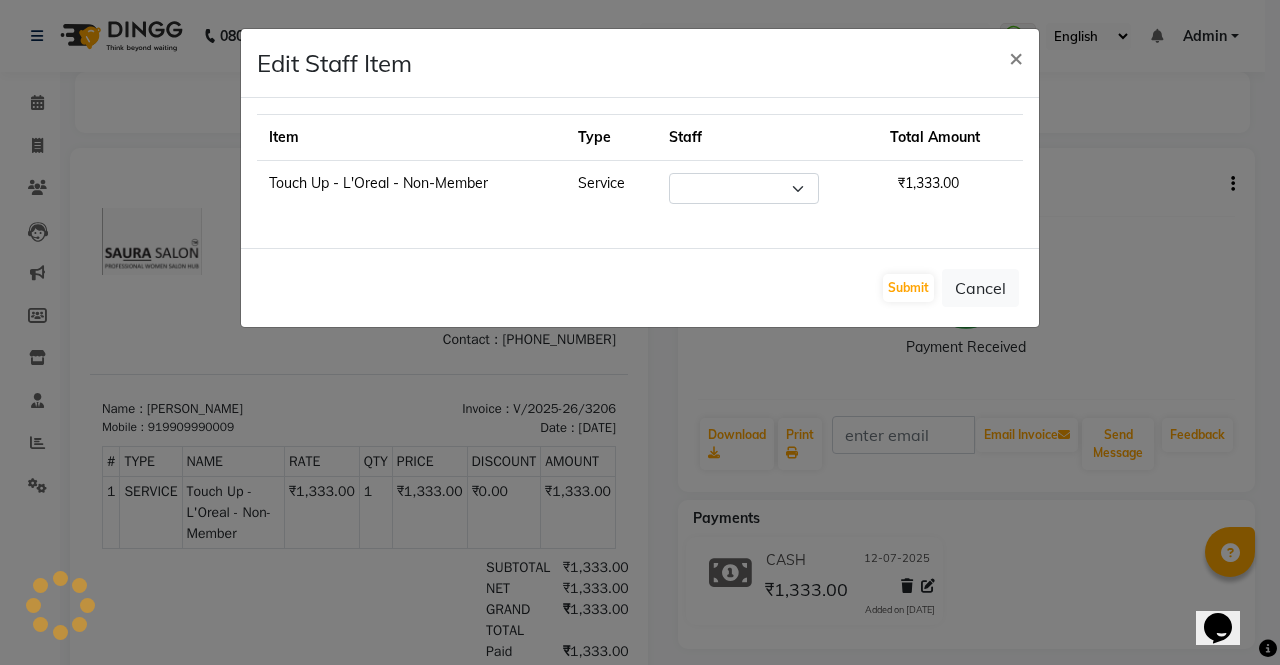 select on "75621" 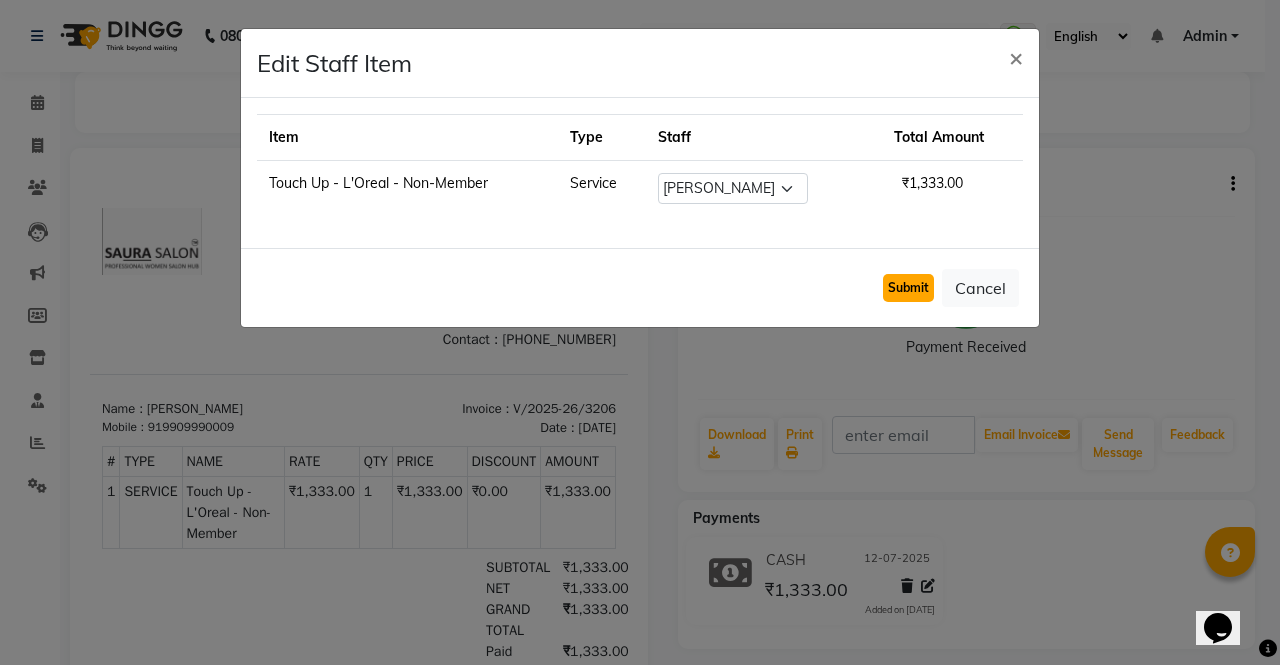 click on "Submit" 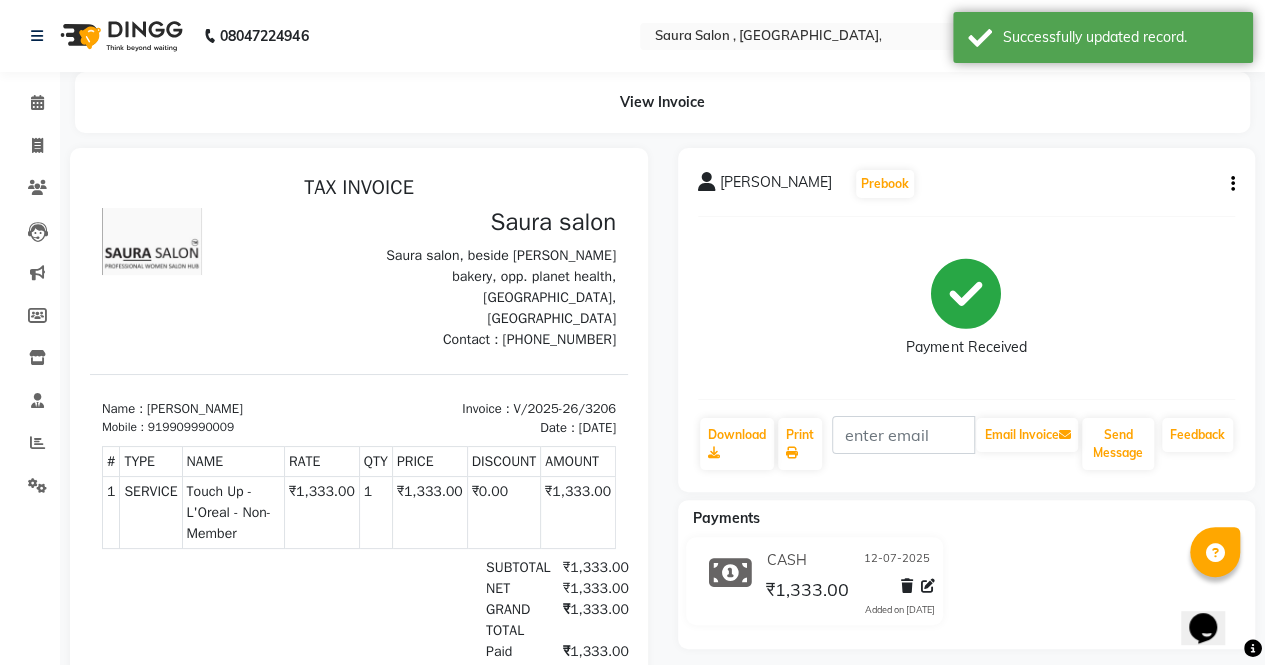 click 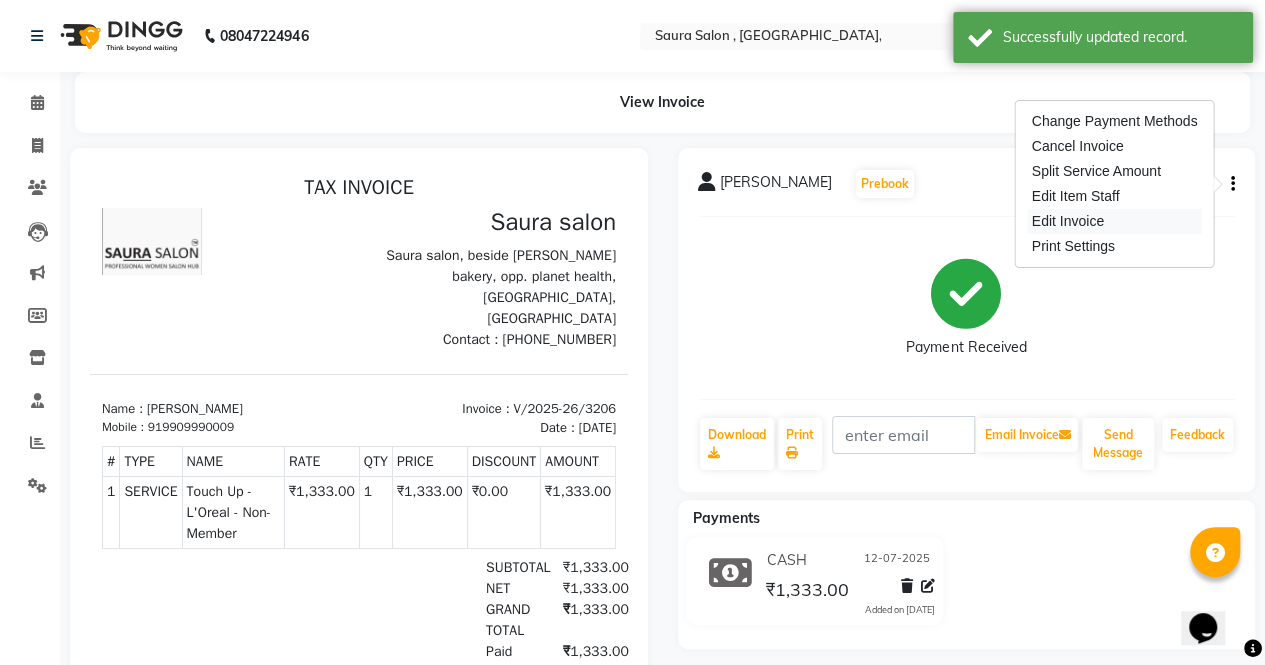 click on "Edit Invoice" at bounding box center [1115, 221] 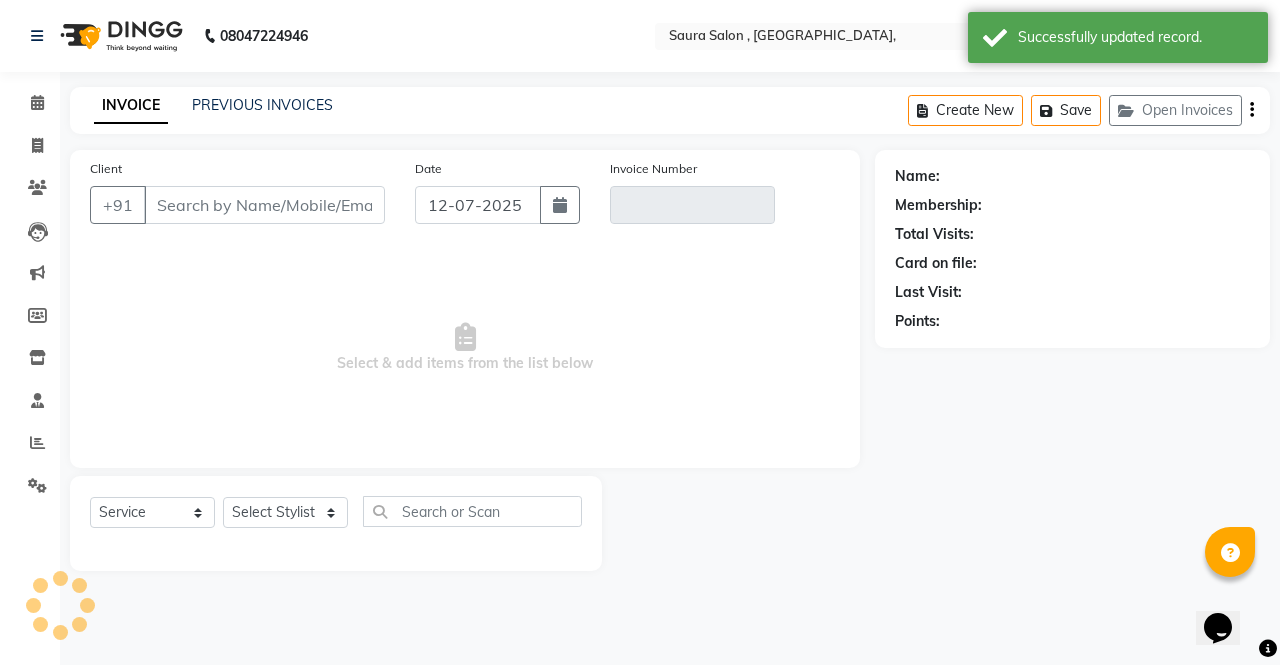 select on "57428" 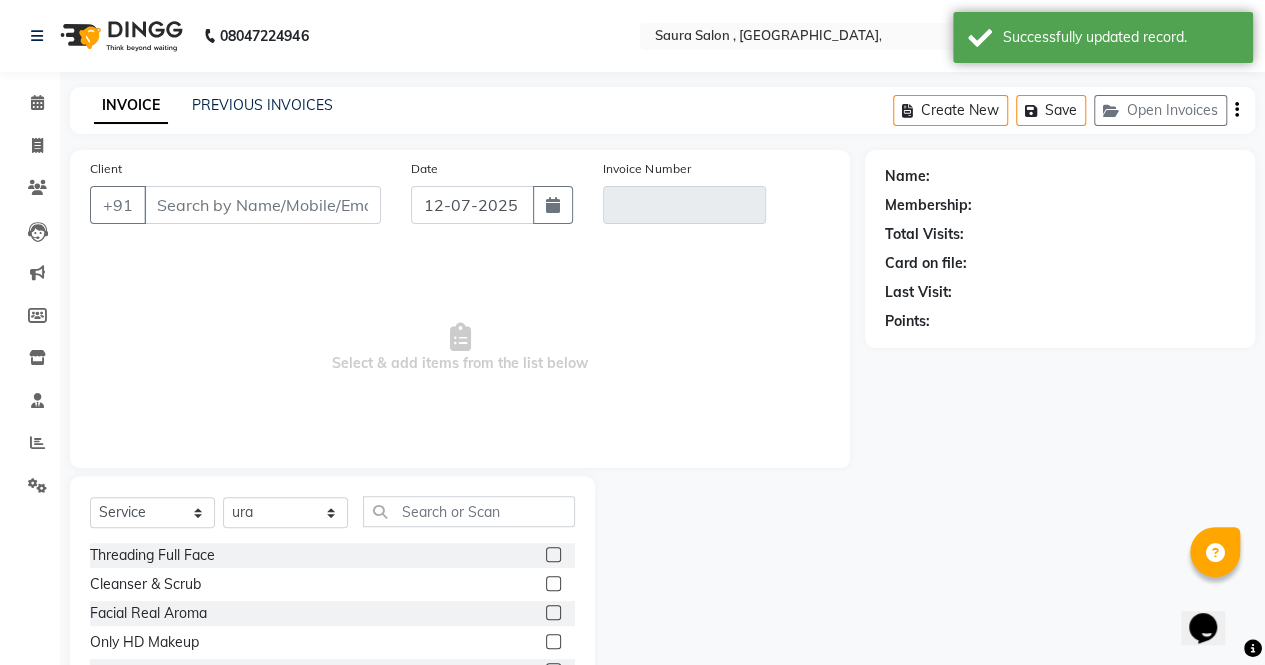 type on "9909990009" 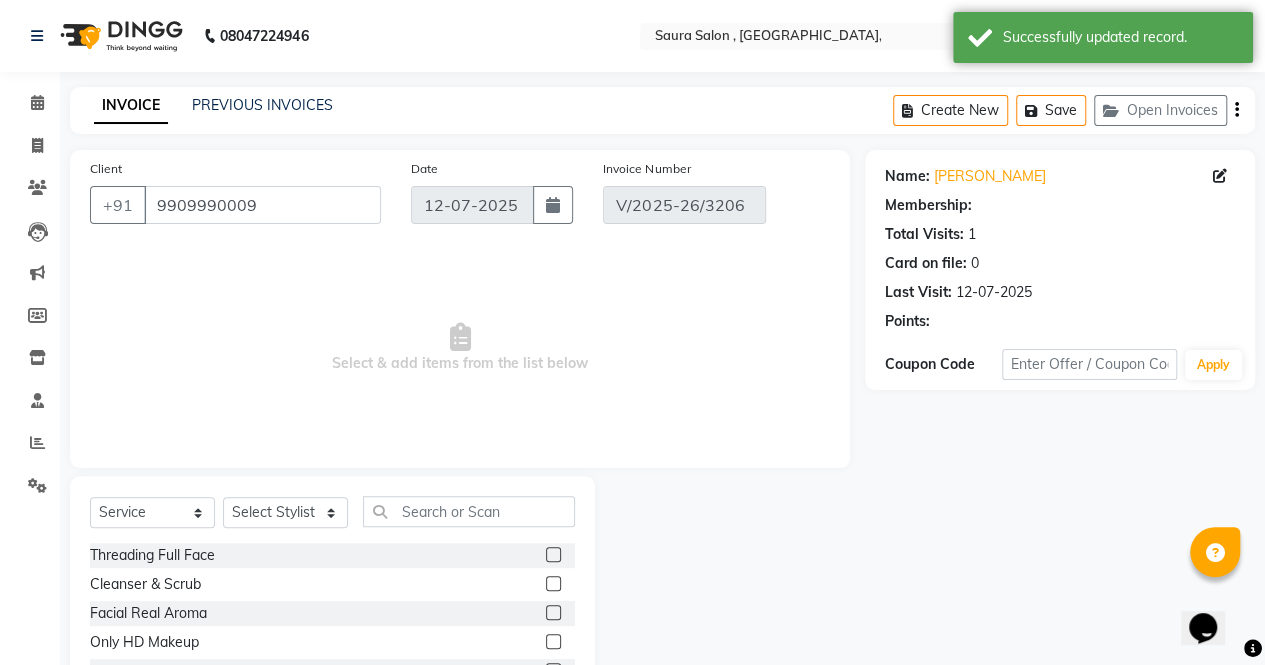 select on "select" 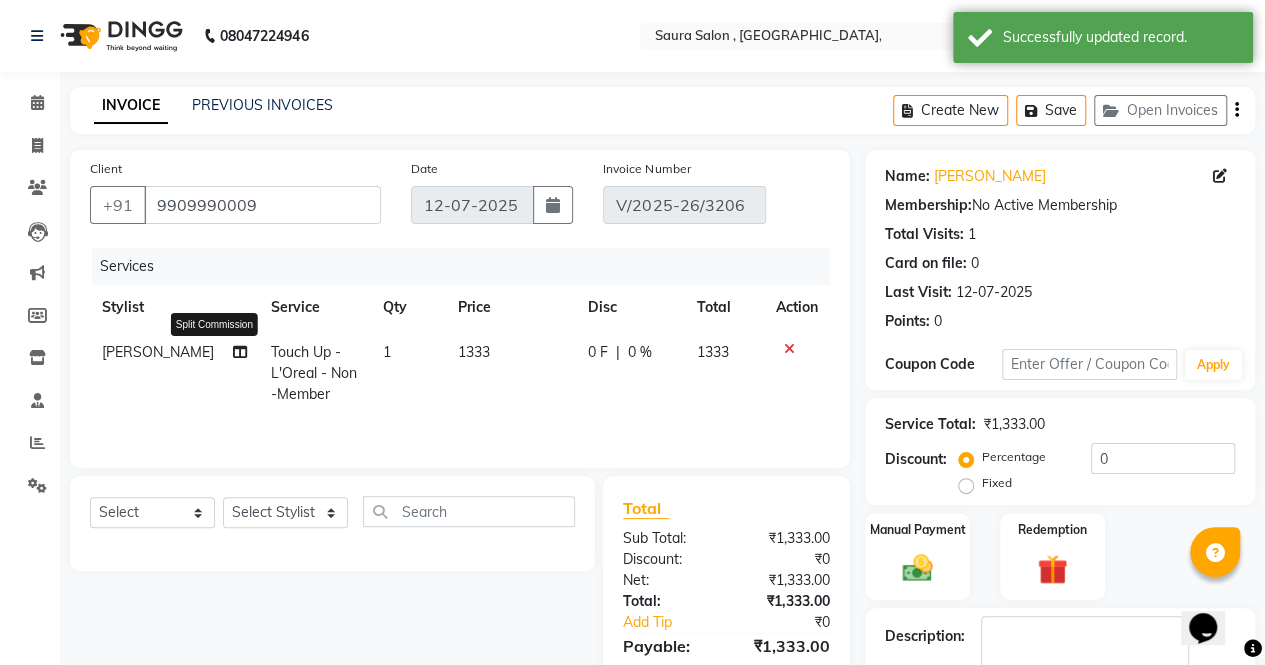 click 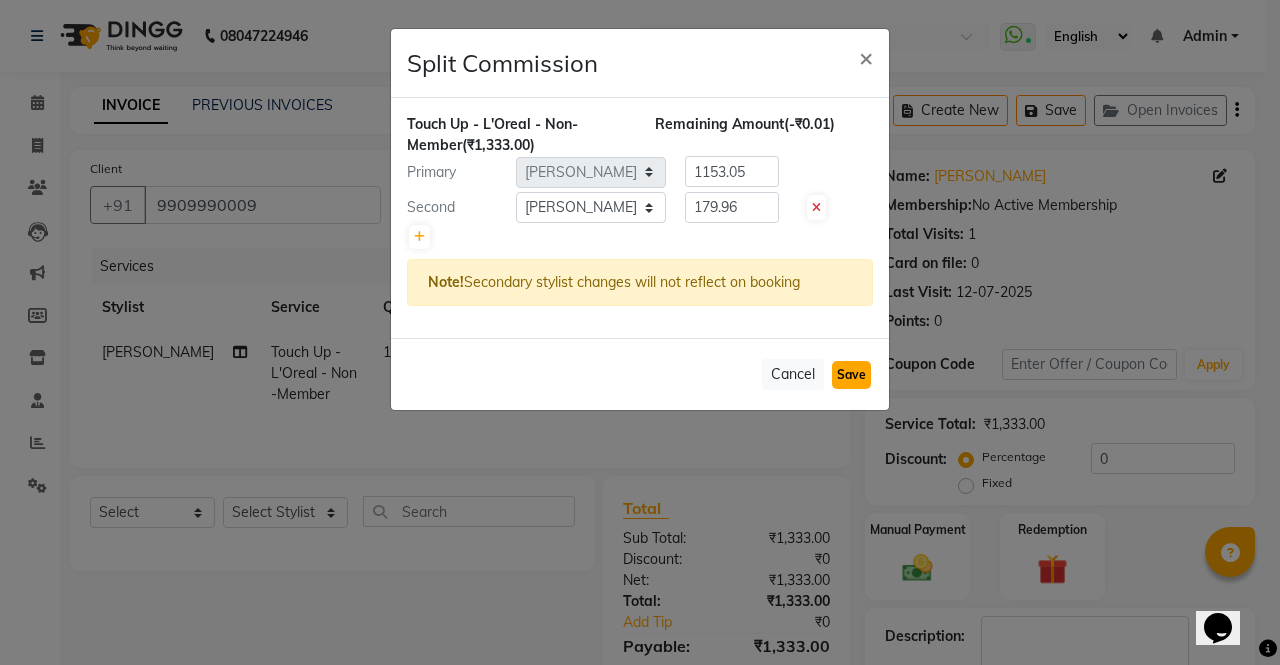 click on "Save" 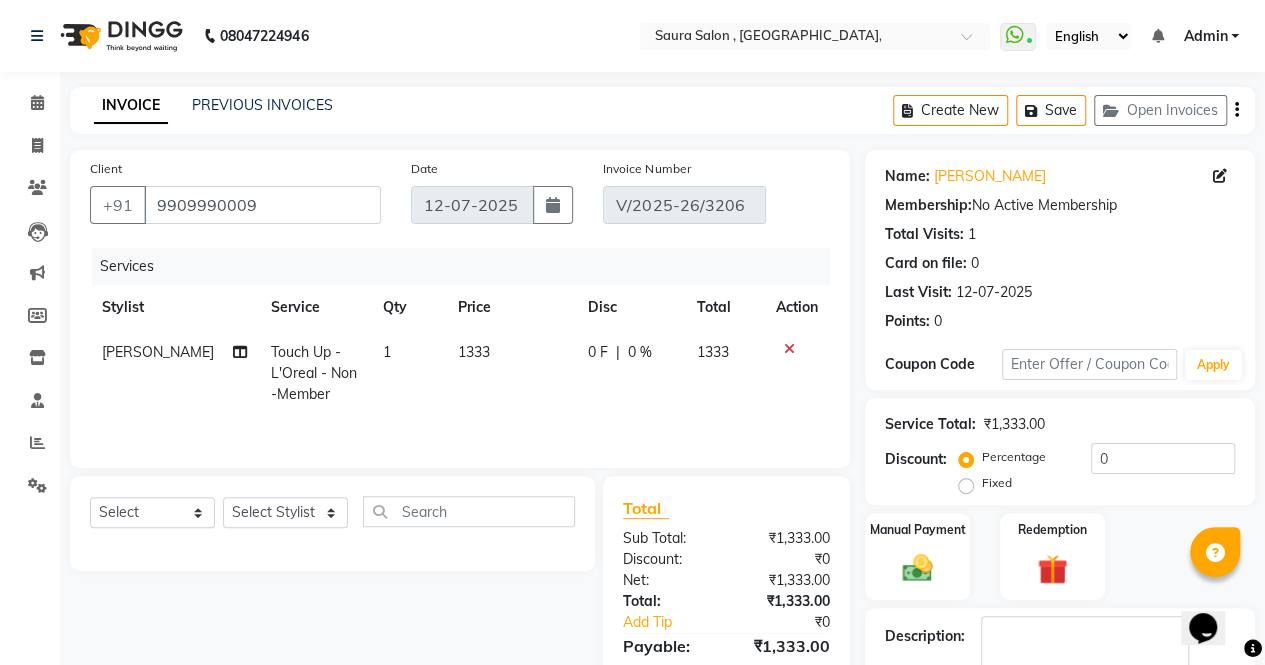 drag, startPoint x: 1084, startPoint y: 439, endPoint x: 729, endPoint y: 311, distance: 377.3712 